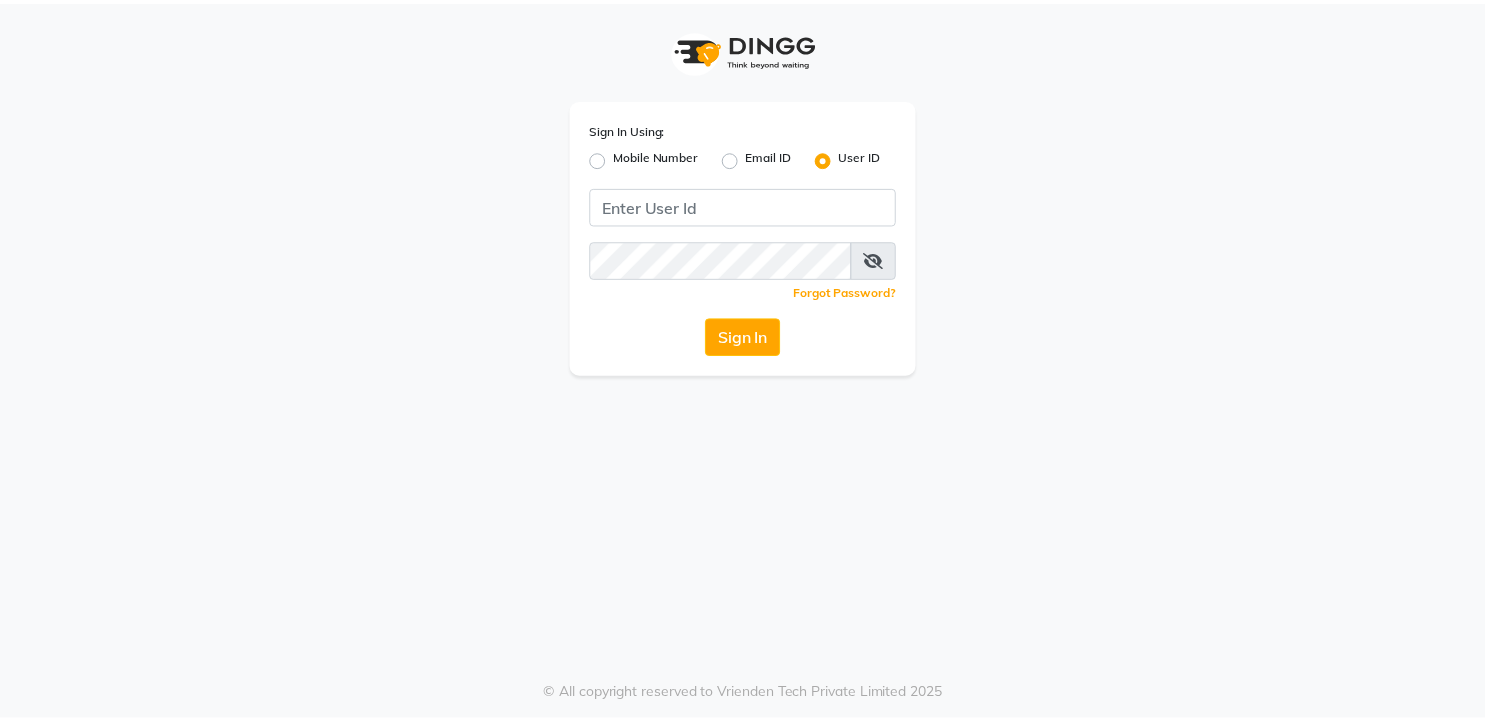 scroll, scrollTop: 0, scrollLeft: 0, axis: both 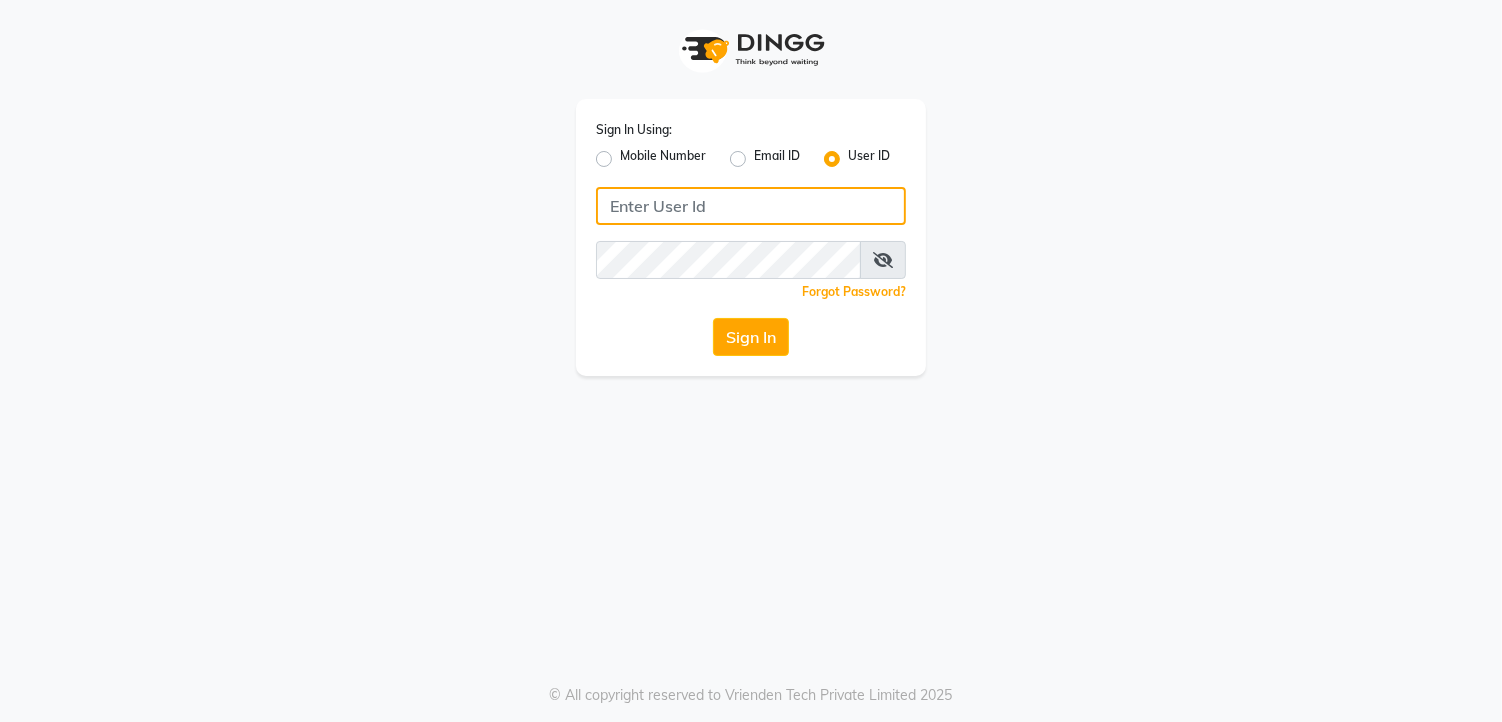 click 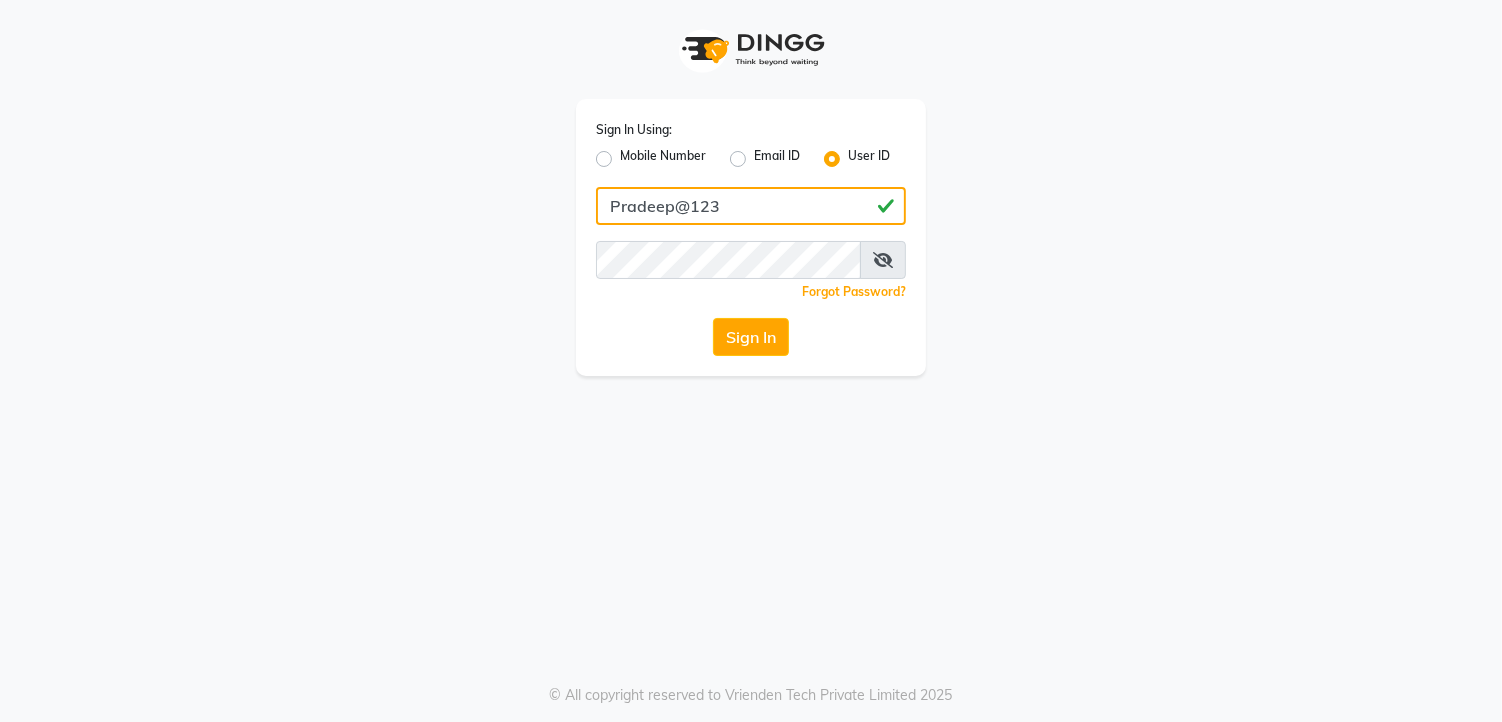 type on "Pradeep@123" 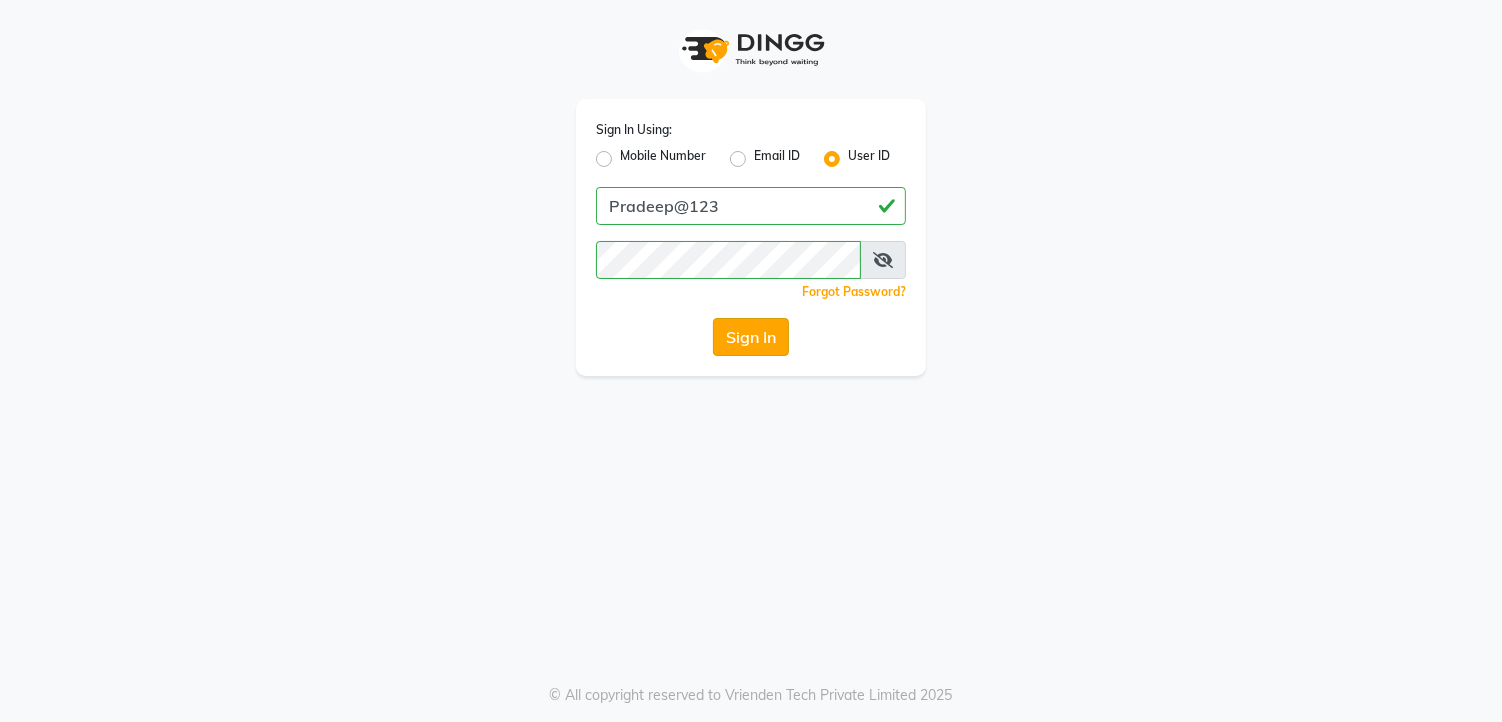 click on "Sign In" 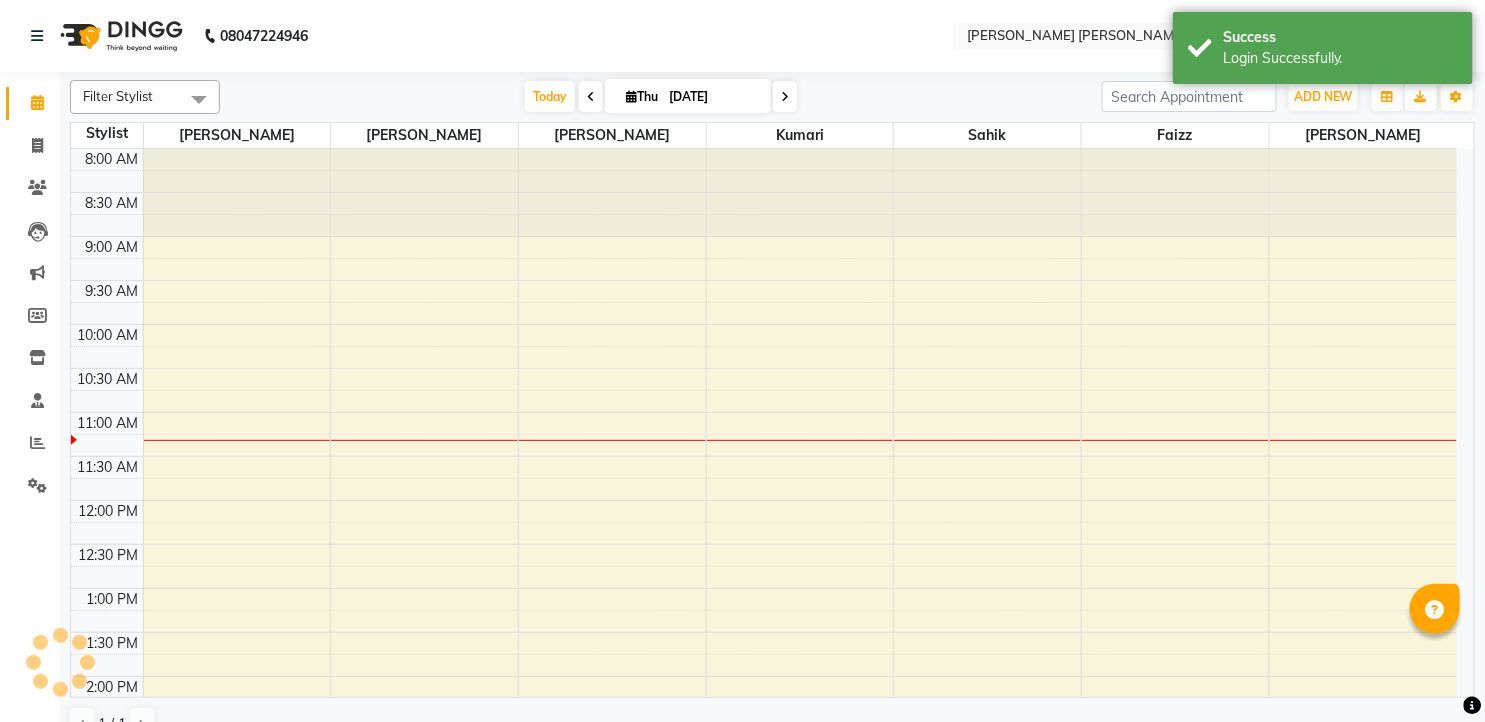 select on "en" 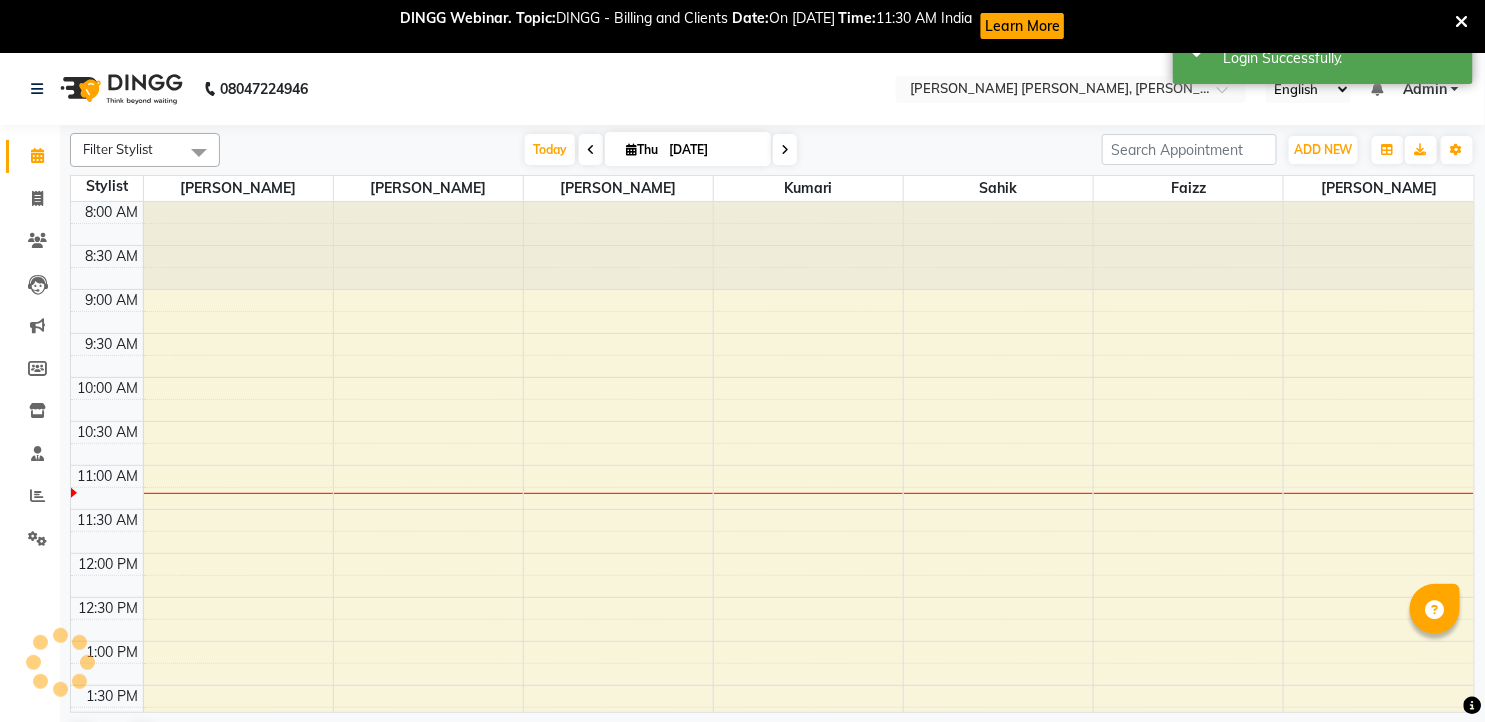 scroll, scrollTop: 0, scrollLeft: 0, axis: both 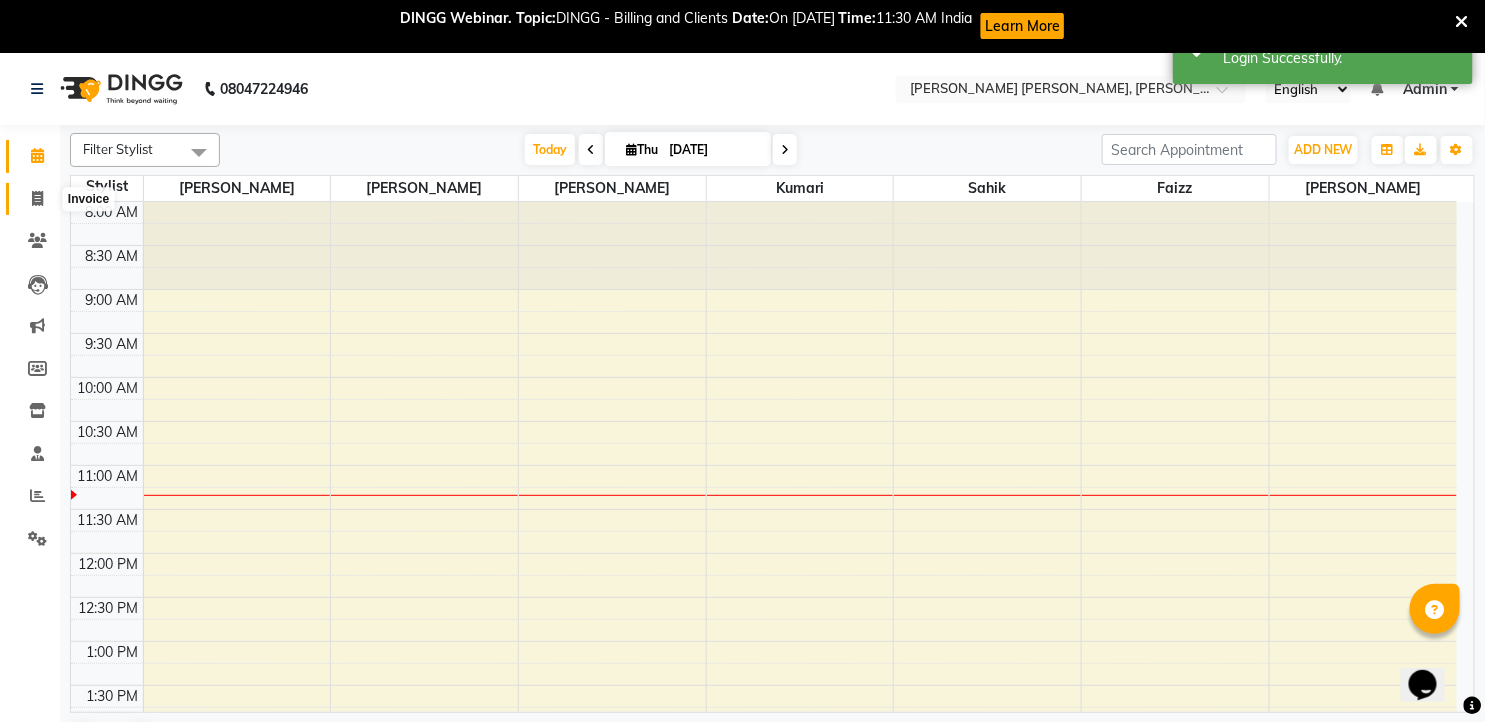 click 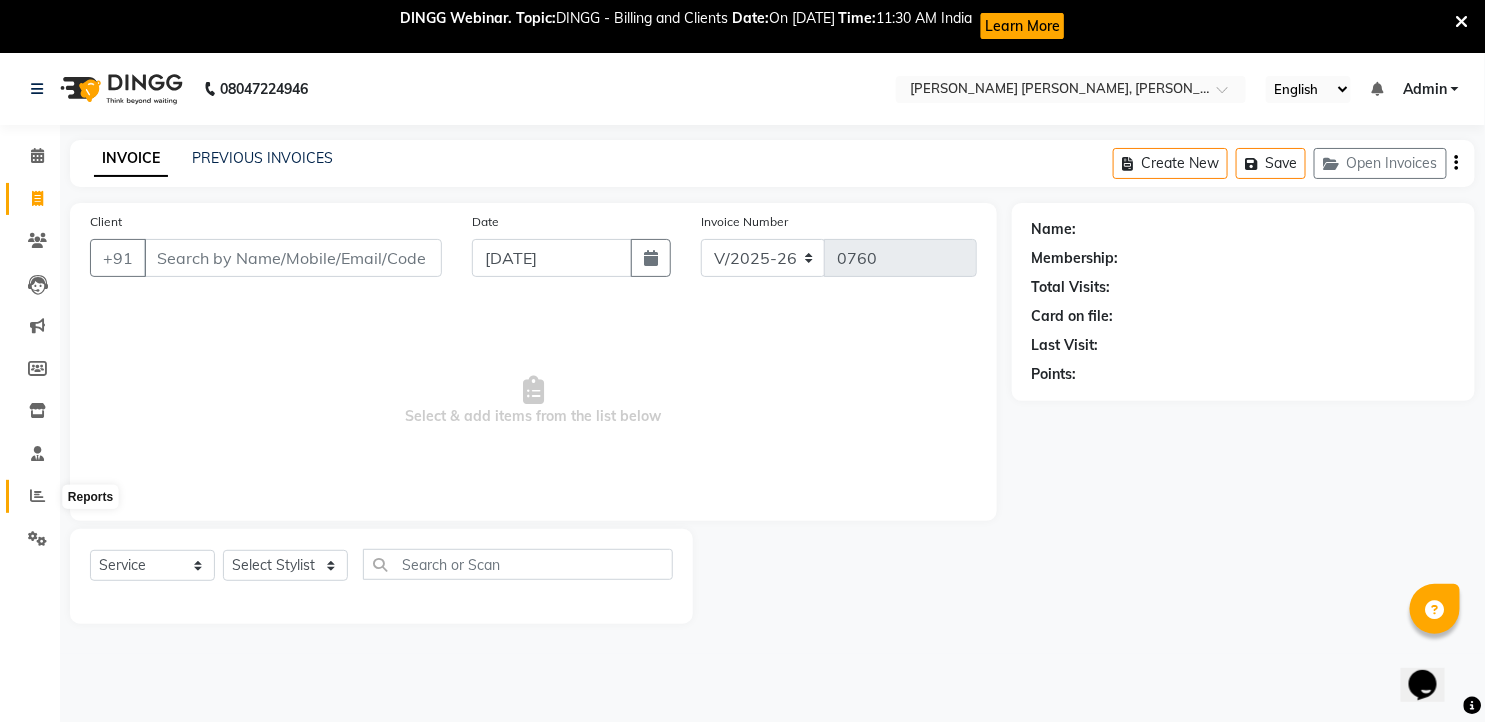 click 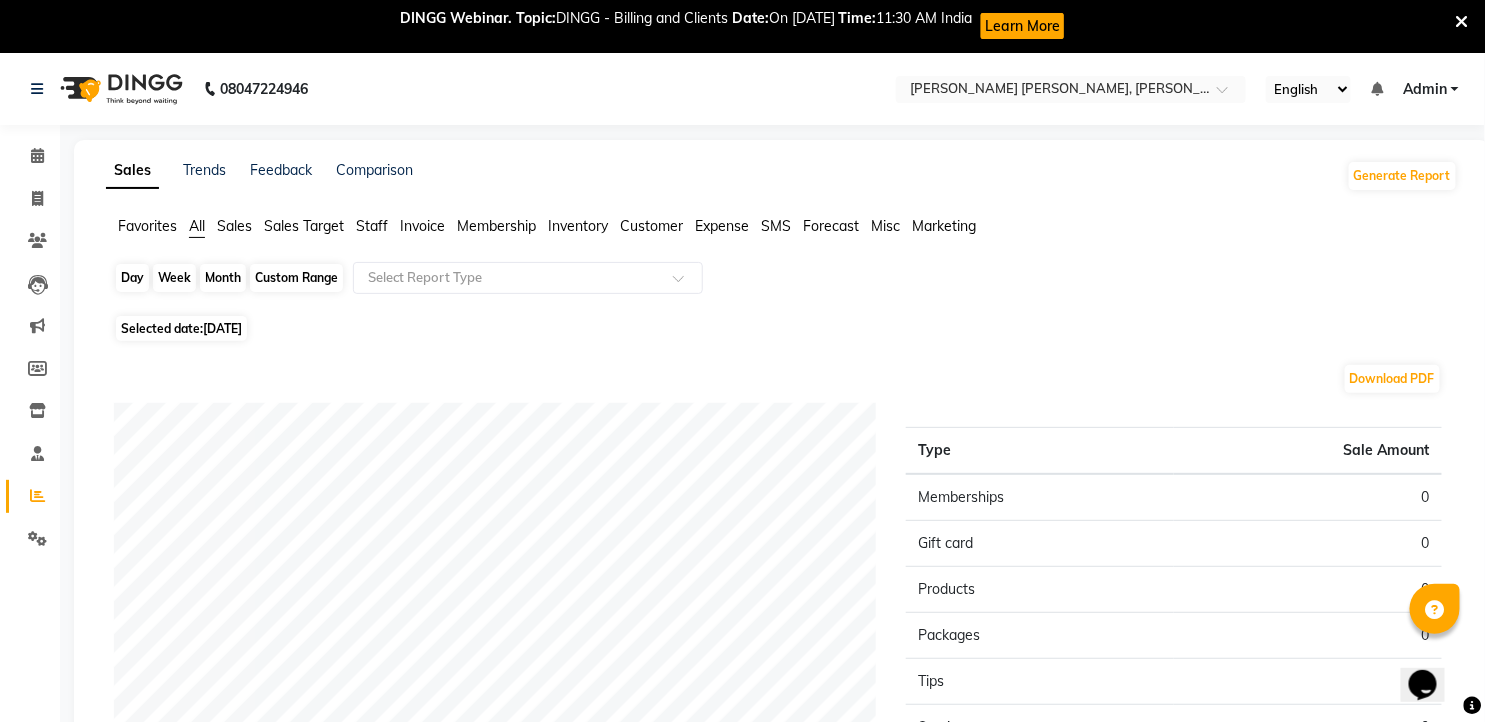 click on "Day" 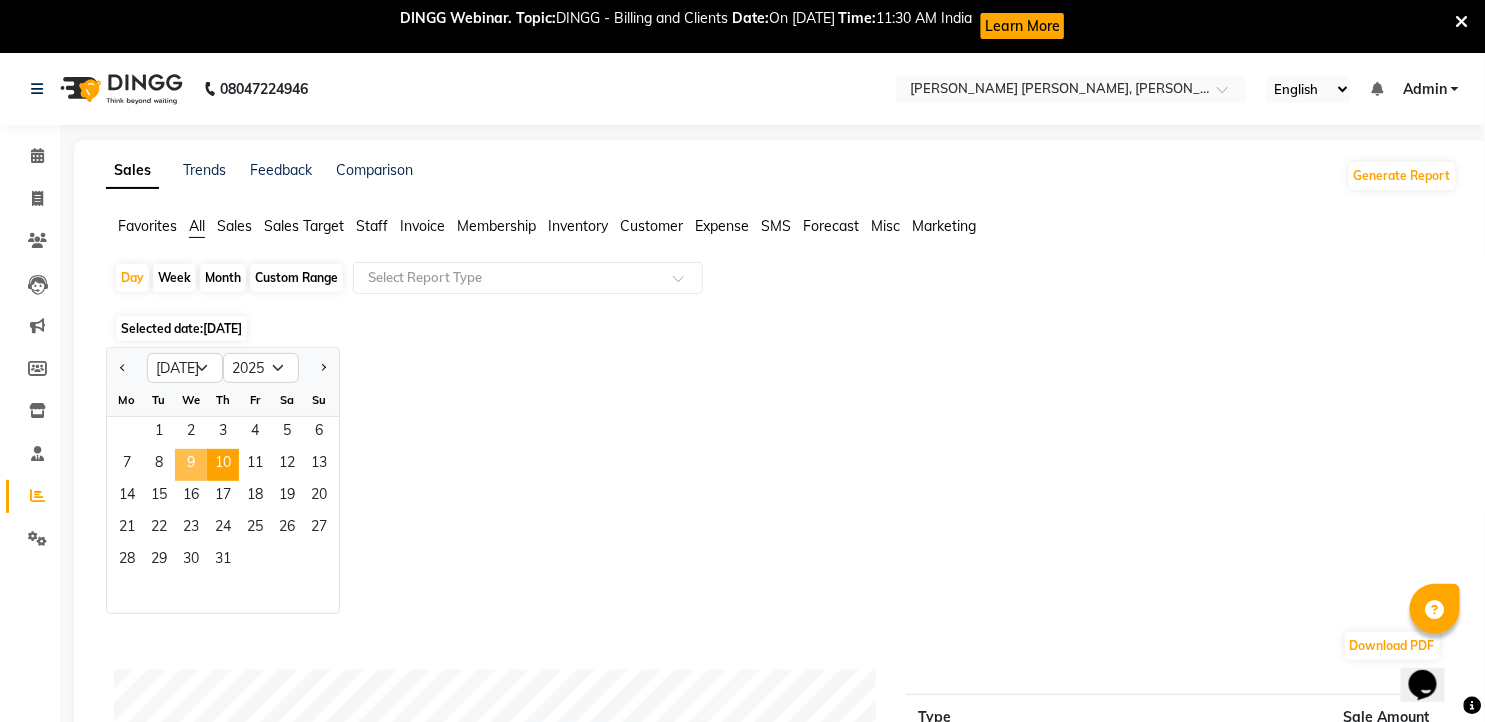 click on "9" 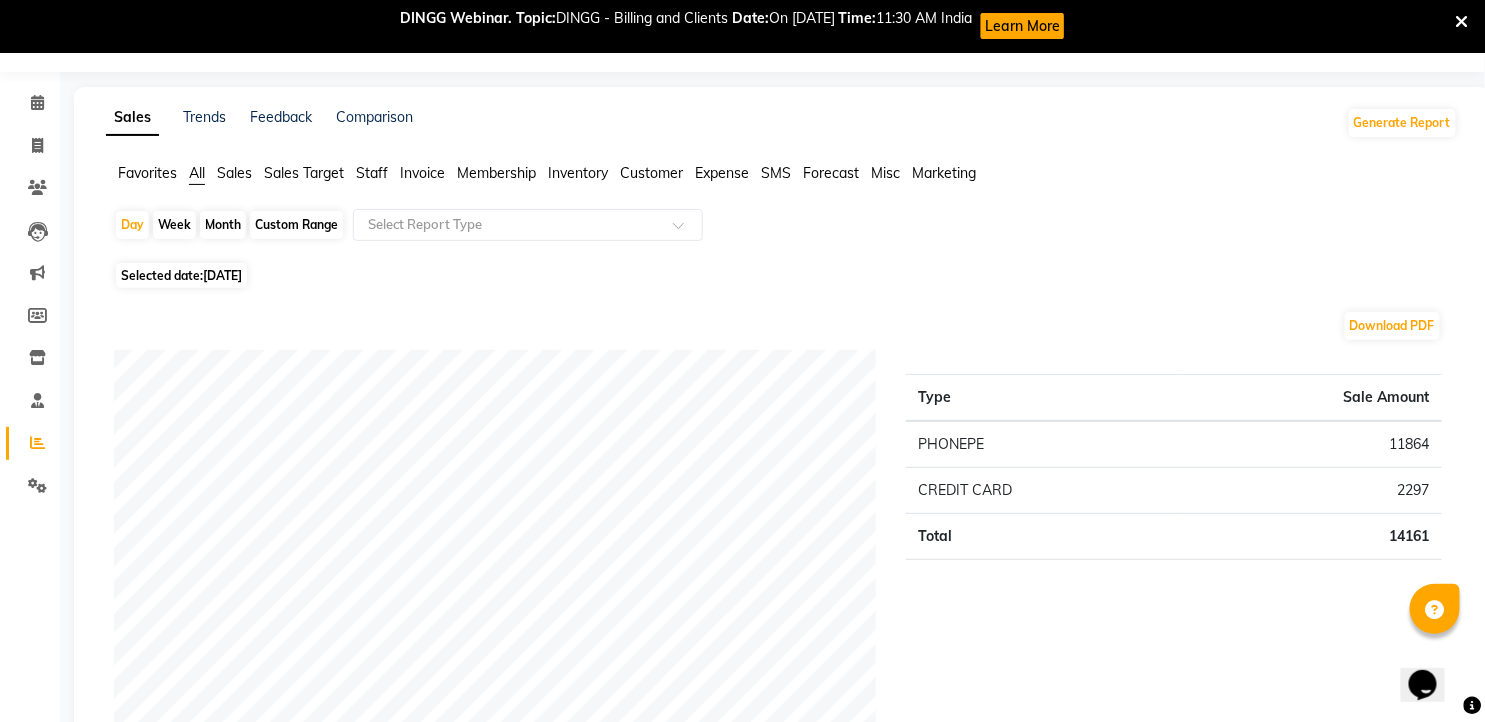 scroll, scrollTop: 0, scrollLeft: 0, axis: both 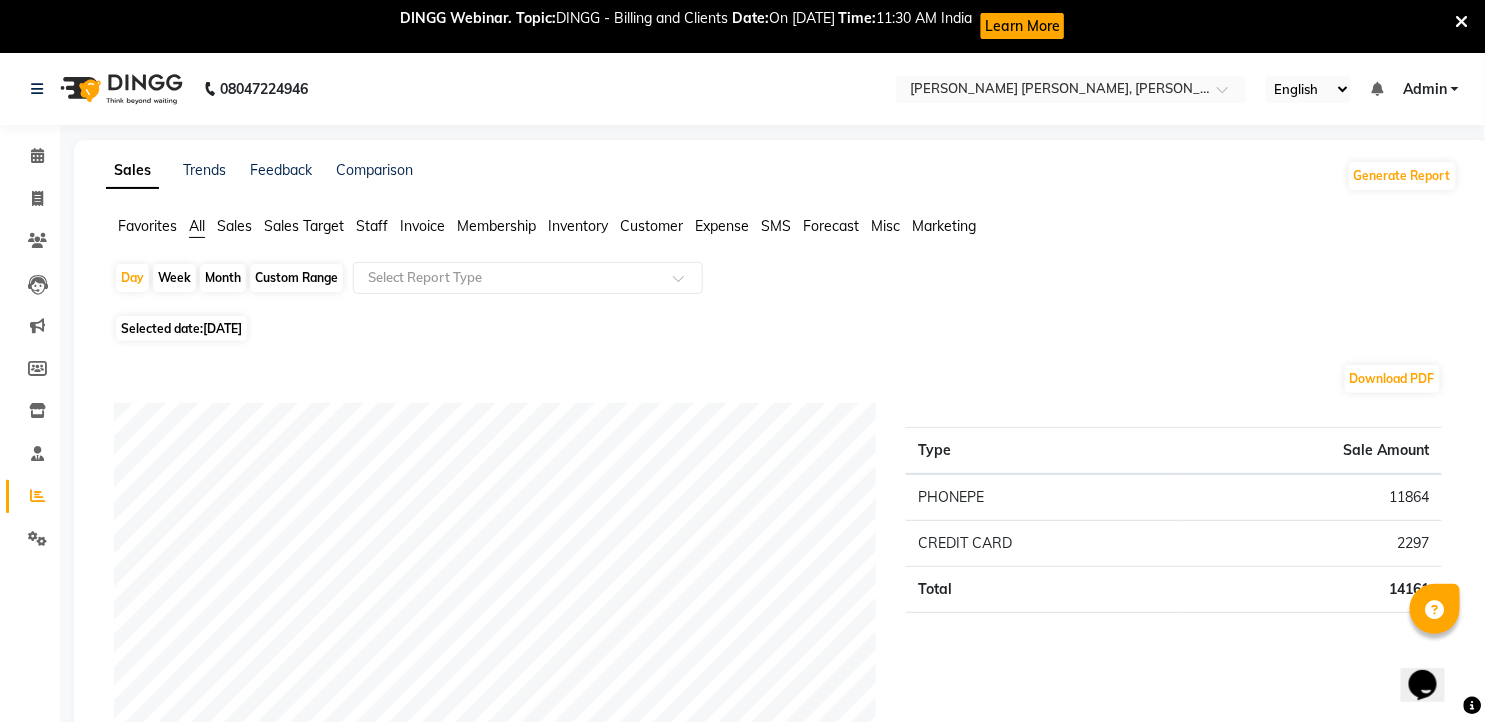 click on "Favorites All Sales Sales Target Staff Invoice Membership Inventory Customer Expense SMS Forecast Misc Marketing" 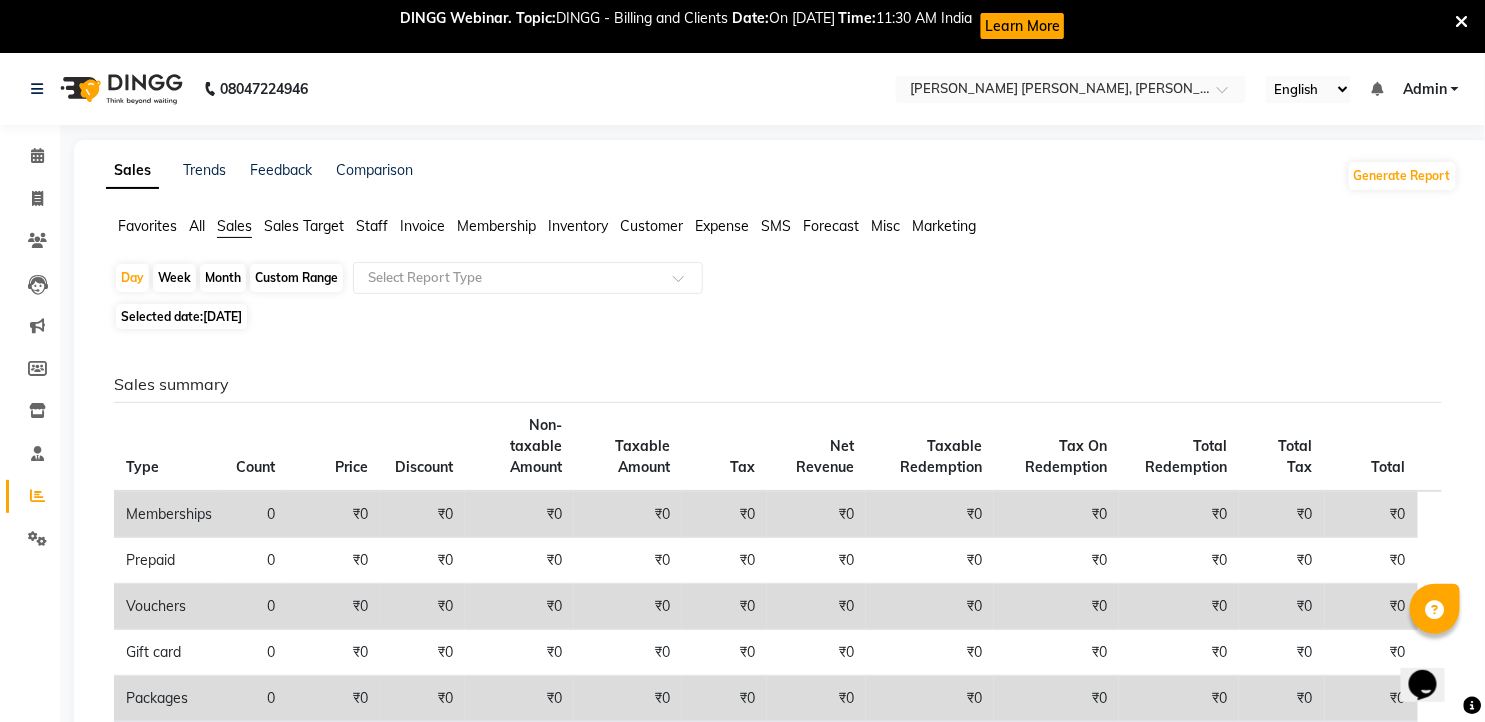 click on "Invoice" 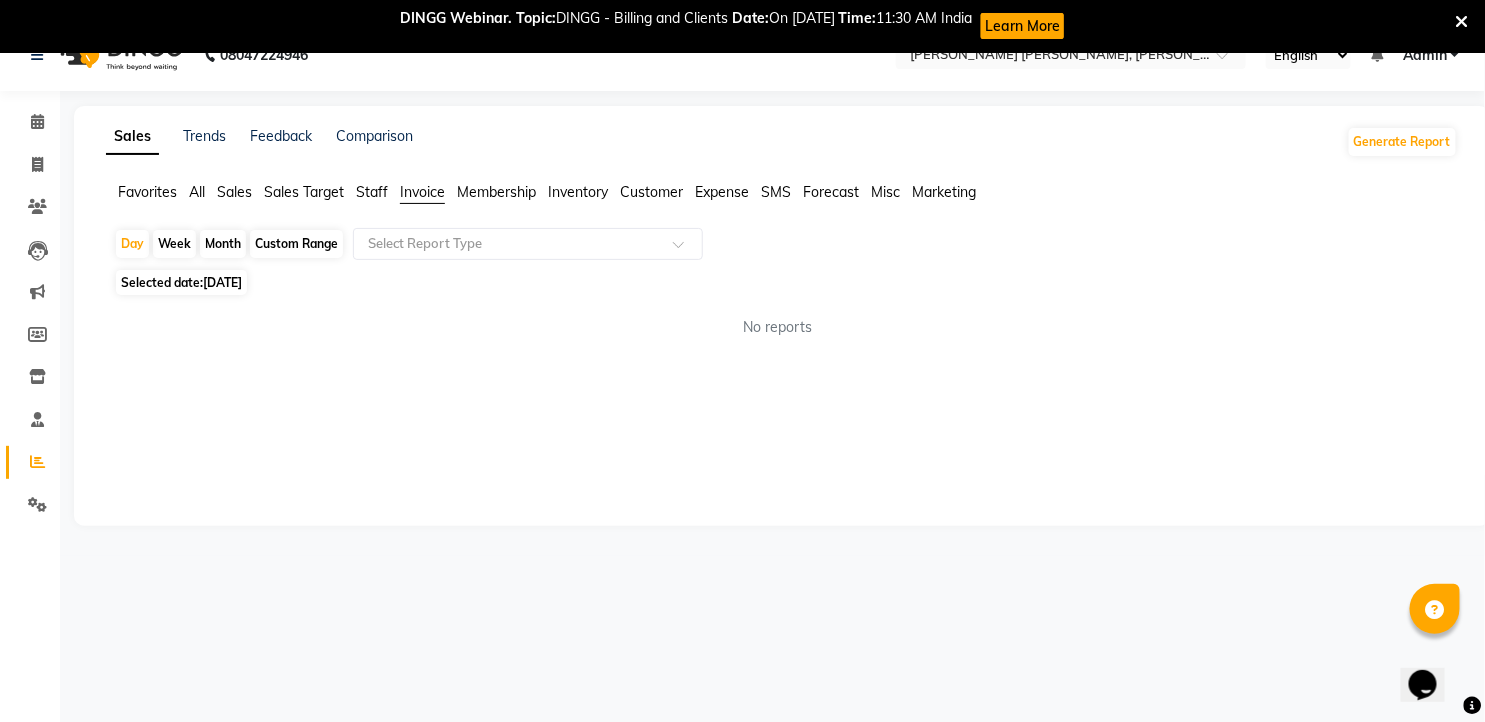 scroll, scrollTop: 53, scrollLeft: 0, axis: vertical 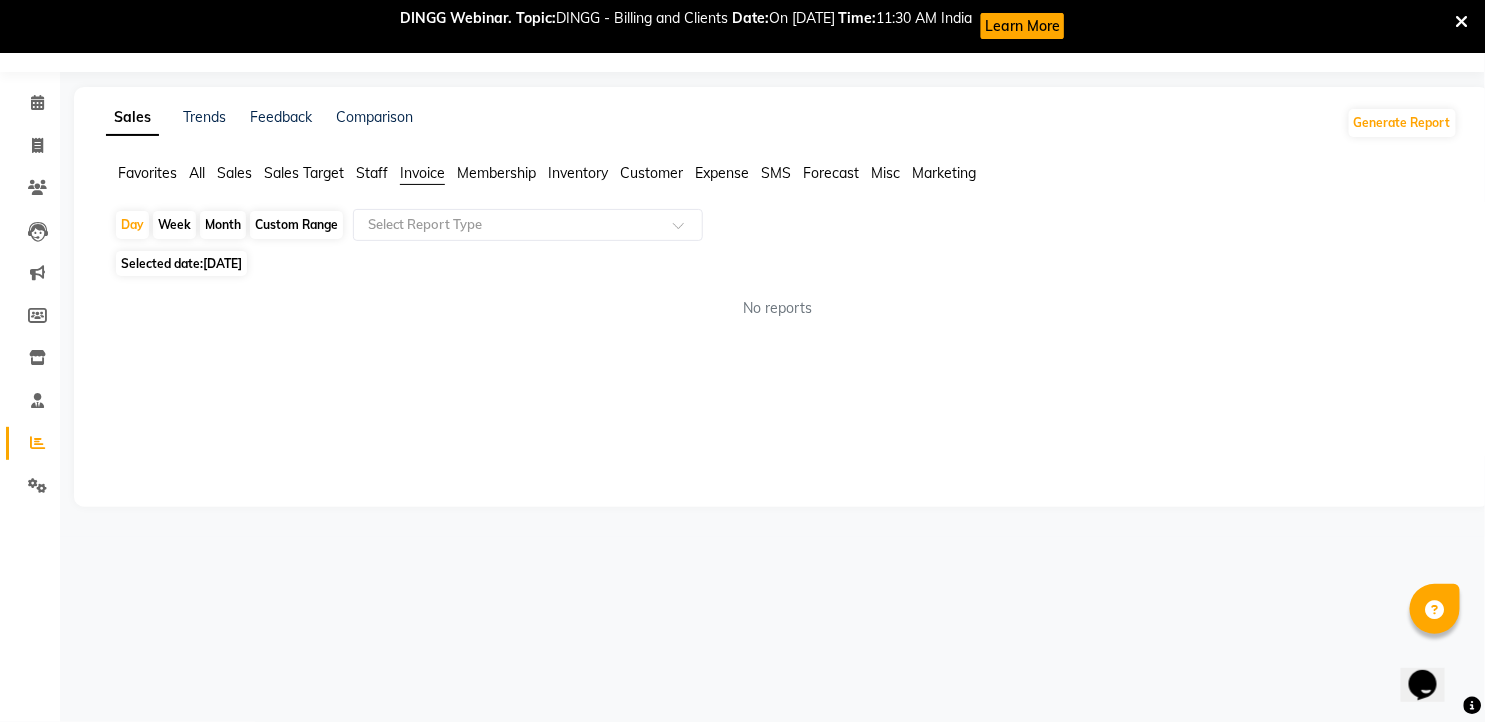click on "Staff" 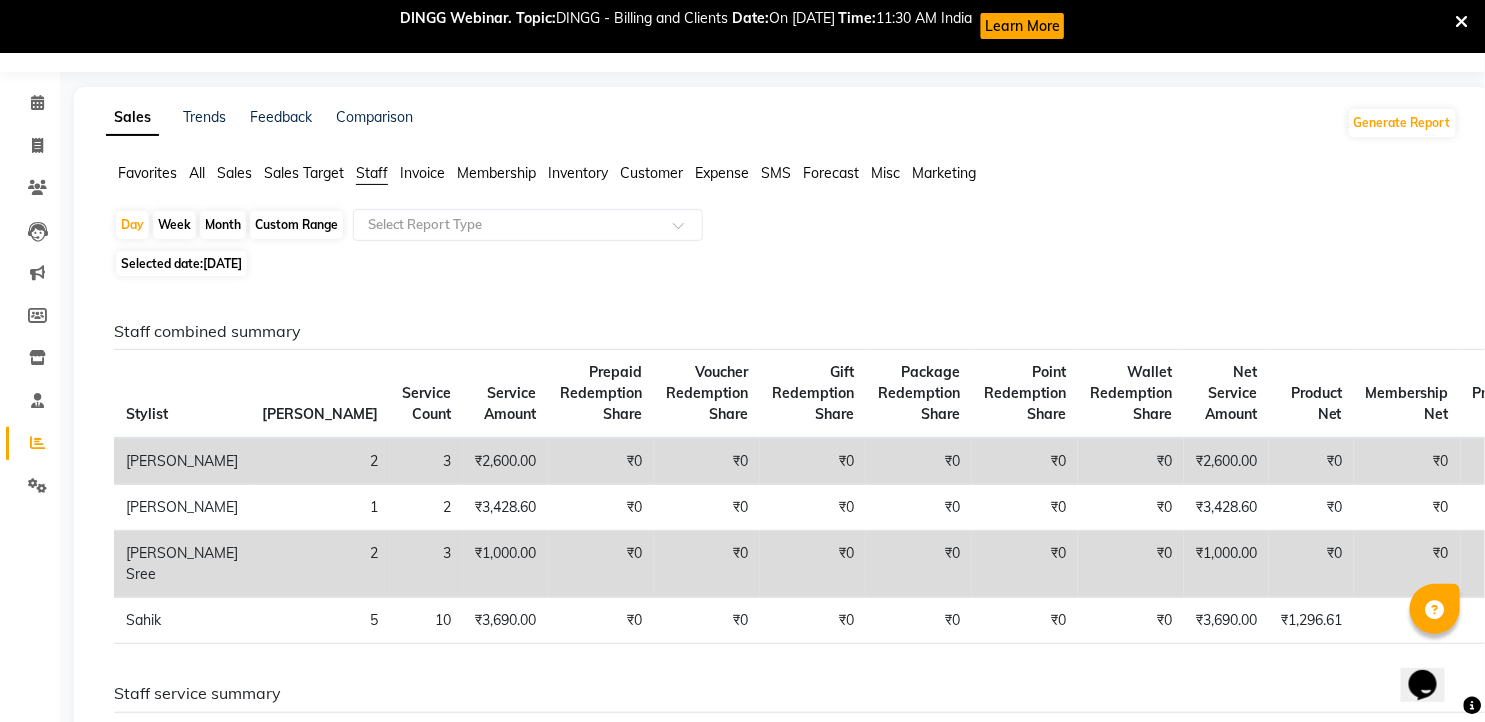 click on "Invoice" 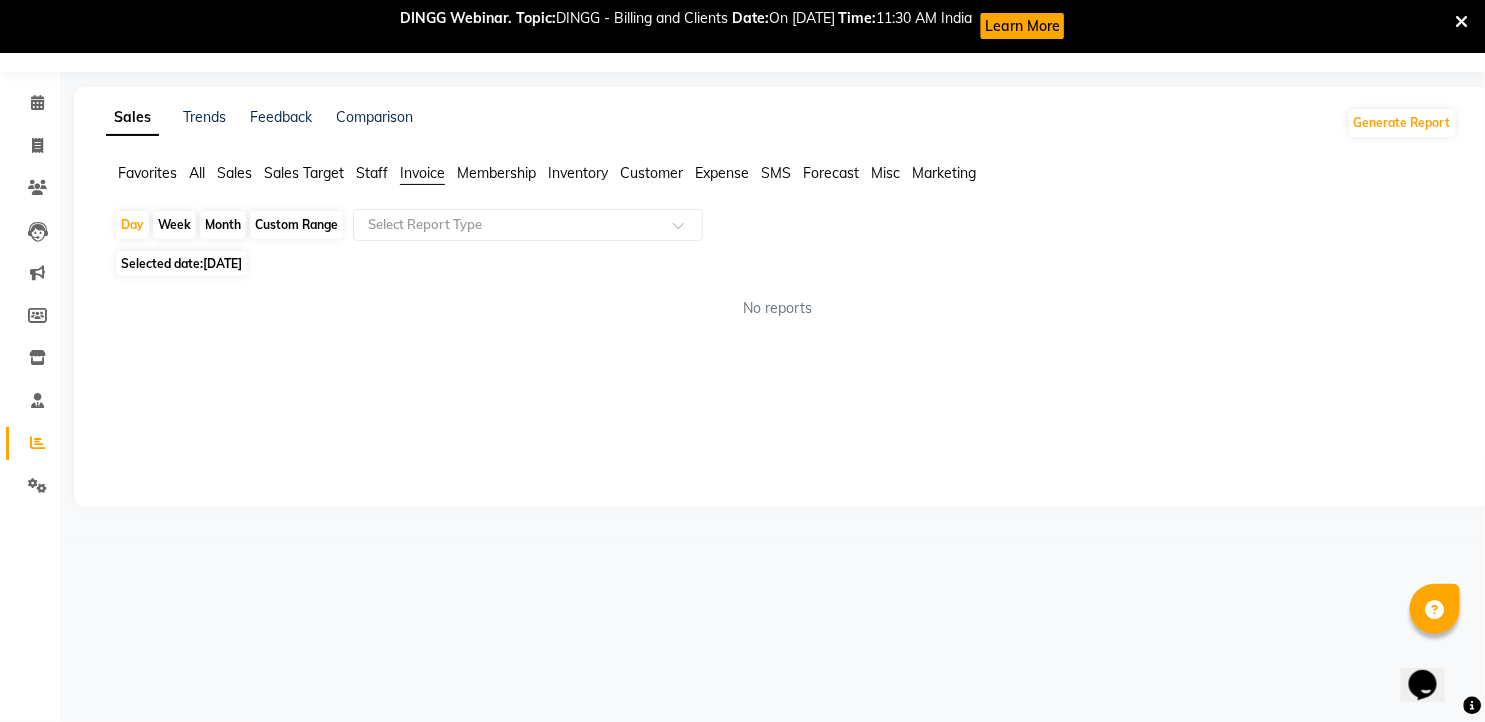 click on "Customer" 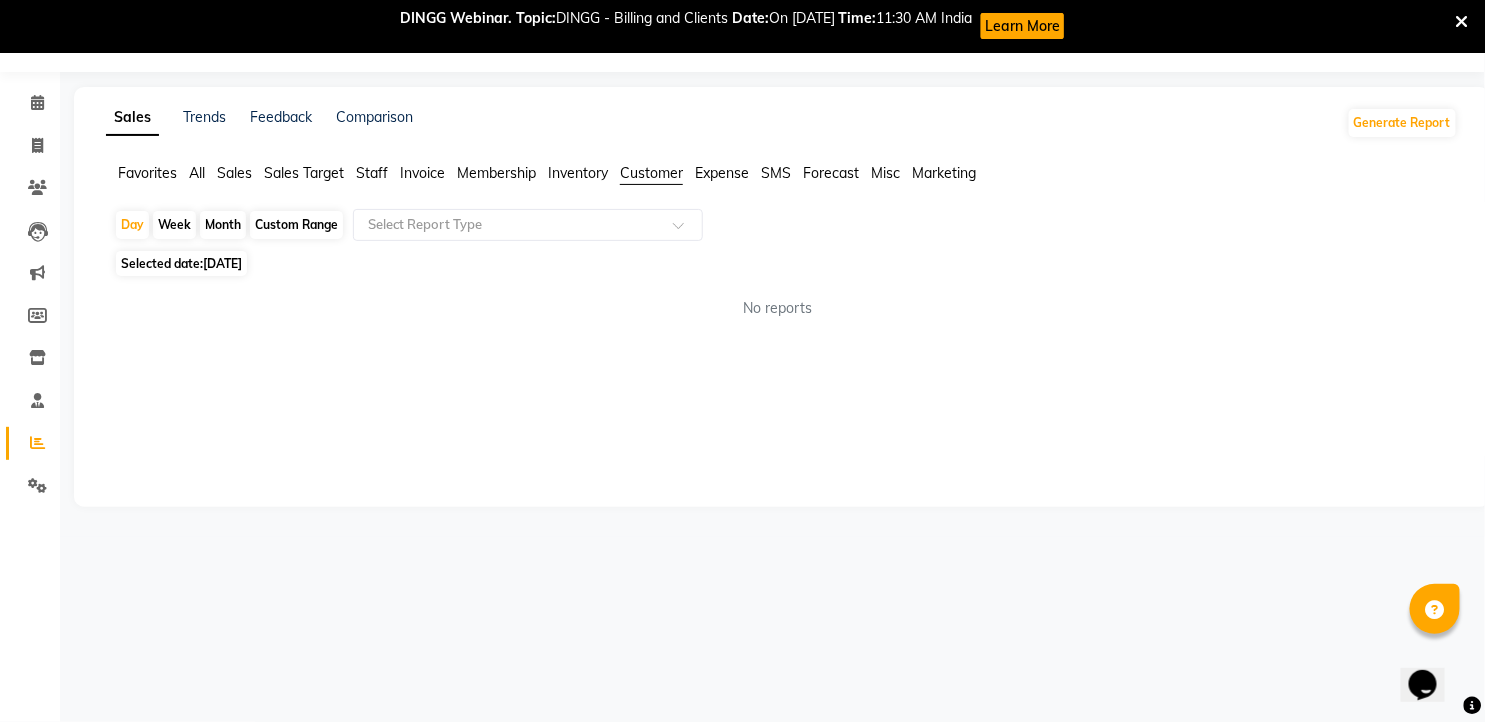 click on "Invoice" 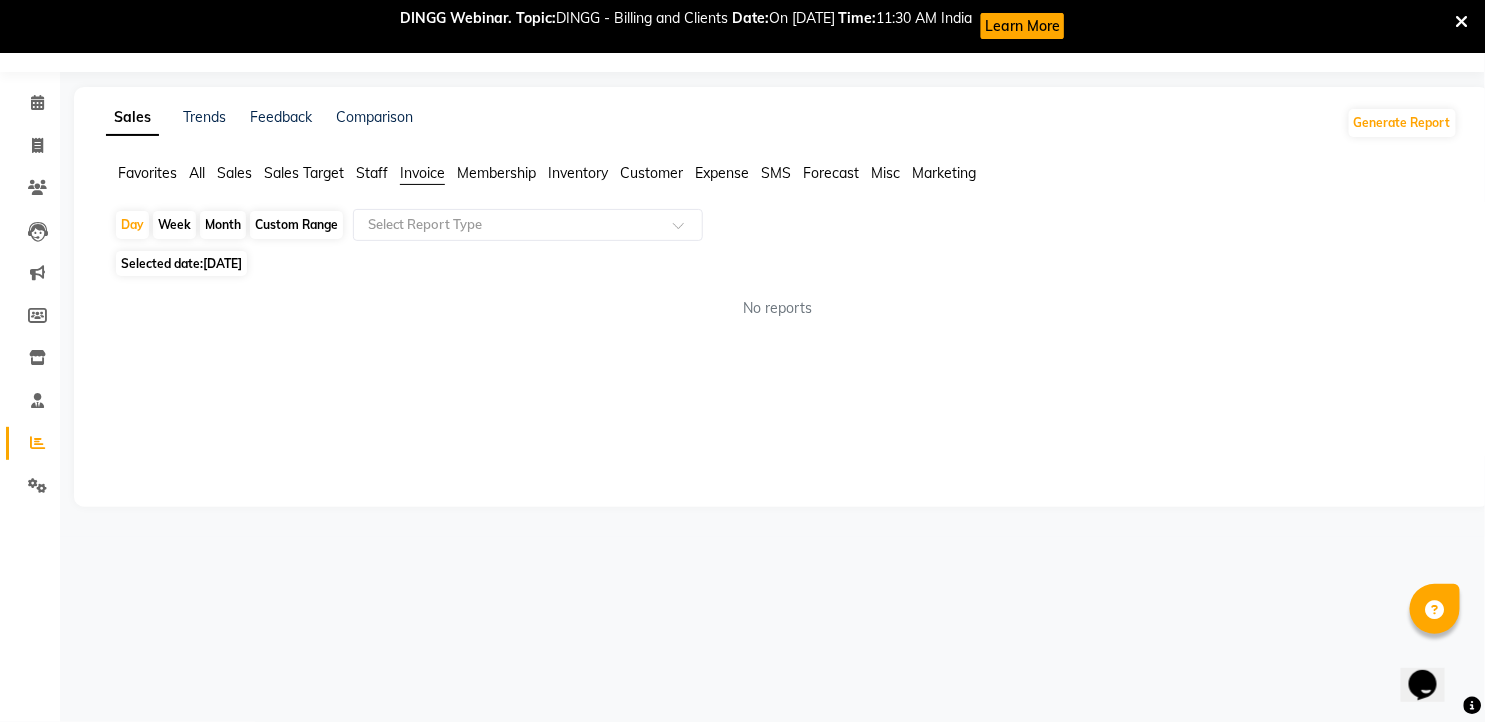 click on "Custom Range" 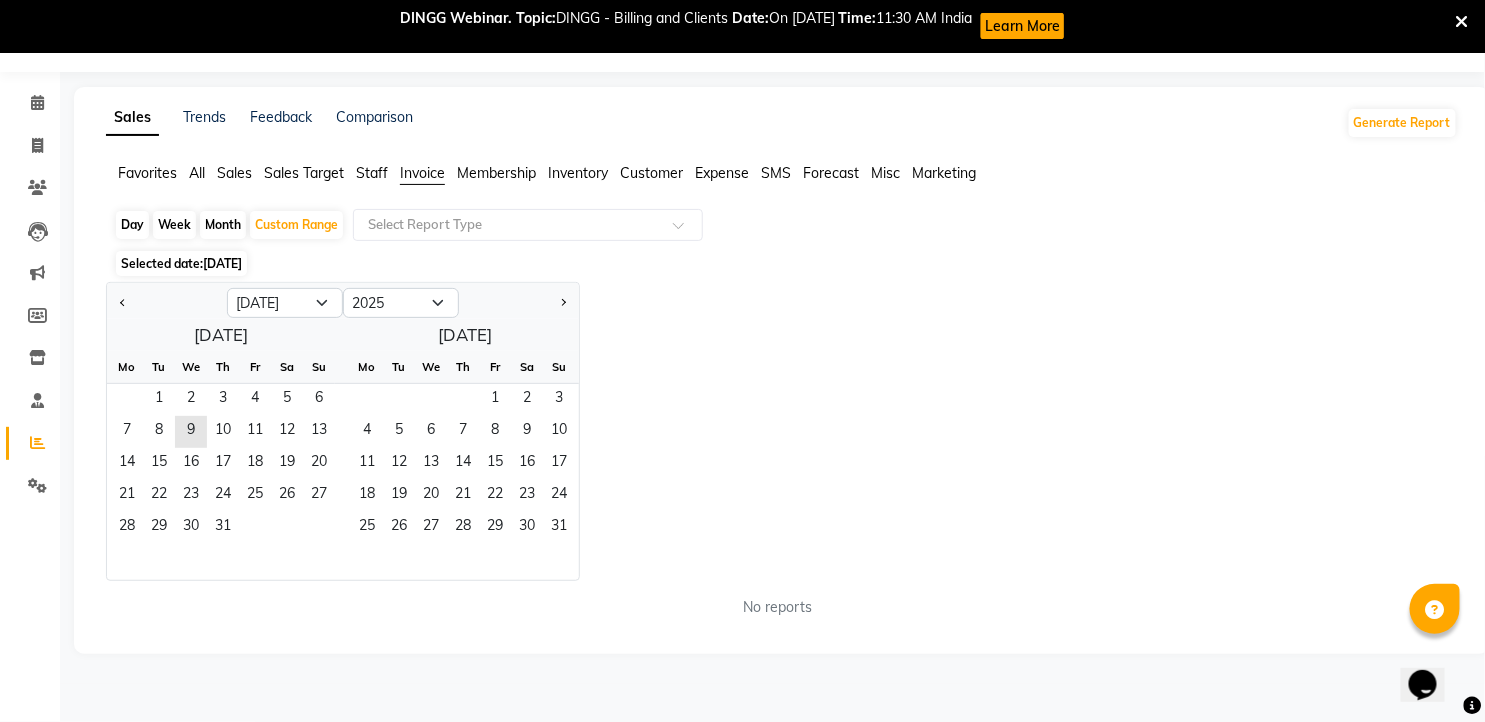 click on "Month" 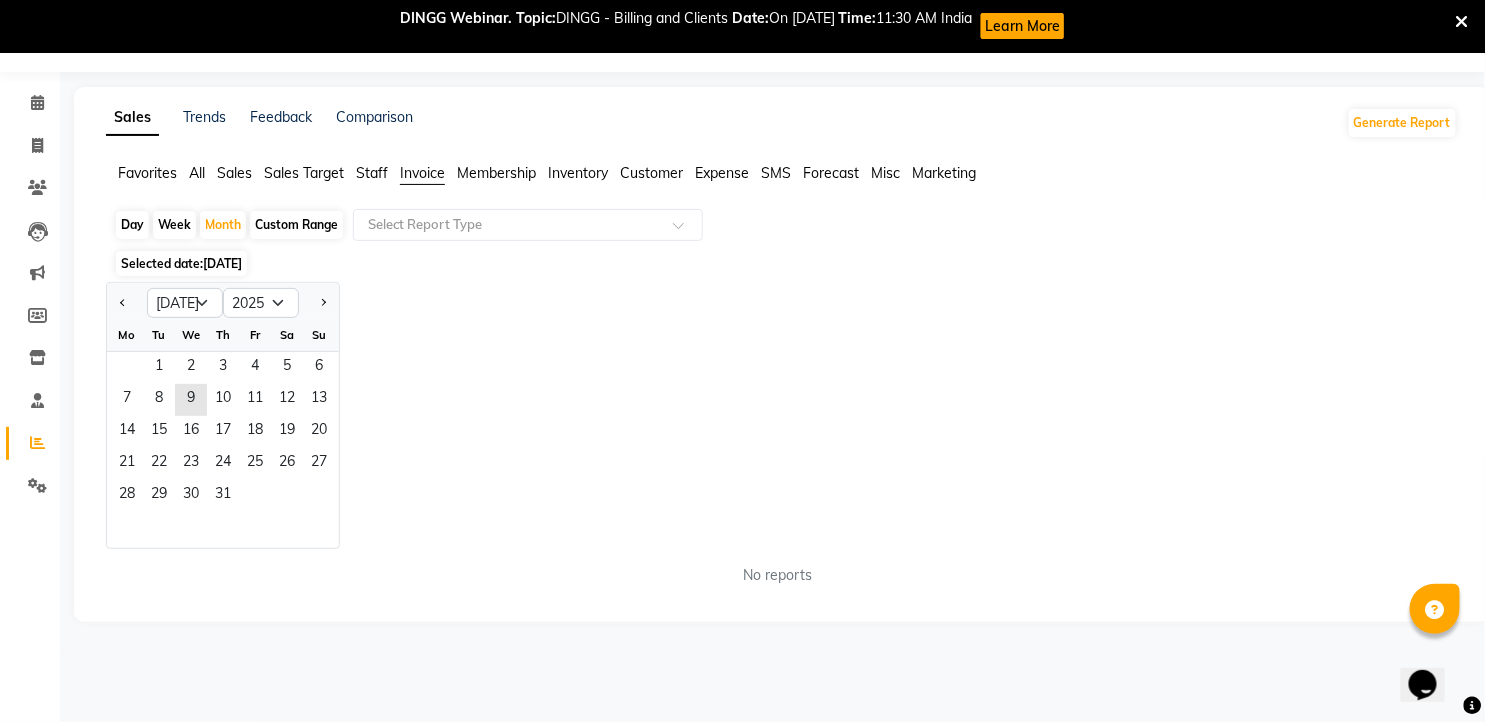 click on "Week" 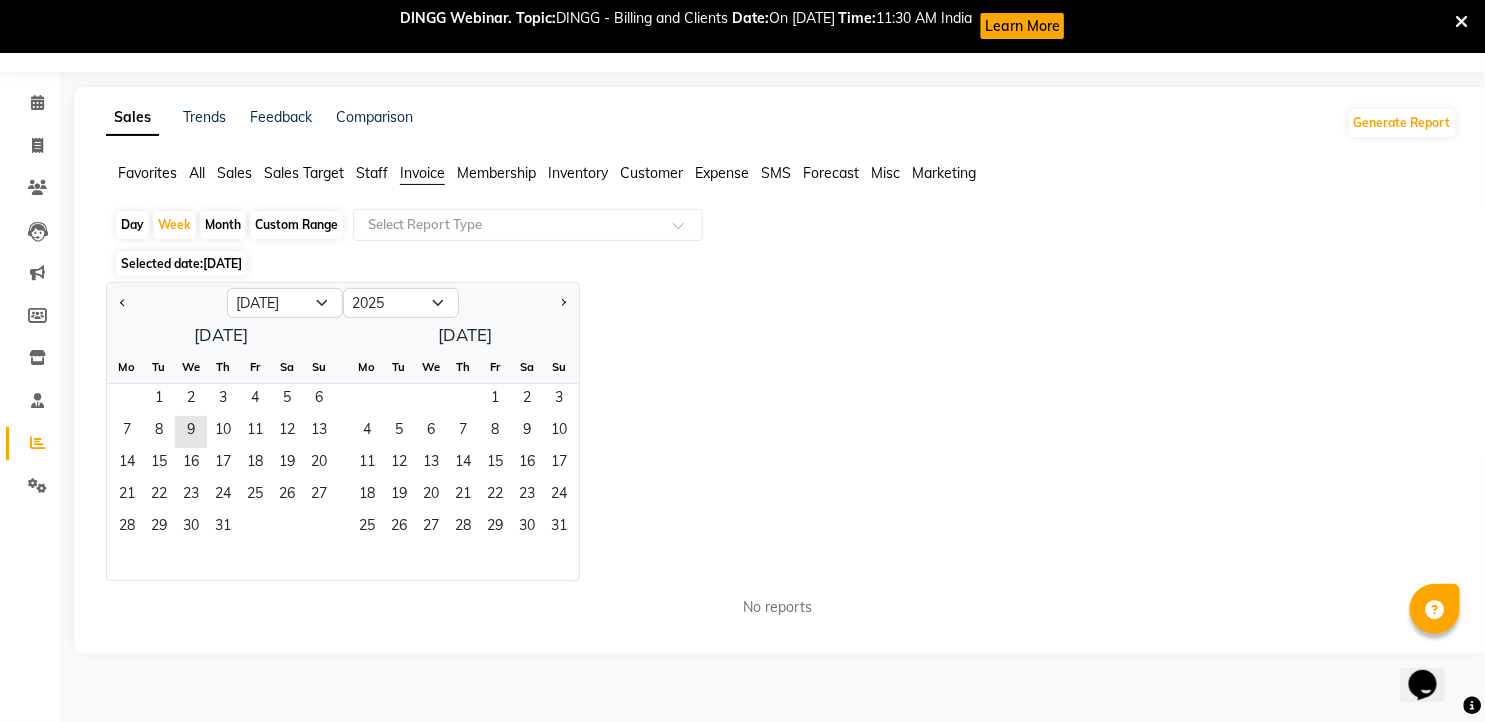 click on "Day" 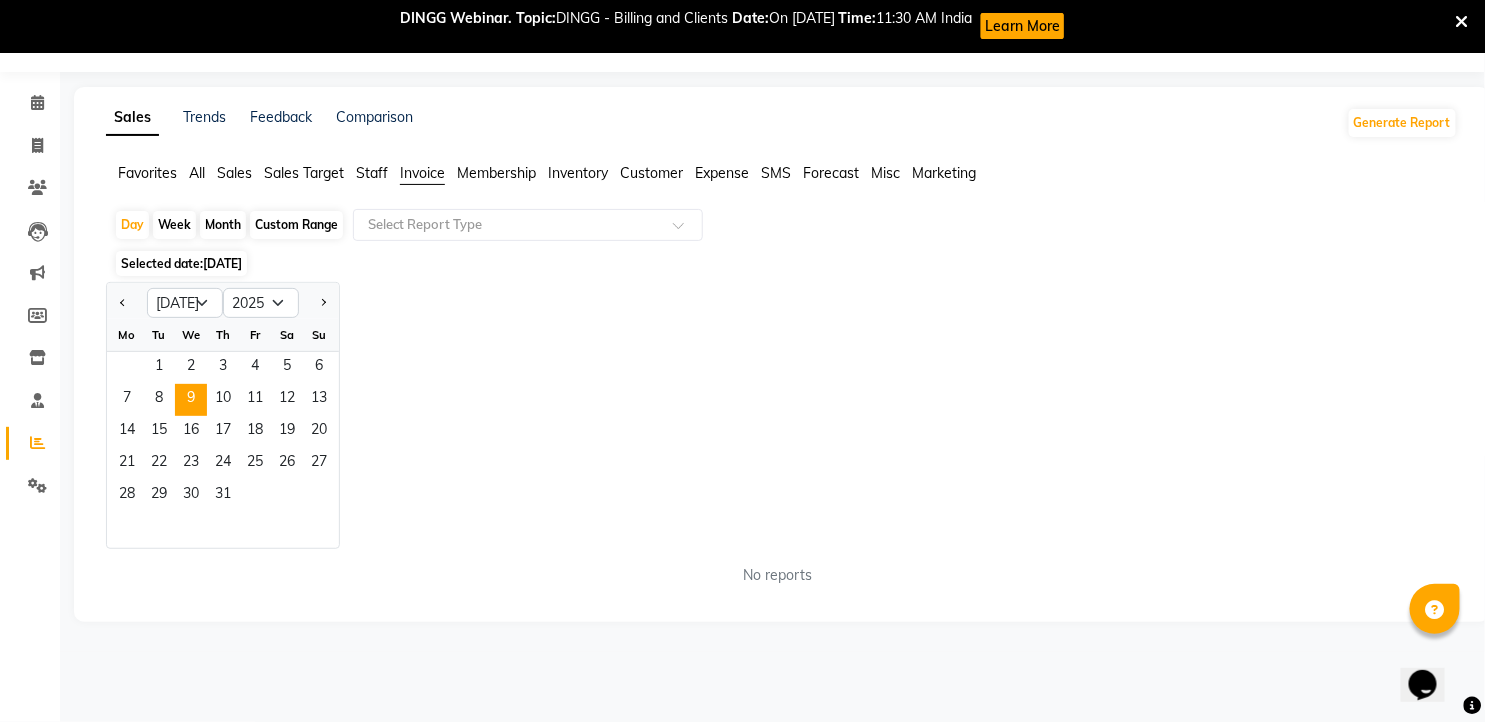 click on "Jan Feb Mar Apr May Jun [DATE] Aug Sep Oct Nov [DATE] 2016 2017 2018 2019 2020 2021 2022 2023 2024 2025 2026 2027 2028 2029 2030 2031 2032 2033 2034 2035 Mo Tu We Th Fr Sa Su  1   2   3   4   5   6   7   8   9   10   11   12   13   14   15   16   17   18   19   20   21   22   23   24   25   26   27   28   29   30   31" 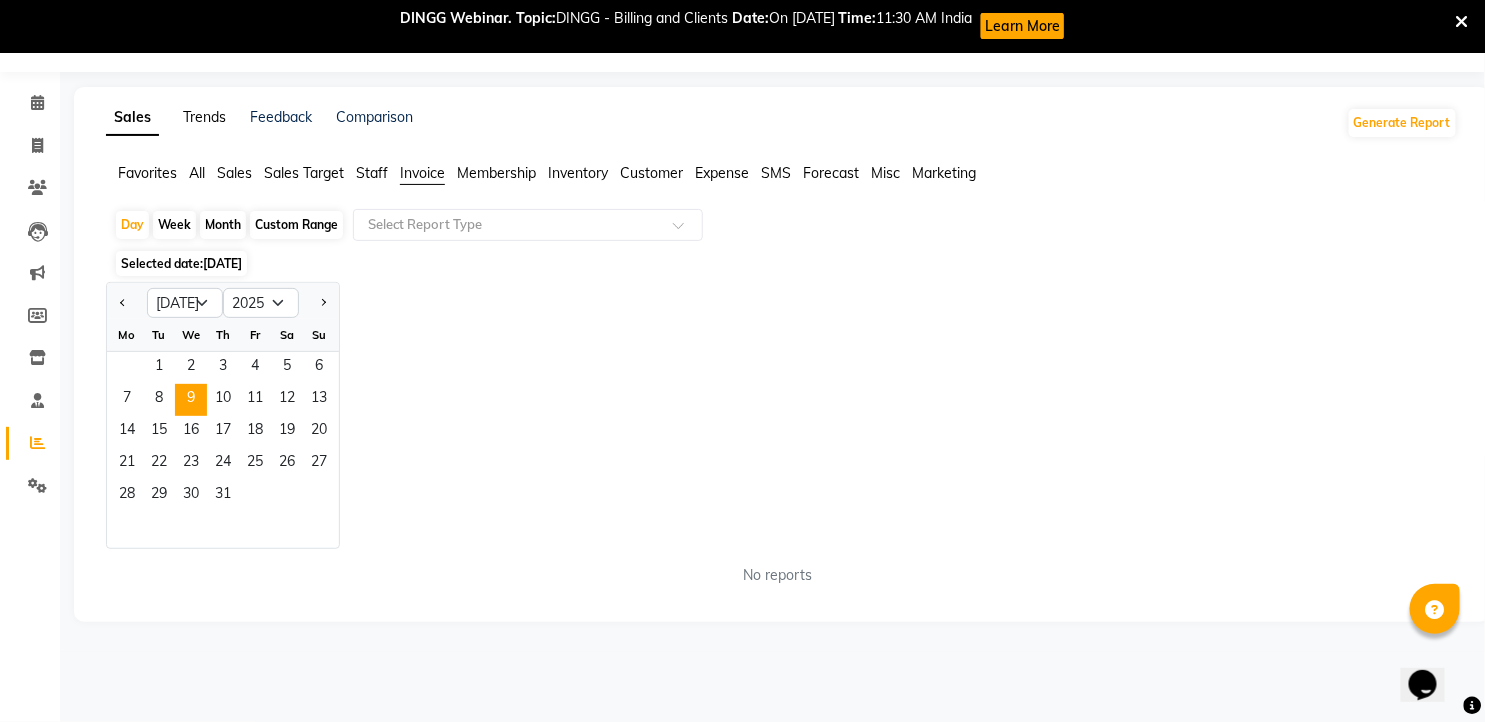click on "Trends" 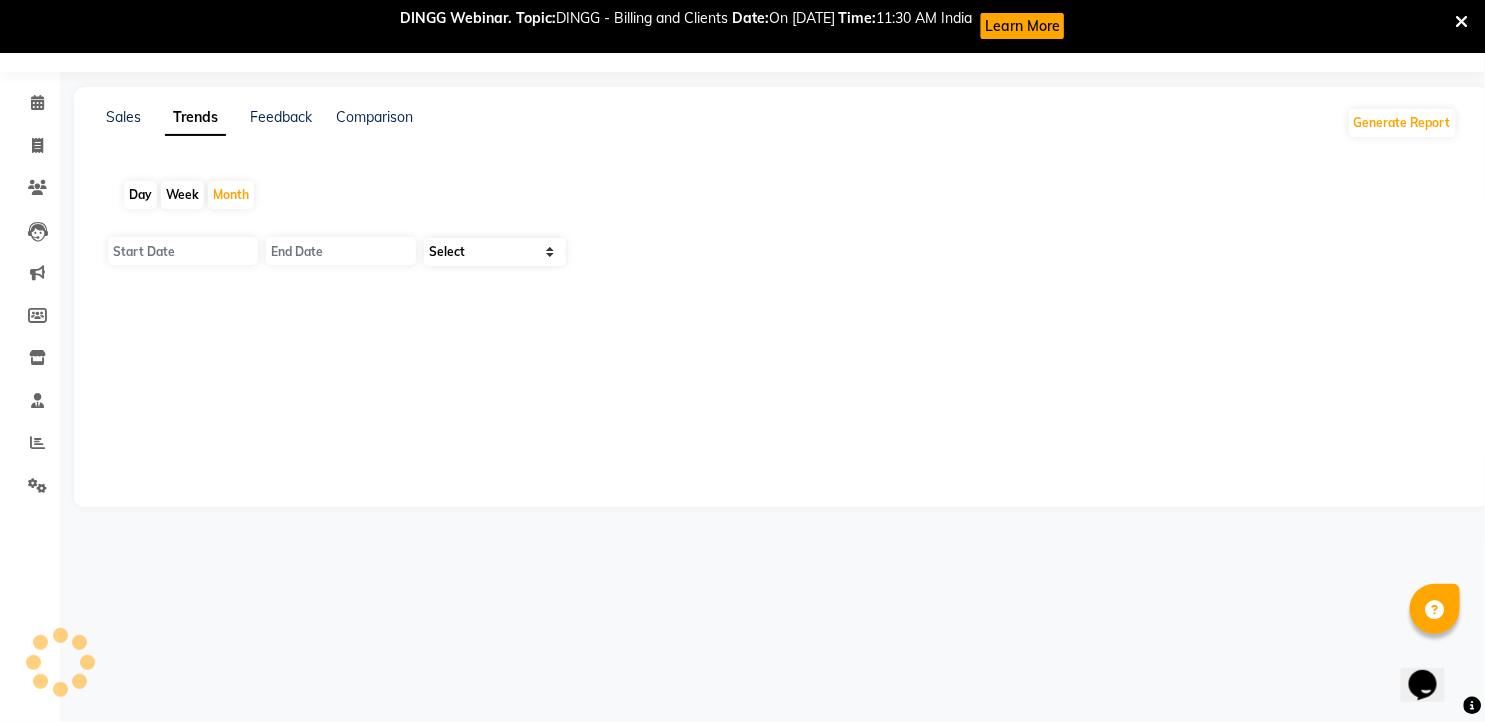 type on "01-07-2025" 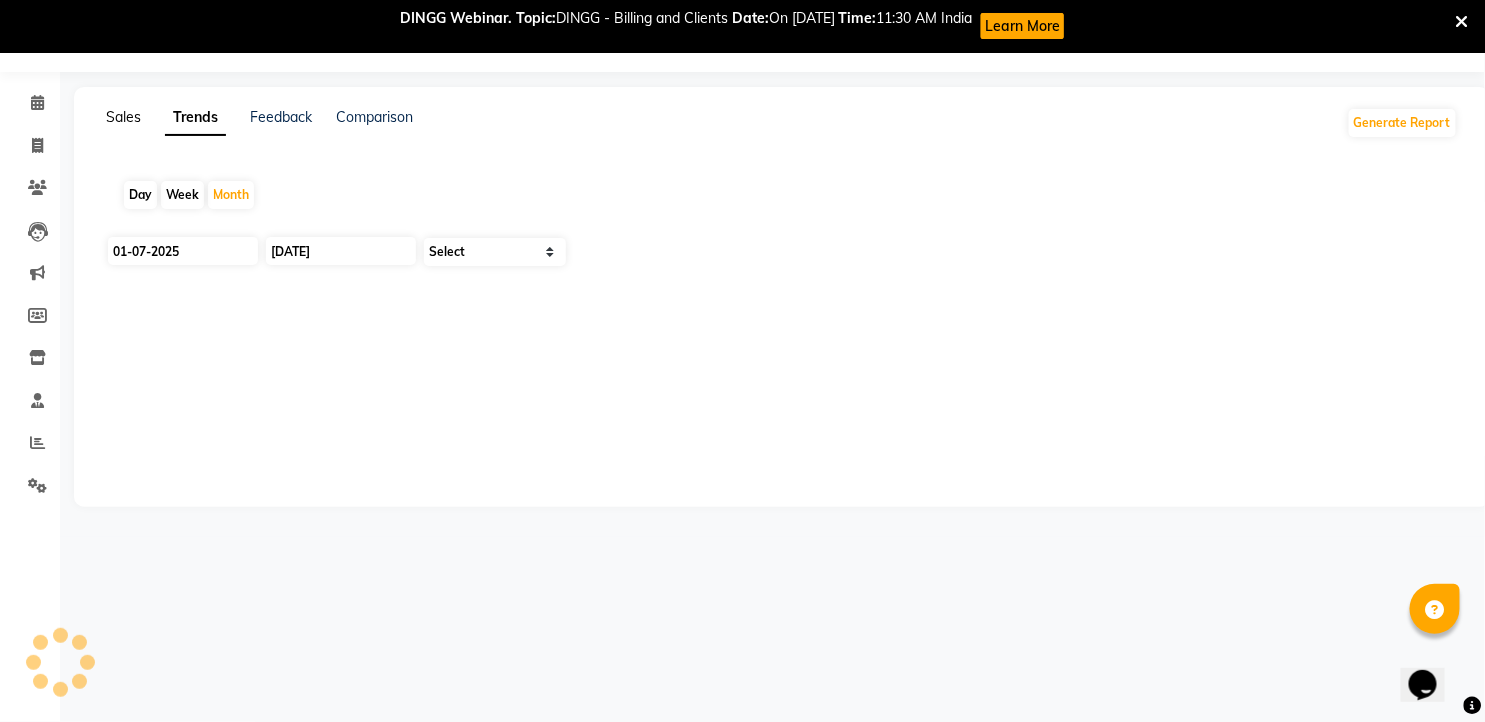 select on "by_client" 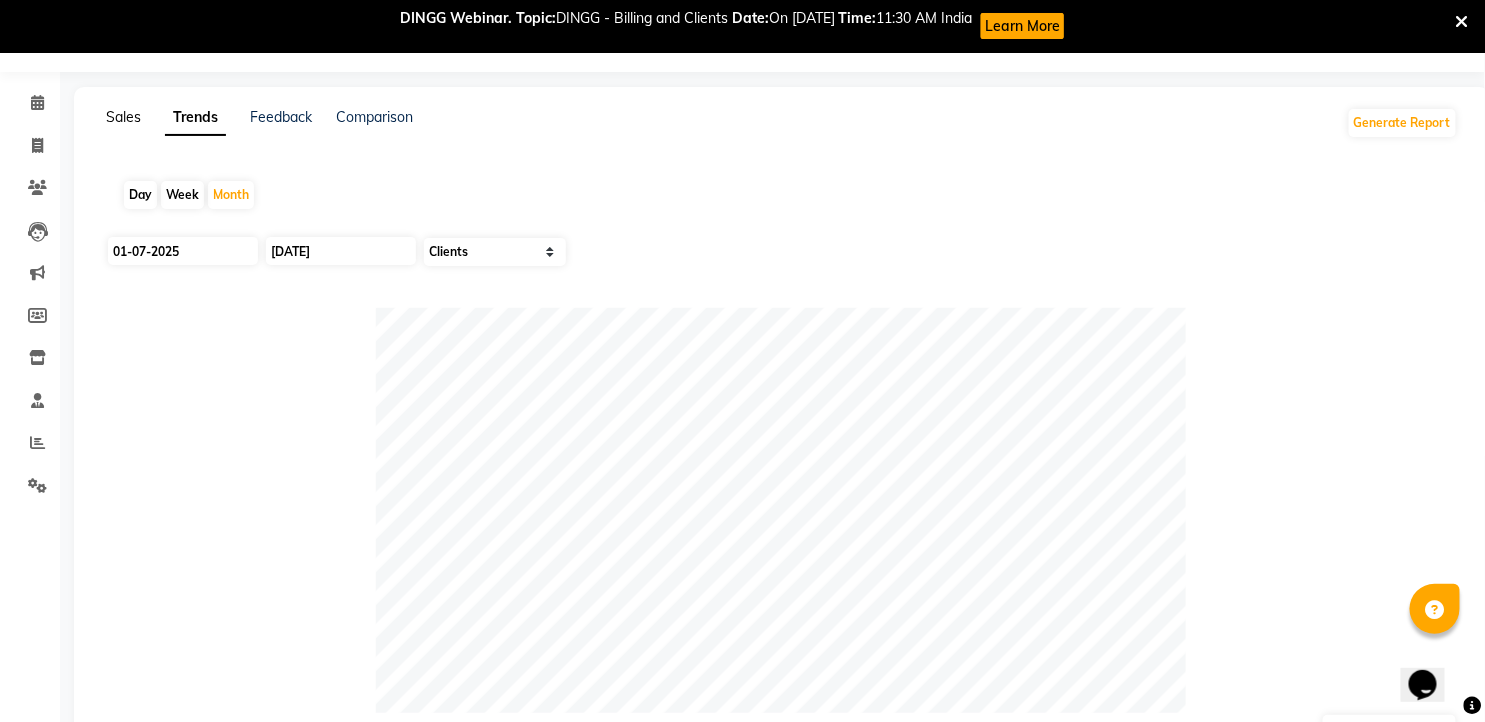 click on "Sales" 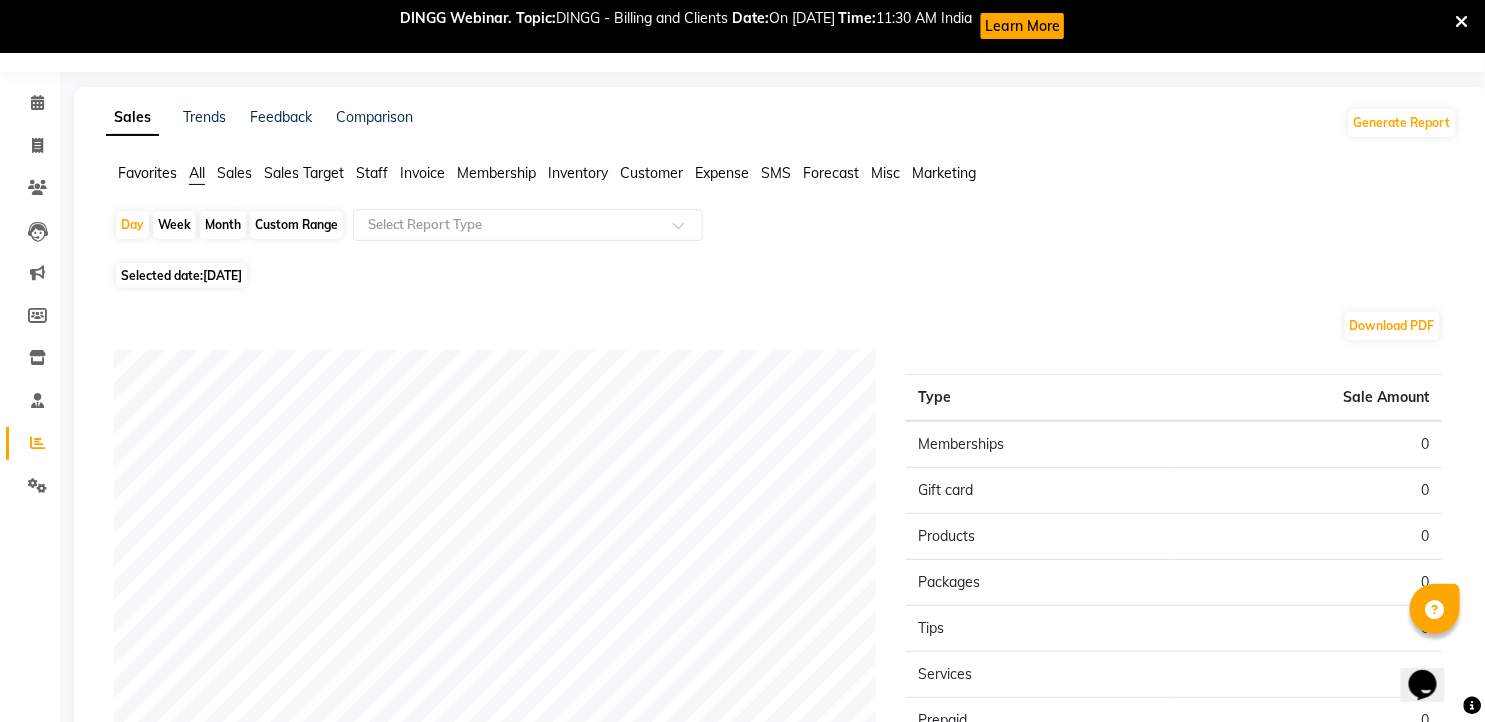 click on "Sales" 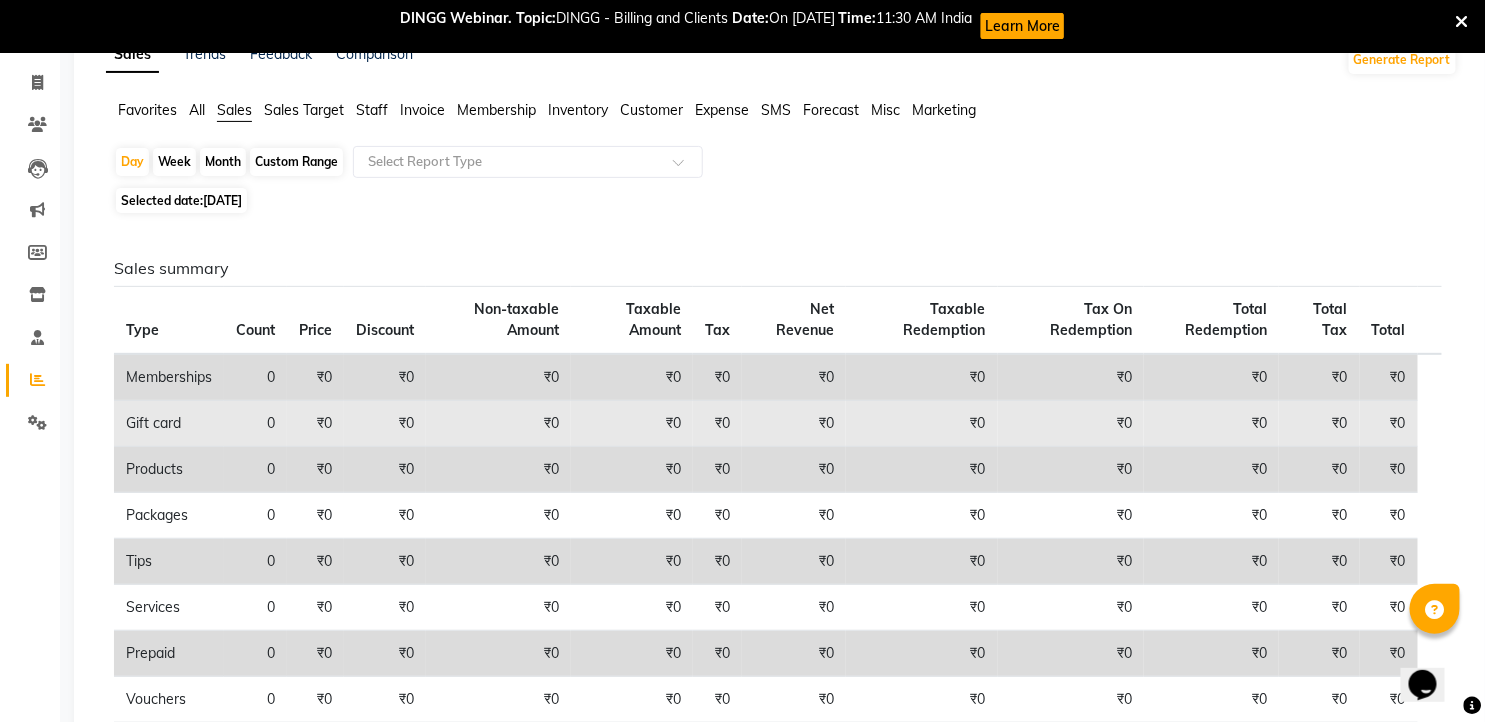 scroll, scrollTop: 0, scrollLeft: 0, axis: both 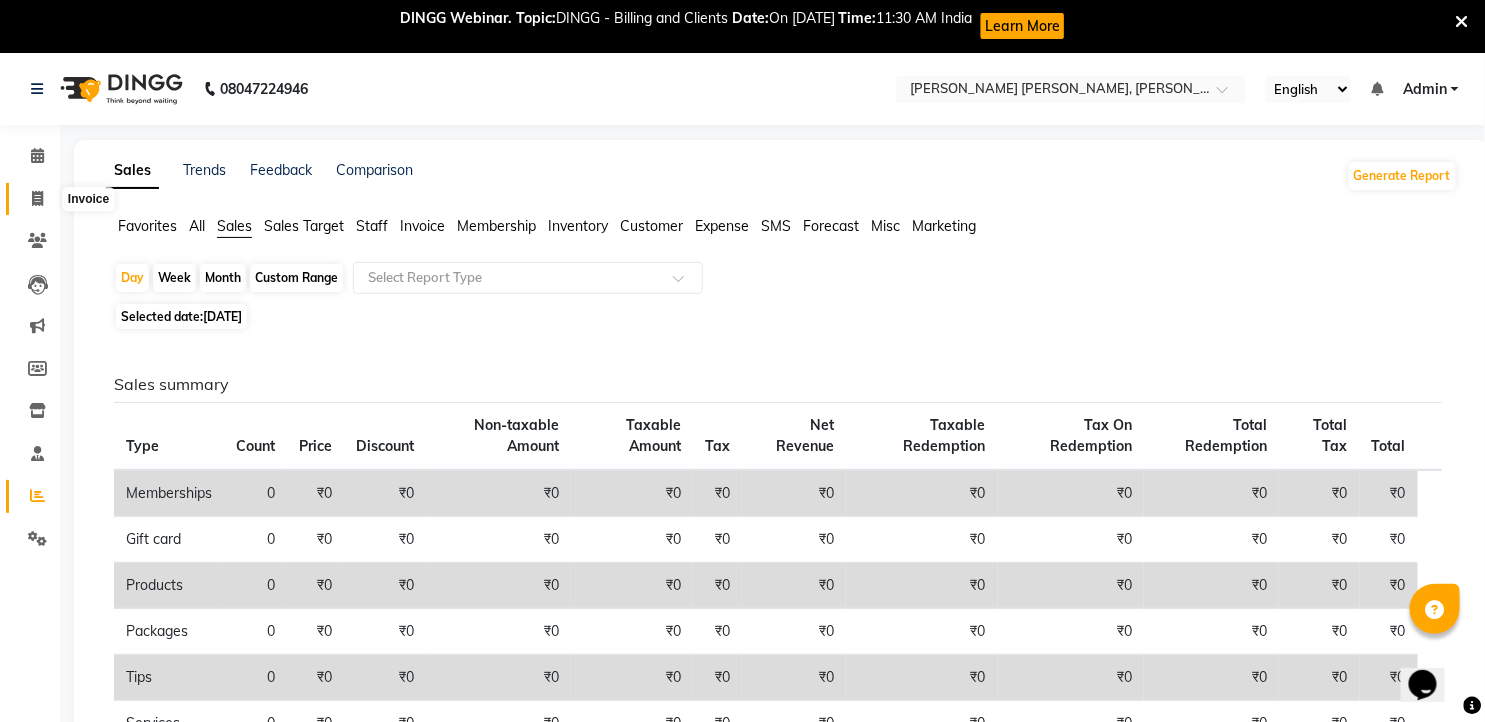click 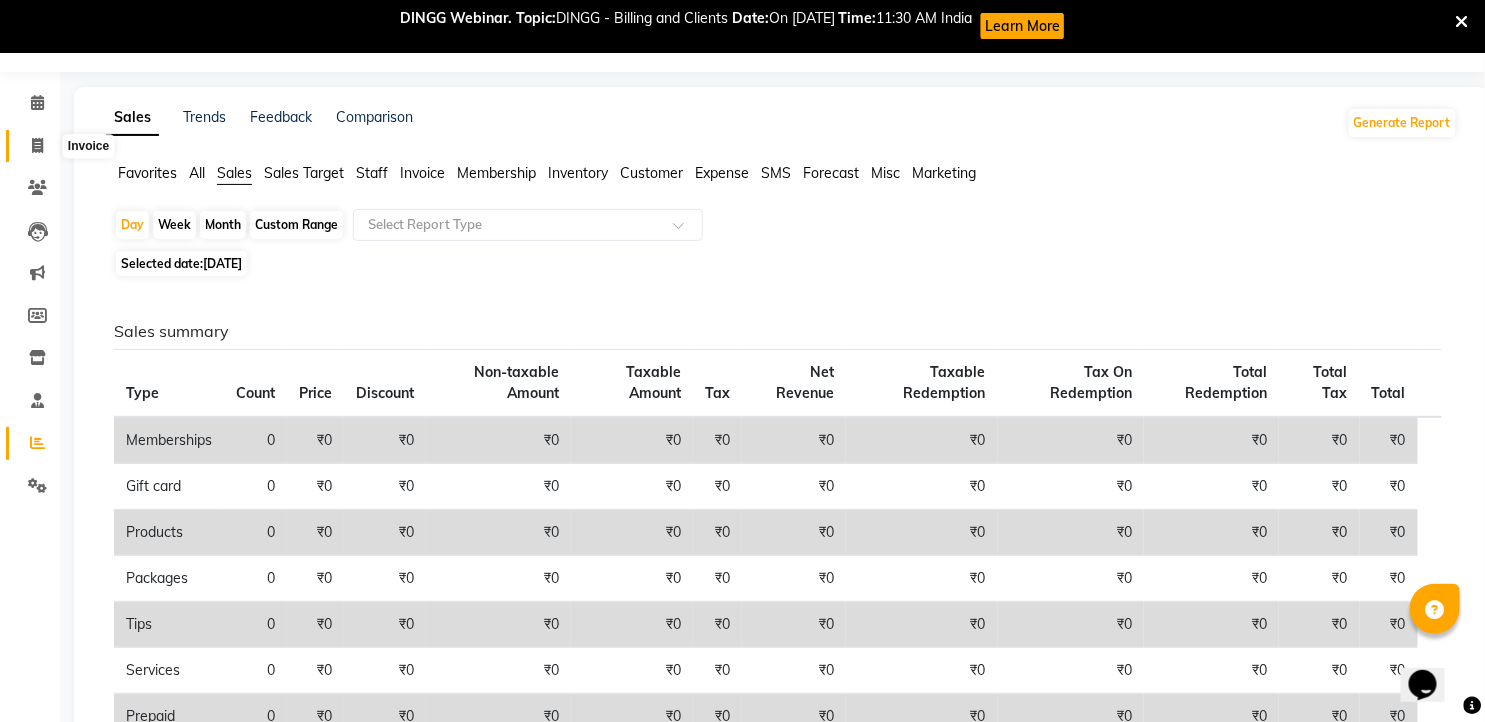 select on "service" 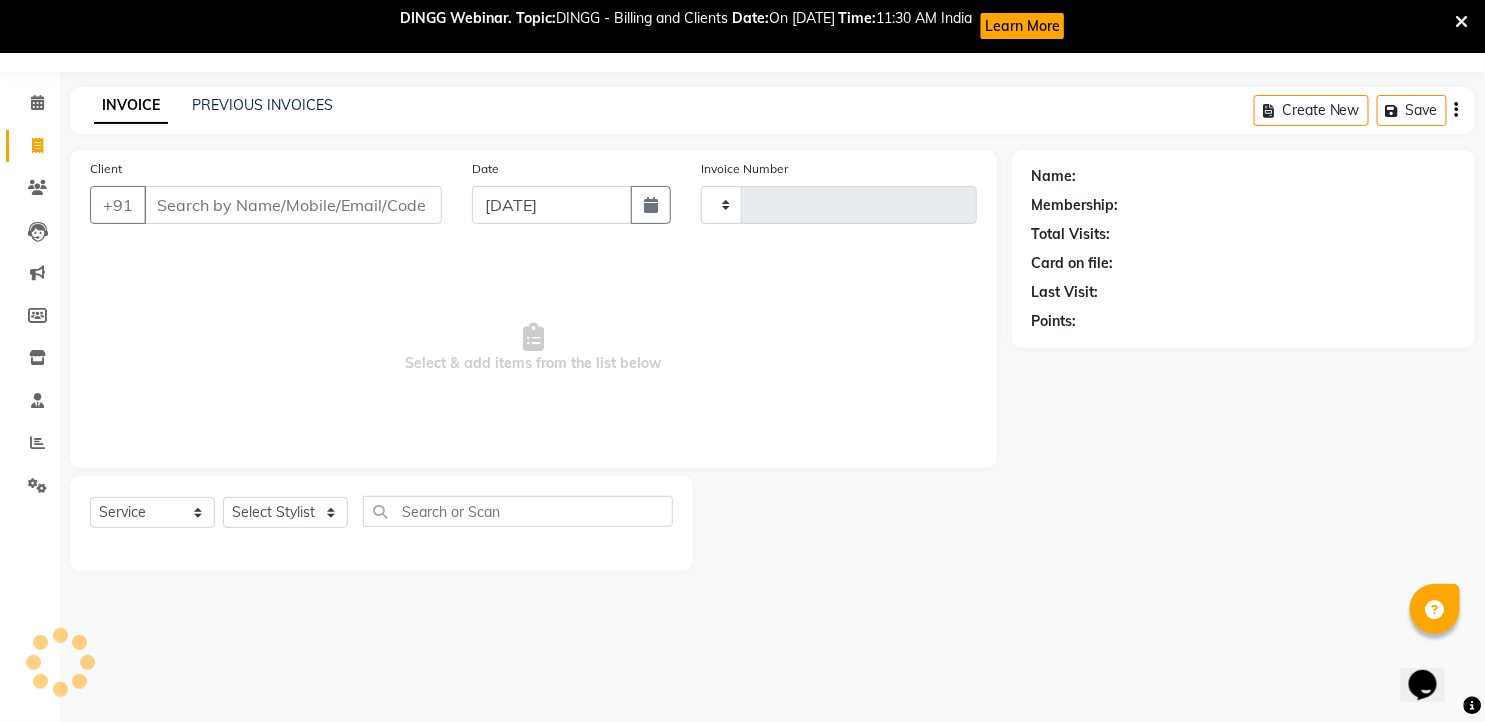 type on "0760" 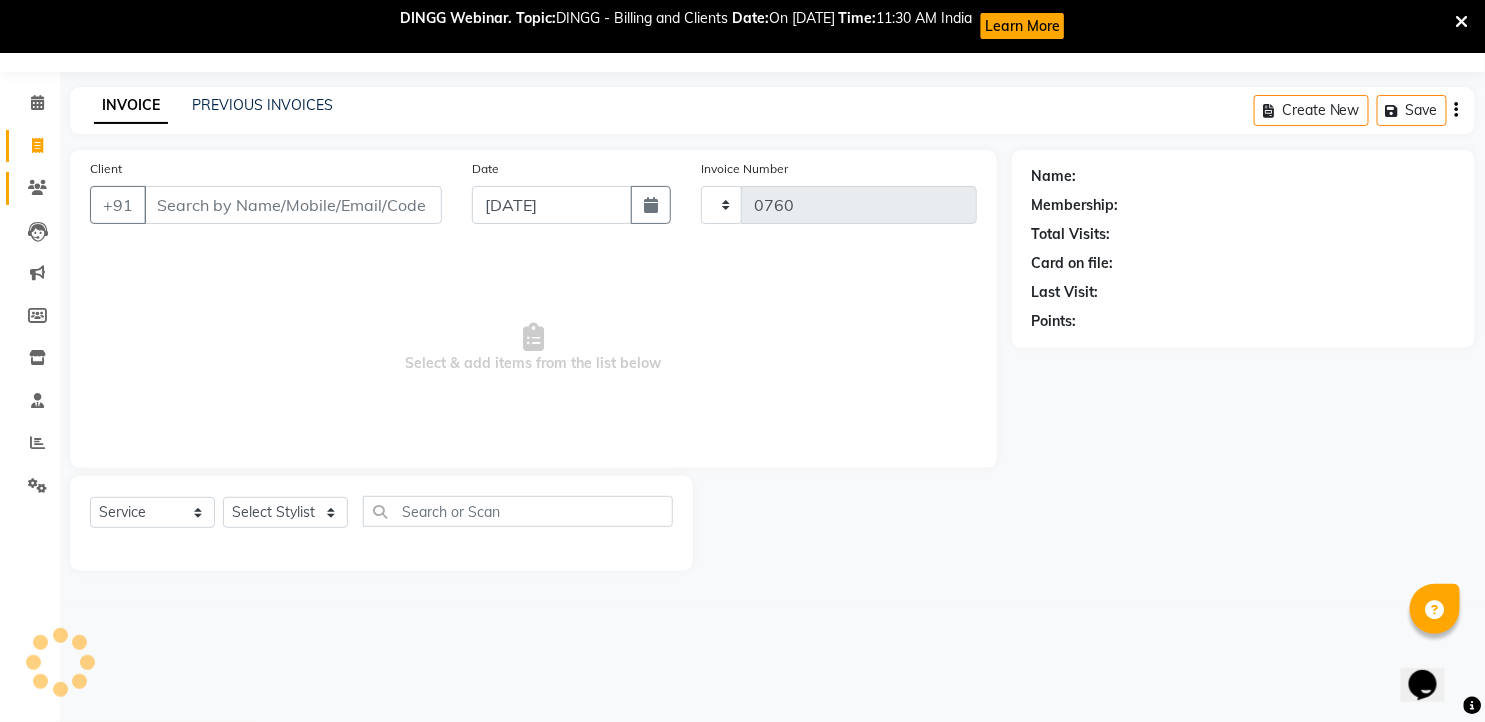 select on "7150" 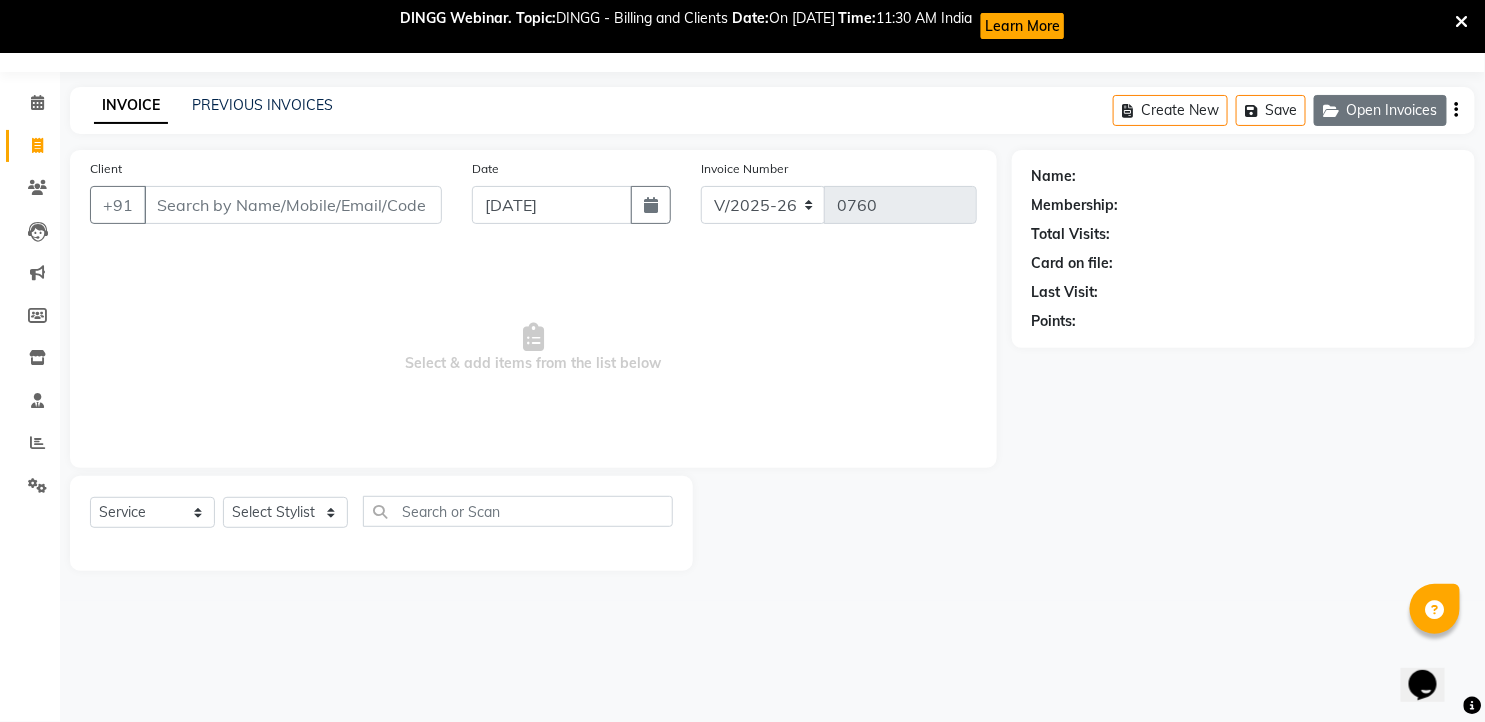click on "Open Invoices" 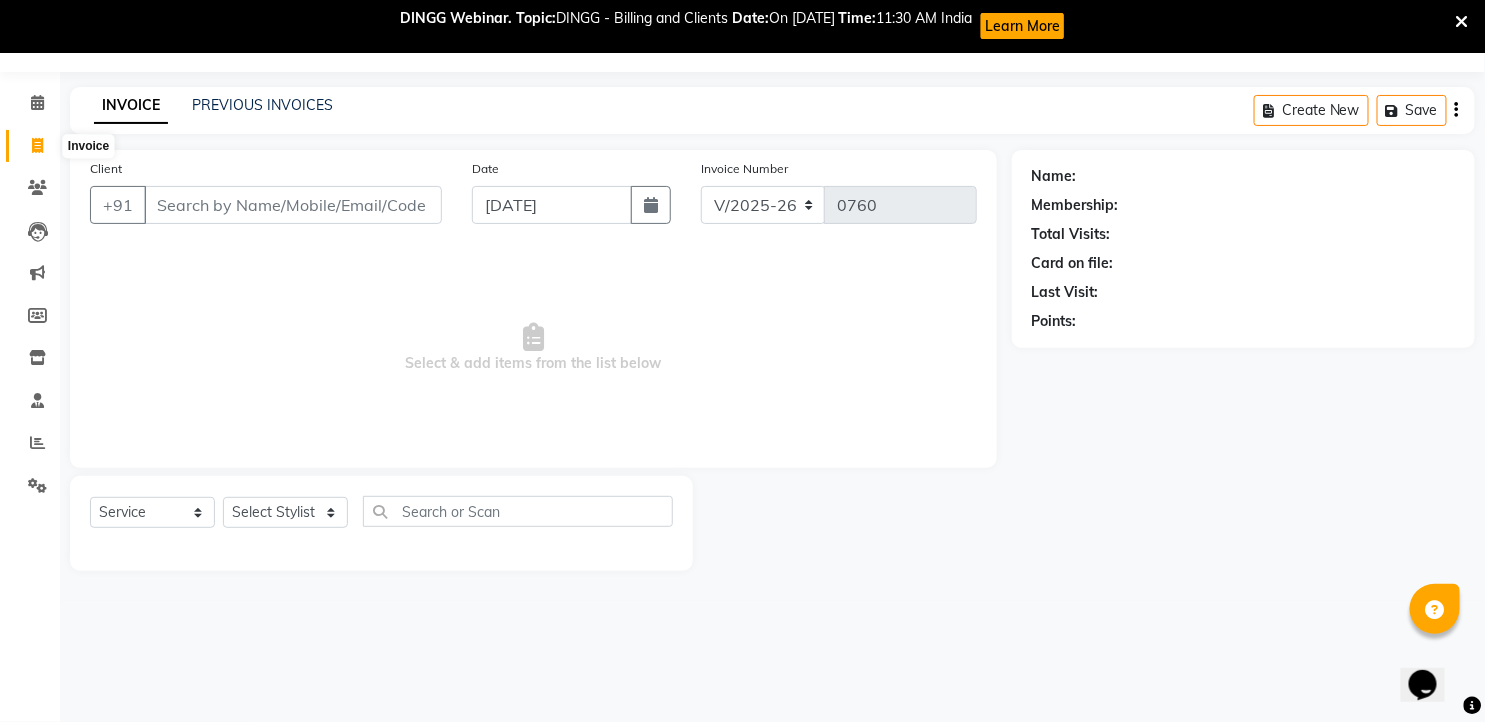 click 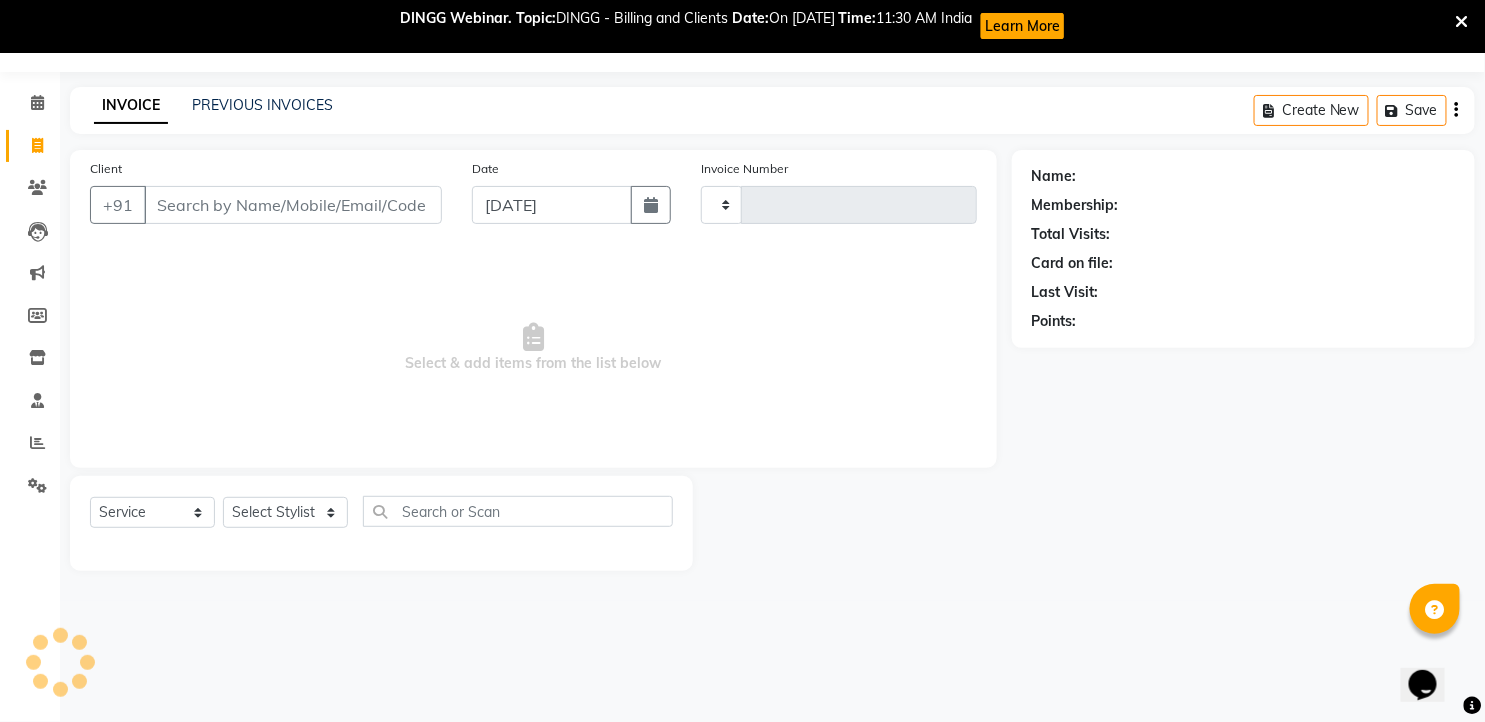 type on "0760" 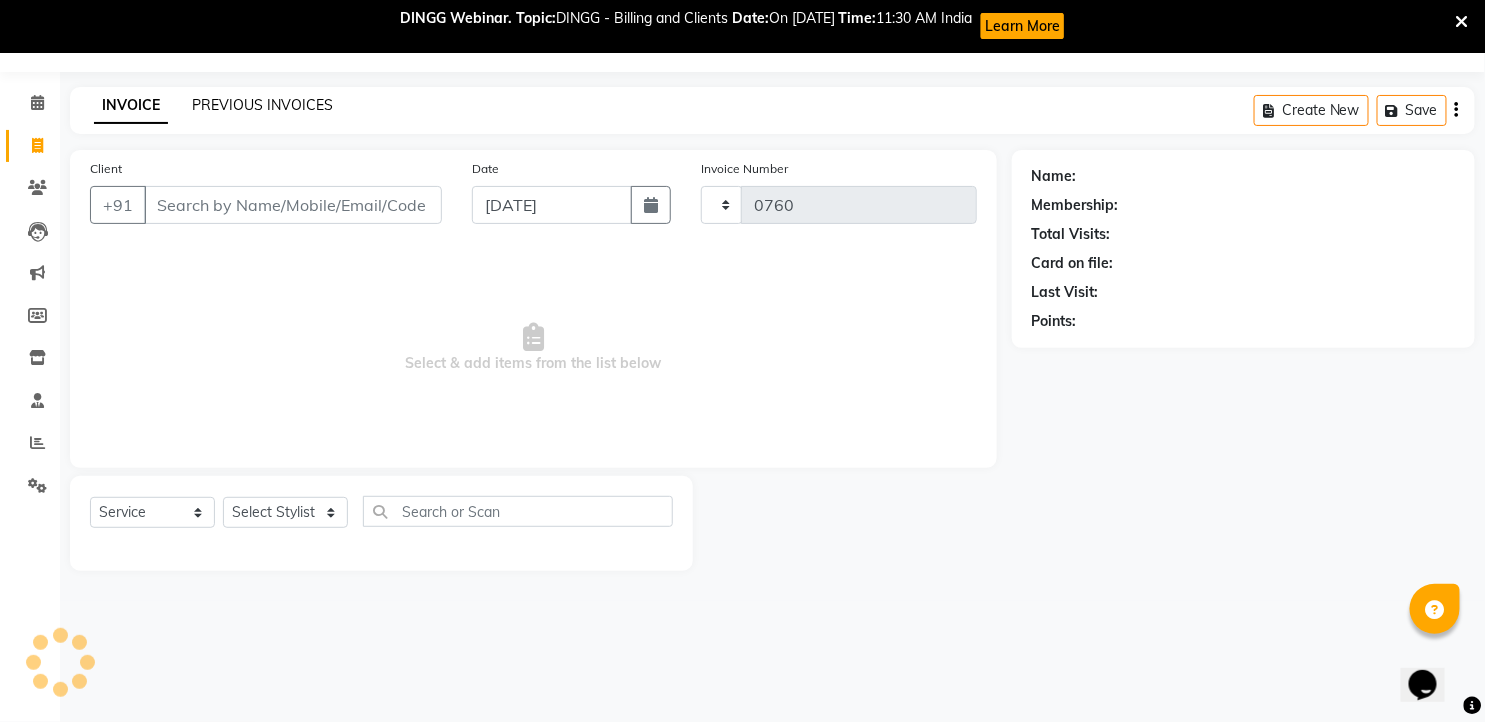 select on "7150" 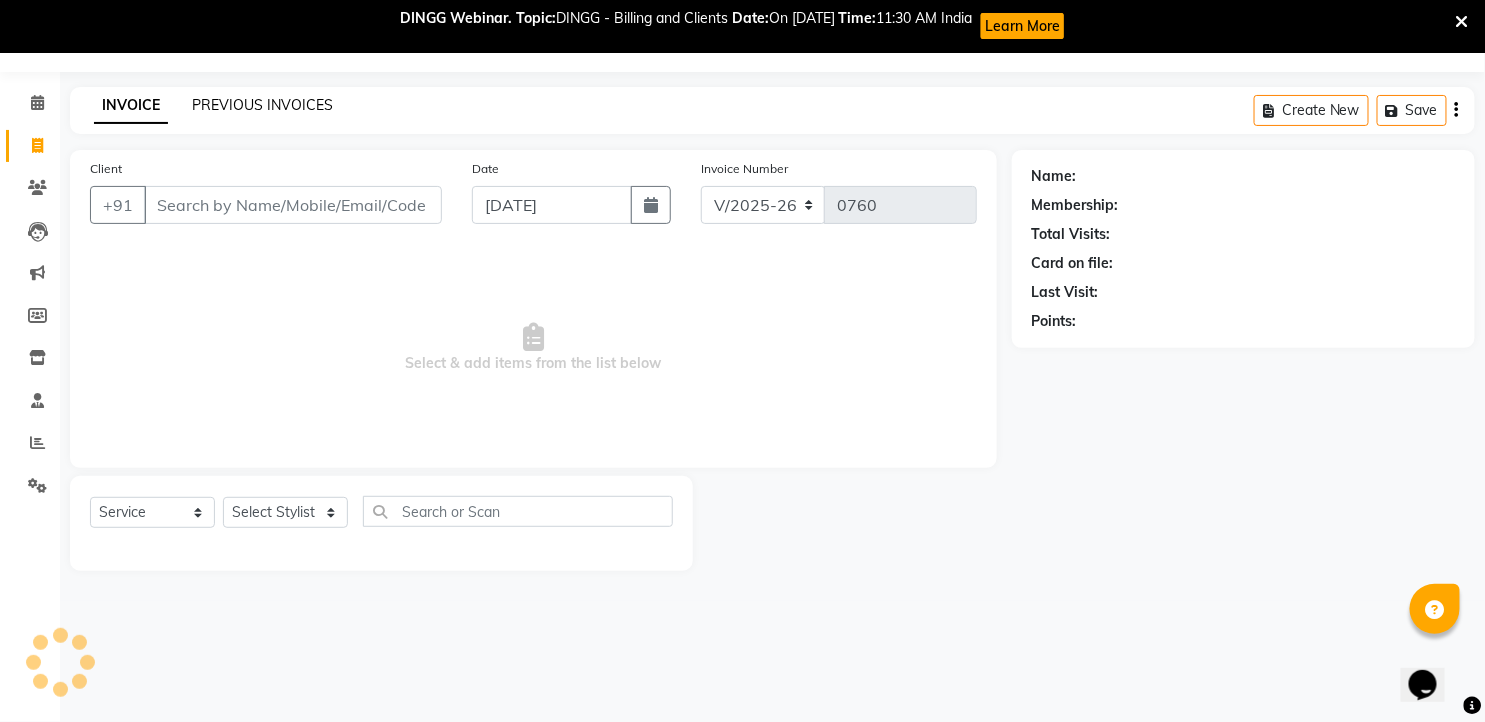 click on "PREVIOUS INVOICES" 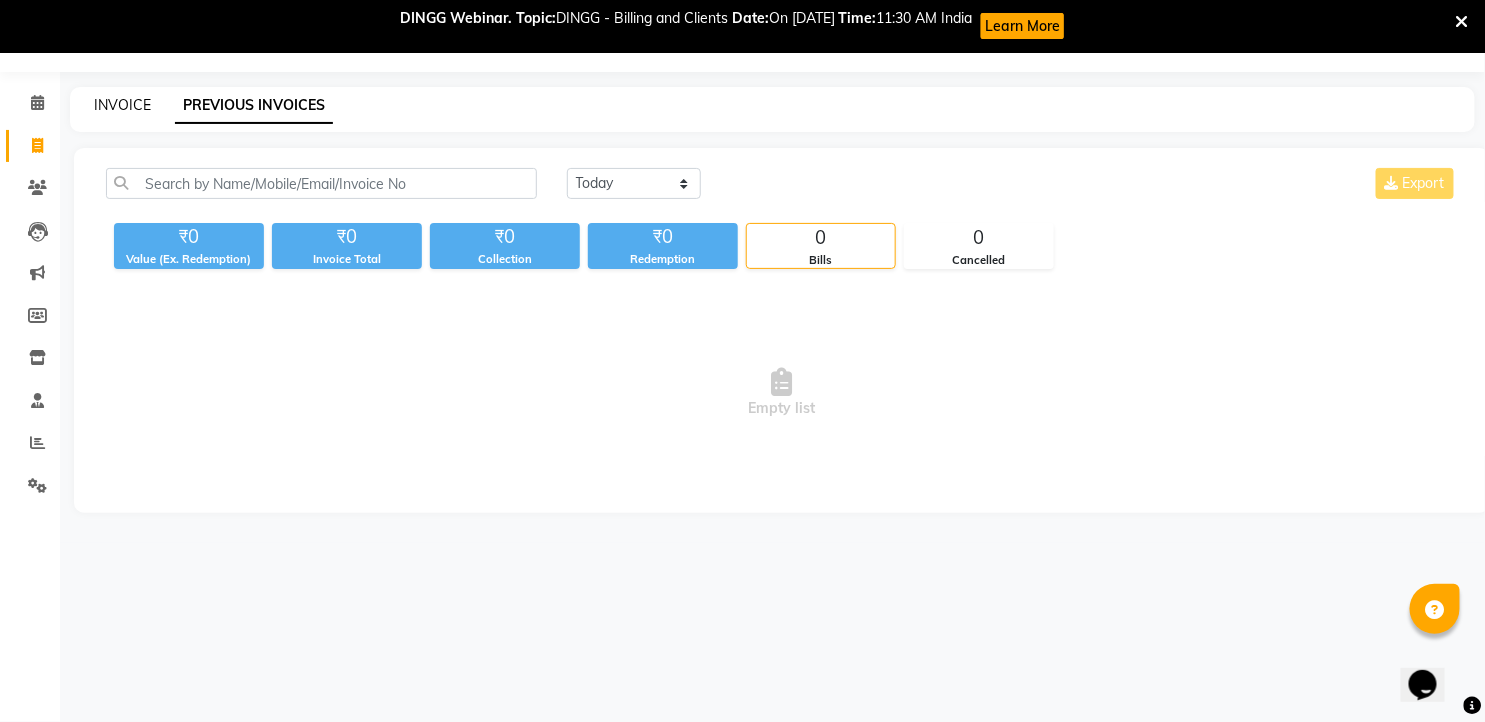 click on "INVOICE" 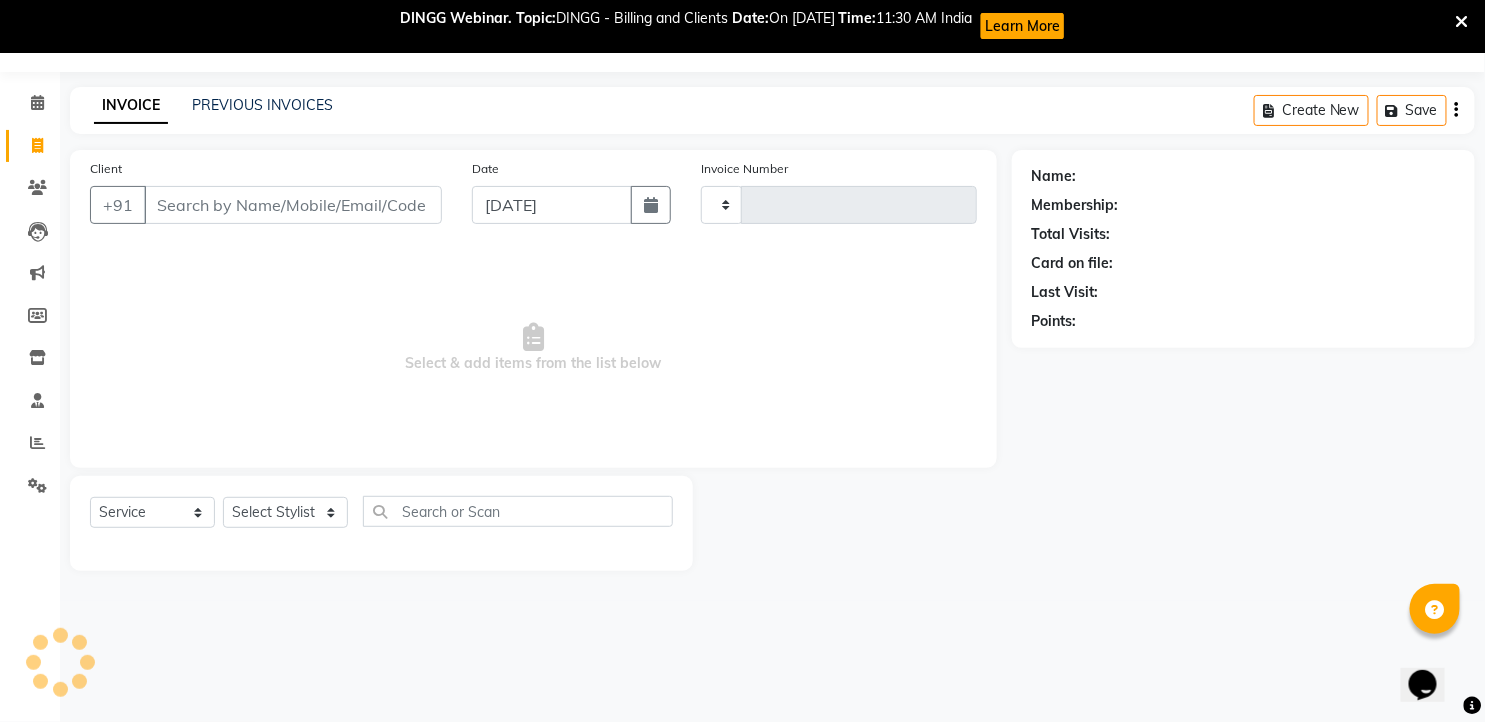 type on "0760" 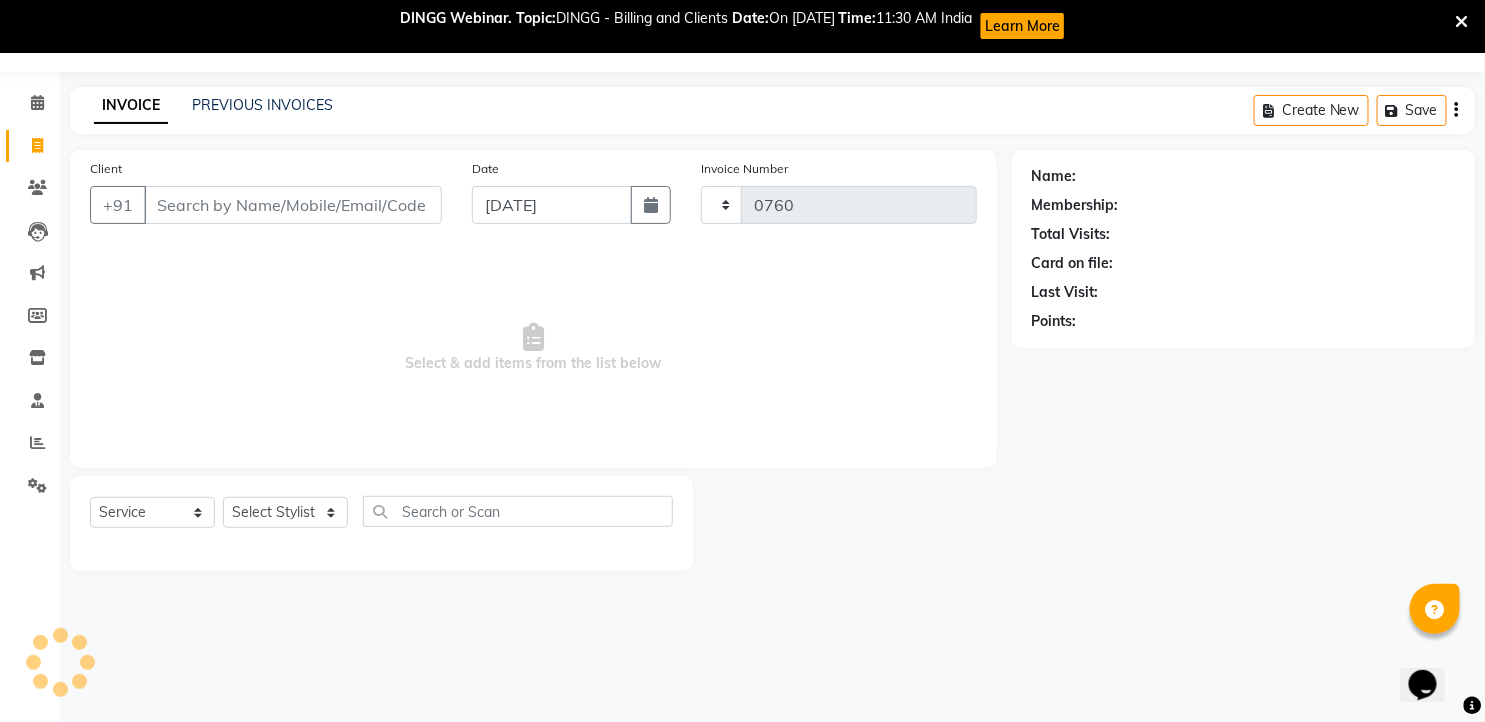 select on "7150" 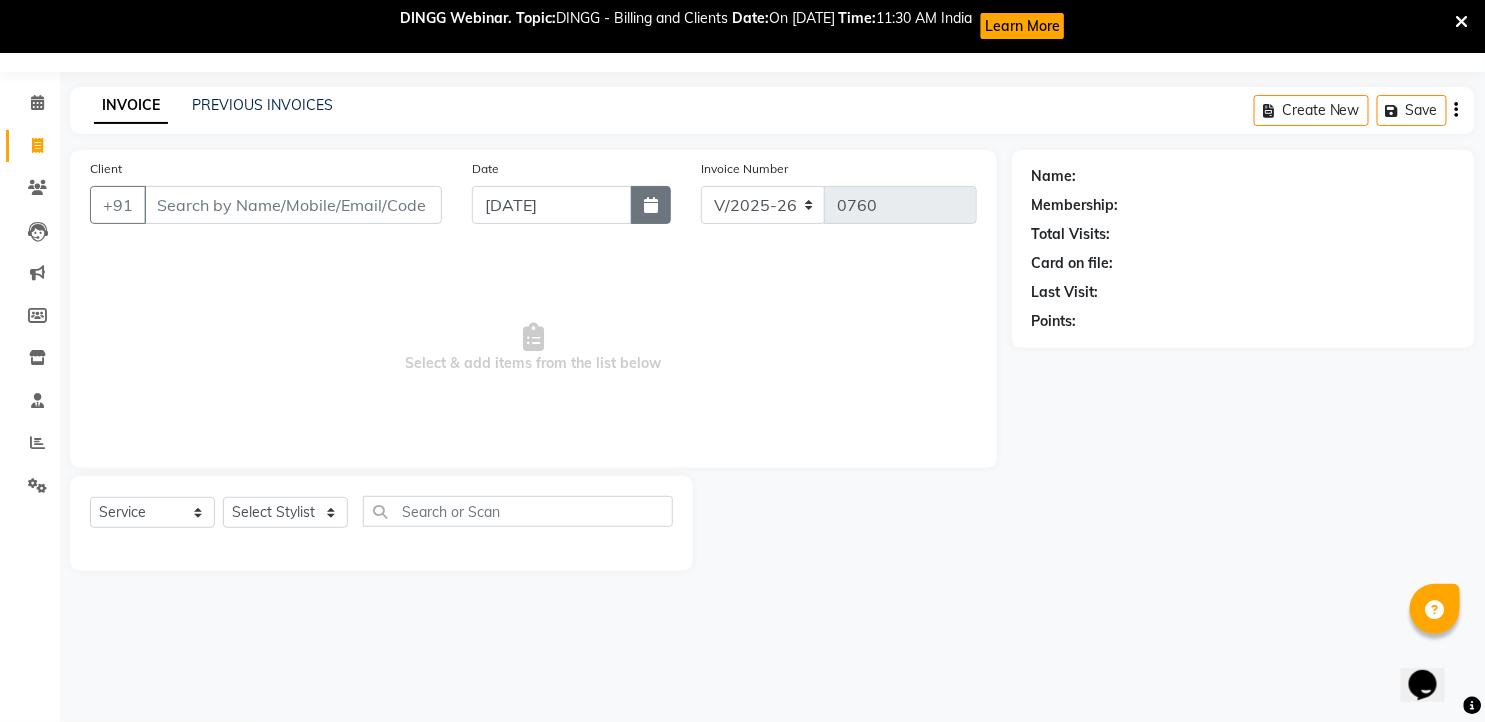 click 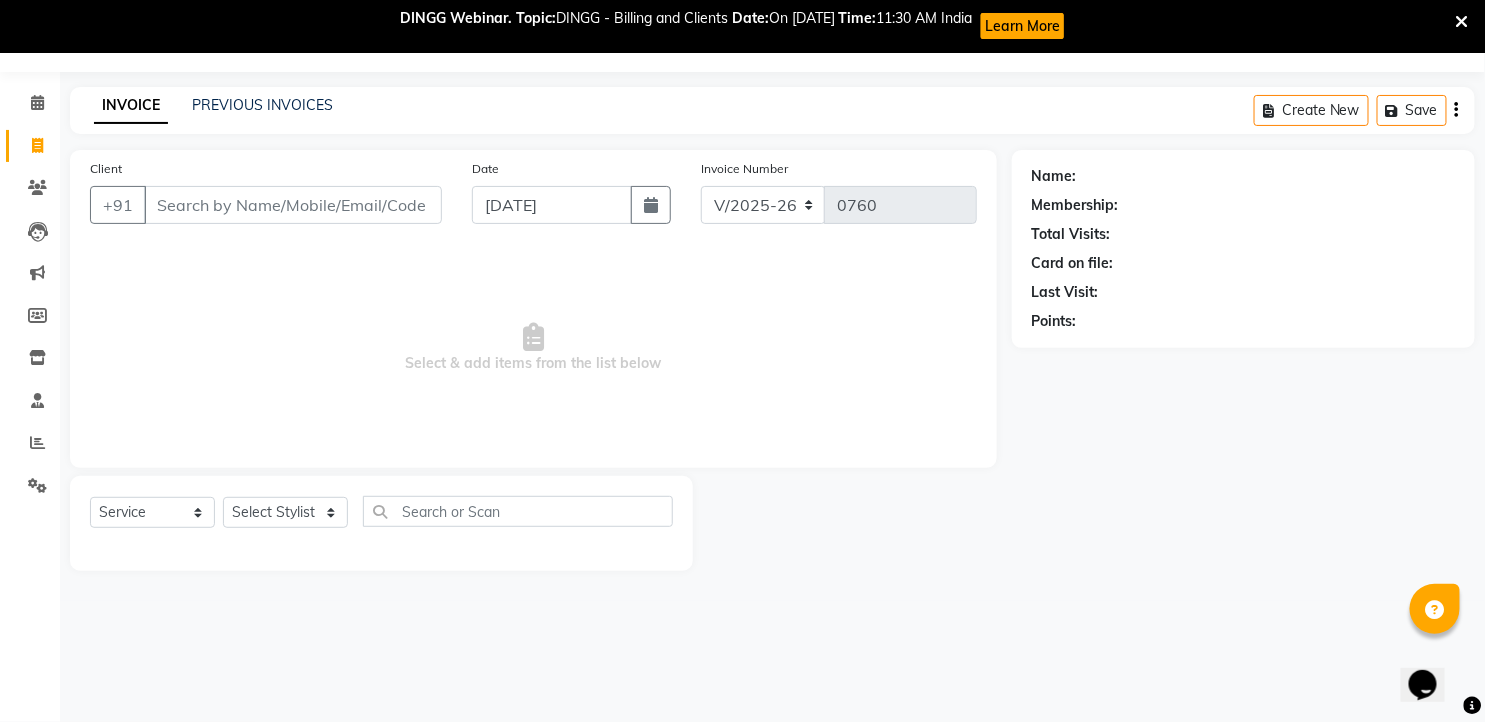 select on "7" 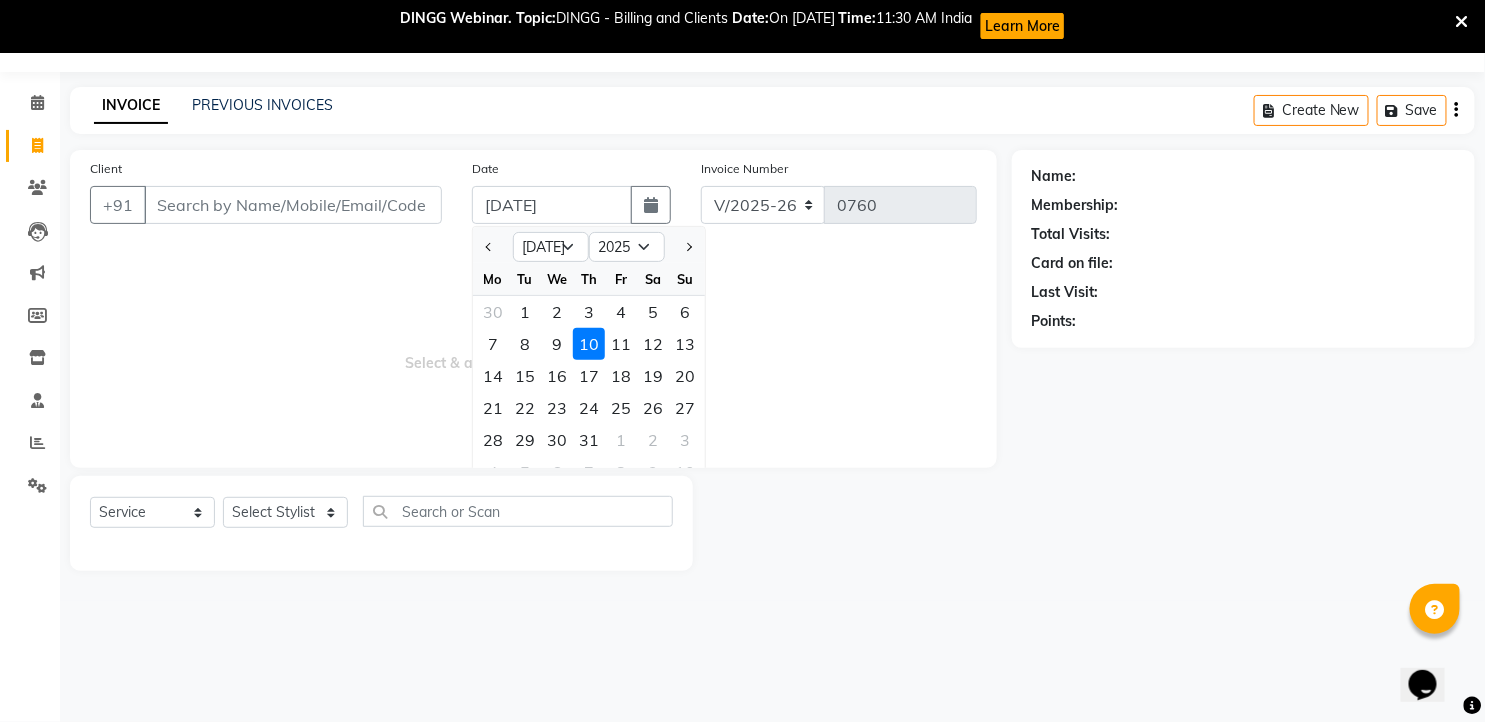 click on "9" 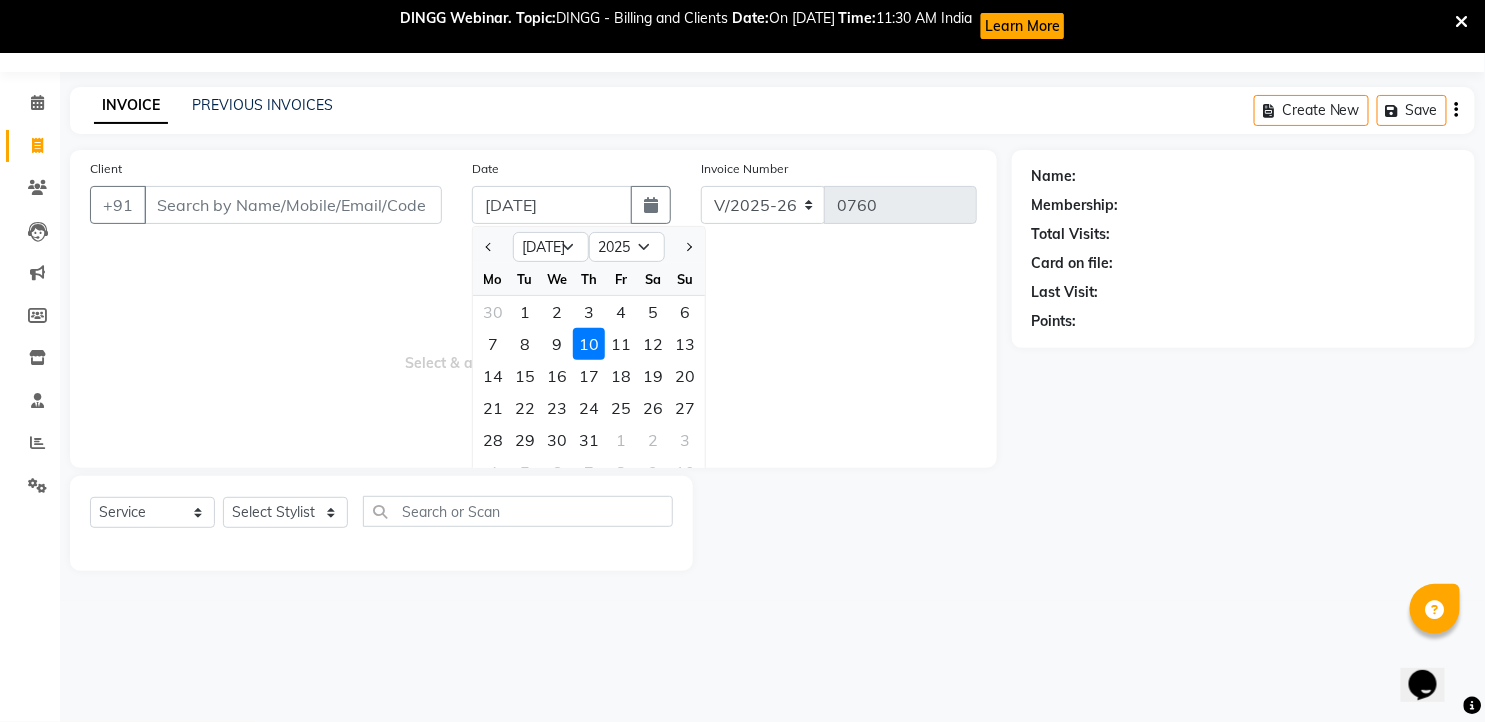 type on "[DATE]" 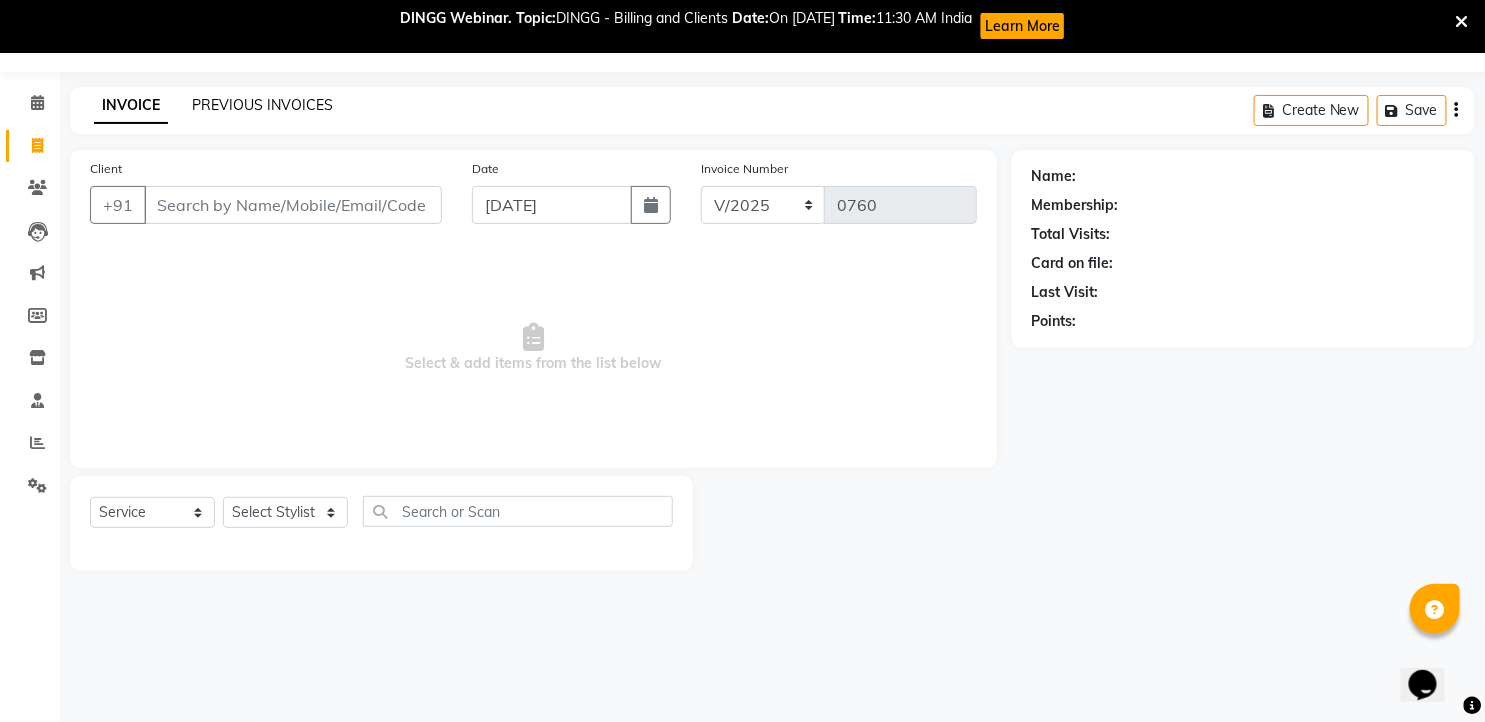 click on "PREVIOUS INVOICES" 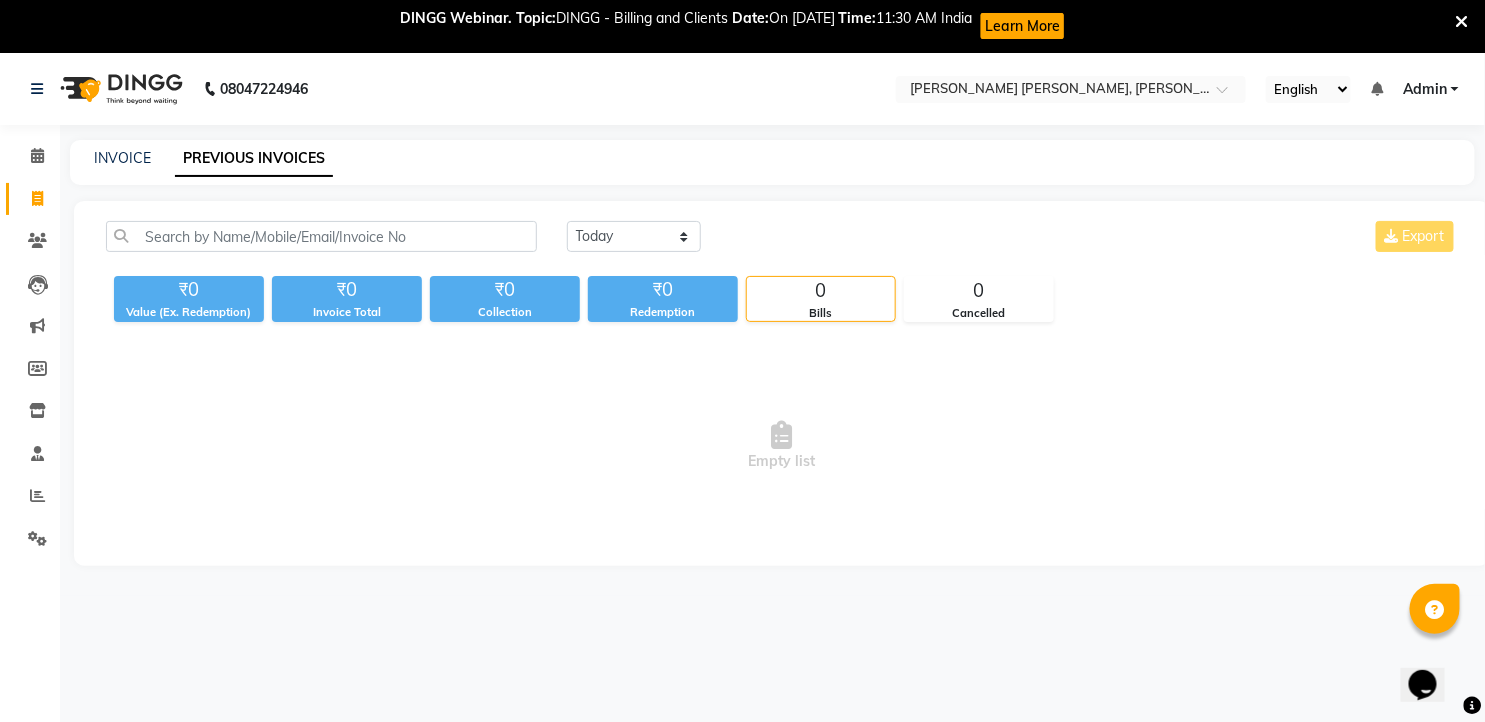 scroll, scrollTop: 53, scrollLeft: 0, axis: vertical 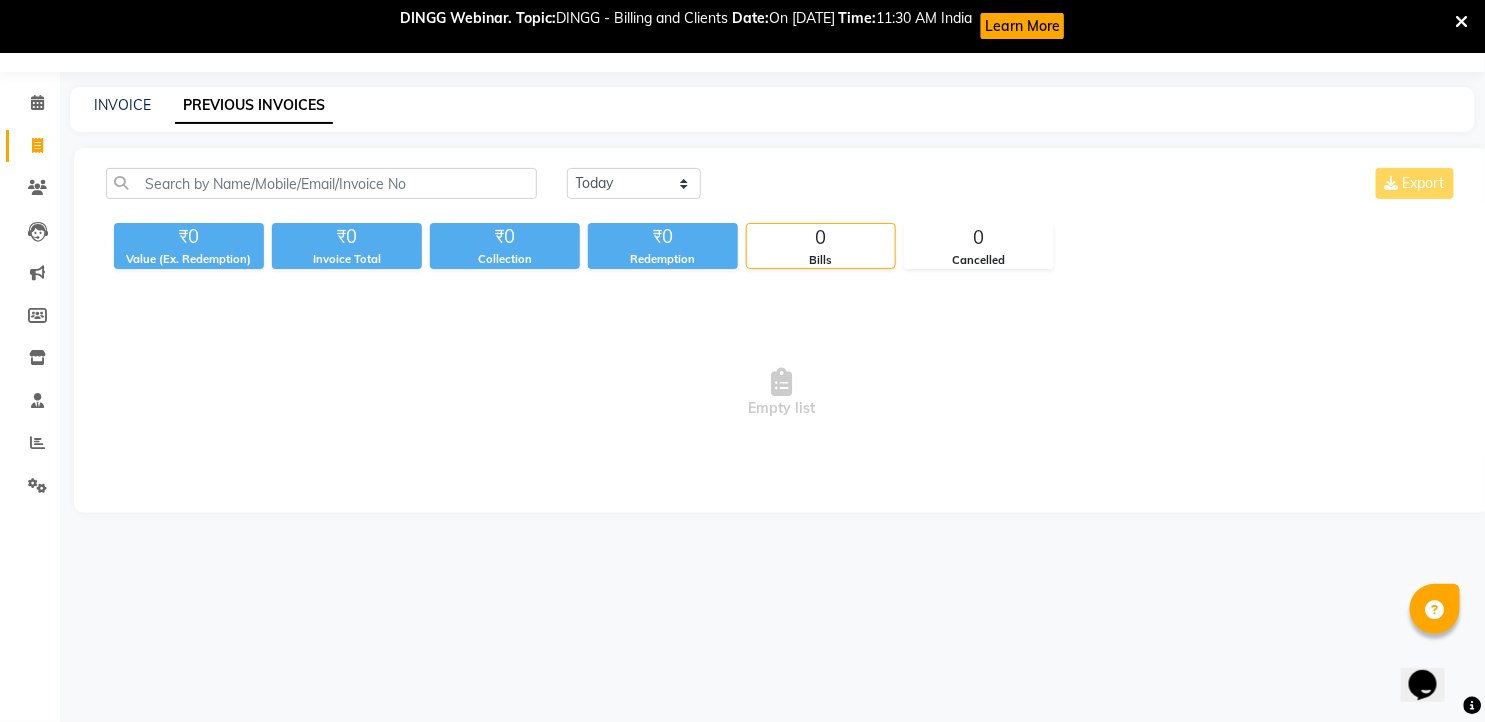 click on "PREVIOUS INVOICES" 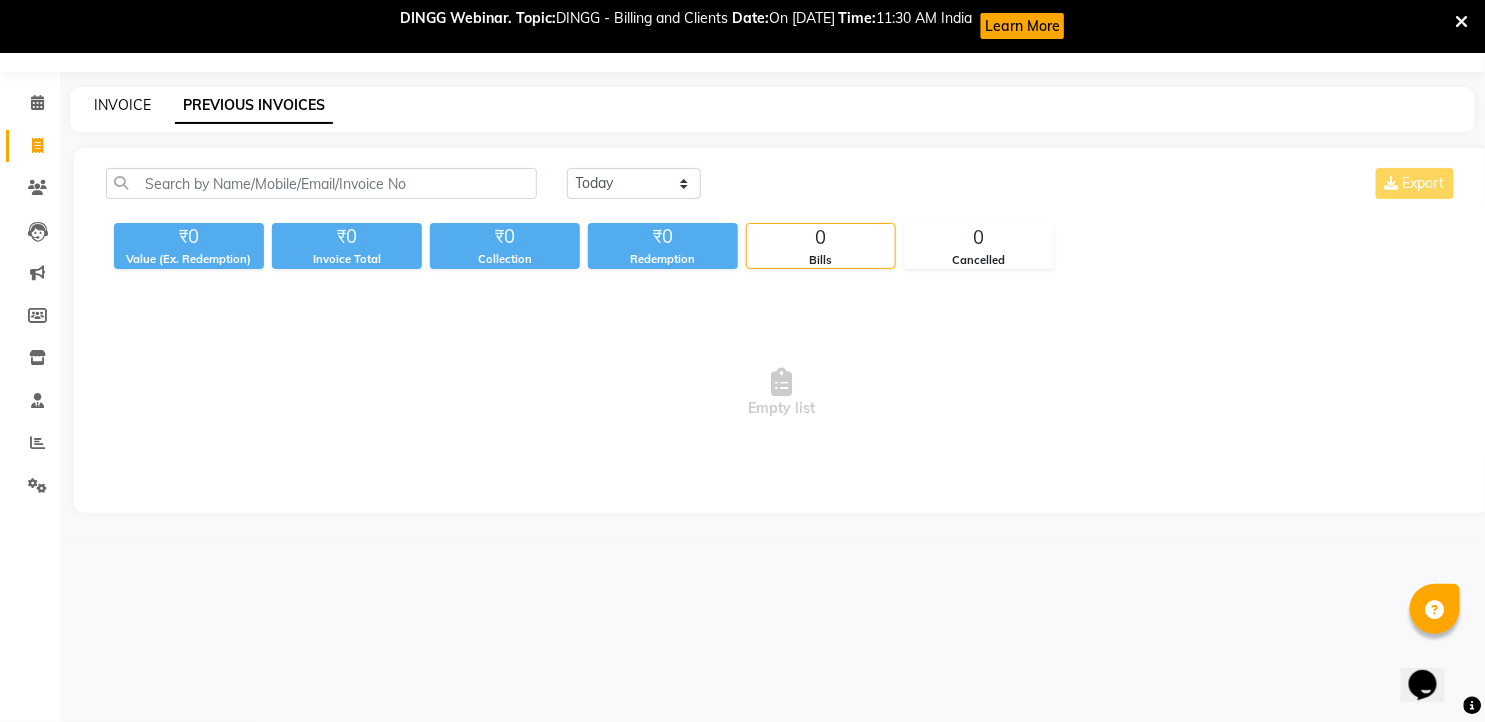 click on "INVOICE" 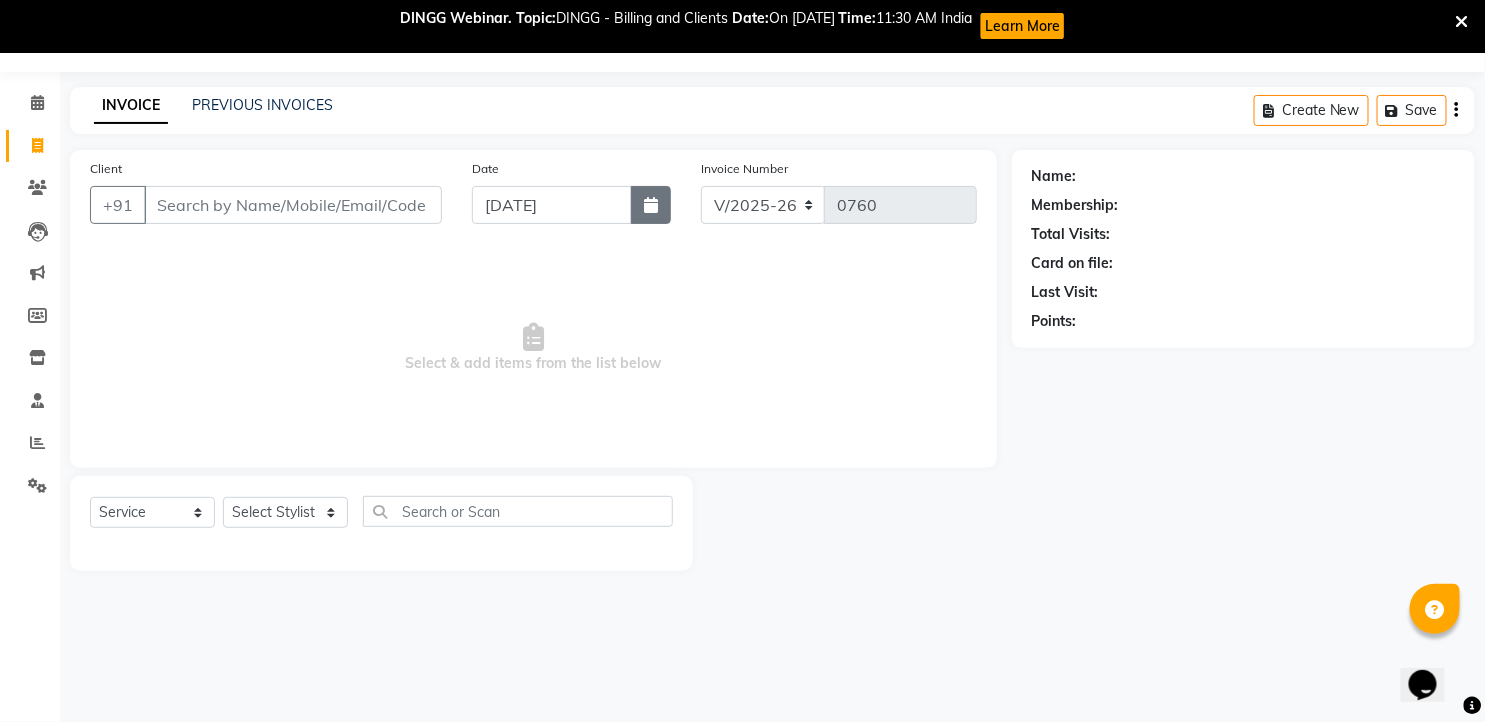 click 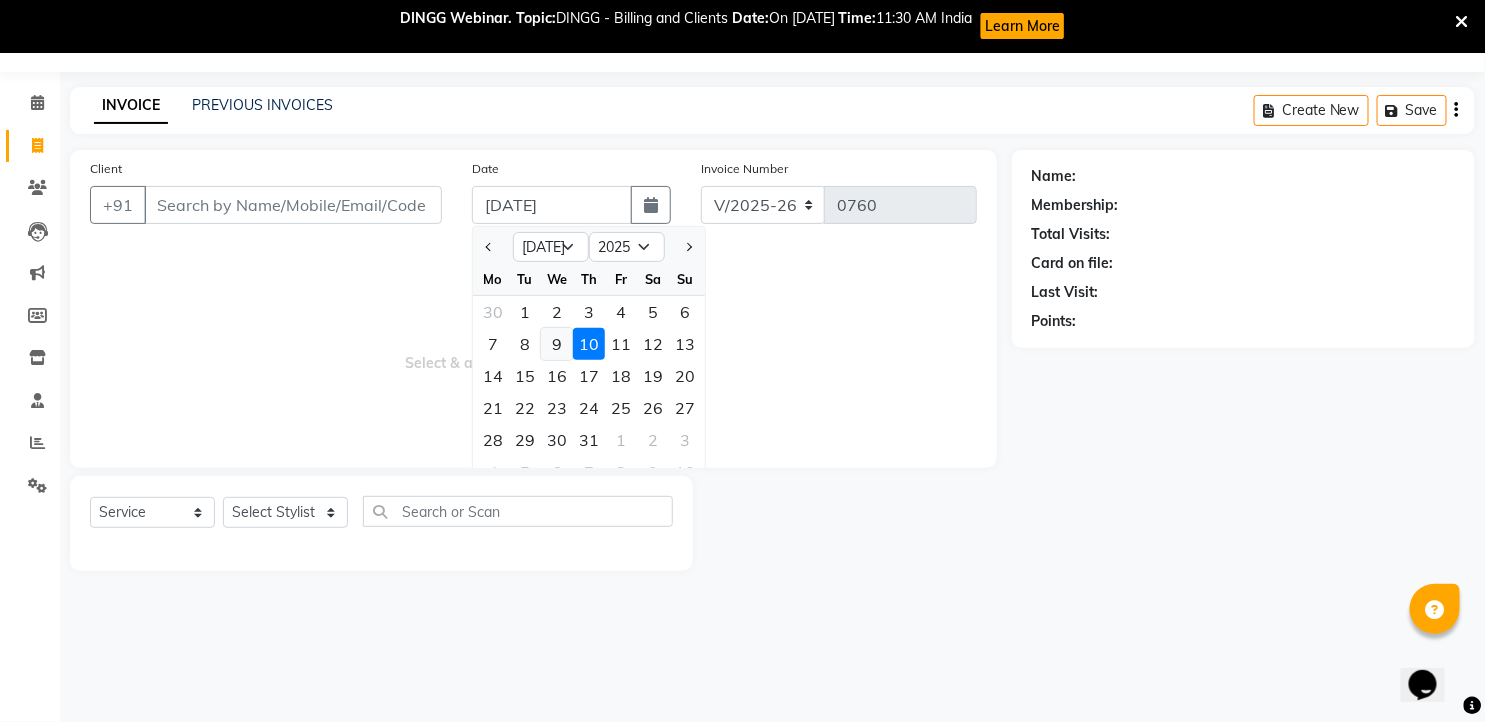 click on "9" 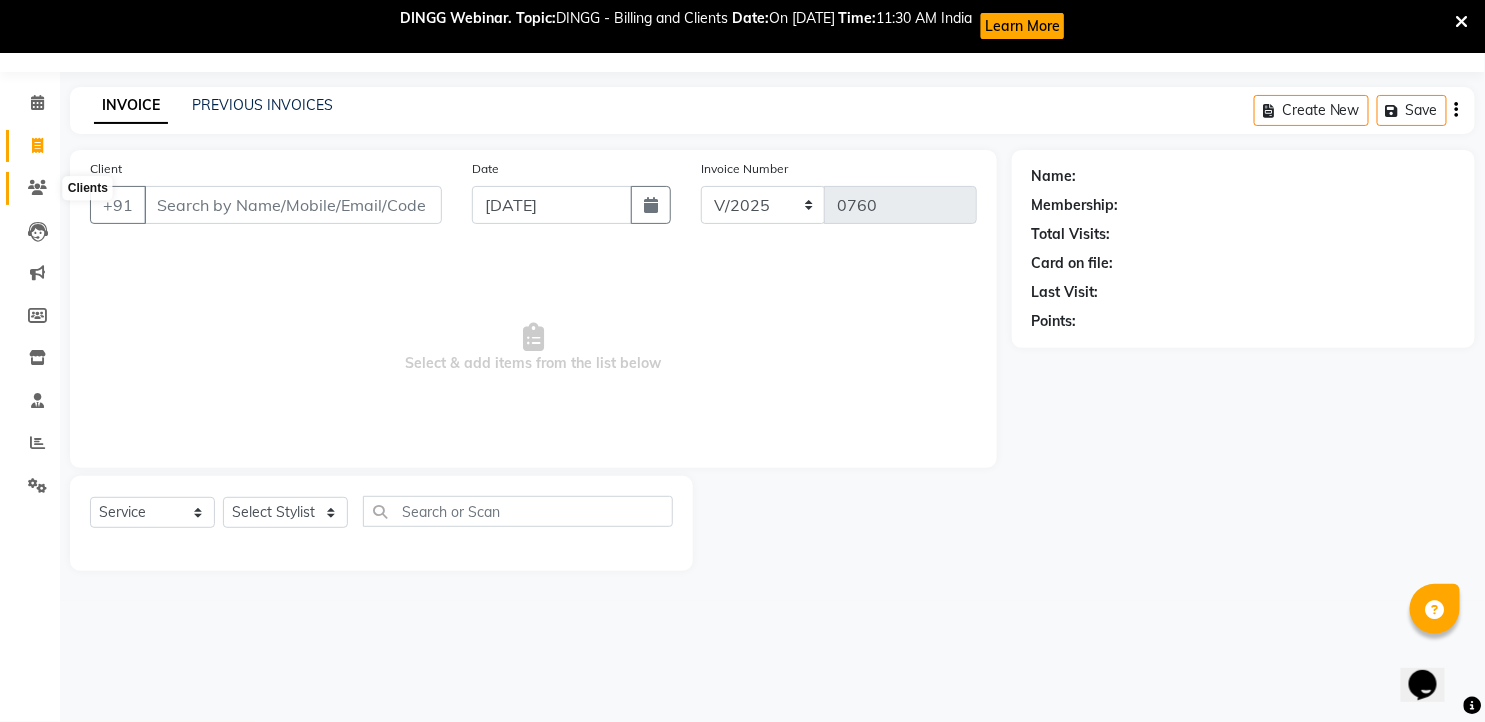 click 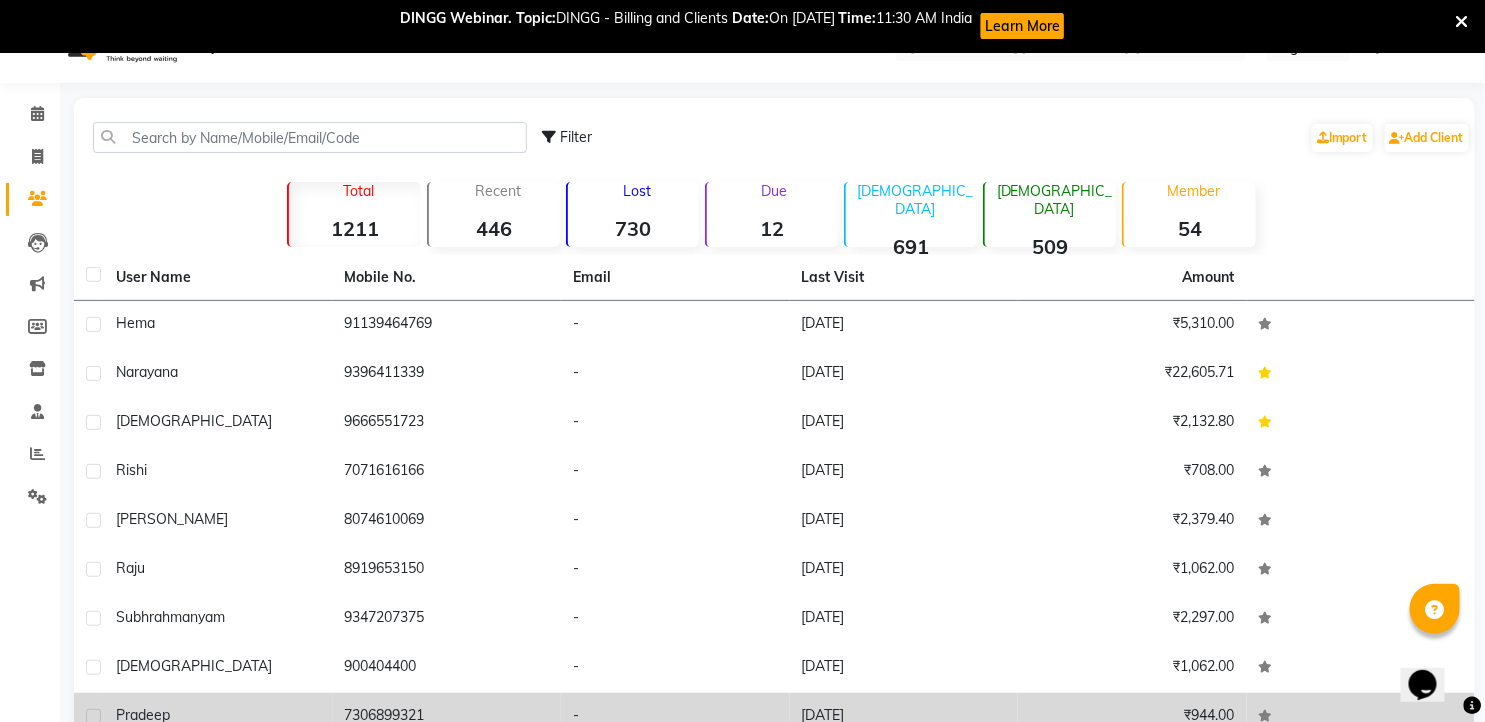 scroll, scrollTop: 0, scrollLeft: 0, axis: both 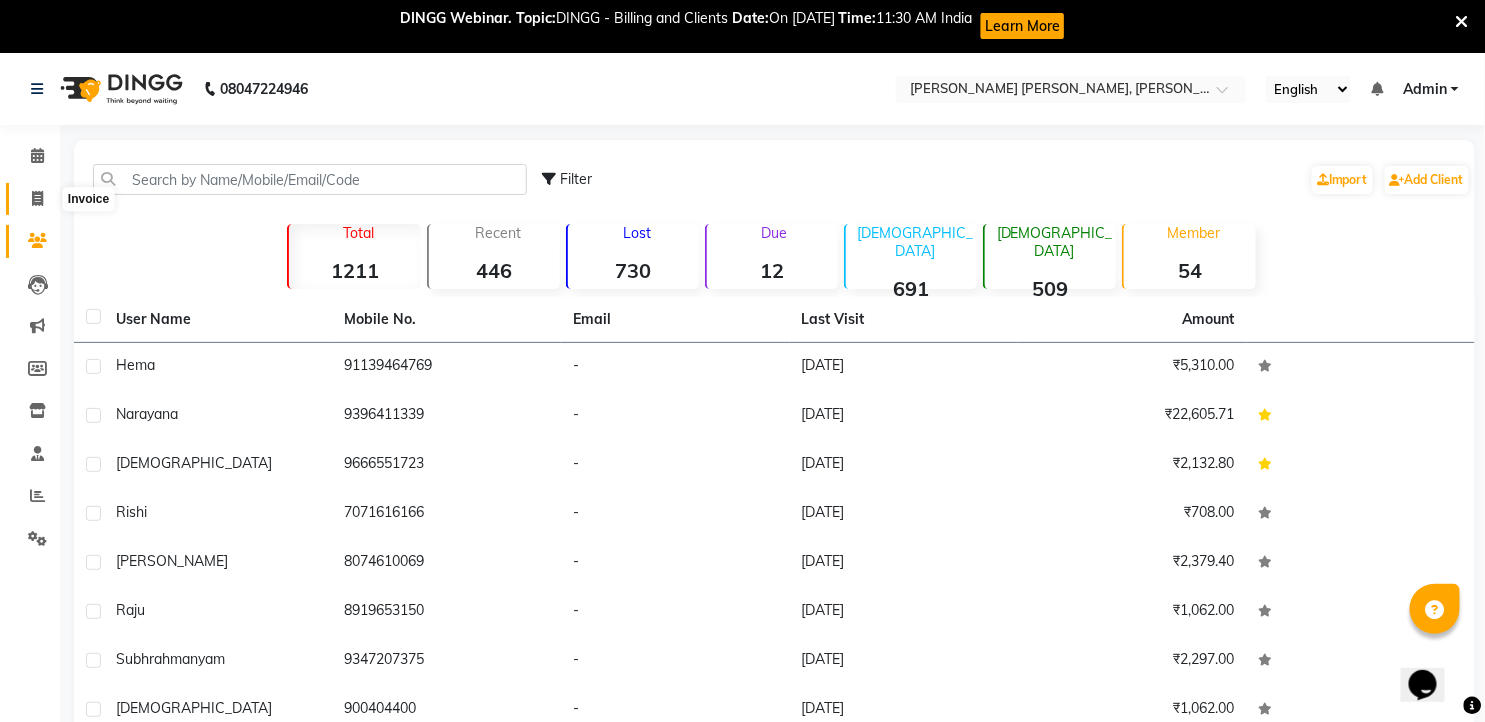 click 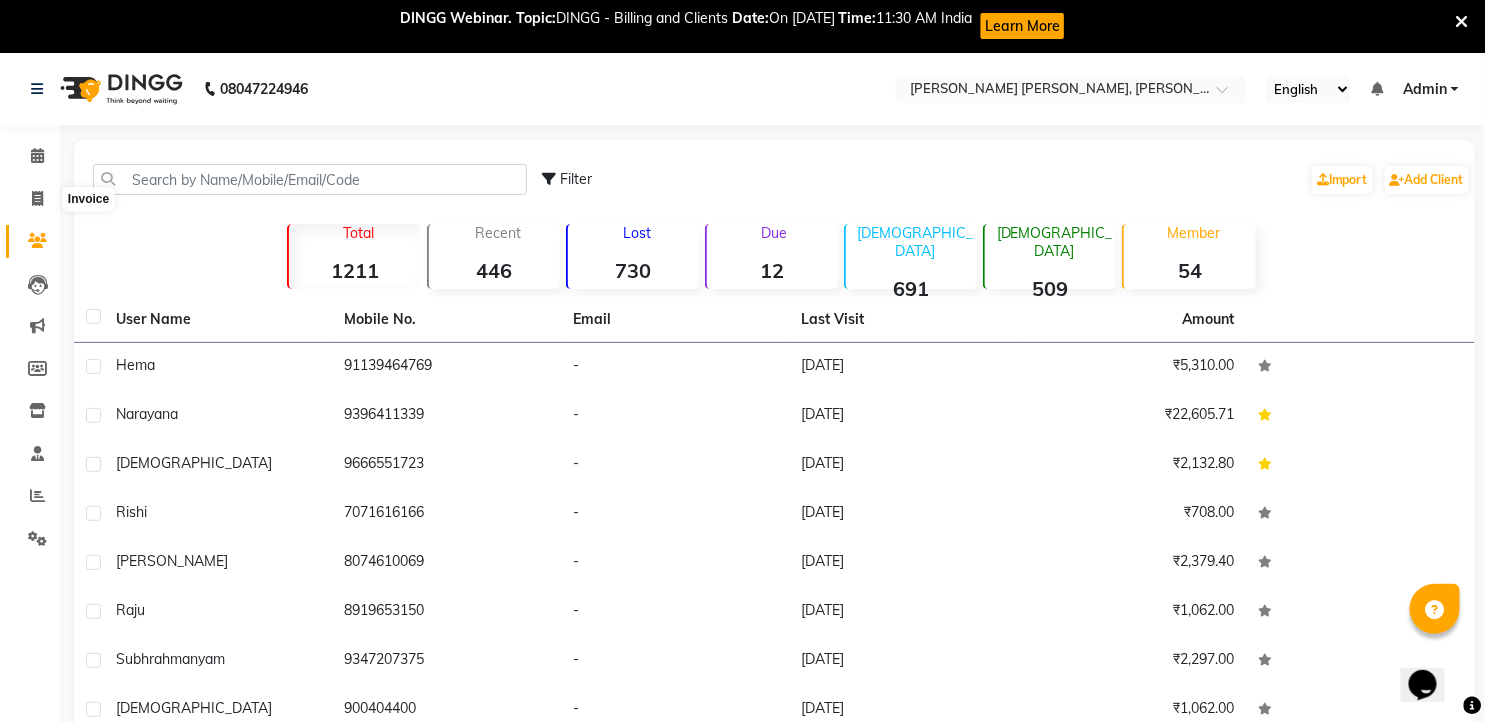 select on "service" 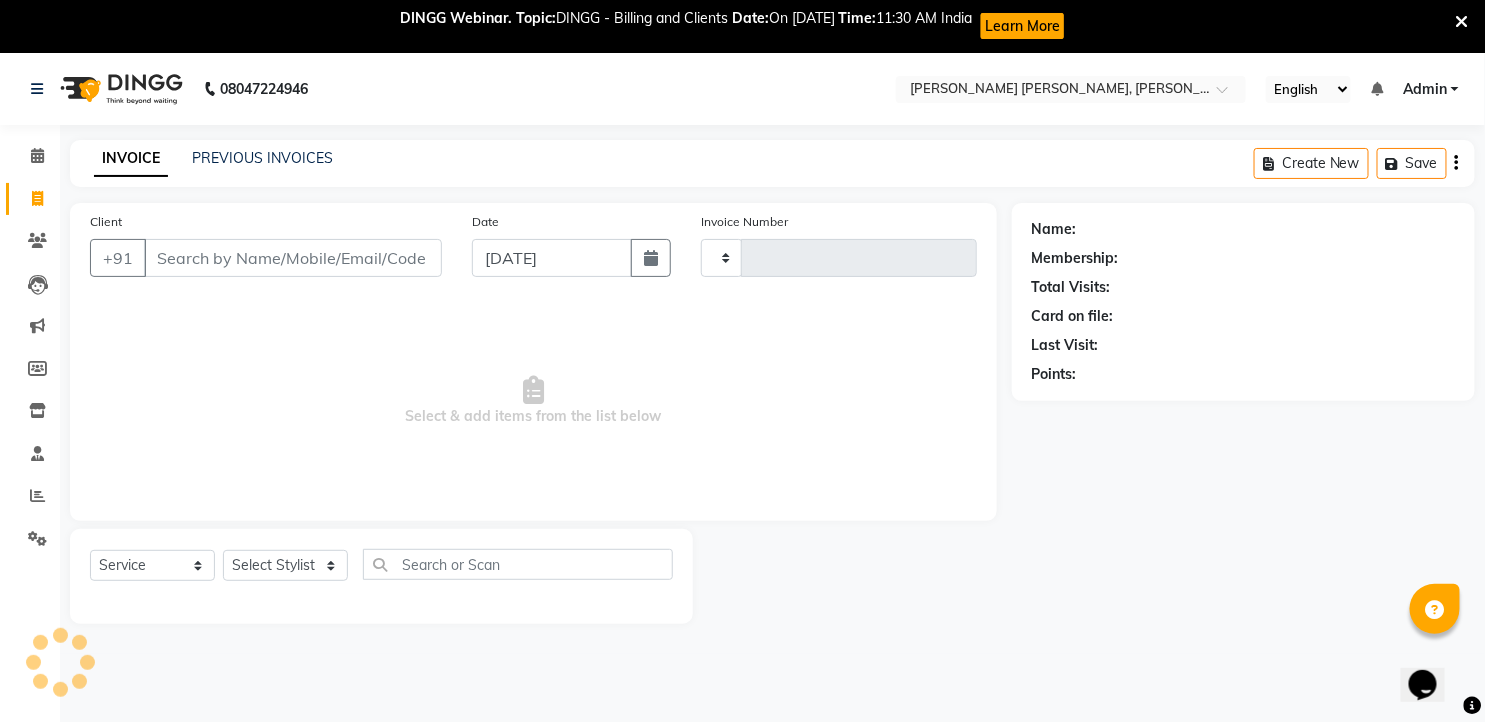 scroll, scrollTop: 53, scrollLeft: 0, axis: vertical 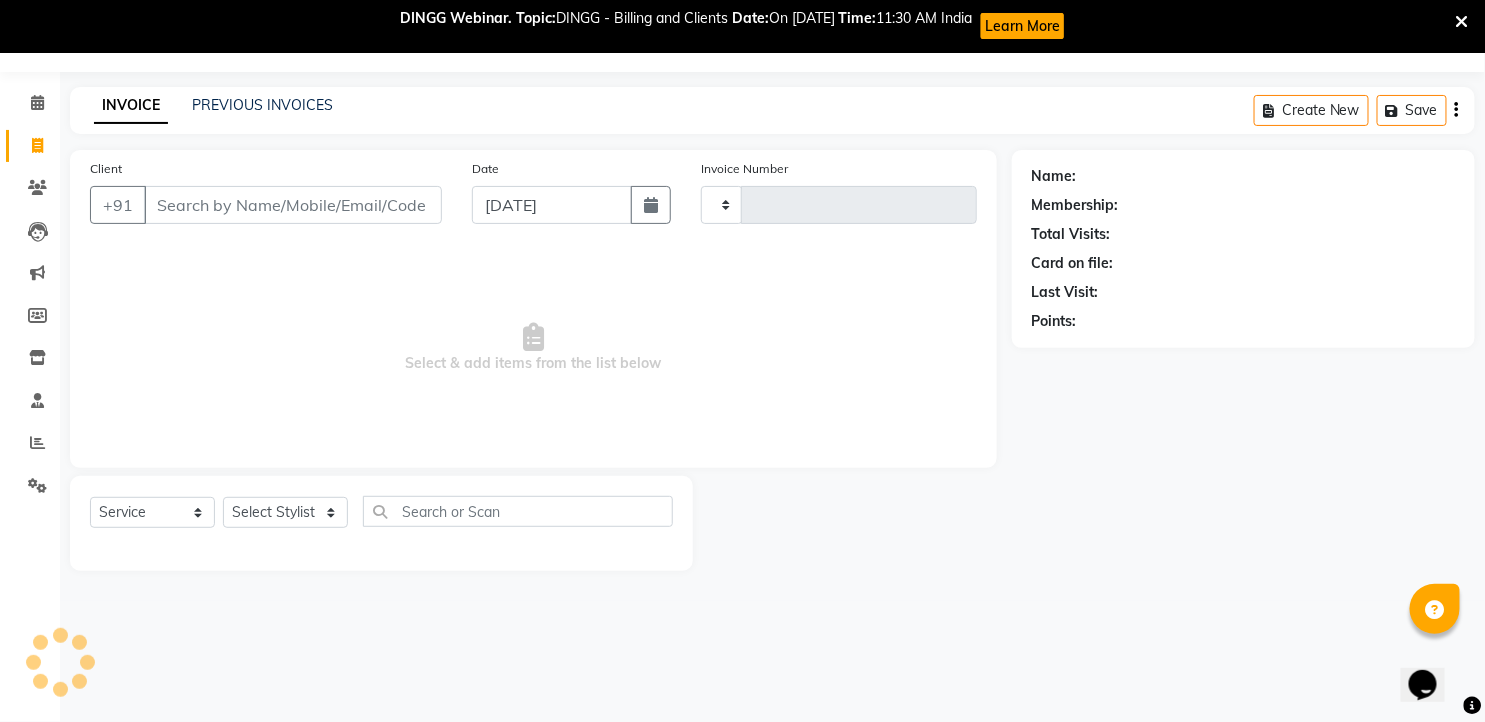 type on "0760" 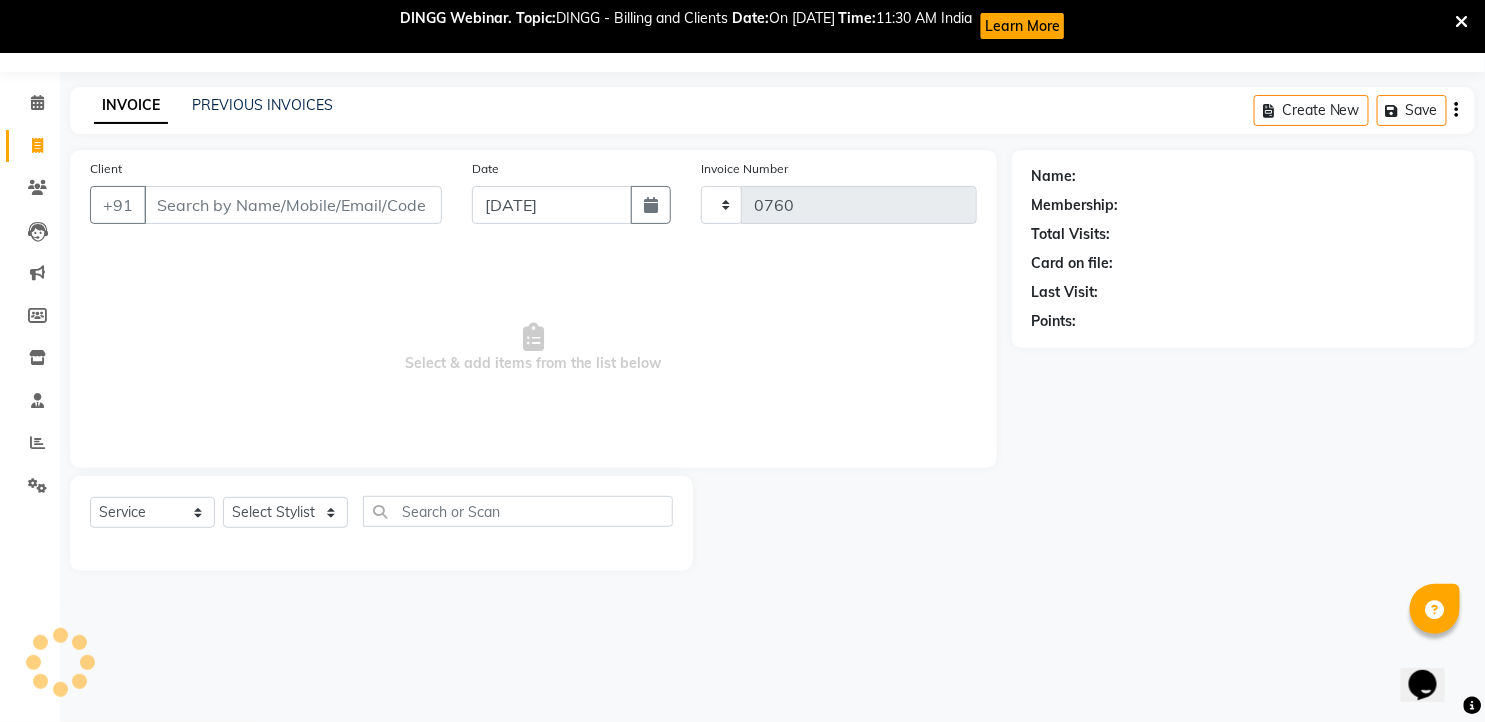 select on "7150" 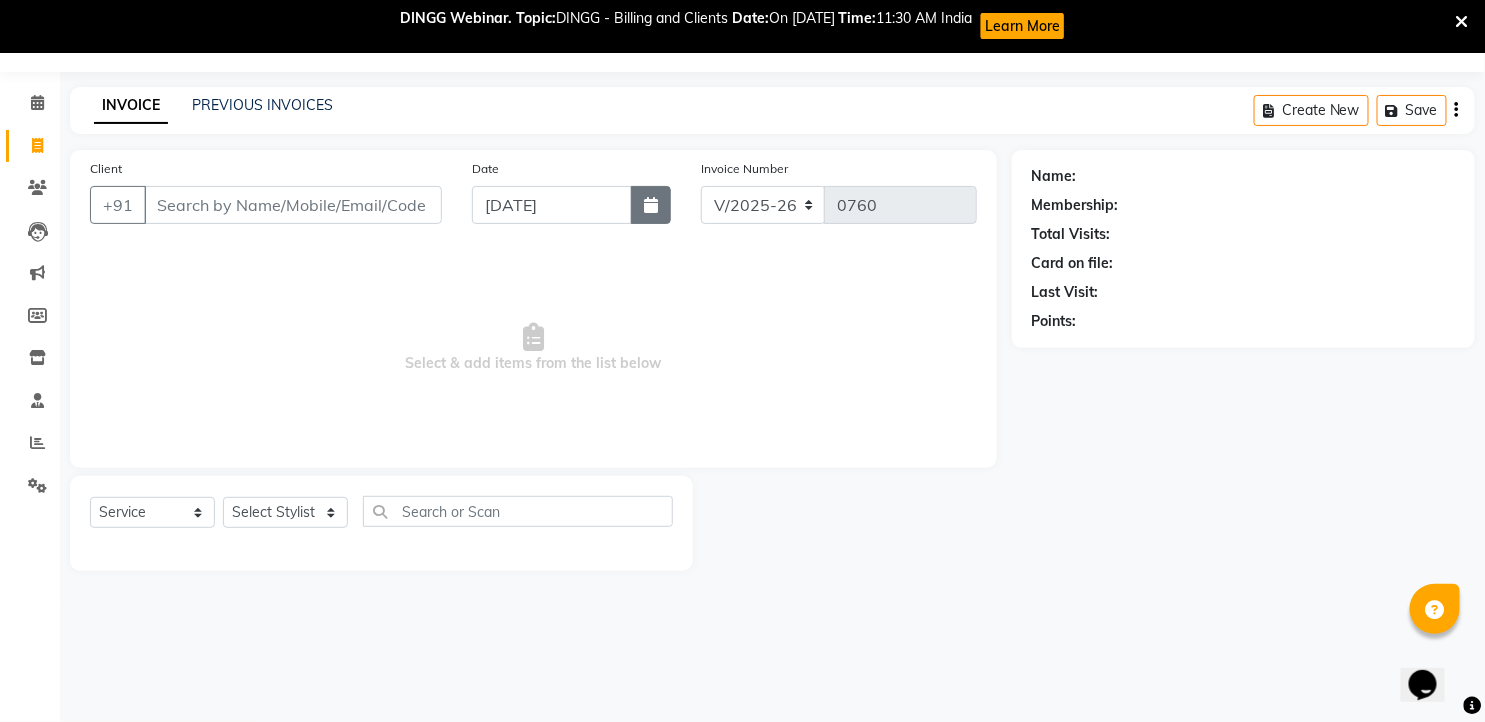 click 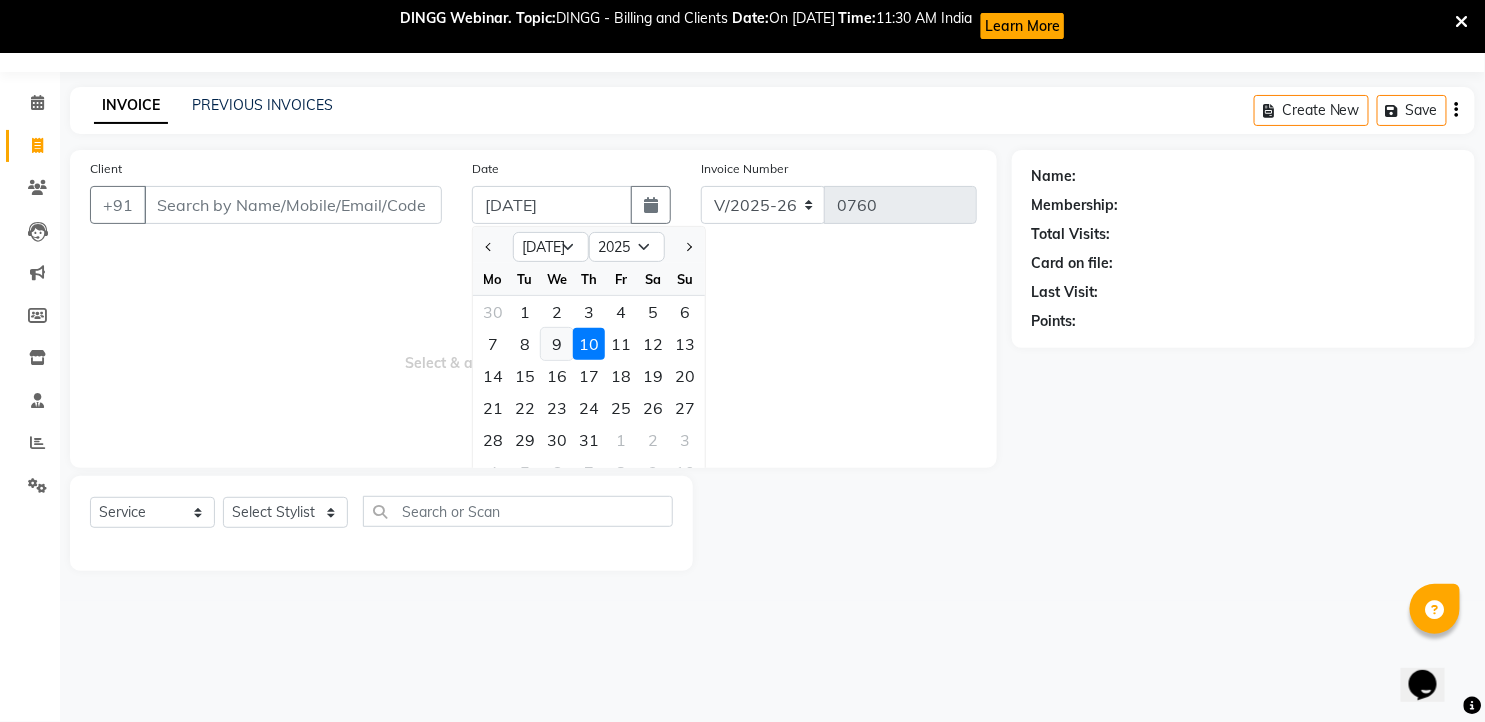 click on "9" 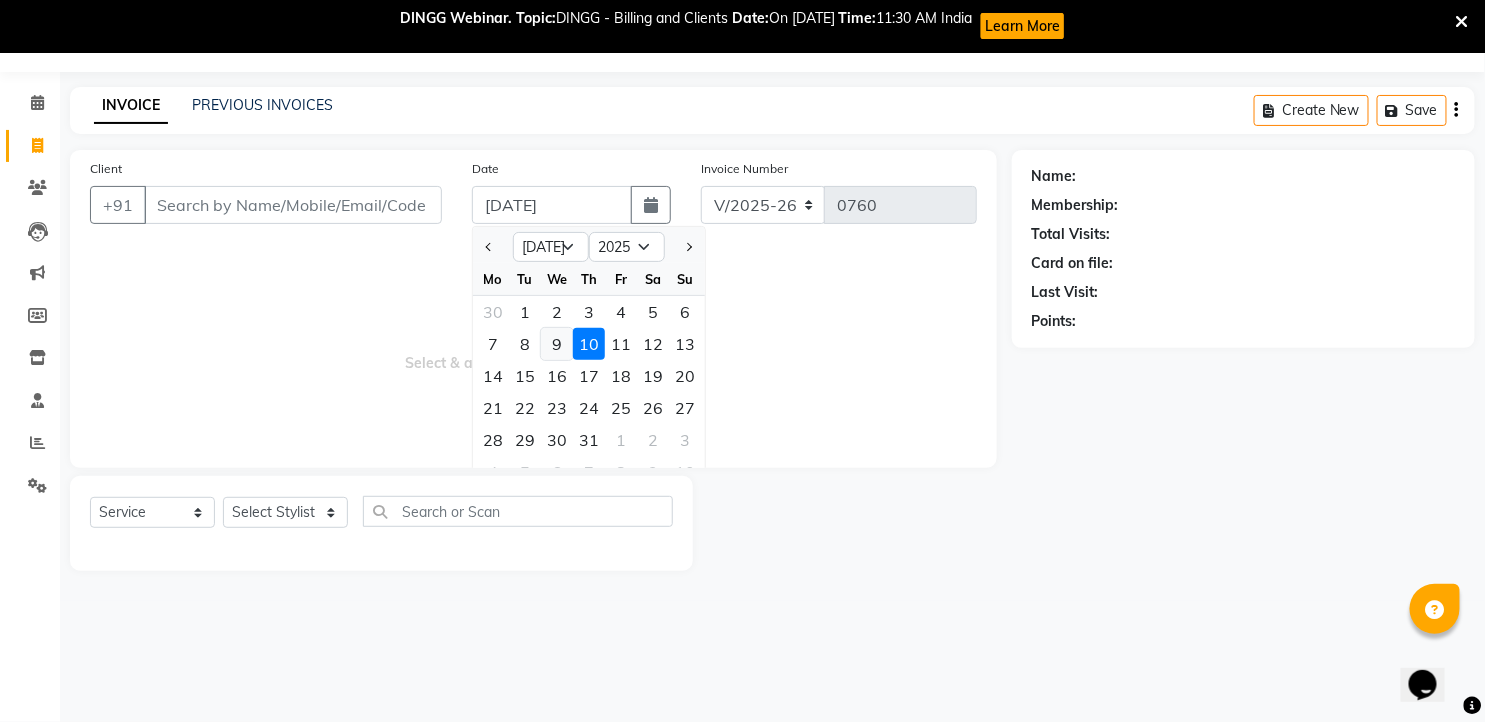 type on "[DATE]" 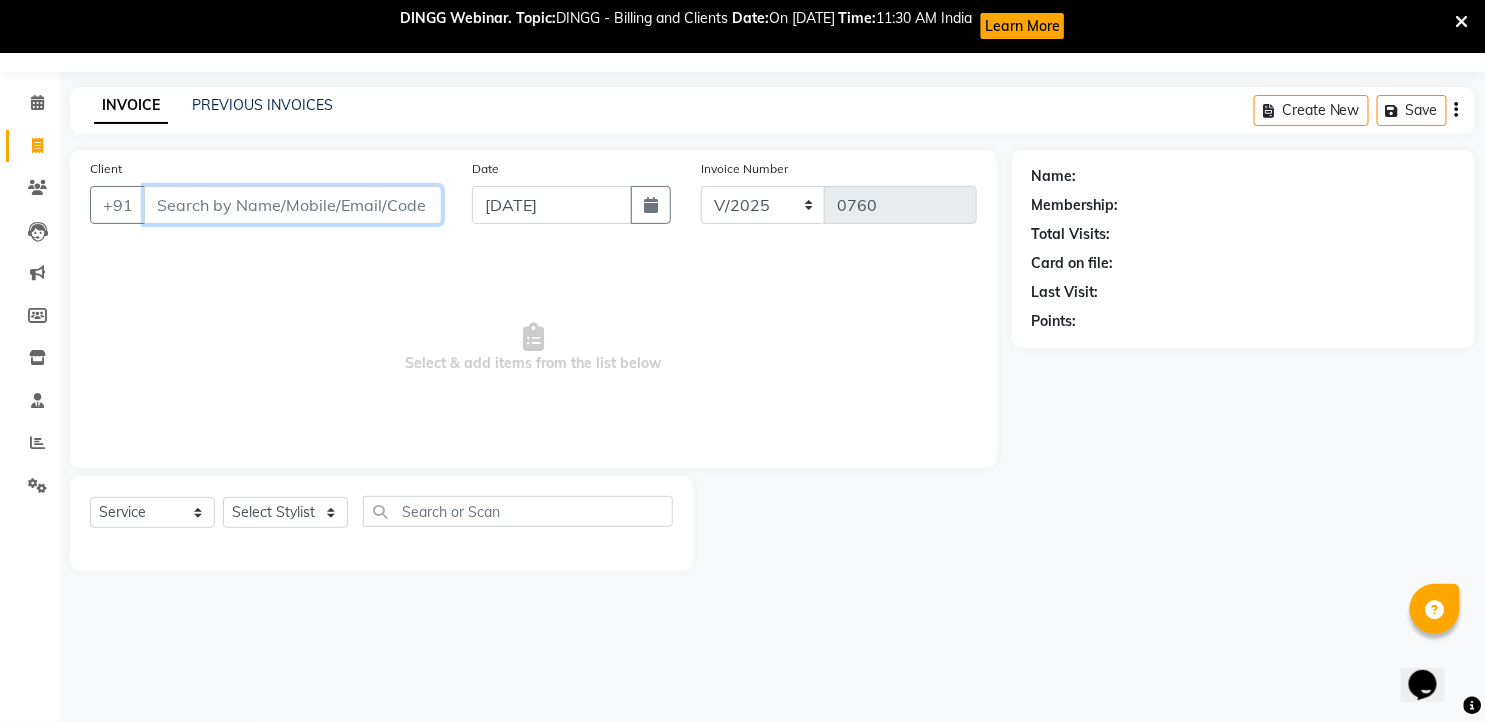click on "Client" at bounding box center (293, 205) 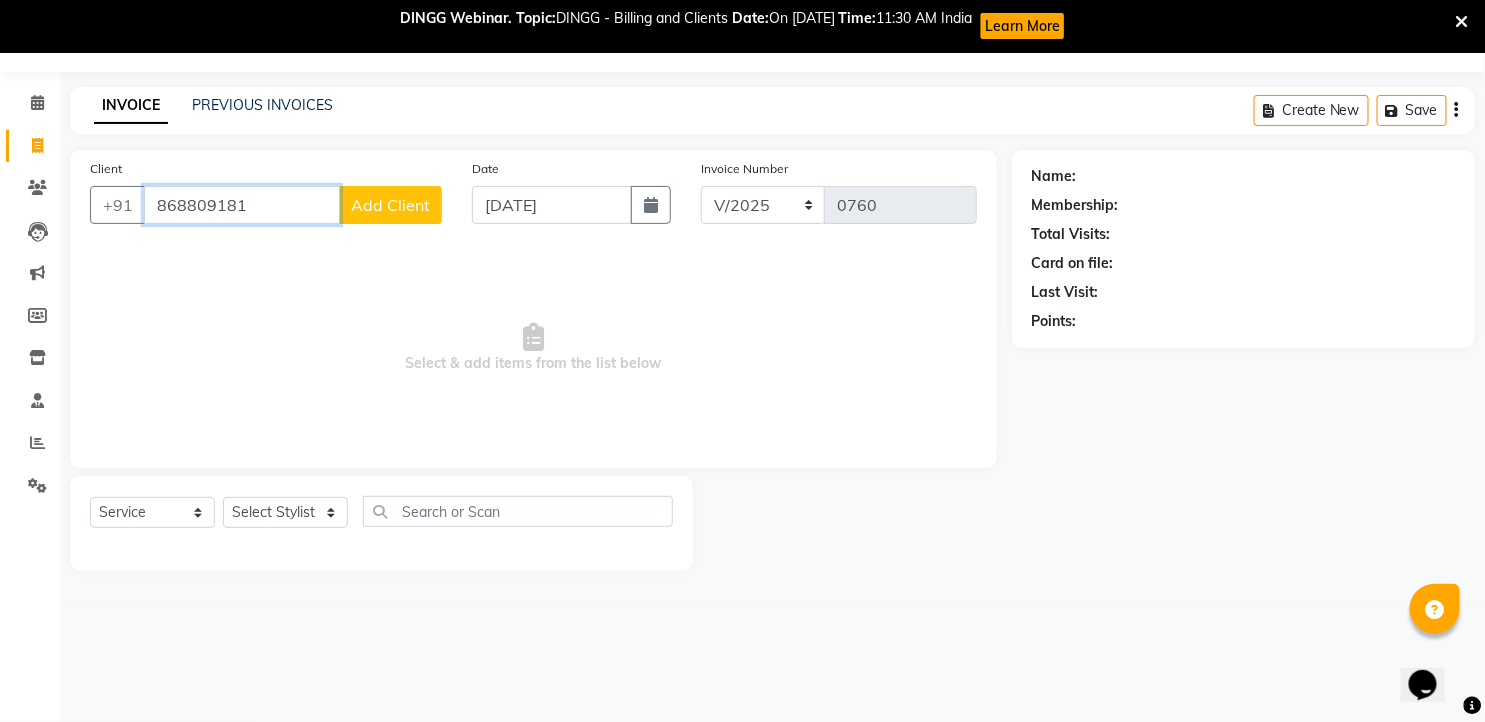 click on "868809181" at bounding box center [242, 205] 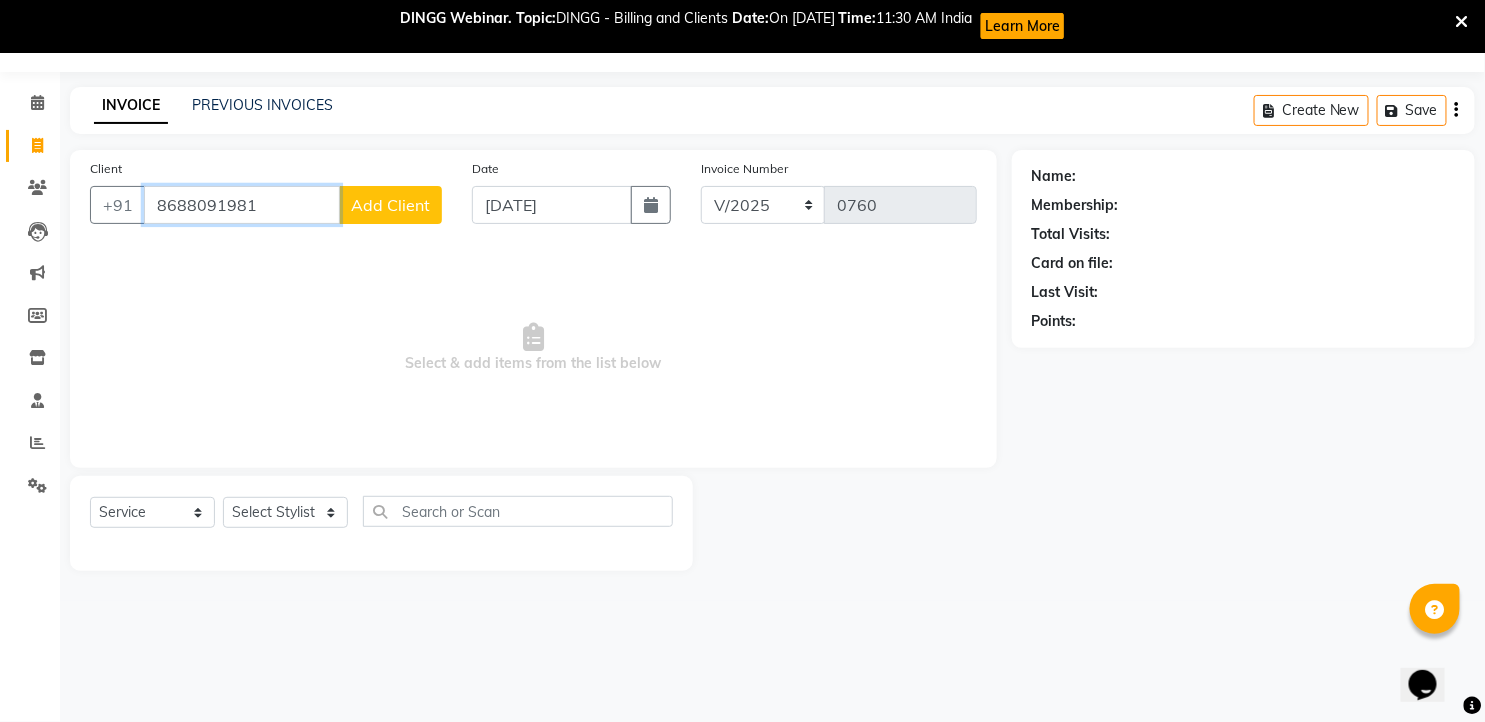 type on "8688091981" 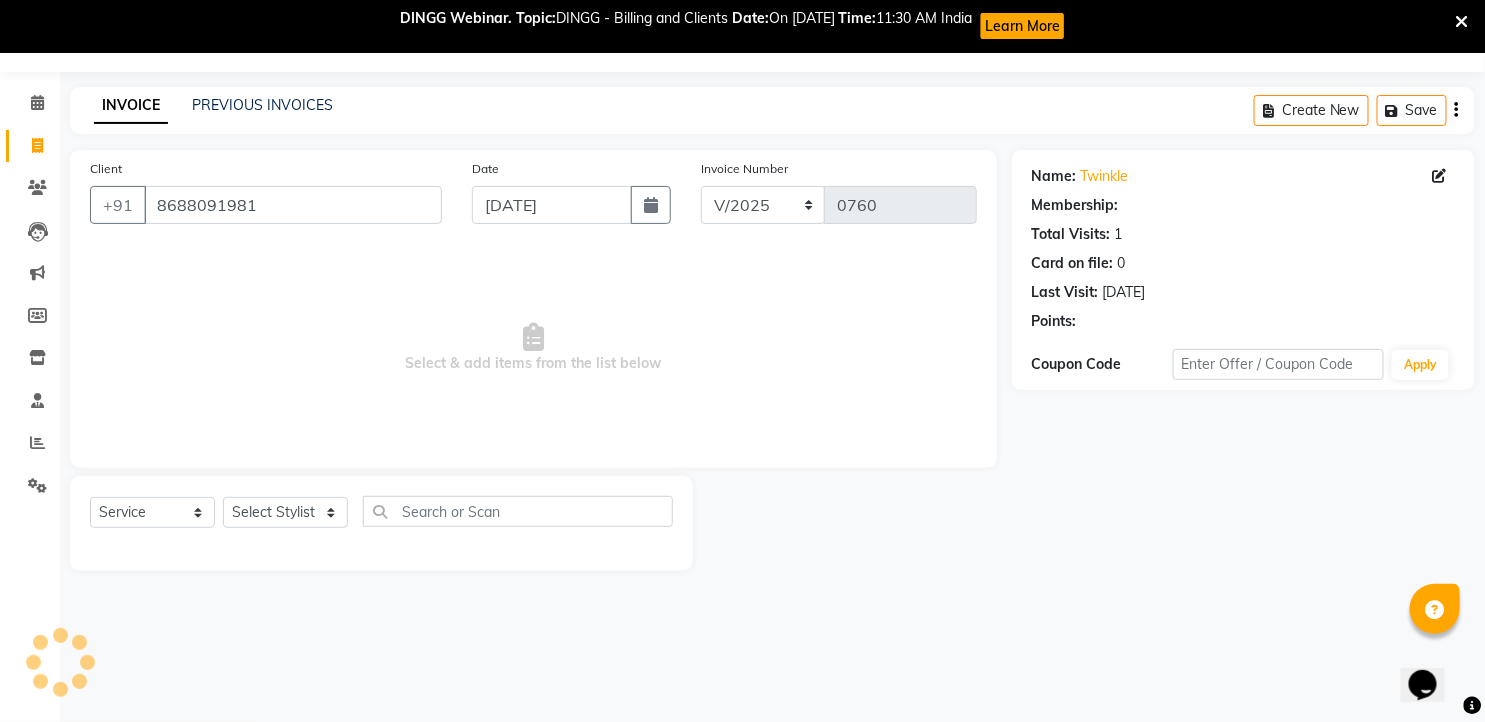 select on "1: Object" 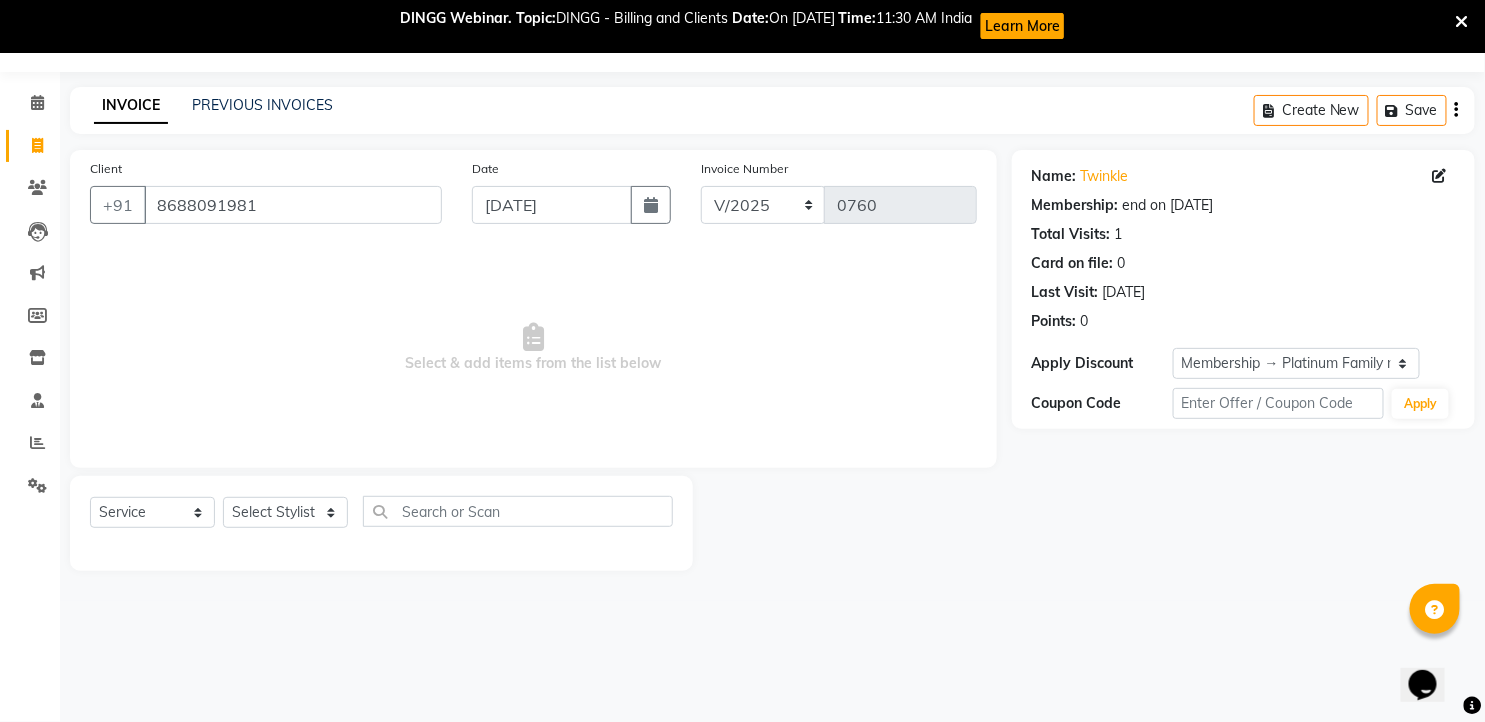 click on "Select & add items from the list below" at bounding box center (533, 348) 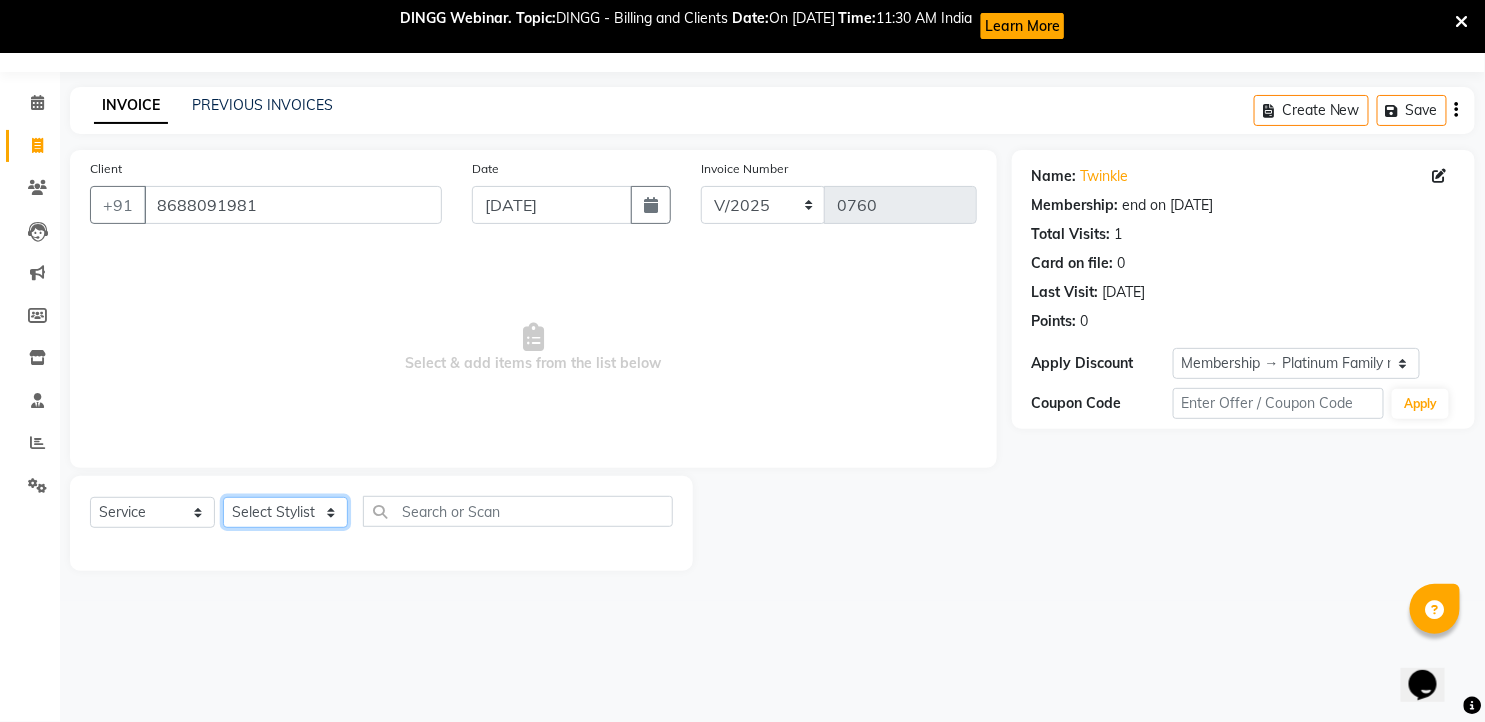click on "Select Stylist faizz [PERSON_NAME] [PERSON_NAME] sree Manager [PERSON_NAME]" 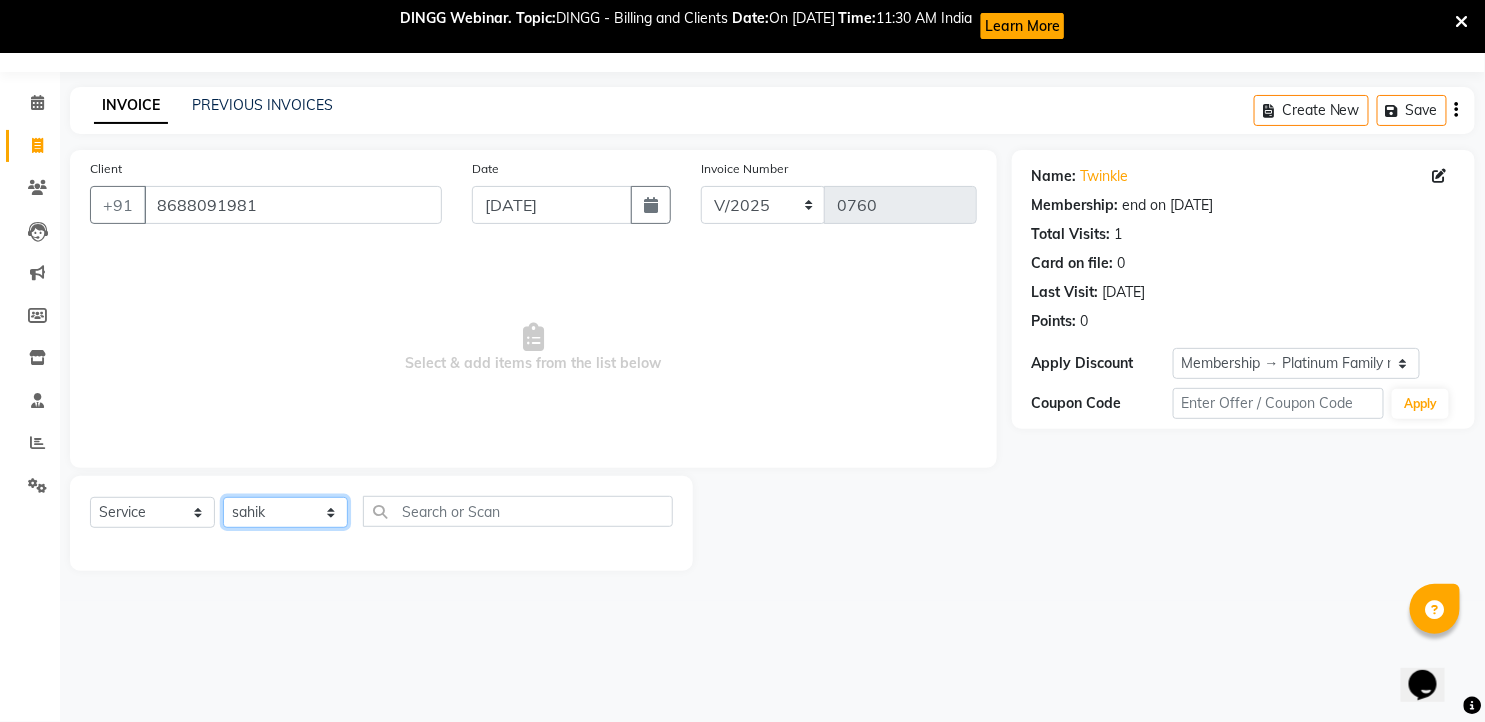 click on "Select Stylist faizz [PERSON_NAME] [PERSON_NAME] sree Manager [PERSON_NAME]" 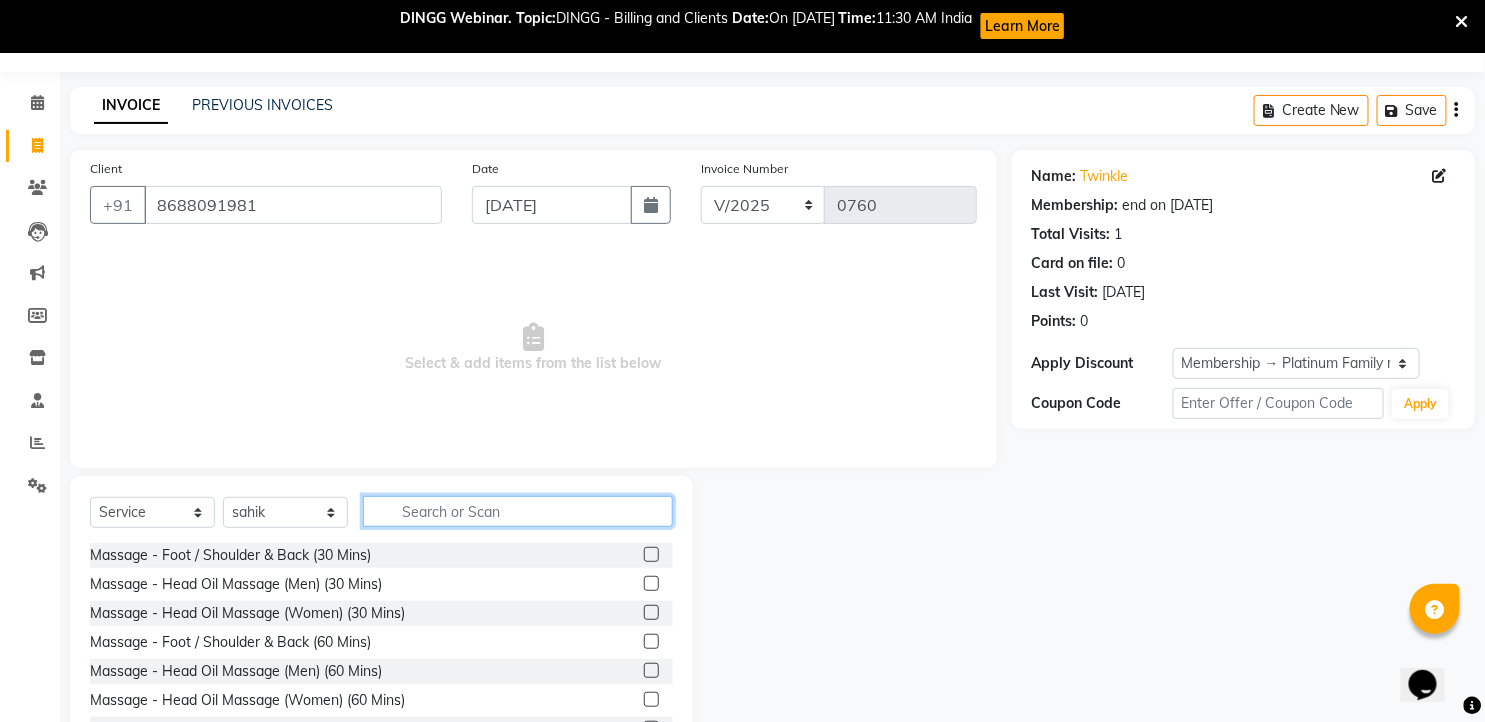 click 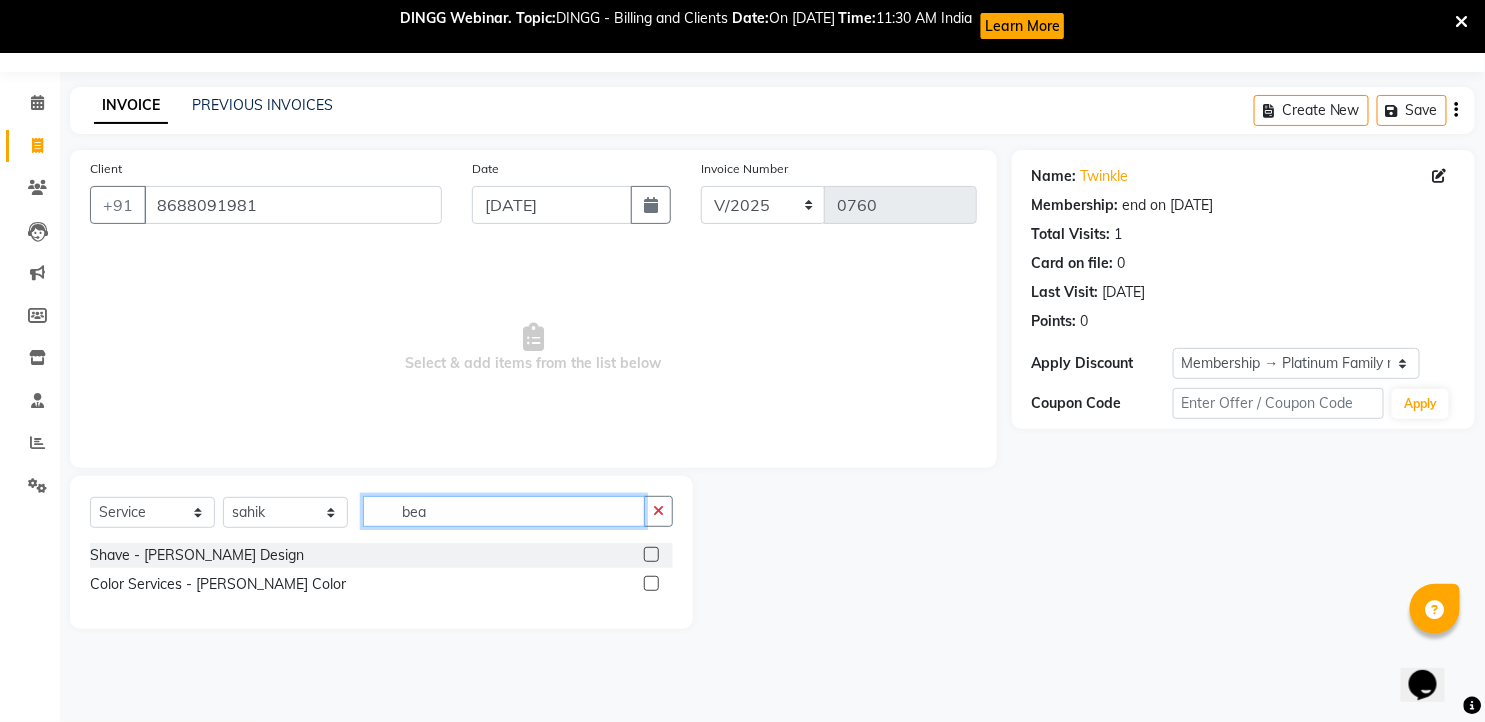 type on "bea" 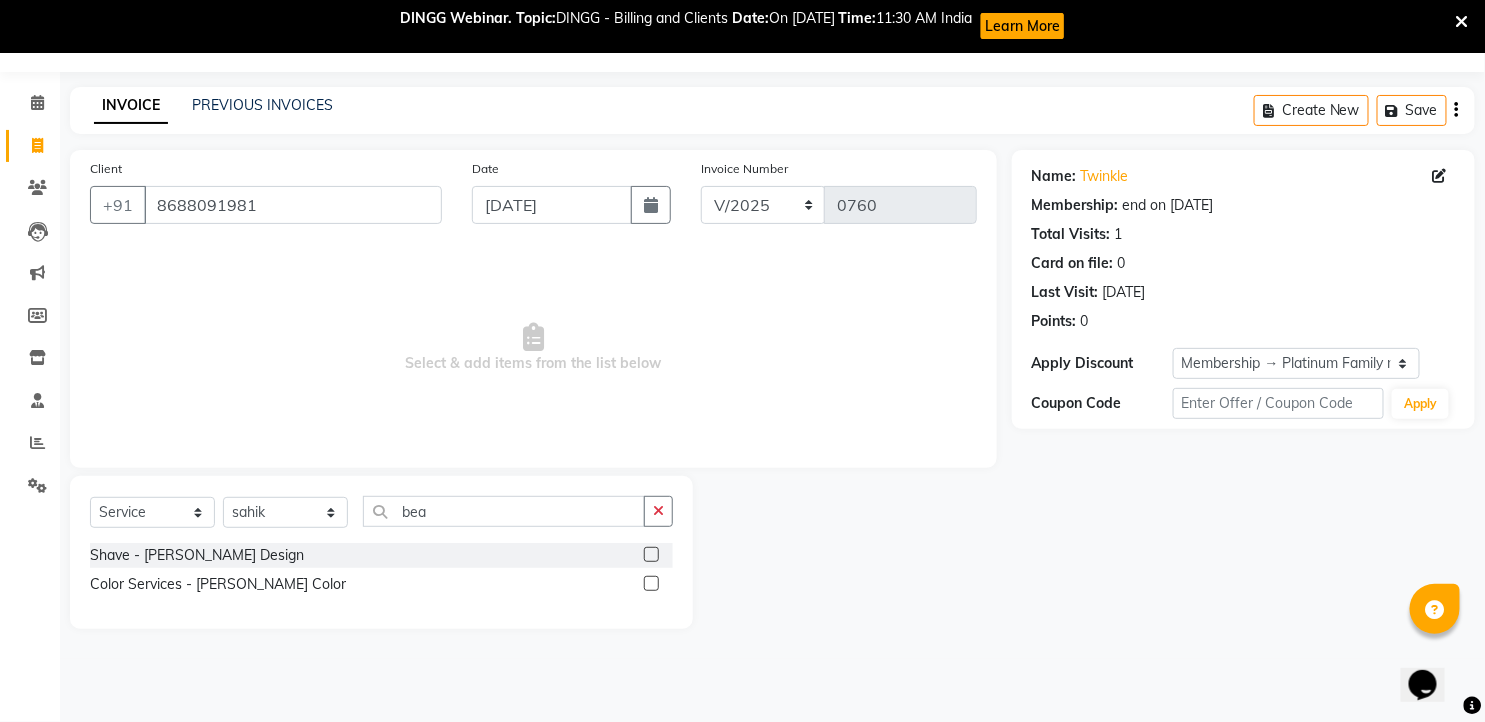 click 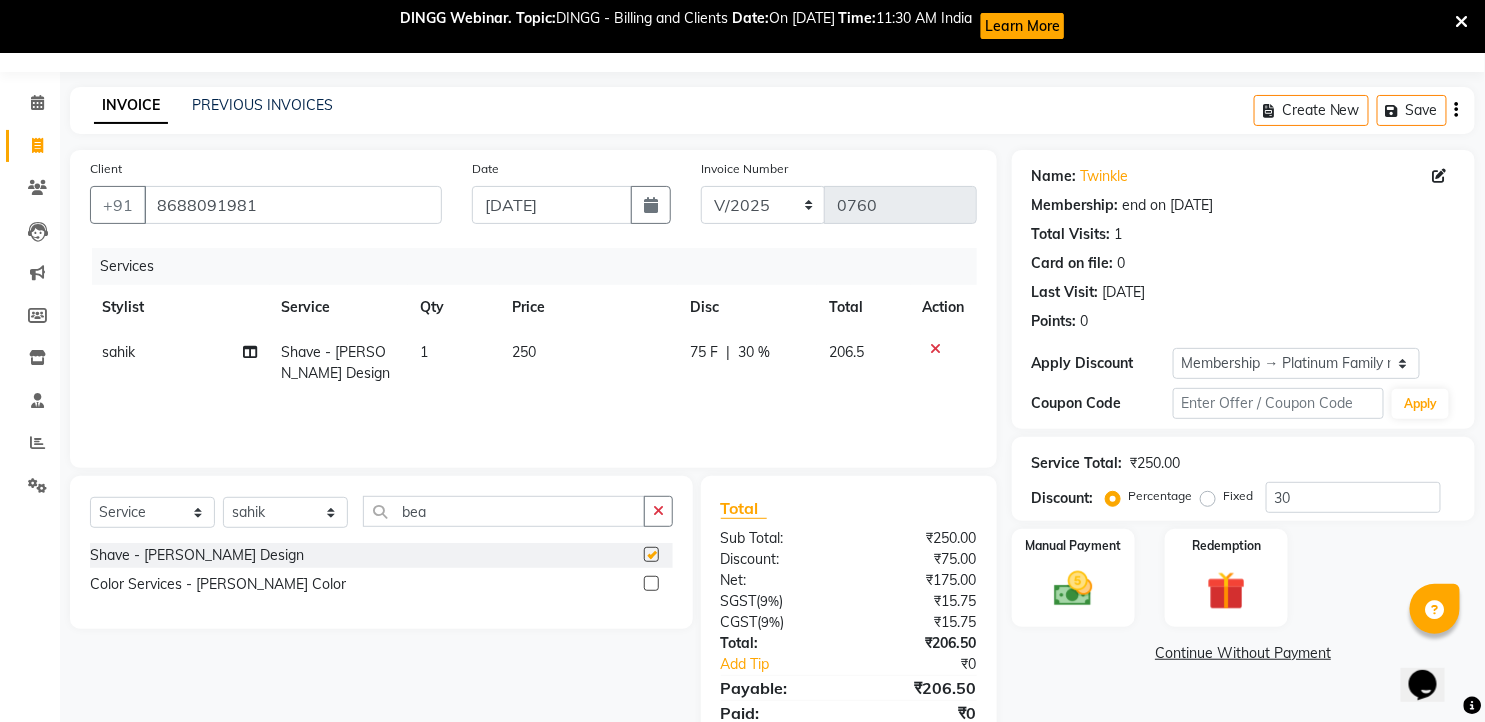 checkbox on "false" 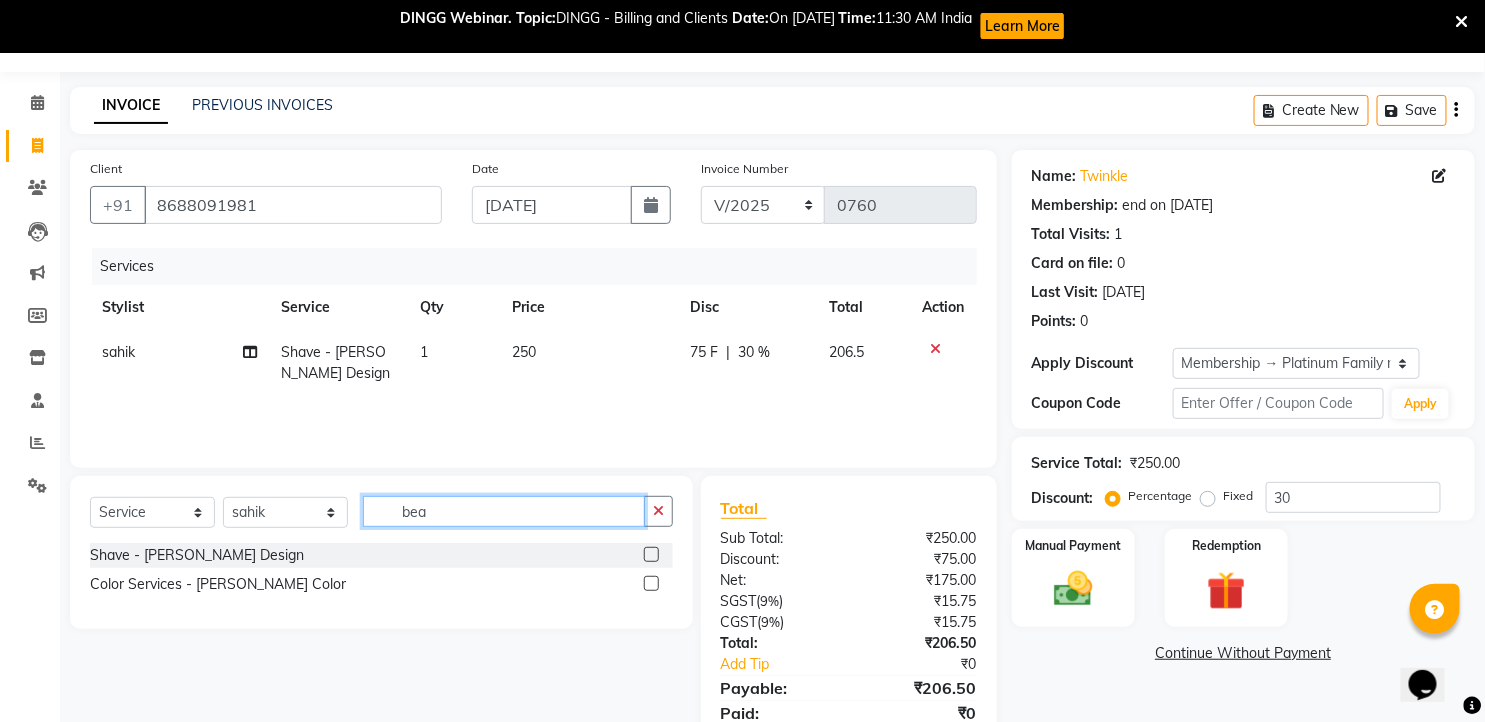 drag, startPoint x: 431, startPoint y: 503, endPoint x: 390, endPoint y: 508, distance: 41.303753 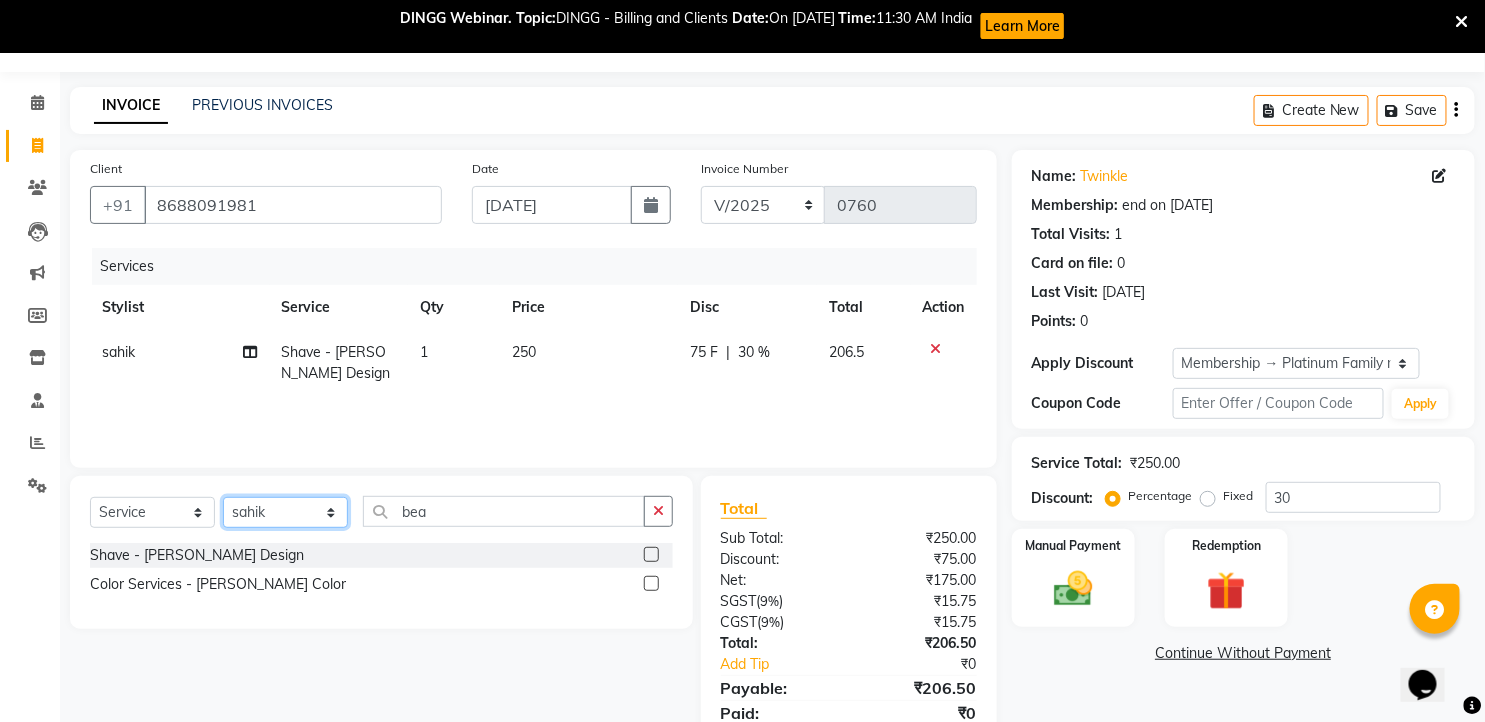 click on "Select Stylist faizz [PERSON_NAME] [PERSON_NAME] sree Manager [PERSON_NAME]" 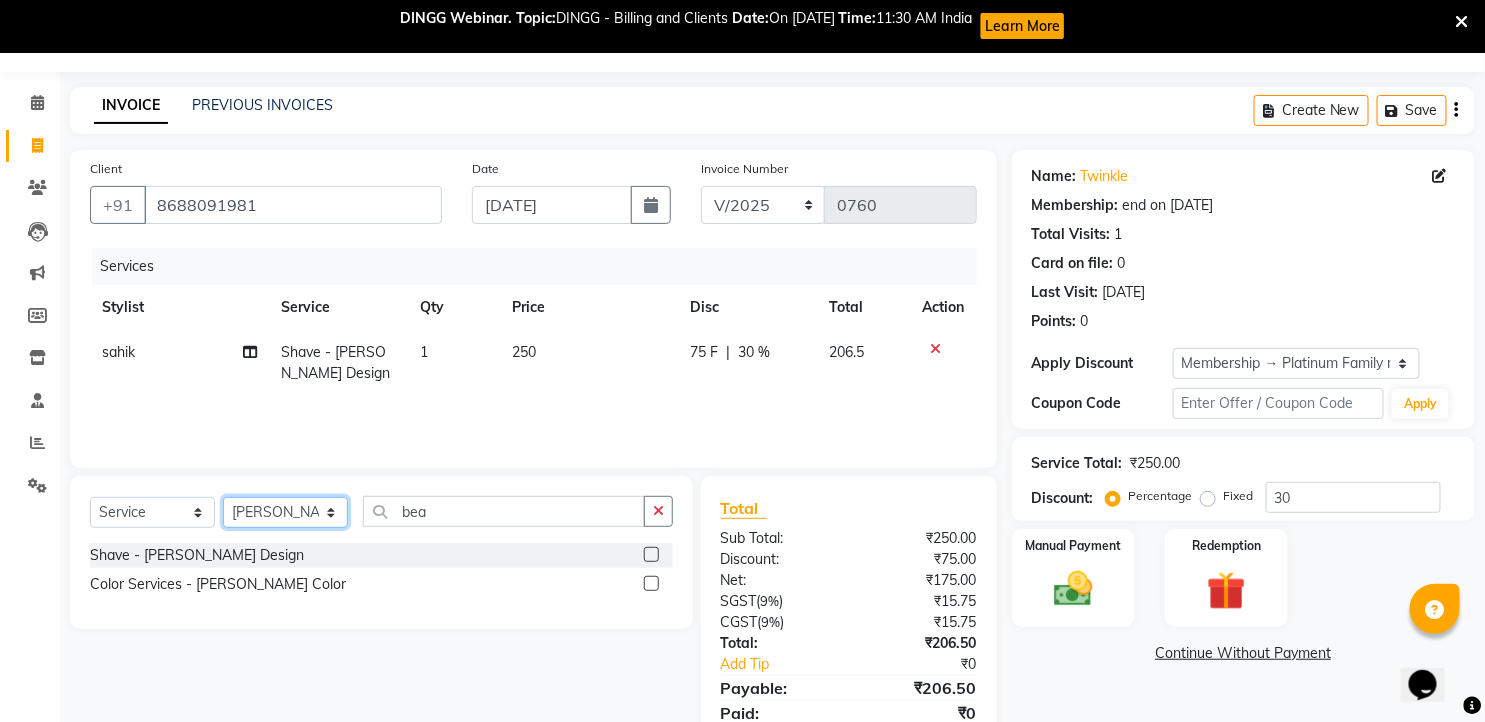 click on "Select Stylist faizz [PERSON_NAME] [PERSON_NAME] sree Manager [PERSON_NAME]" 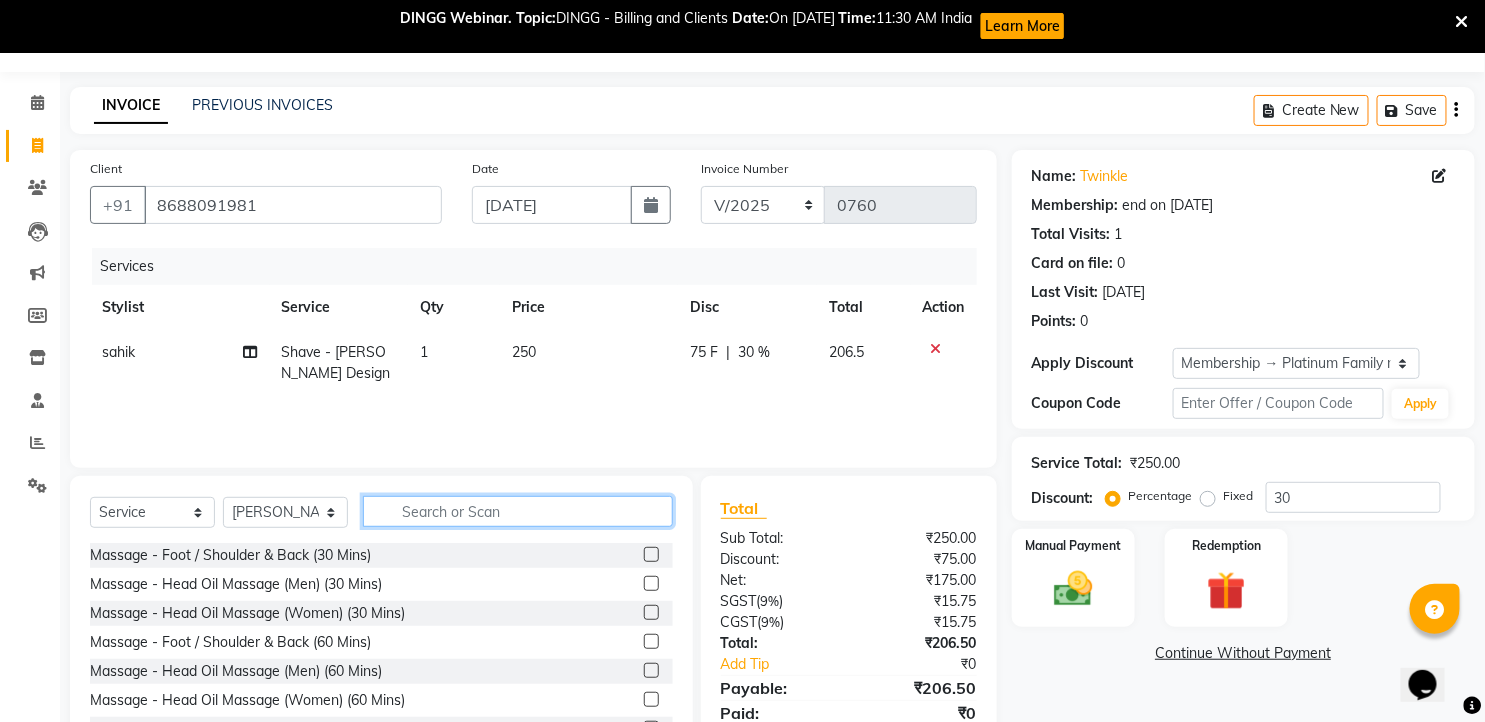 type on "h" 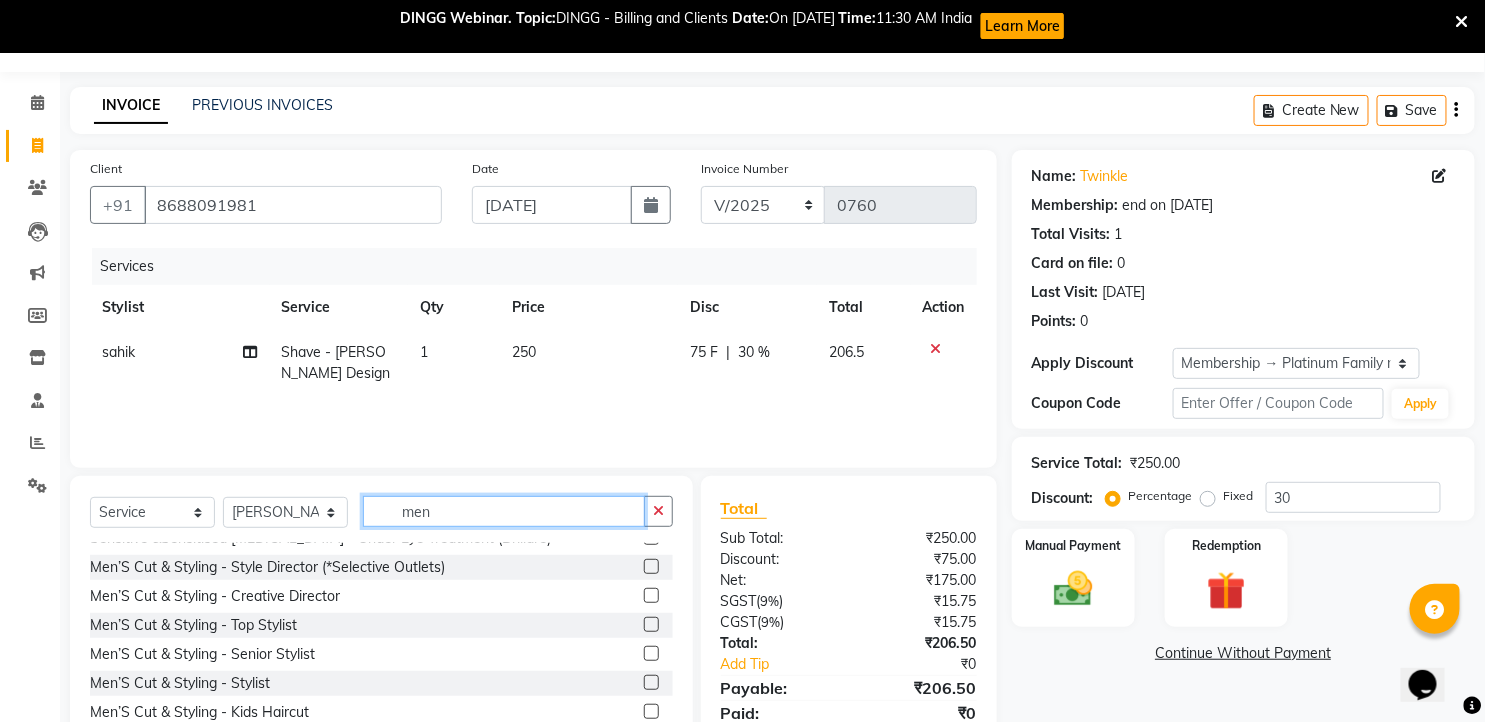 scroll, scrollTop: 222, scrollLeft: 0, axis: vertical 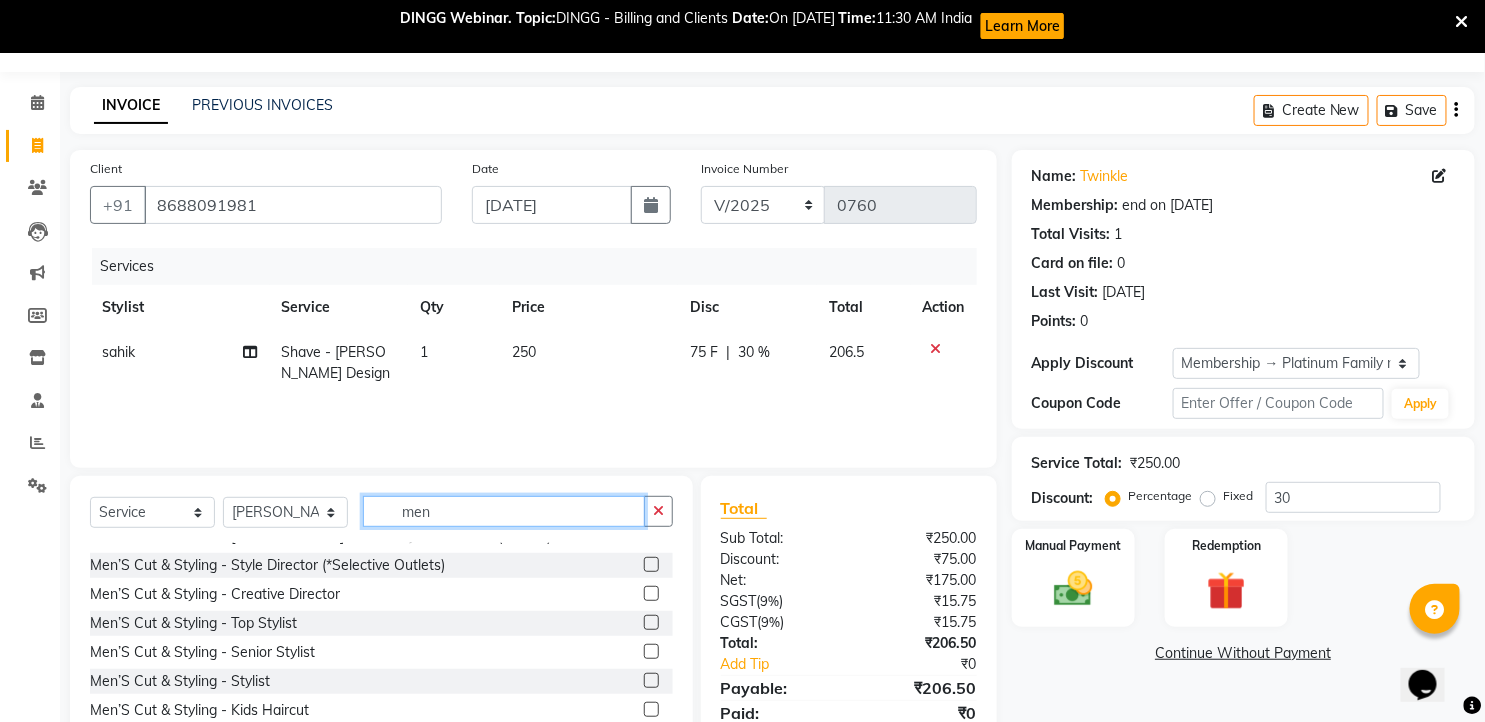 type on "men" 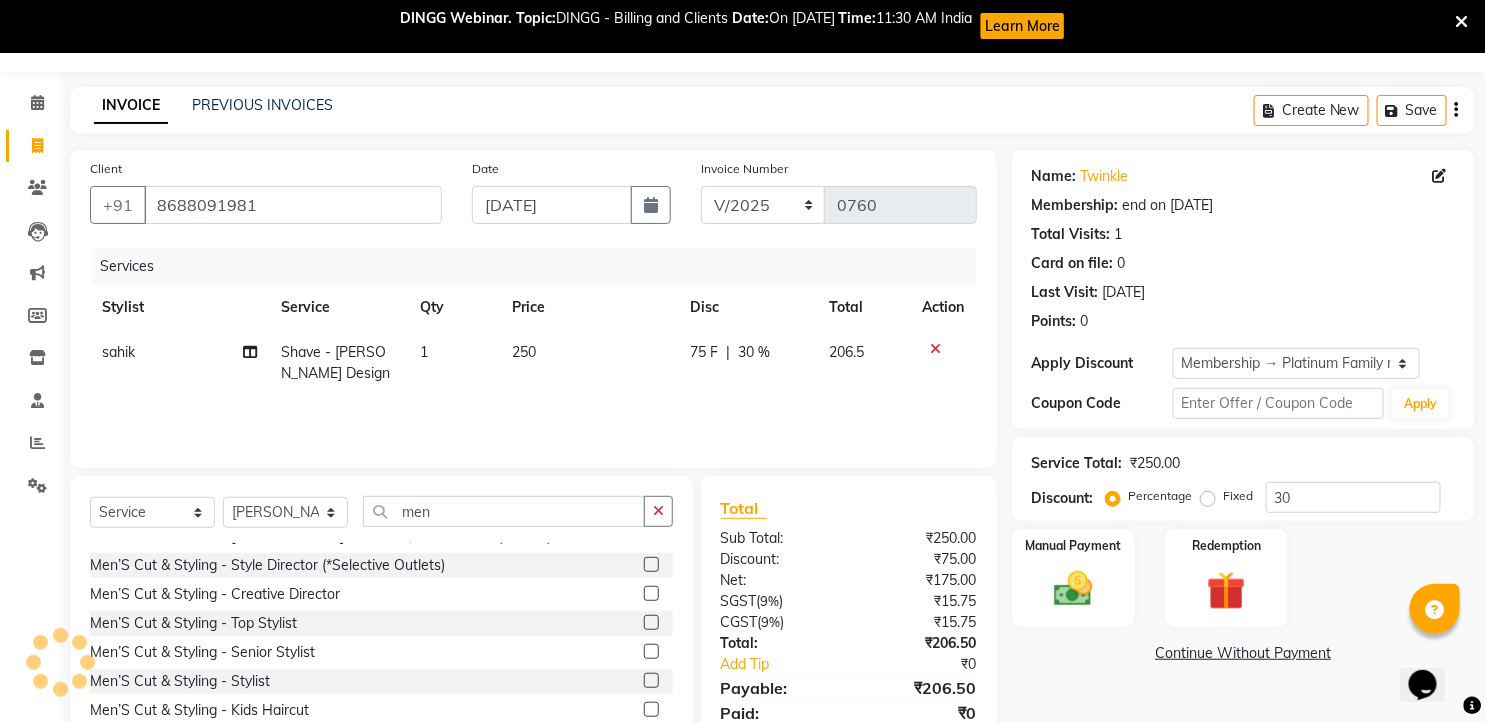 click 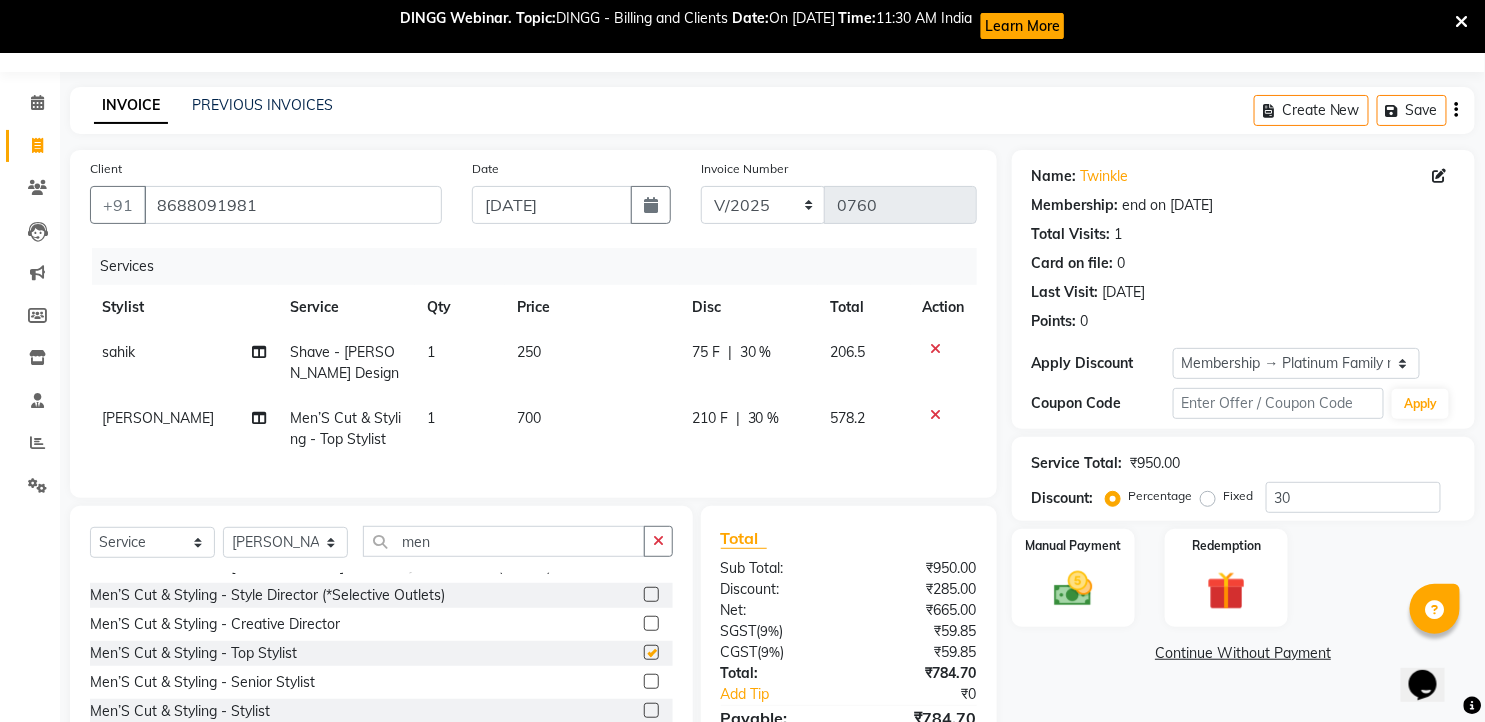 checkbox on "false" 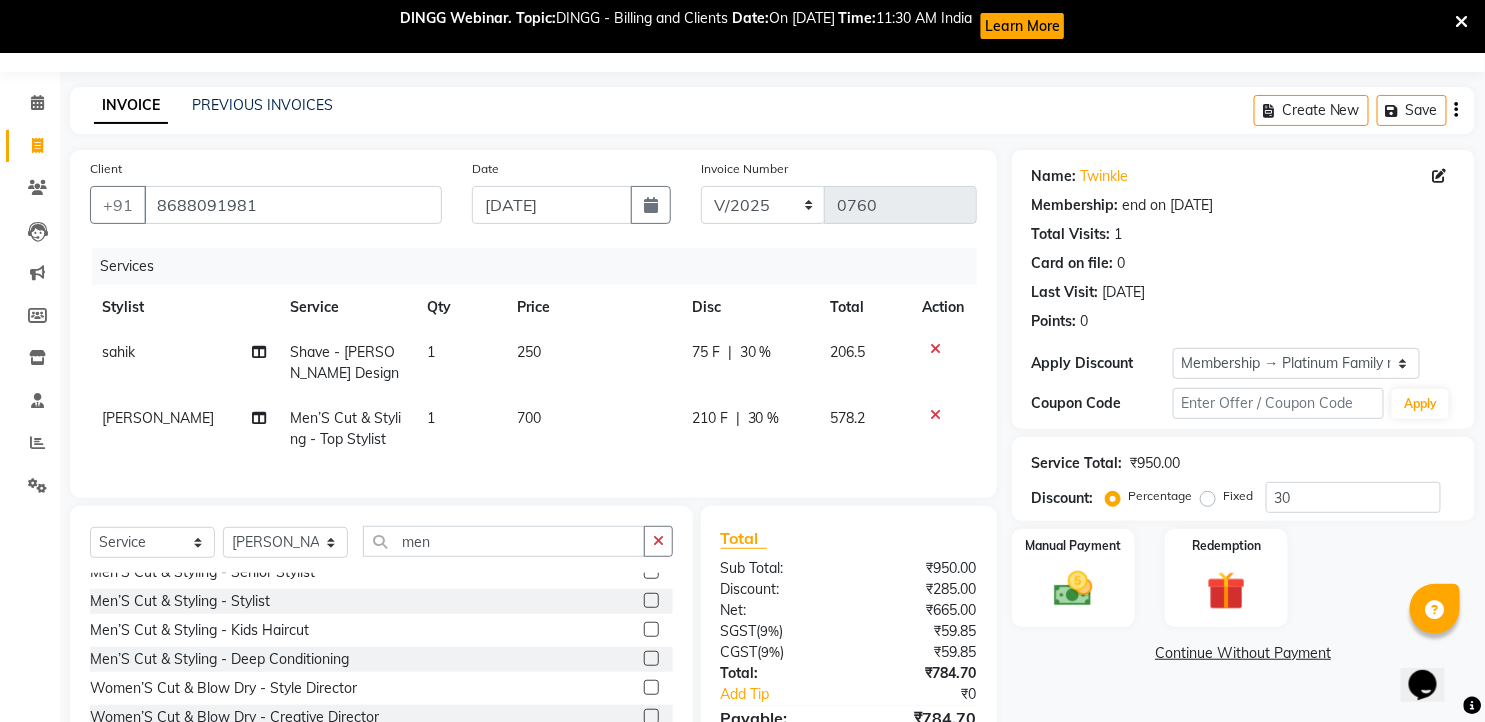 scroll, scrollTop: 333, scrollLeft: 0, axis: vertical 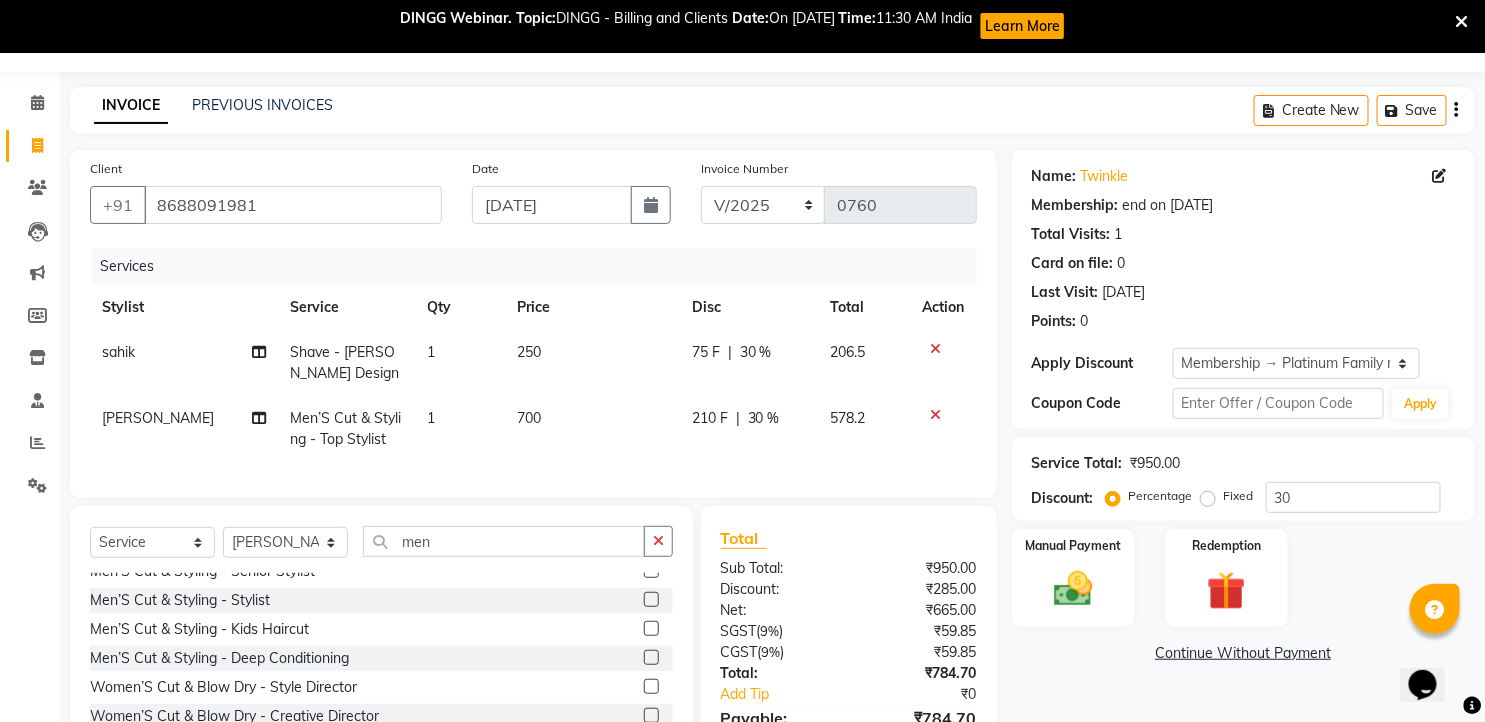 click 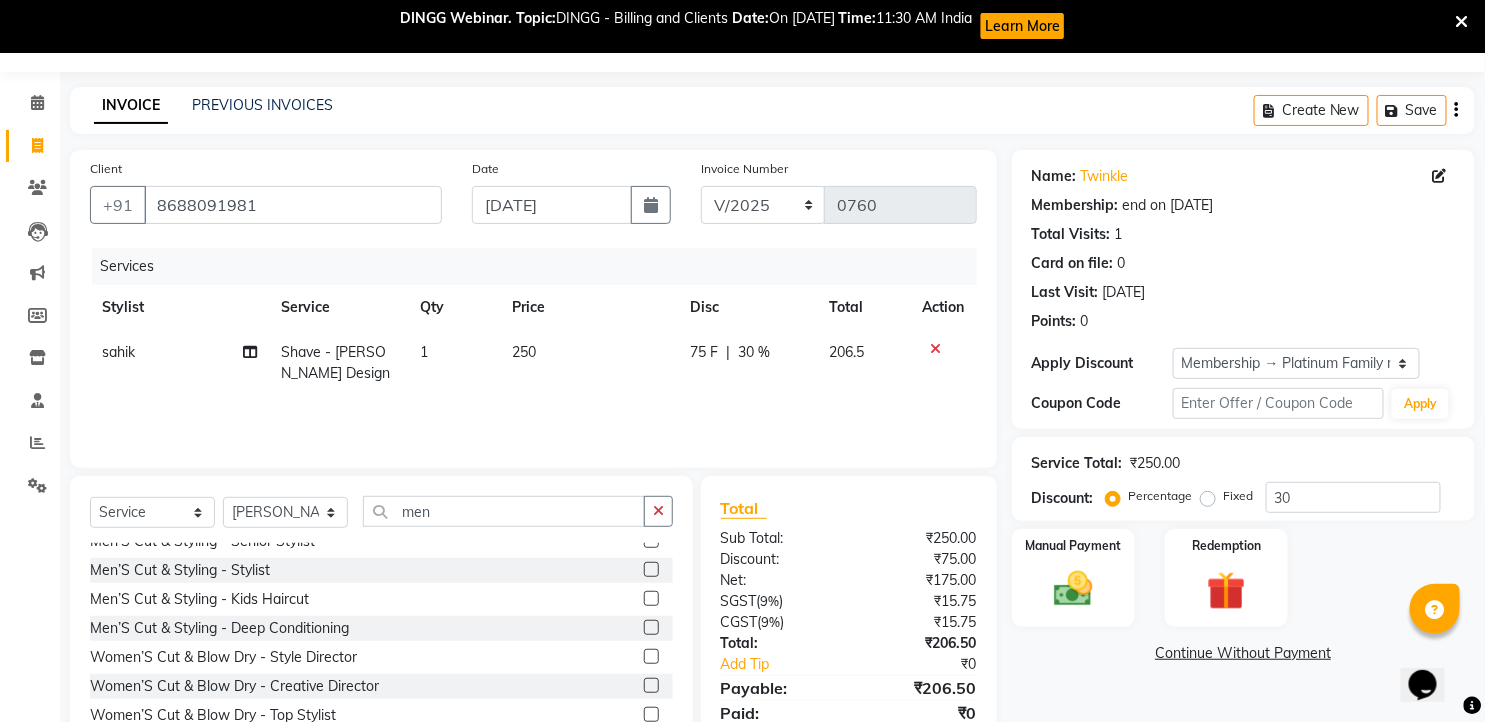 click 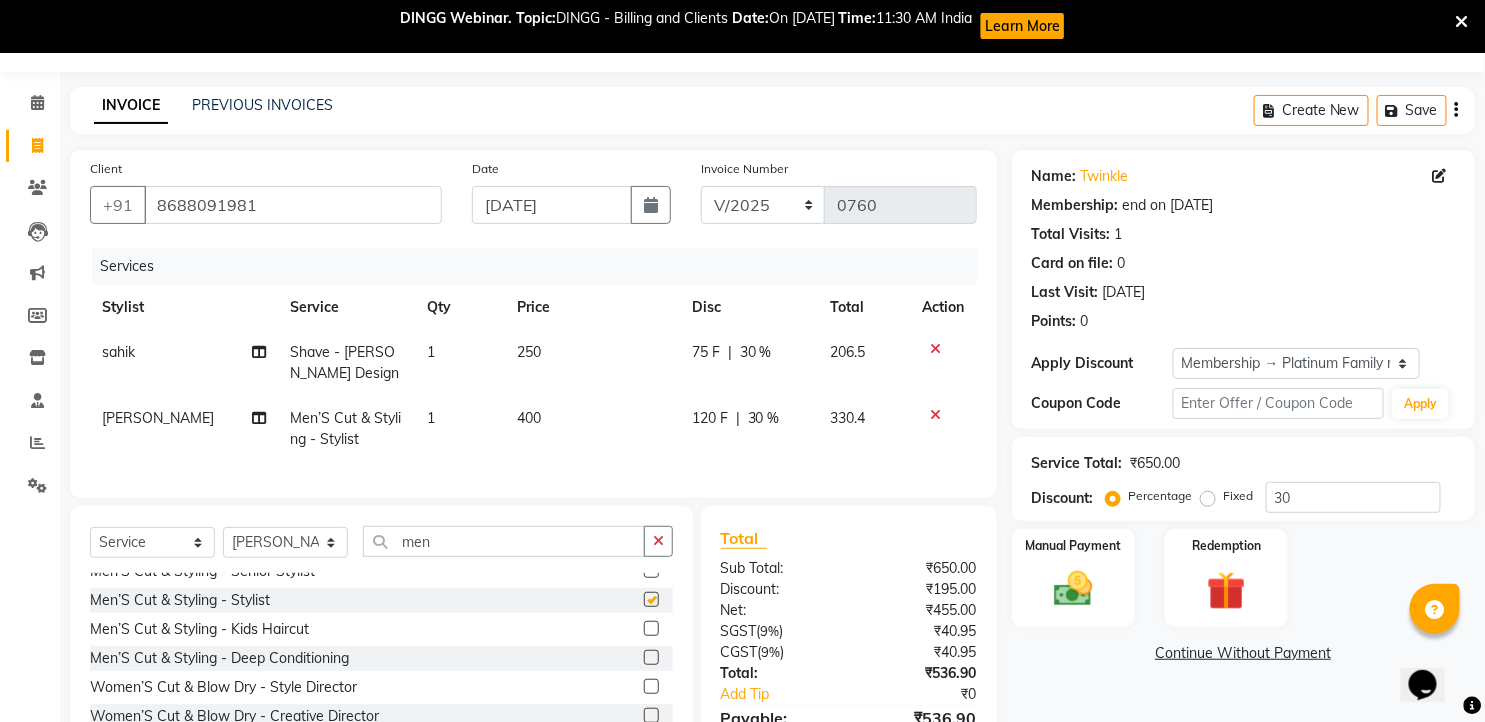 checkbox on "false" 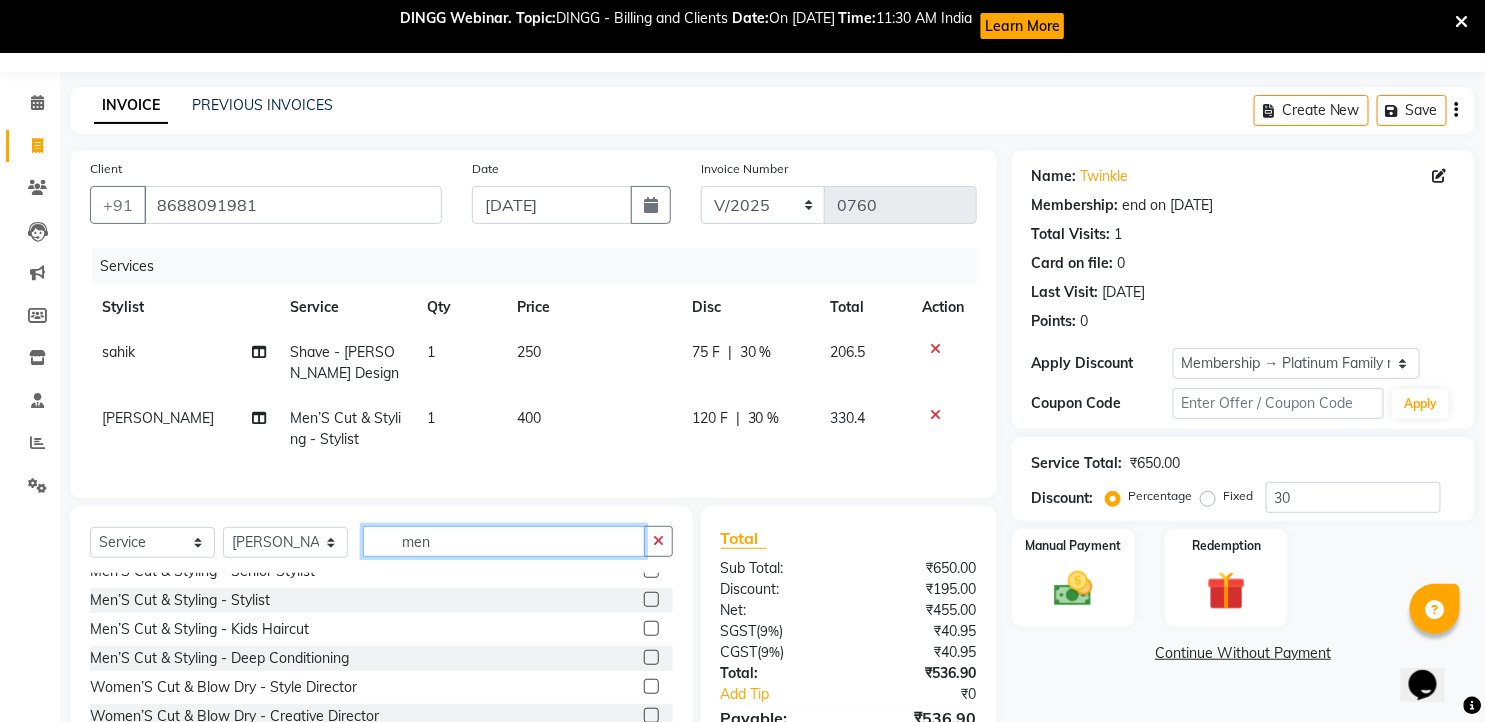 click on "men" 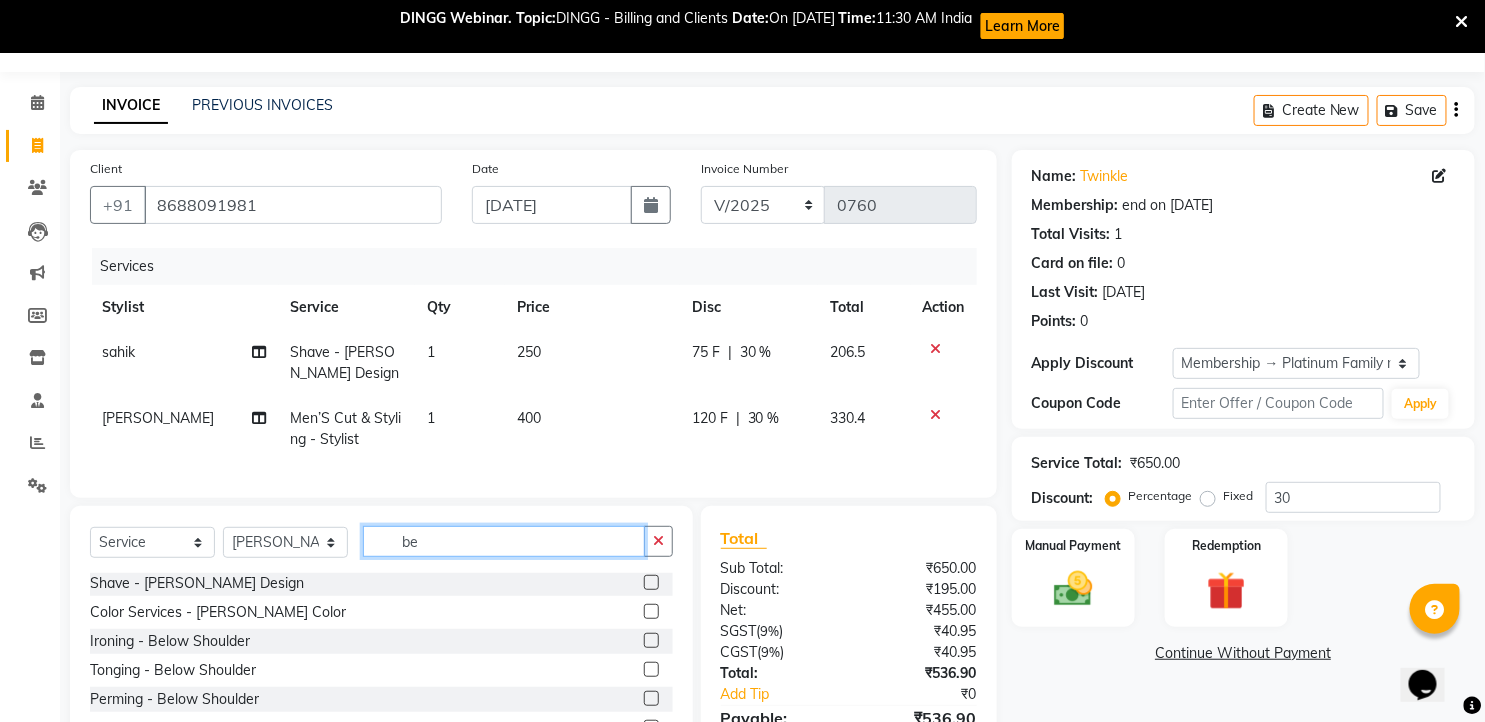 scroll, scrollTop: 0, scrollLeft: 0, axis: both 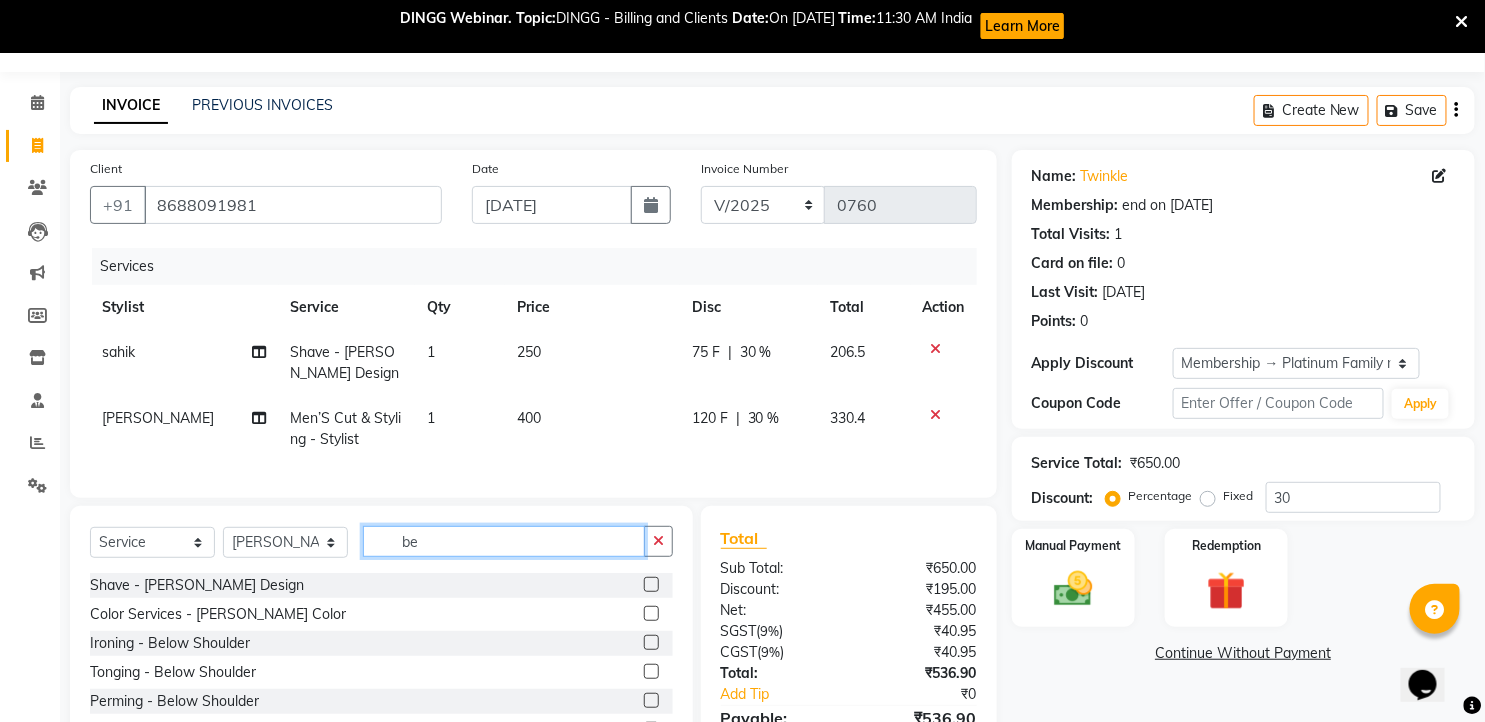 type on "be" 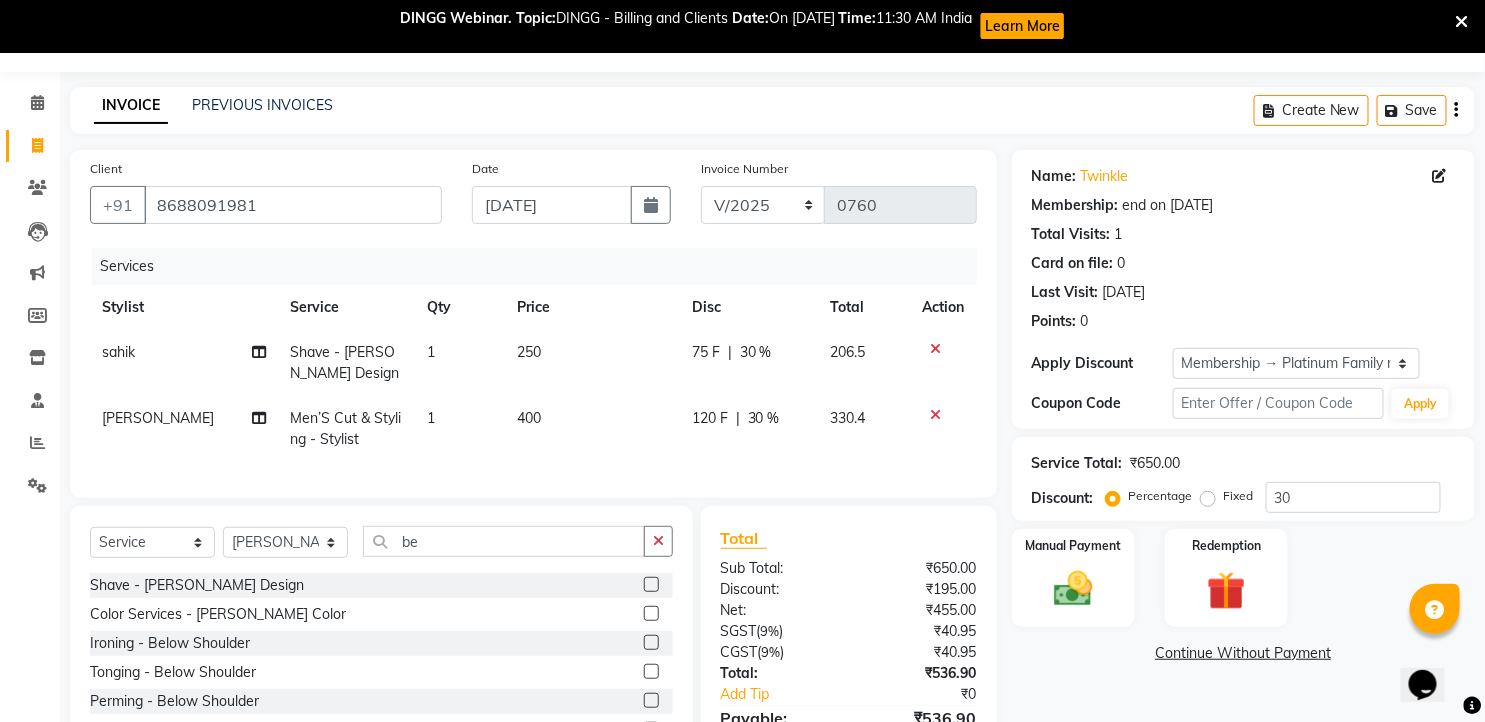 click 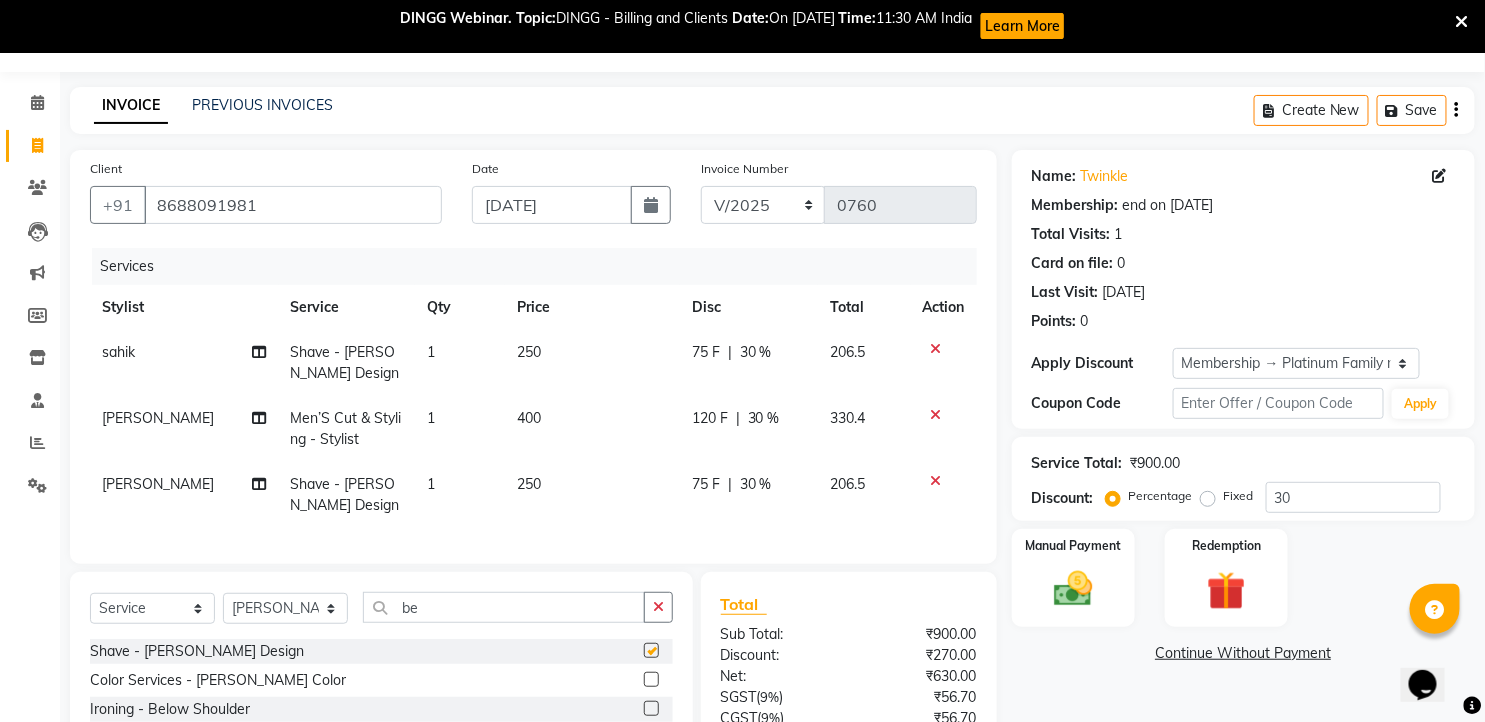 checkbox on "false" 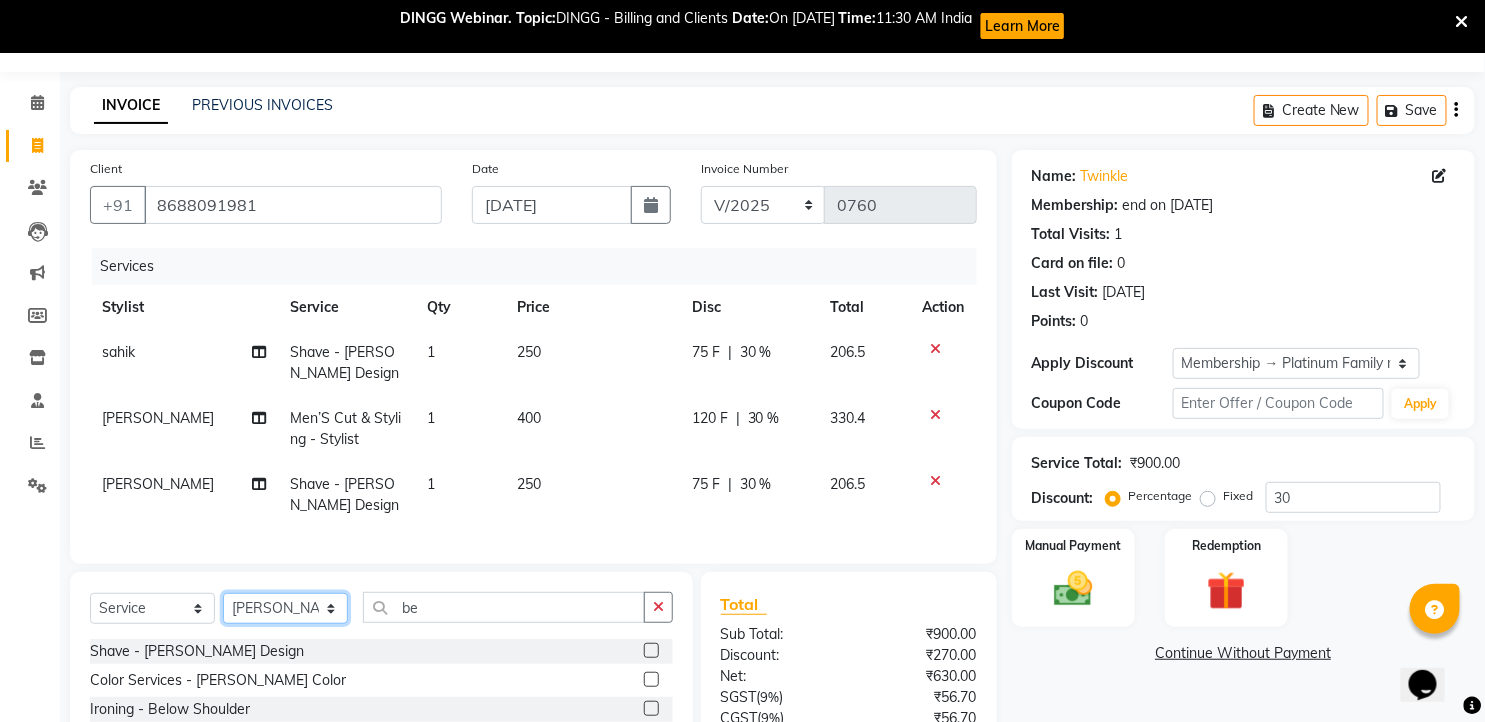 click on "Select Stylist faizz [PERSON_NAME] [PERSON_NAME] sree Manager [PERSON_NAME]" 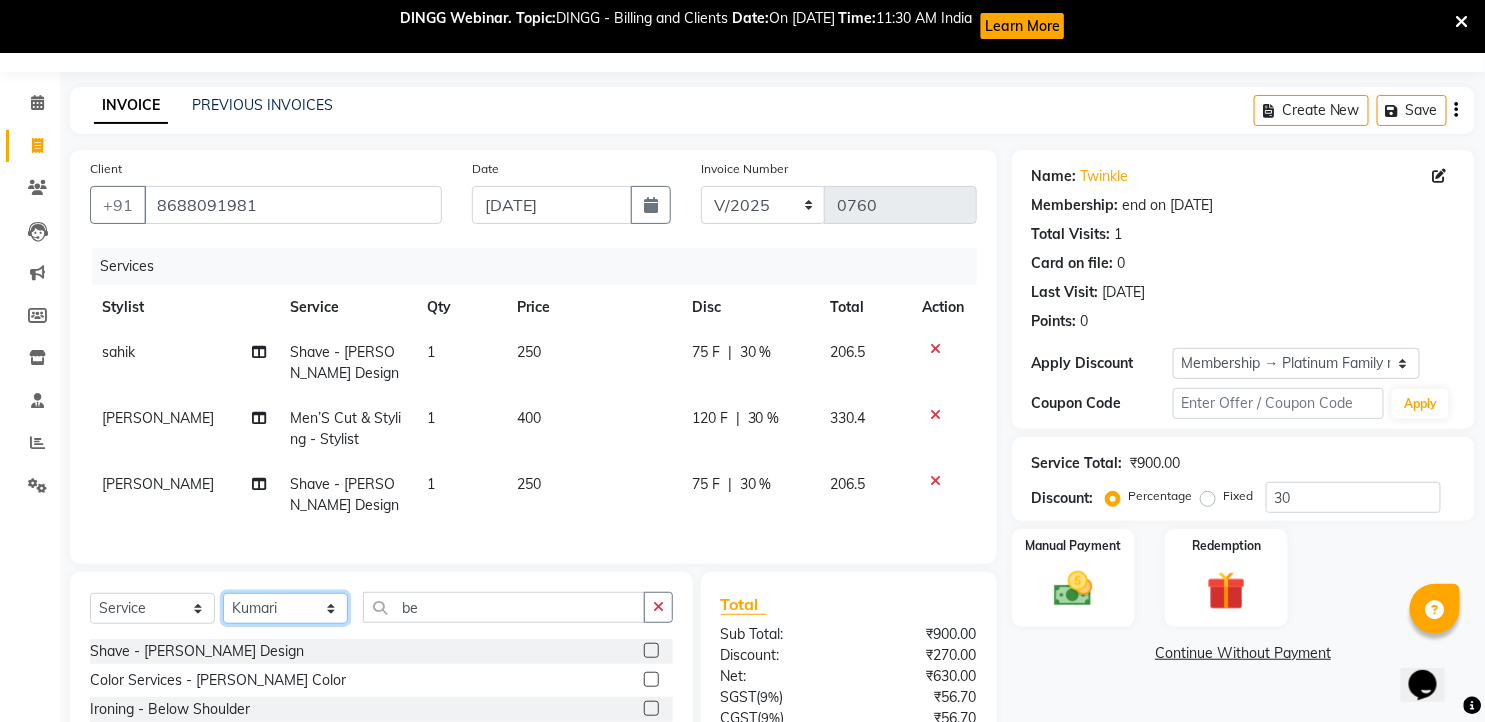click on "Select Stylist faizz [PERSON_NAME] [PERSON_NAME] sree Manager [PERSON_NAME]" 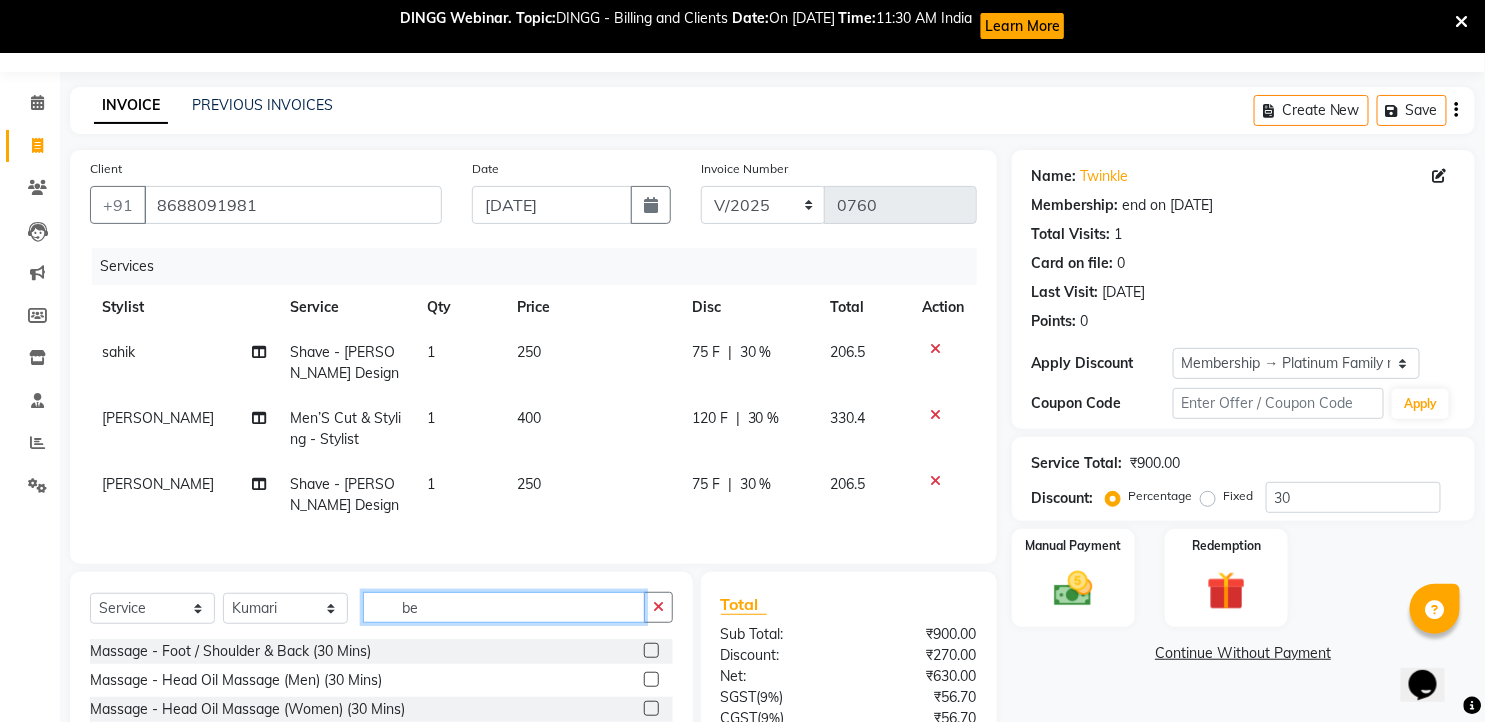 click on "be" 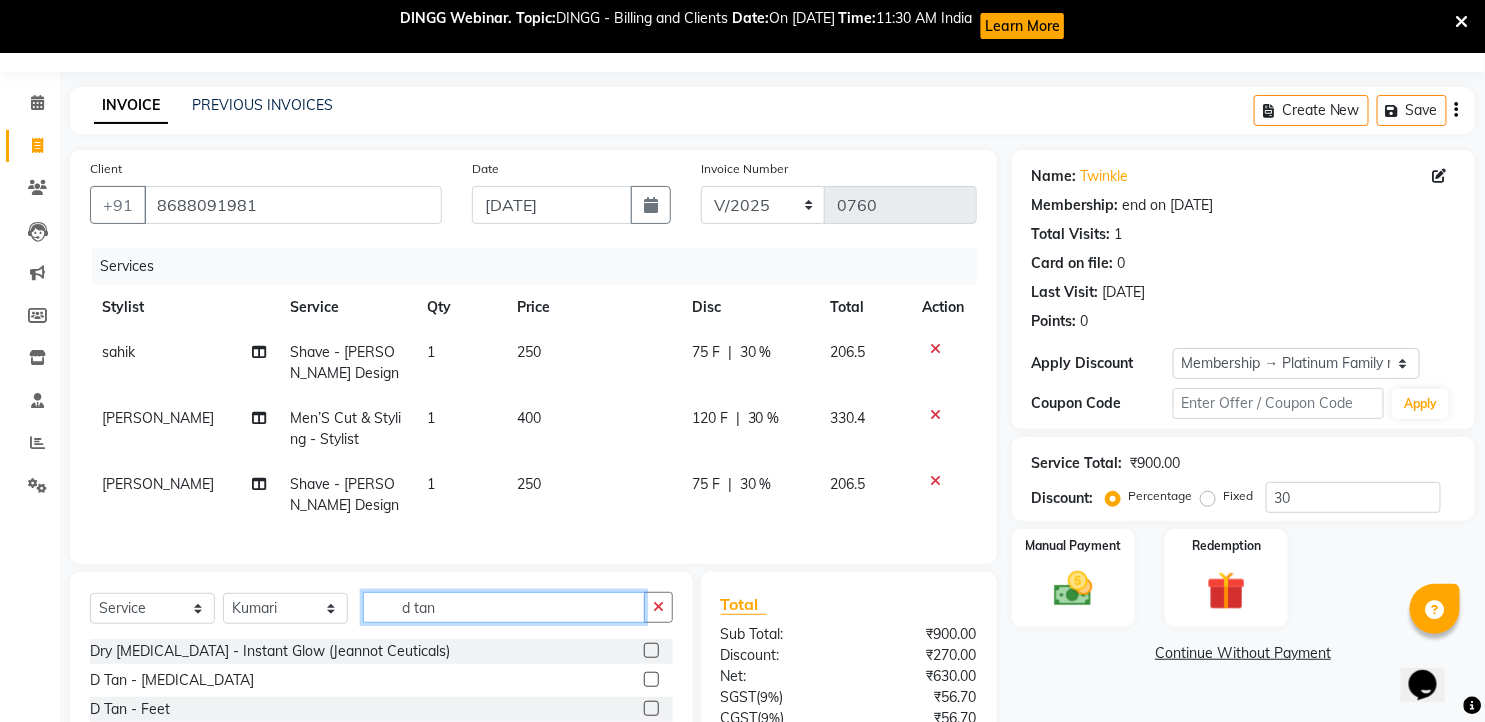 scroll, scrollTop: 111, scrollLeft: 0, axis: vertical 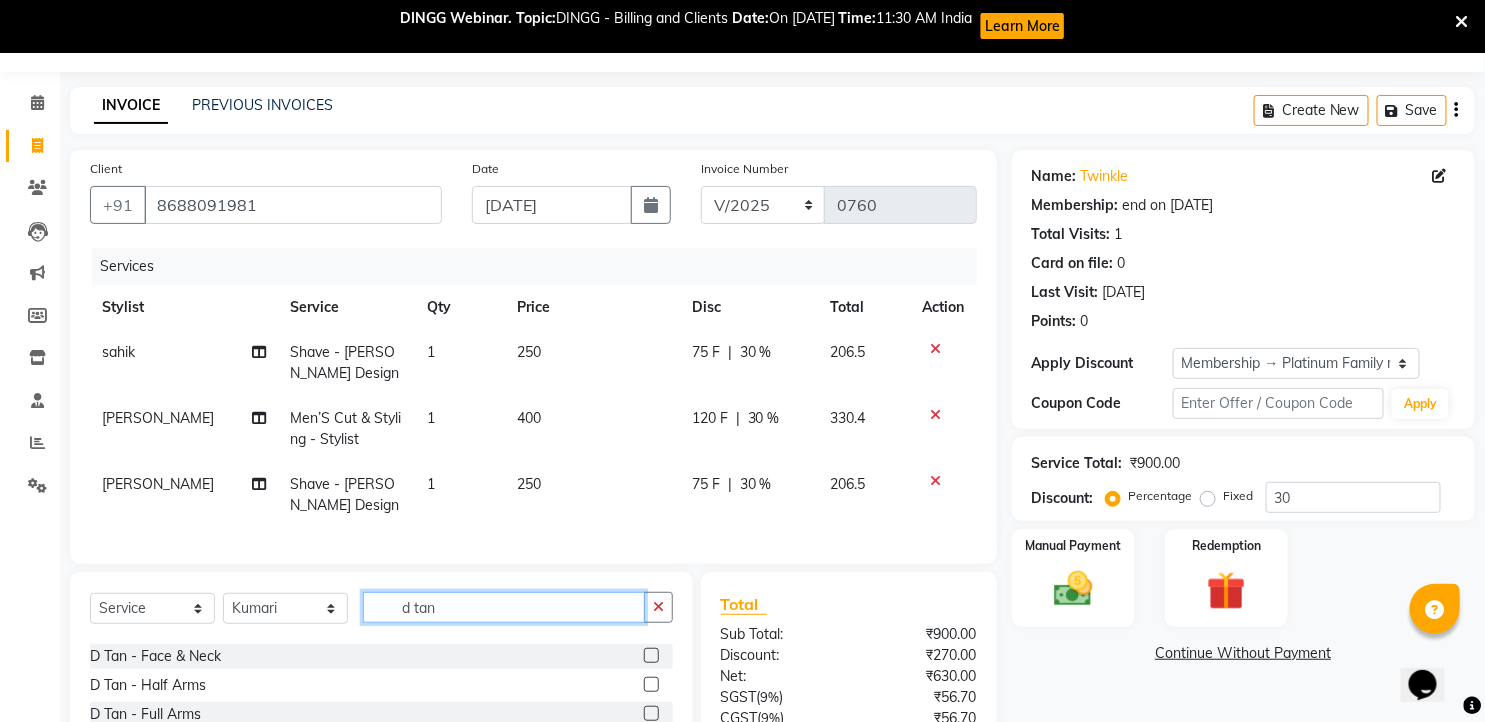 type on "d tan" 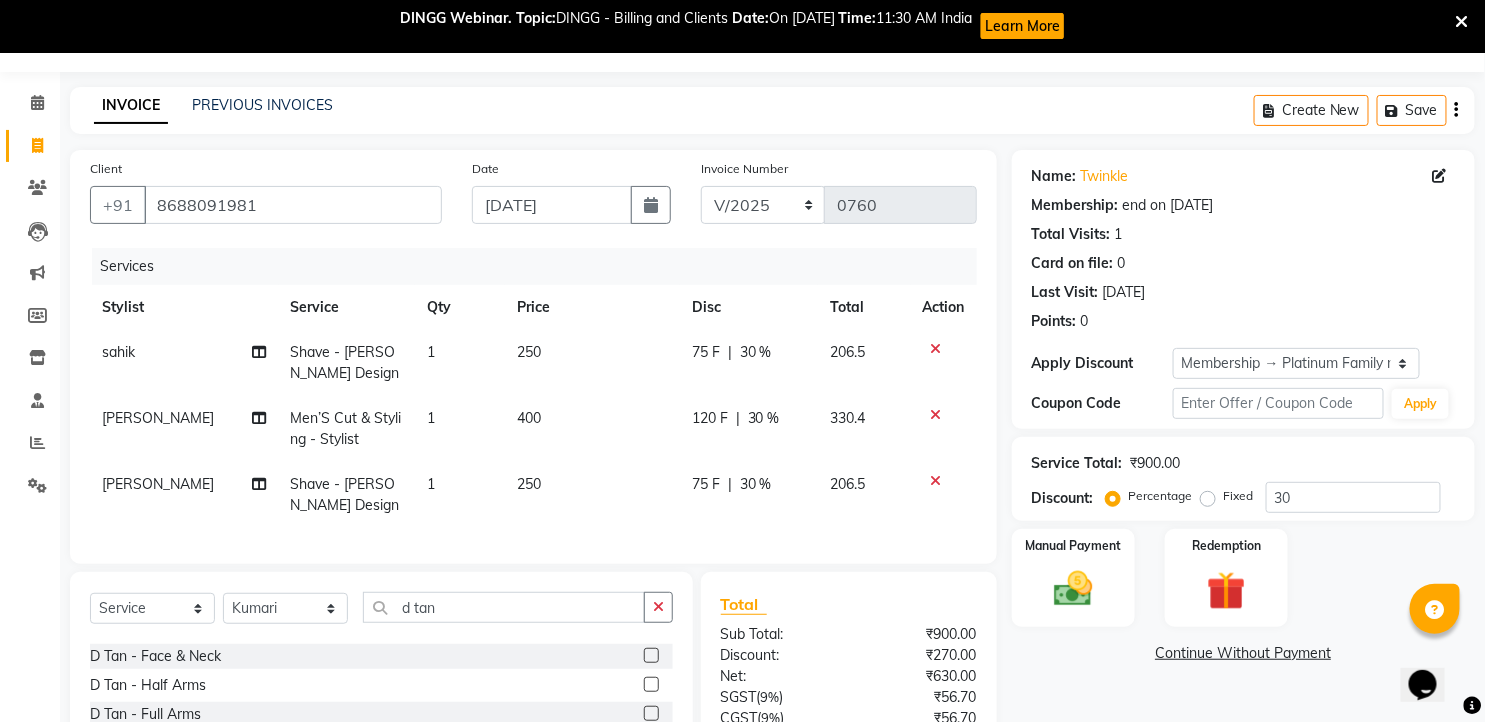 click 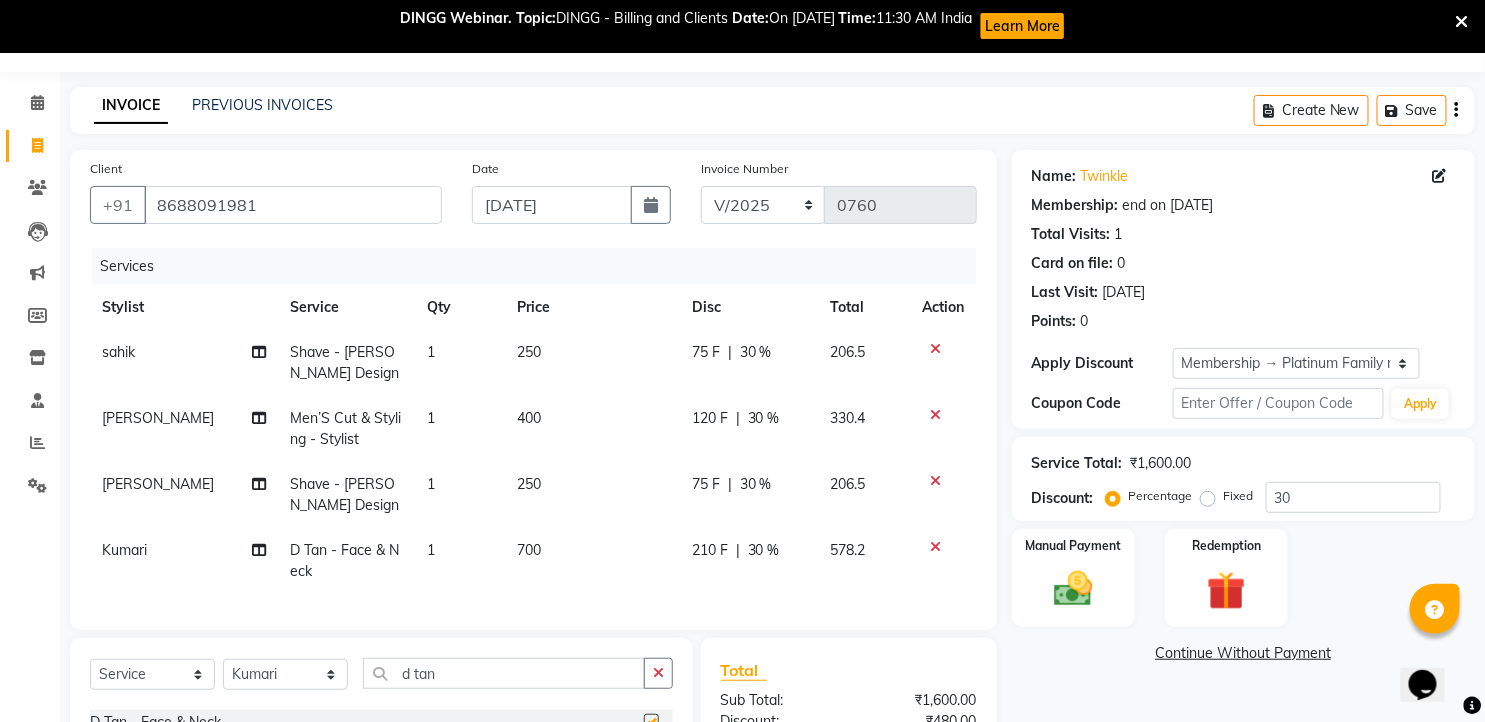 checkbox on "false" 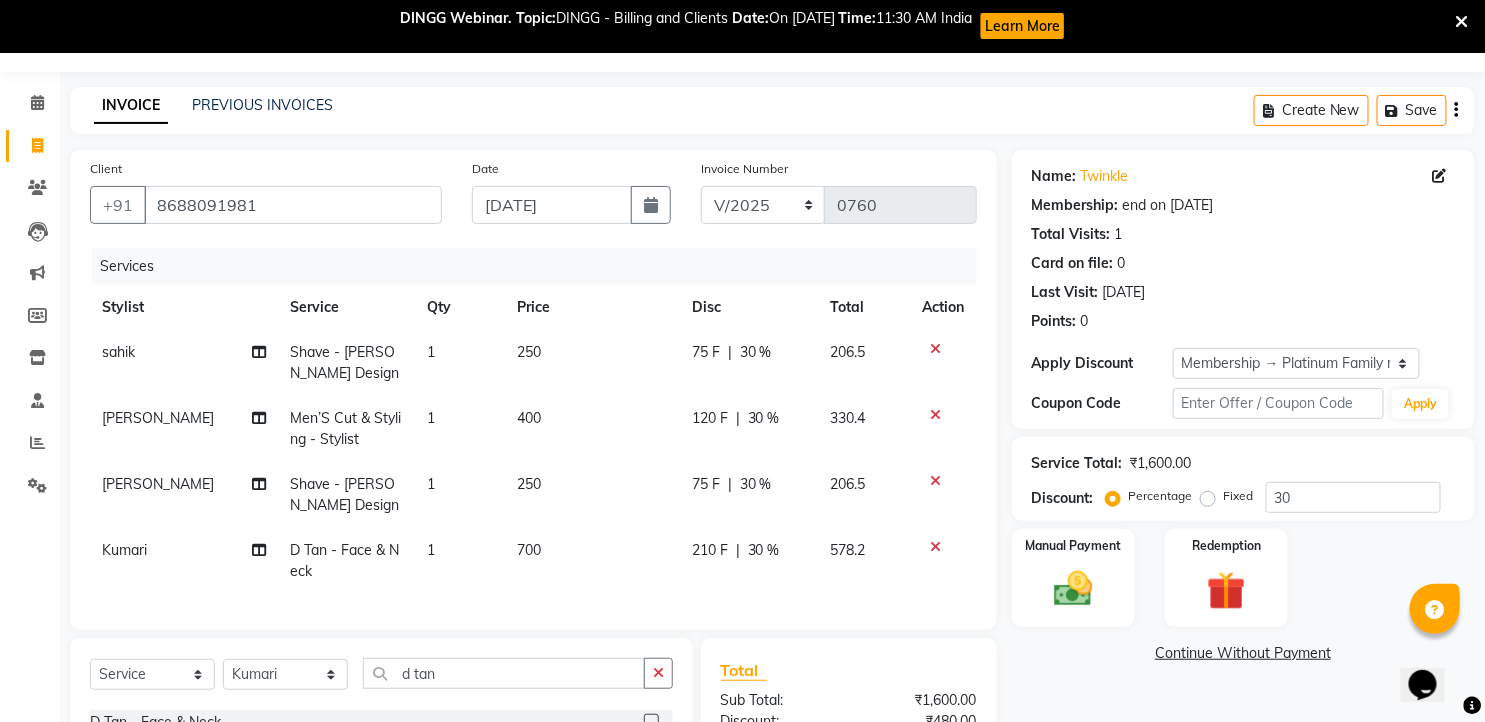 click on "700" 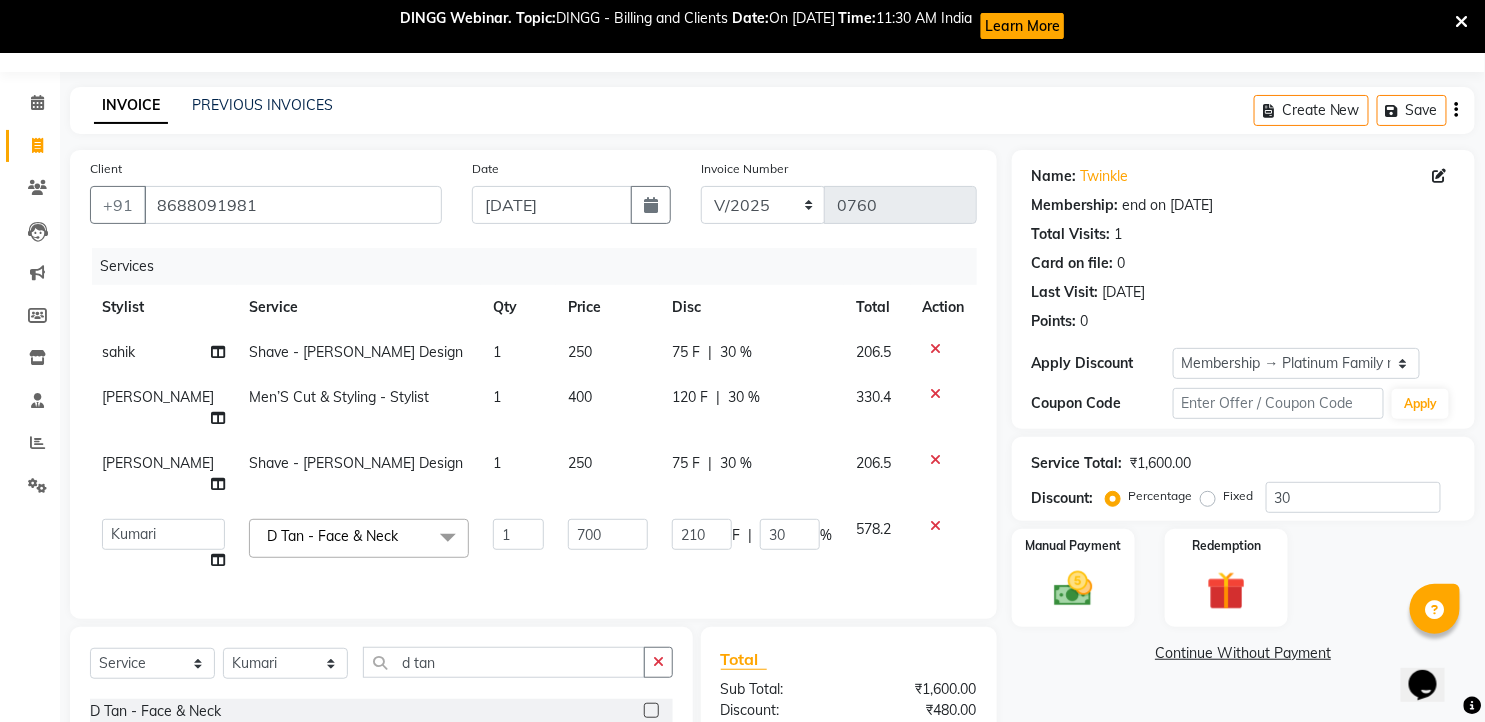 click on "1" 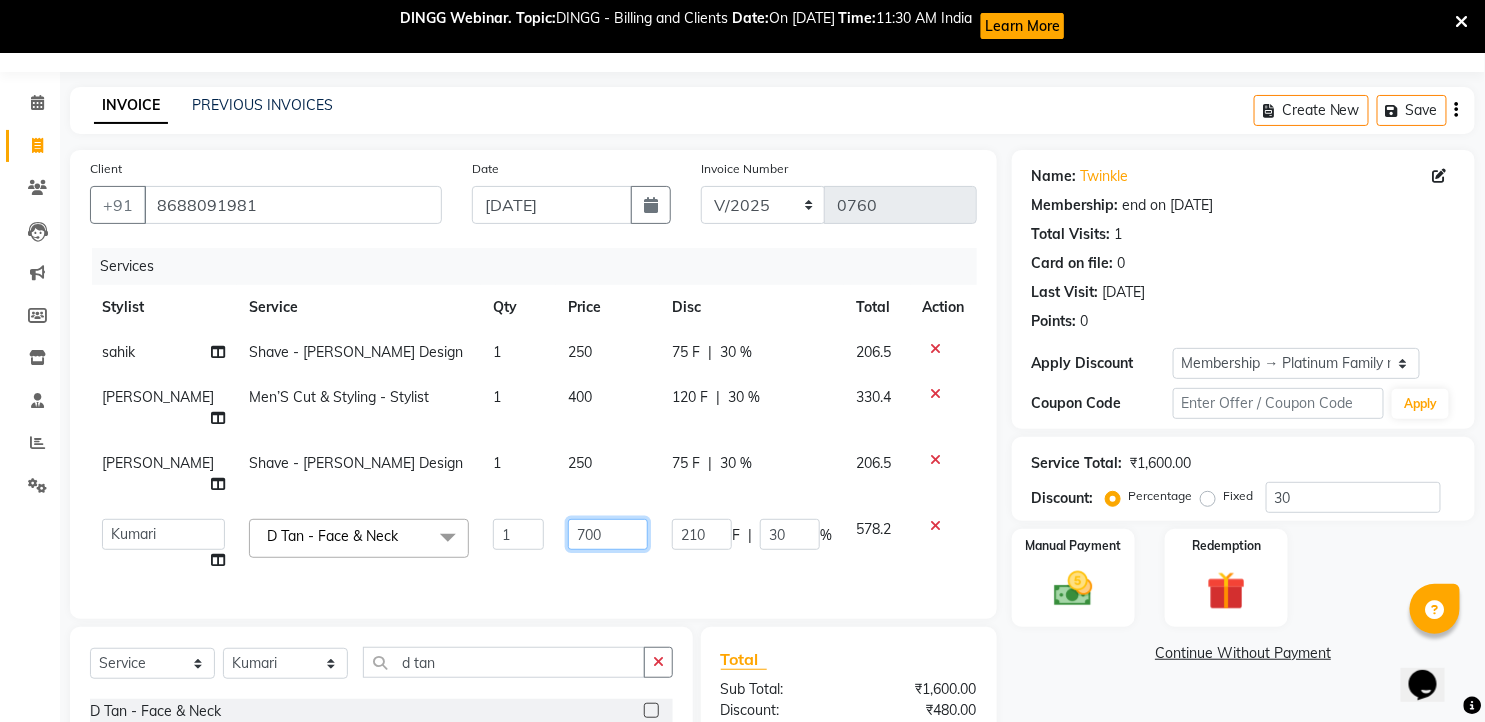 drag, startPoint x: 575, startPoint y: 537, endPoint x: 561, endPoint y: 533, distance: 14.56022 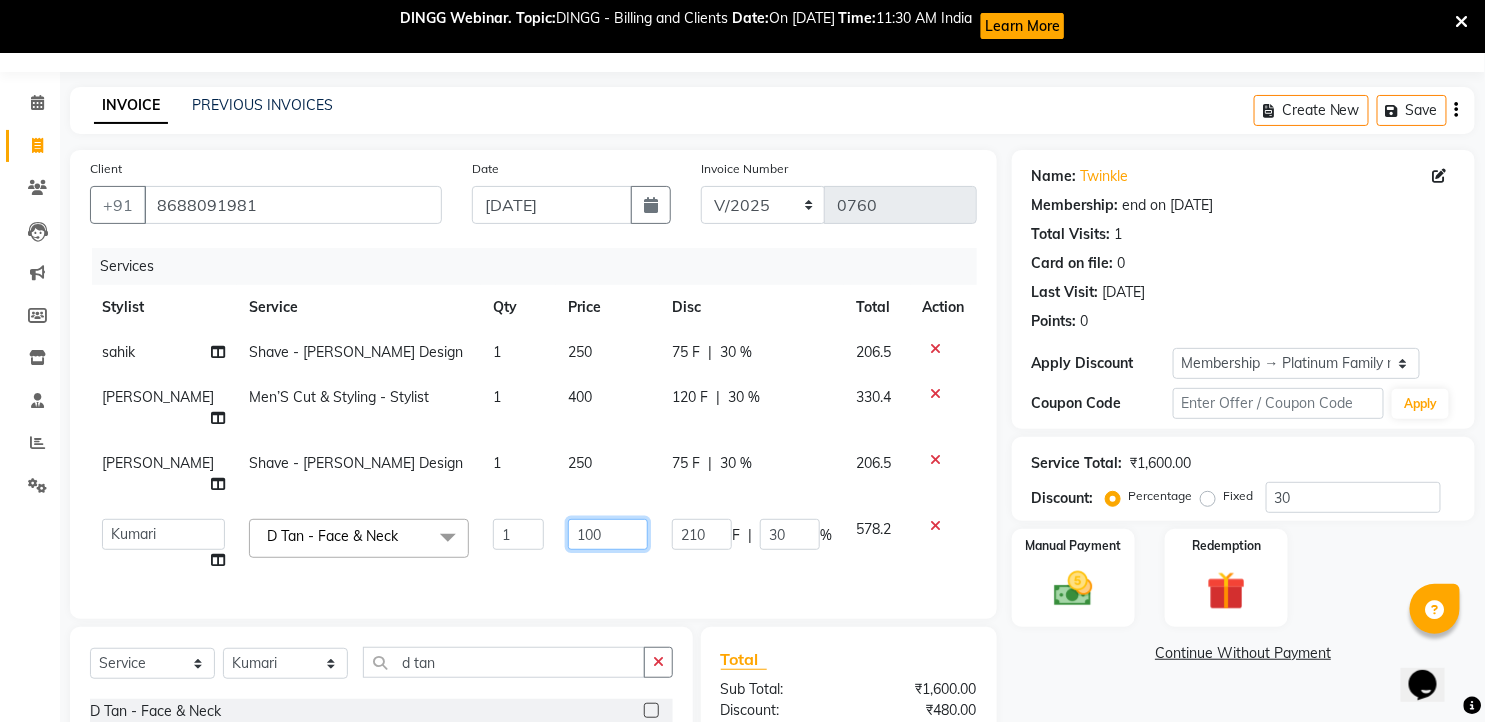 type on "1000" 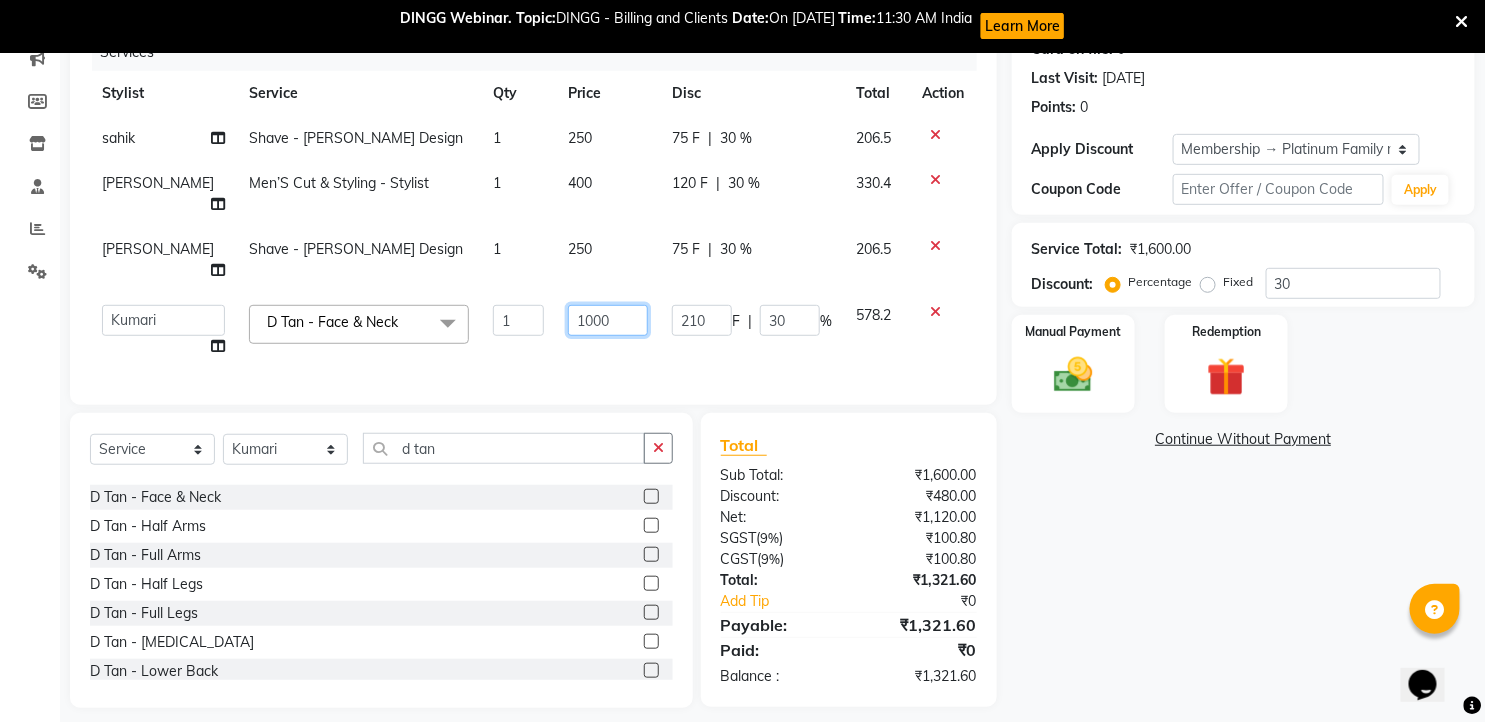 scroll, scrollTop: 275, scrollLeft: 0, axis: vertical 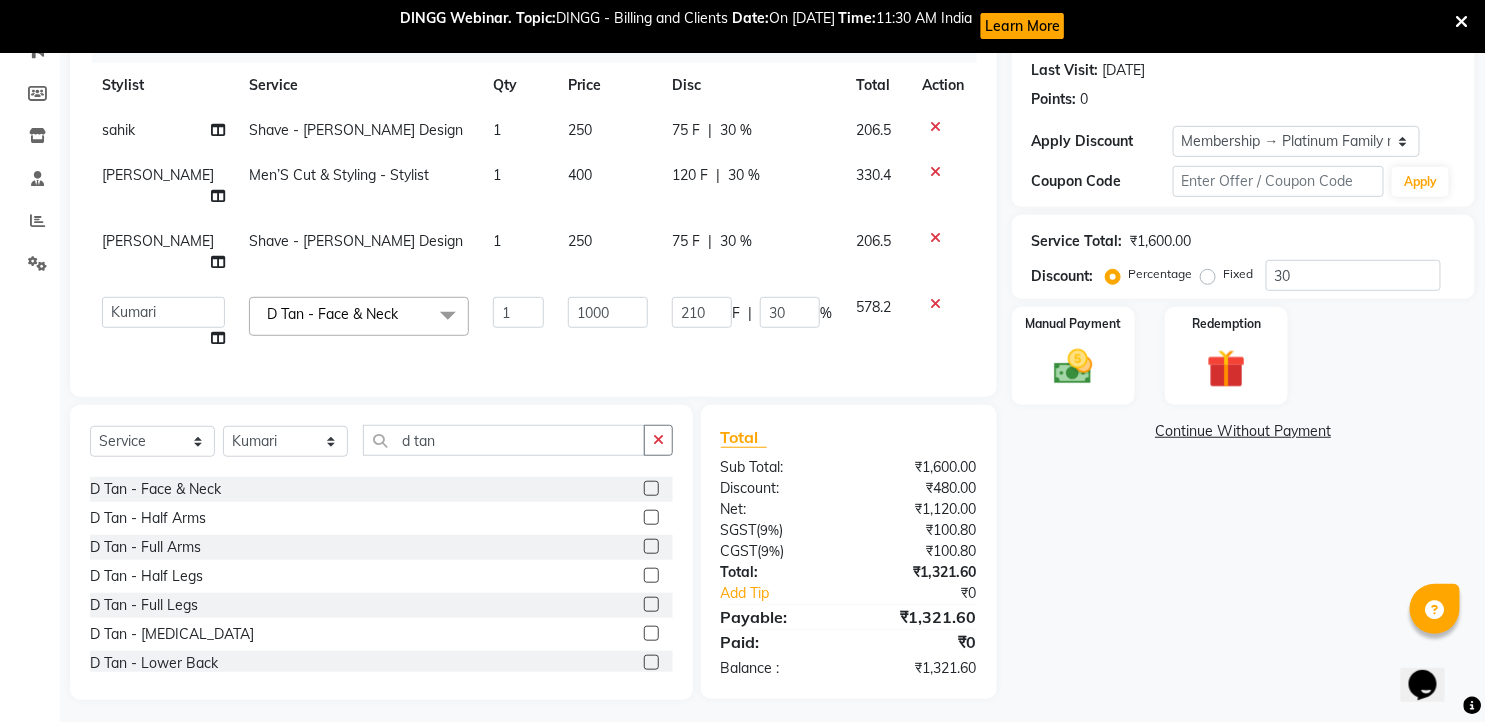 click on "Name: Twinkle  Membership: end on [DATE] Total Visits:  1 Card on file:  0 Last Visit:   [DATE] Points:   0  Apply Discount Select Membership → Platinum Family membership Coupon Code Apply Service Total:  ₹1,600.00  Discount:  Percentage   Fixed  30 Manual Payment Redemption  Continue Without Payment" 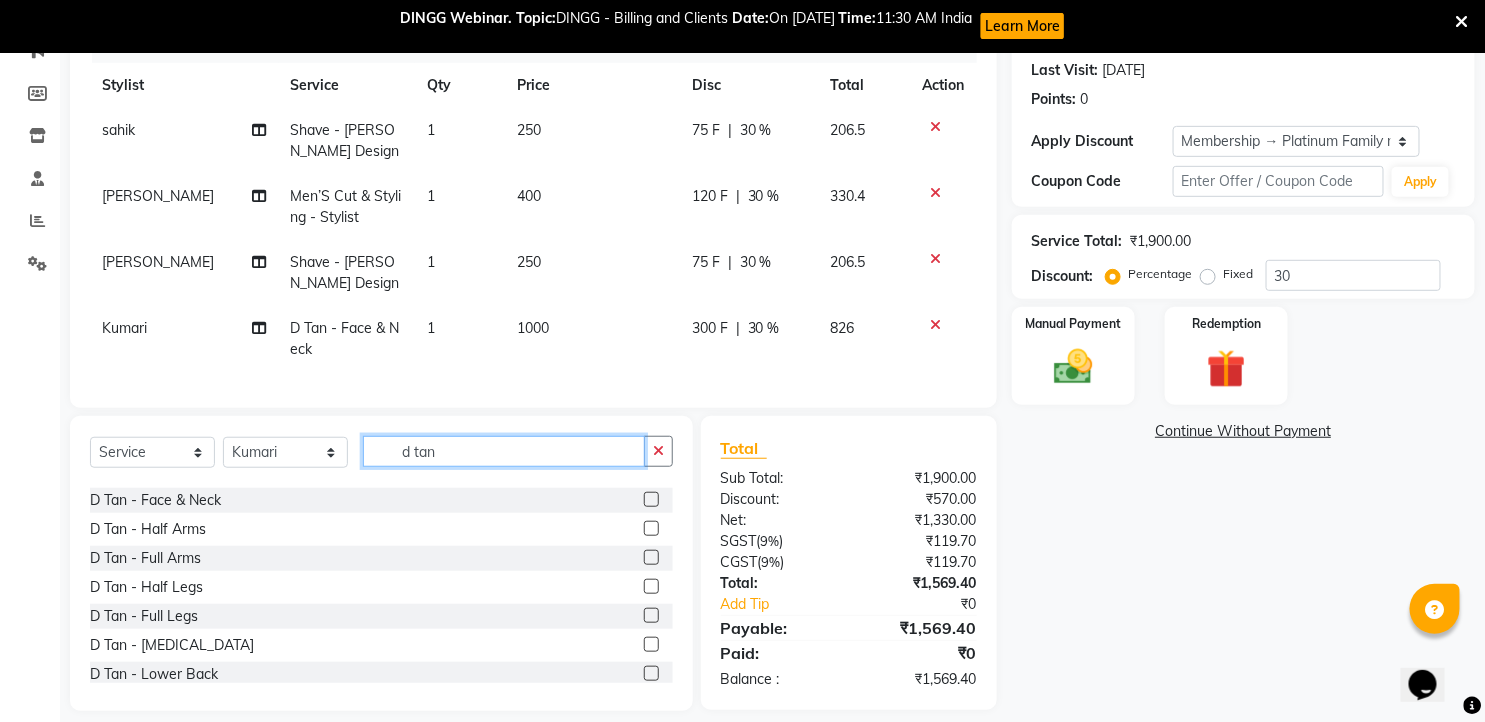 drag, startPoint x: 468, startPoint y: 475, endPoint x: 384, endPoint y: 473, distance: 84.0238 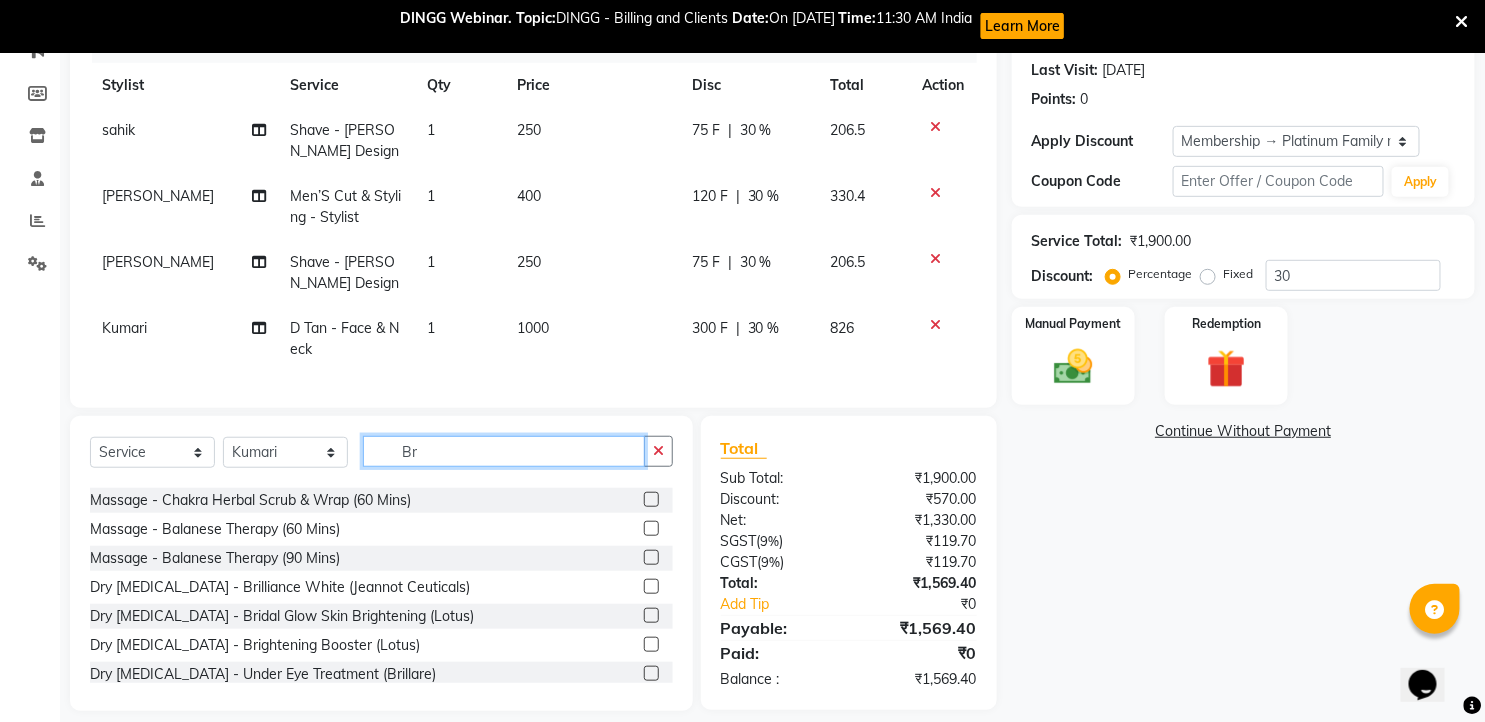 scroll, scrollTop: 0, scrollLeft: 0, axis: both 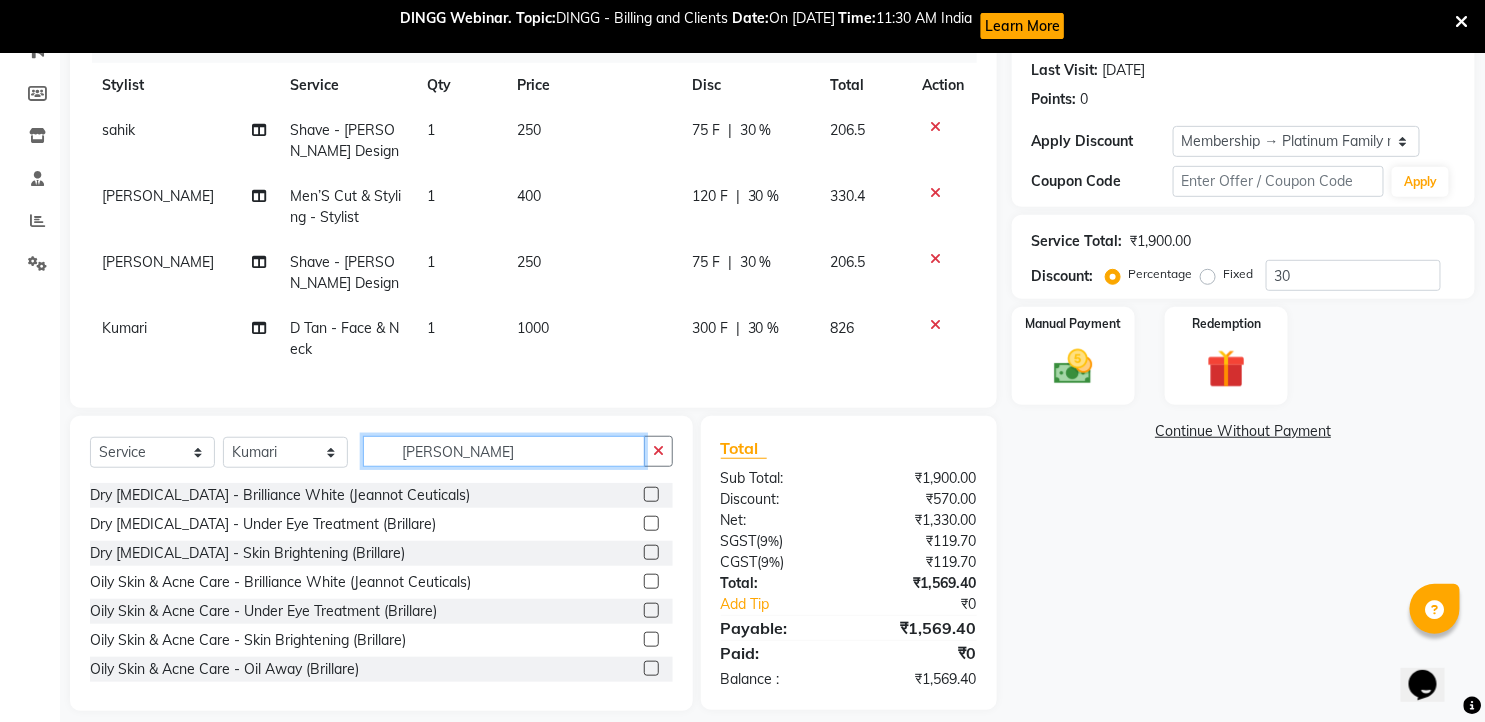 type on "[PERSON_NAME]" 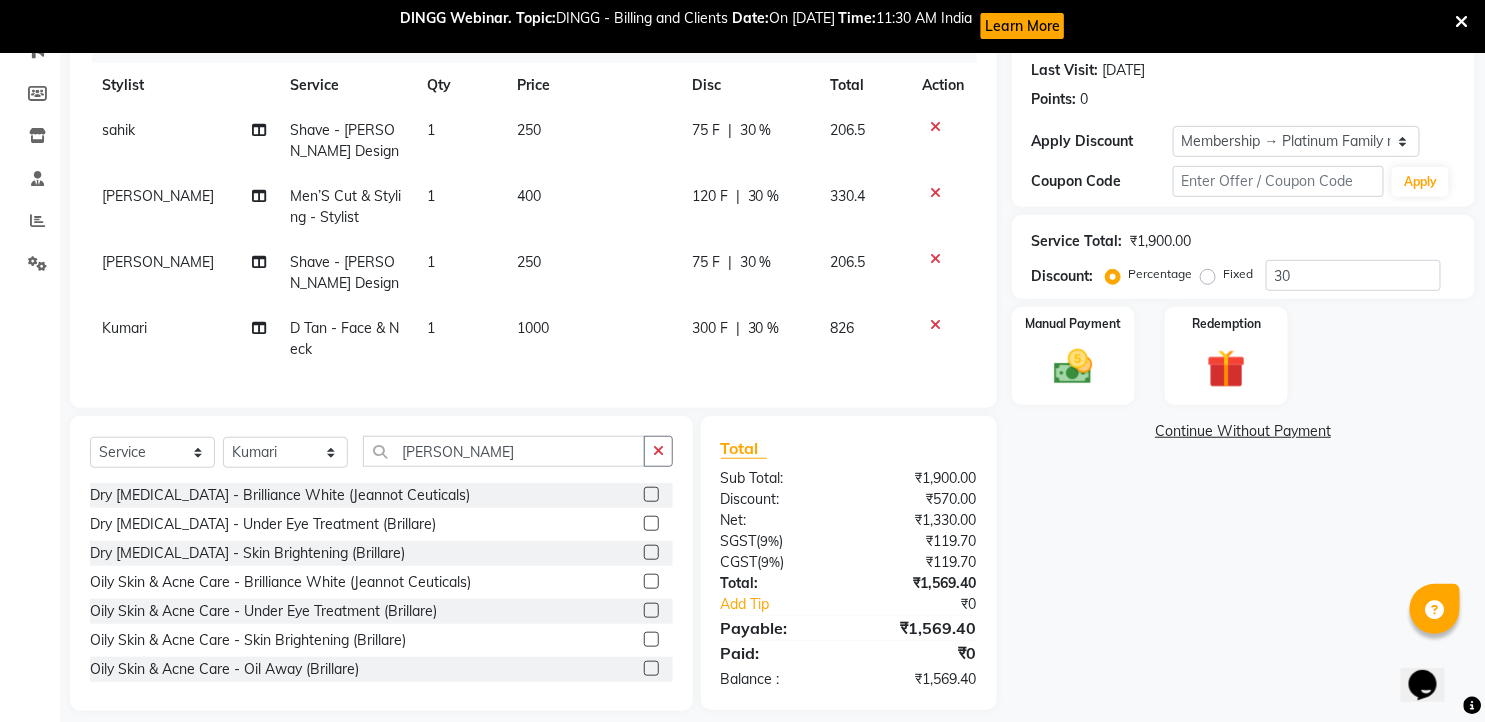click 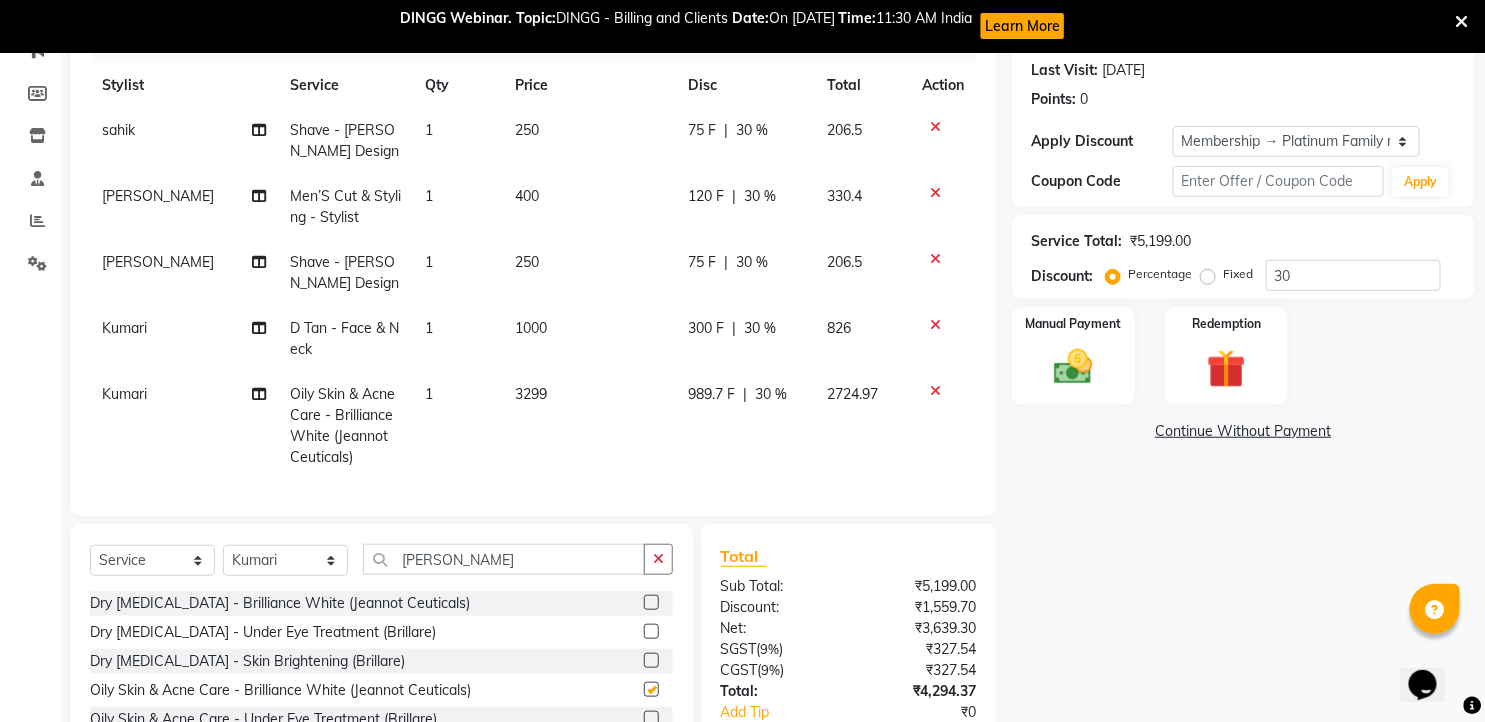 checkbox on "false" 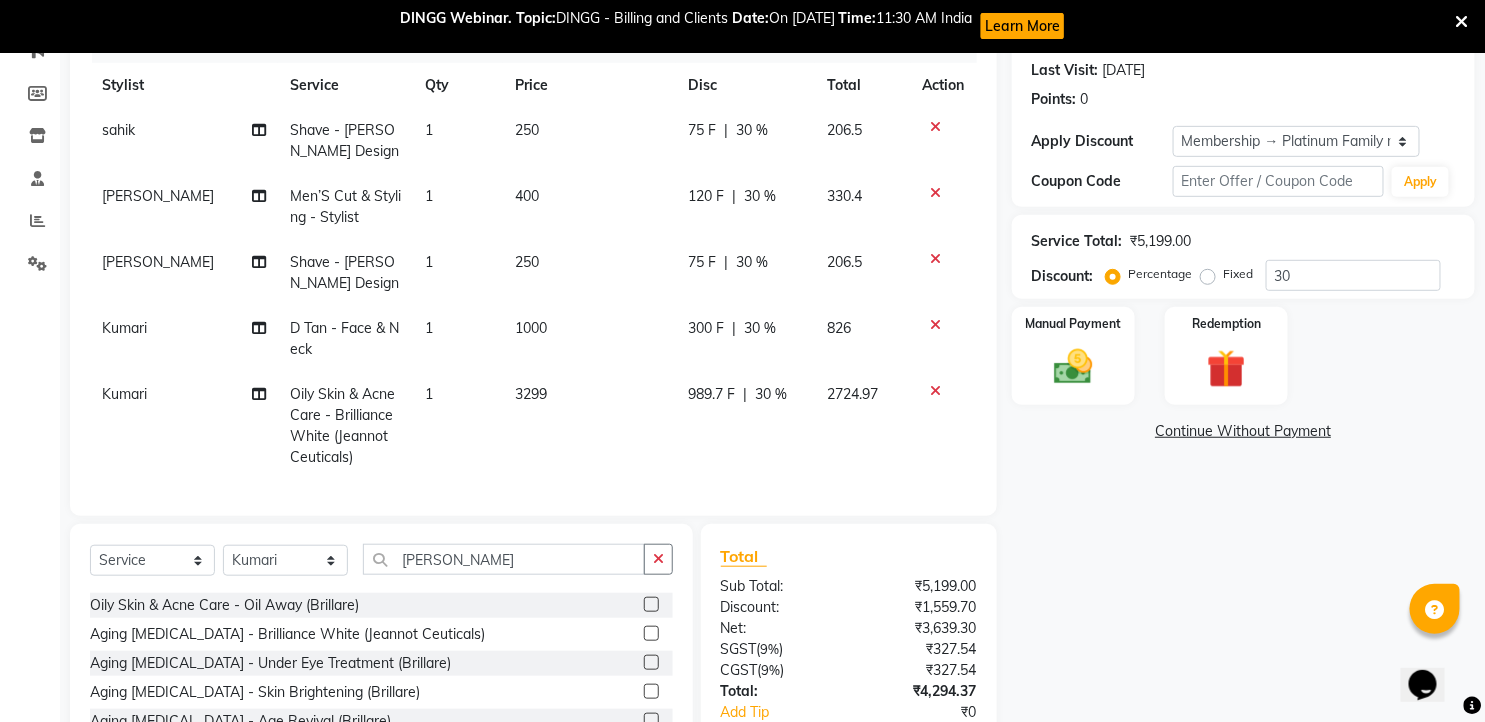 scroll, scrollTop: 176, scrollLeft: 0, axis: vertical 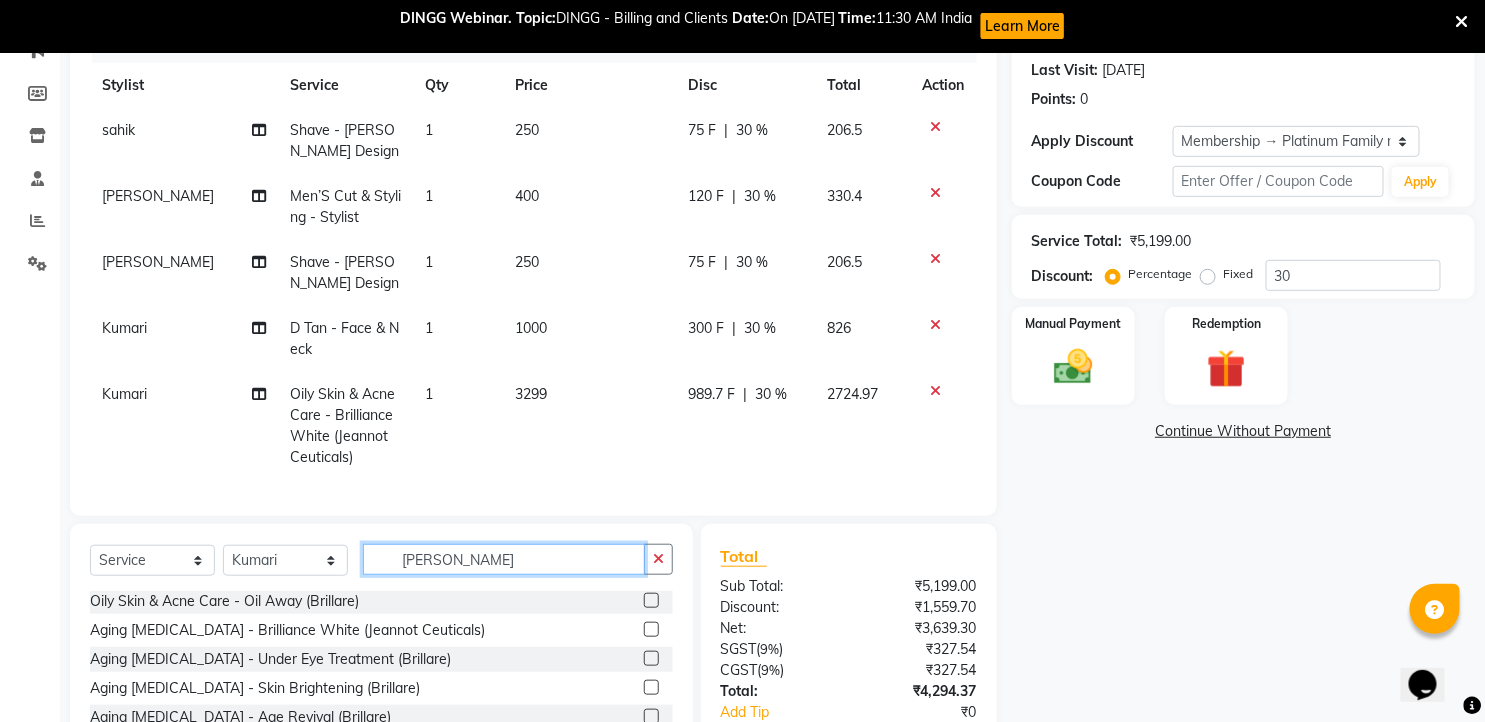 drag, startPoint x: 441, startPoint y: 565, endPoint x: 384, endPoint y: 563, distance: 57.035076 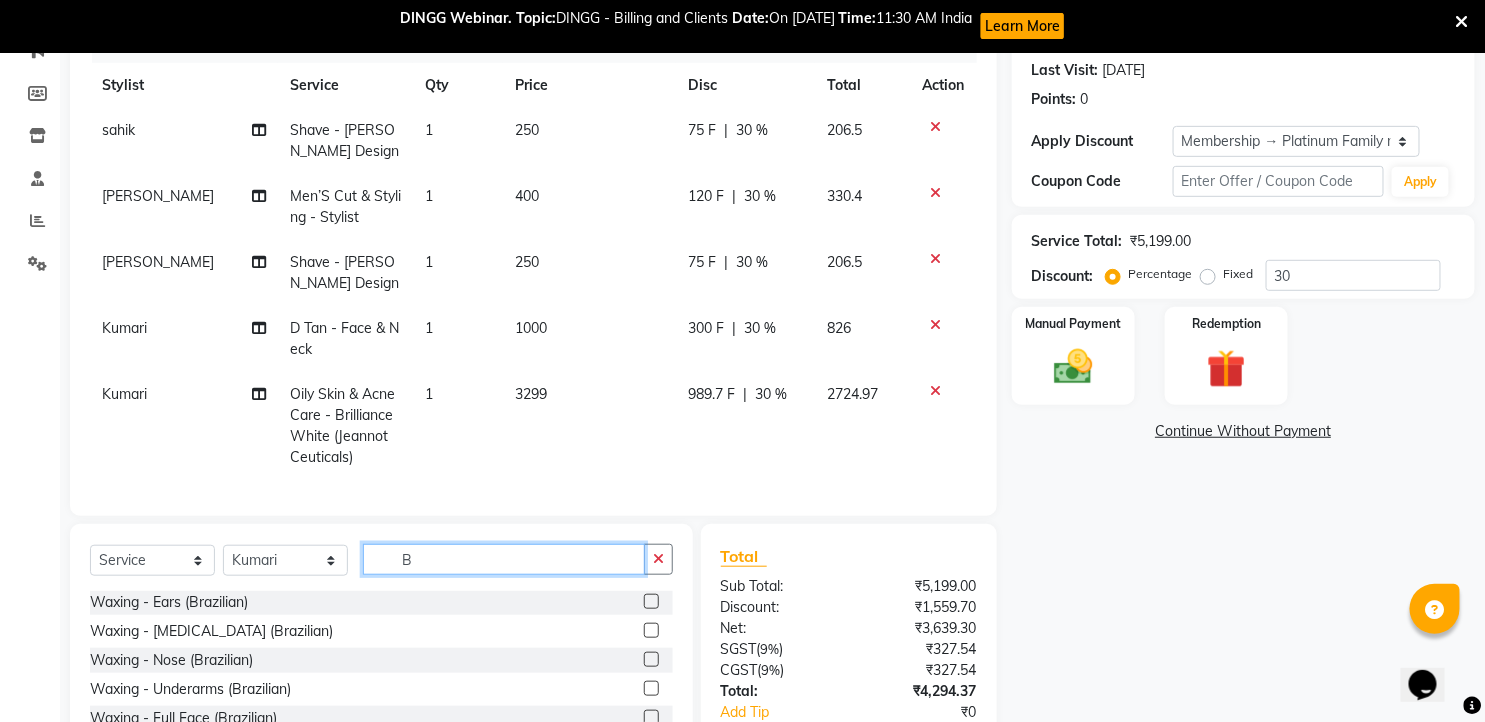 scroll, scrollTop: 437, scrollLeft: 0, axis: vertical 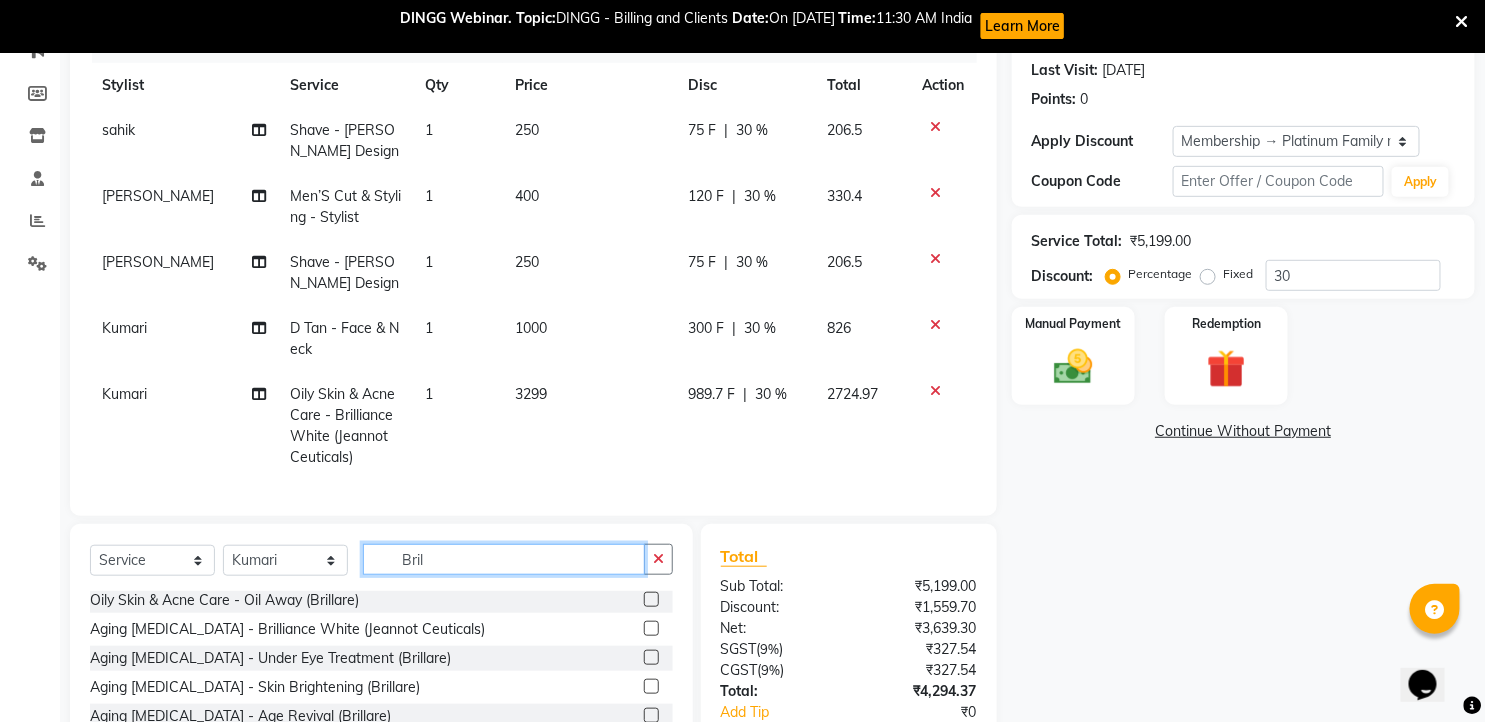 type on "[PERSON_NAME]" 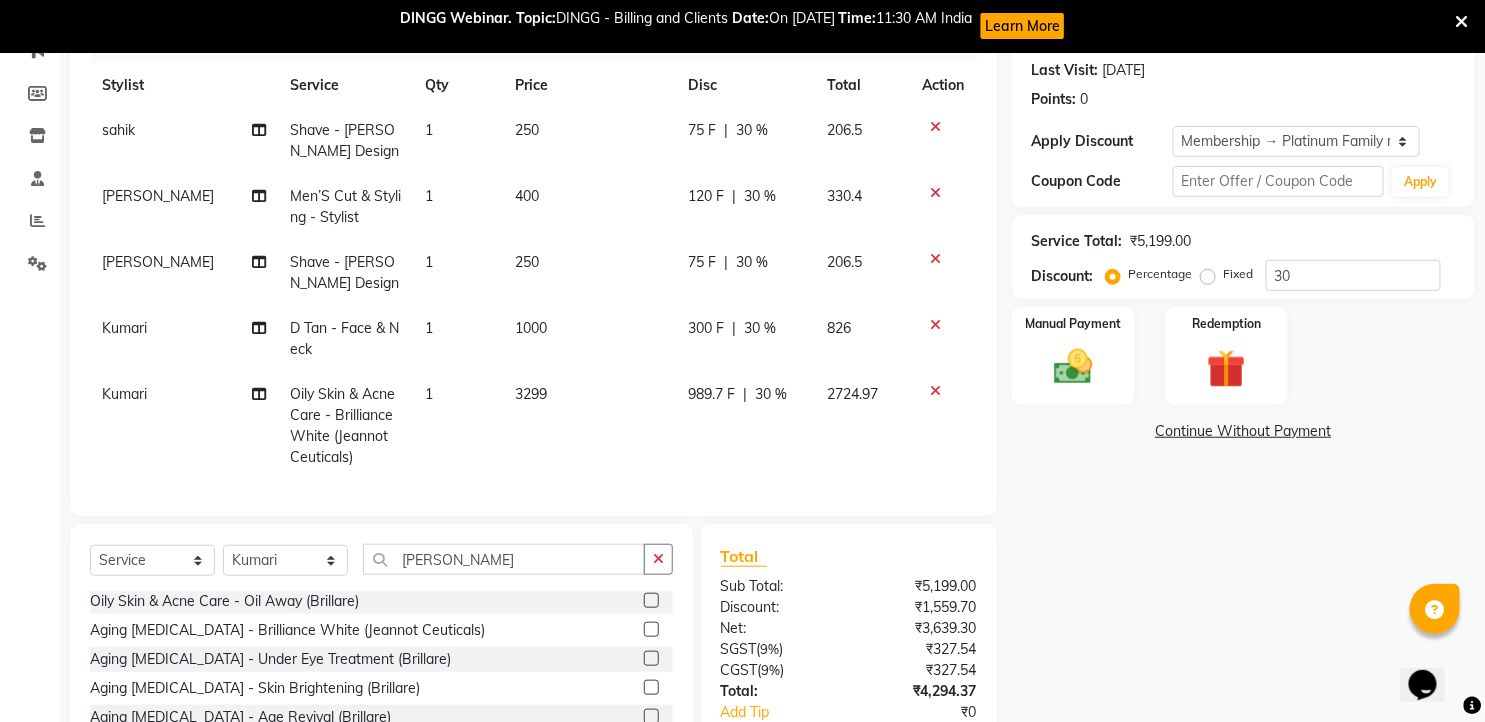click 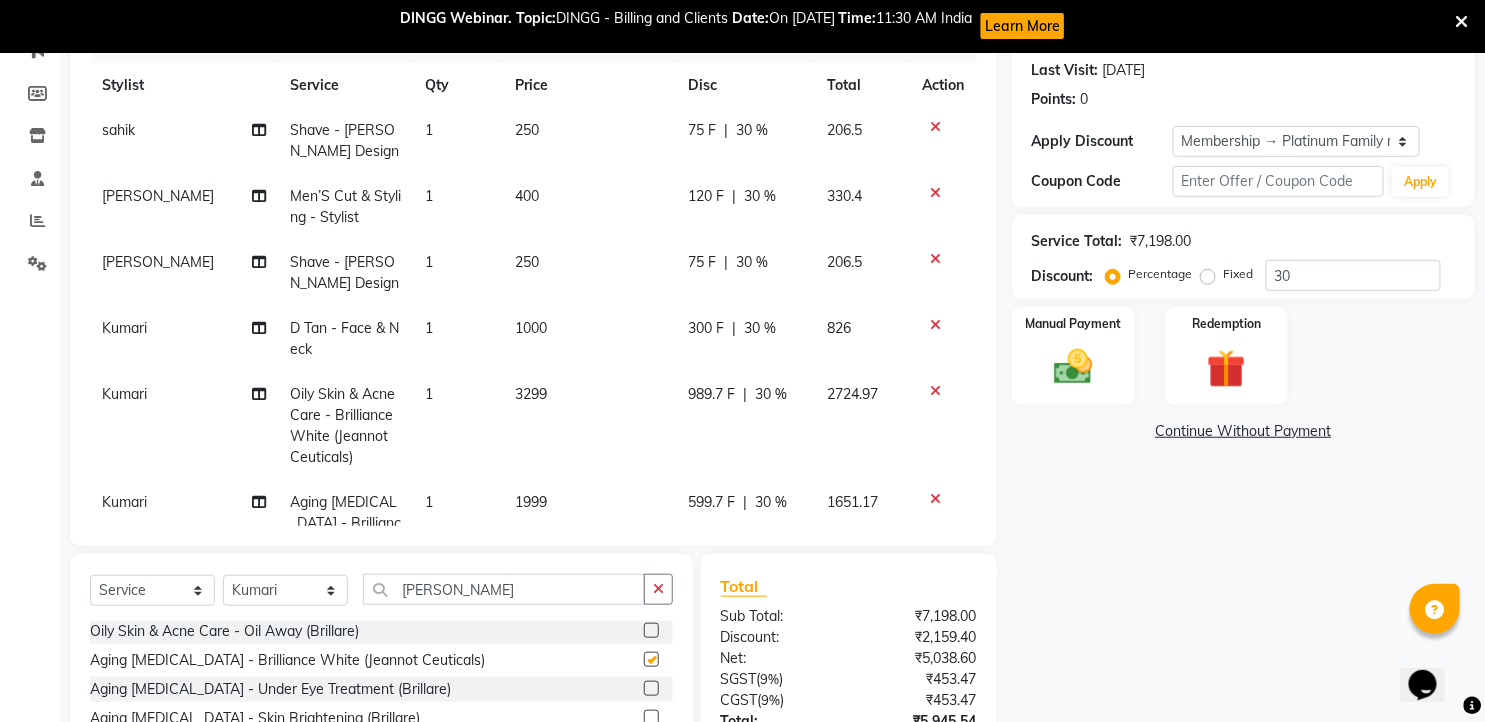 checkbox on "false" 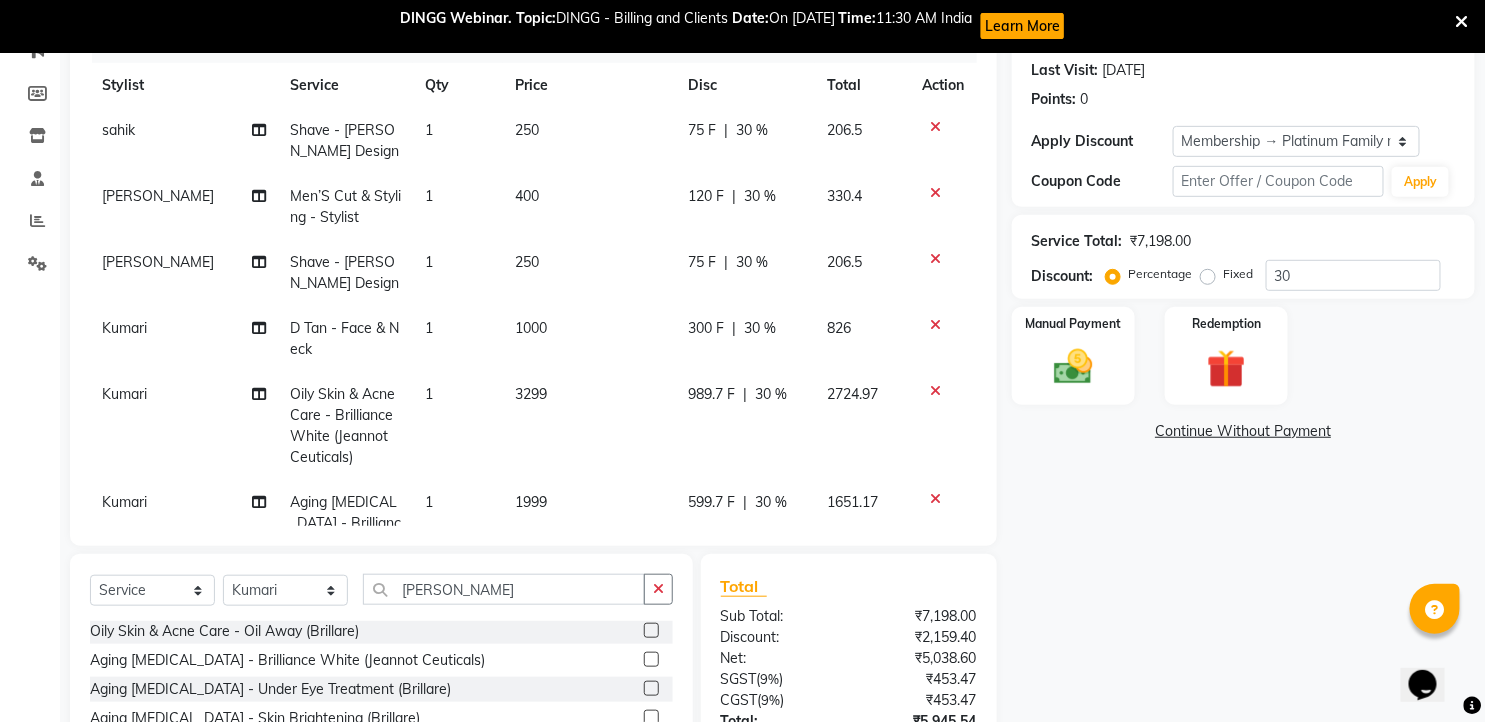 click 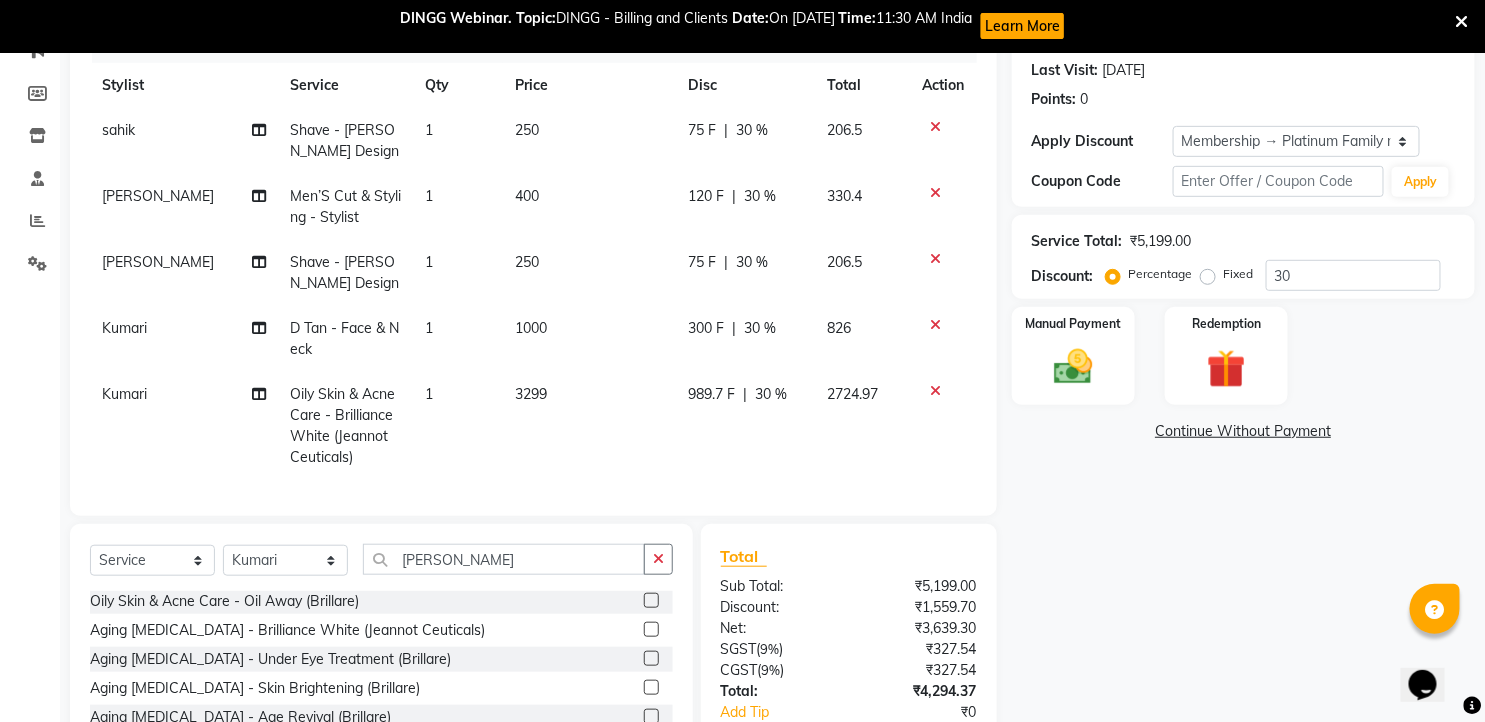 click 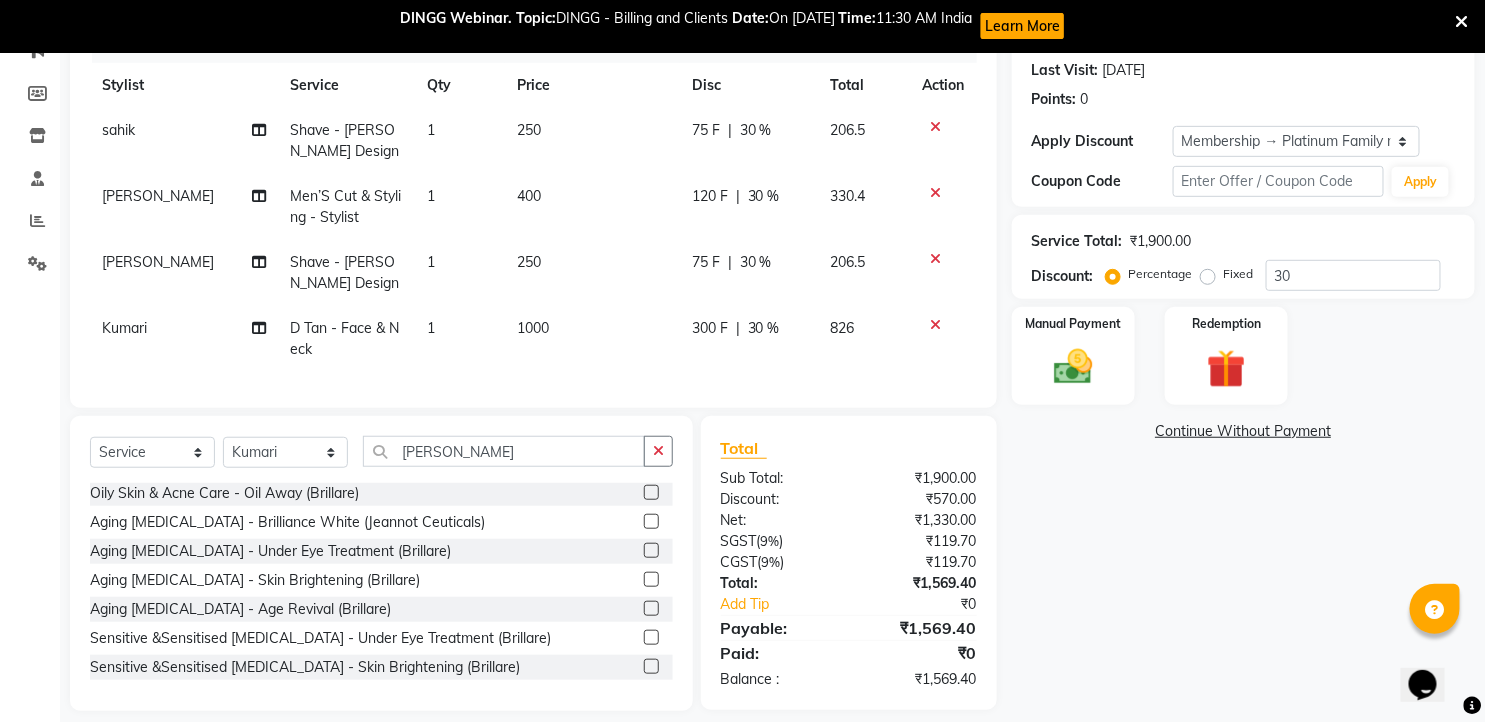 scroll, scrollTop: 311, scrollLeft: 0, axis: vertical 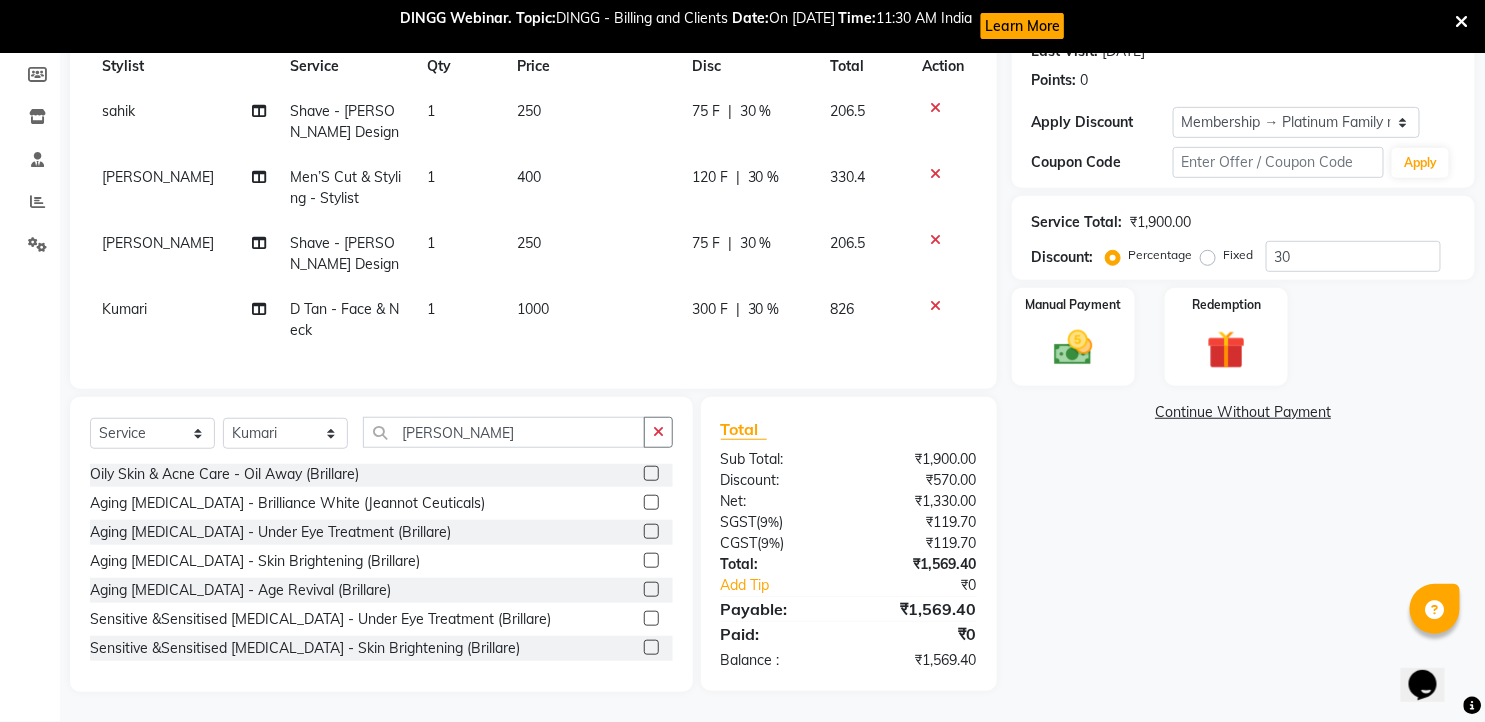 click 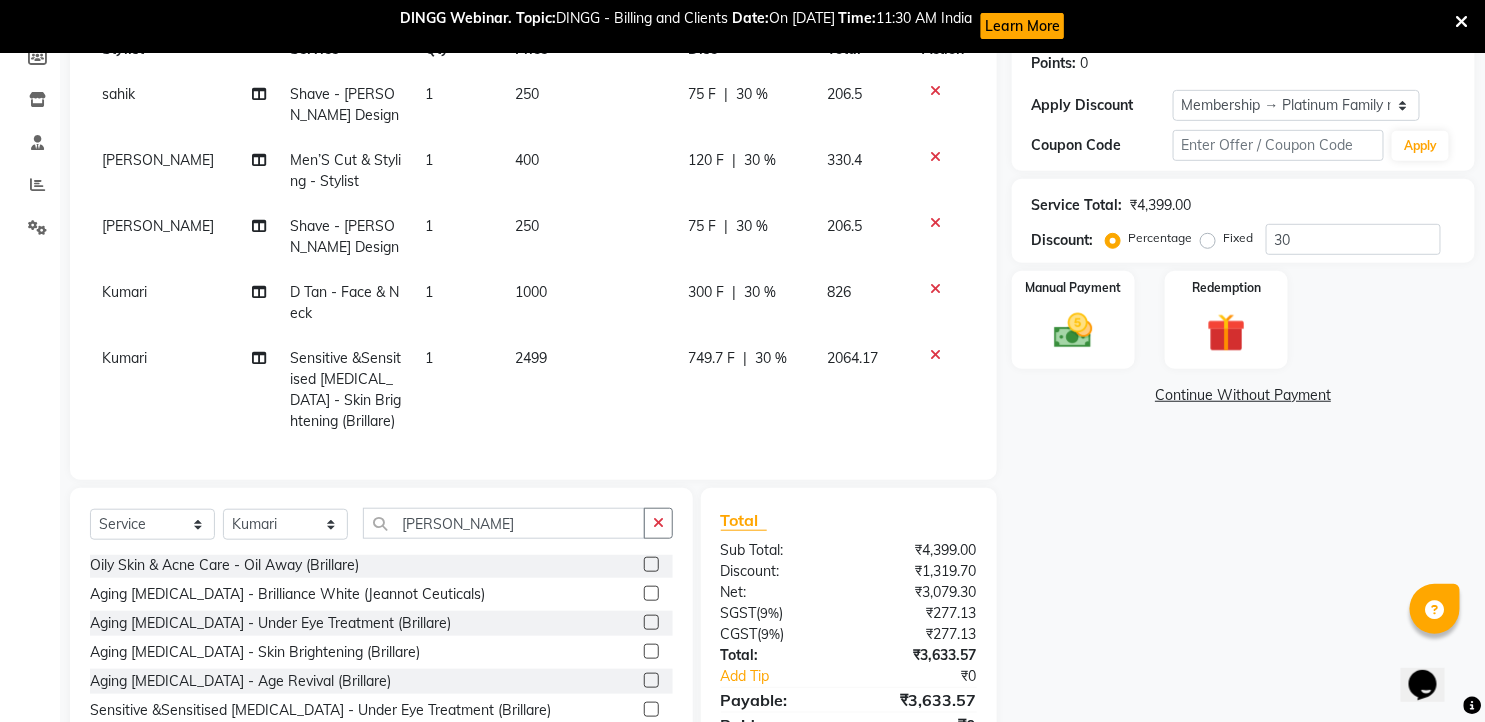 checkbox on "false" 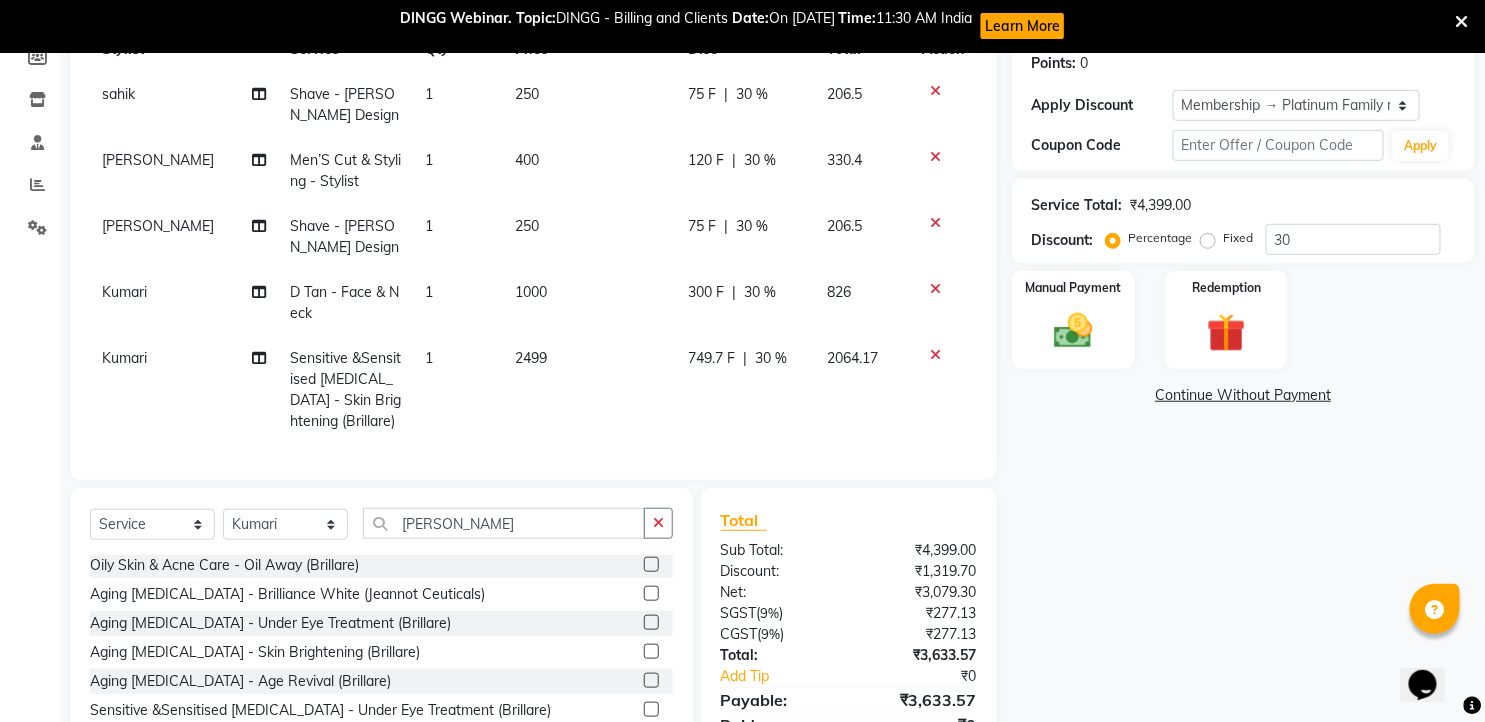 click 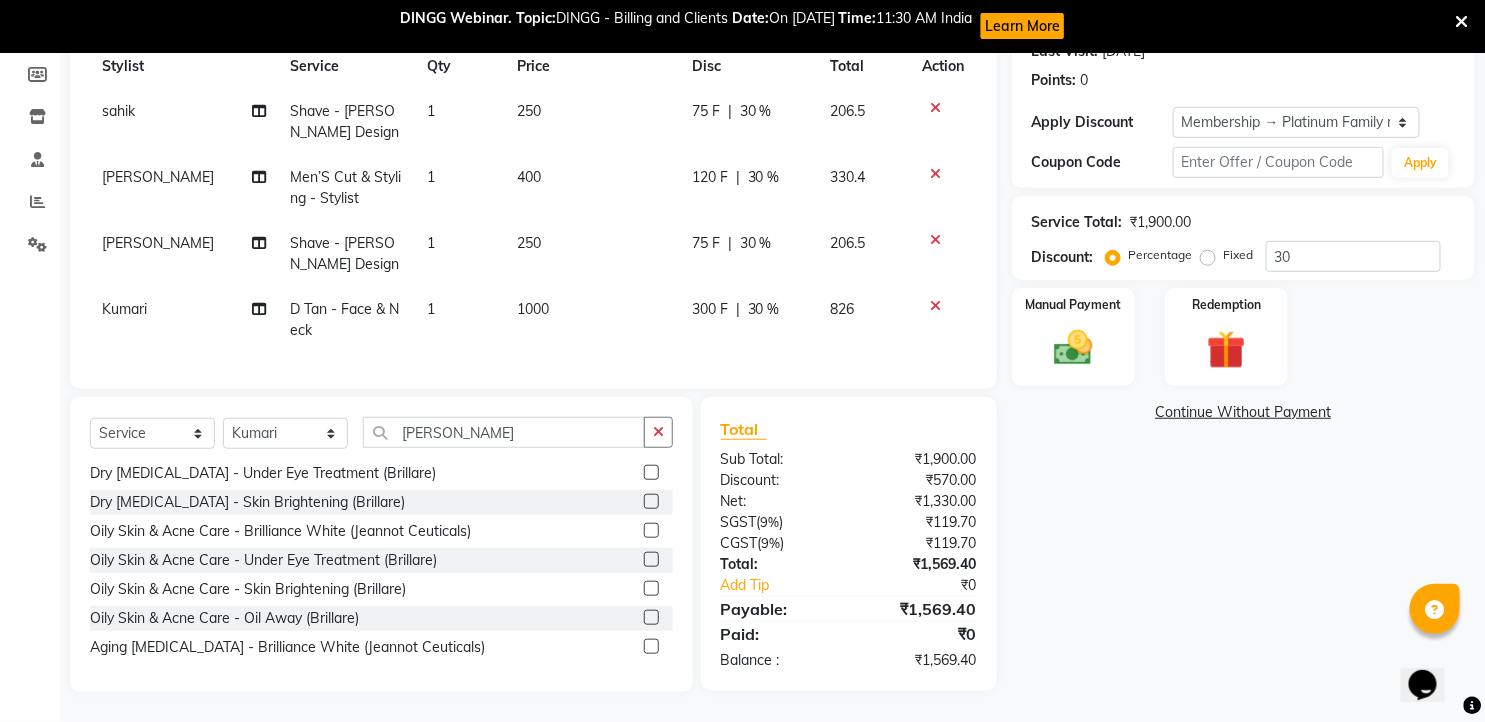 scroll, scrollTop: 0, scrollLeft: 0, axis: both 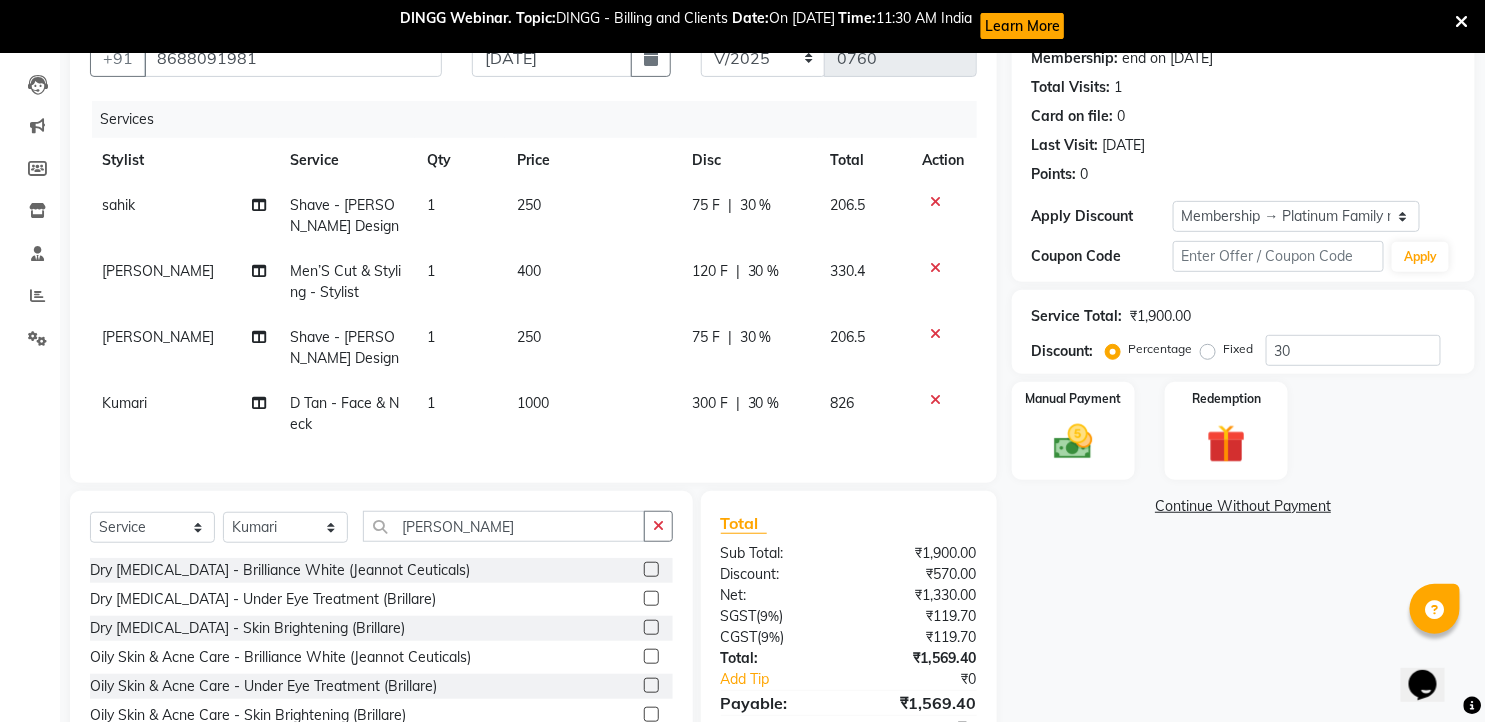 click 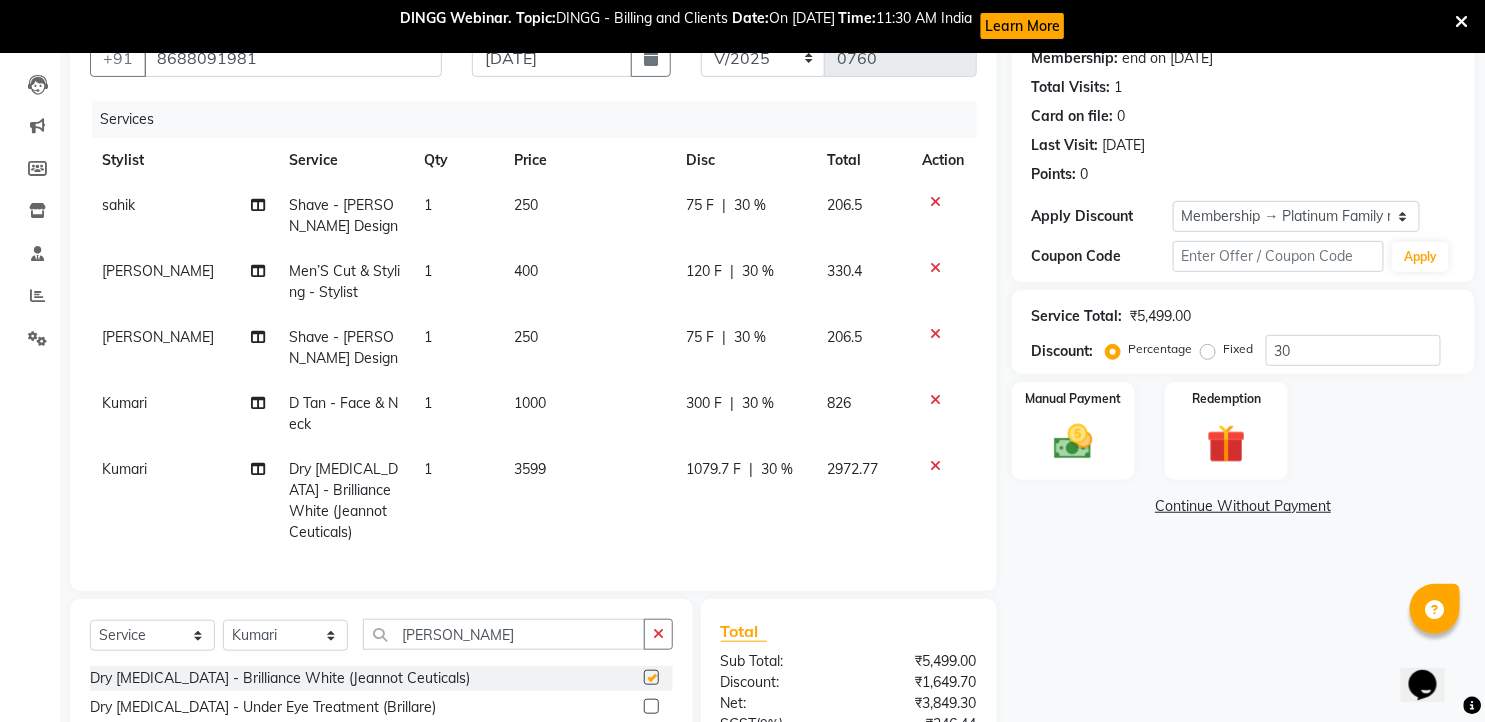 checkbox on "false" 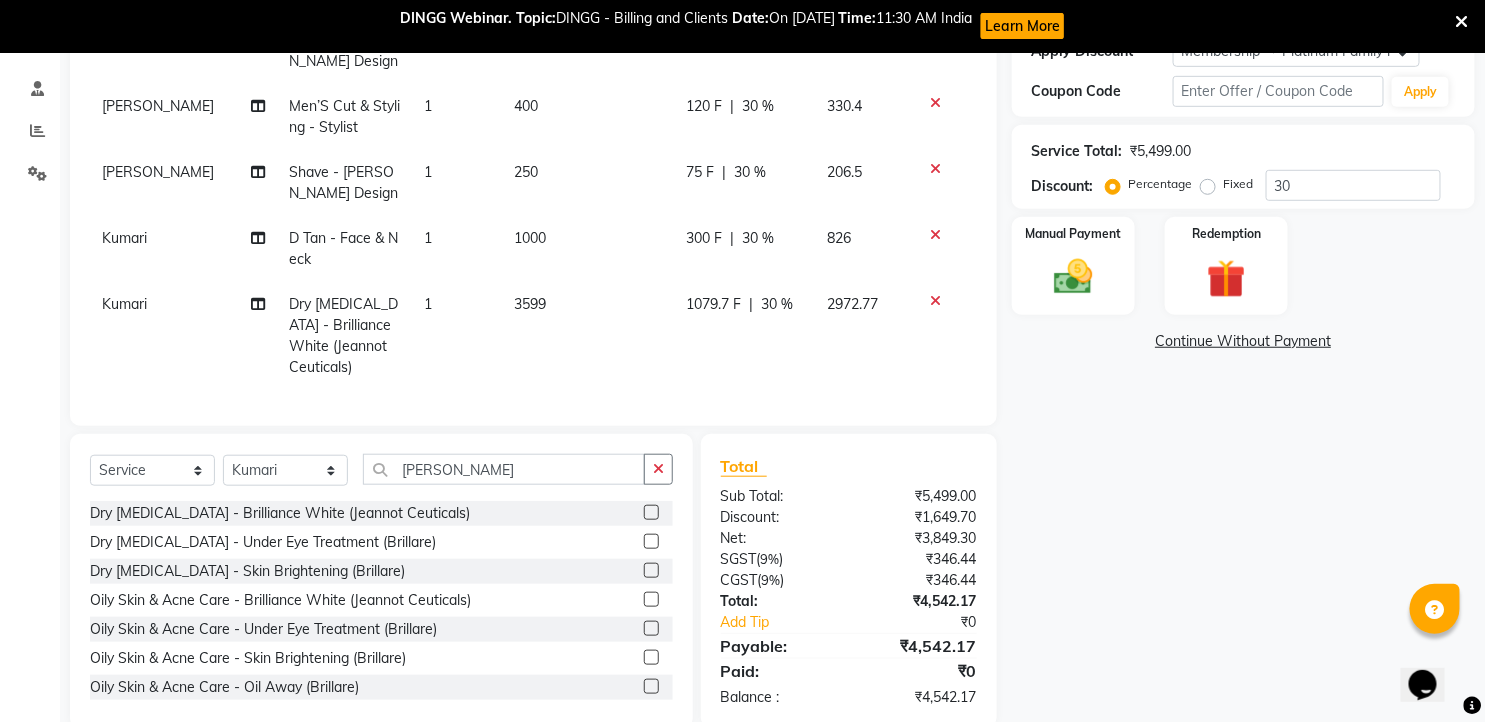 scroll, scrollTop: 403, scrollLeft: 0, axis: vertical 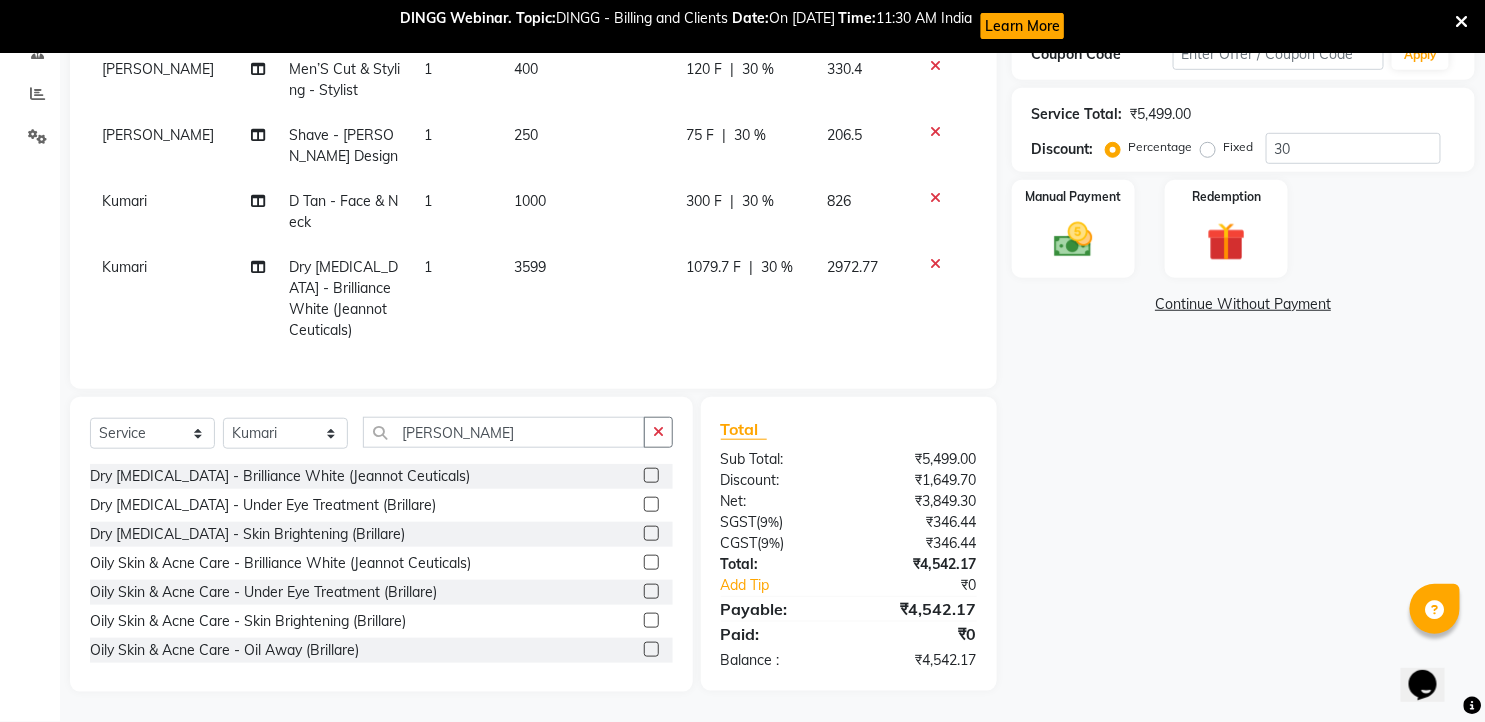 click 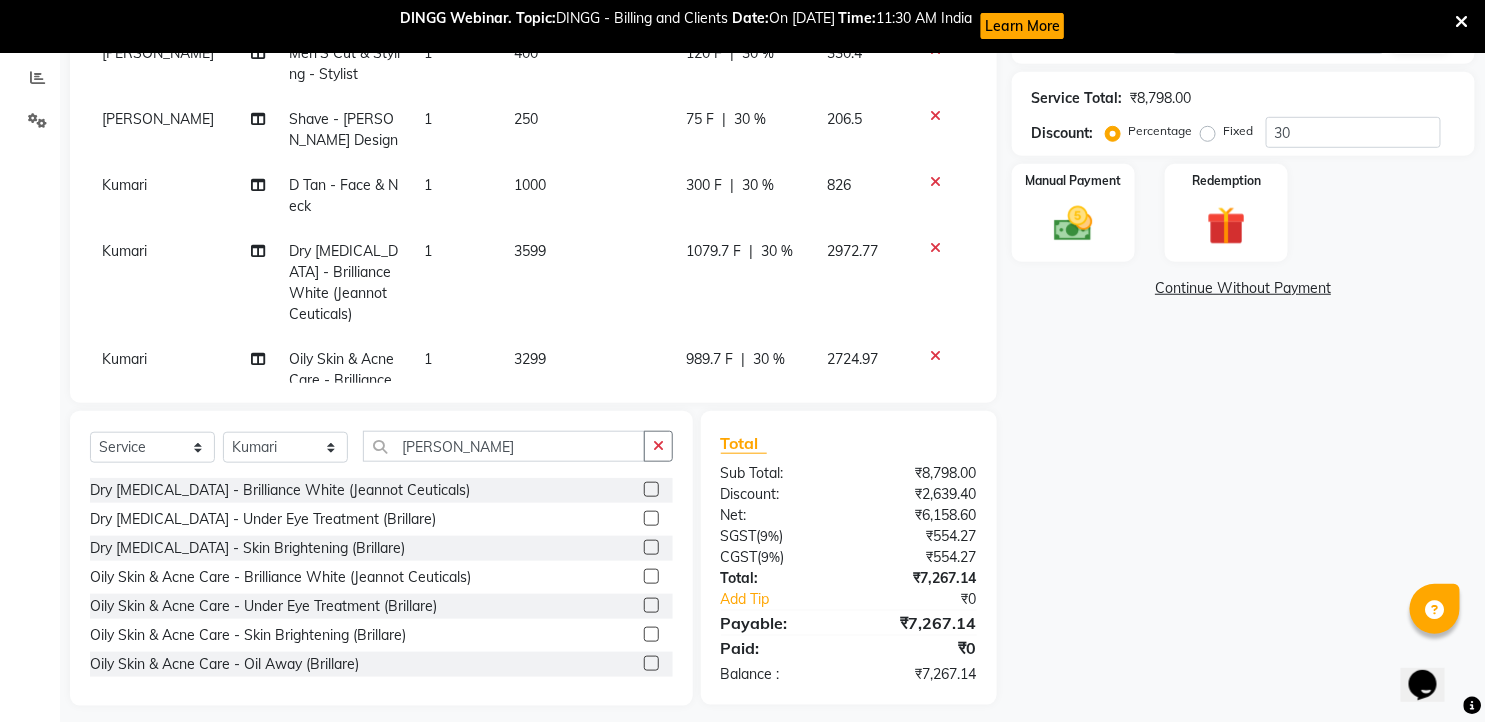 click 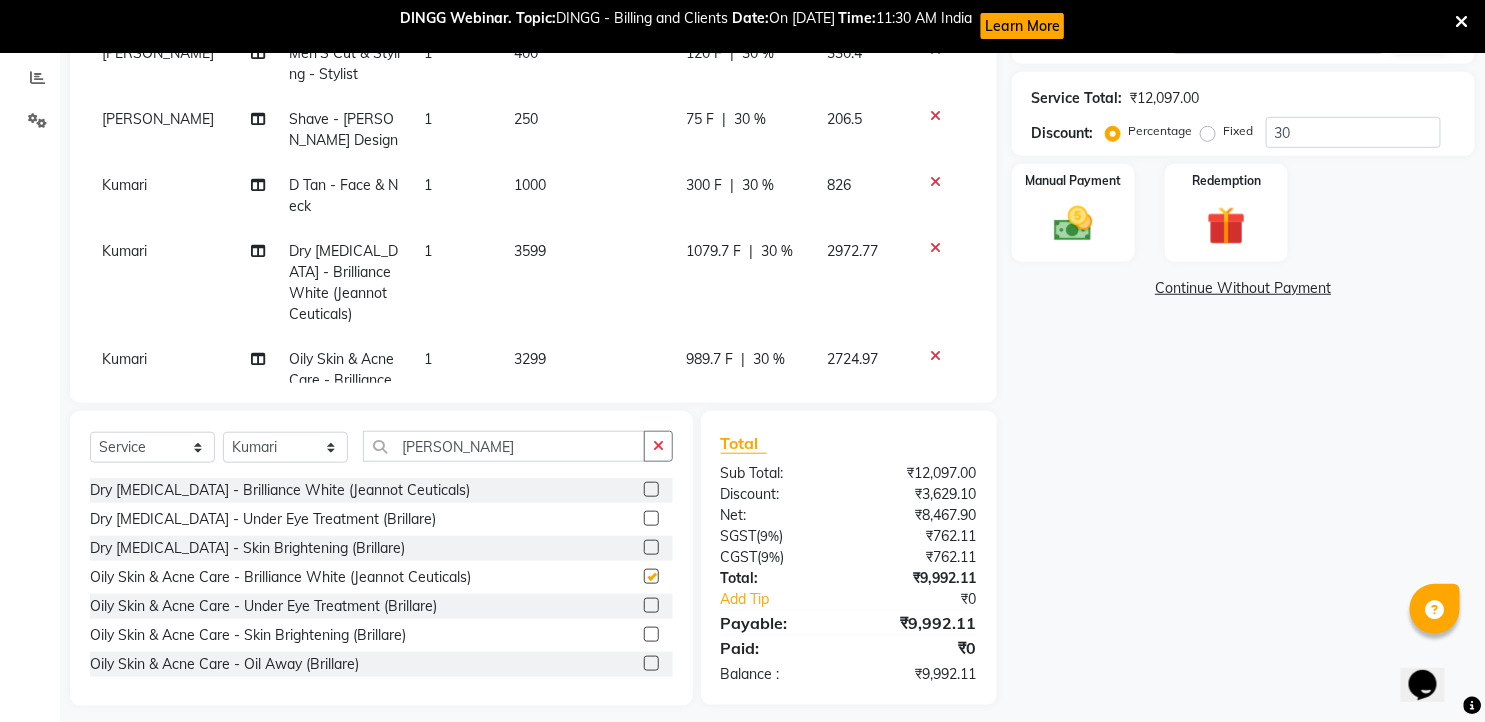 checkbox on "false" 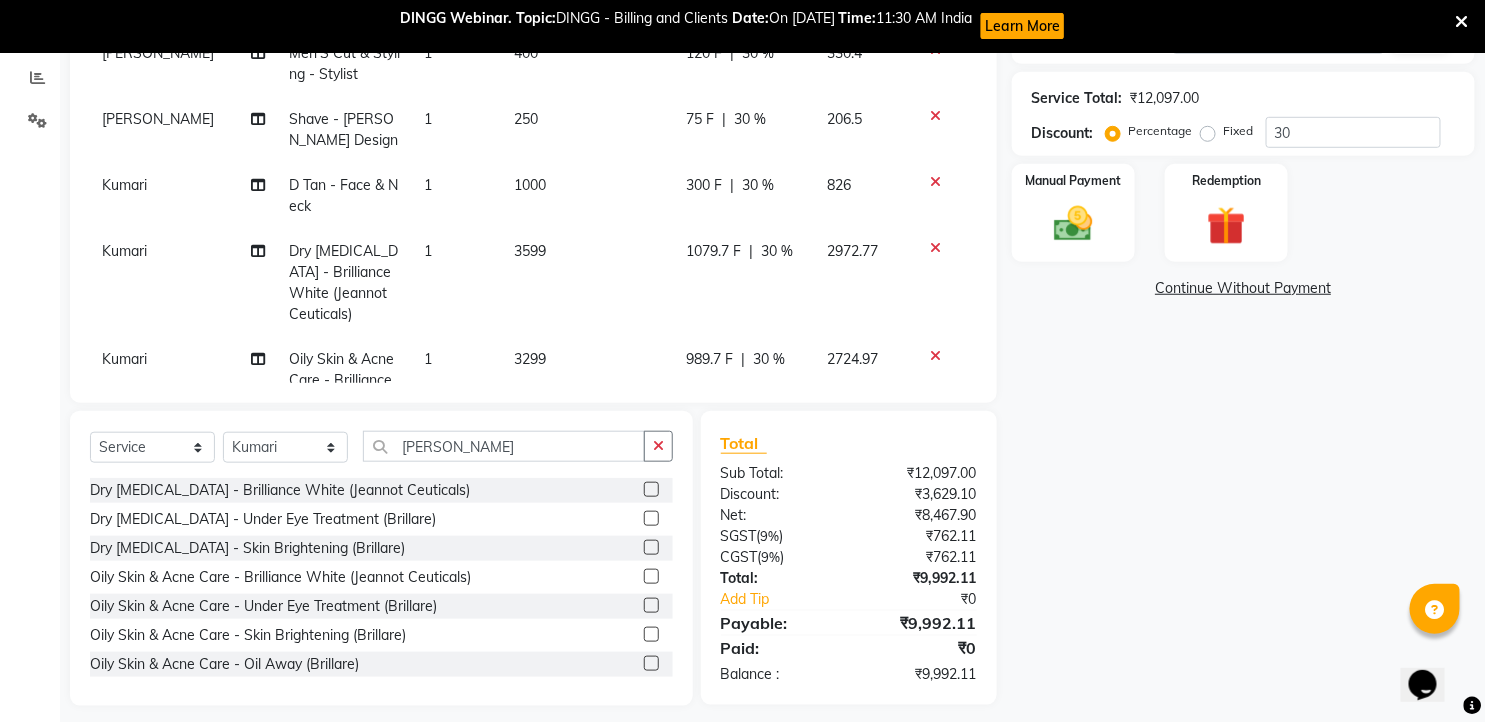 click 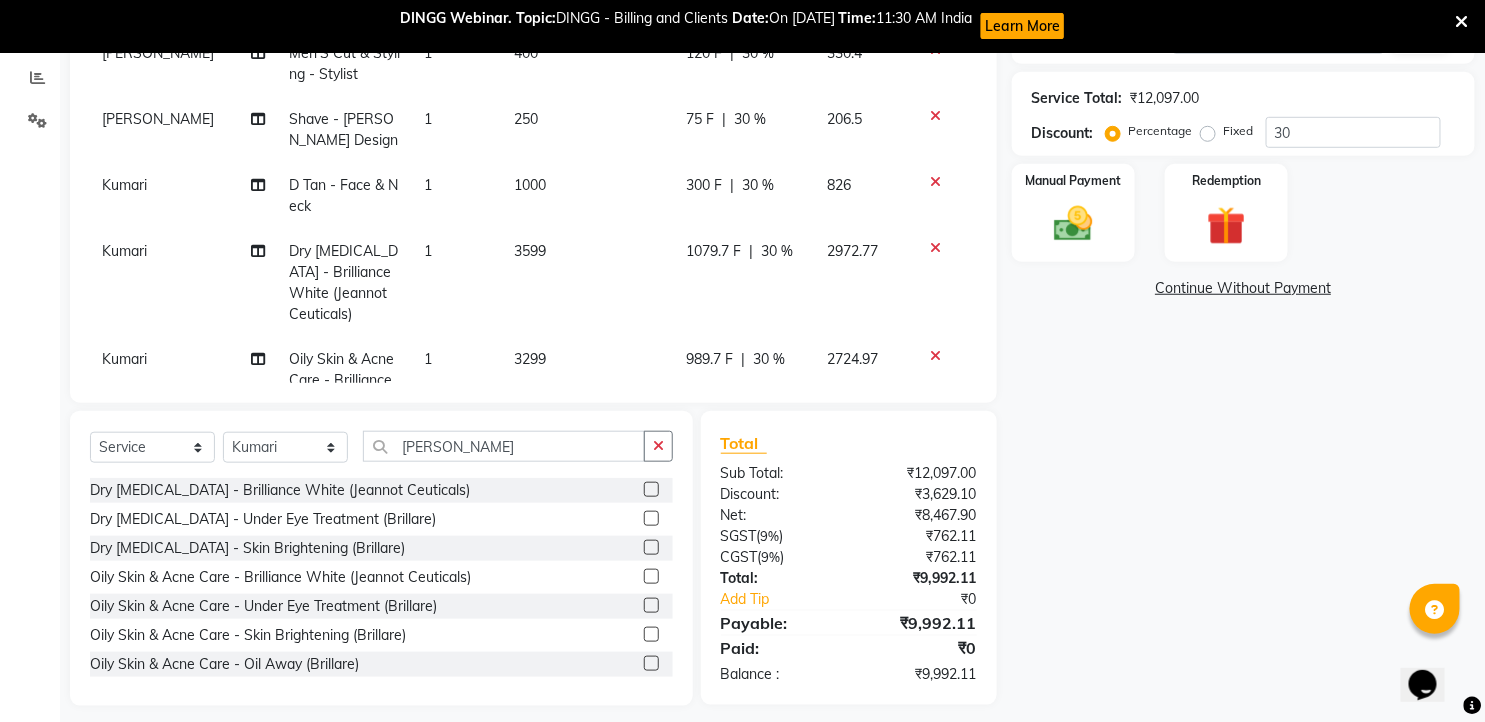 click 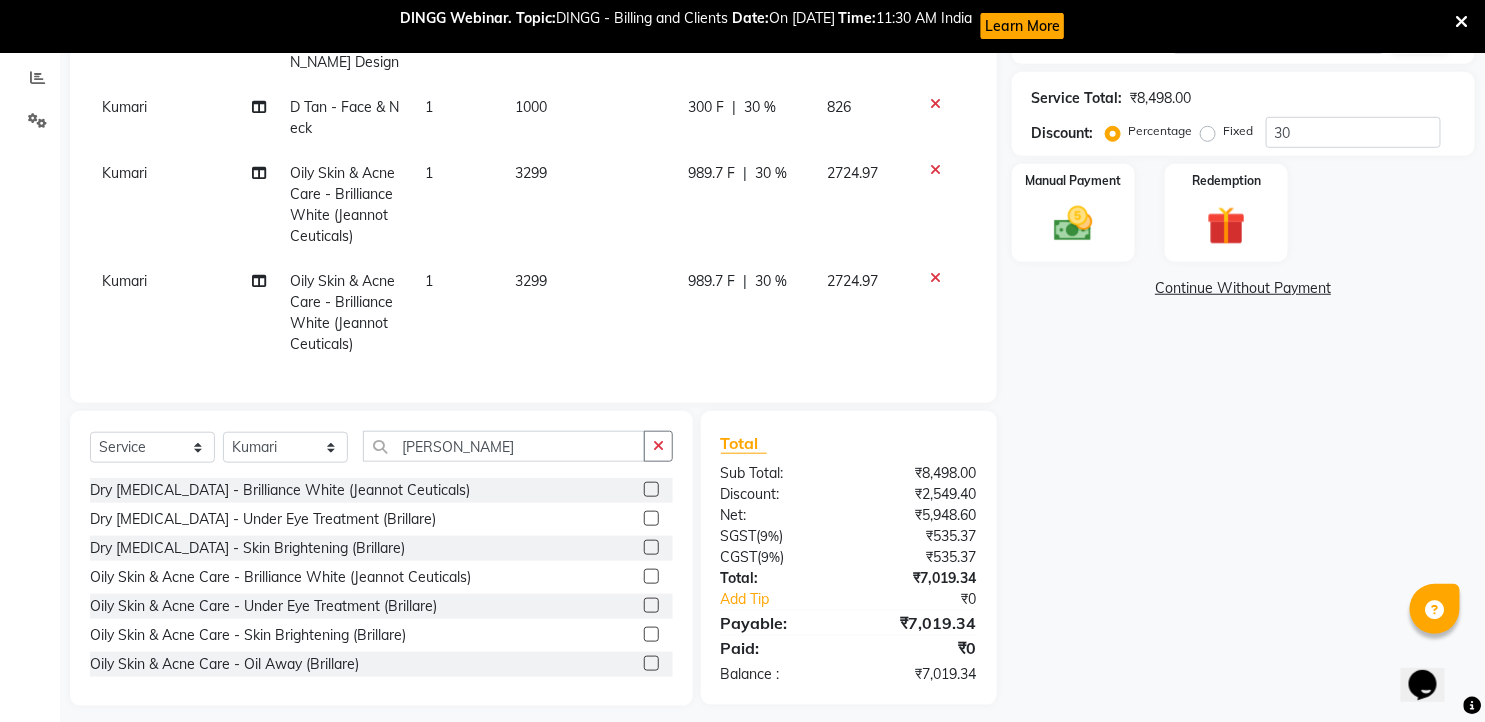 scroll, scrollTop: 94, scrollLeft: 0, axis: vertical 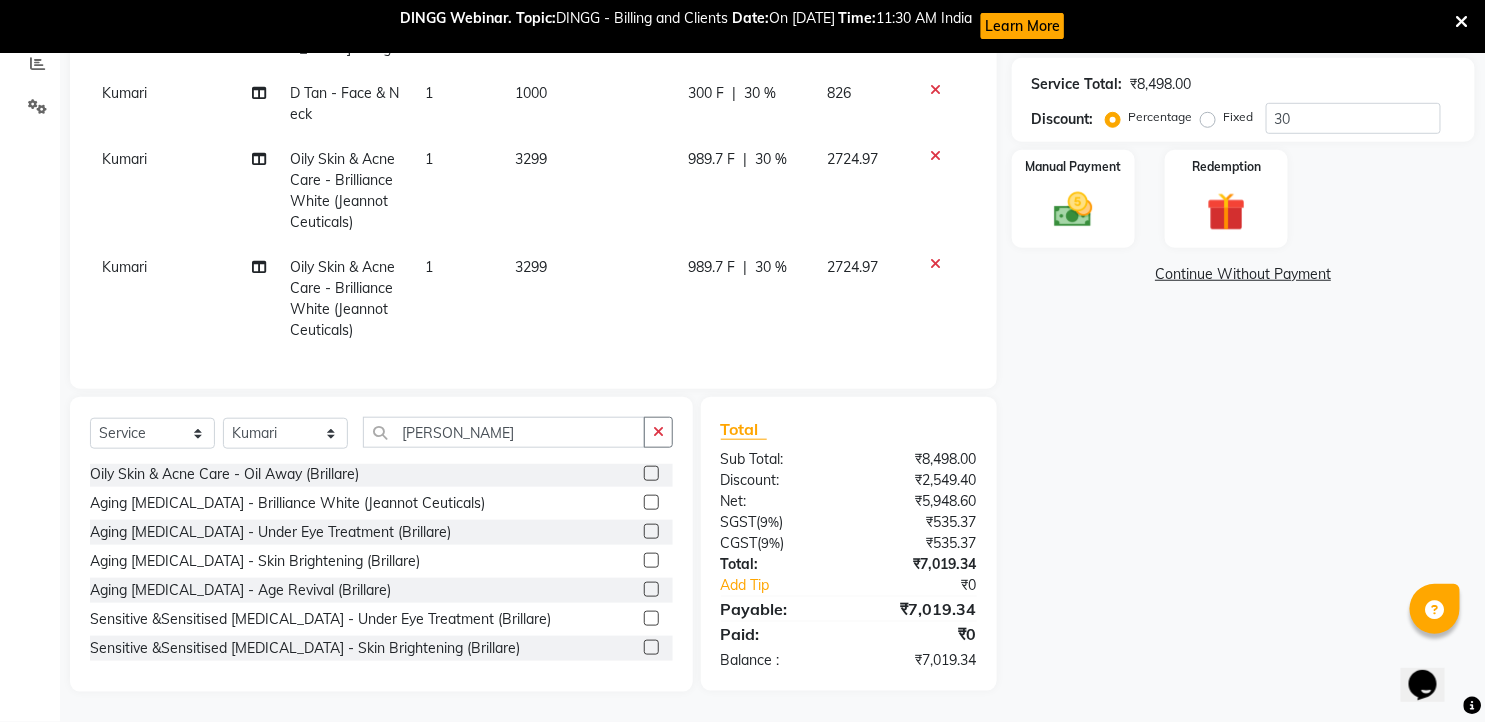click 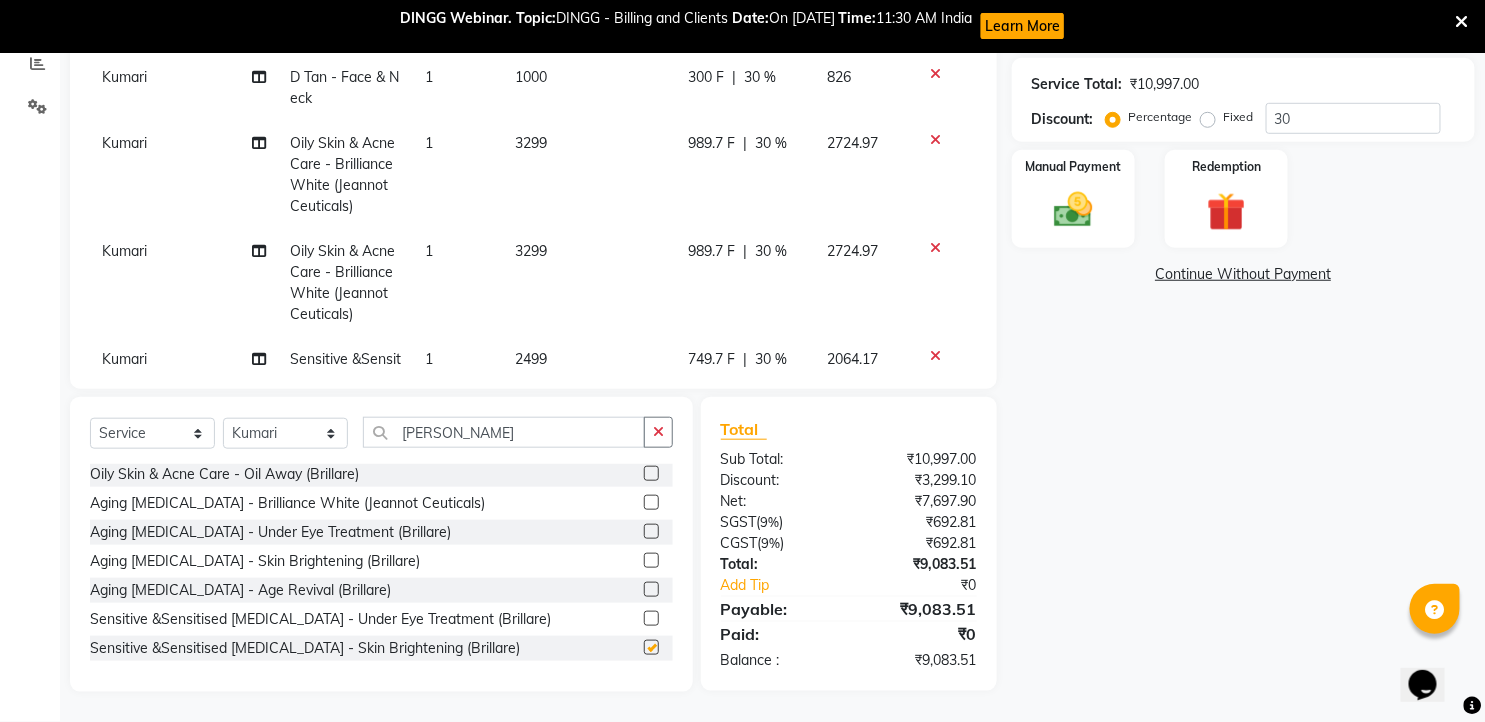 checkbox on "false" 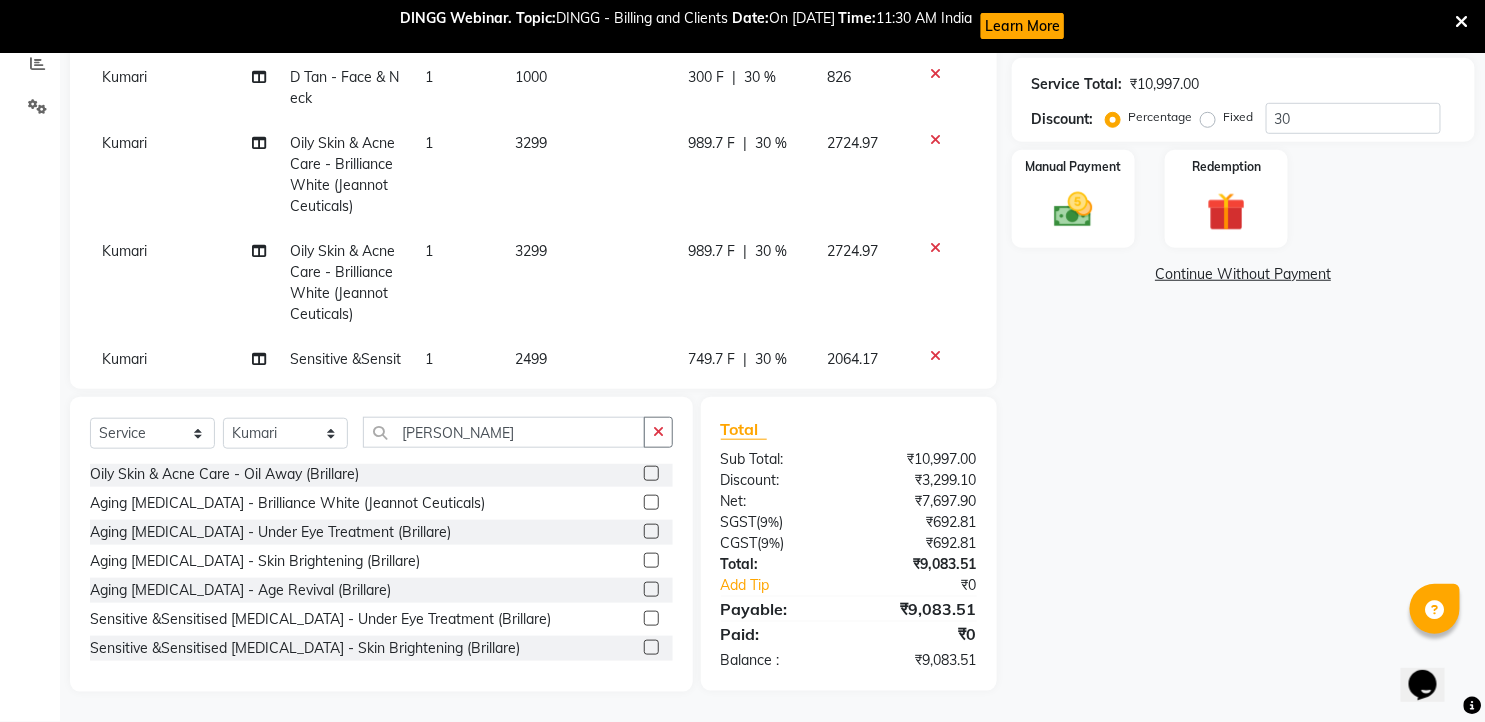 click 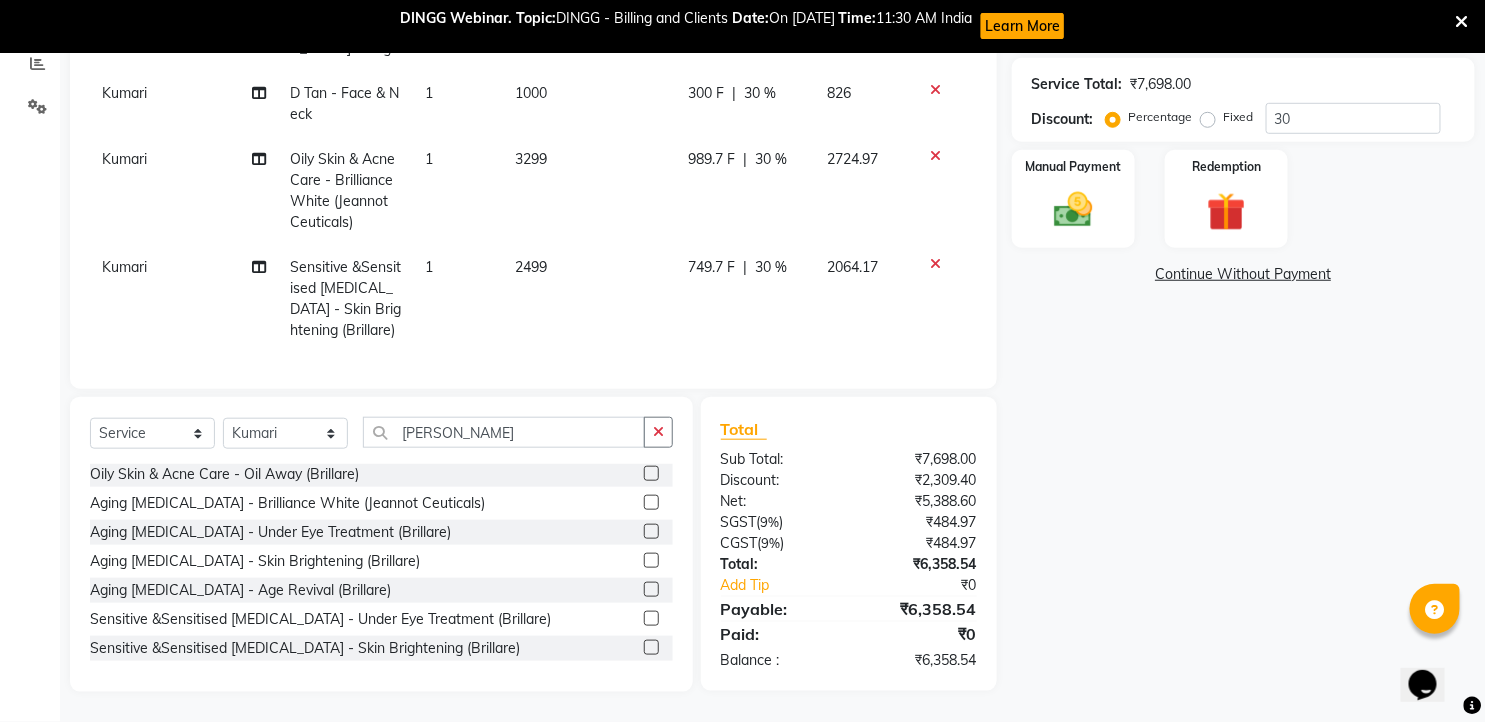 scroll, scrollTop: 65, scrollLeft: 0, axis: vertical 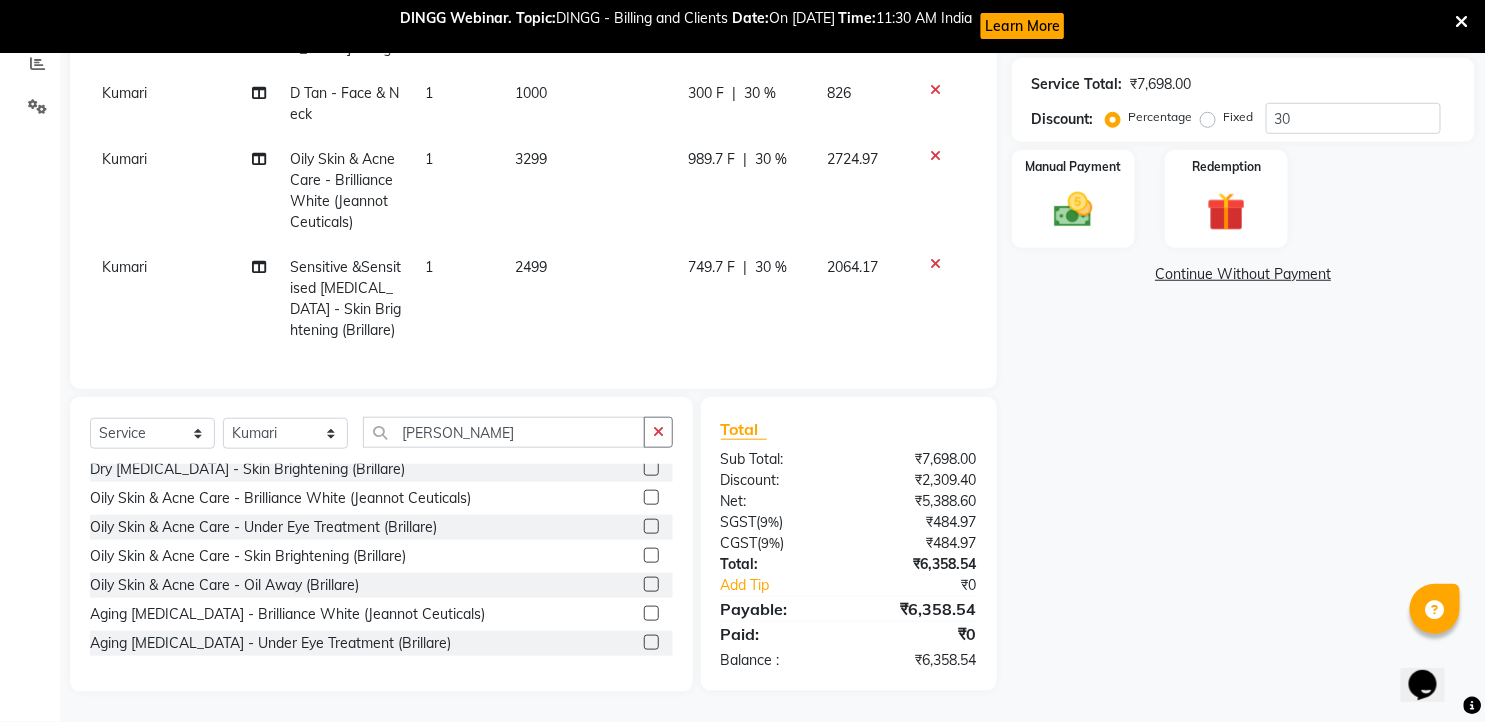 click 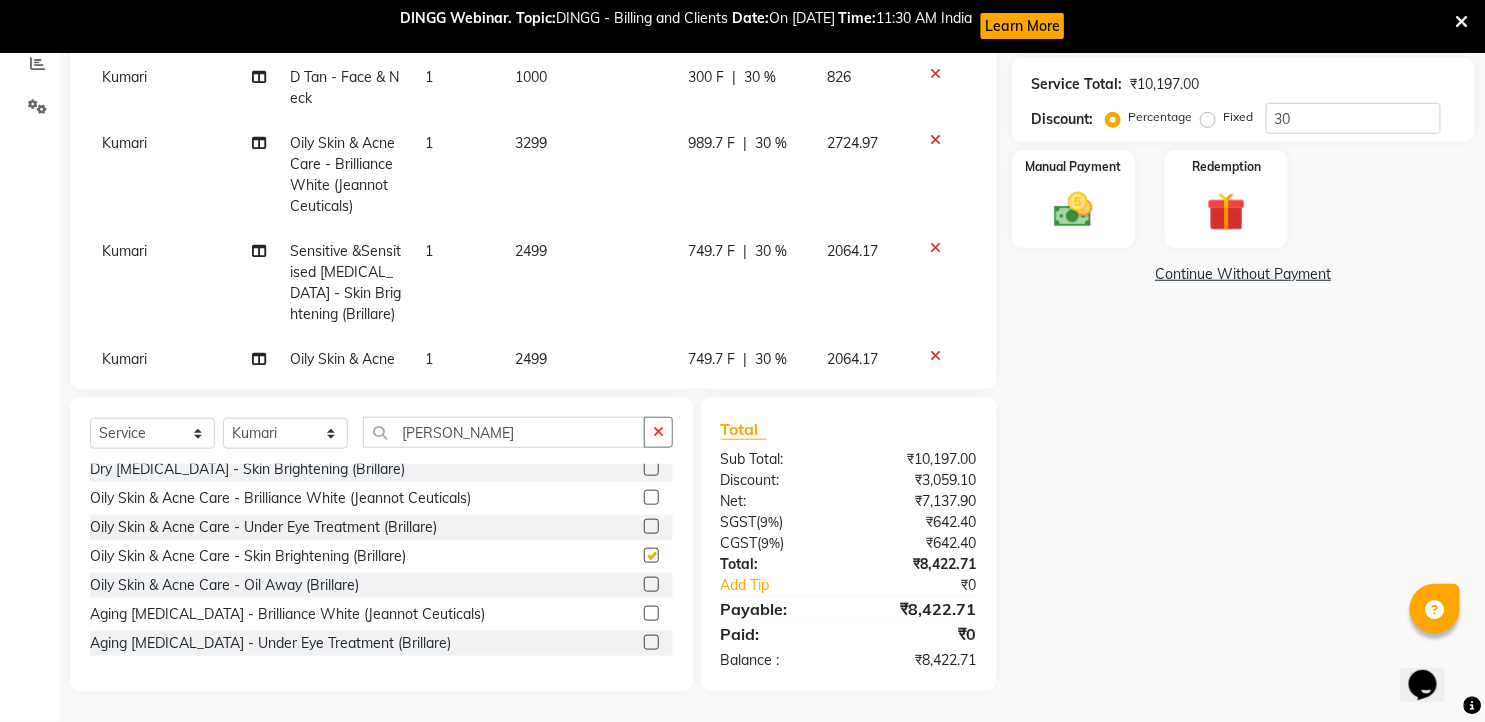checkbox on "false" 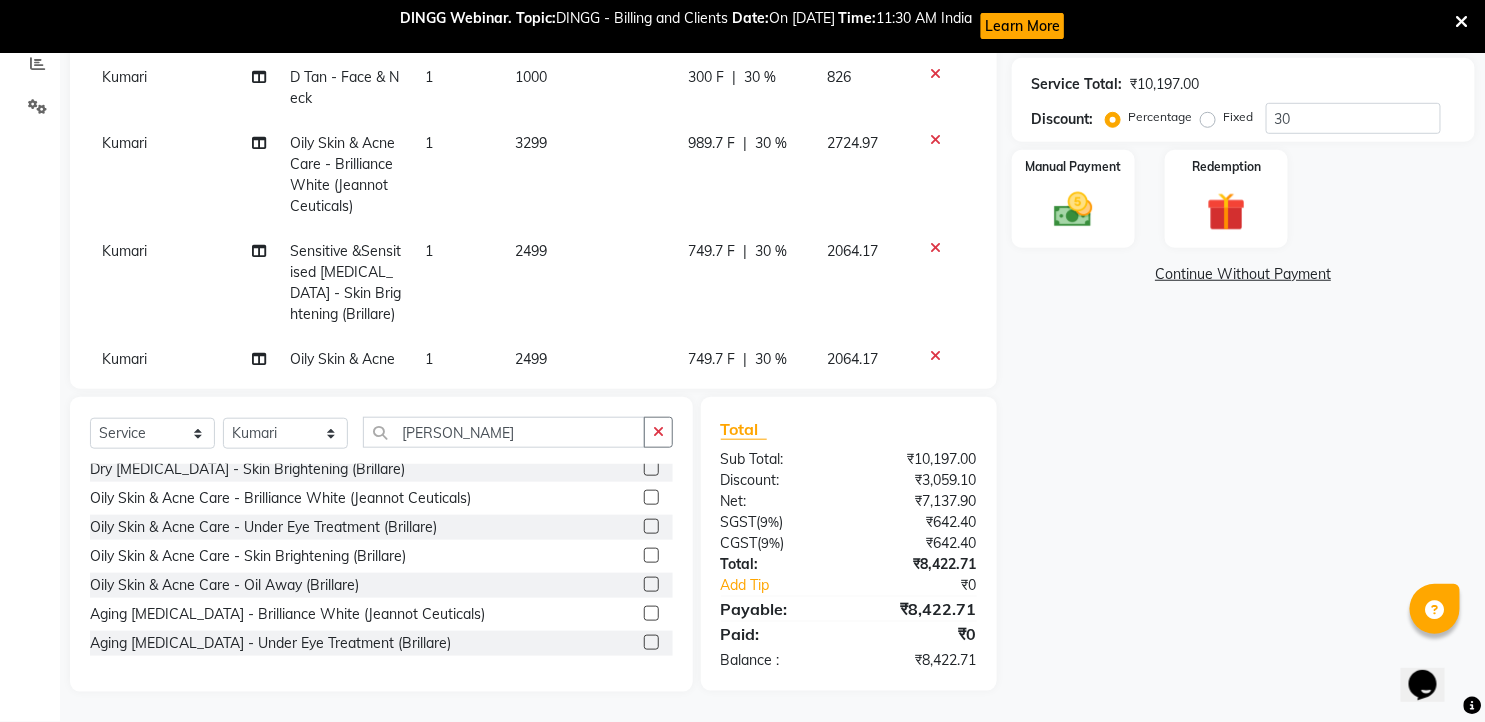 click 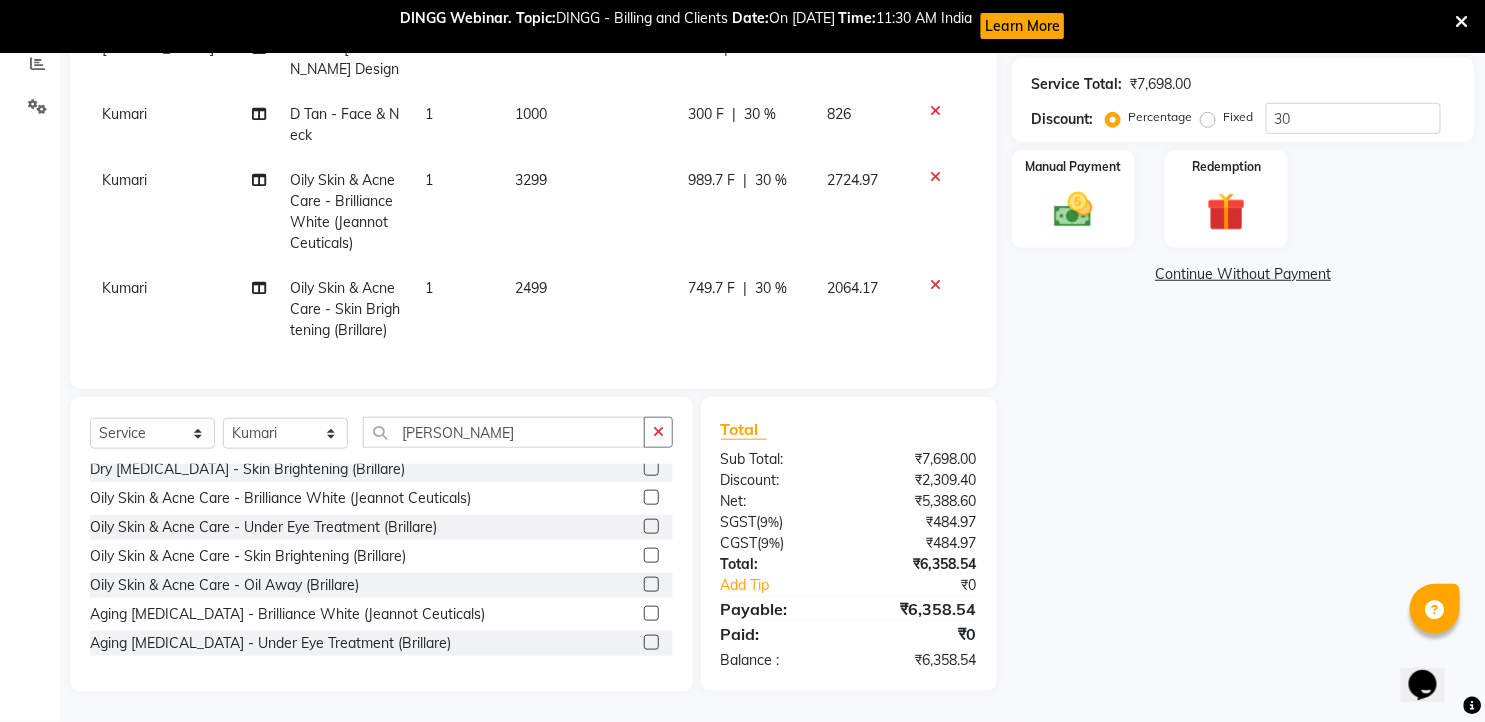 click 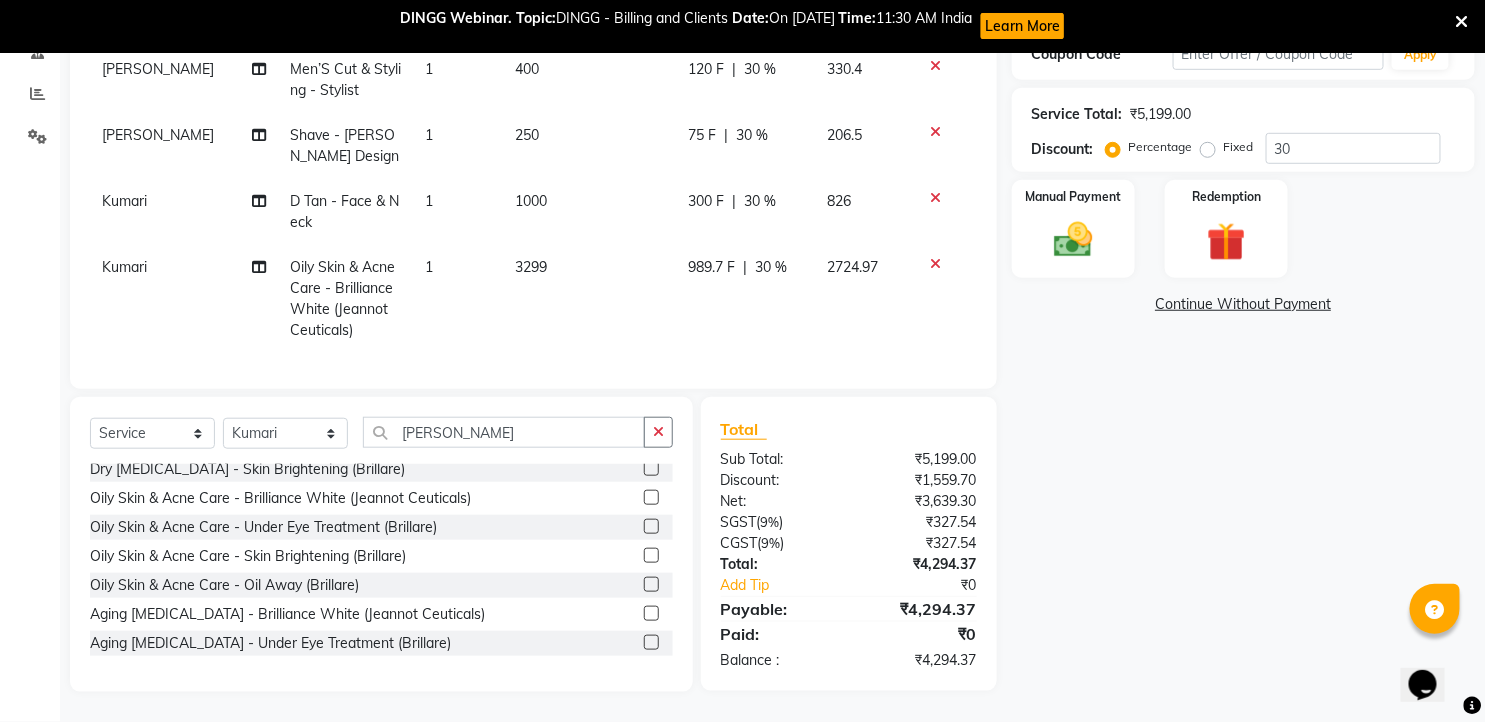 scroll, scrollTop: 402, scrollLeft: 0, axis: vertical 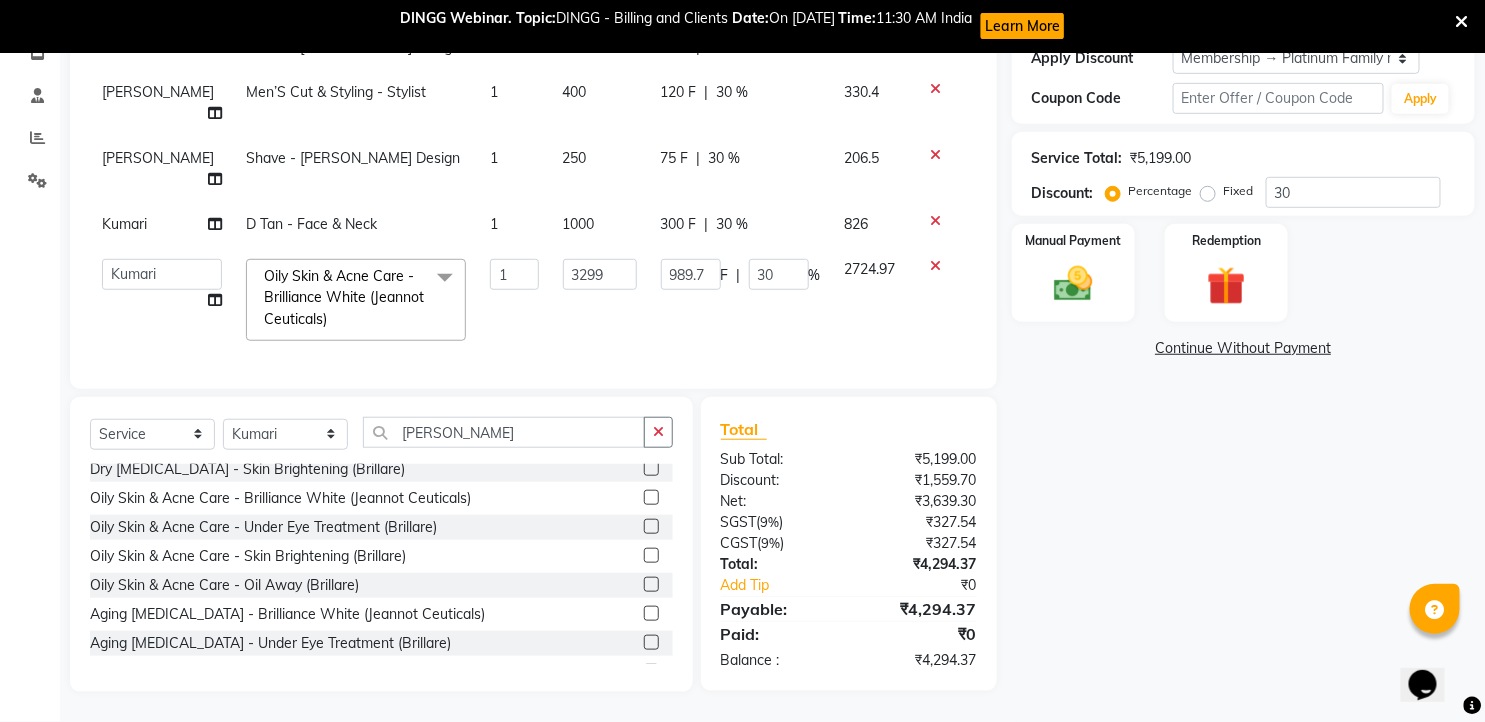click on "3299" 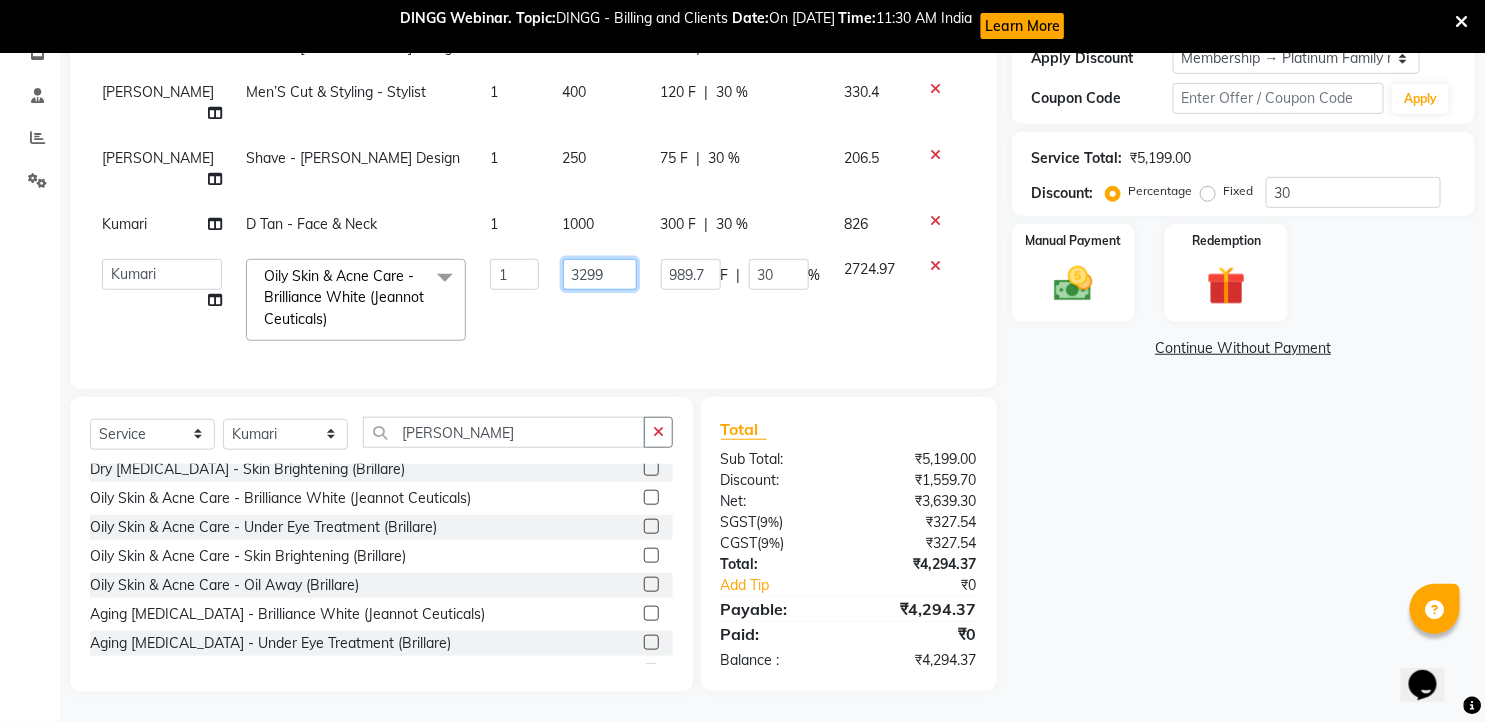 click on "3299" 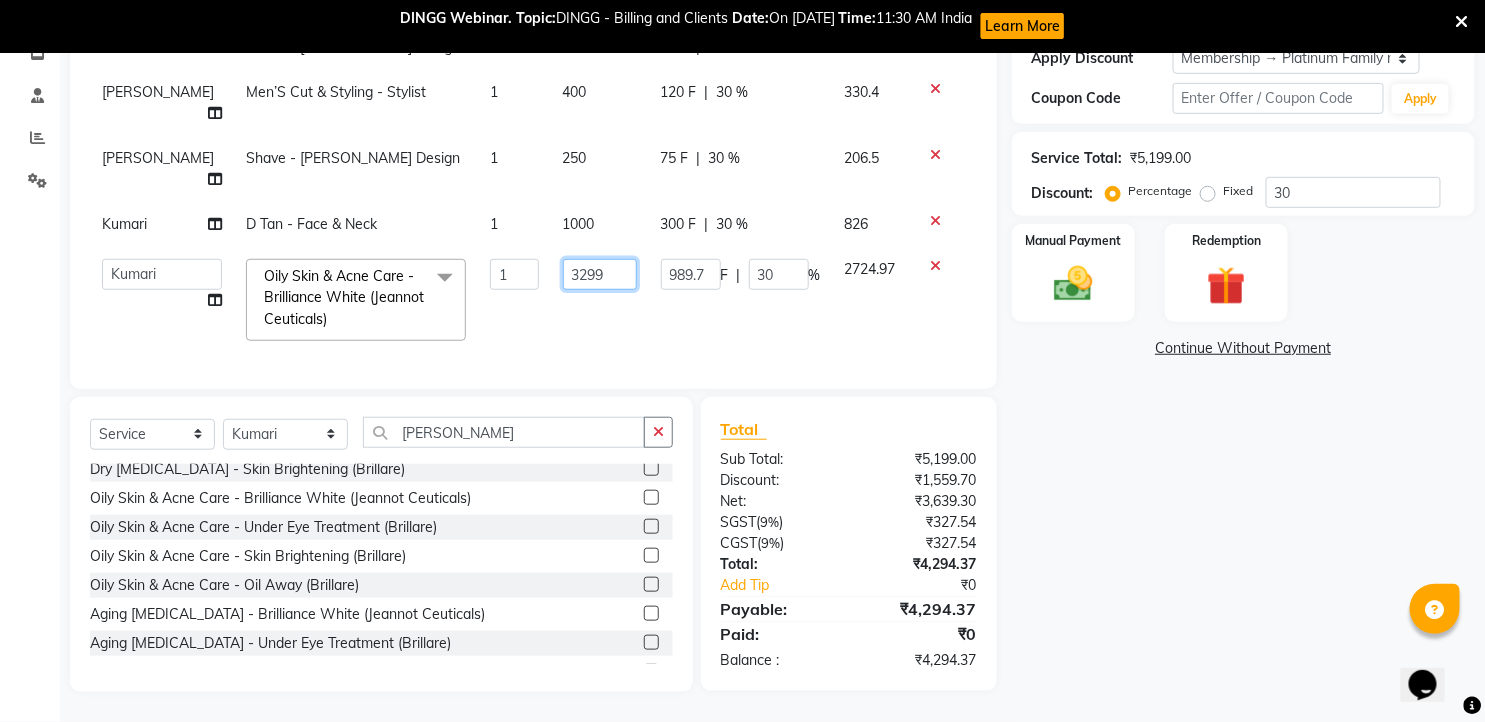 scroll, scrollTop: 0, scrollLeft: 0, axis: both 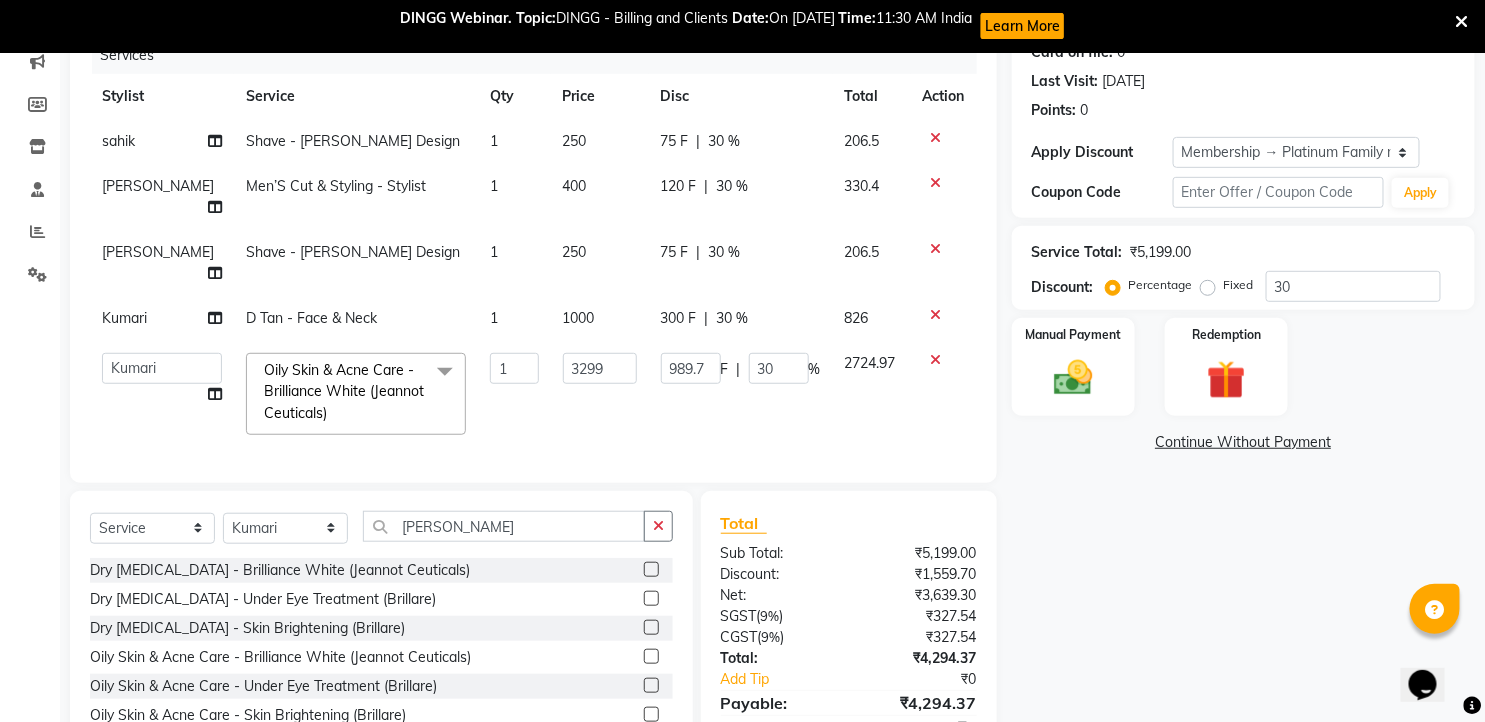 click on "Select  Service  Product  Membership  Package Voucher Prepaid Gift Card  Select Stylist faizz [PERSON_NAME] [PERSON_NAME] sree Manager [PERSON_NAME] sahik [PERSON_NAME] Dry [MEDICAL_DATA] - Brilliance White  (Jeannot Ceuticals)  Dry [MEDICAL_DATA] - Under Eye Treatment (Brillare)  Dry [MEDICAL_DATA] - Skin Brightening  (Brillare)  Oily Skin & Acne Care - Brilliance White  (Jeannot Ceuticals)  Oily Skin & Acne Care - Under Eye Treatment (Brillare)  Oily Skin & Acne Care - Skin Brightening  (Brillare)  Oily Skin & Acne Care - Oil Away (Brillare)  Aging [MEDICAL_DATA] - Brilliance White  (Jeannot Ceuticals)  Aging [MEDICAL_DATA] - Under Eye Treatment (Brillare)  Aging [MEDICAL_DATA] - Skin Brightening  (Brillare)  Aging [MEDICAL_DATA] - Age Revival (Brillare)  Sensitive &Sensitised [MEDICAL_DATA] - Under Eye Treatment (Brillare)  Sensitive &Sensitised [MEDICAL_DATA] - Skin Brightening  (Brillare)" 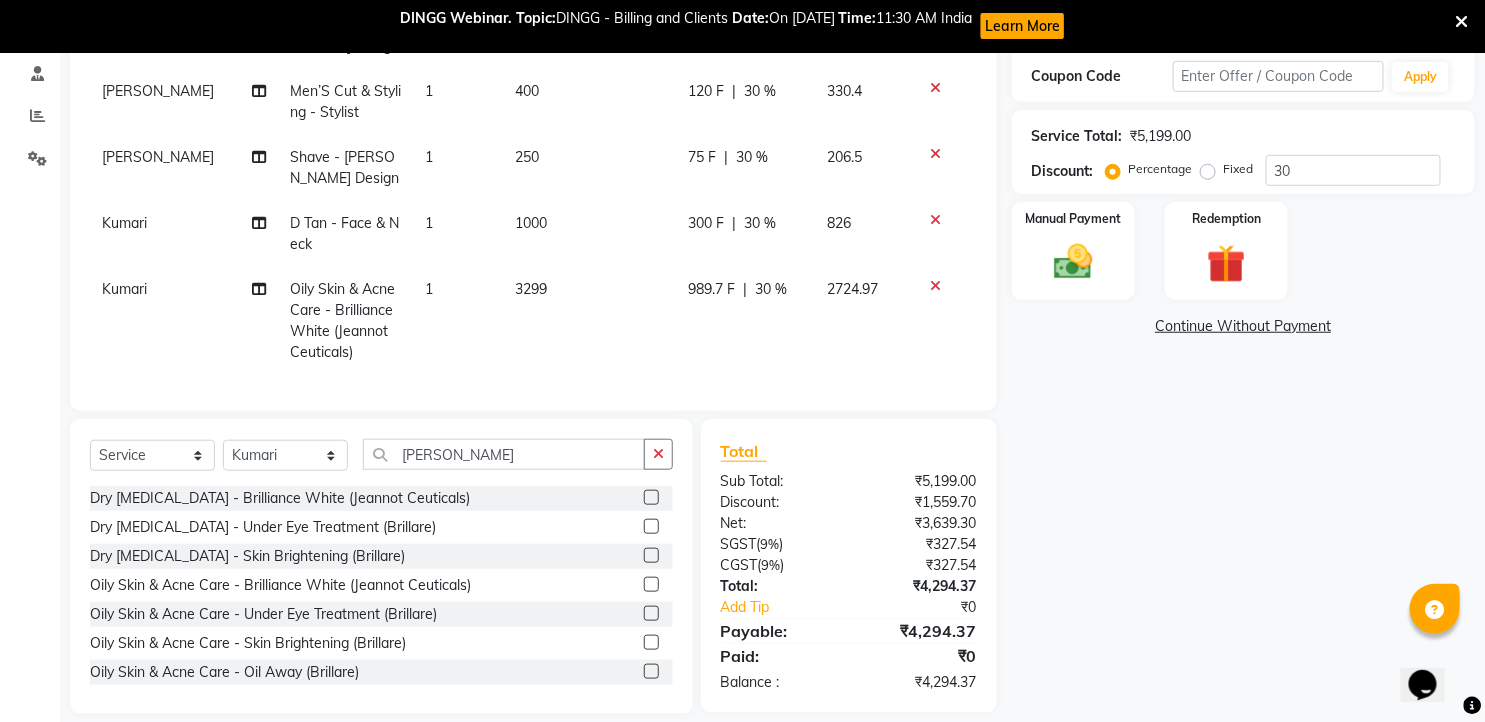 scroll, scrollTop: 418, scrollLeft: 0, axis: vertical 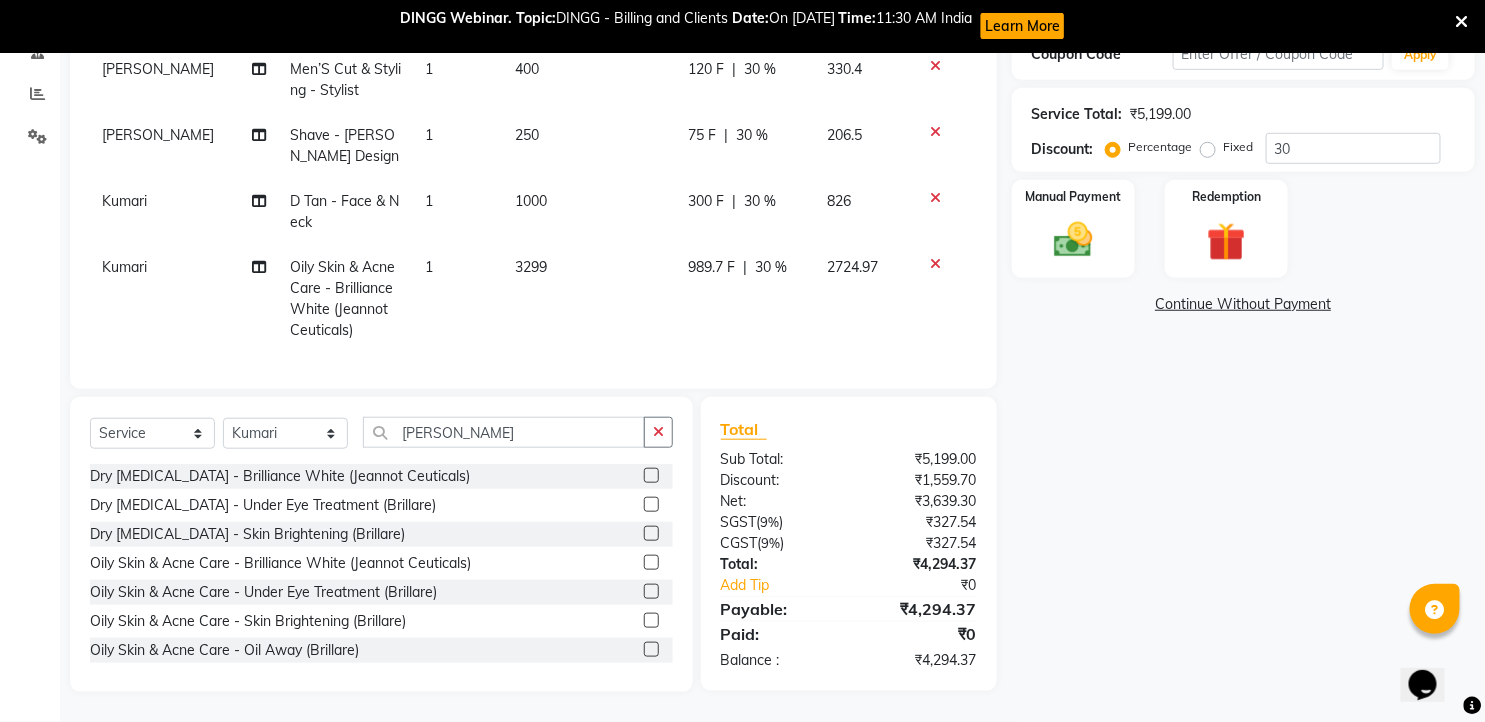 click on "3299" 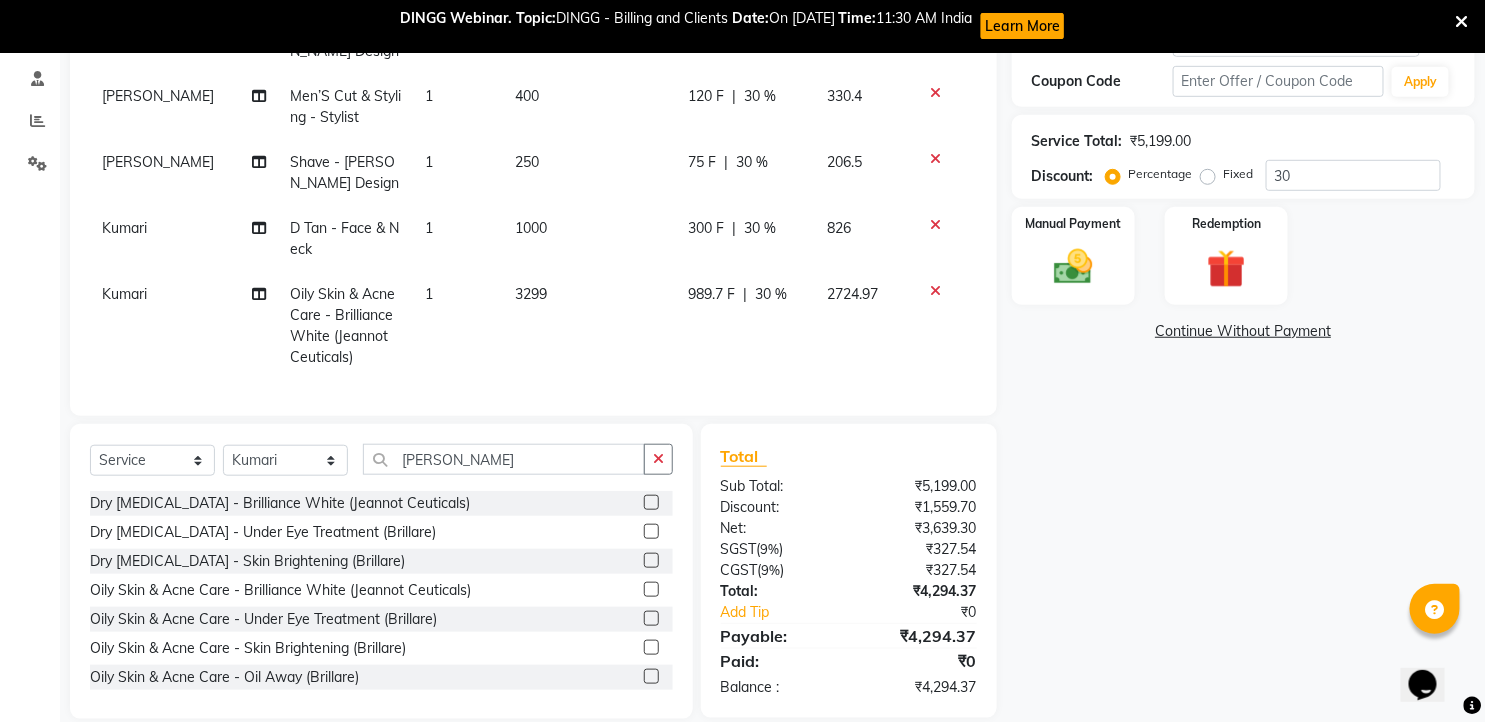 select on "63218" 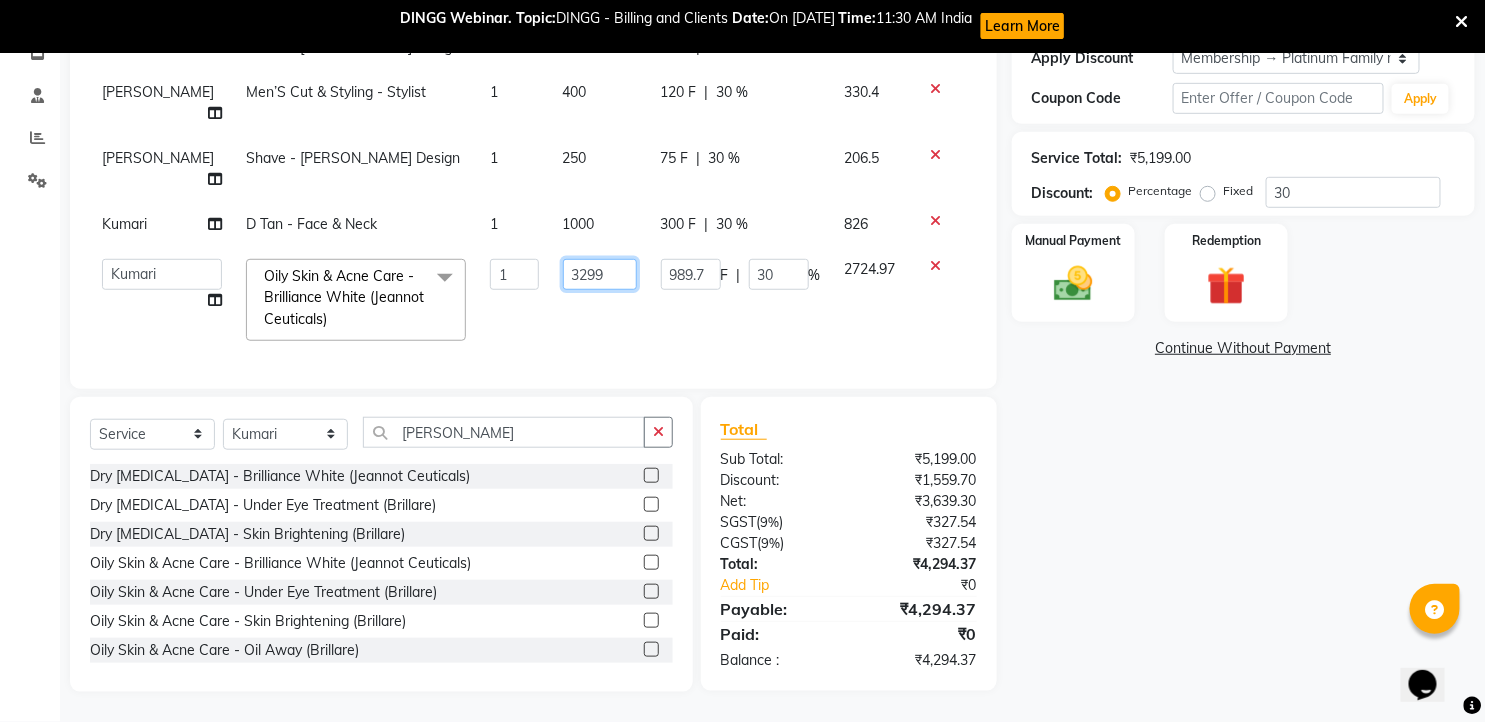 click on "3299" 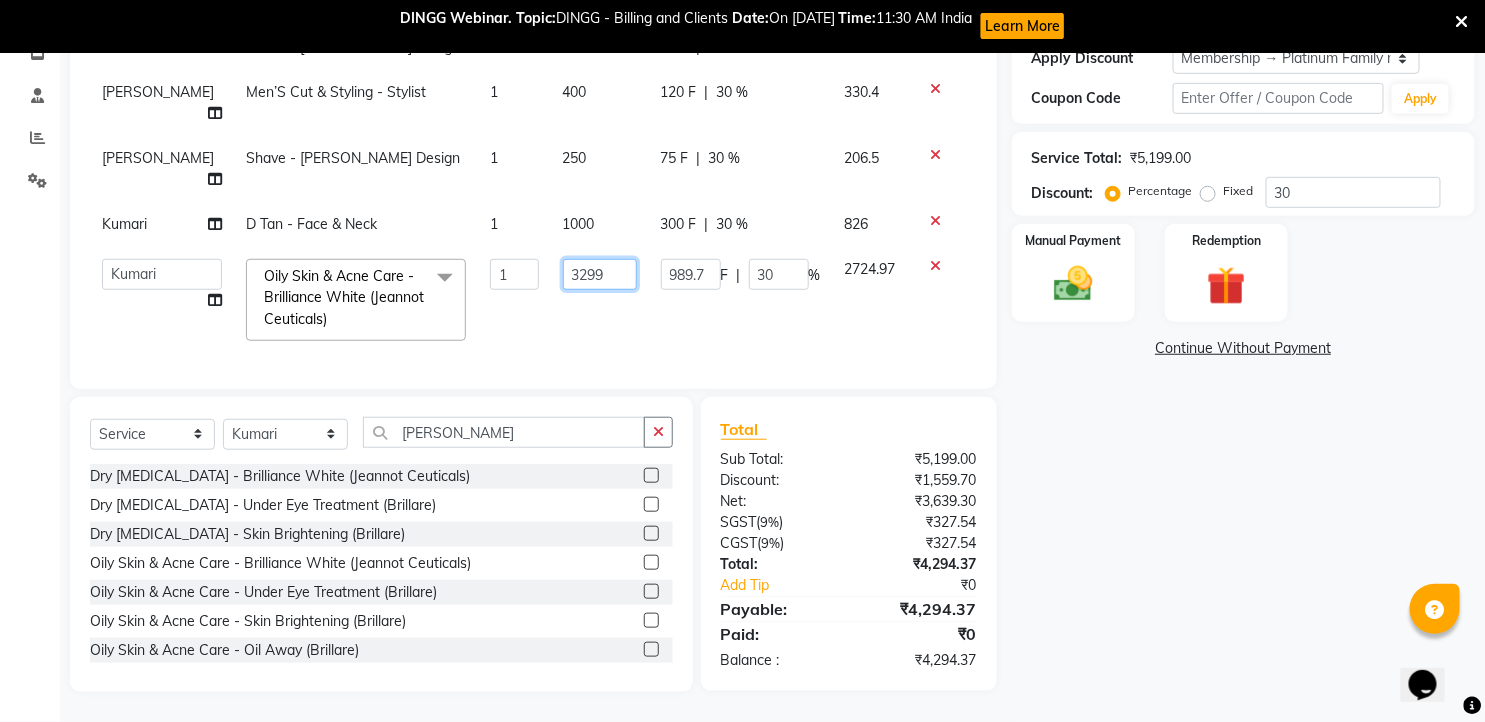 drag, startPoint x: 568, startPoint y: 254, endPoint x: 555, endPoint y: 253, distance: 13.038404 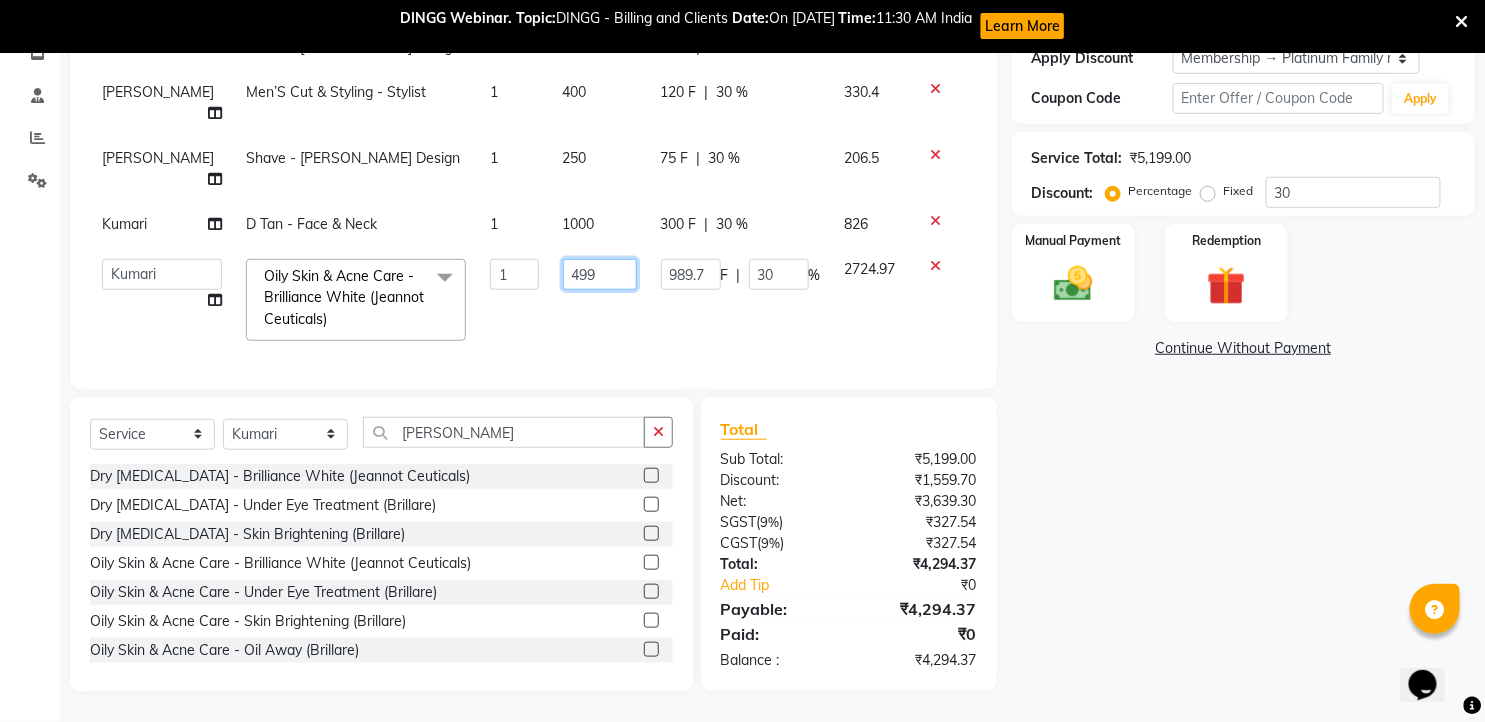 type on "4999" 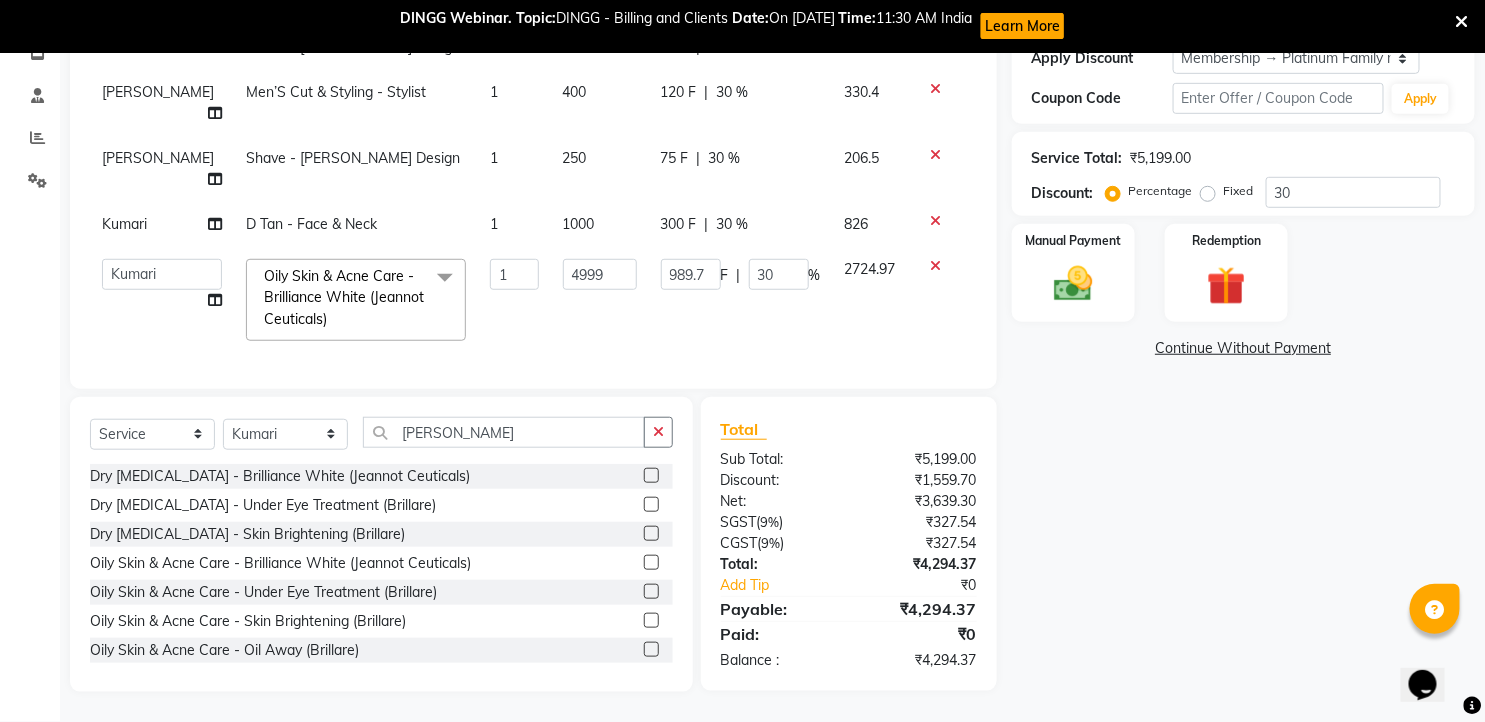 click on "Name: Twinkle  Membership: end on [DATE] Total Visits:  1 Card on file:  0 Last Visit:   [DATE] Points:   0  Apply Discount Select Membership → Platinum Family membership Coupon Code Apply Service Total:  ₹5,199.00  Discount:  Percentage   Fixed  30 Manual Payment Redemption  Continue Without Payment" 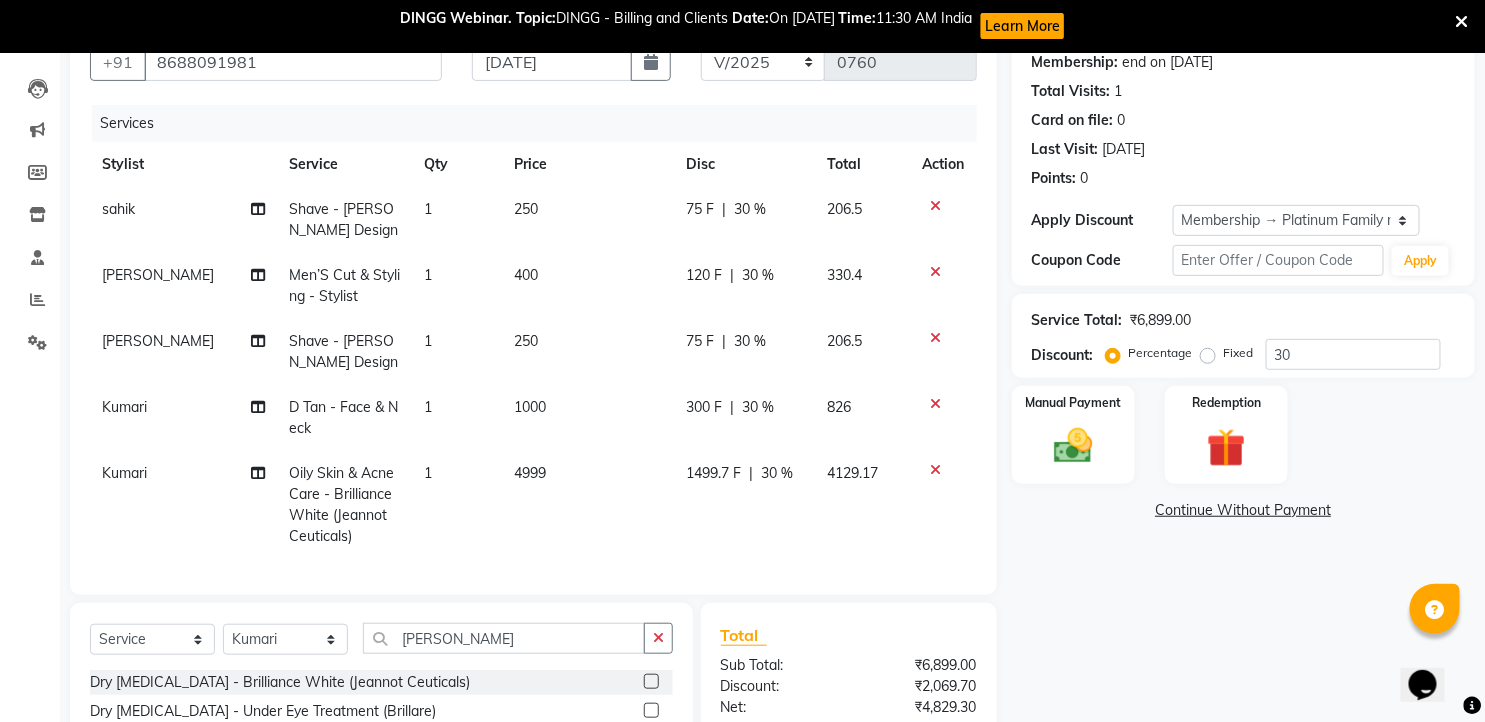 scroll, scrollTop: 418, scrollLeft: 0, axis: vertical 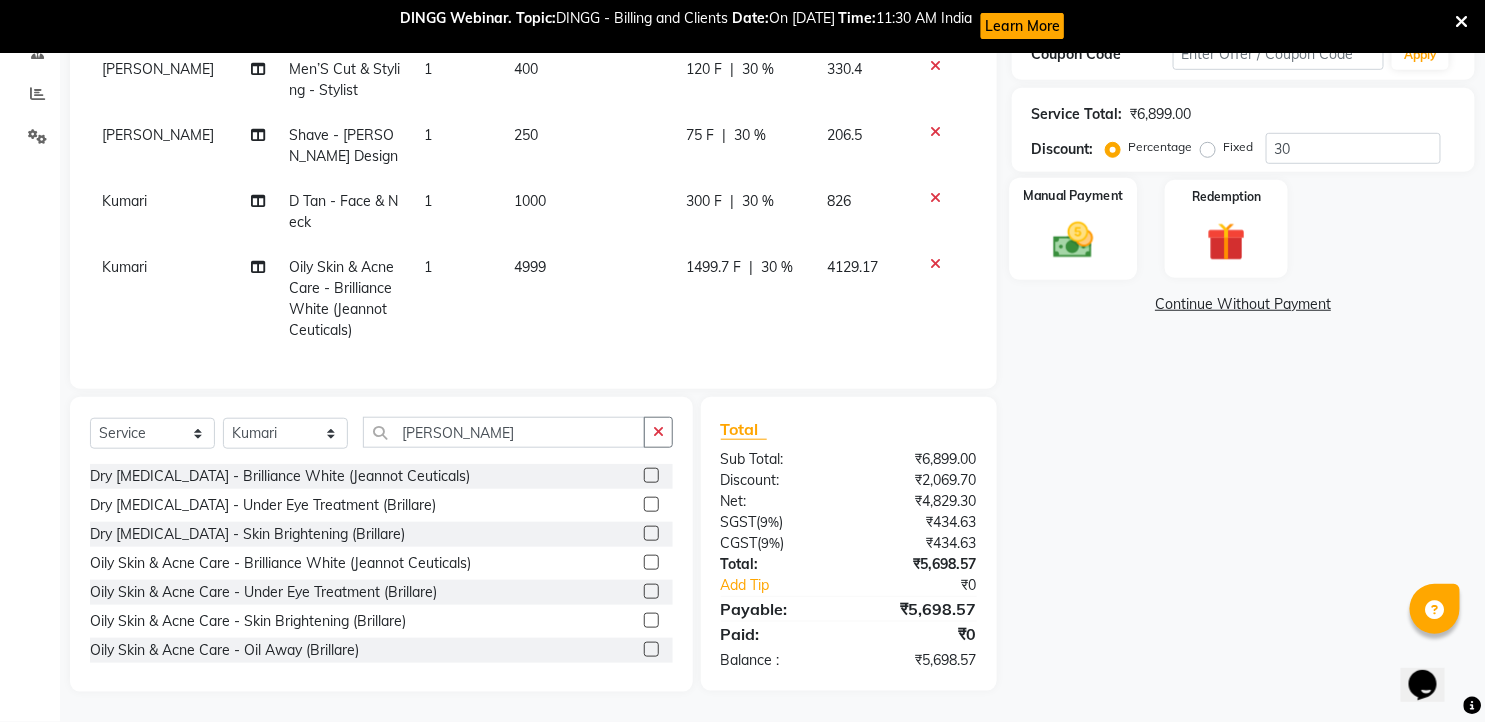 click 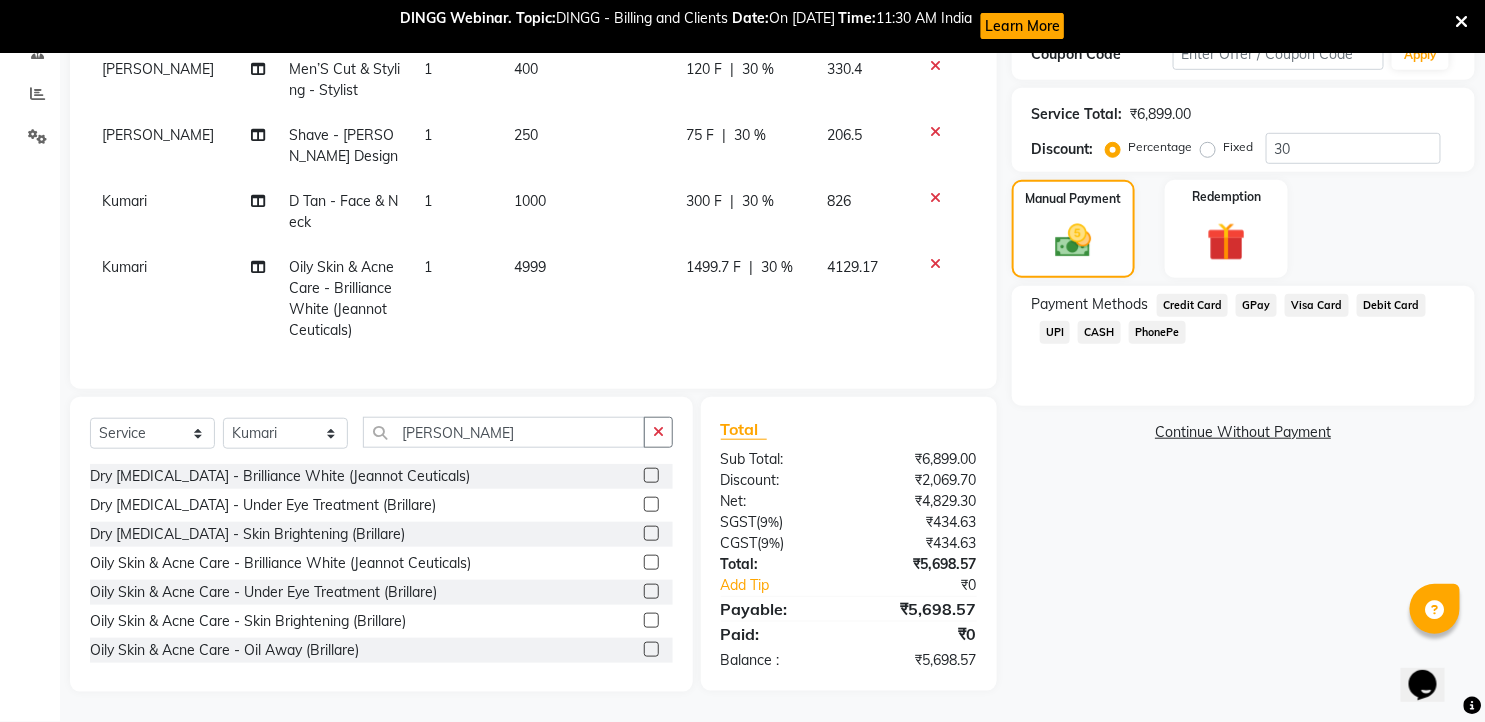 click on "PhonePe" 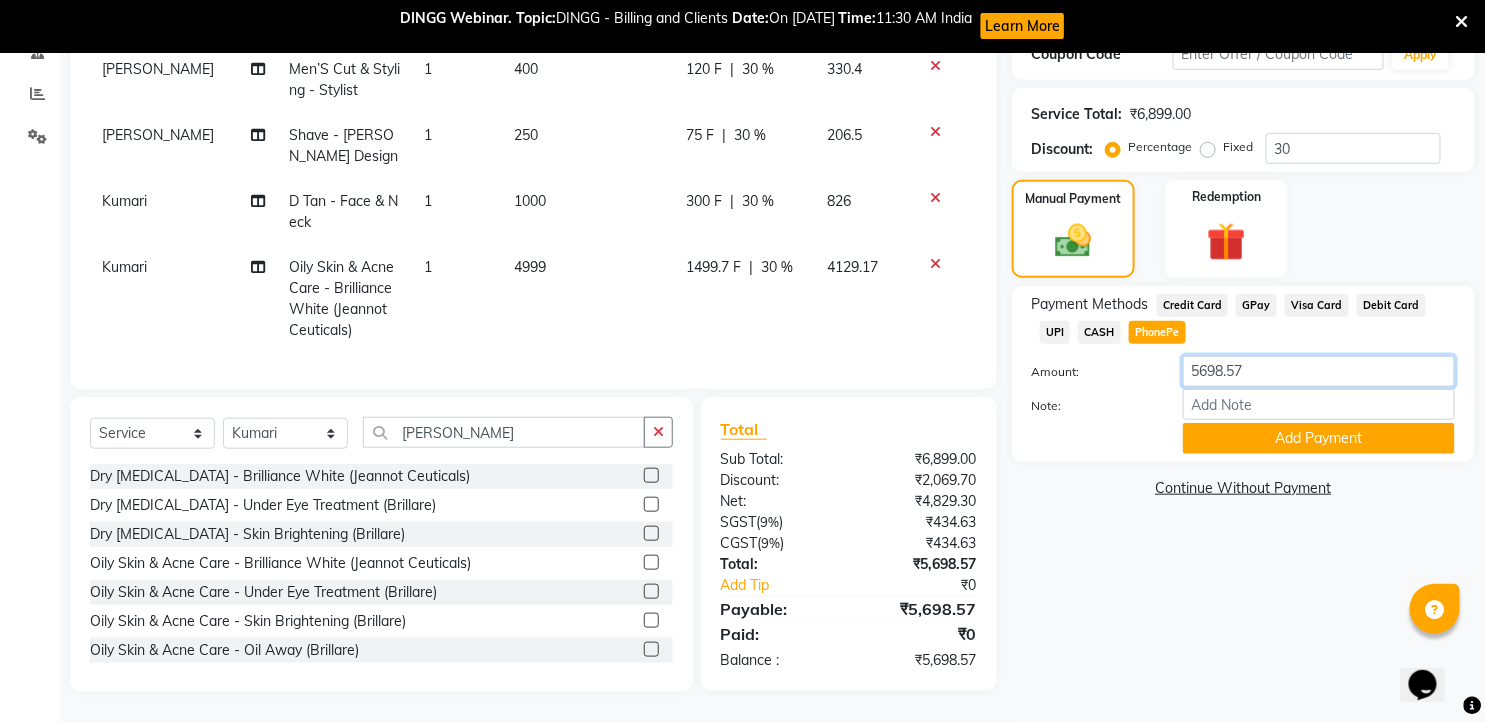drag, startPoint x: 1255, startPoint y: 357, endPoint x: 1212, endPoint y: 371, distance: 45.221676 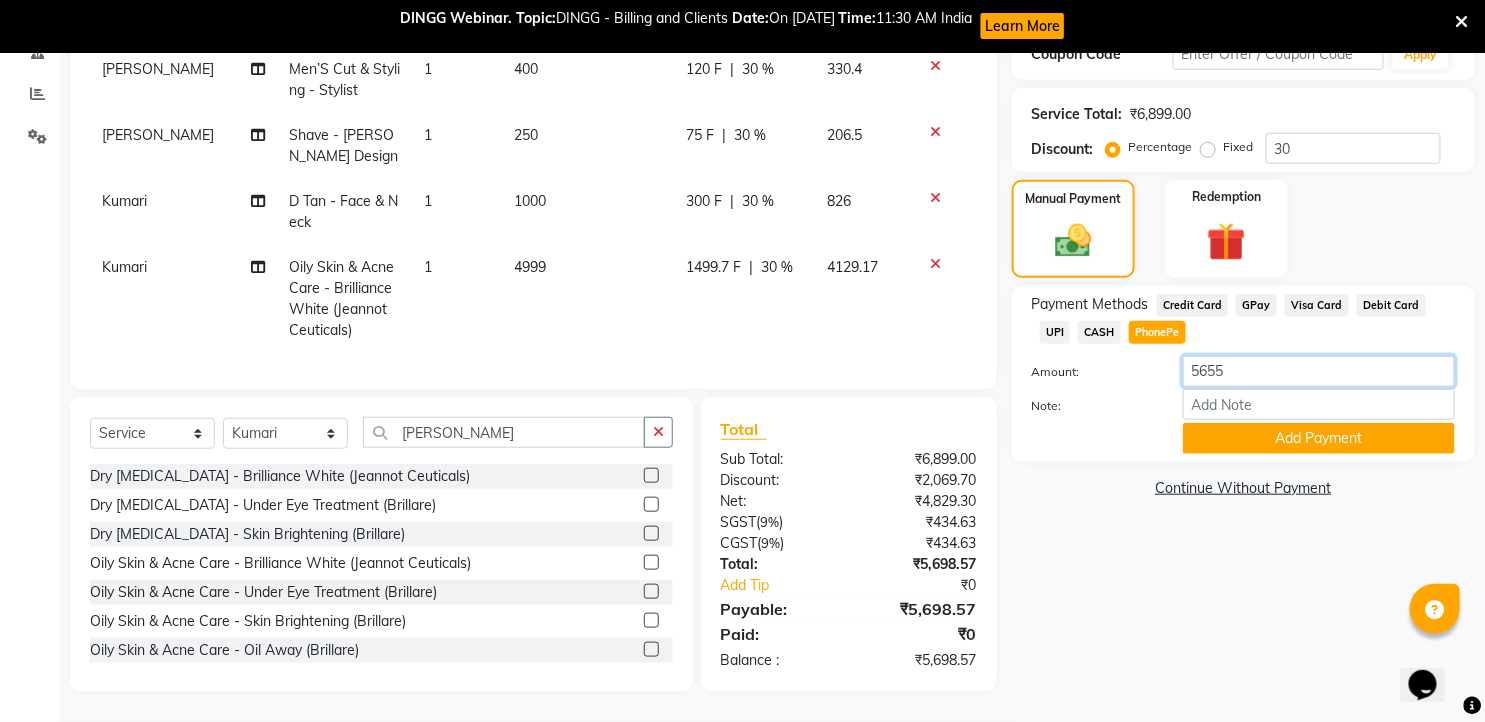 type on "5655" 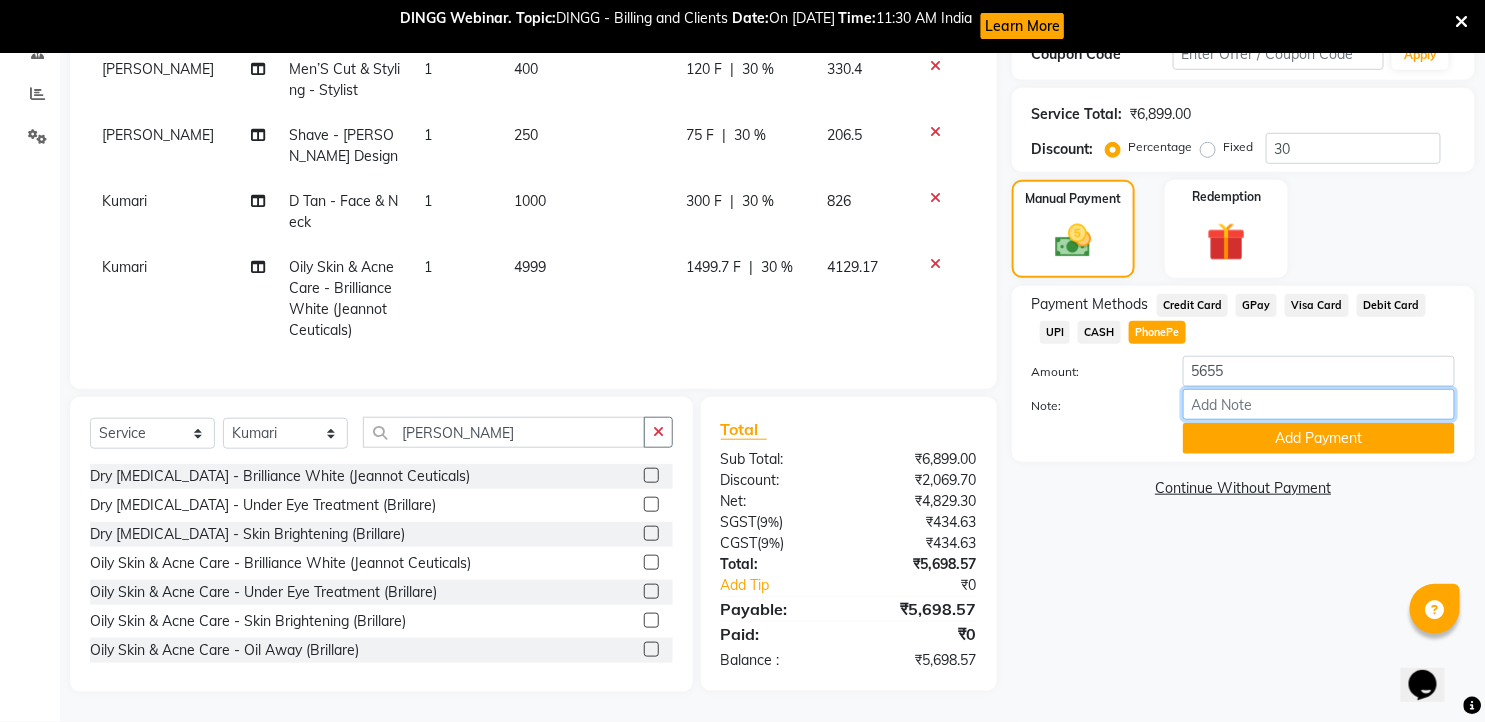 click on "Note:" at bounding box center (1319, 404) 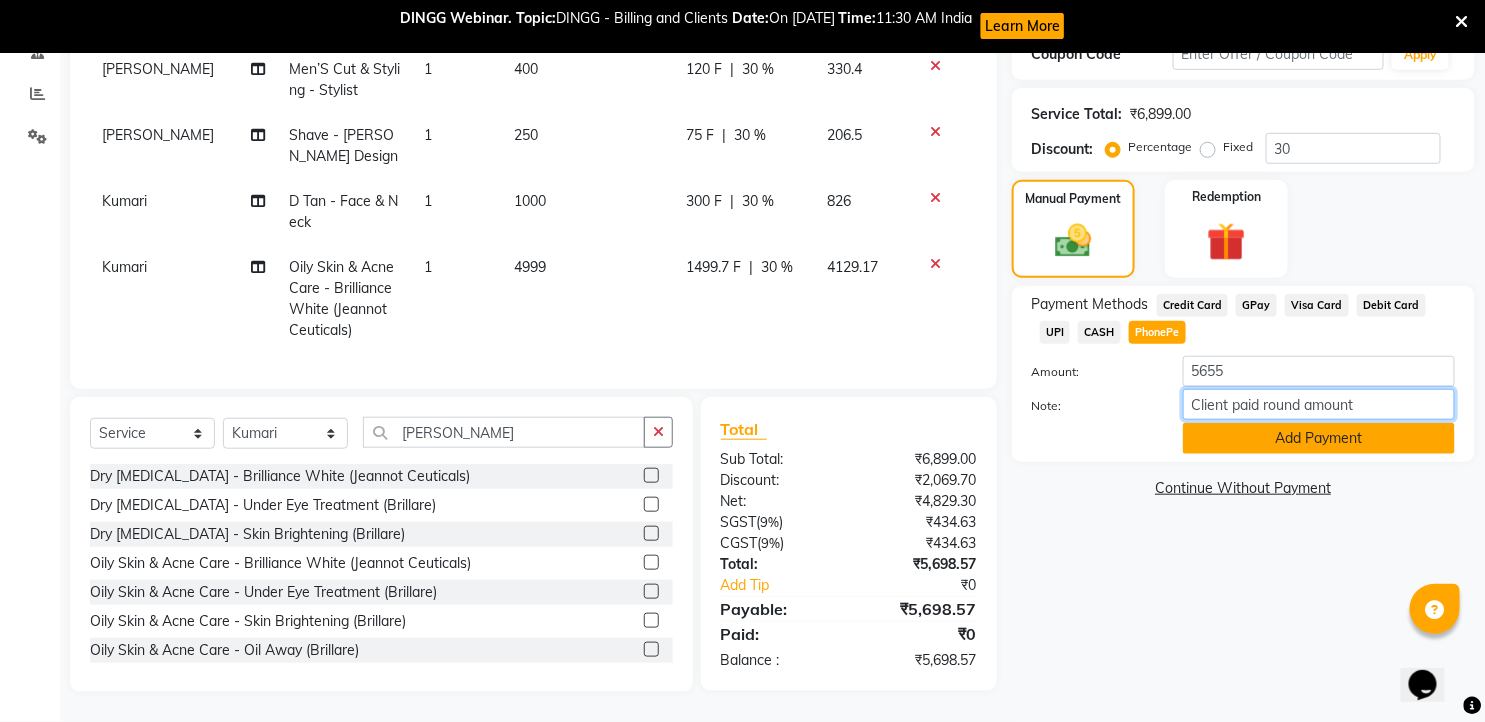 type on "Client paid round amount" 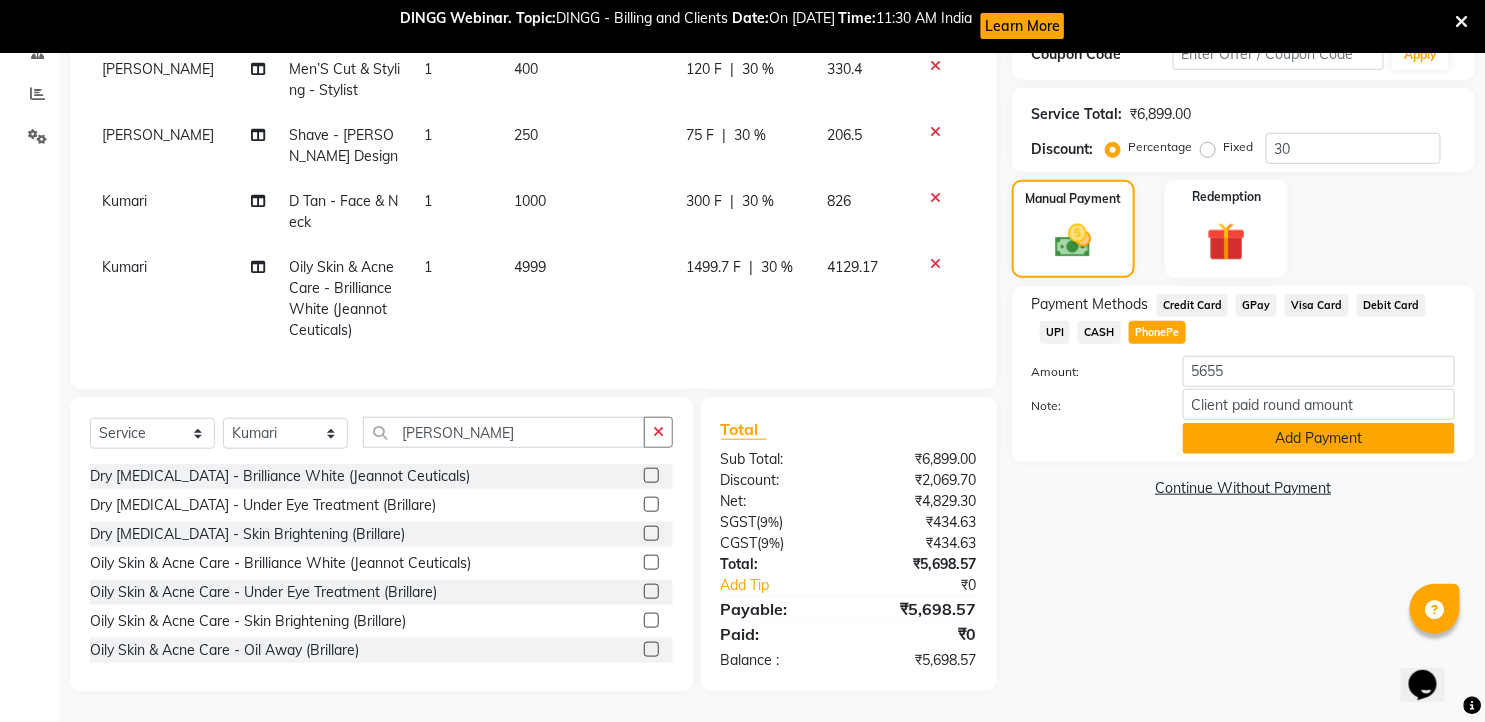 click on "Add Payment" 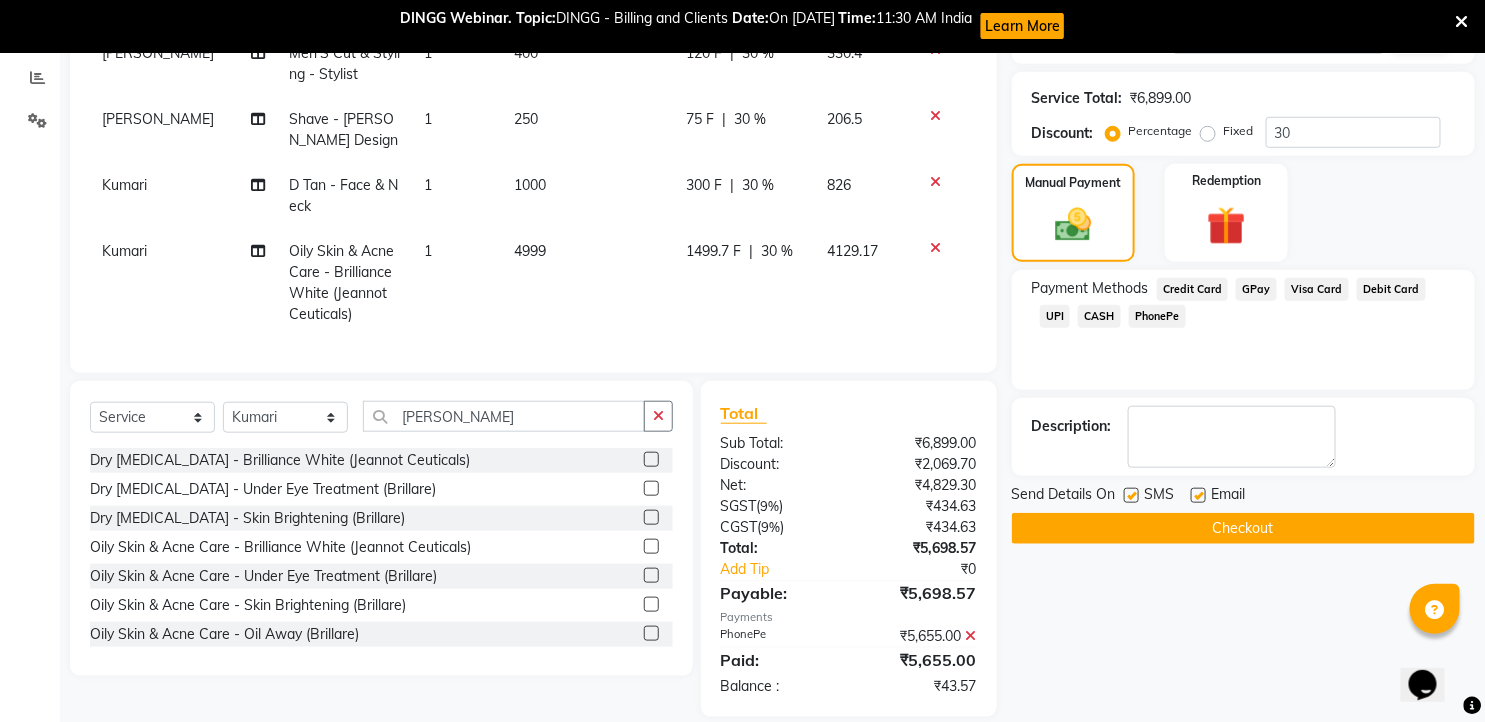 click 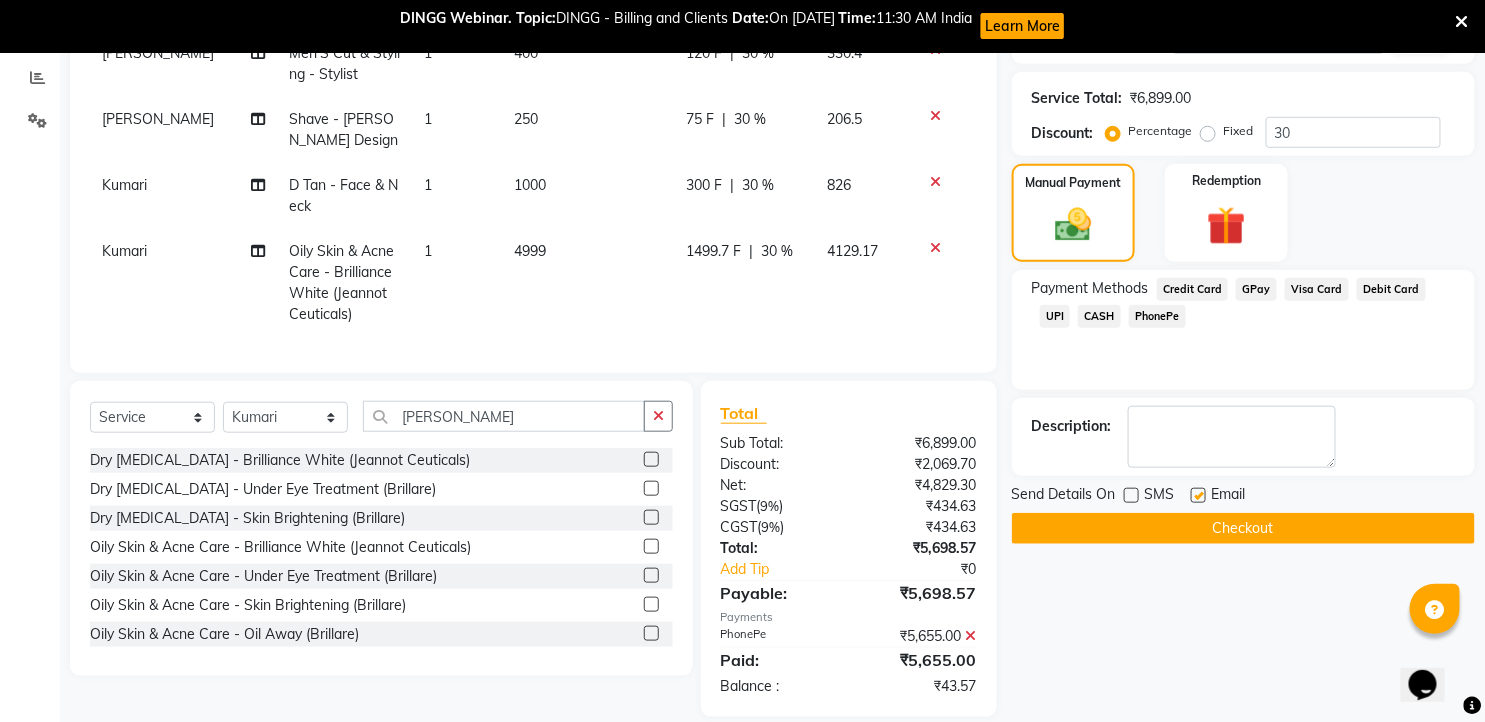click 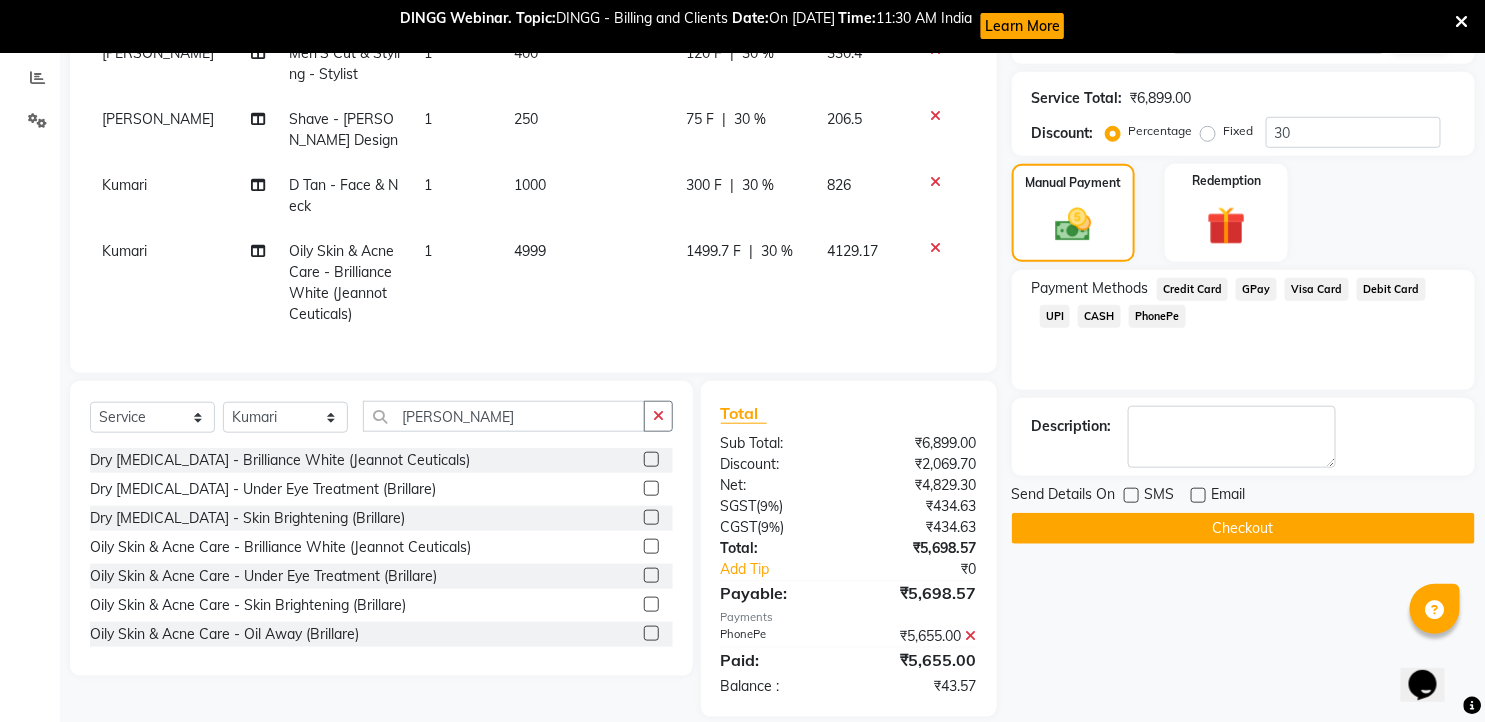 click on "Checkout" 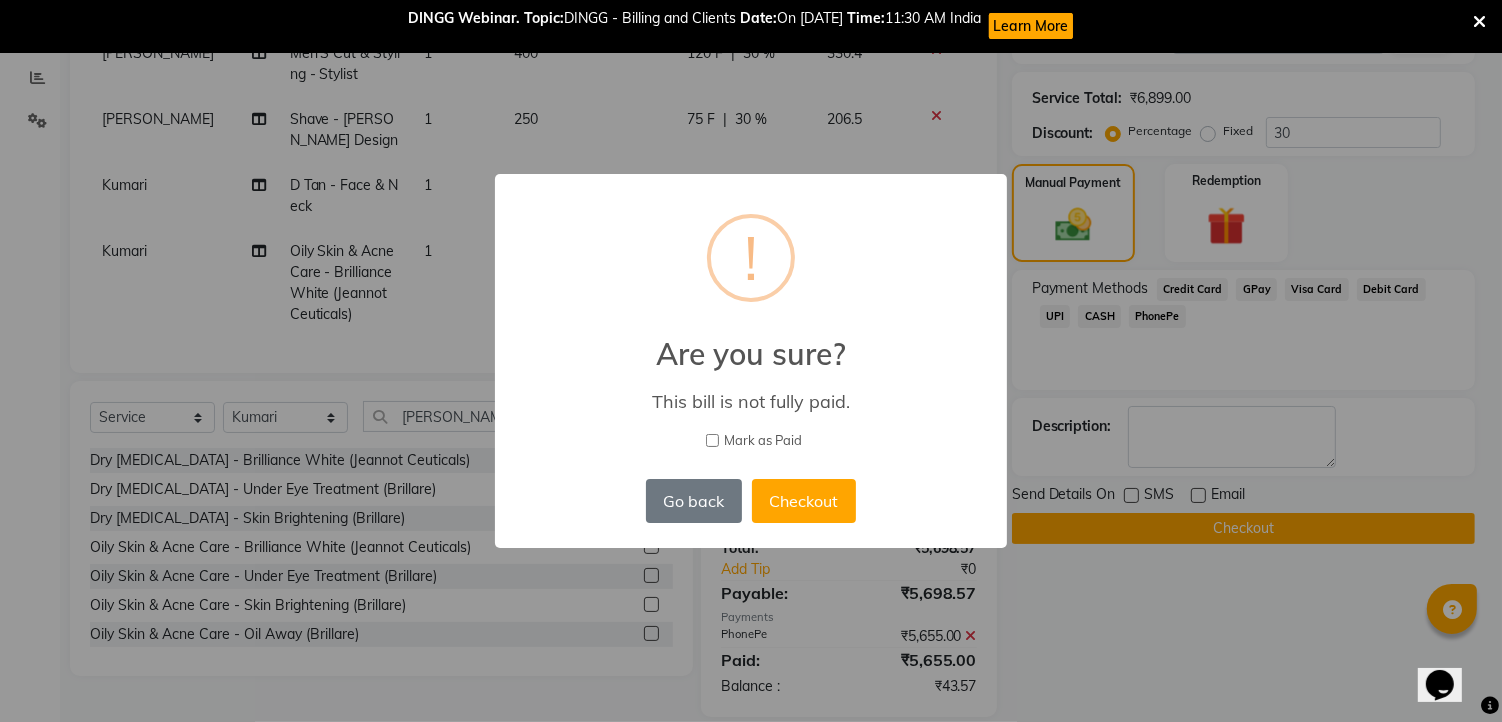 click on "Mark as Paid" at bounding box center [712, 440] 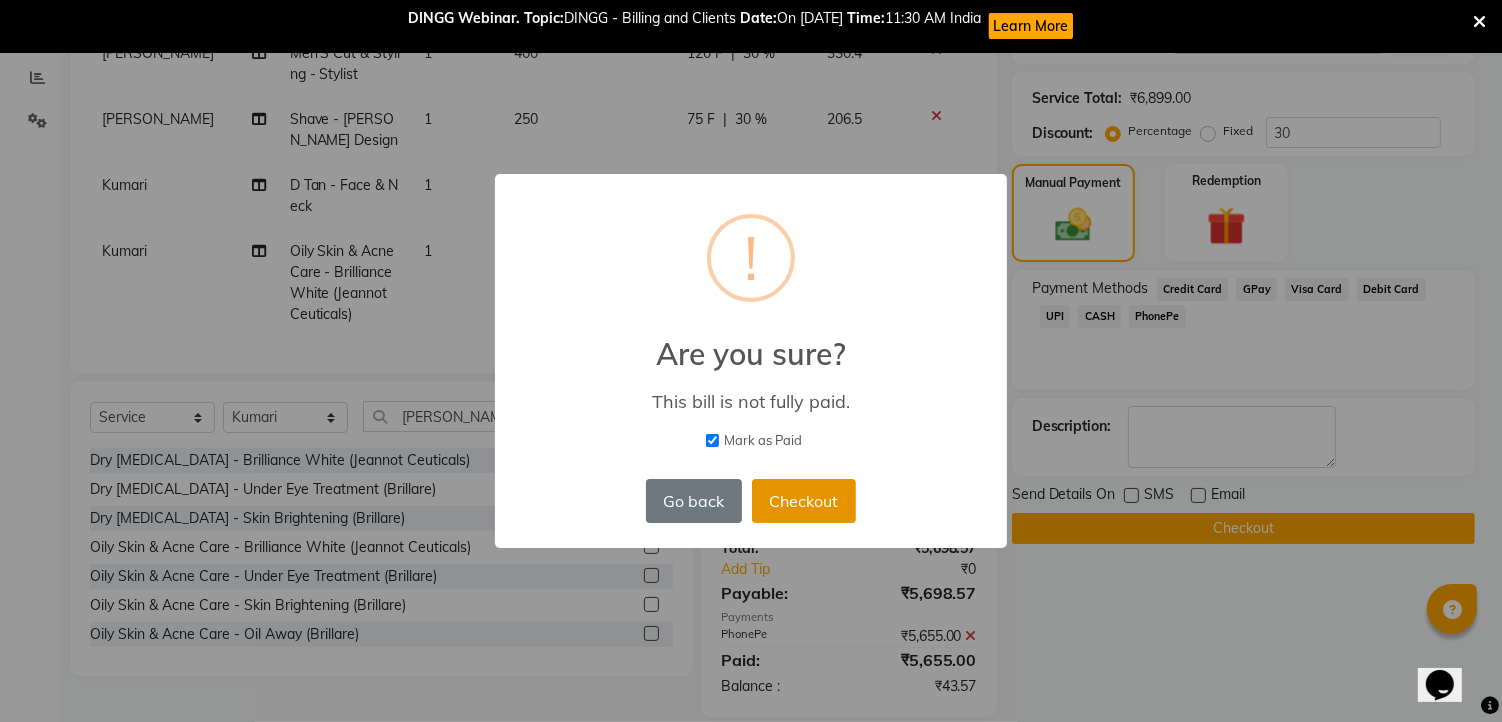 click on "Checkout" at bounding box center (804, 501) 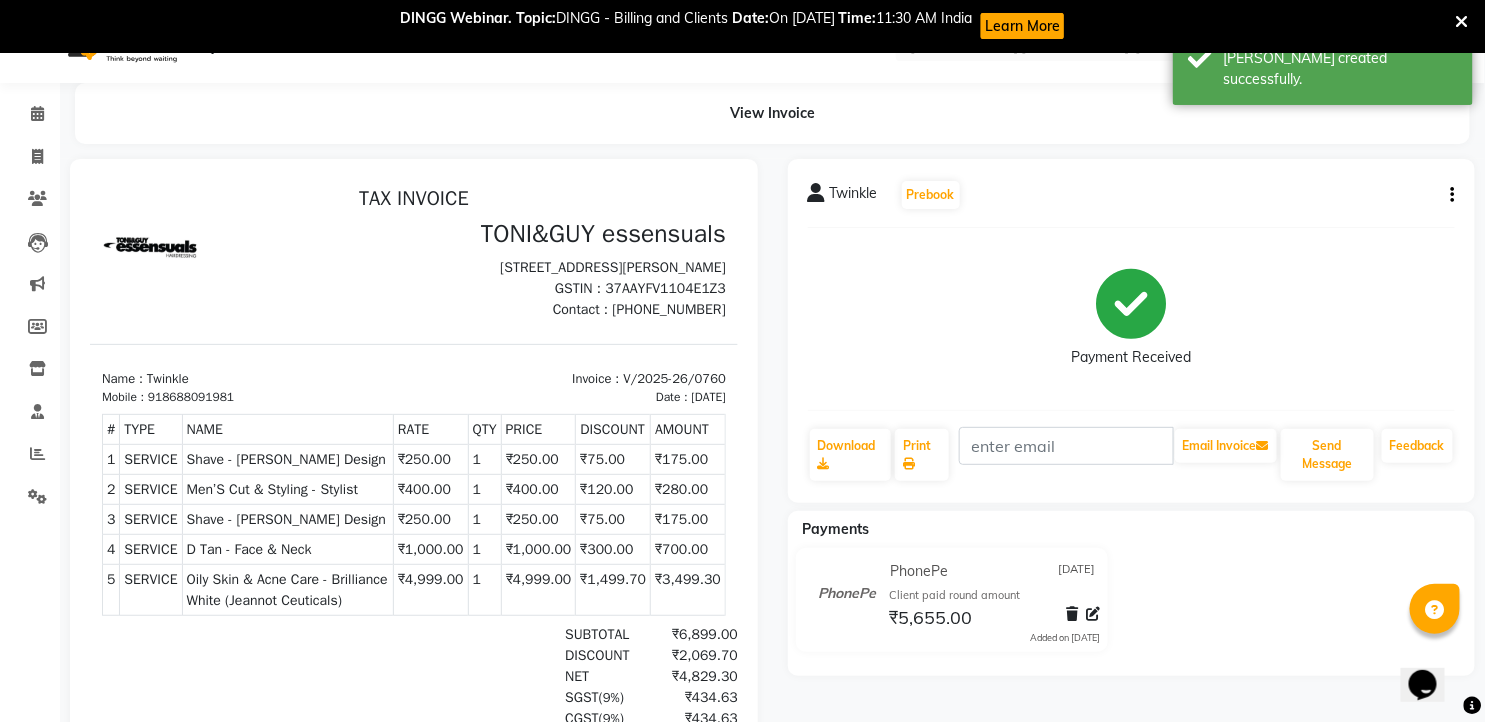 scroll, scrollTop: 0, scrollLeft: 0, axis: both 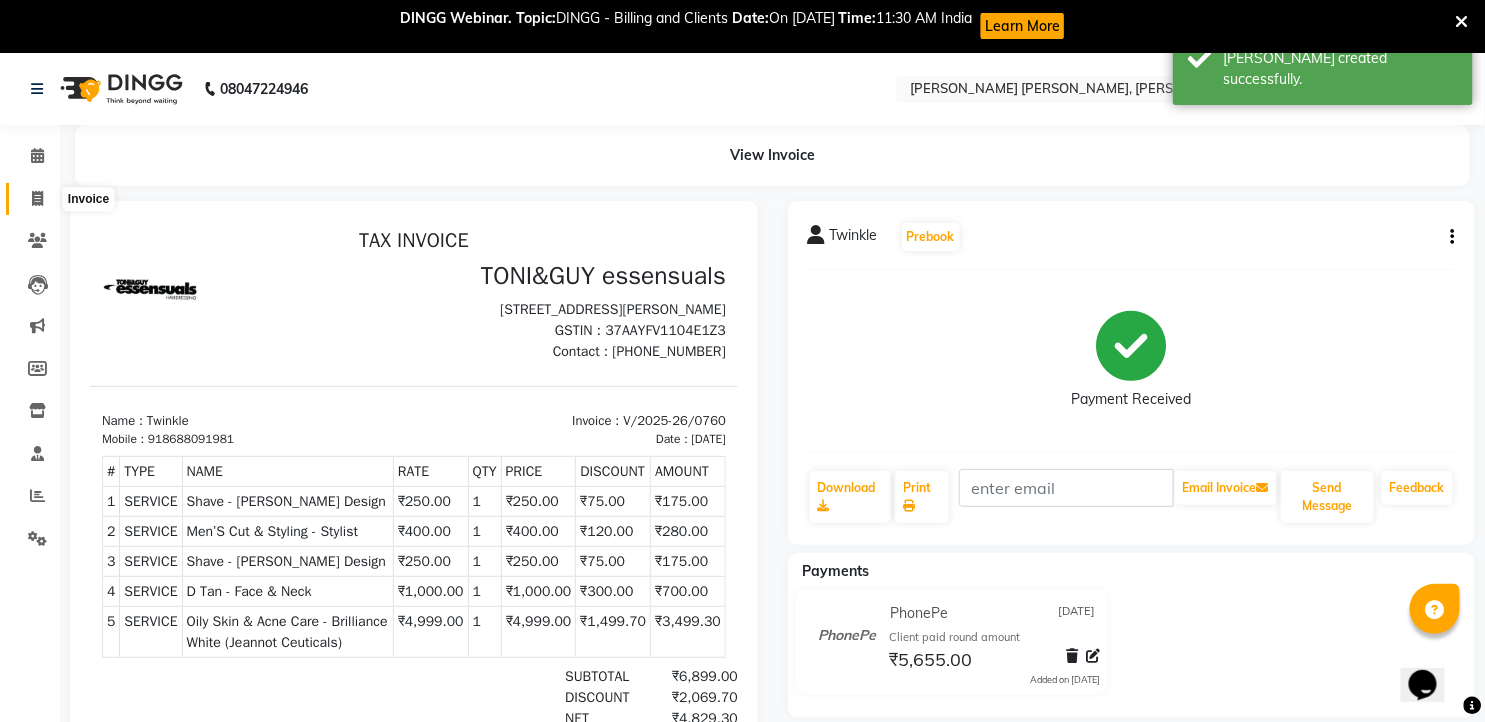 click 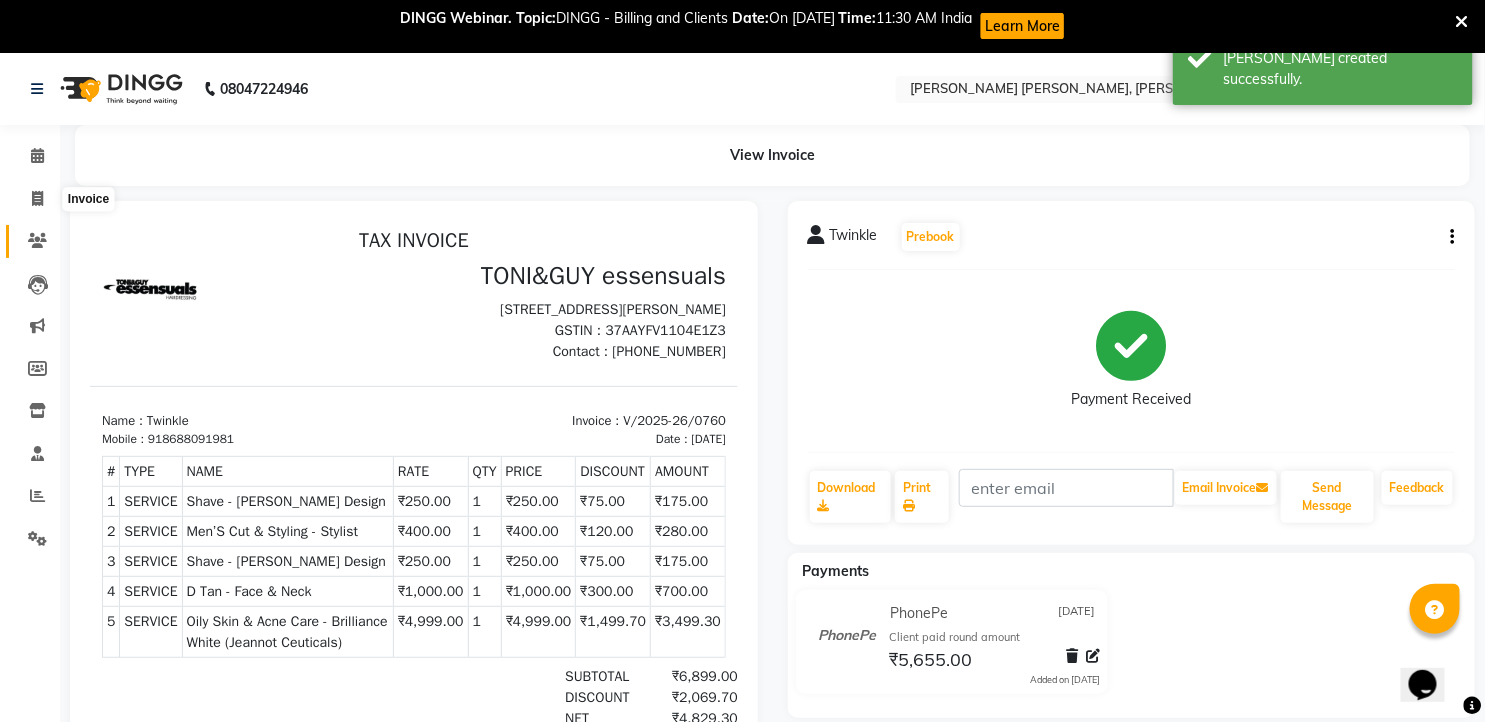 scroll, scrollTop: 53, scrollLeft: 0, axis: vertical 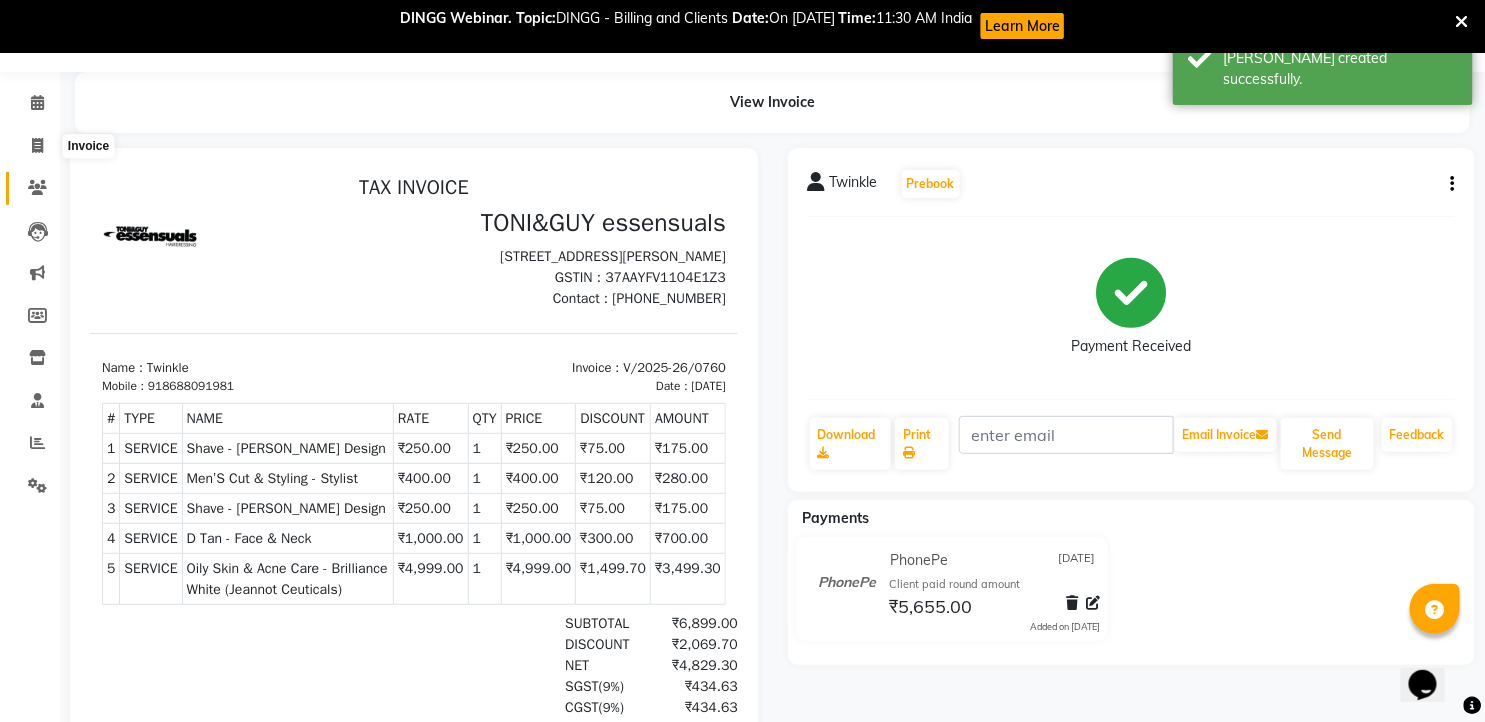 select on "service" 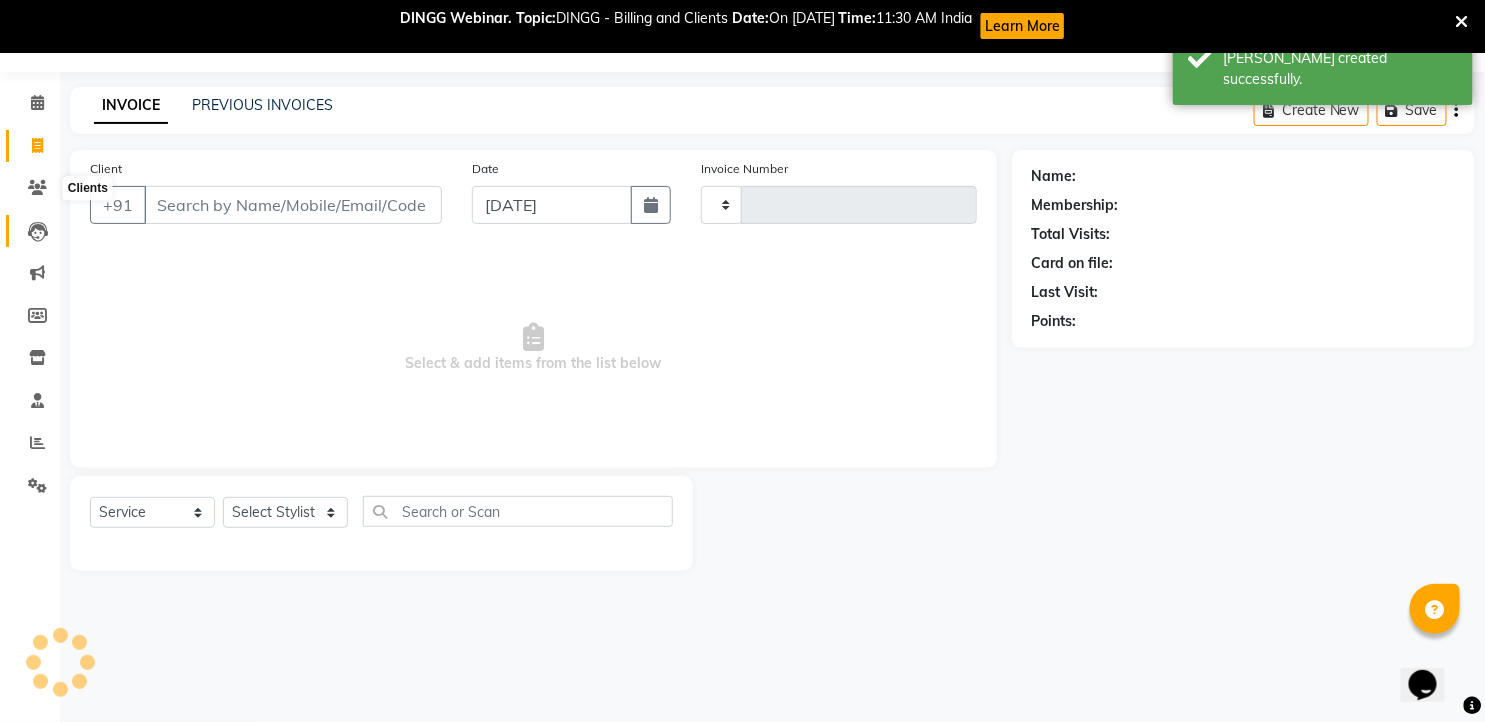 type on "0761" 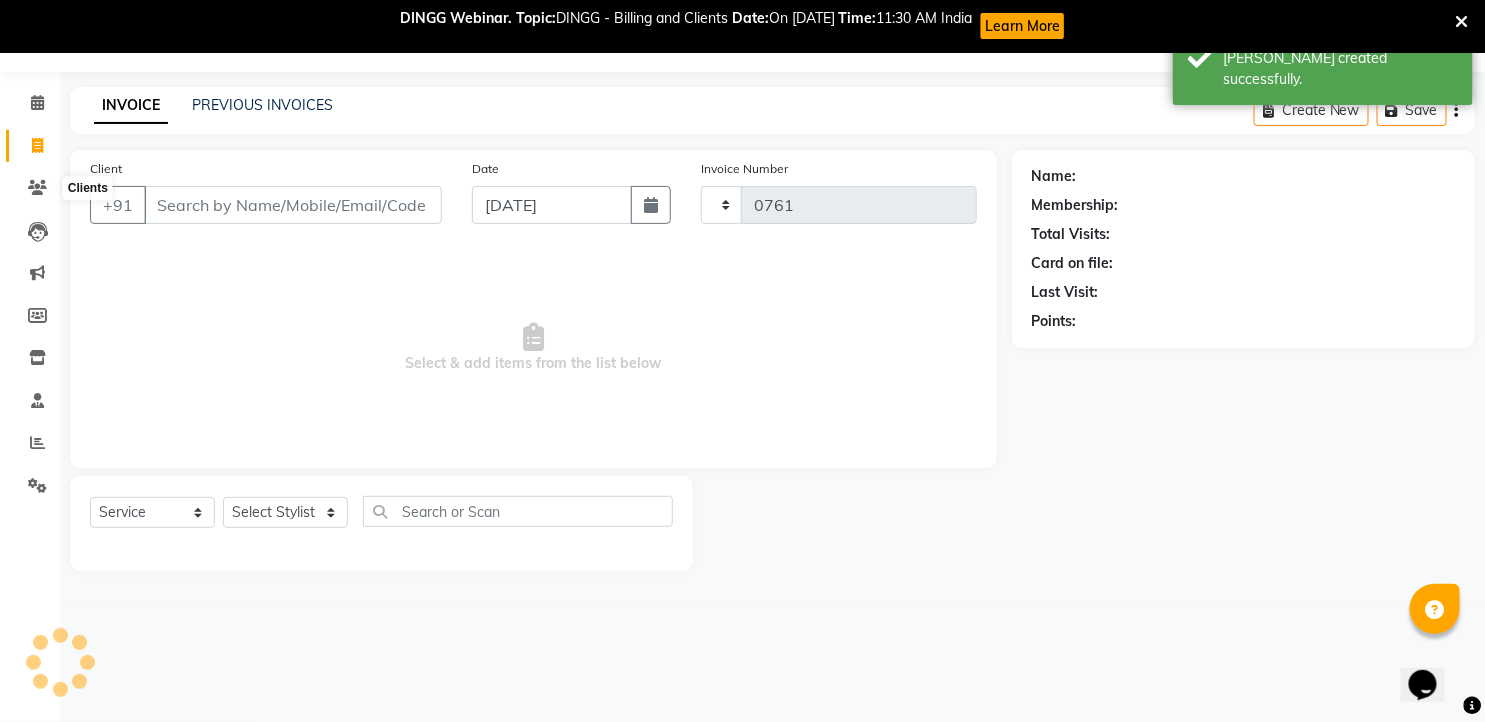 select on "7150" 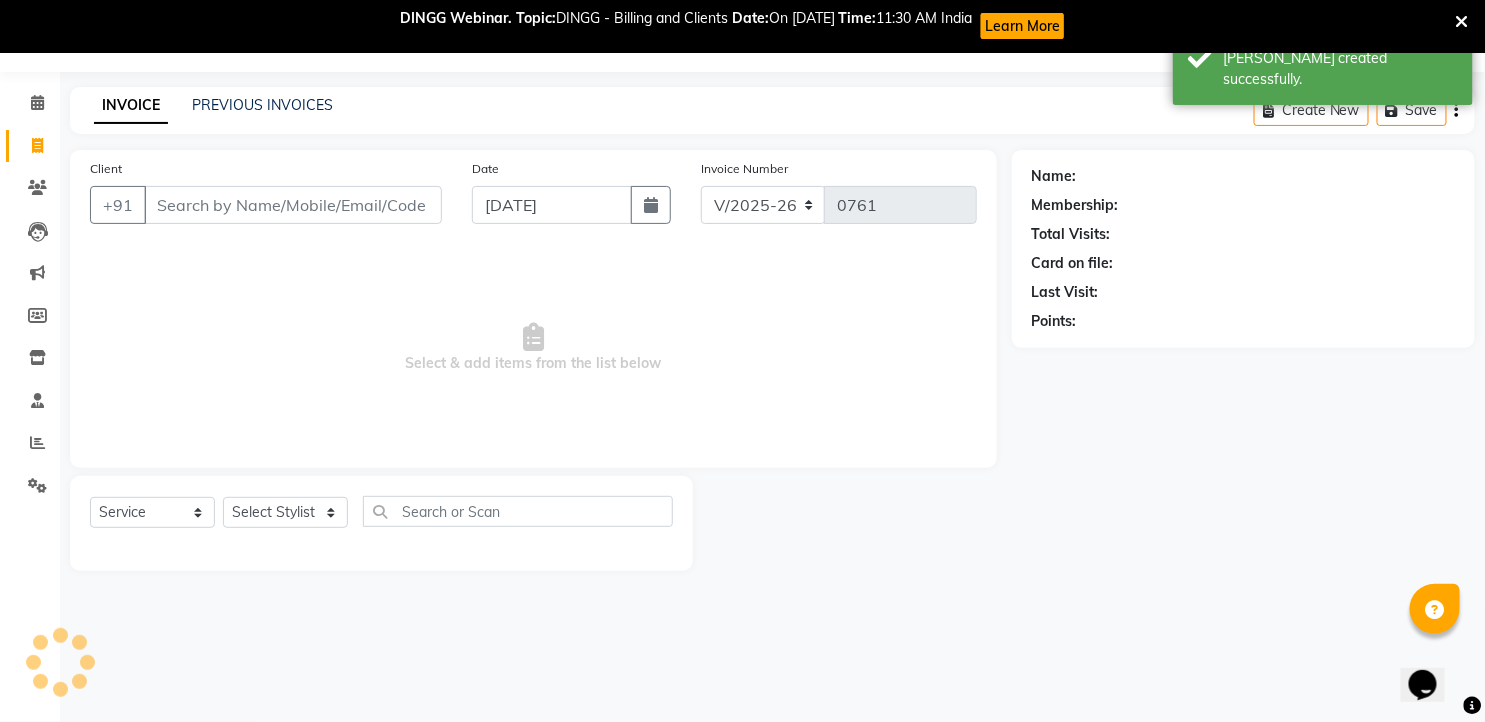 click on "Client" at bounding box center (293, 205) 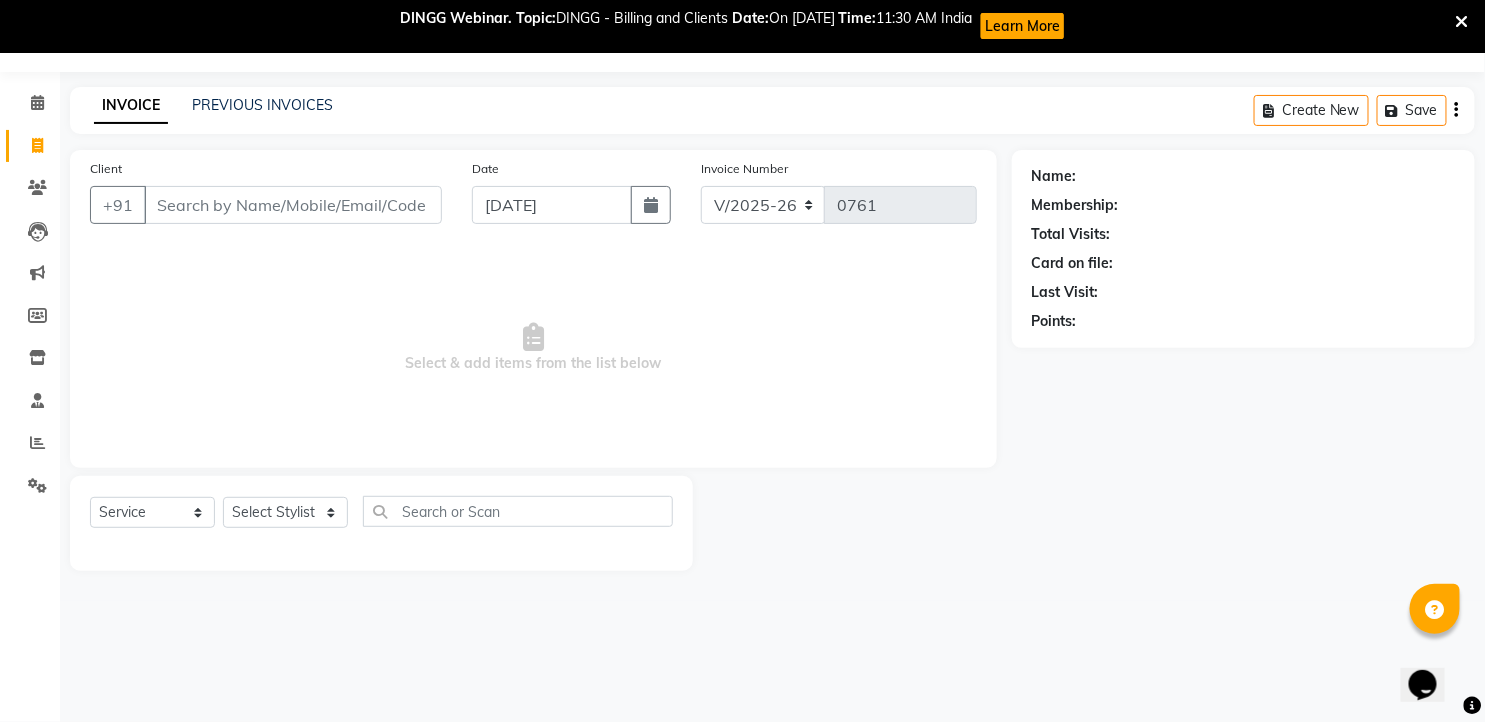 click on "Client" at bounding box center (293, 205) 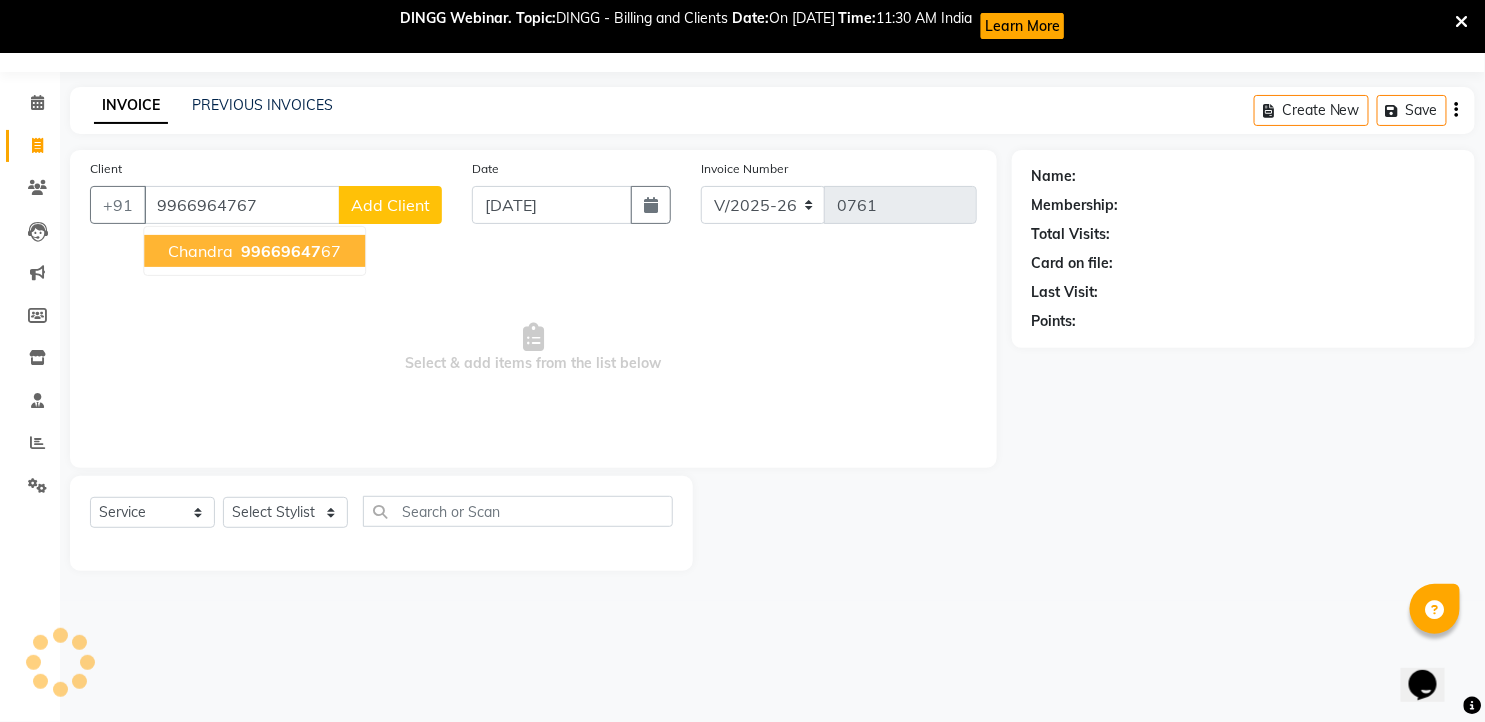 type on "9966964767" 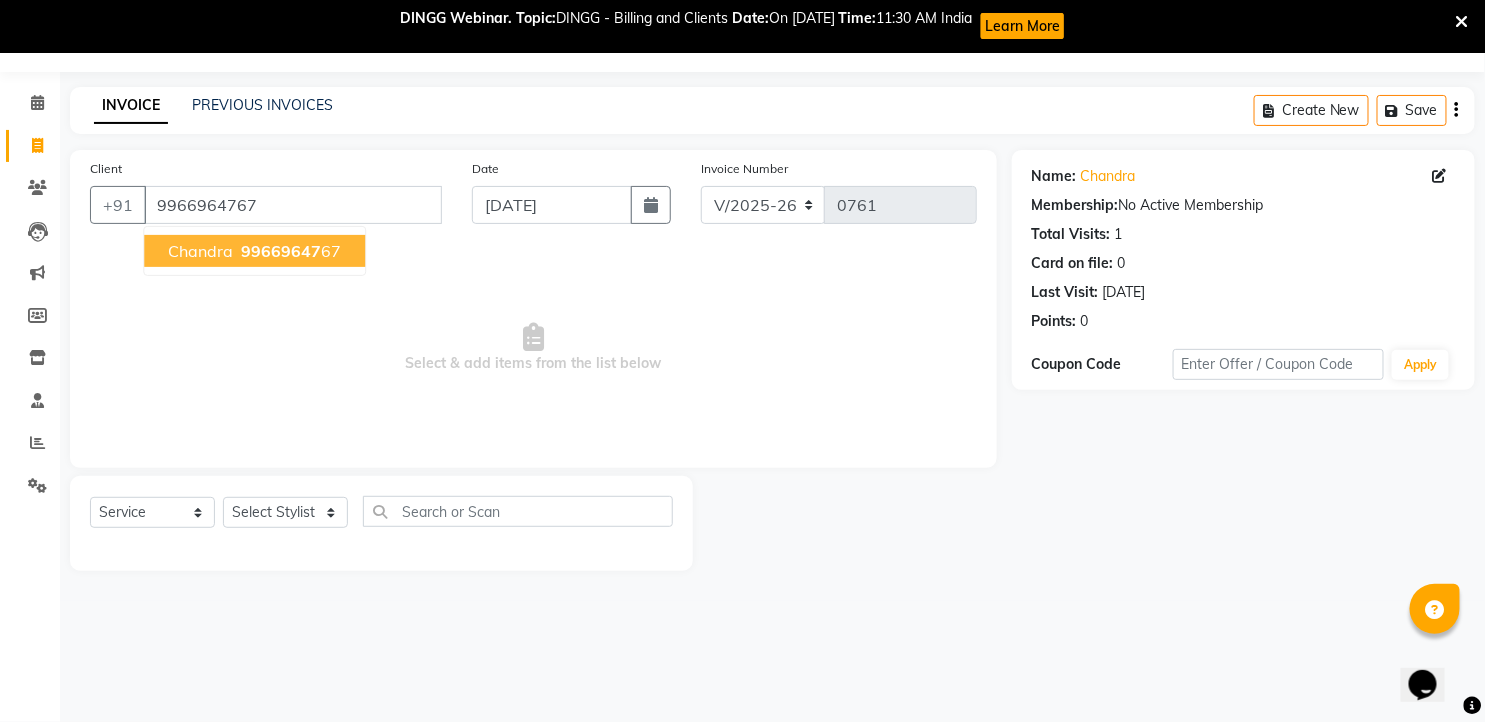 click on "Chandra" at bounding box center (200, 251) 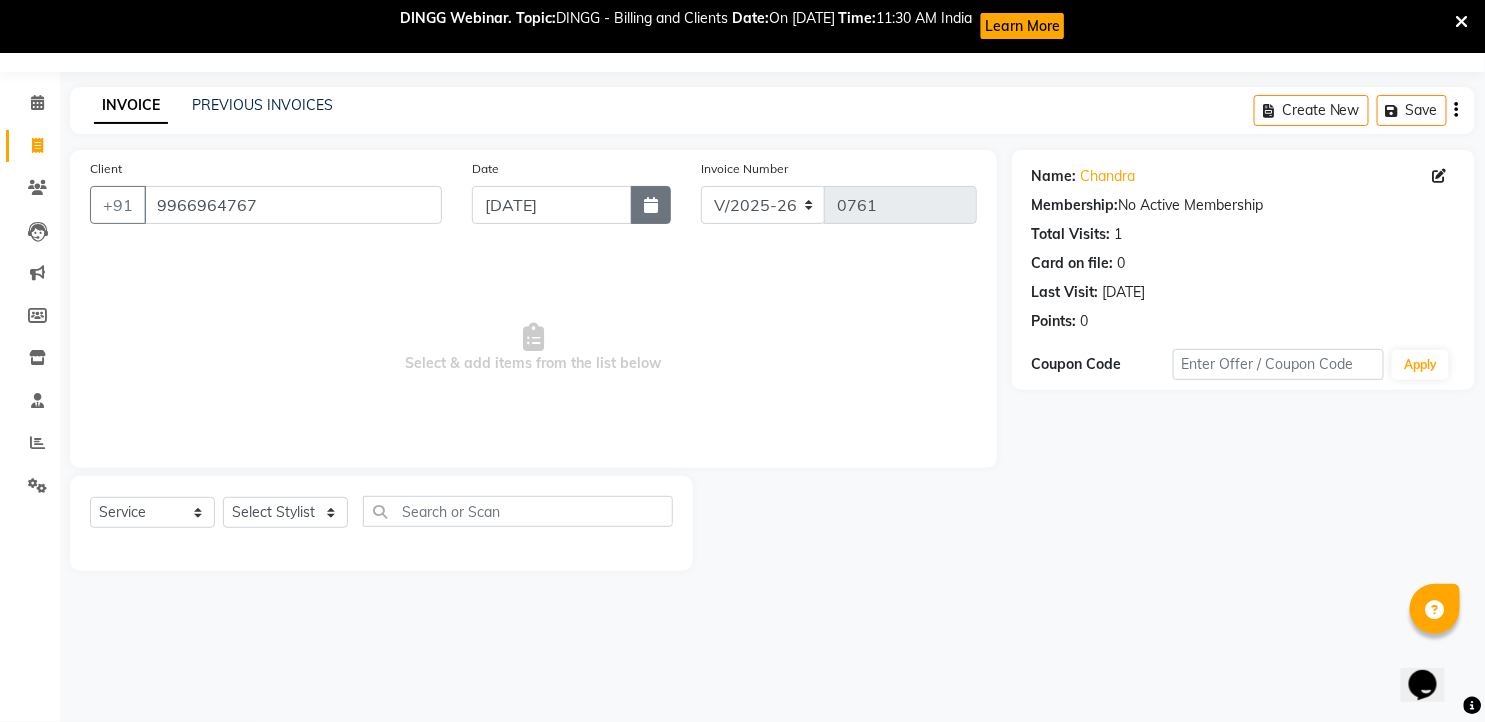 click 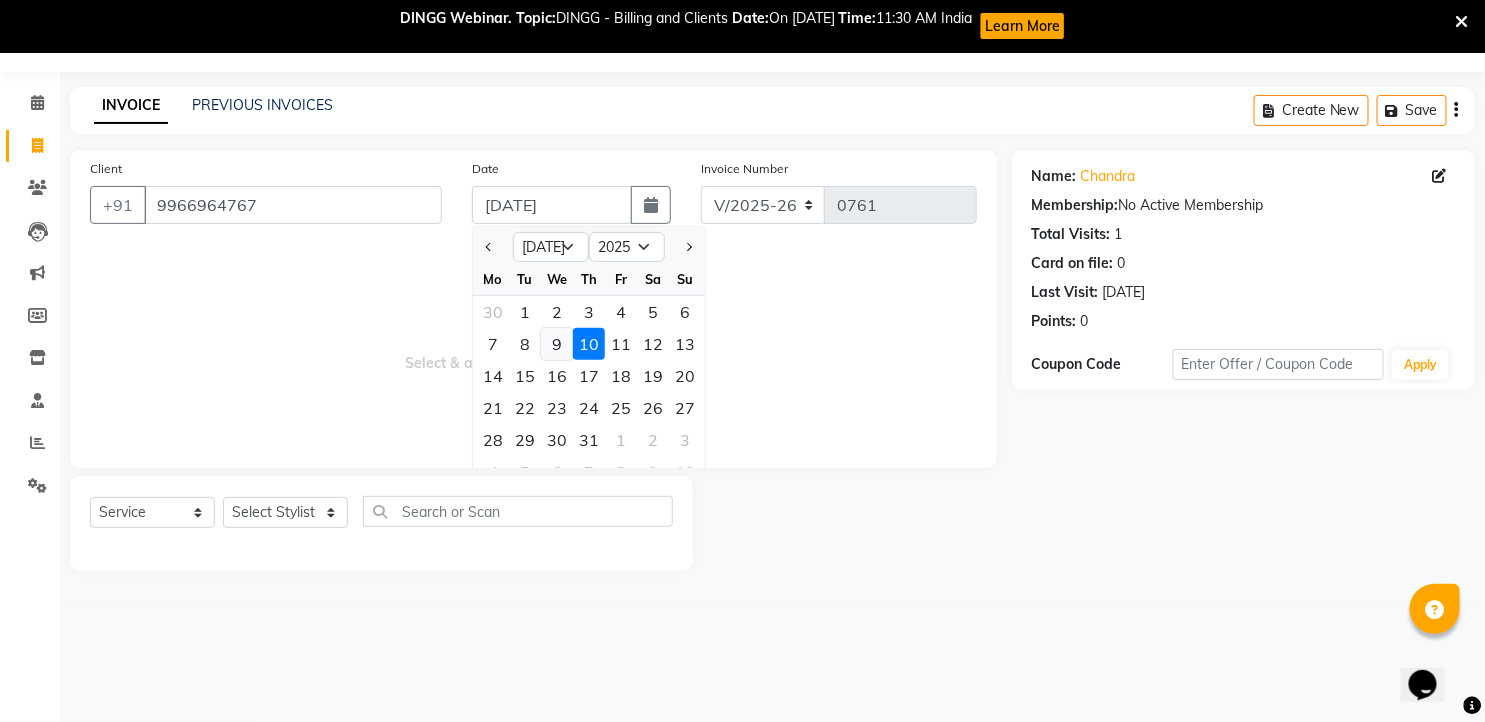 click on "9" 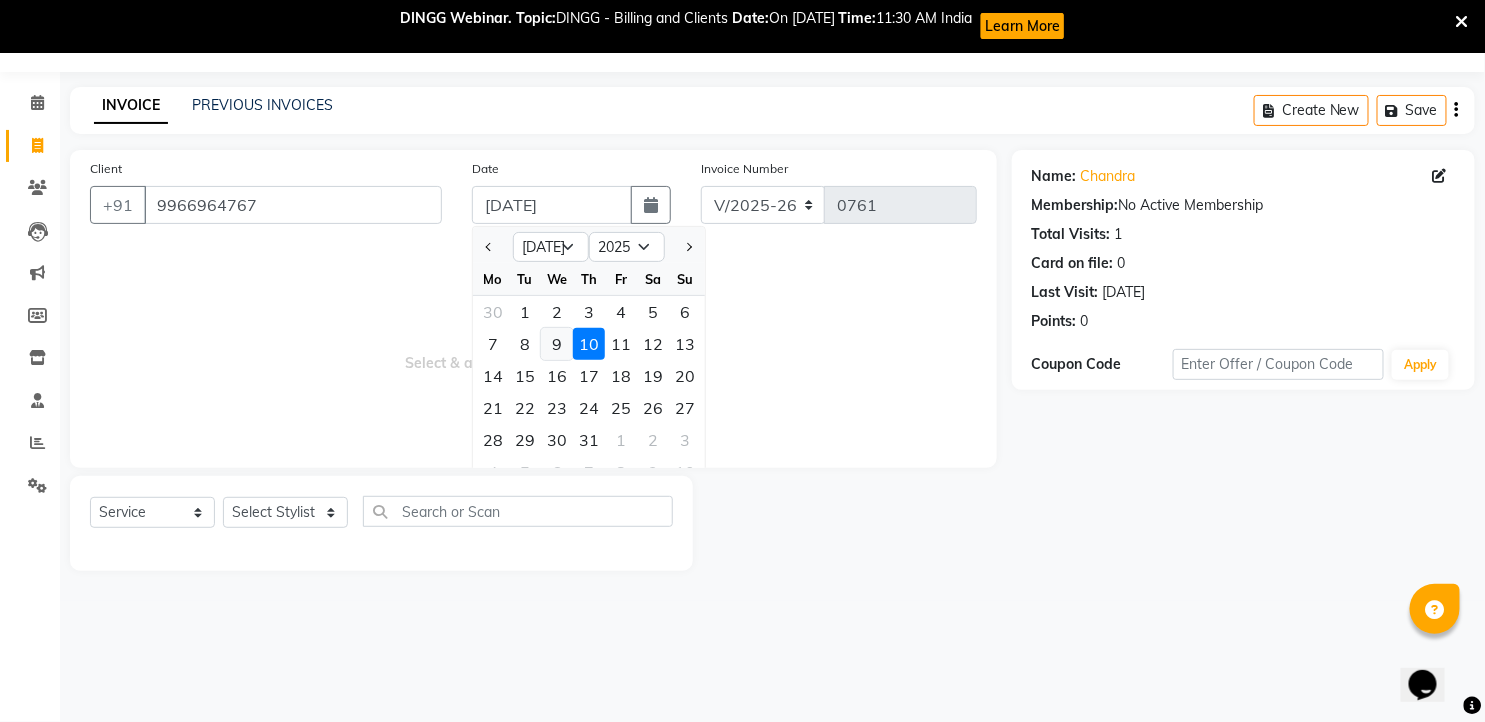 type on "[DATE]" 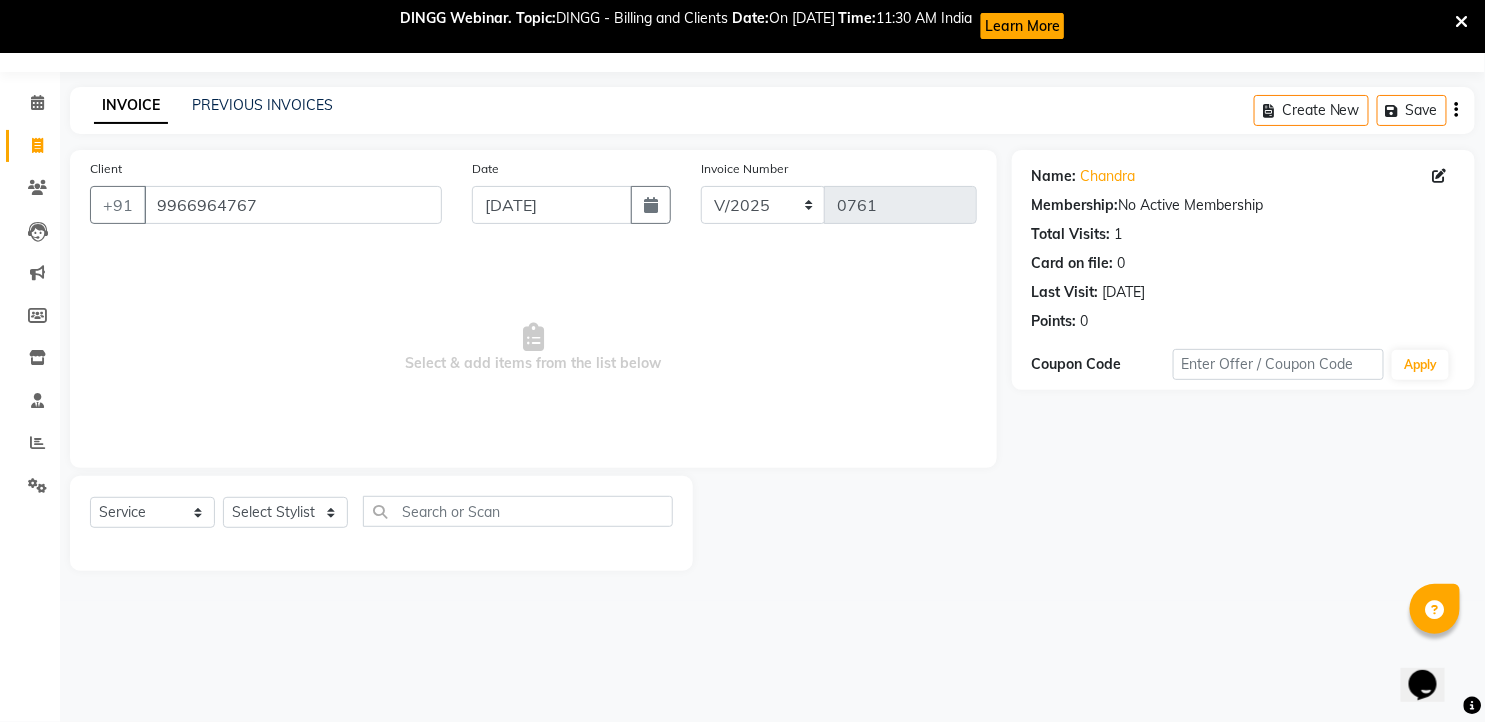 click on "Select & add items from the list below" at bounding box center (533, 348) 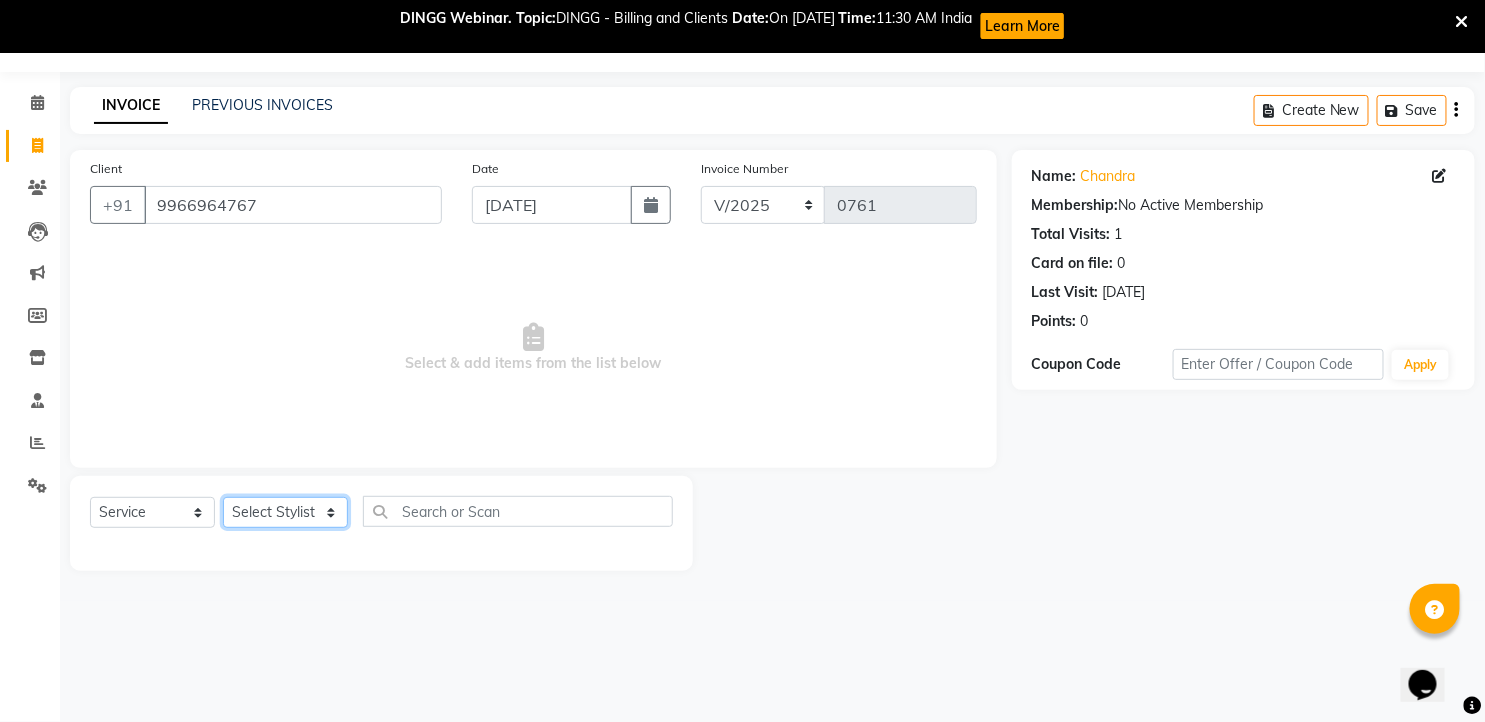 click on "Select Stylist faizz [PERSON_NAME] [PERSON_NAME] sree Manager [PERSON_NAME]" 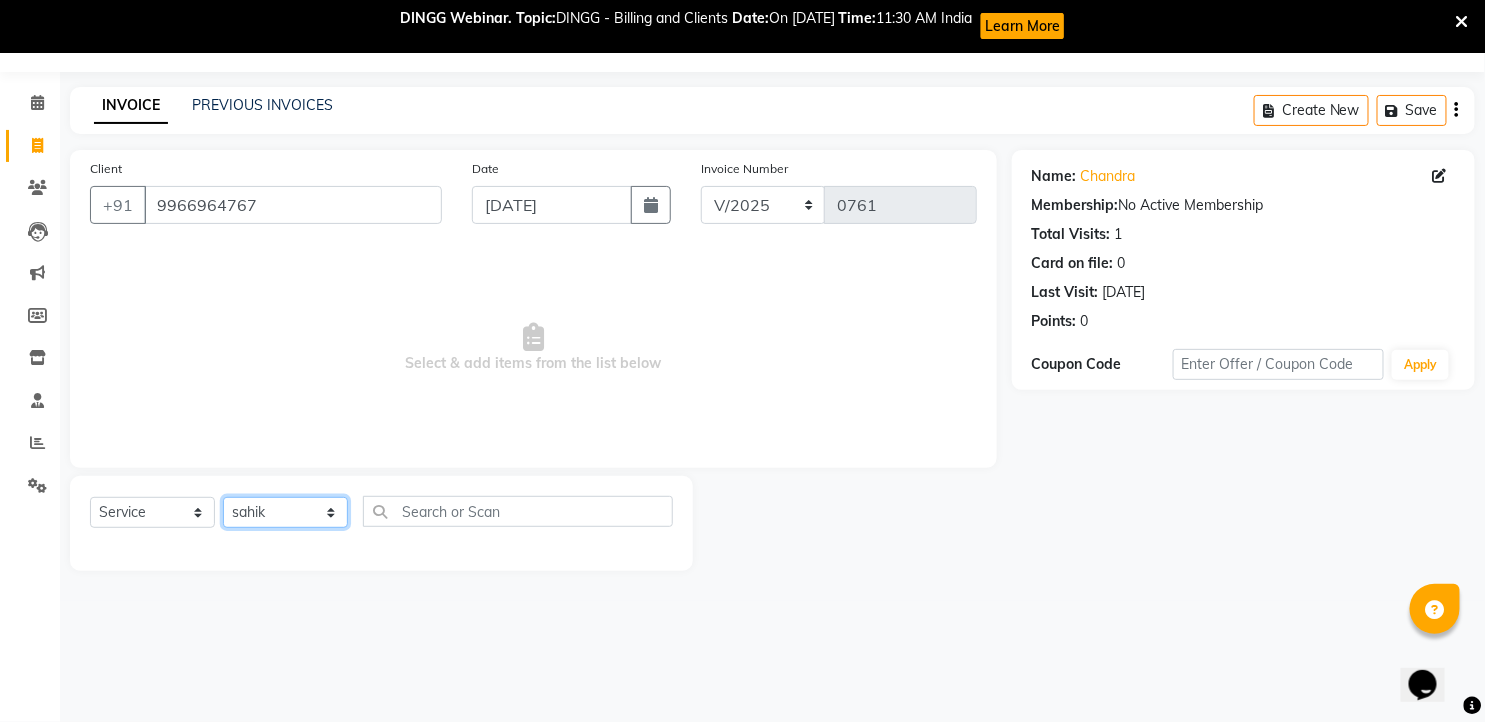click on "Select Stylist faizz [PERSON_NAME] [PERSON_NAME] sree Manager [PERSON_NAME]" 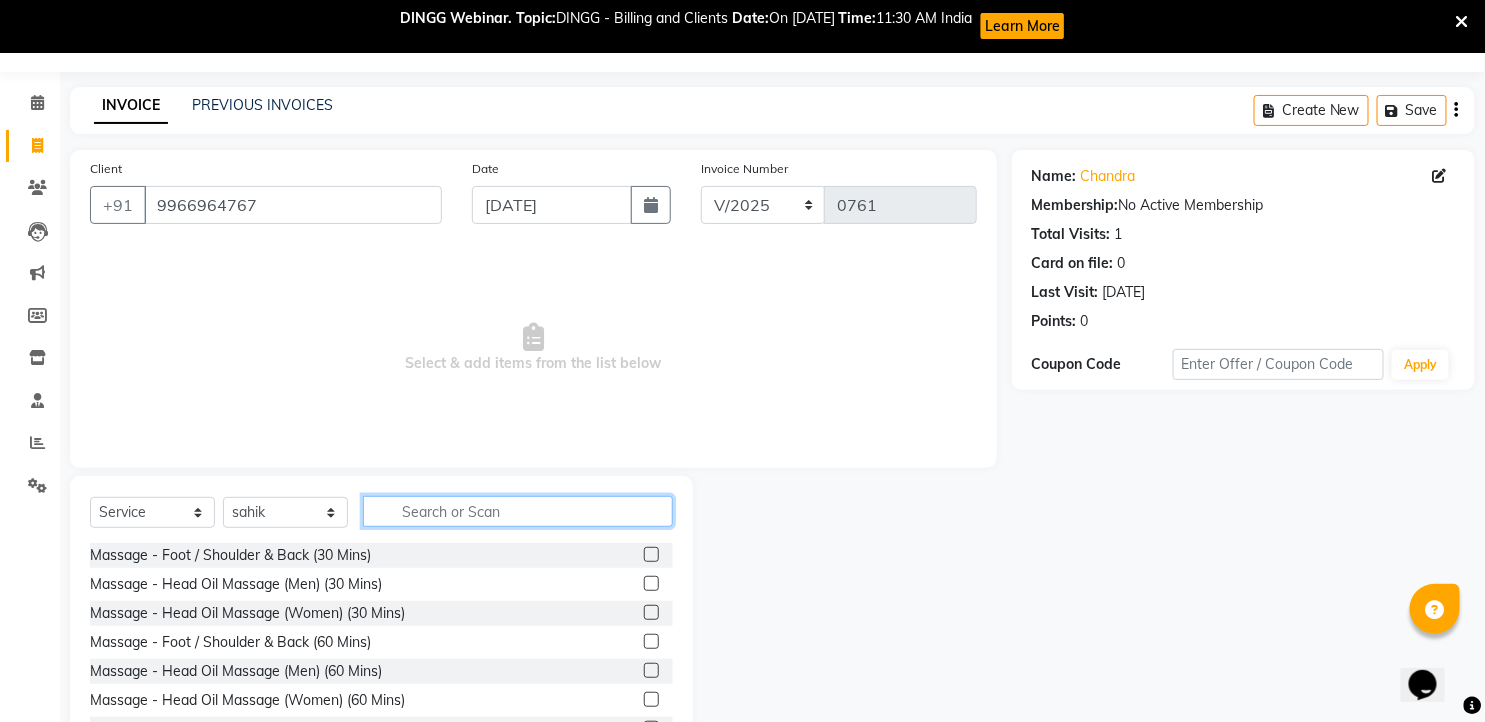 click 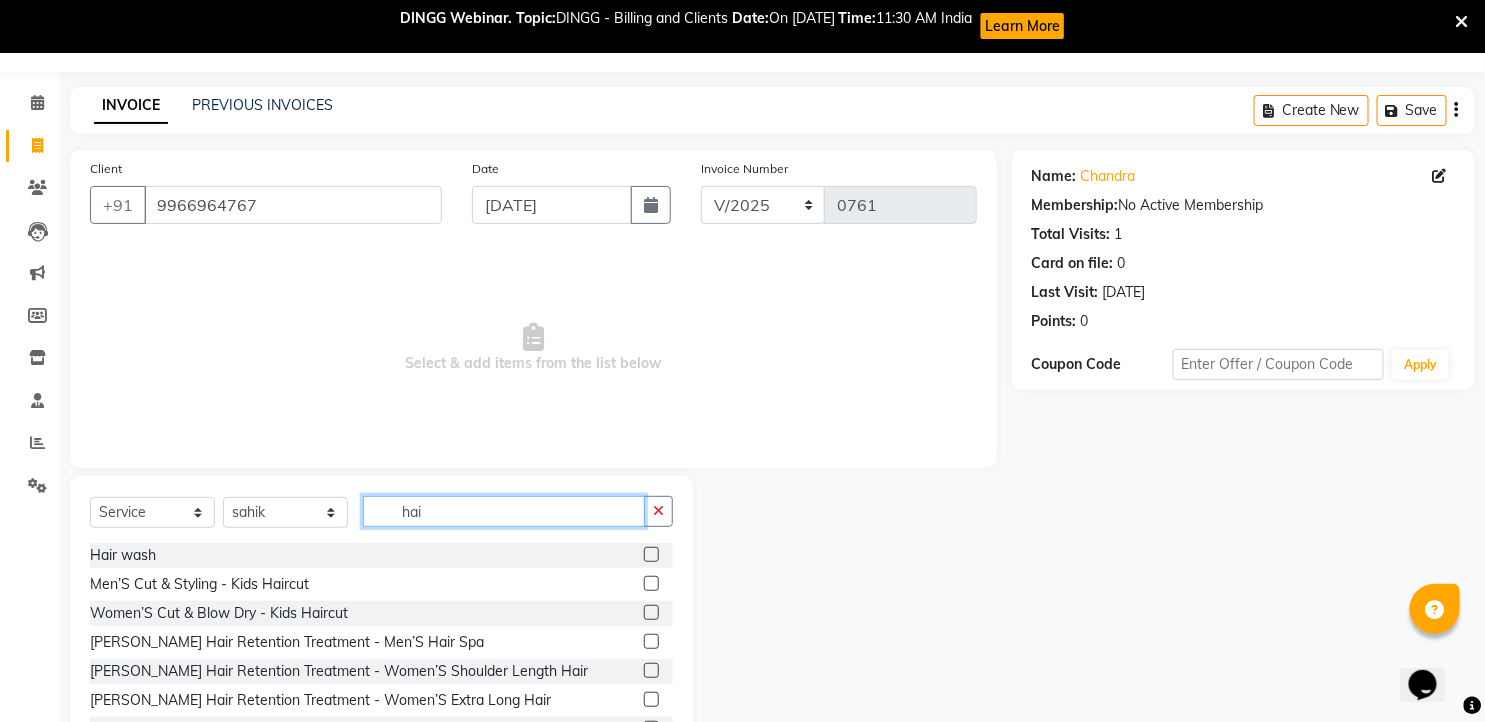 type on "hai" 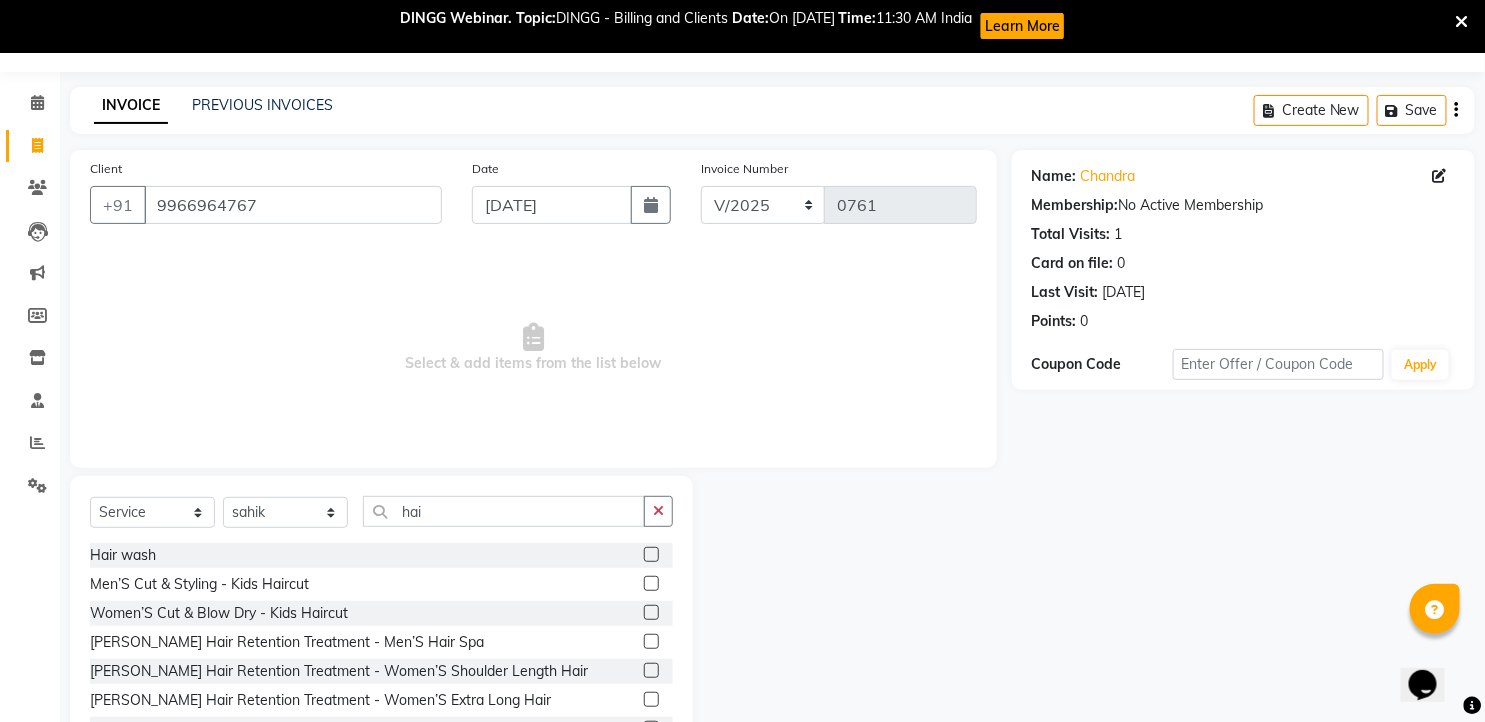 click 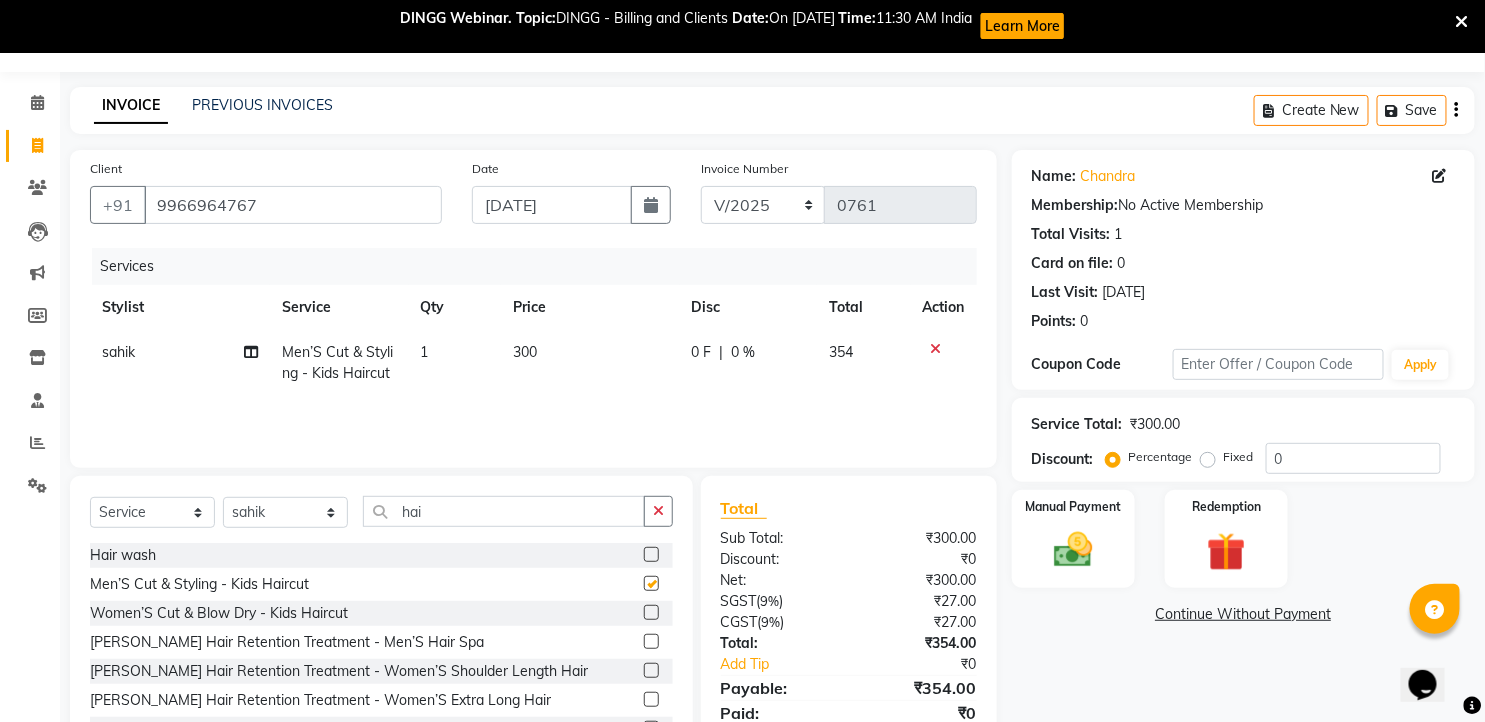 checkbox on "false" 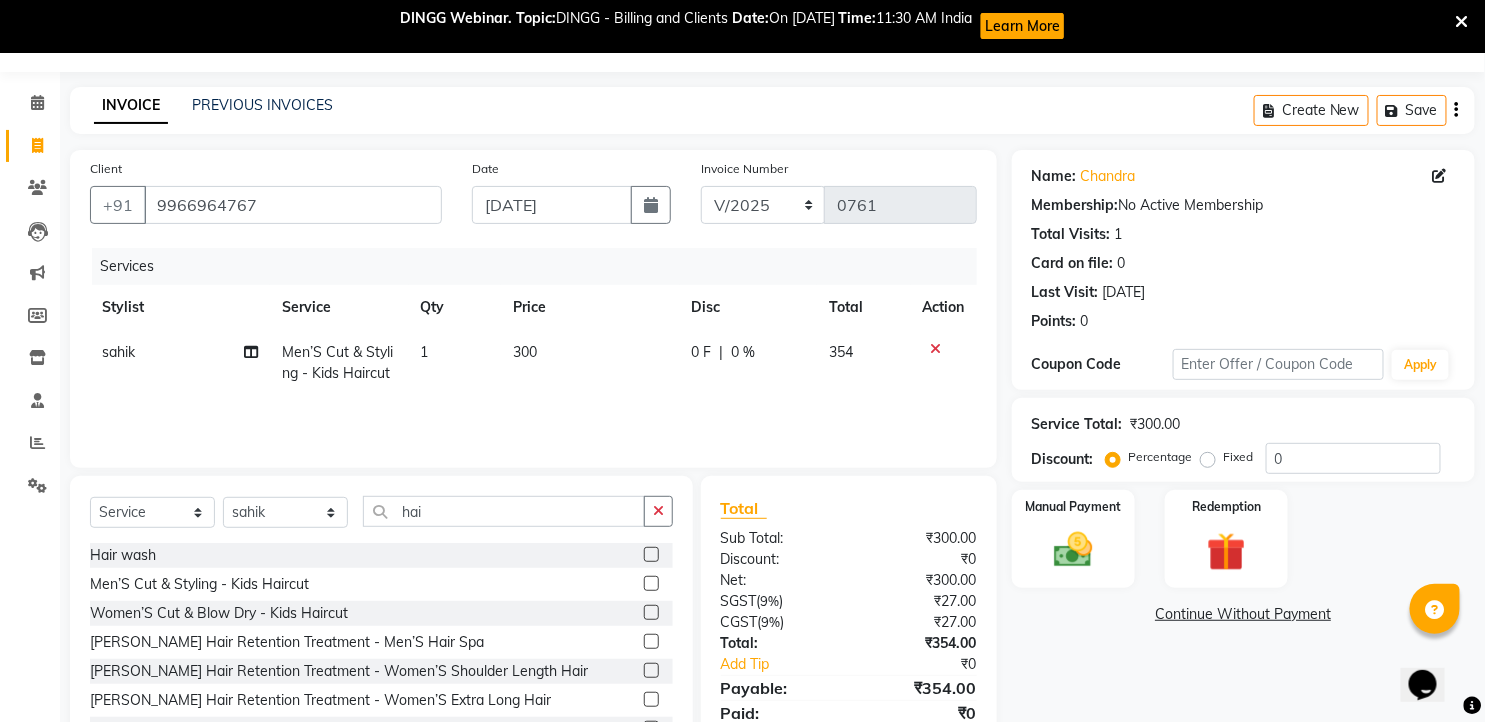 click on "300" 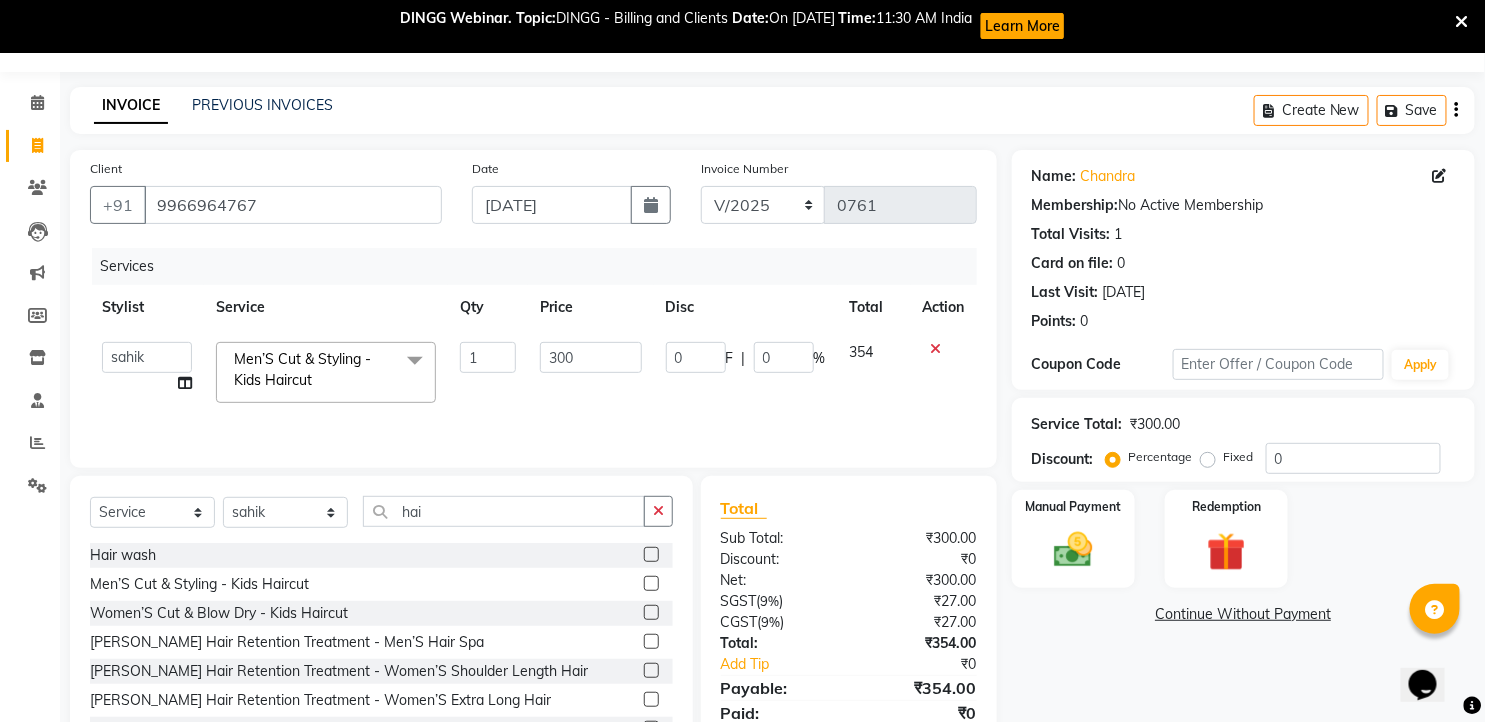 click on "300" 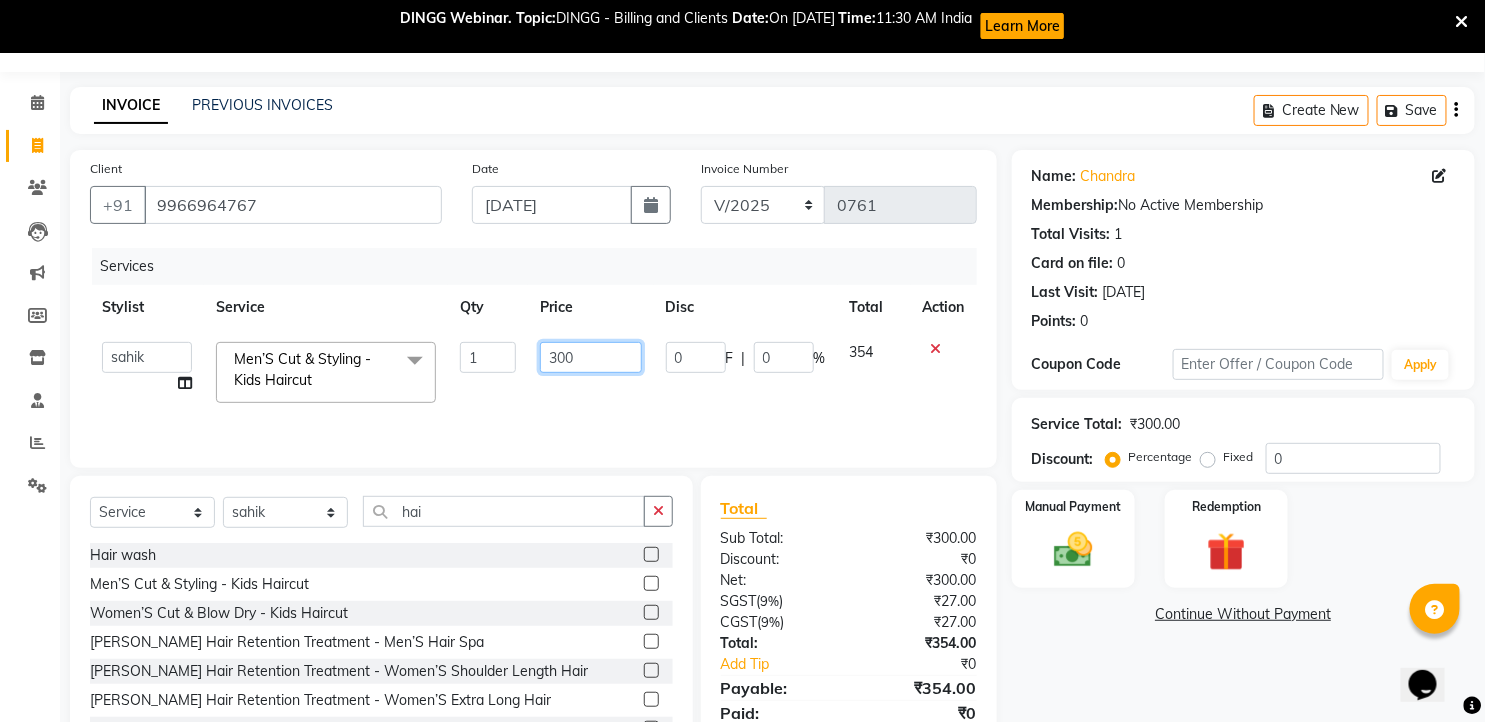 click on "300" 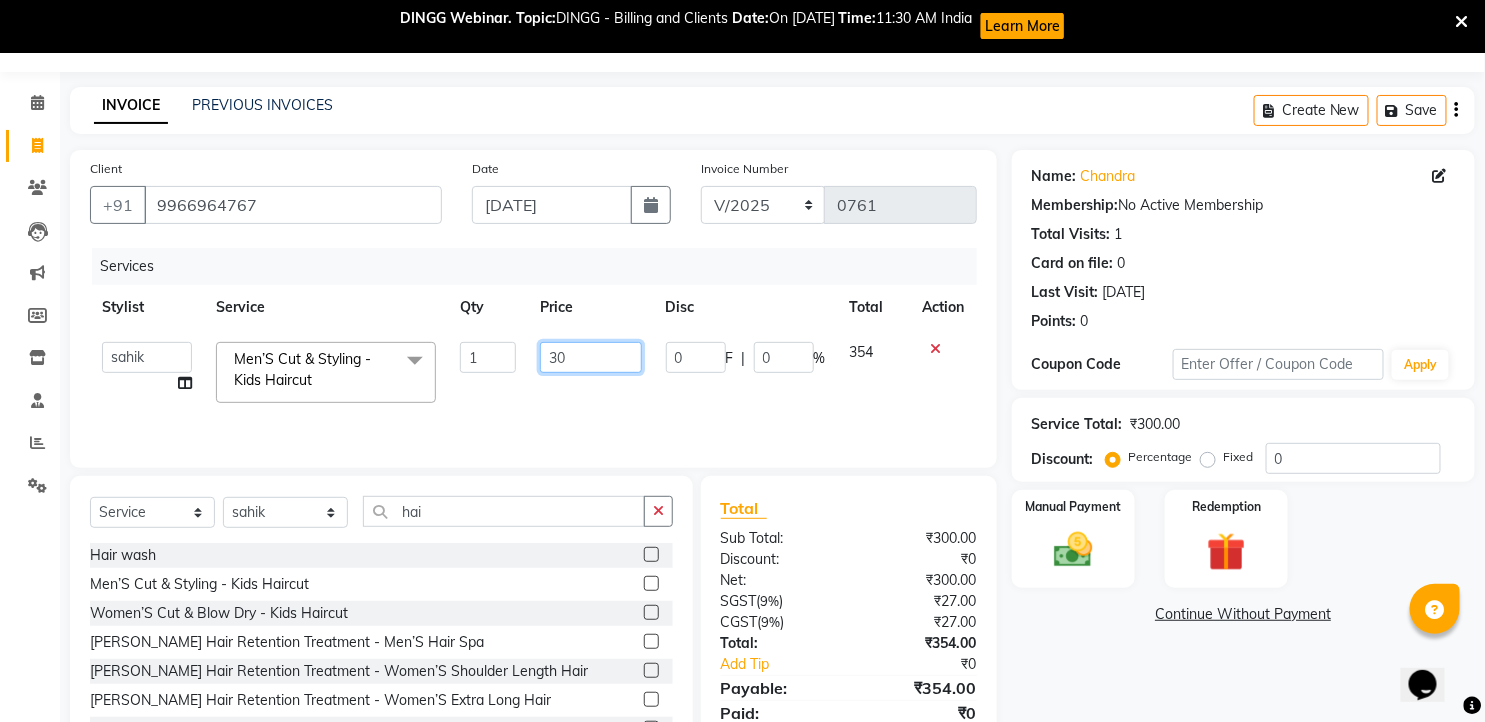 type on "350" 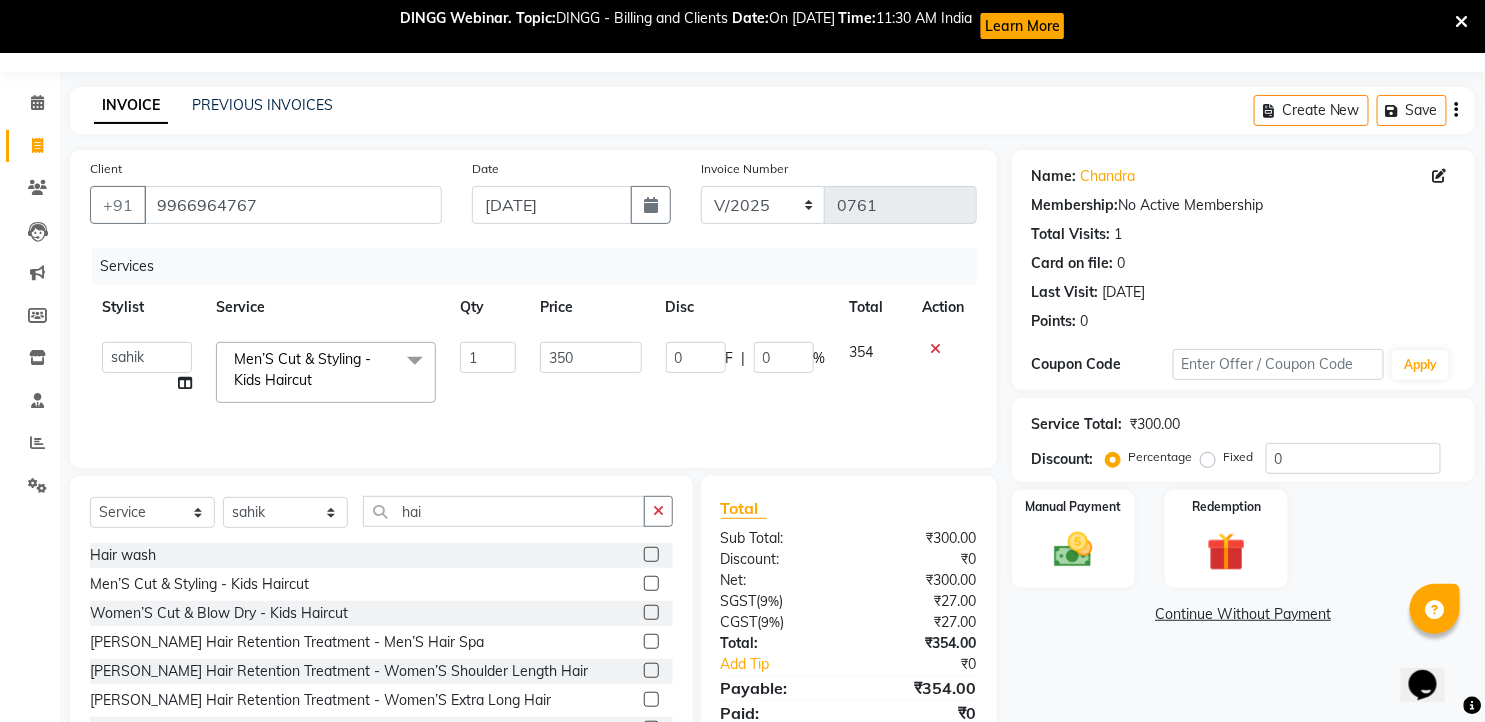 click on "Name: Chandra  Membership:  No Active Membership  Total Visits:  1 Card on file:  0 Last Visit:   [DATE] Points:   0  Coupon Code Apply Service Total:  ₹300.00  Discount:  Percentage   Fixed  0 Manual Payment Redemption  Continue Without Payment" 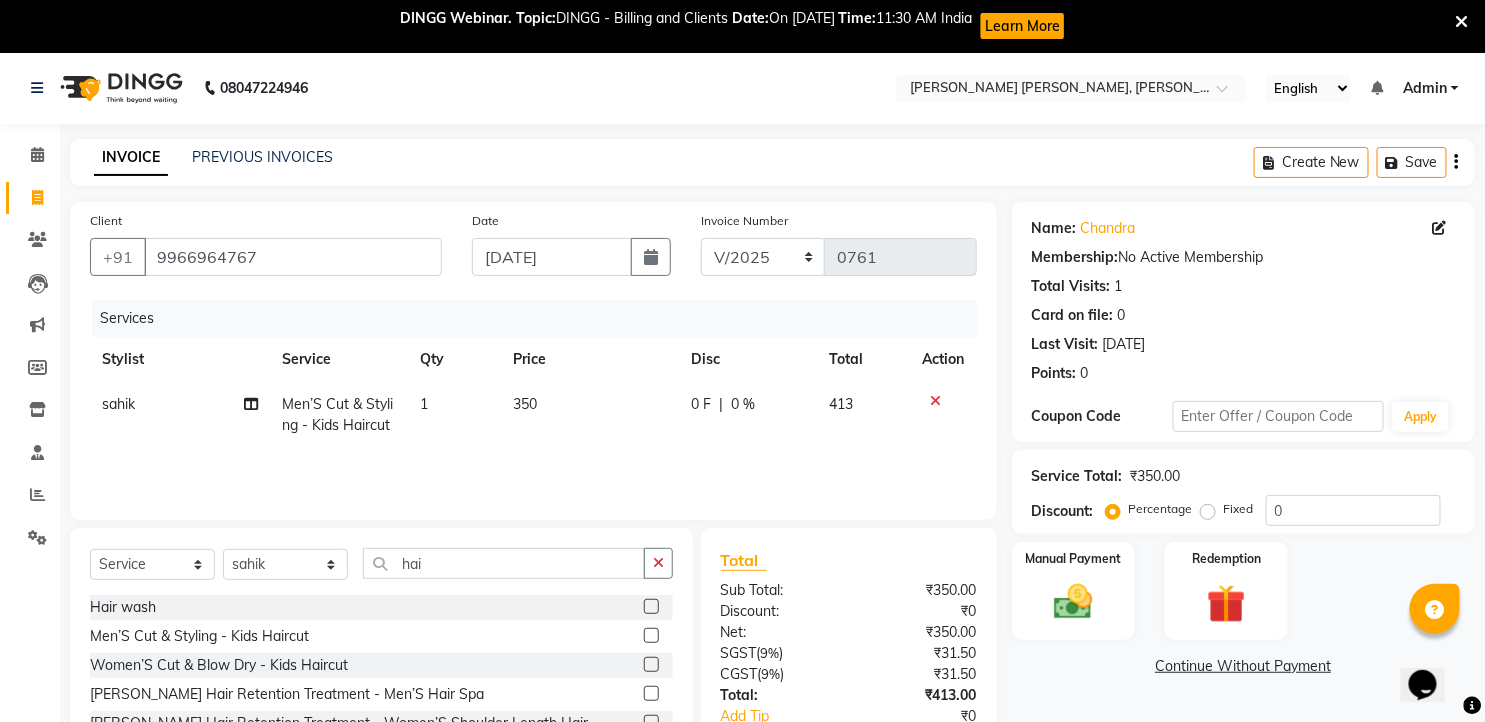 scroll, scrollTop: 0, scrollLeft: 0, axis: both 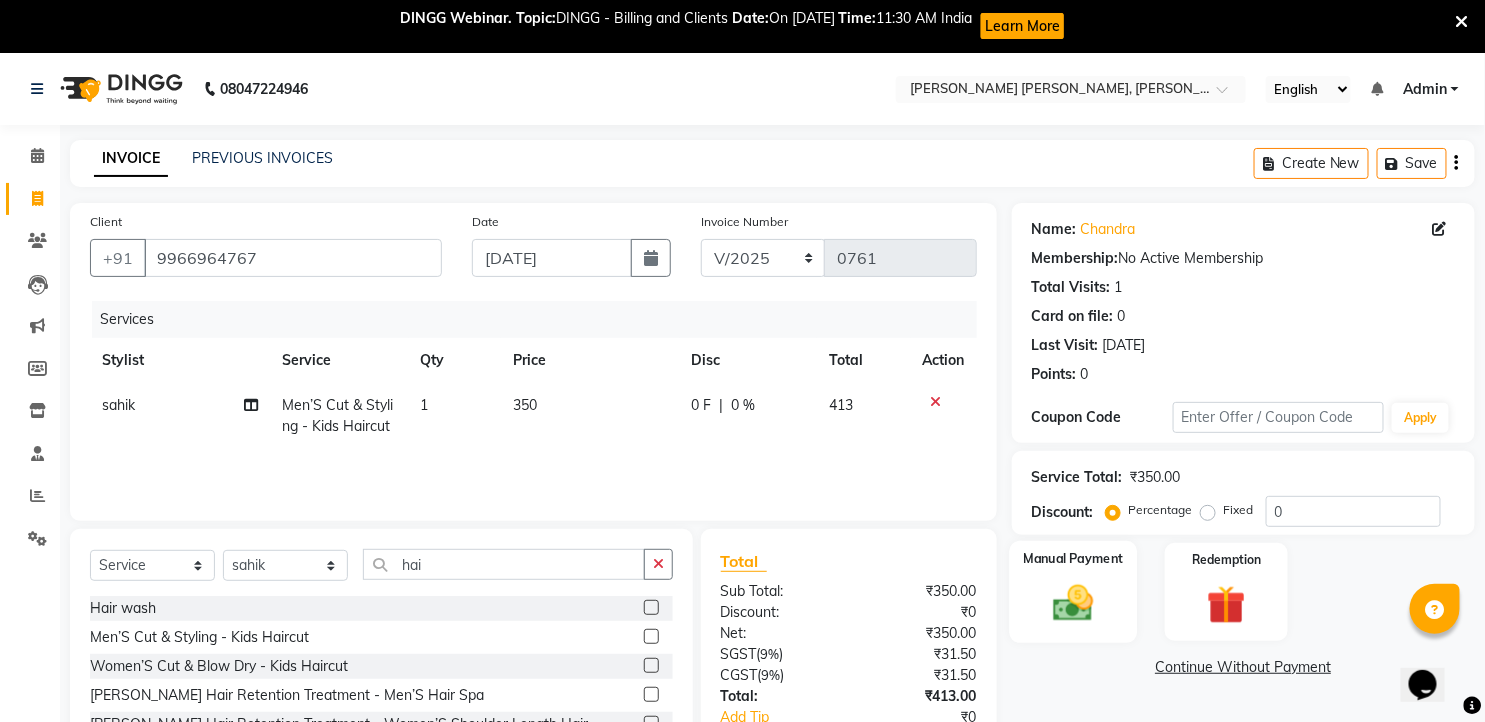 click 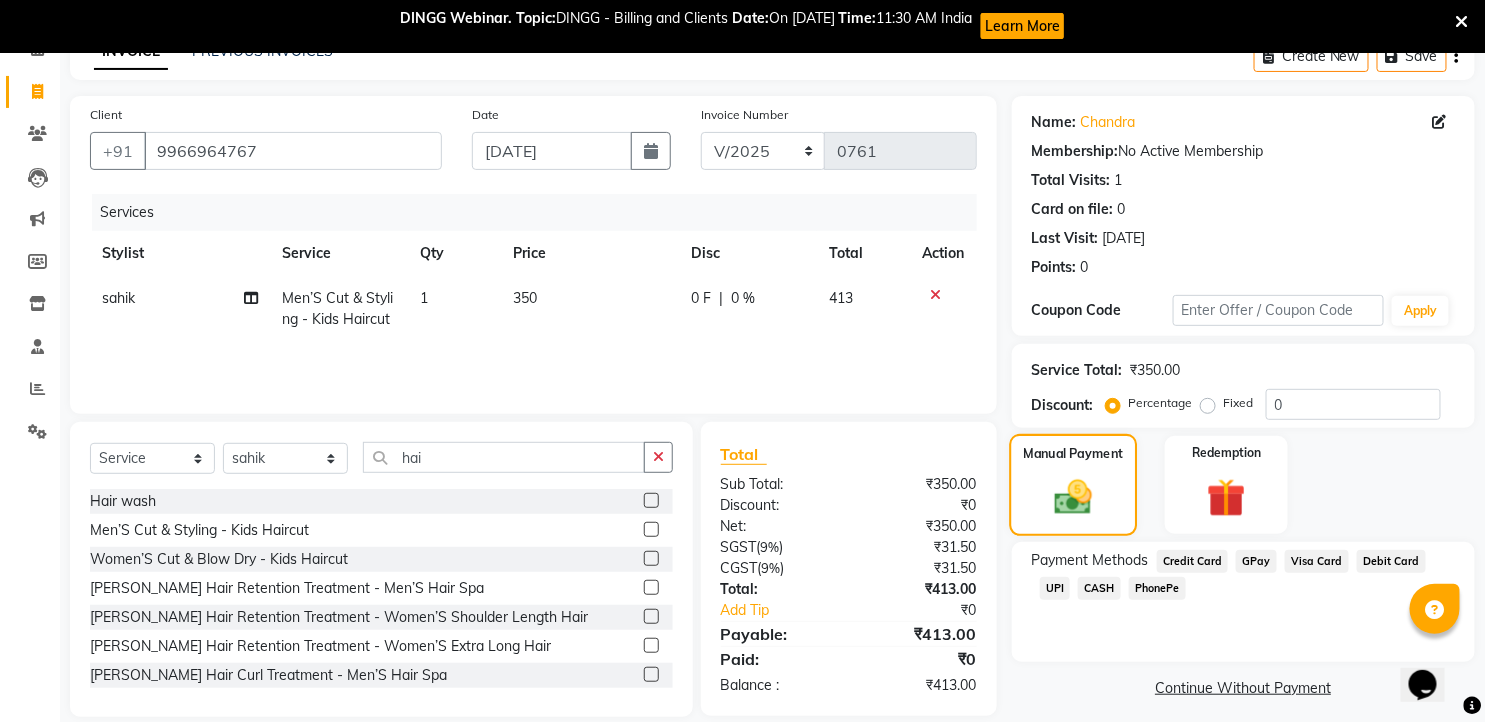 scroll, scrollTop: 132, scrollLeft: 0, axis: vertical 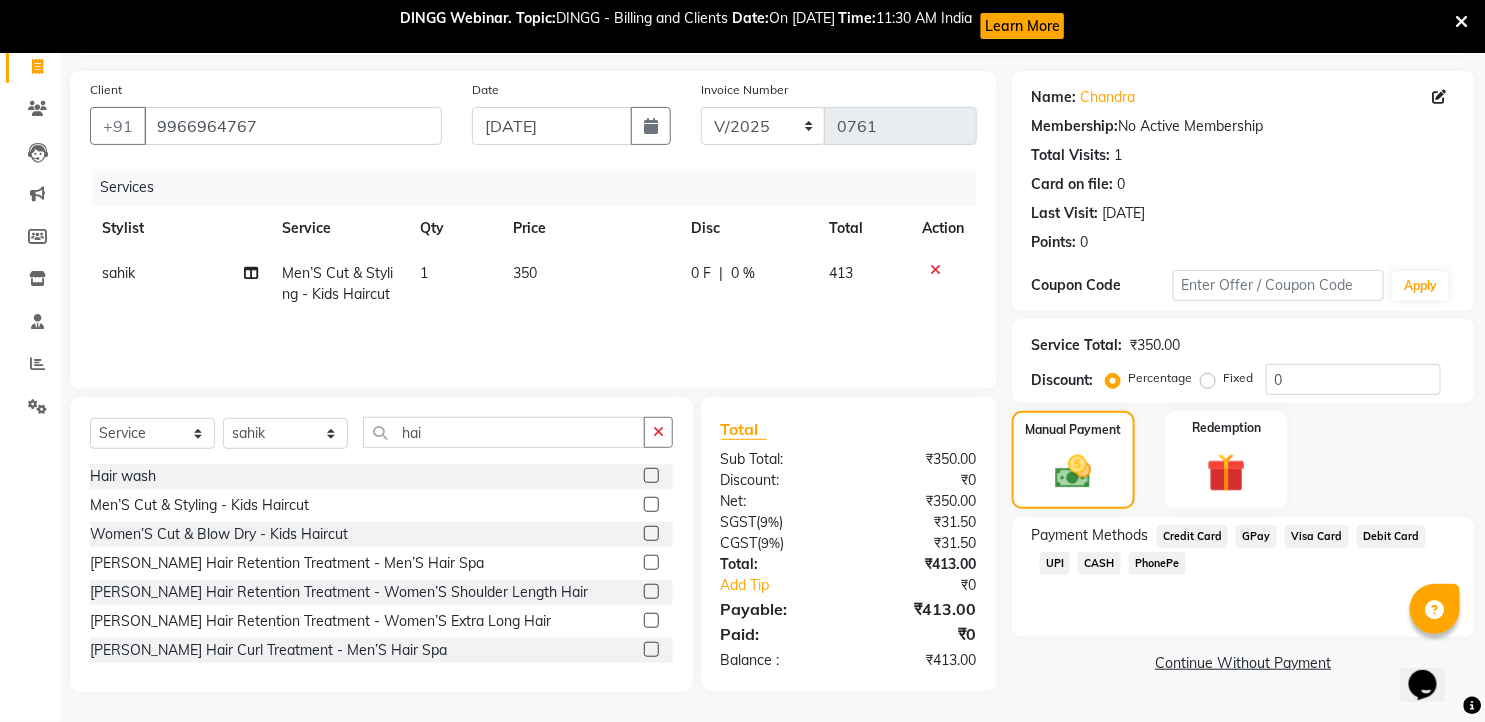 click on "PhonePe" 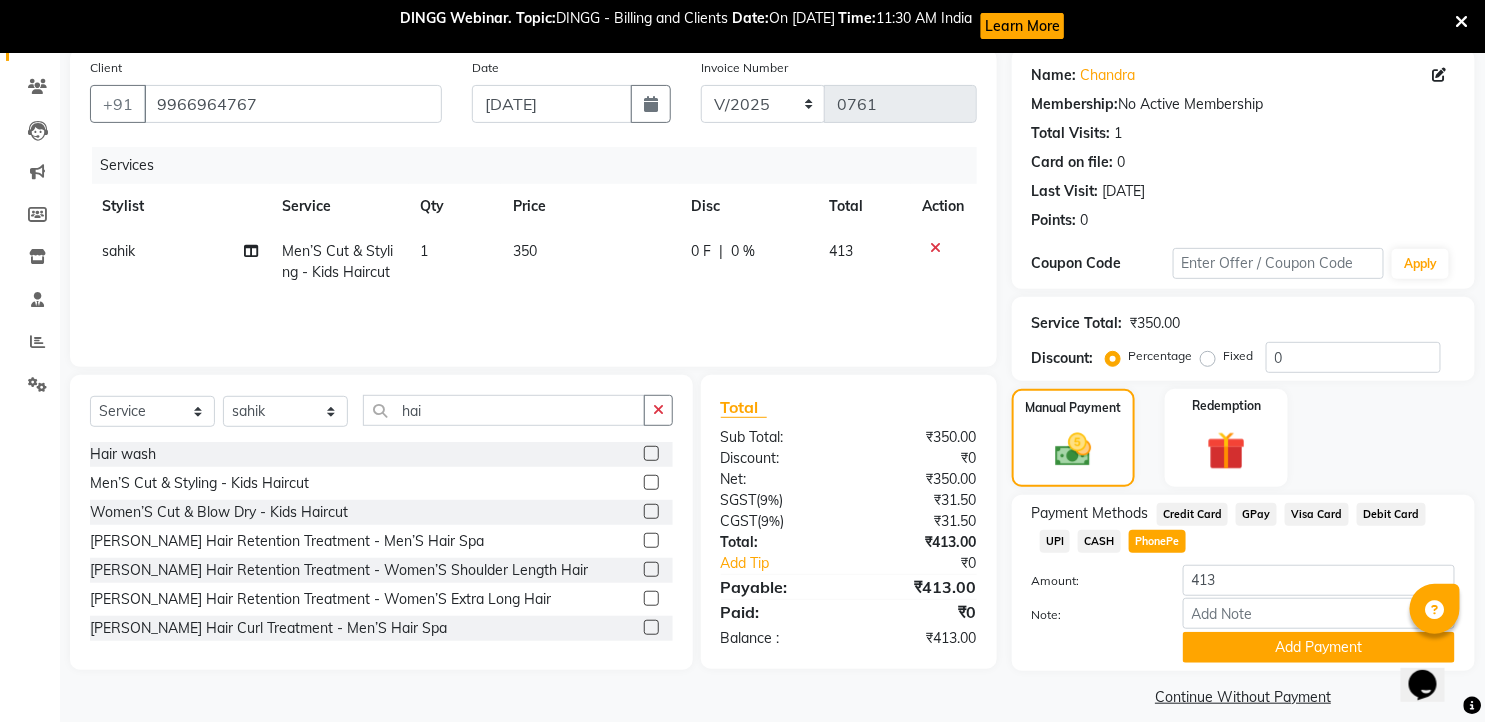 scroll, scrollTop: 174, scrollLeft: 0, axis: vertical 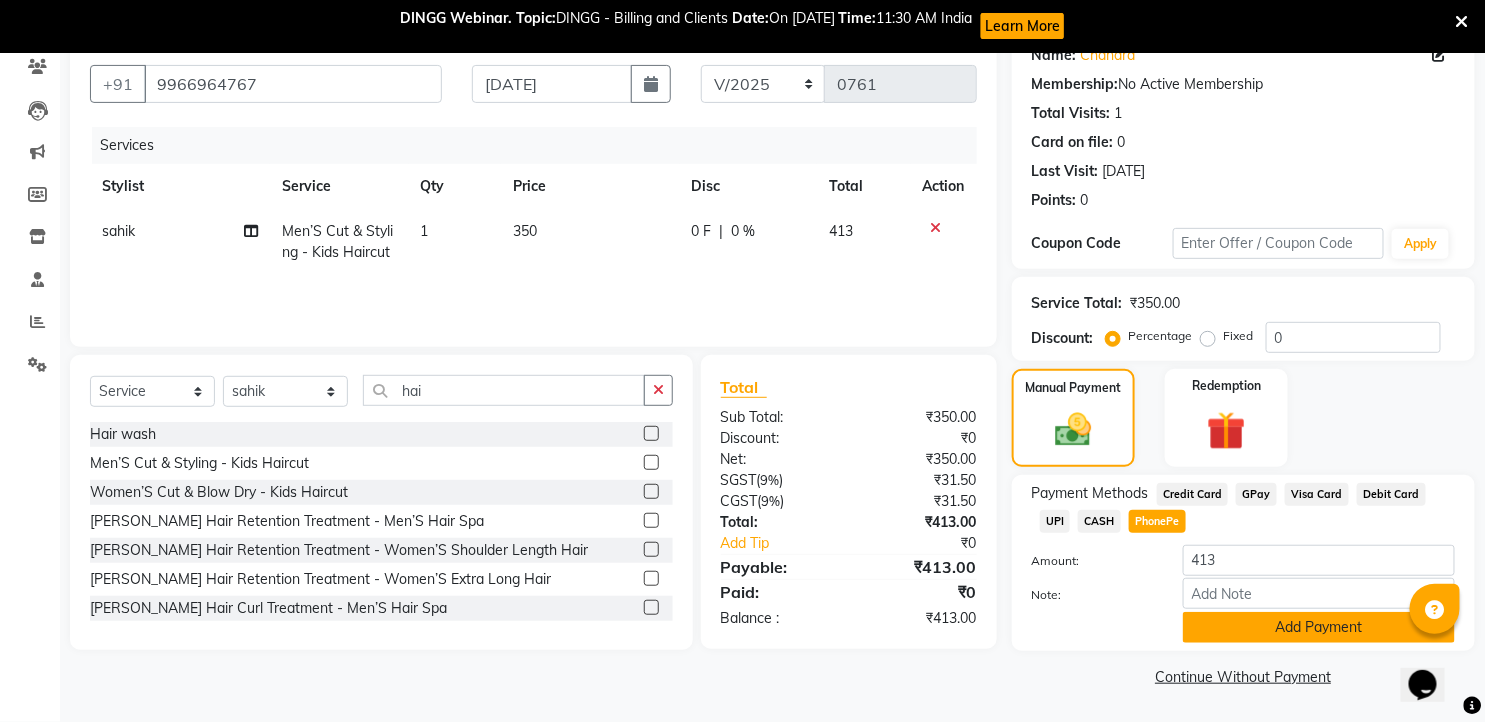 click on "Add Payment" 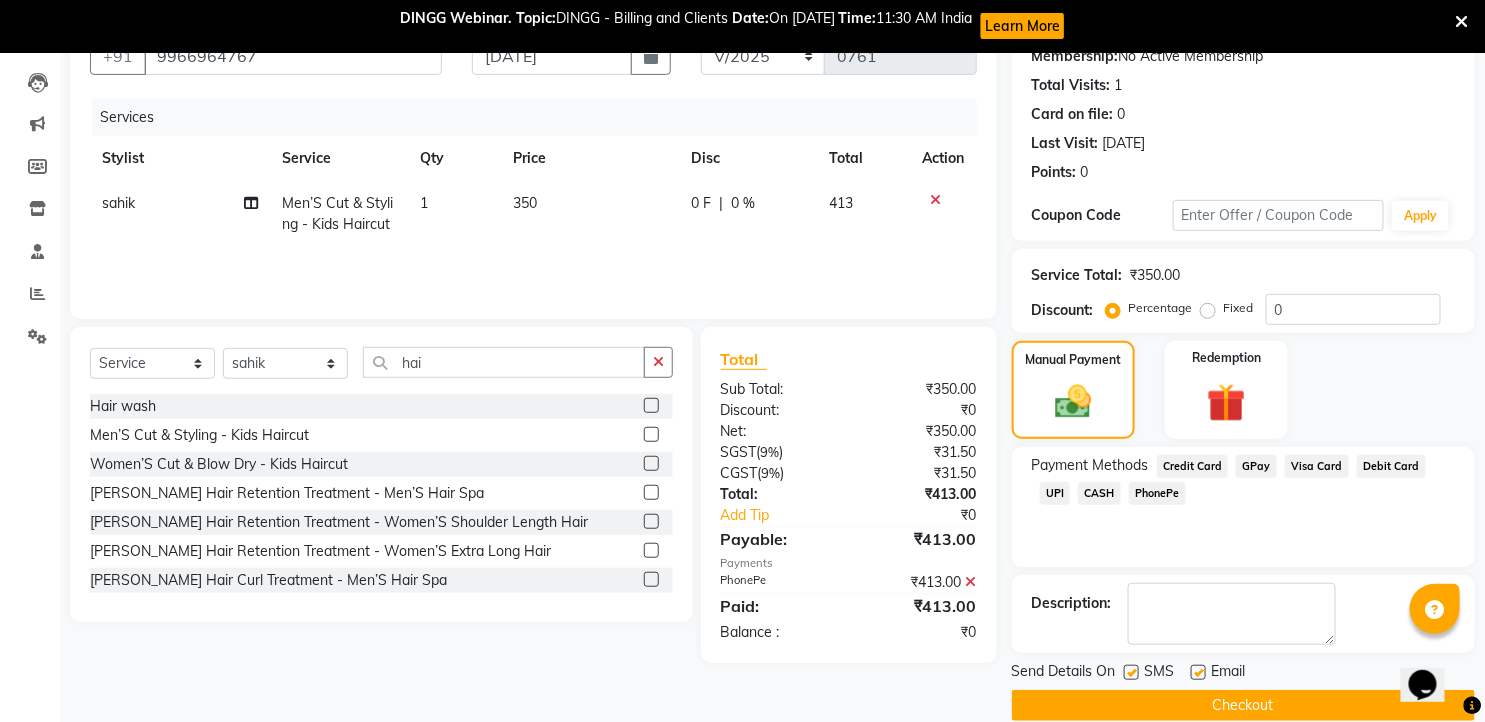 scroll, scrollTop: 230, scrollLeft: 0, axis: vertical 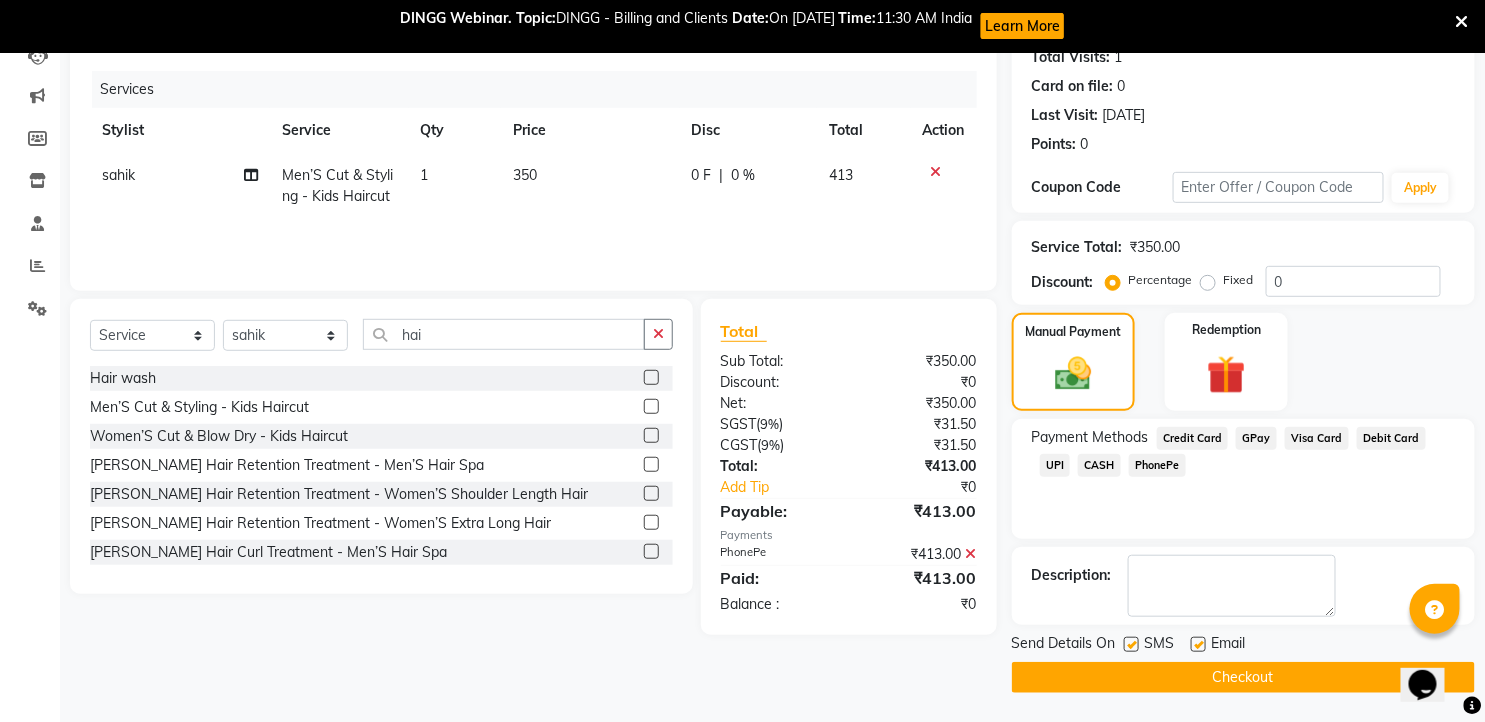 click 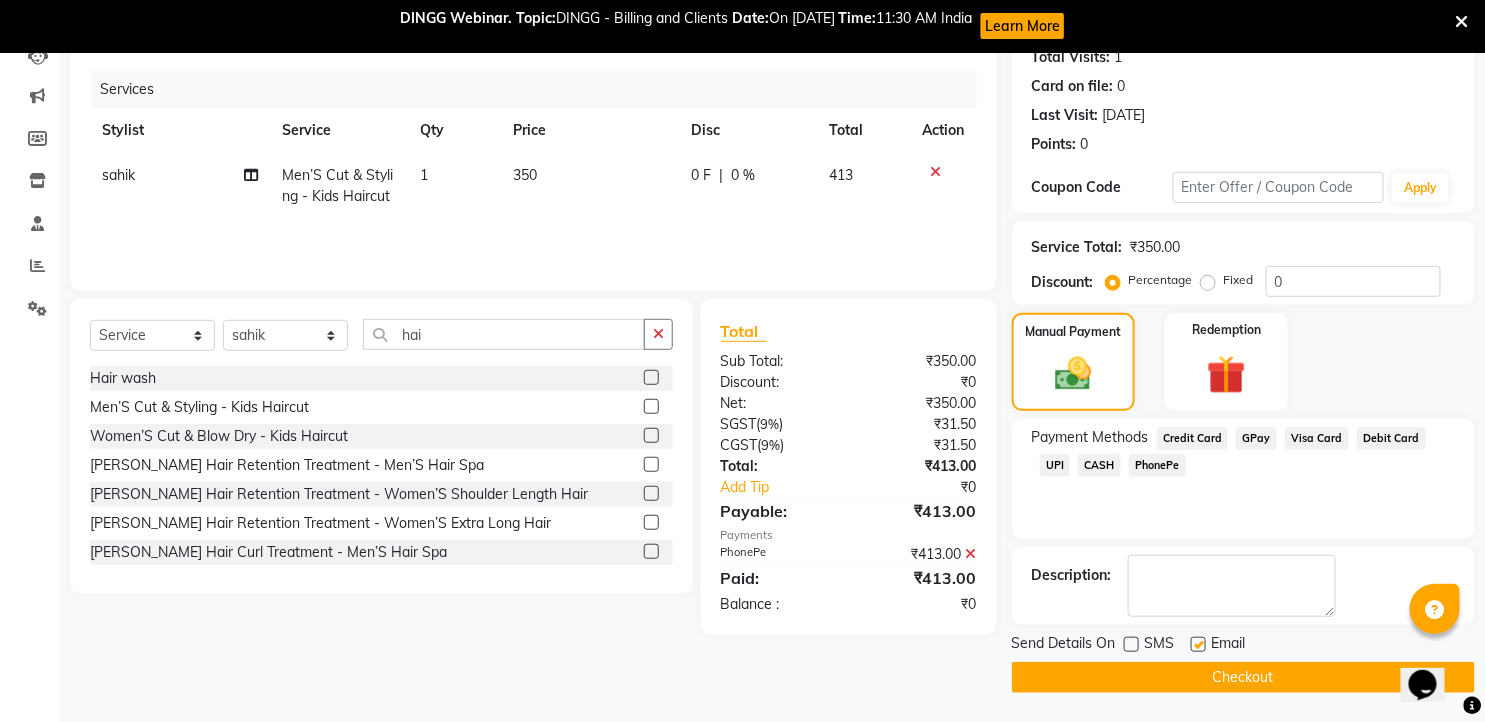 click 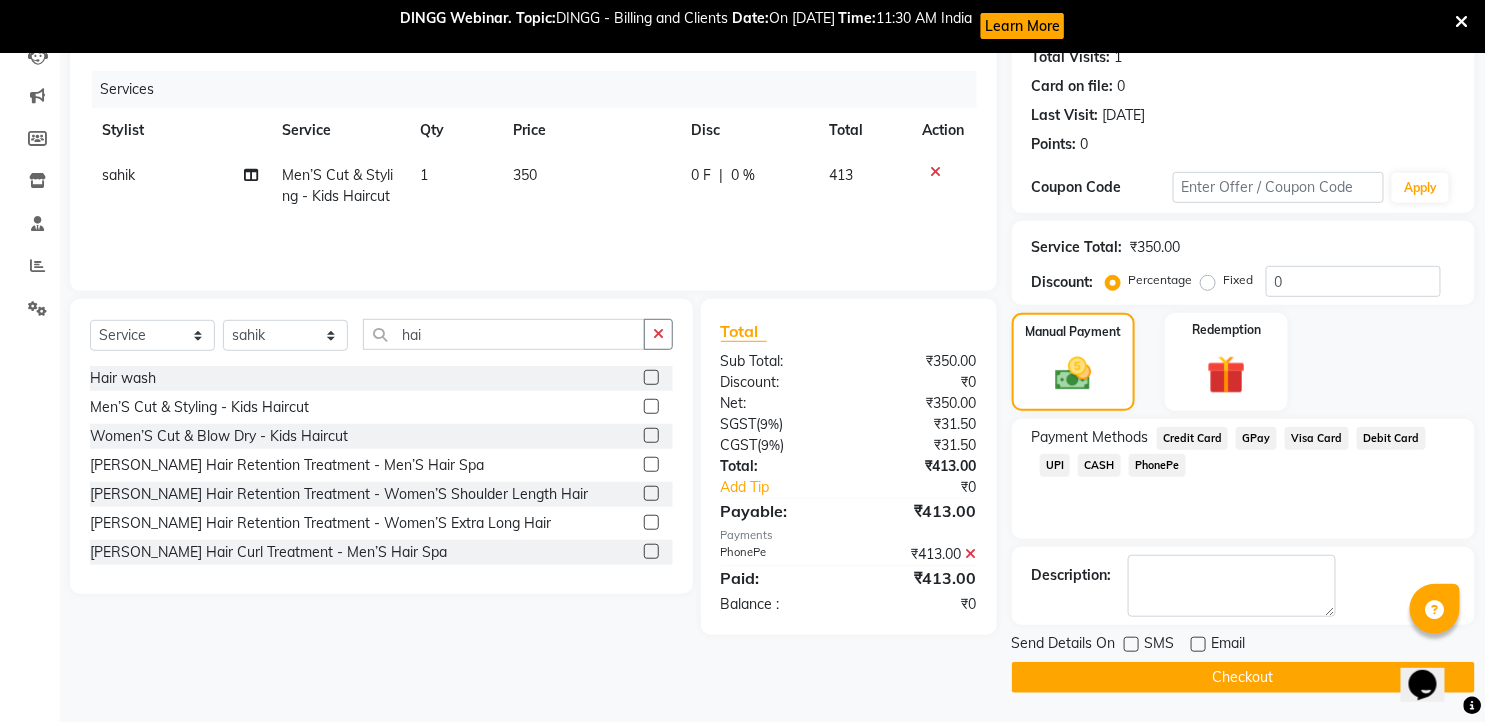 click on "Checkout" 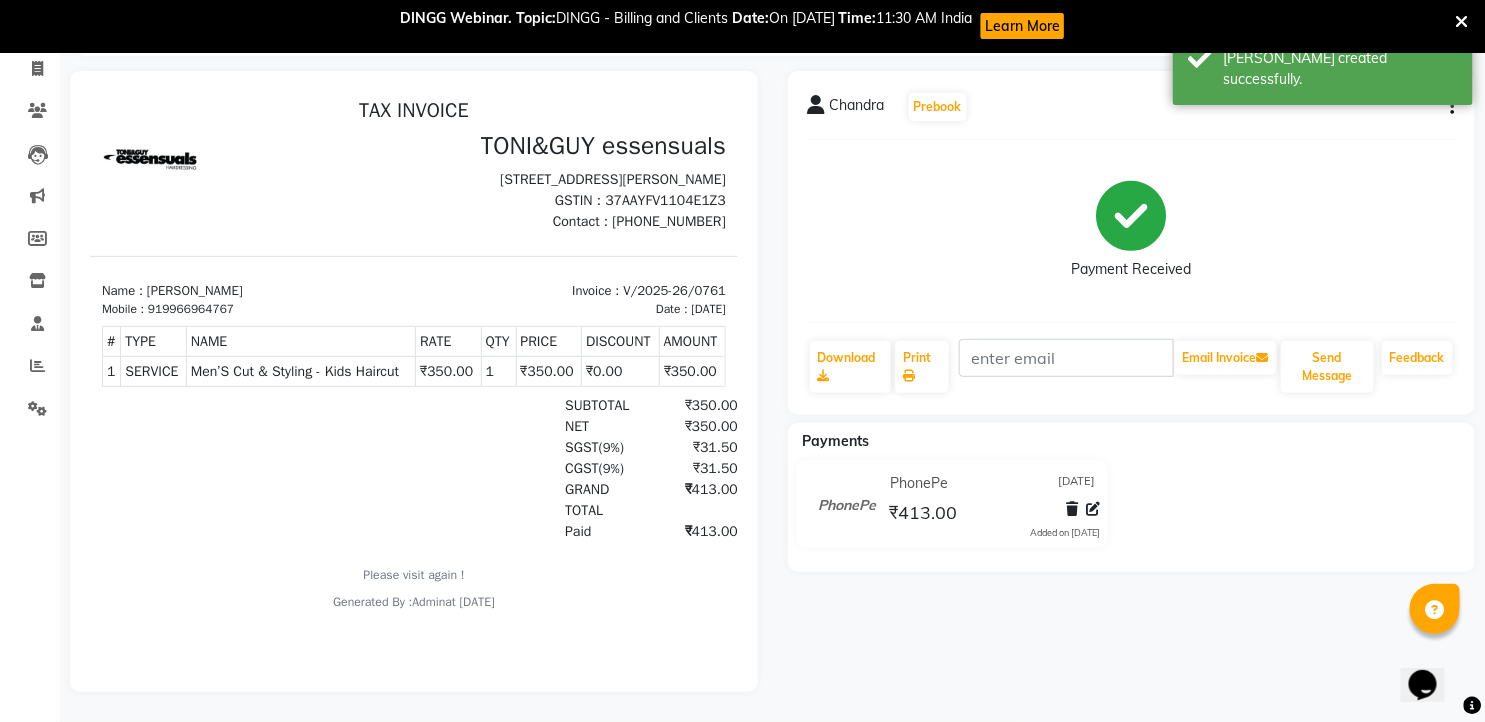 scroll, scrollTop: 0, scrollLeft: 0, axis: both 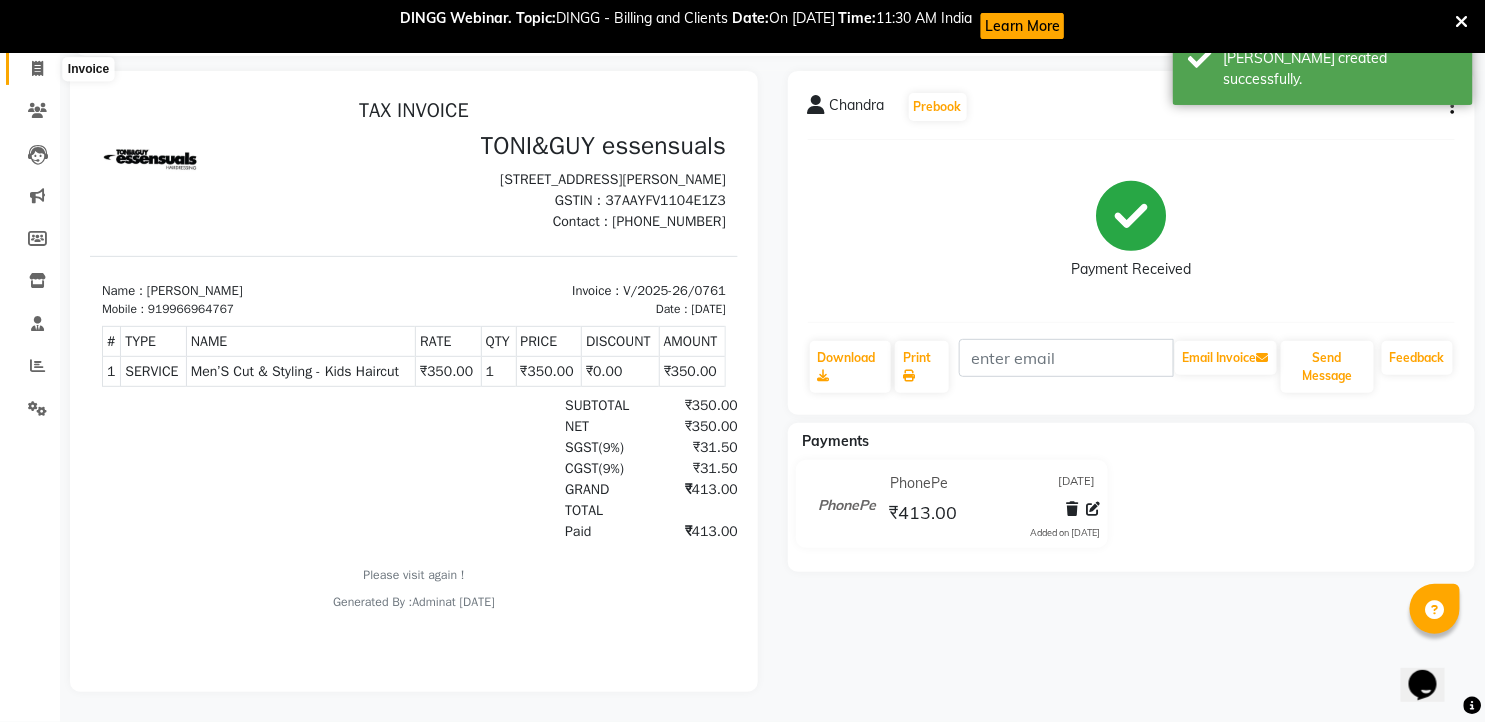 click 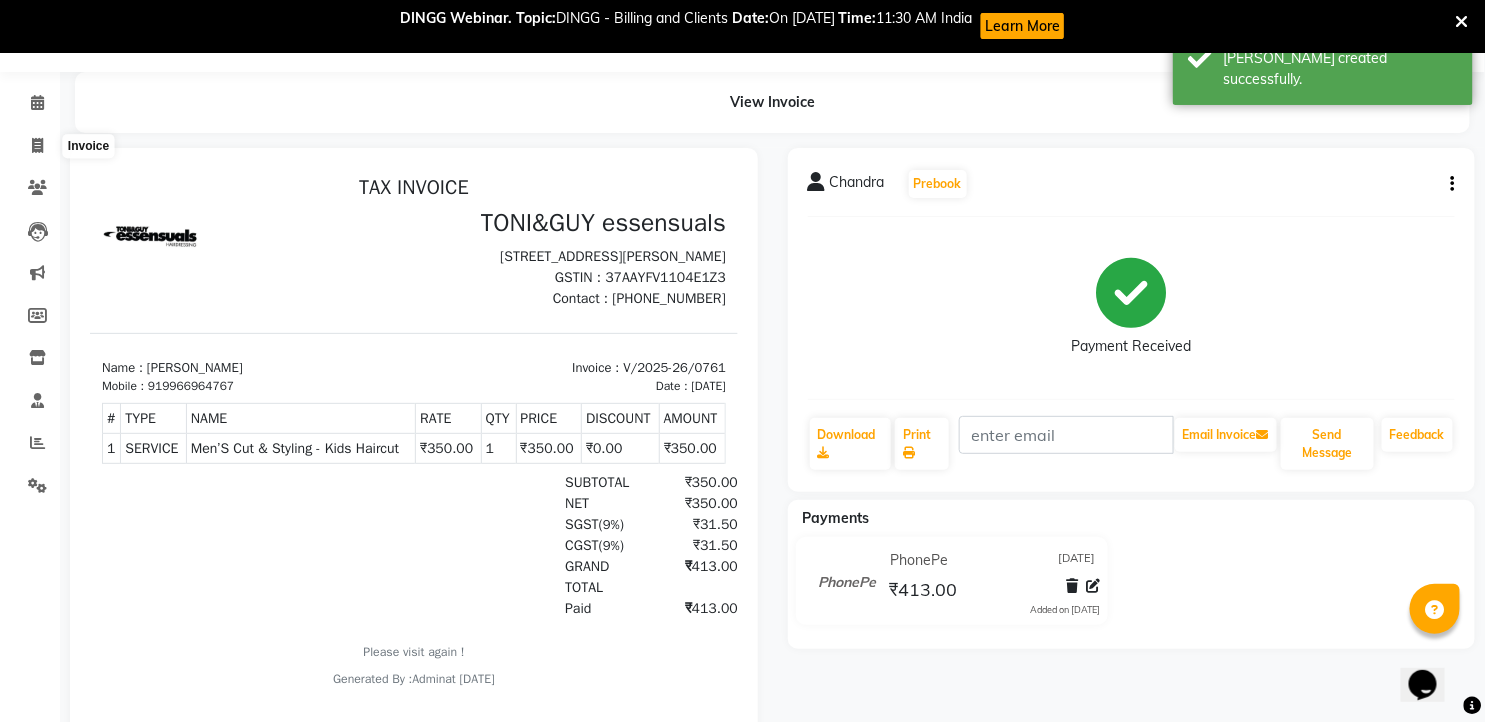 select on "7150" 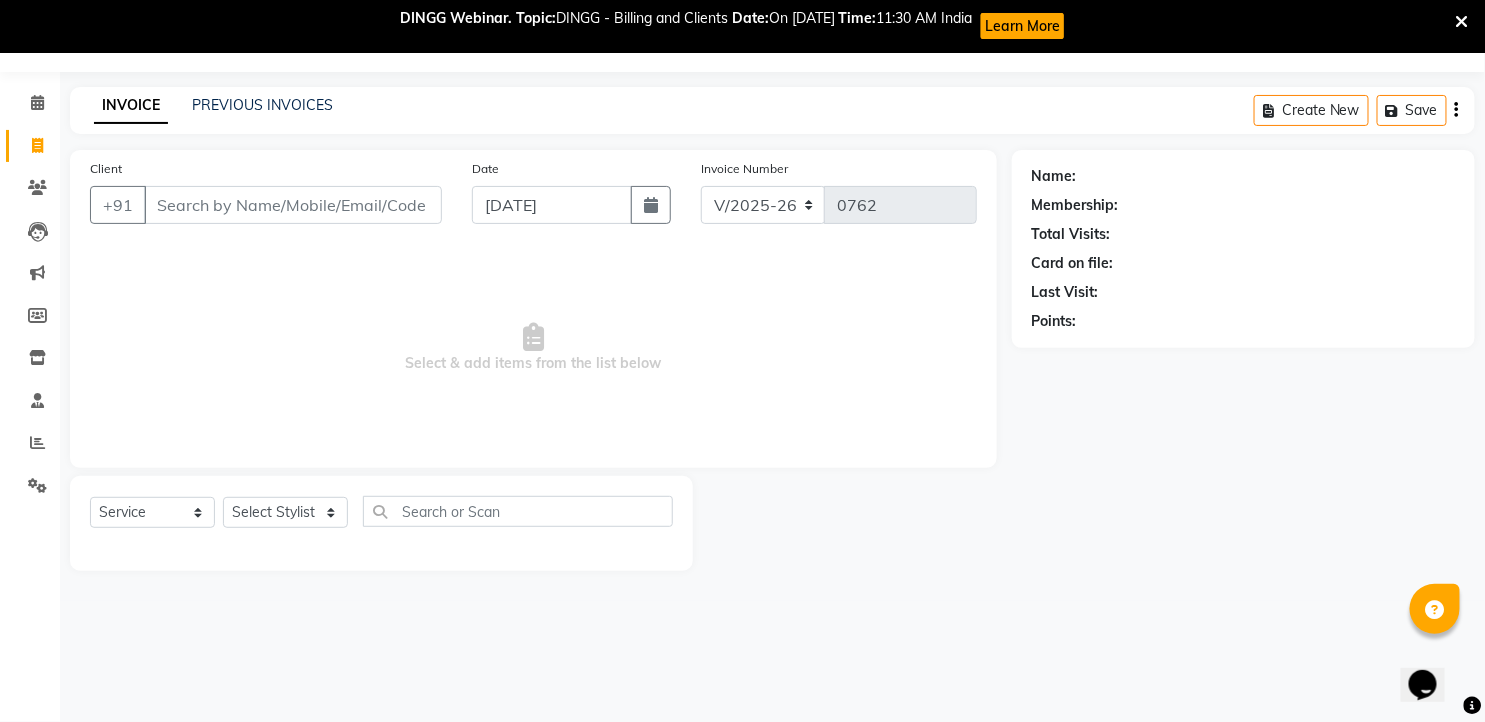 click on "Client" at bounding box center (293, 205) 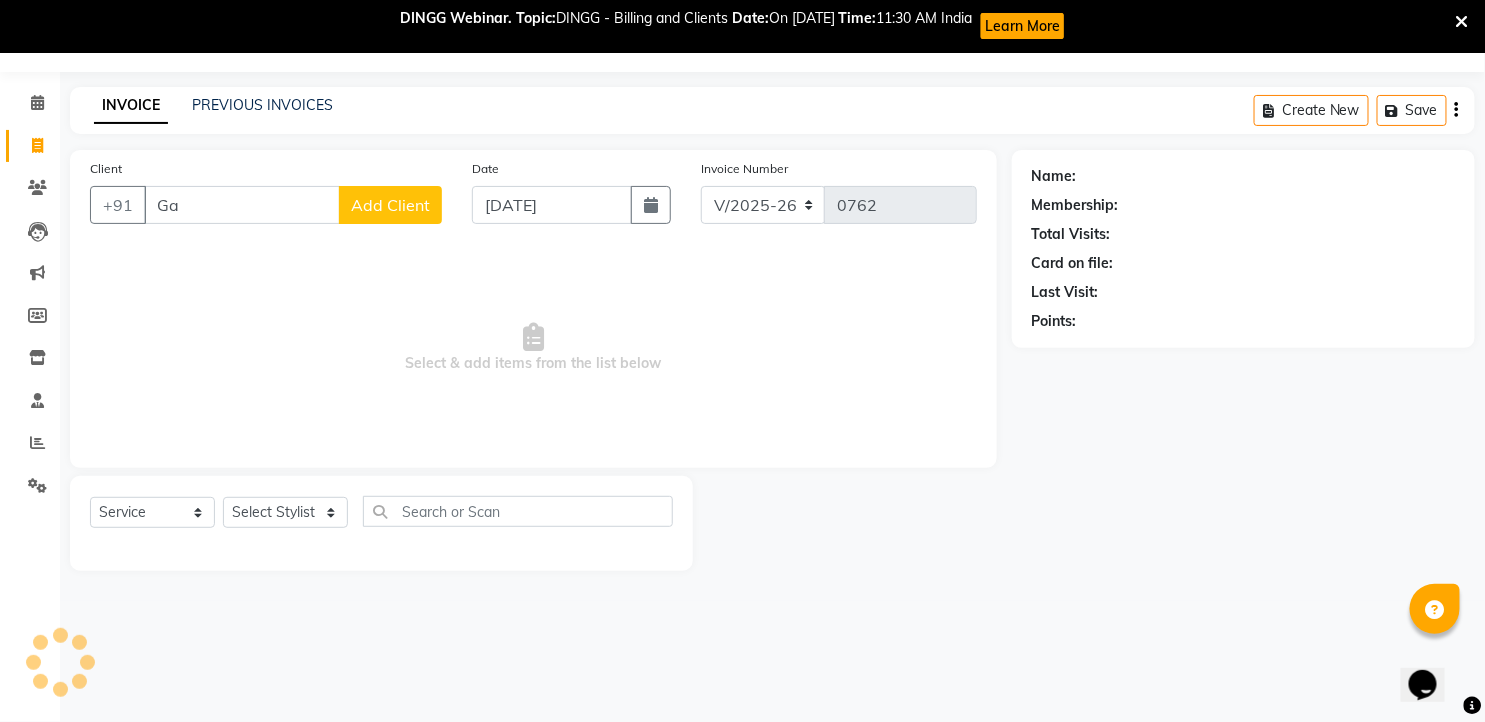 type on "G" 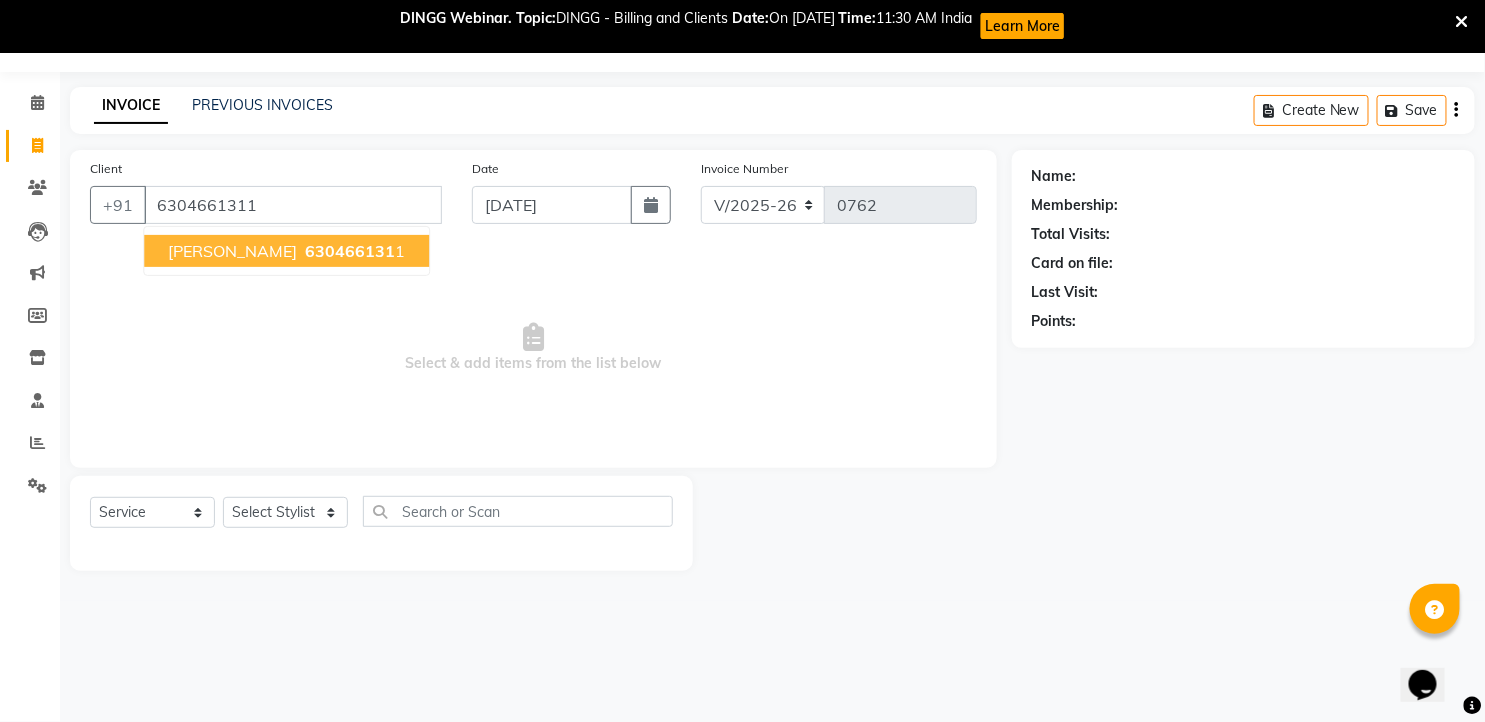 type on "6304661311" 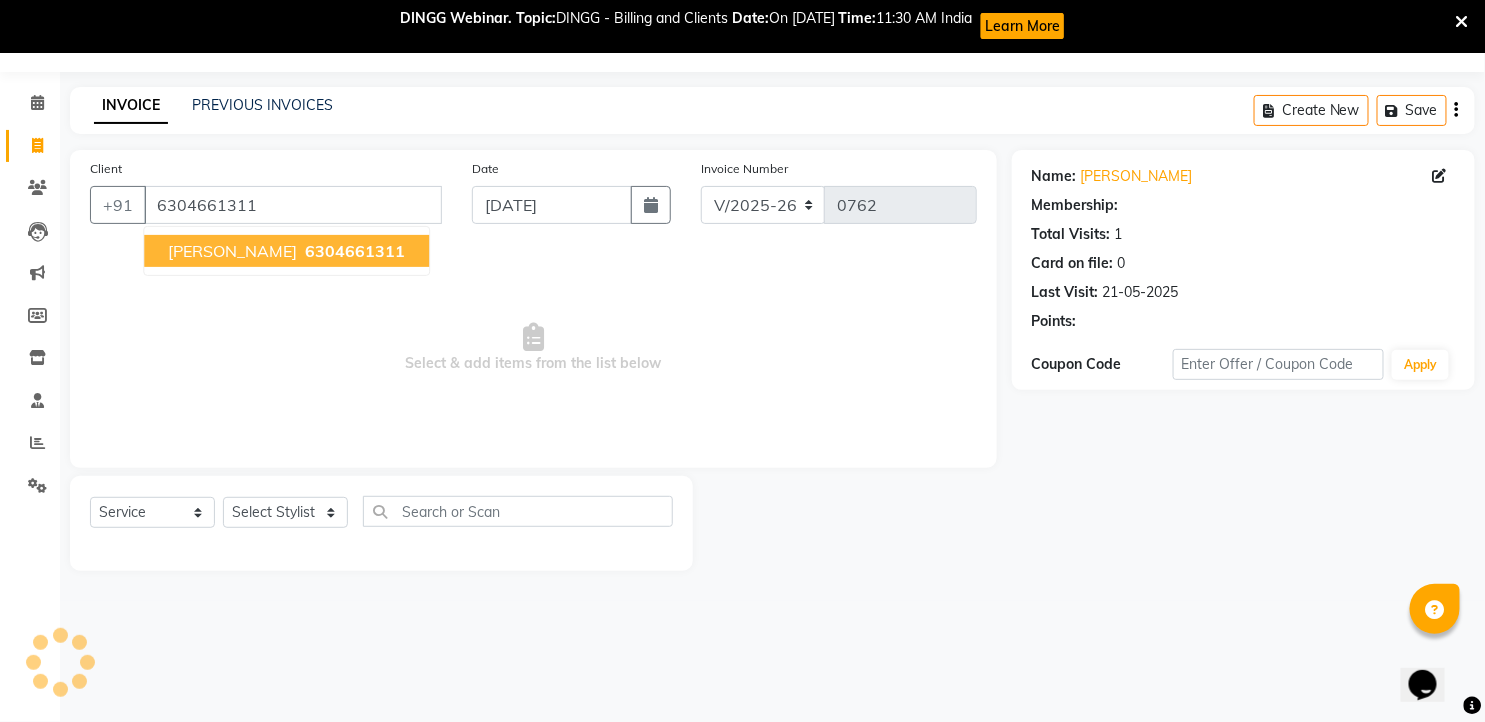 select on "1: Object" 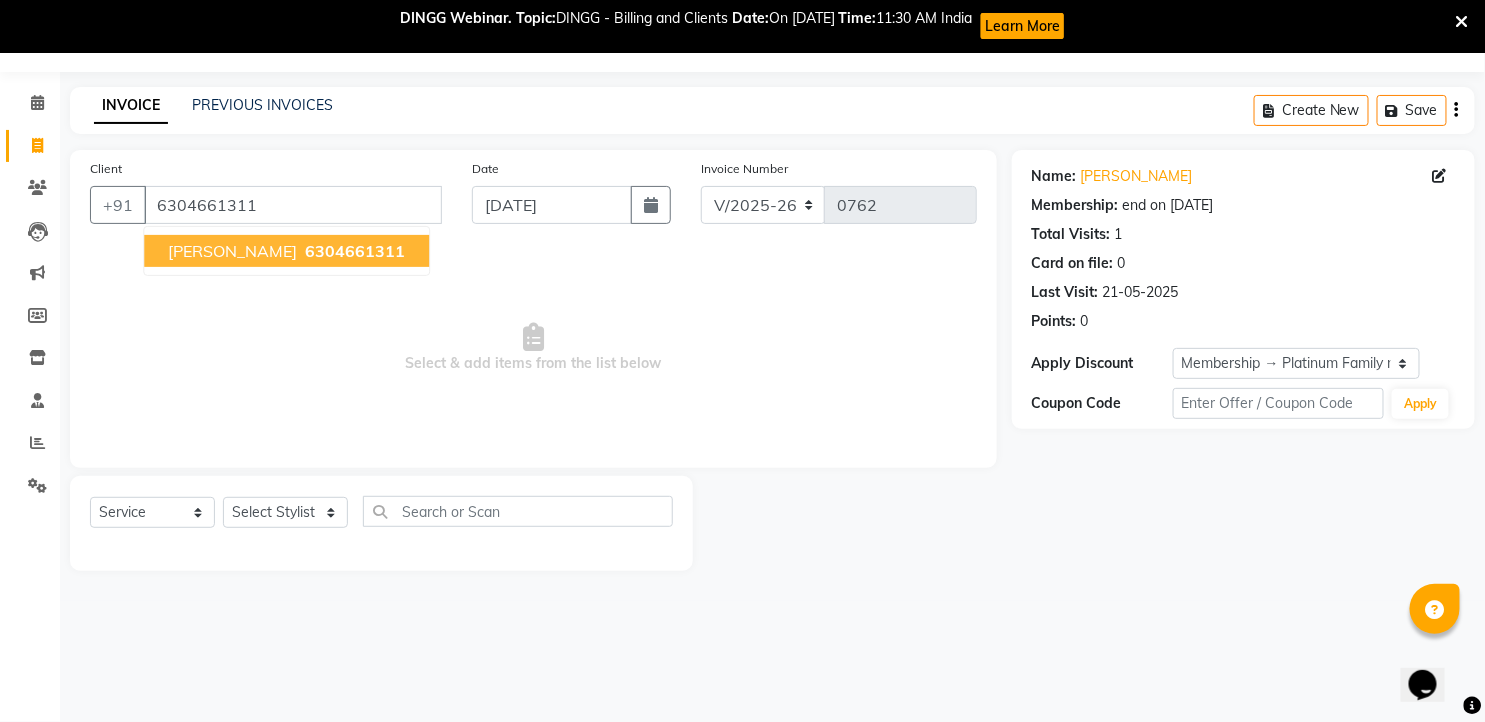 click on "6304661311" at bounding box center (355, 251) 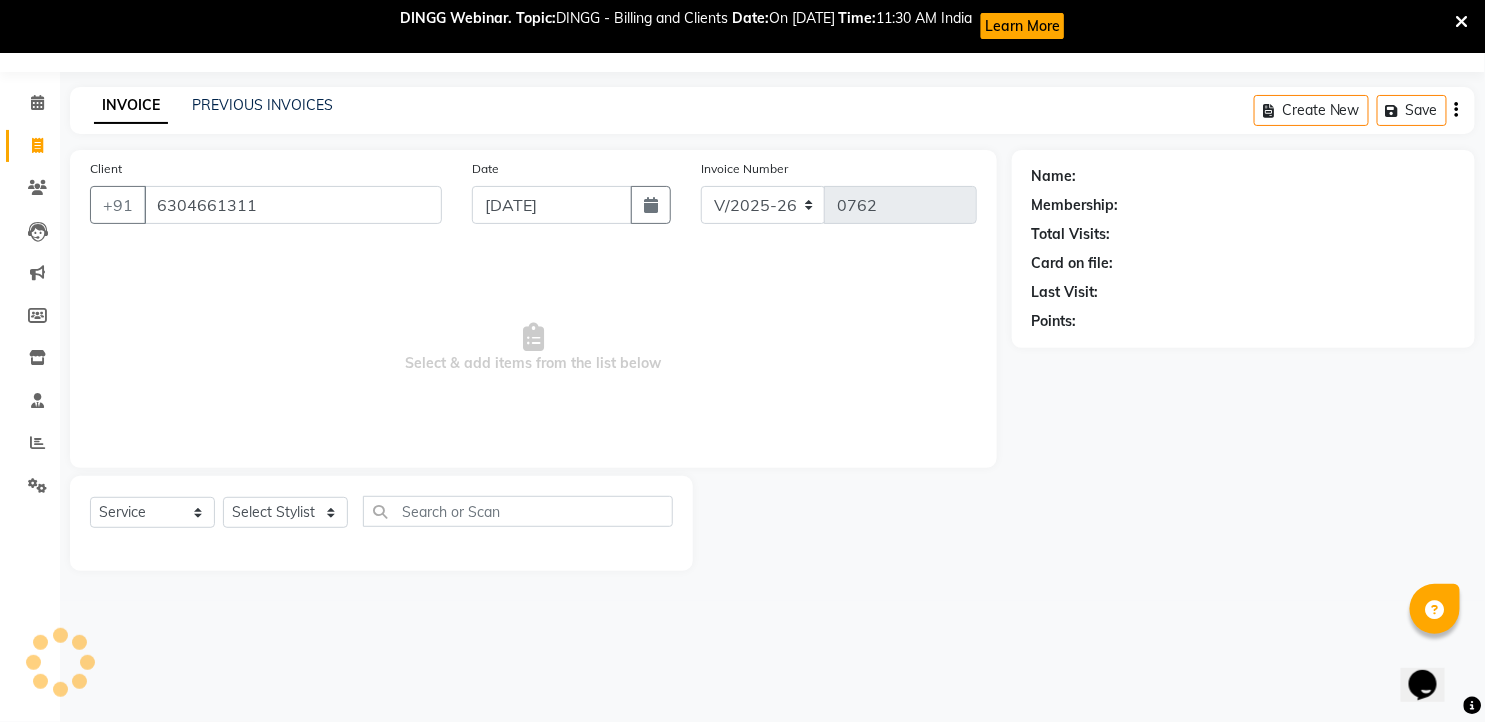 select on "1: Object" 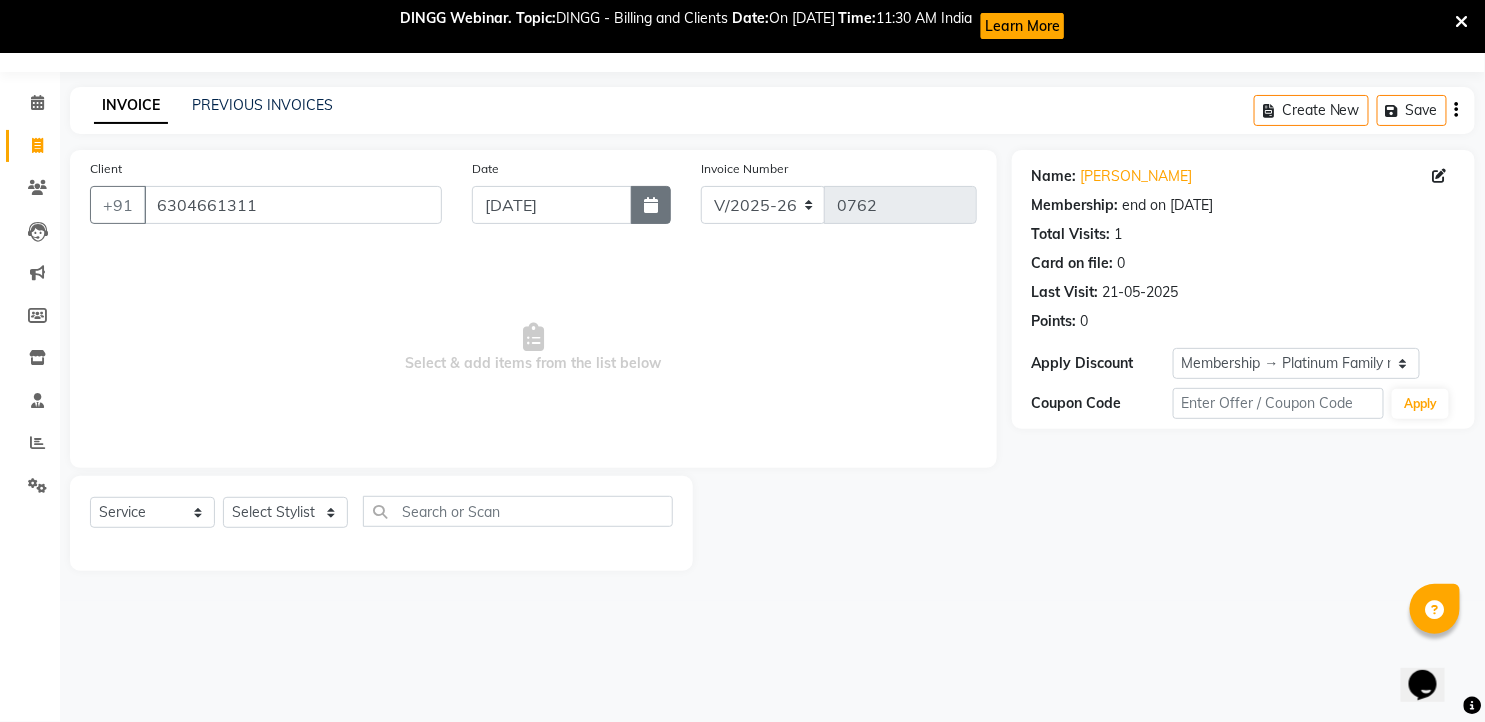click 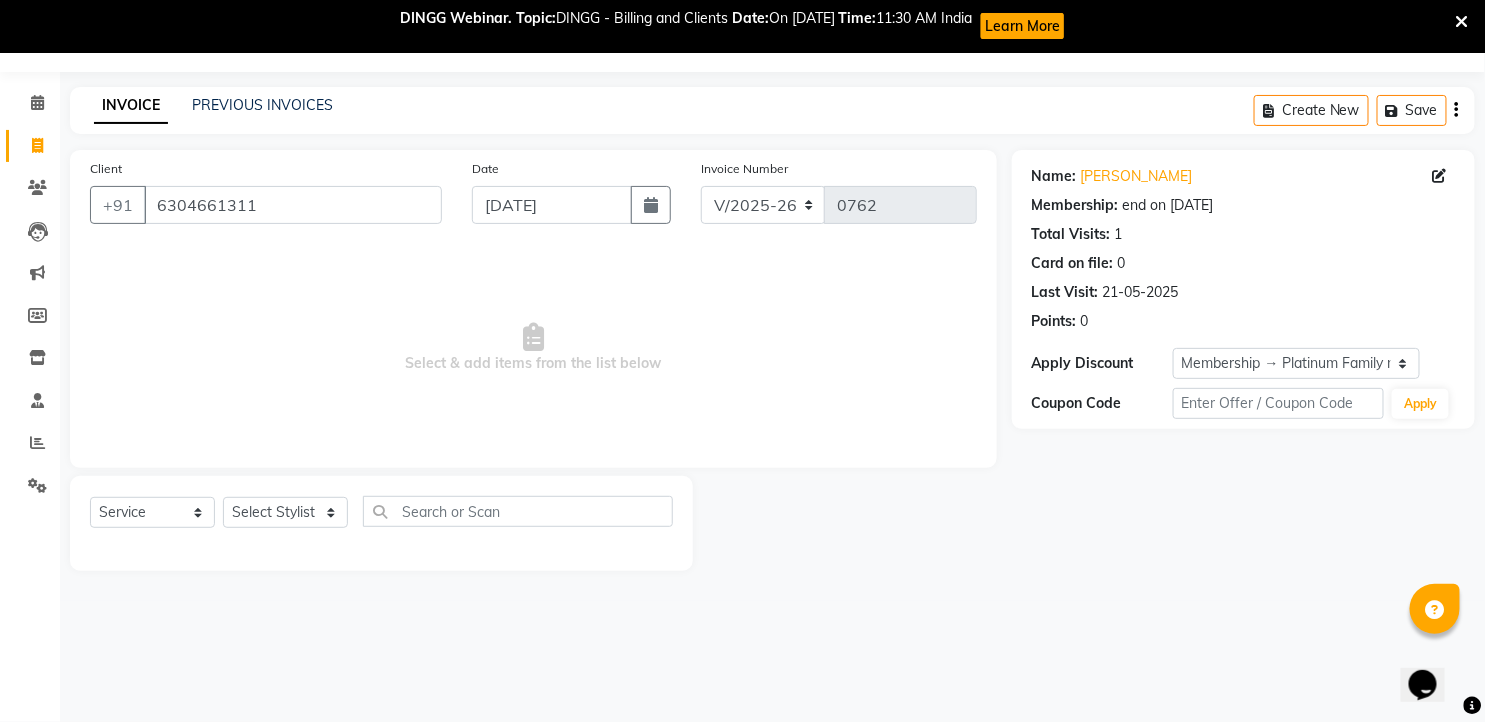 select on "7" 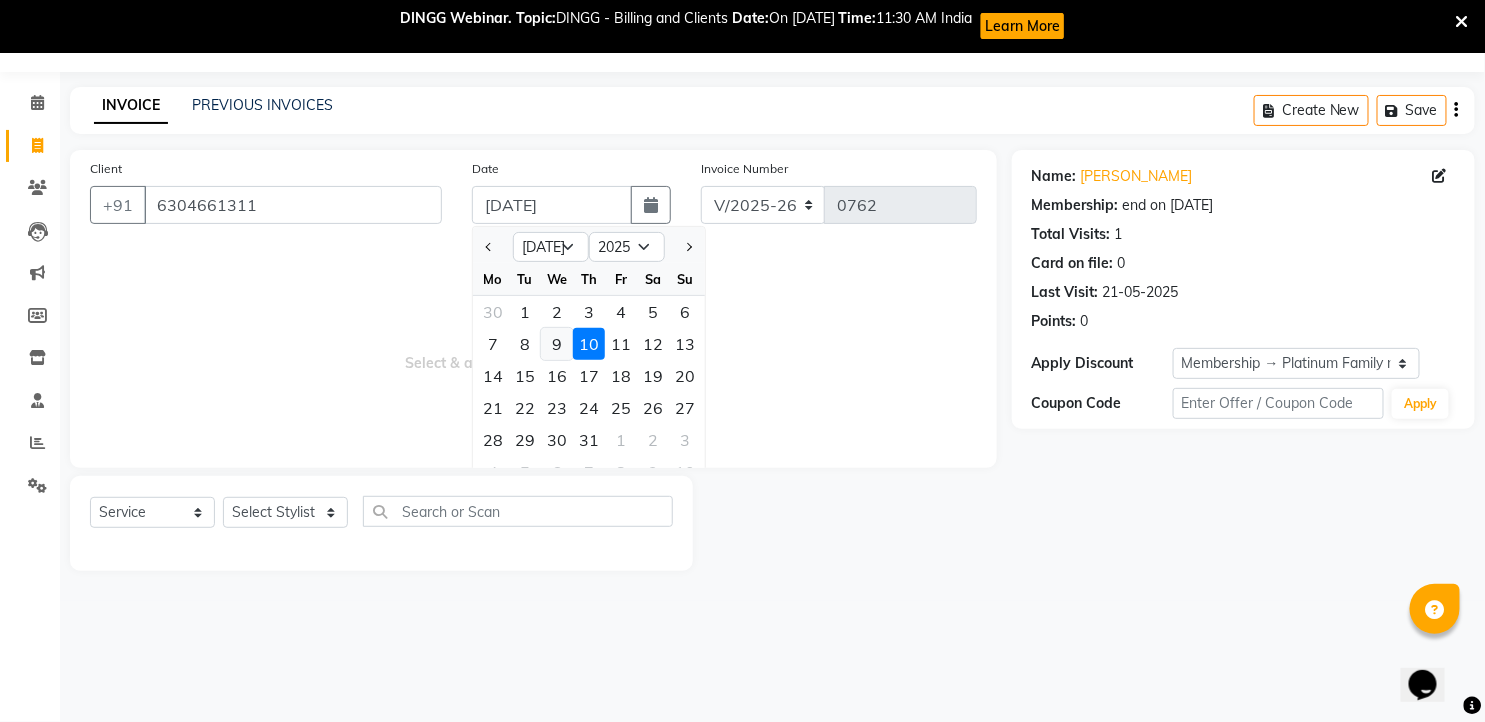 click on "9" 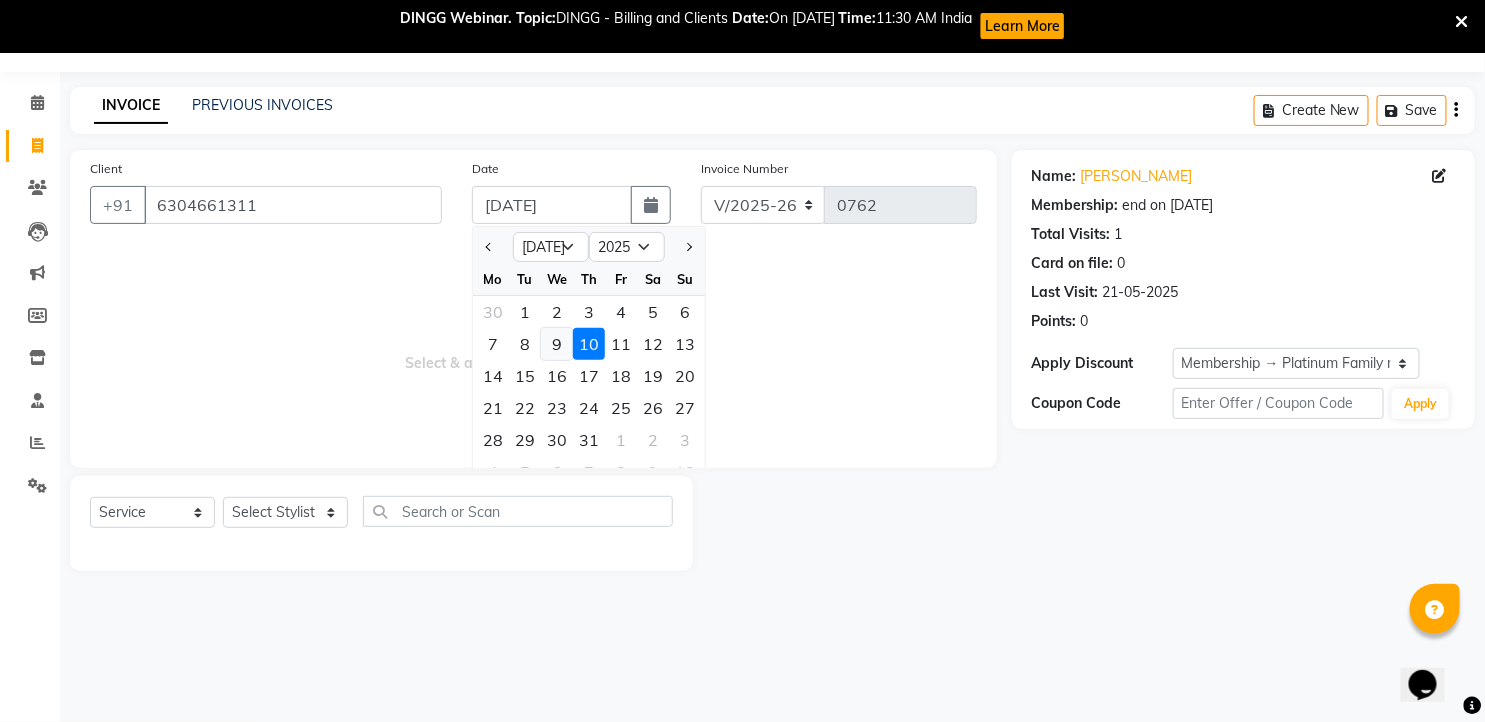 type on "[DATE]" 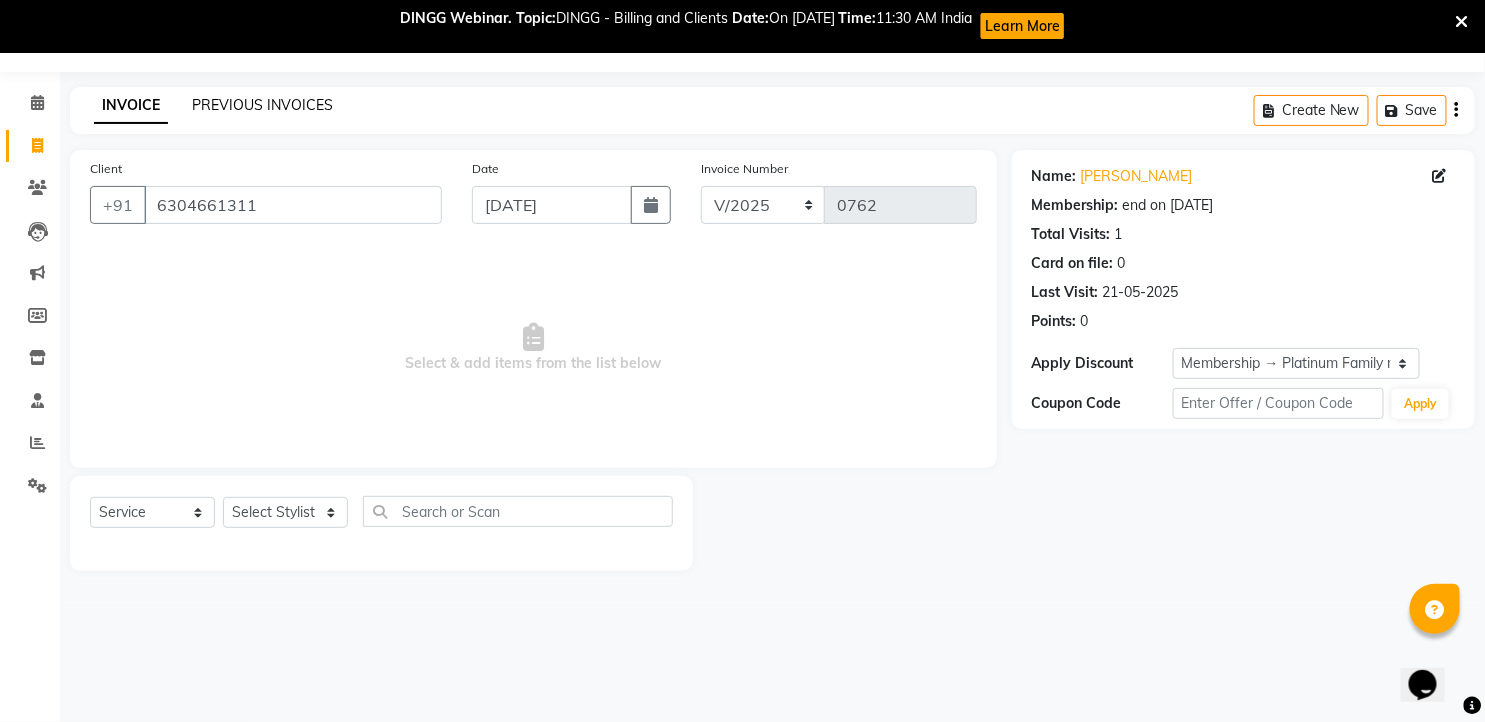 drag, startPoint x: 236, startPoint y: 104, endPoint x: 944, endPoint y: 103, distance: 708.00073 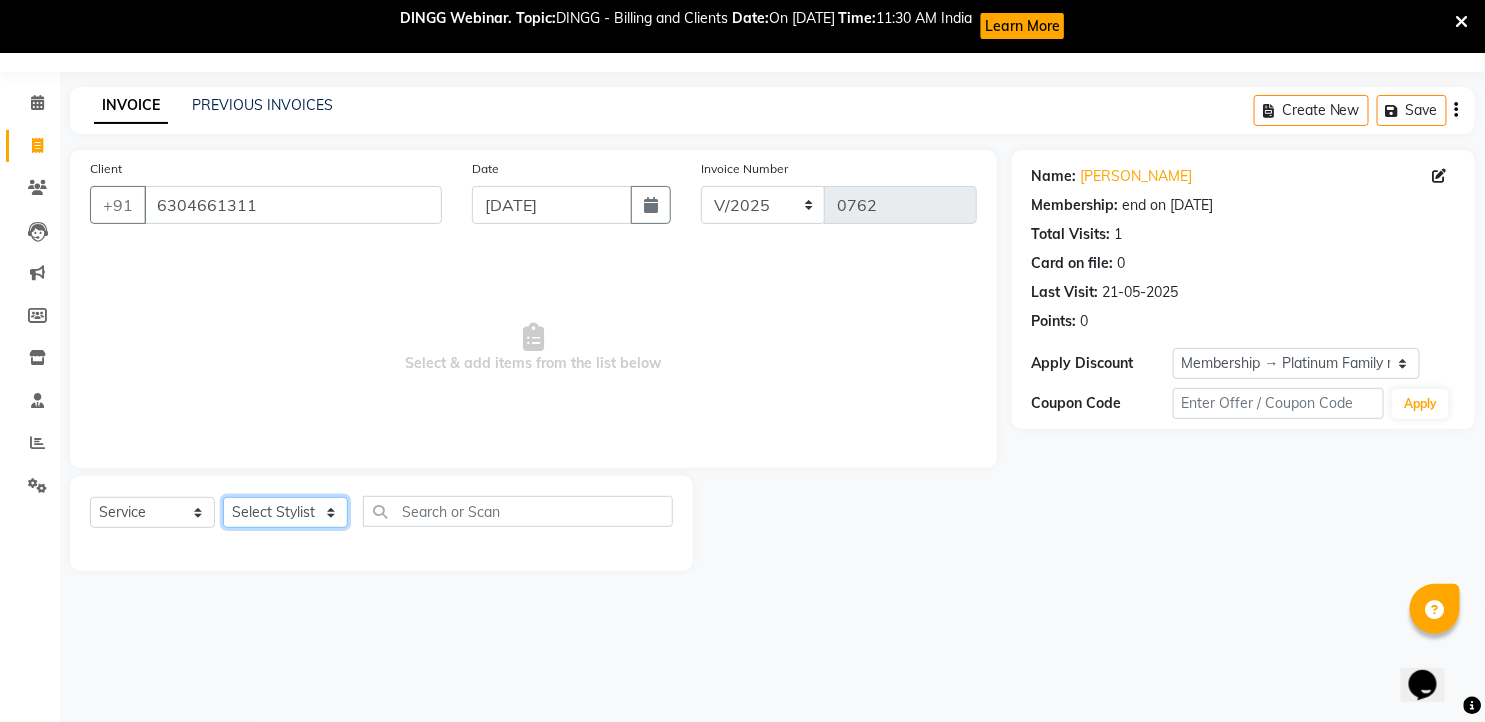 click on "Select Stylist faizz [PERSON_NAME] [PERSON_NAME] sree Manager [PERSON_NAME]" 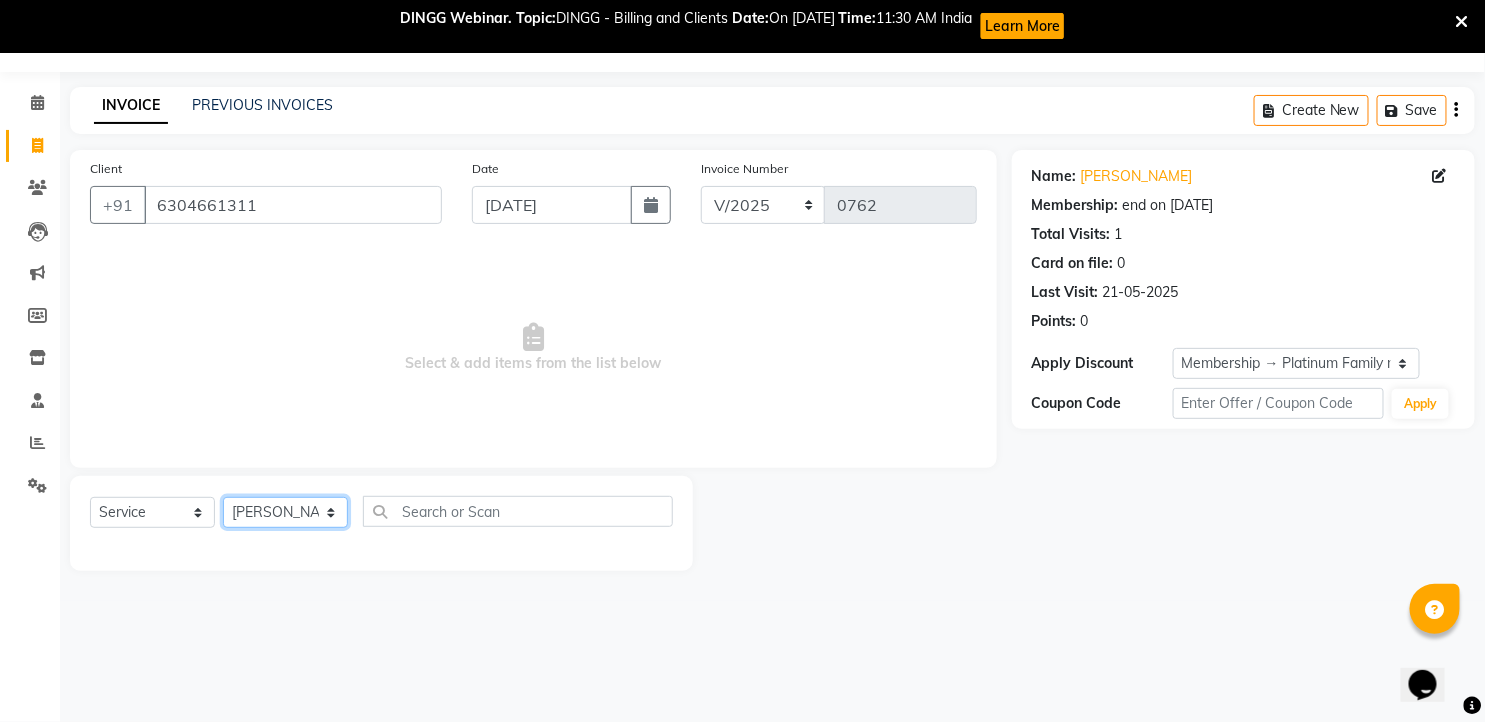 click on "Select Stylist faizz [PERSON_NAME] [PERSON_NAME] sree Manager [PERSON_NAME]" 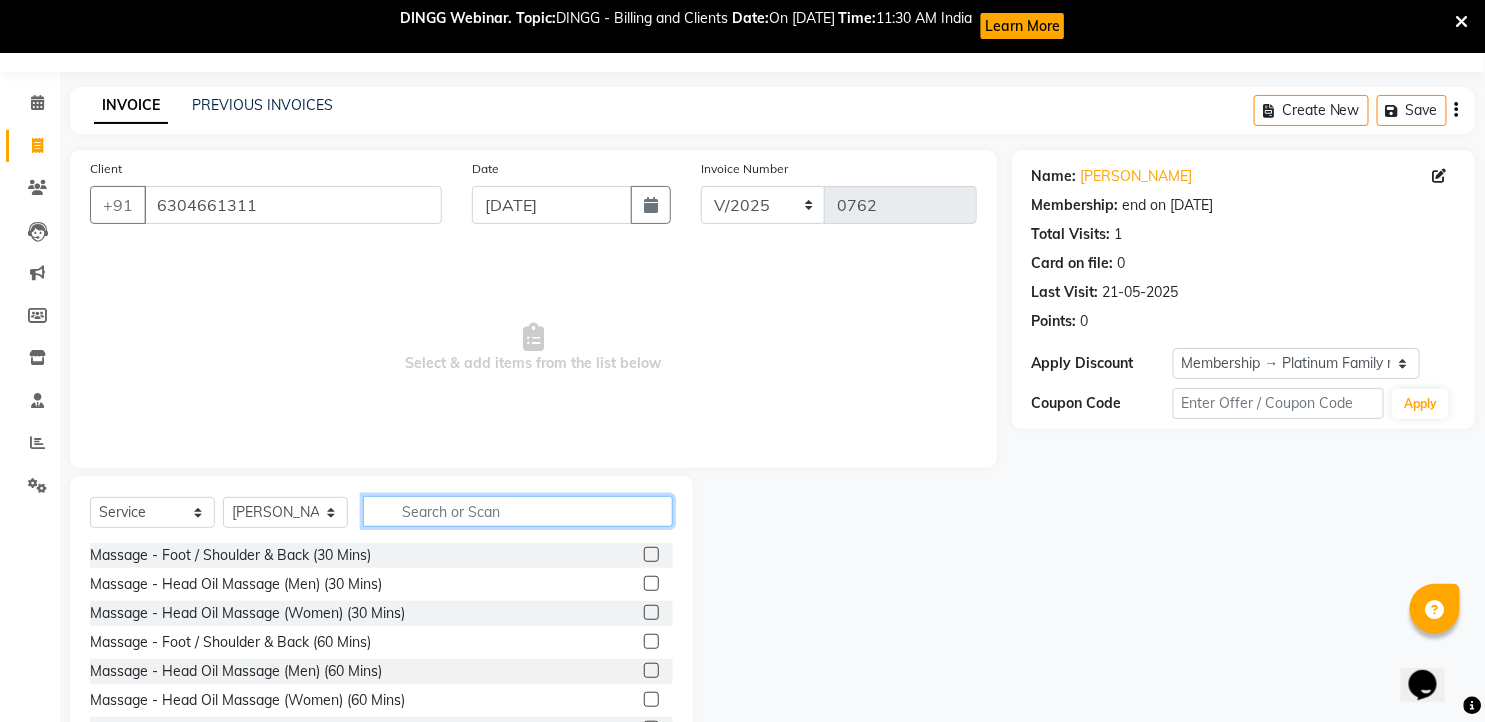 click 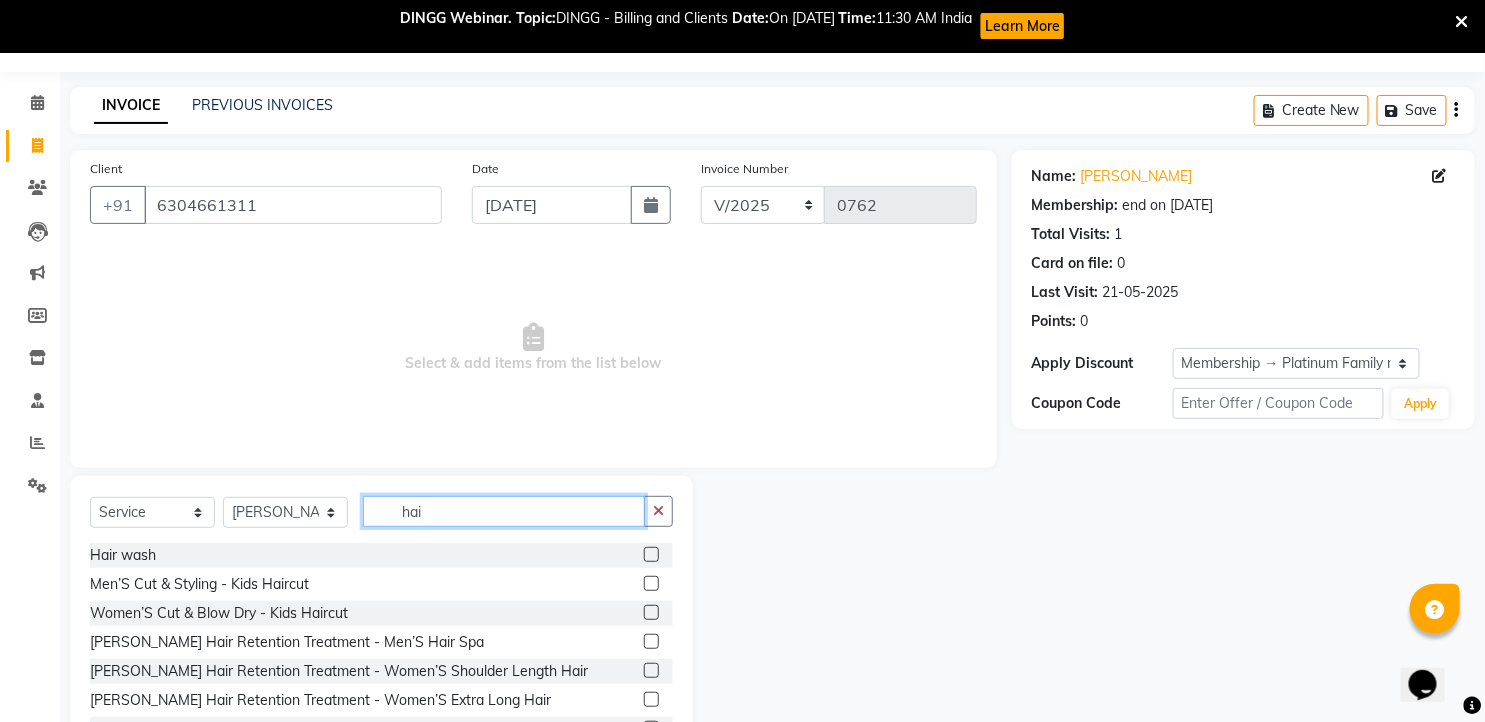 type on "hai" 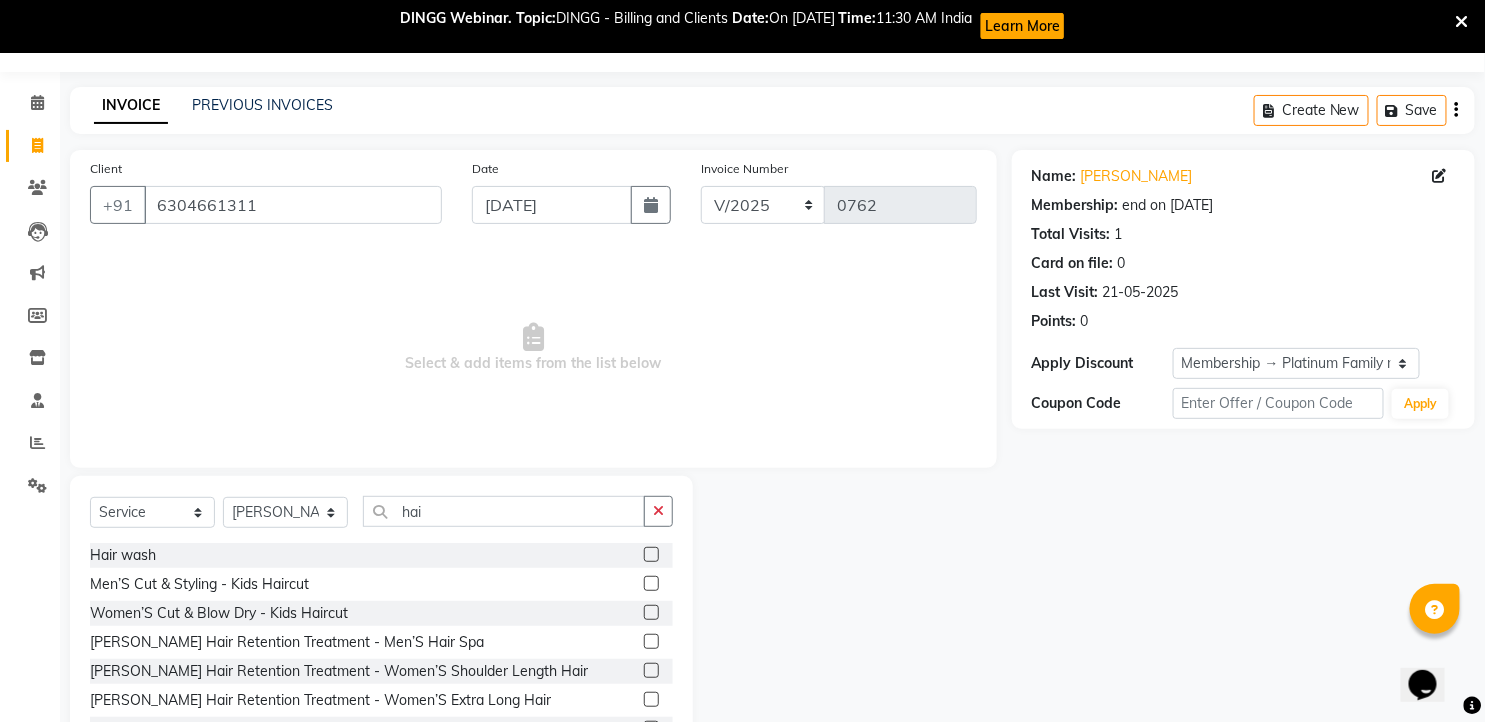click 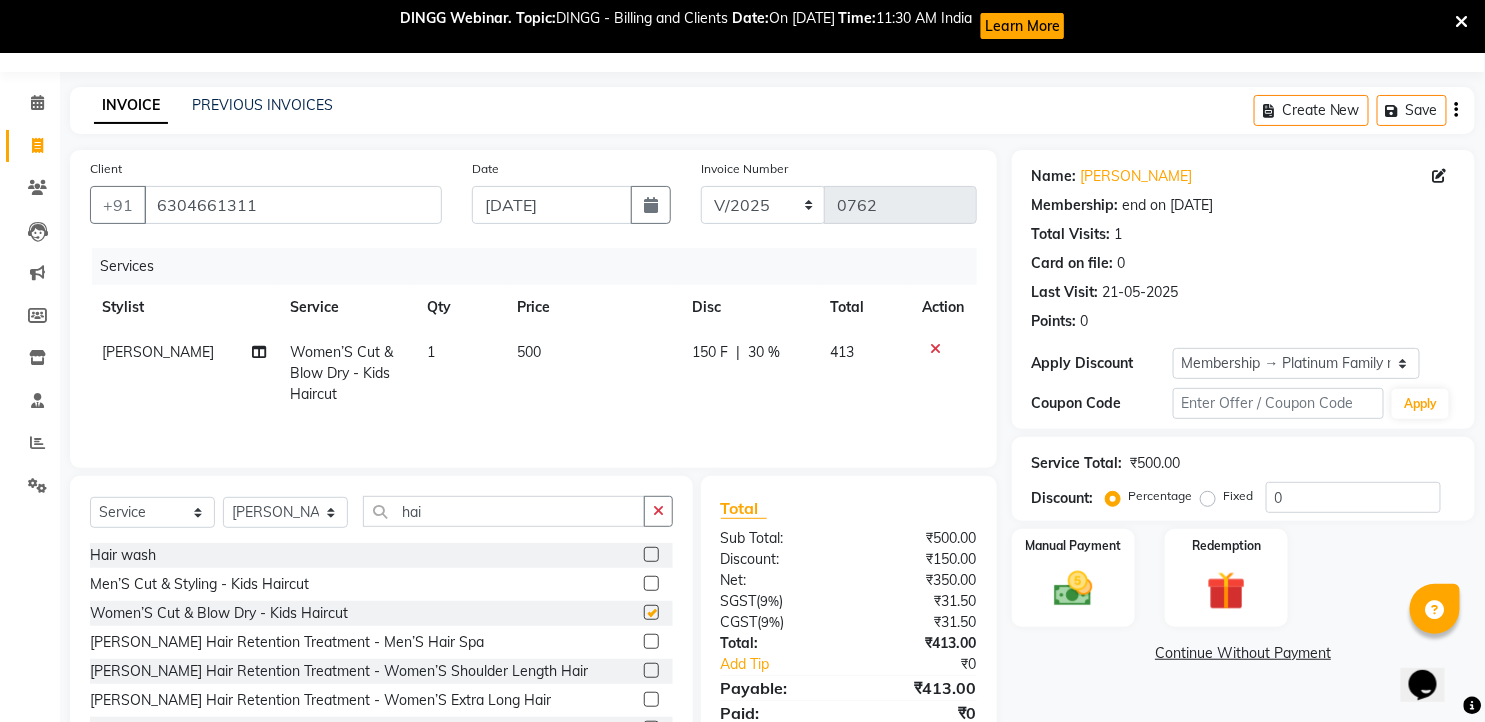 checkbox on "false" 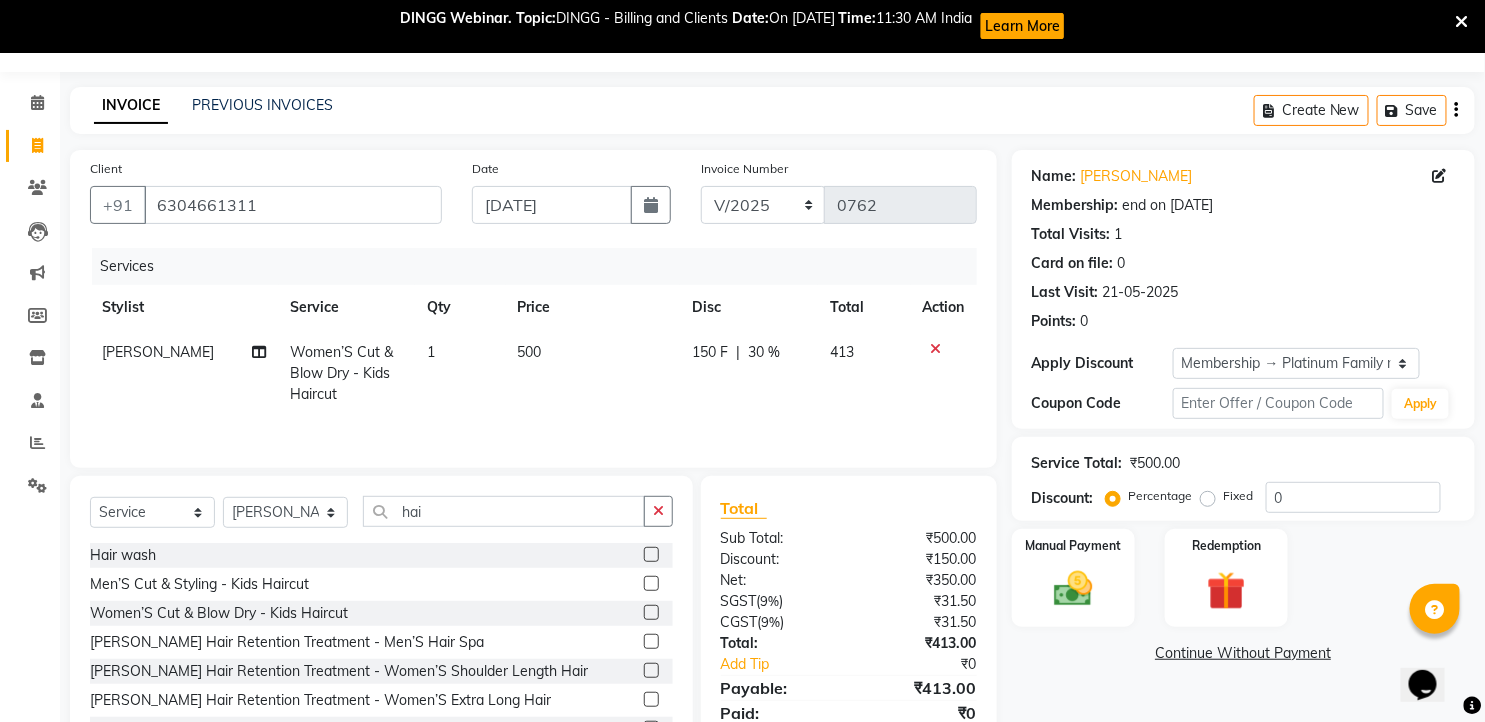click on "500" 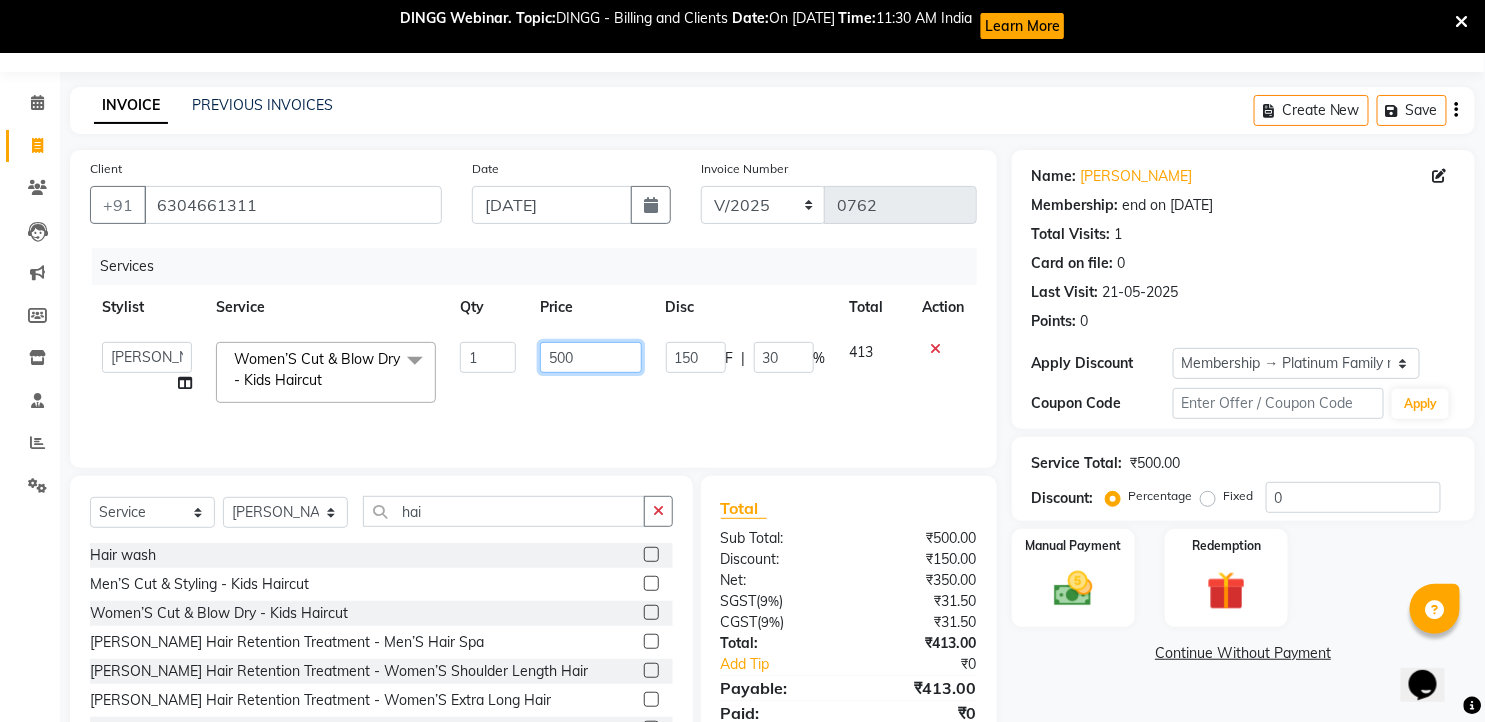 drag, startPoint x: 552, startPoint y: 365, endPoint x: 566, endPoint y: 364, distance: 14.035668 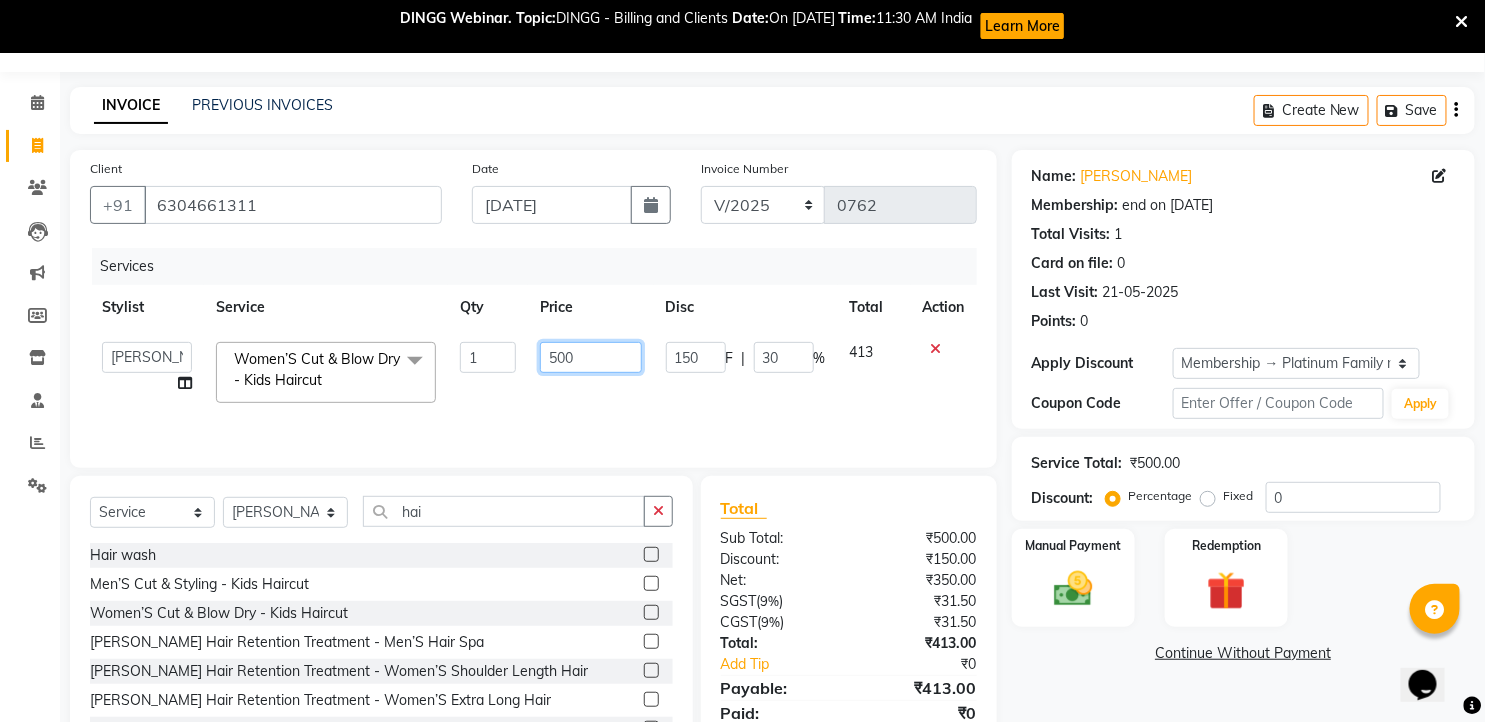 click on "500" 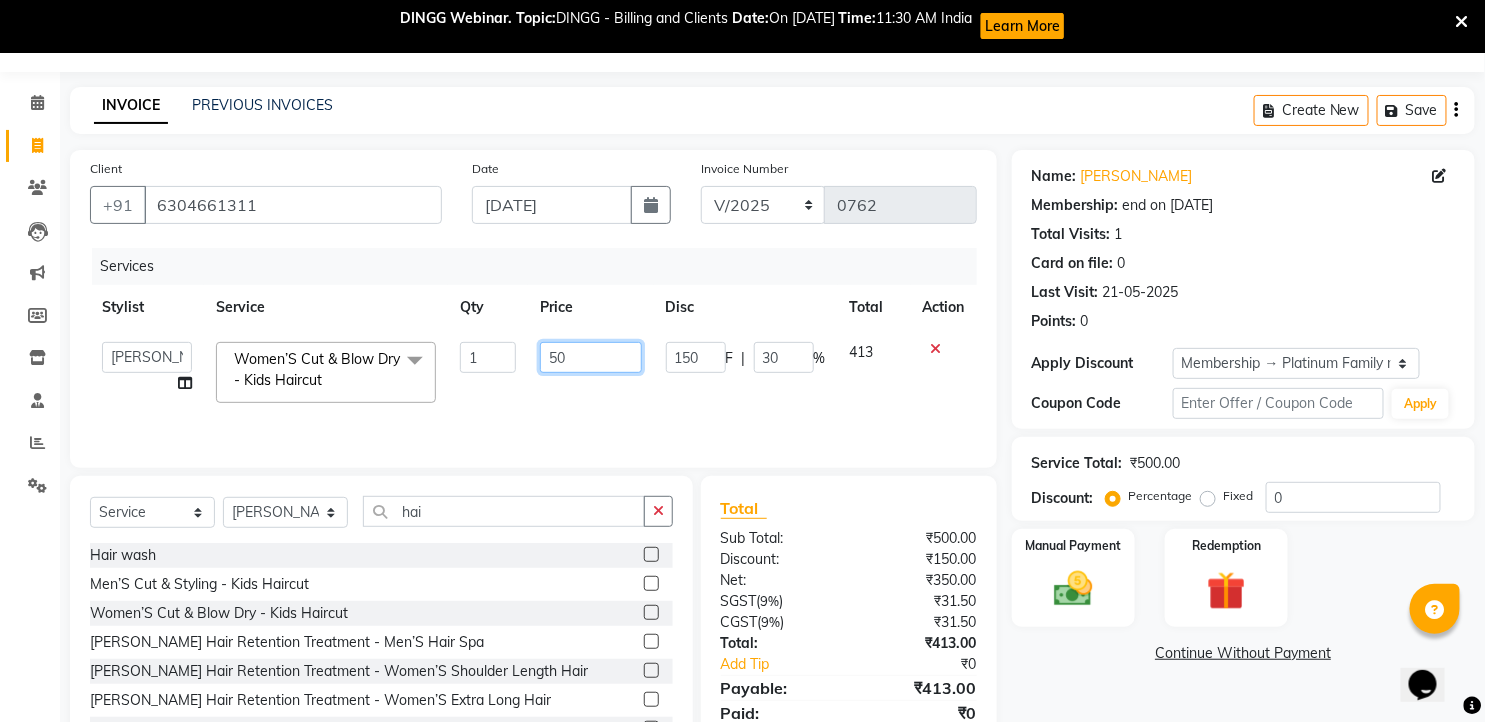 type on "550" 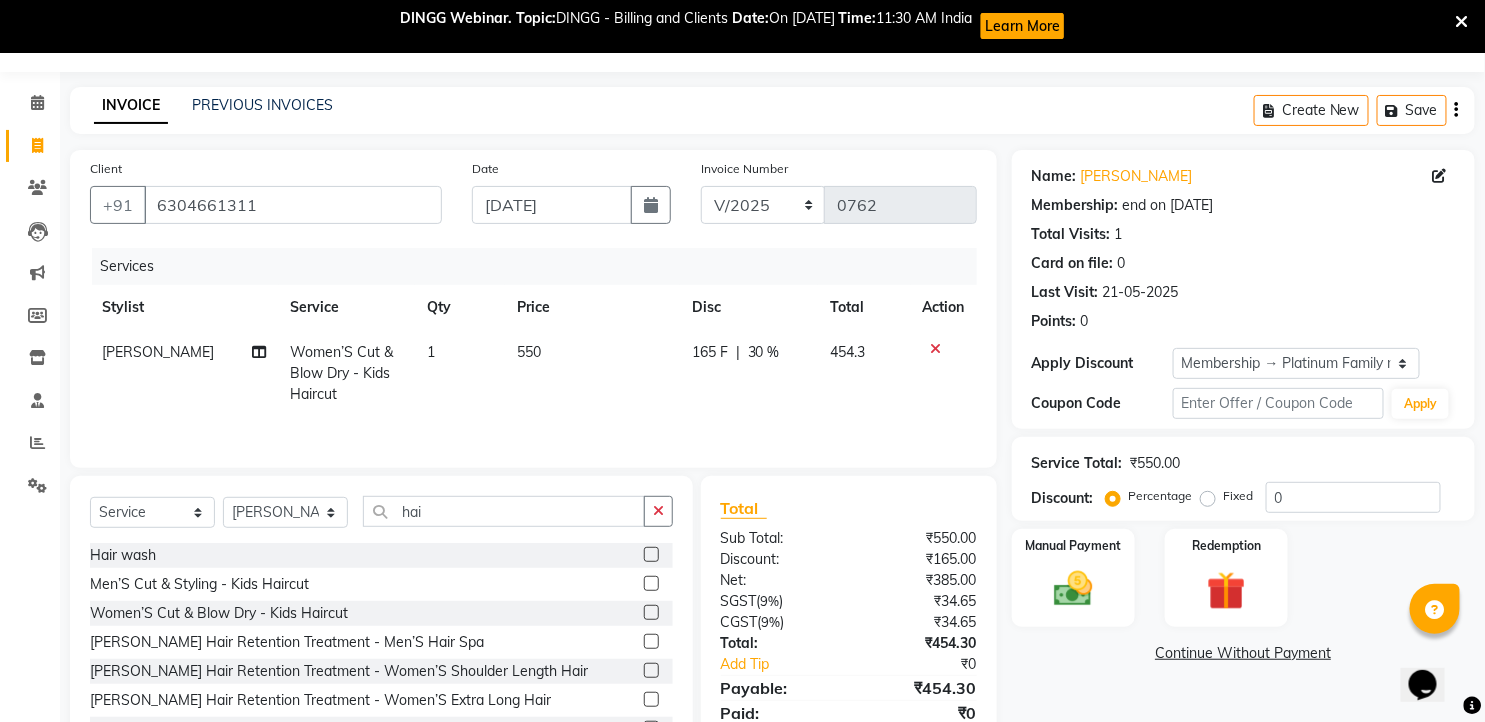 click on "Name: [PERSON_NAME]  Membership: end on [DATE] Total Visits:  1 Card on file:  0 Last Visit:   [DATE] Points:   0  Apply Discount Select Membership → Platinum Family membership Coupon Code Apply Service Total:  ₹550.00  Discount:  Percentage   Fixed  0 Manual Payment Redemption  Continue Without Payment" 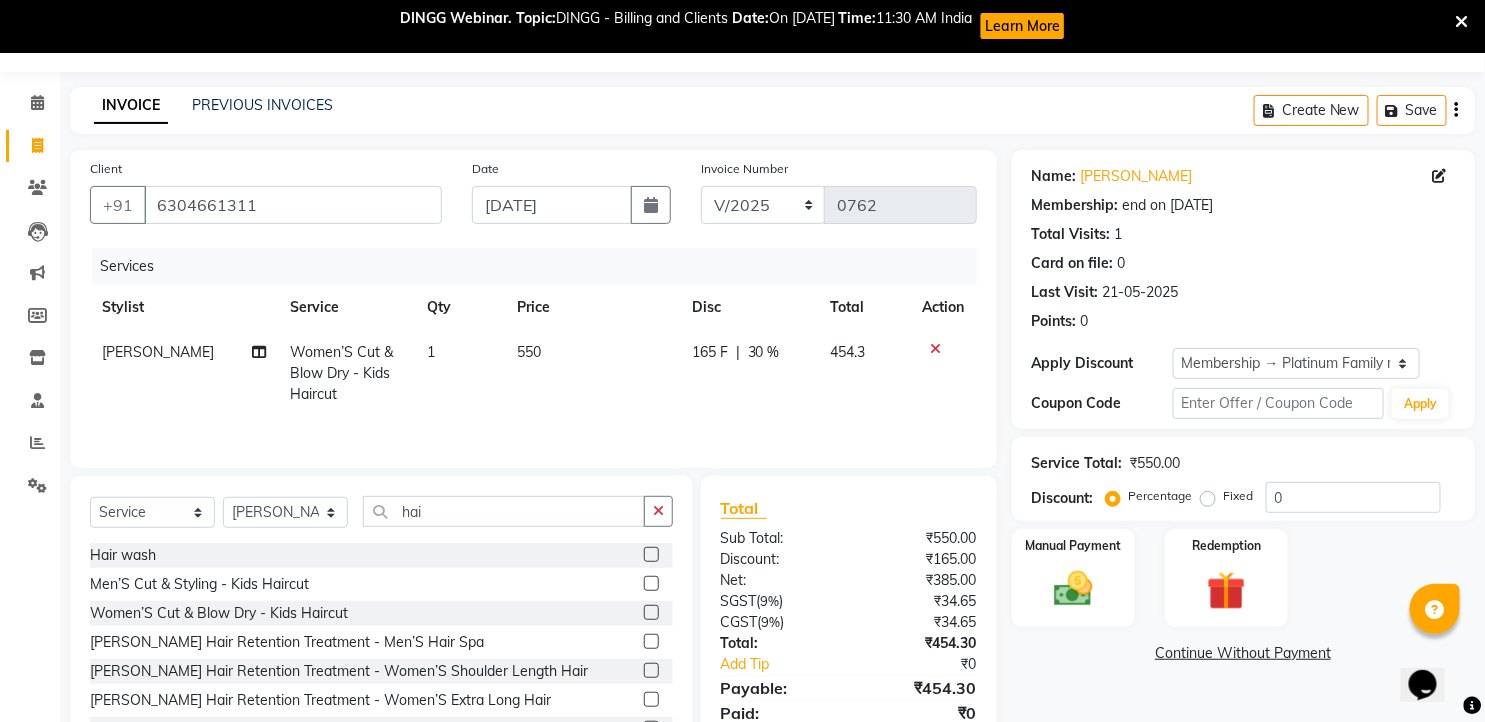 scroll, scrollTop: 133, scrollLeft: 0, axis: vertical 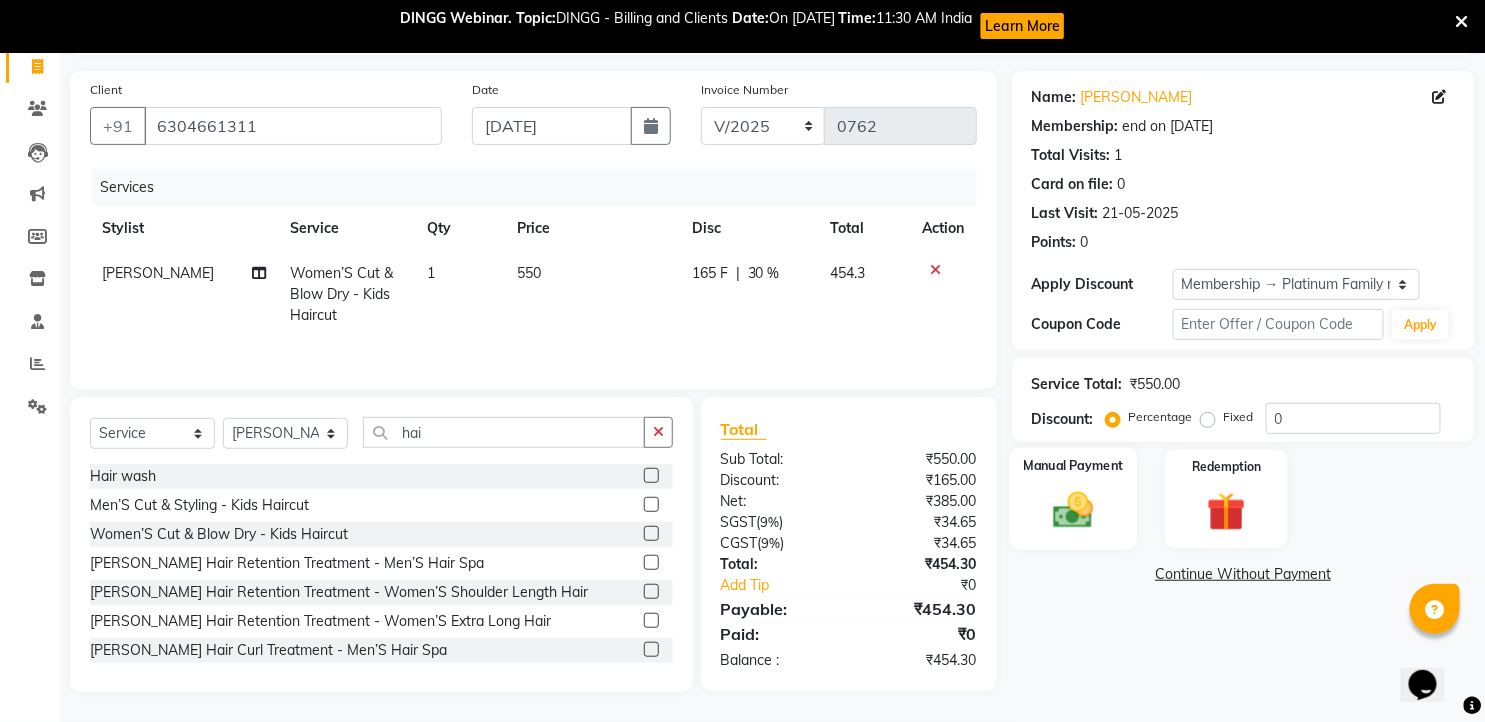 click 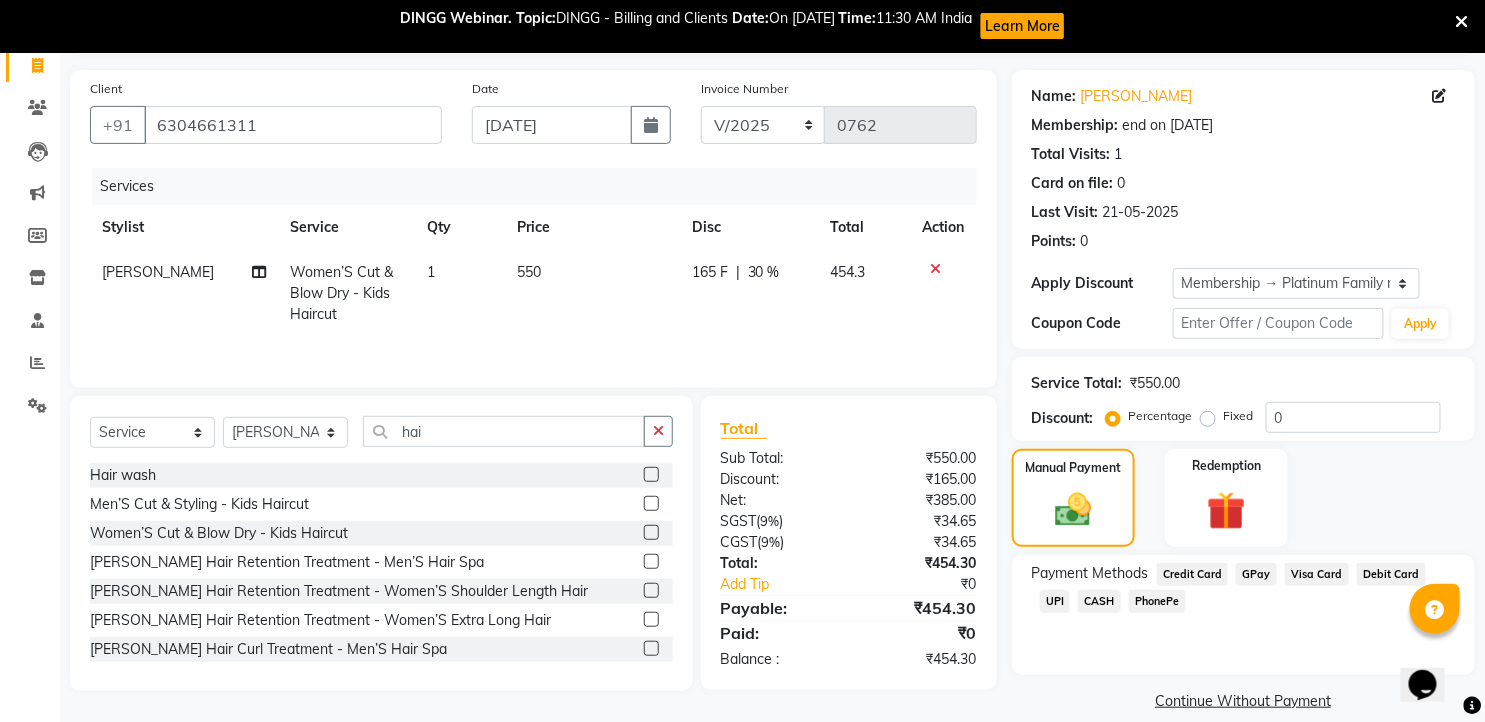 click on "PhonePe" 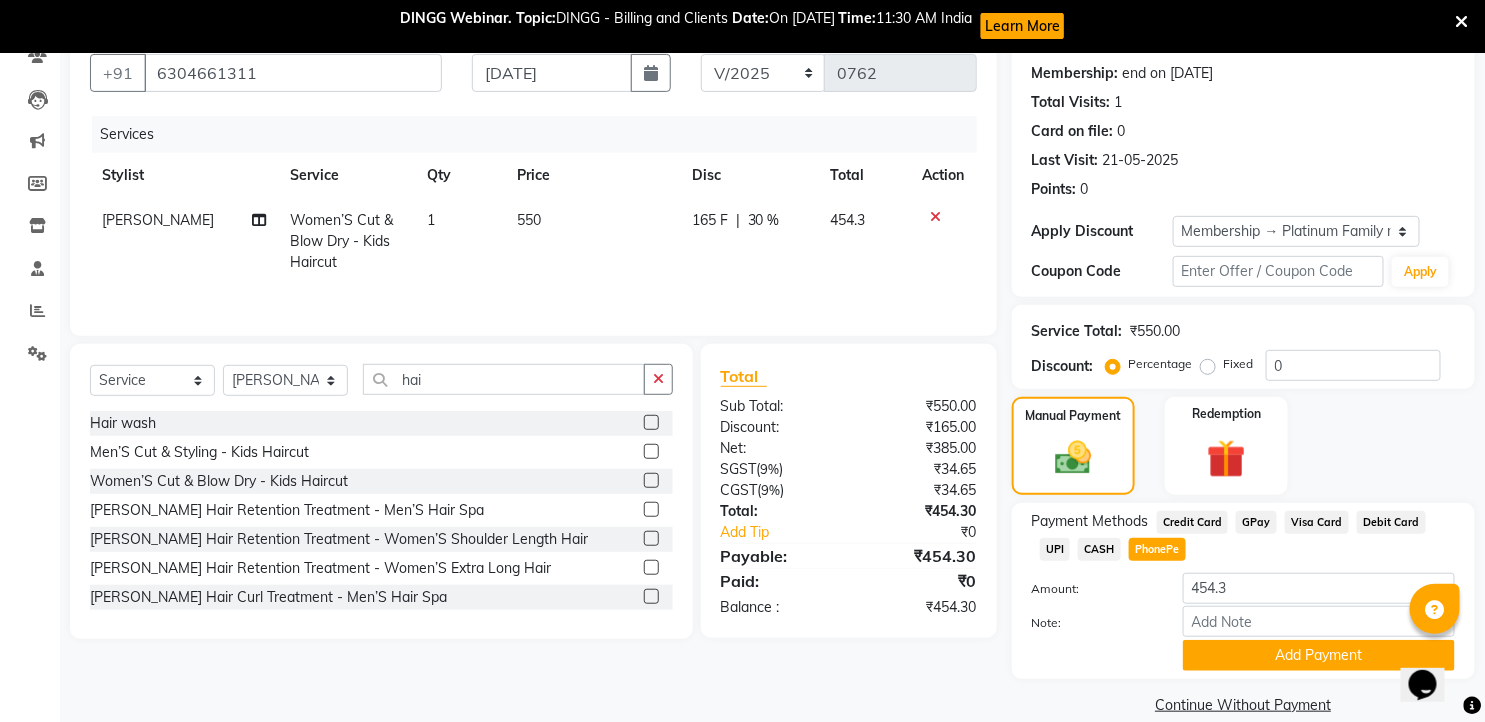 scroll, scrollTop: 213, scrollLeft: 0, axis: vertical 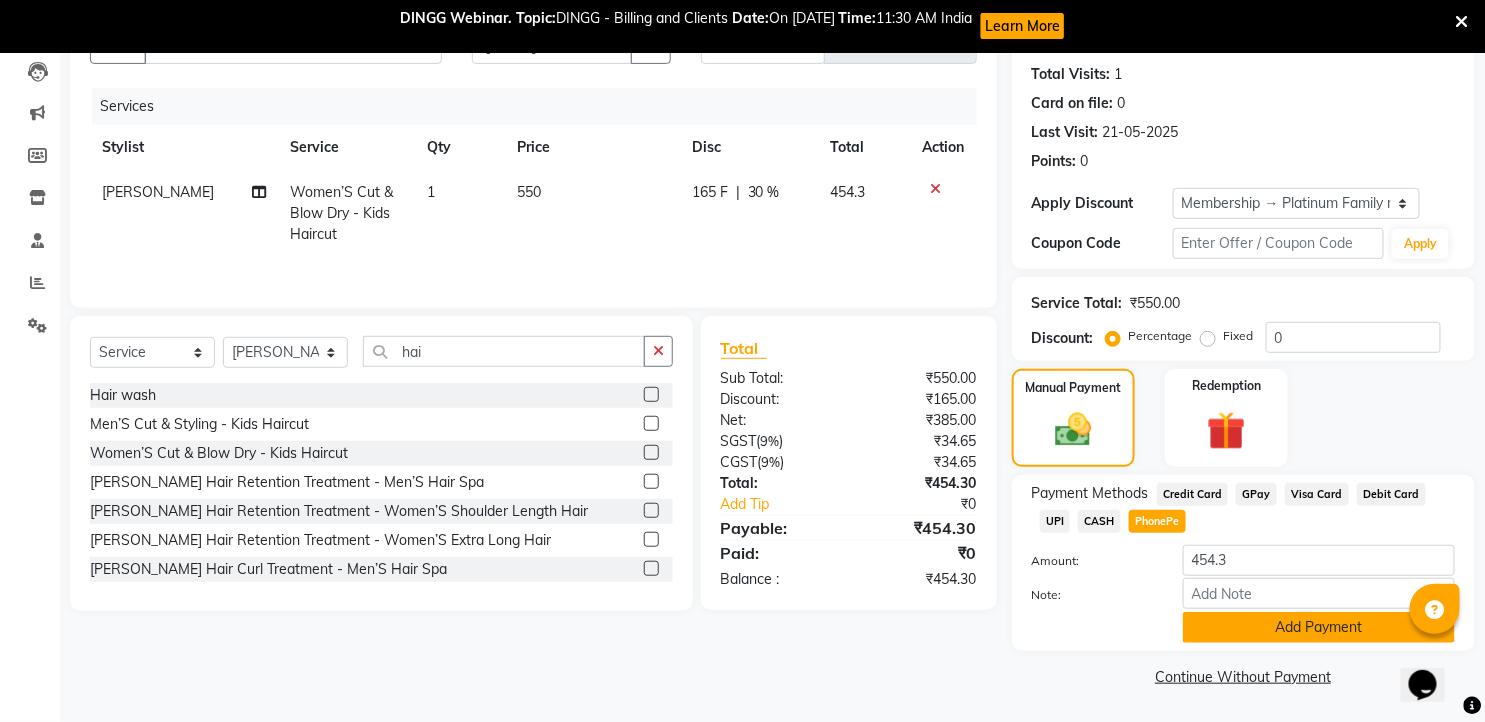 click on "Add Payment" 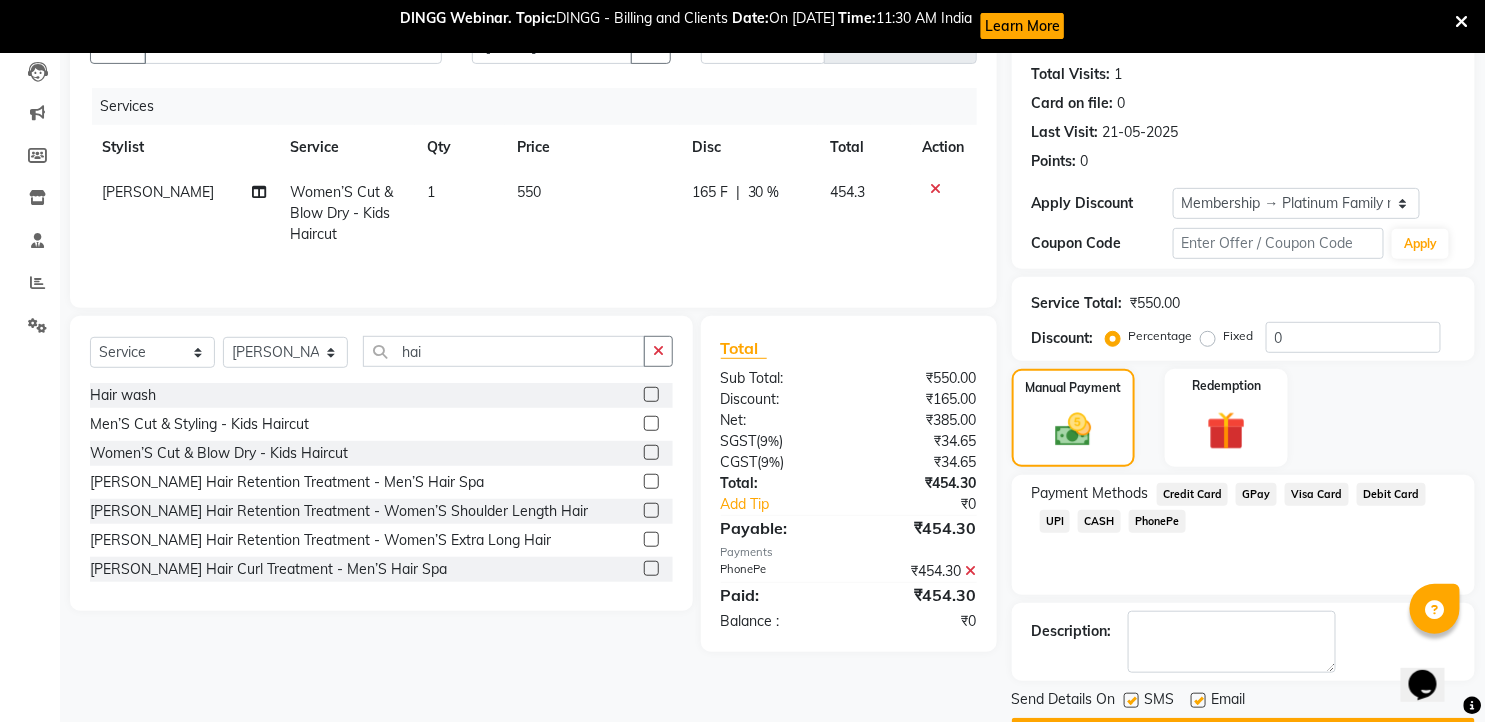 scroll, scrollTop: 270, scrollLeft: 0, axis: vertical 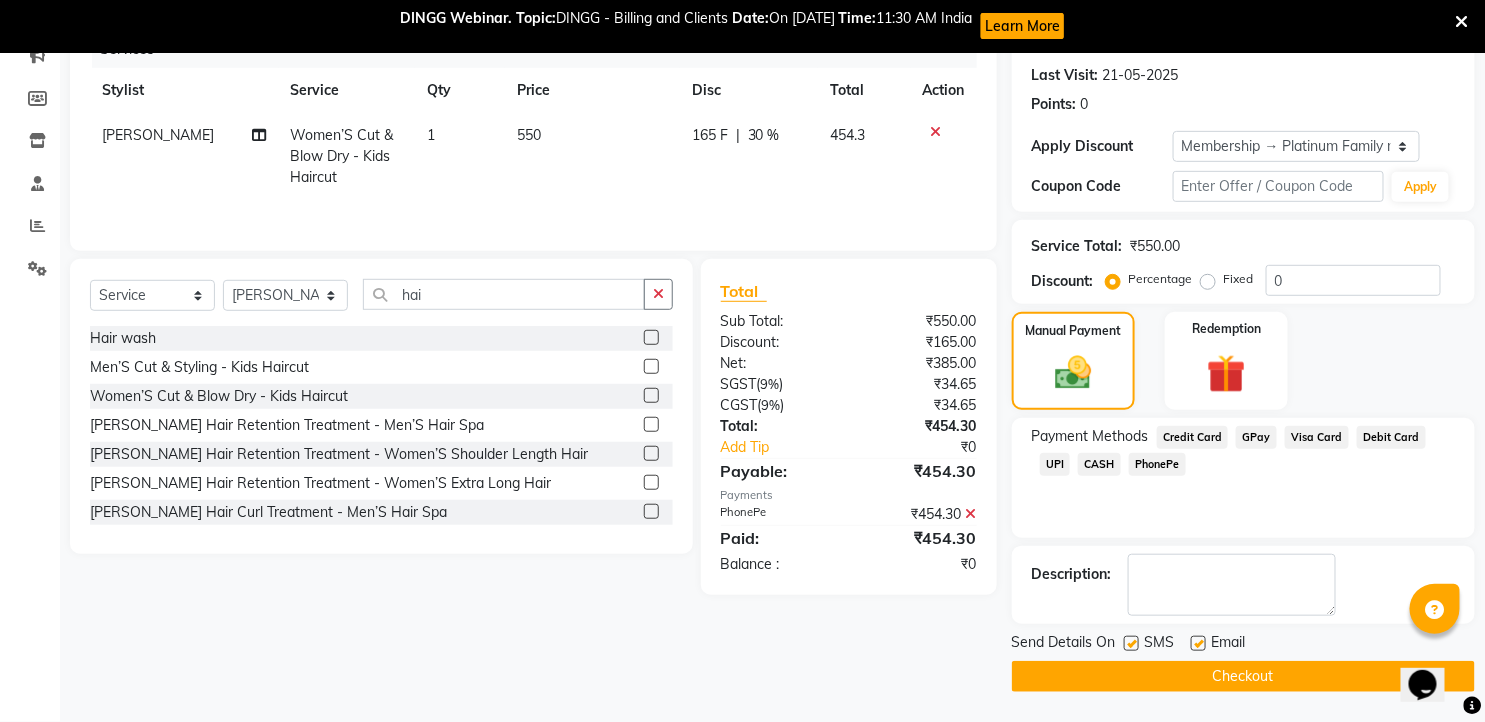 click 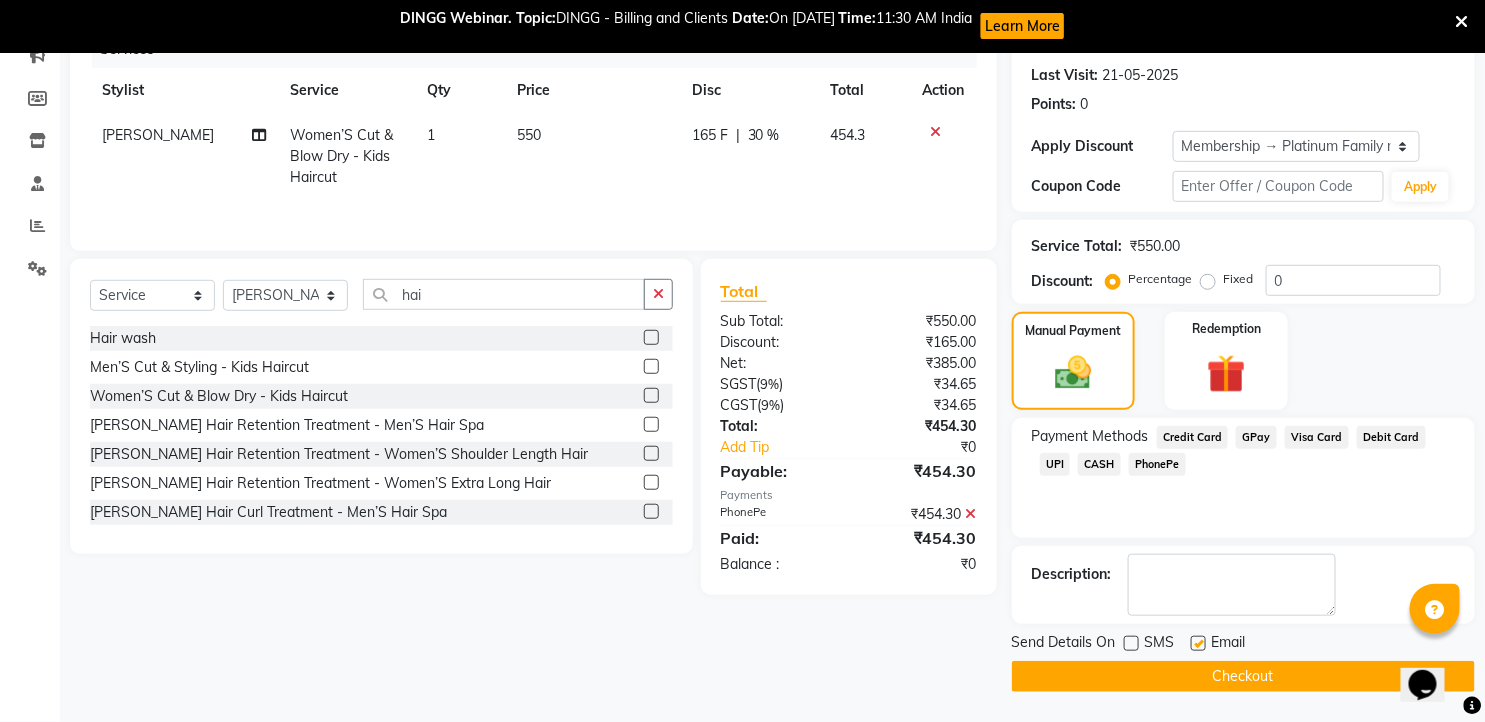drag, startPoint x: 1194, startPoint y: 641, endPoint x: 1195, endPoint y: 656, distance: 15.033297 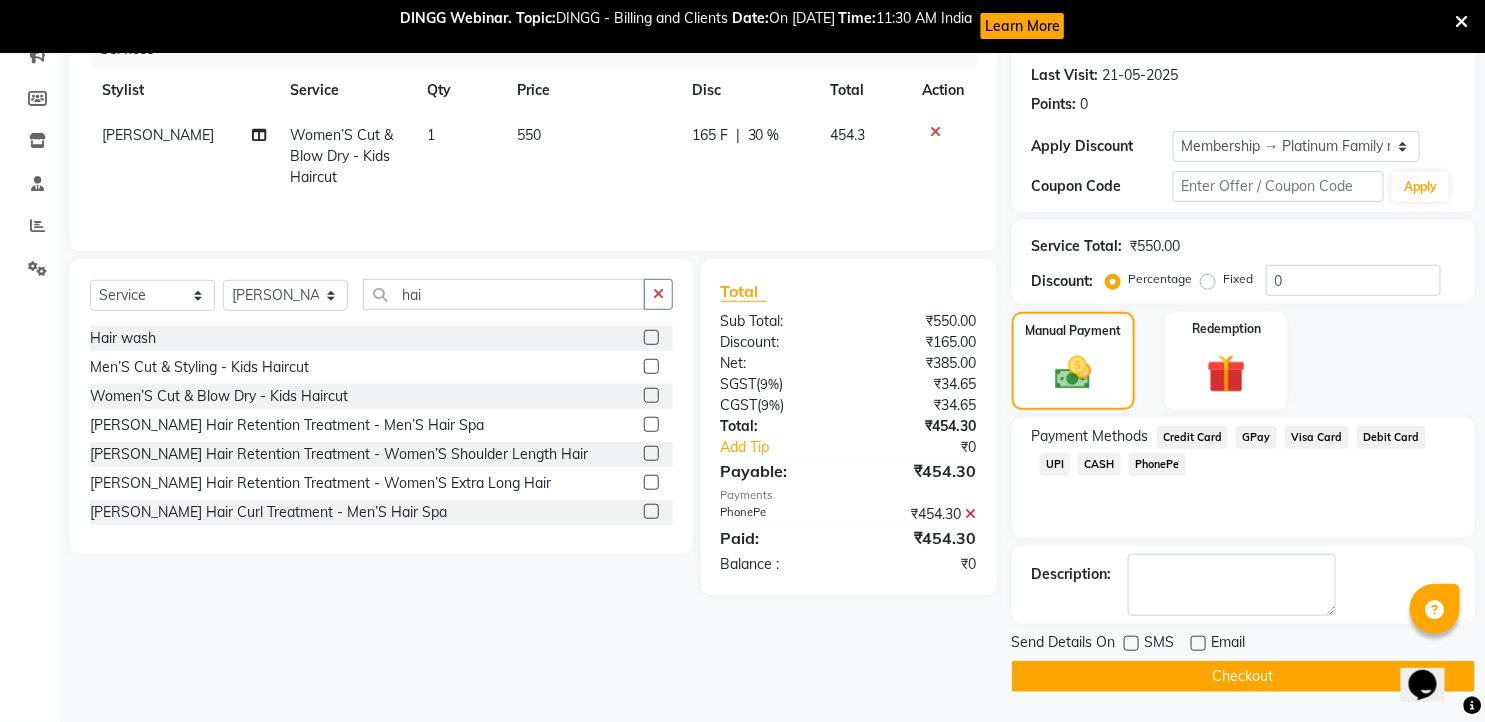 click on "Checkout" 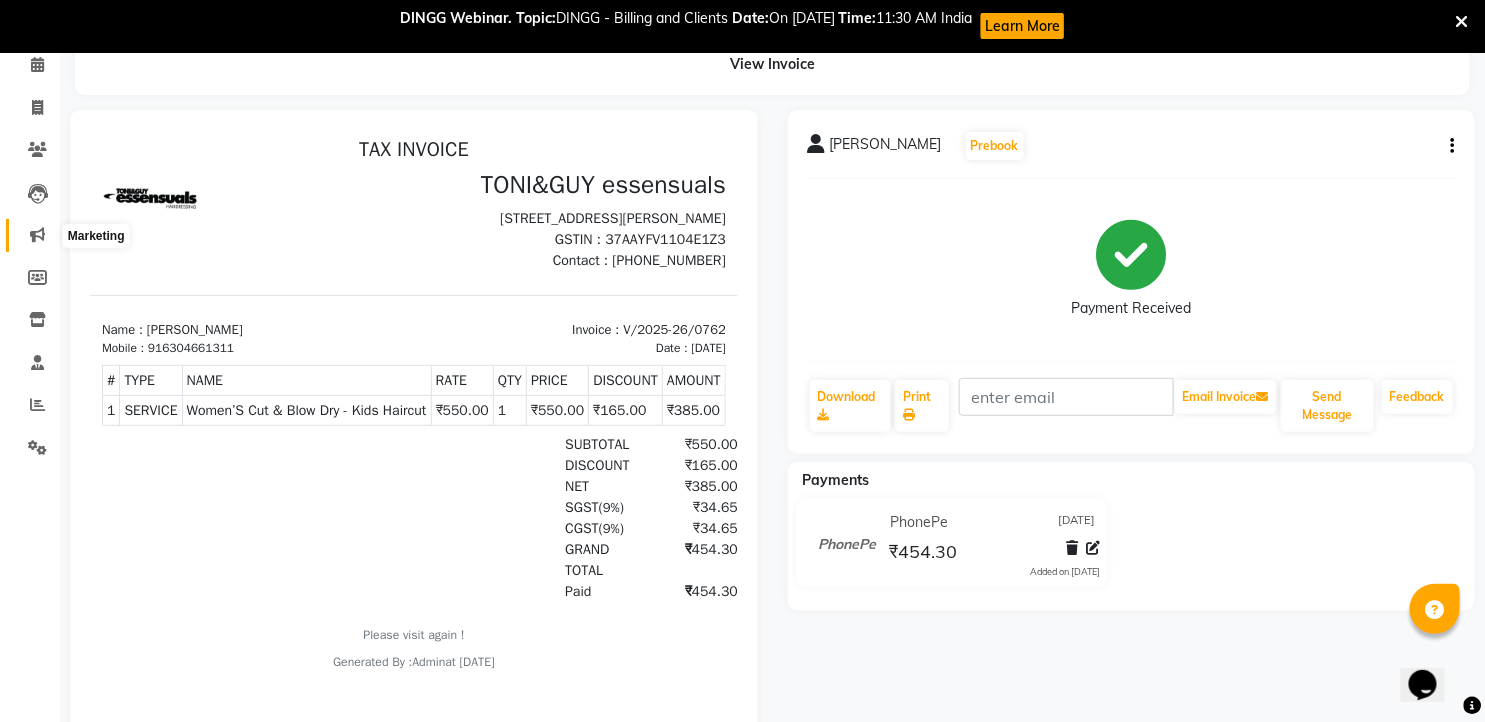 scroll, scrollTop: 0, scrollLeft: 0, axis: both 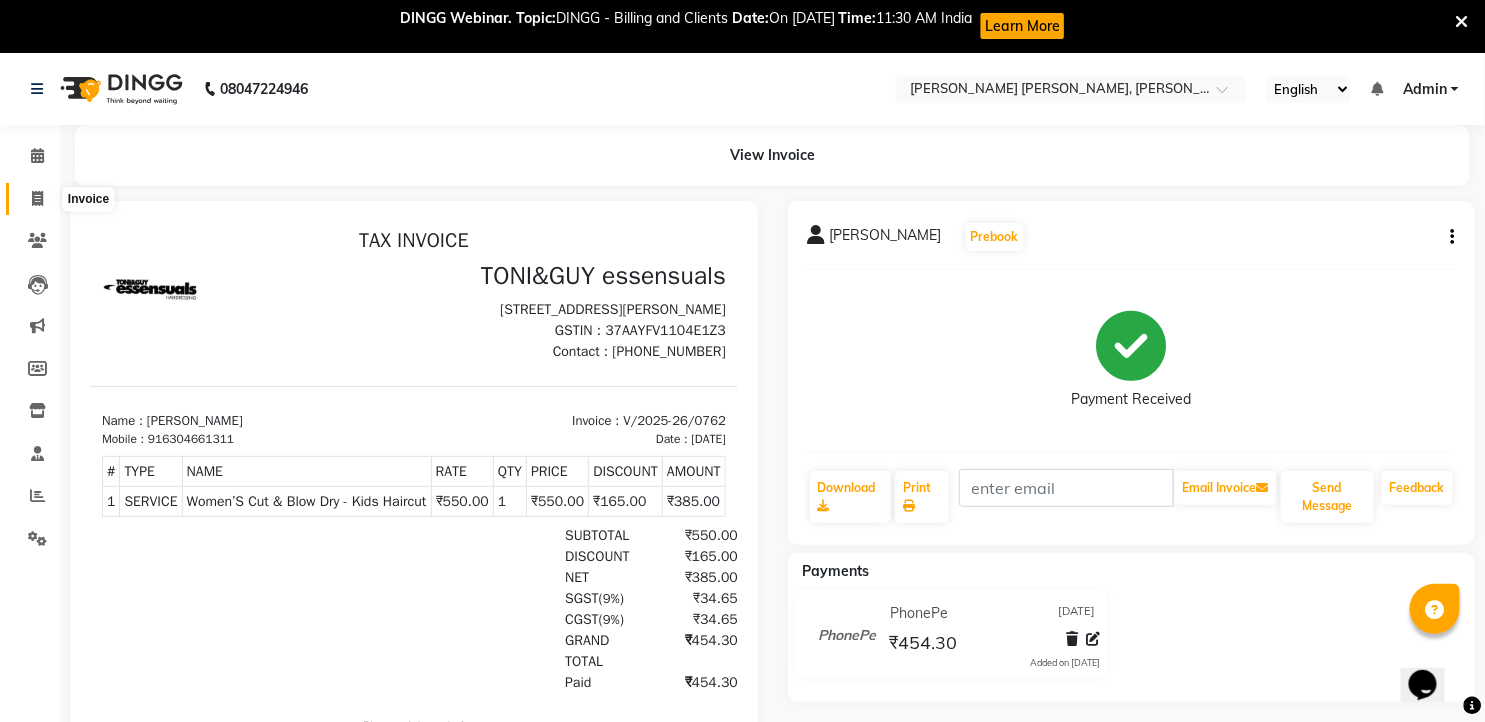 click 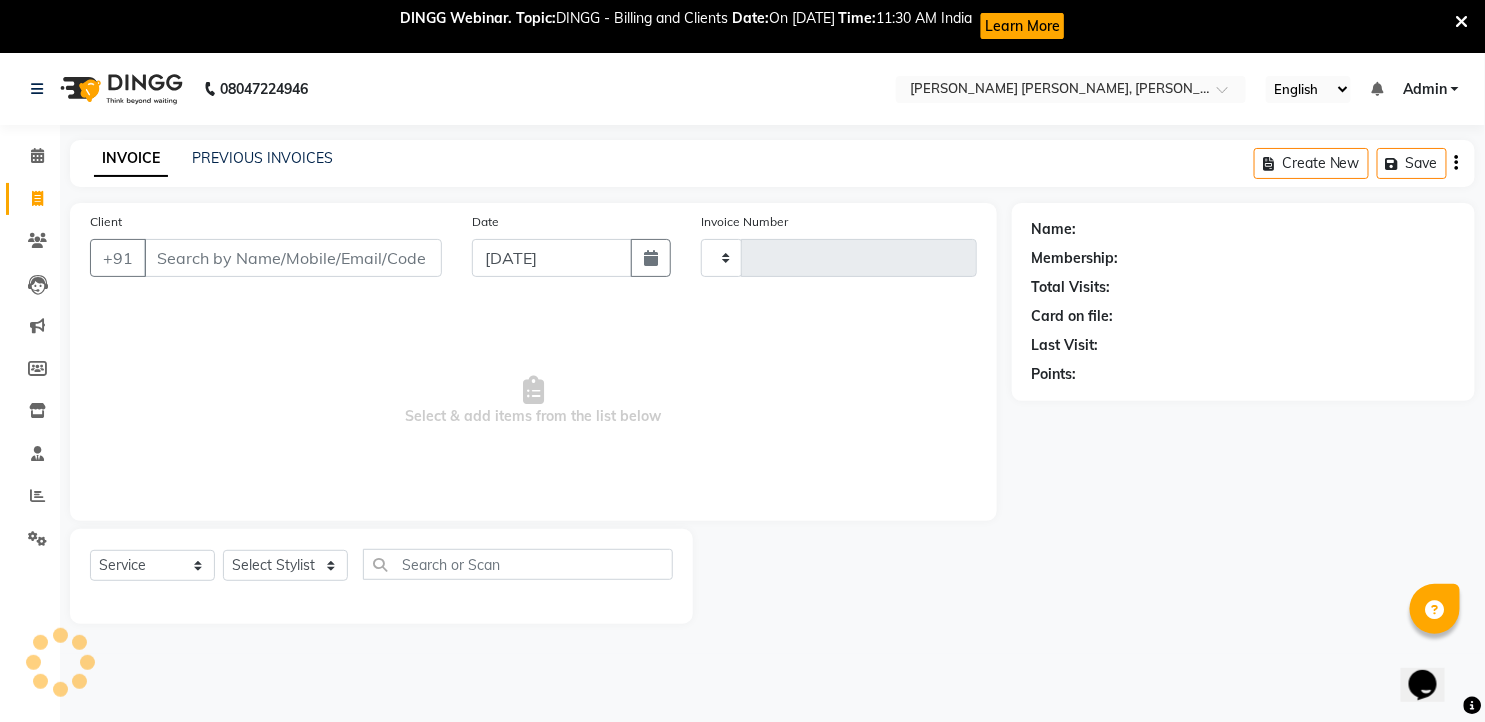 scroll, scrollTop: 53, scrollLeft: 0, axis: vertical 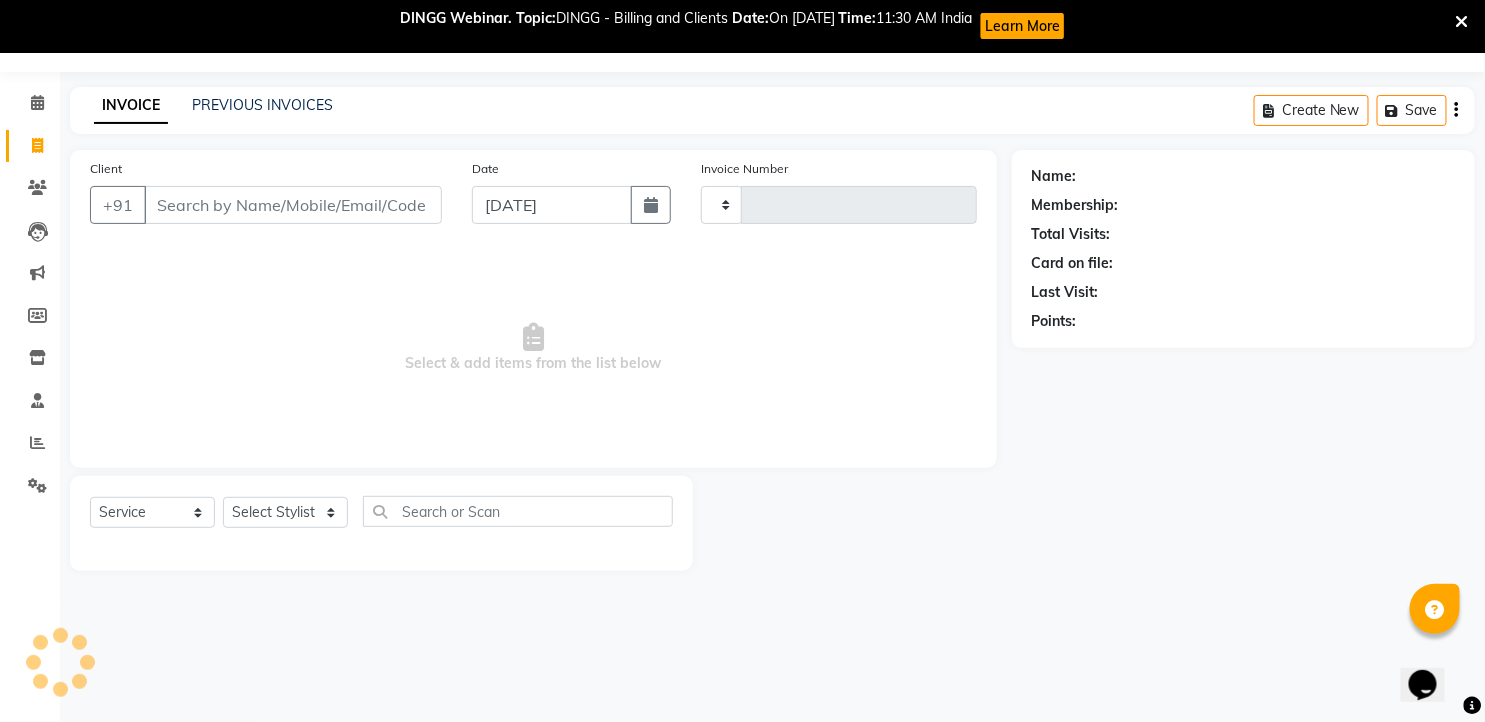 type on "0763" 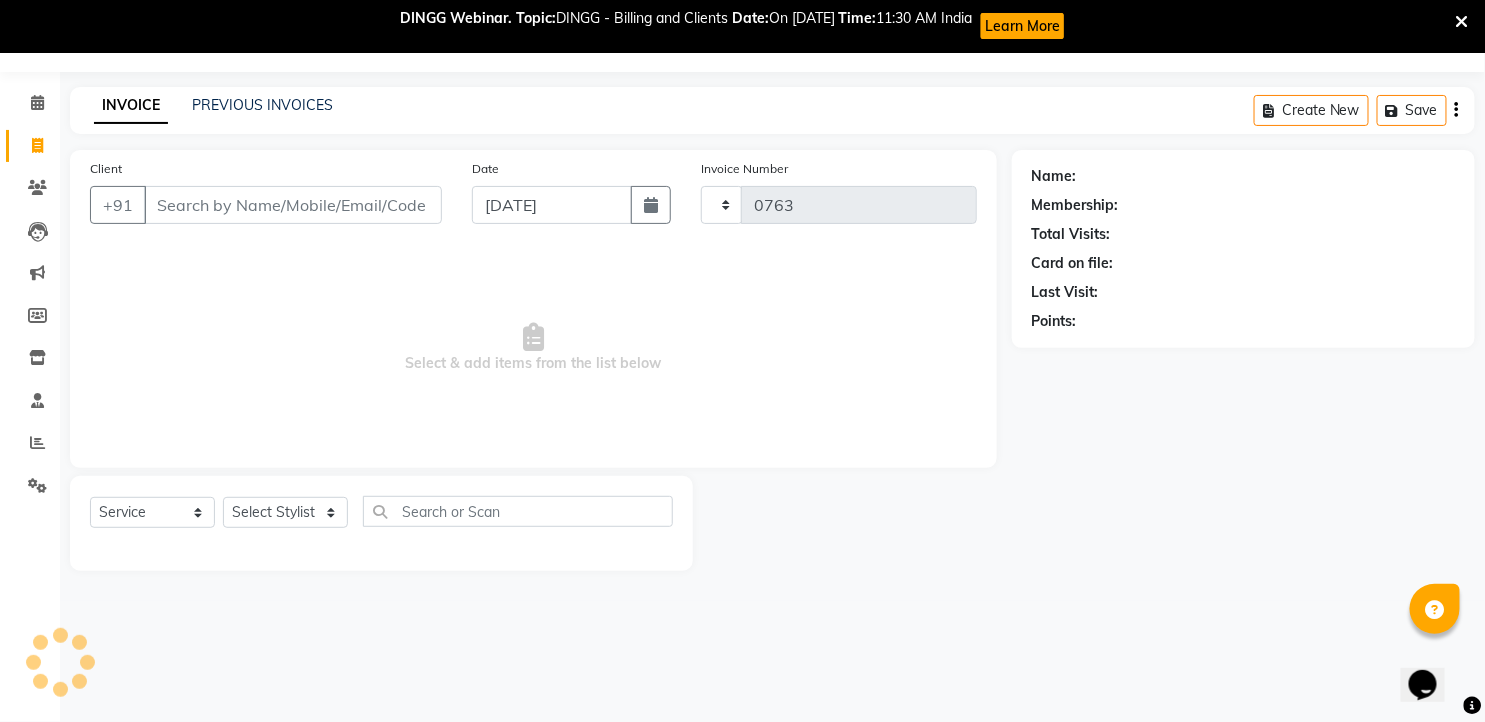 select on "7150" 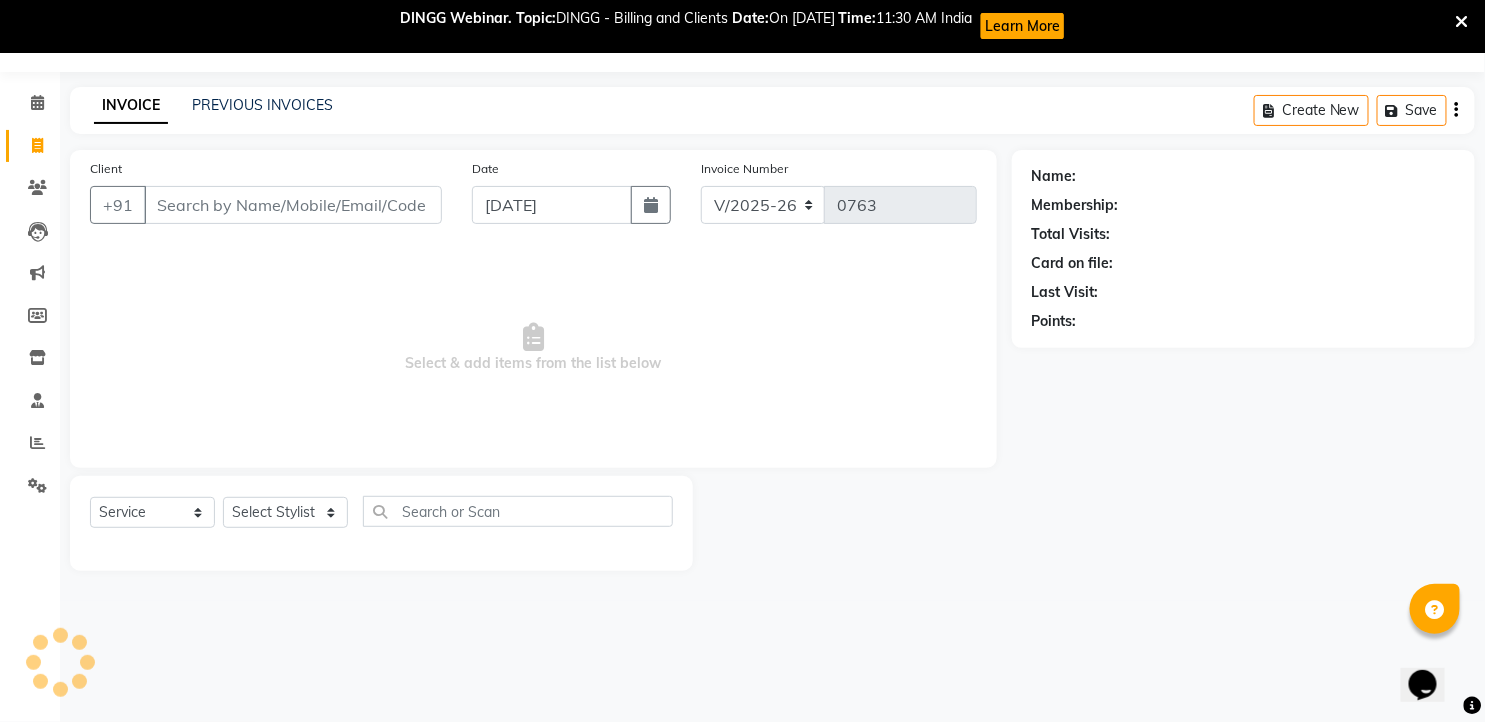 click on "Client" at bounding box center [293, 205] 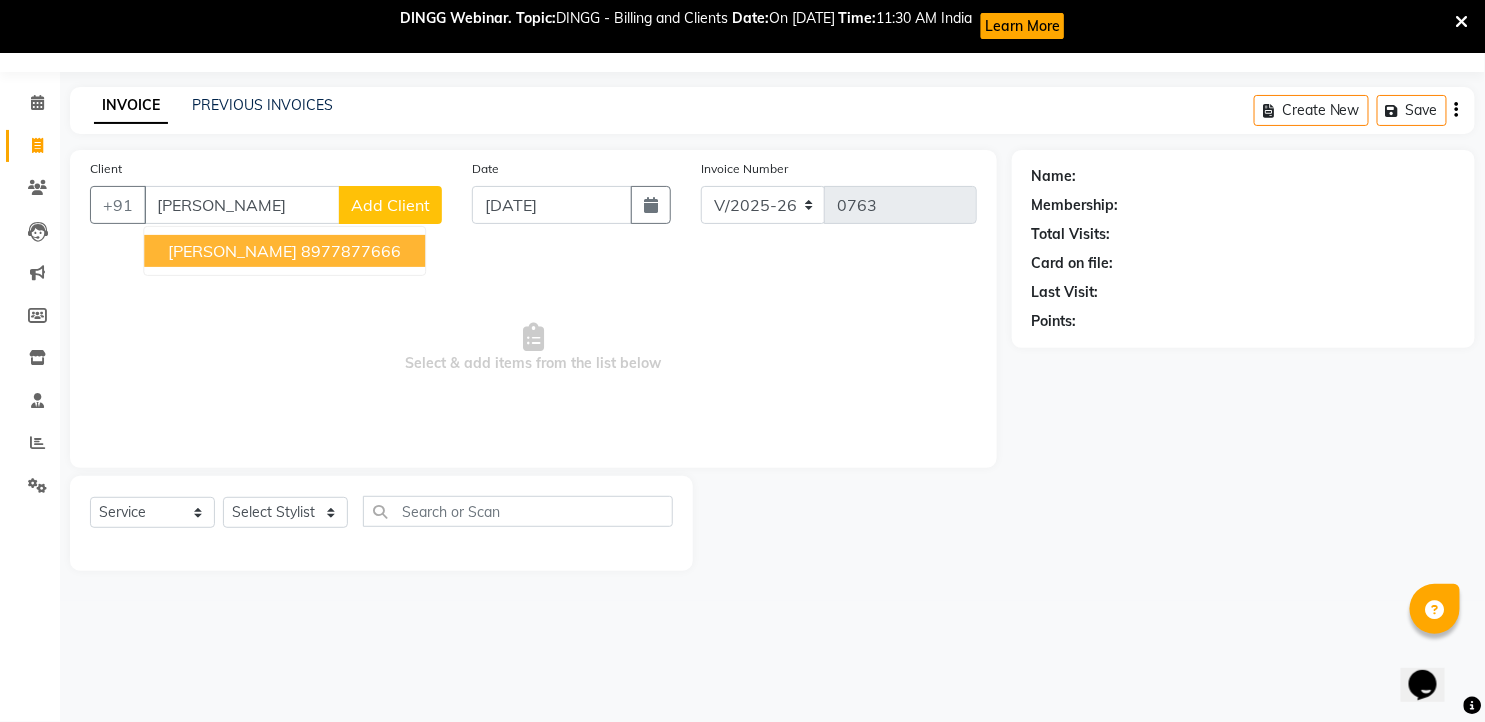 click on "8977877666" at bounding box center [351, 251] 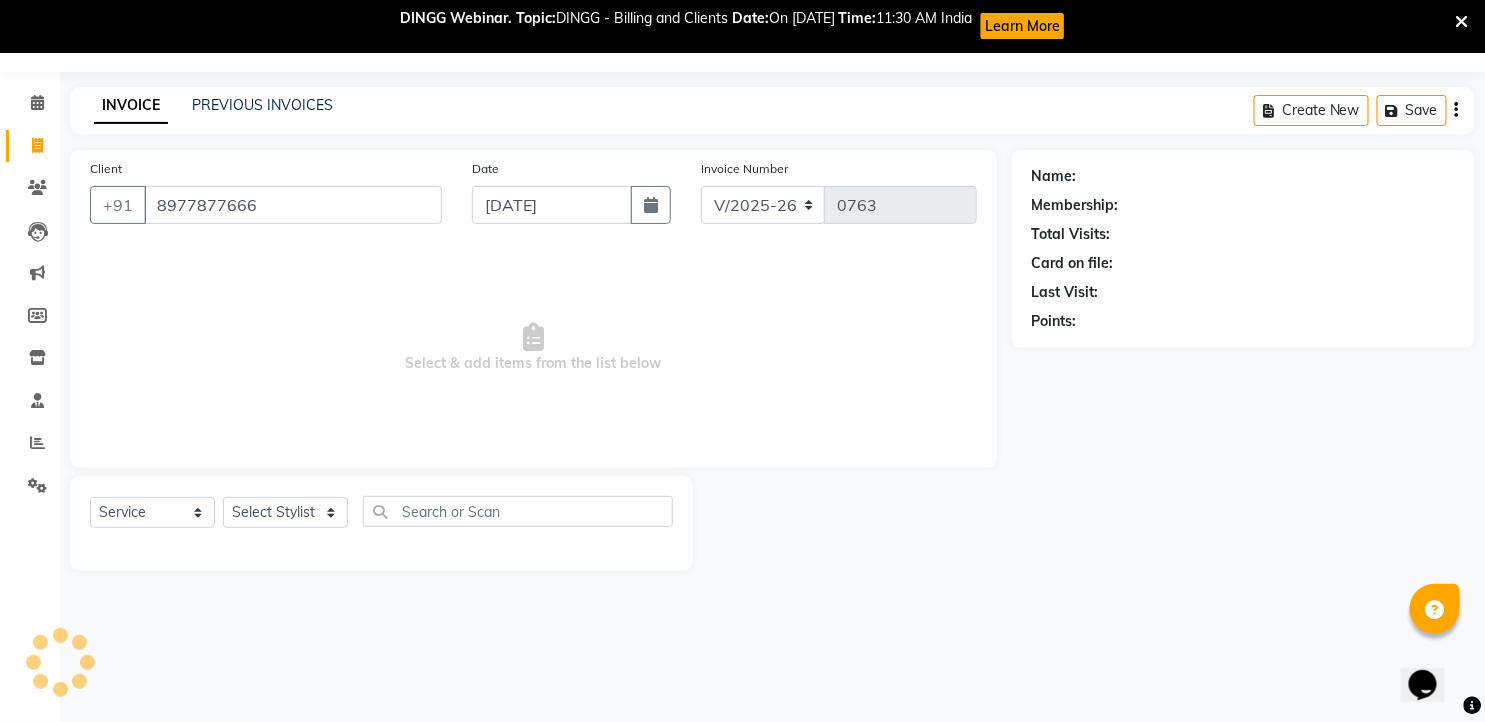 type on "8977877666" 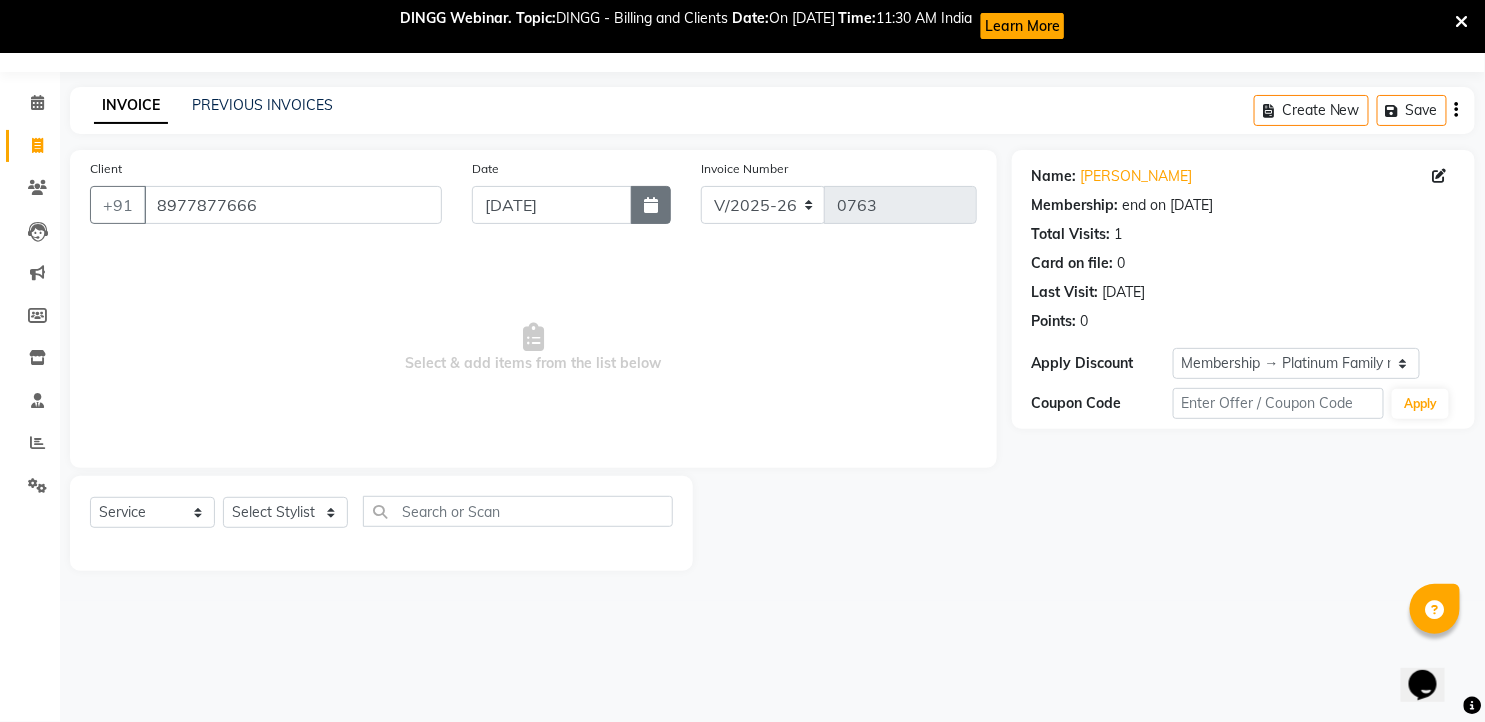 click 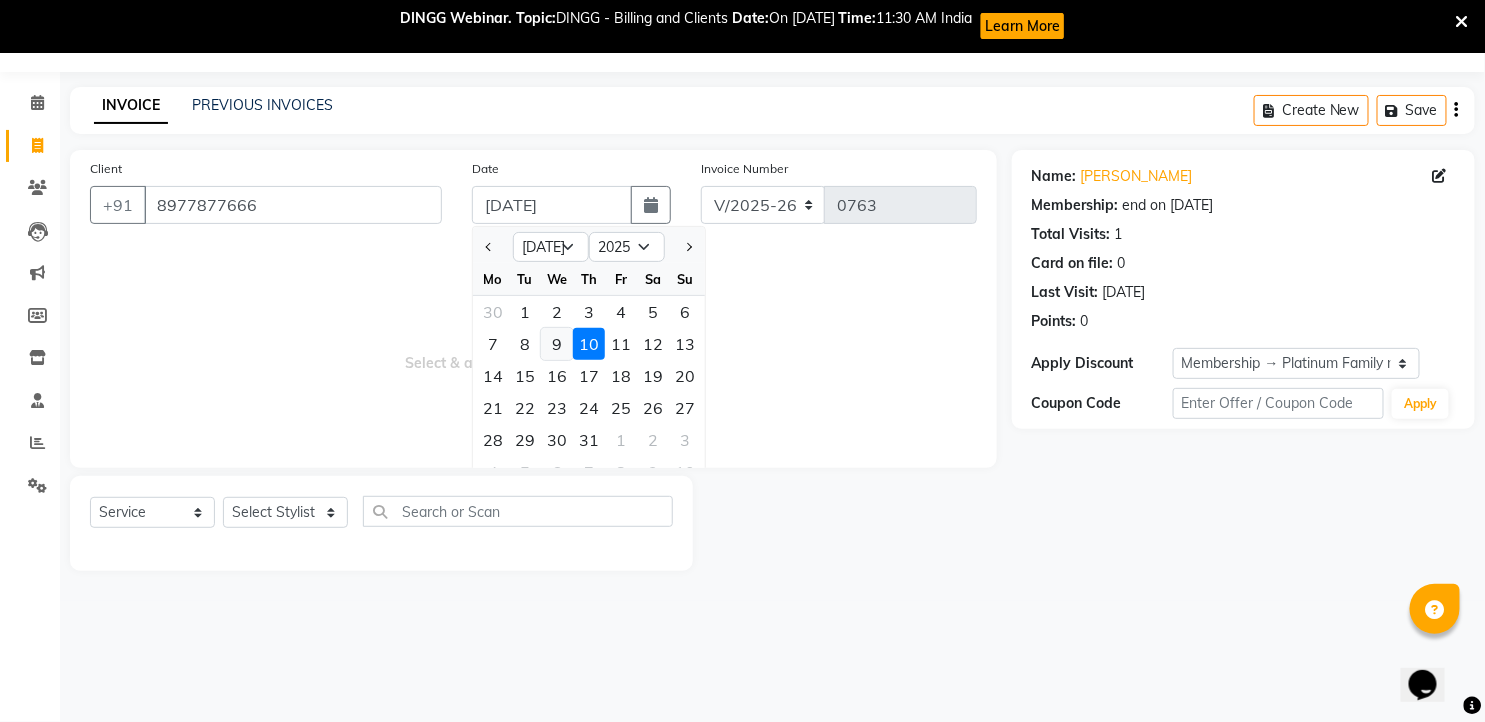 click on "9" 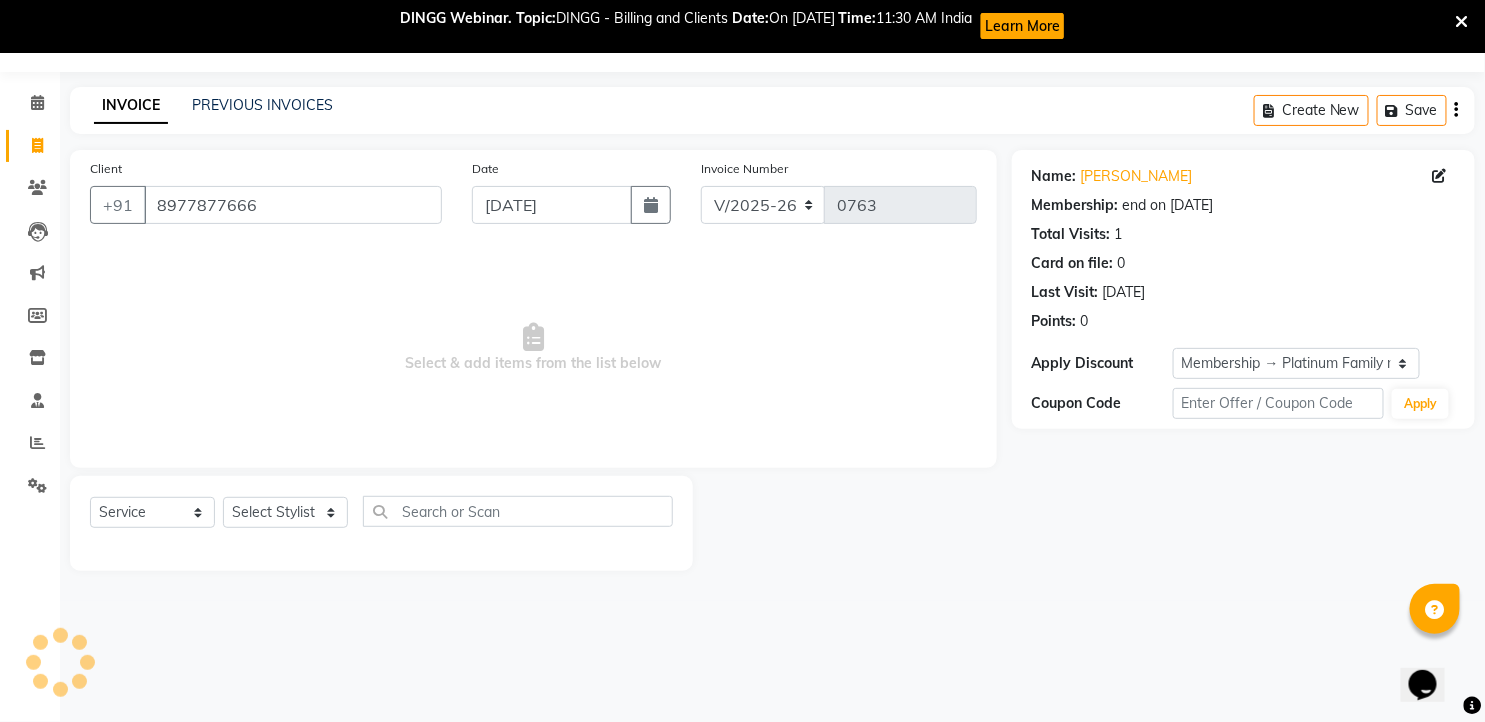 click on "Select & add items from the list below" at bounding box center (533, 348) 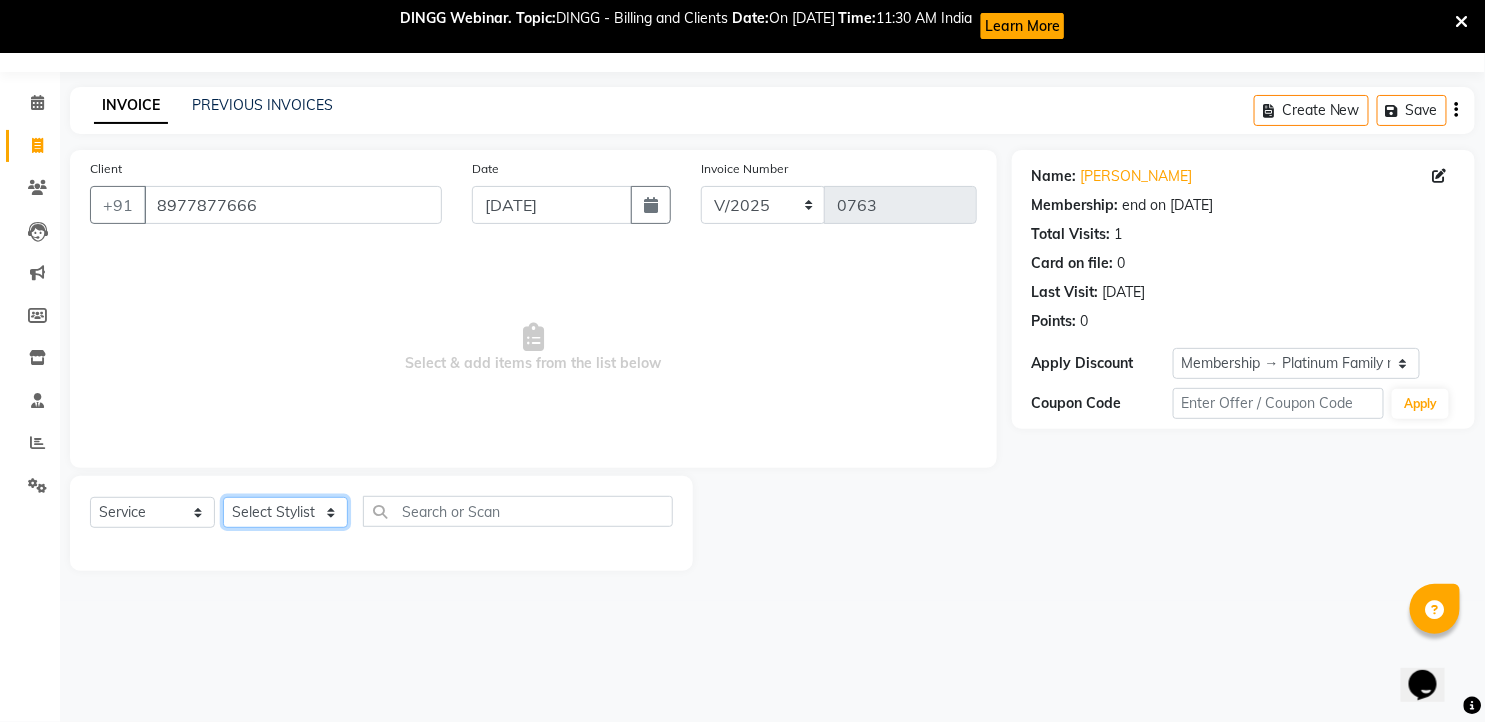 click on "Select Stylist faizz [PERSON_NAME] [PERSON_NAME] sree Manager [PERSON_NAME]" 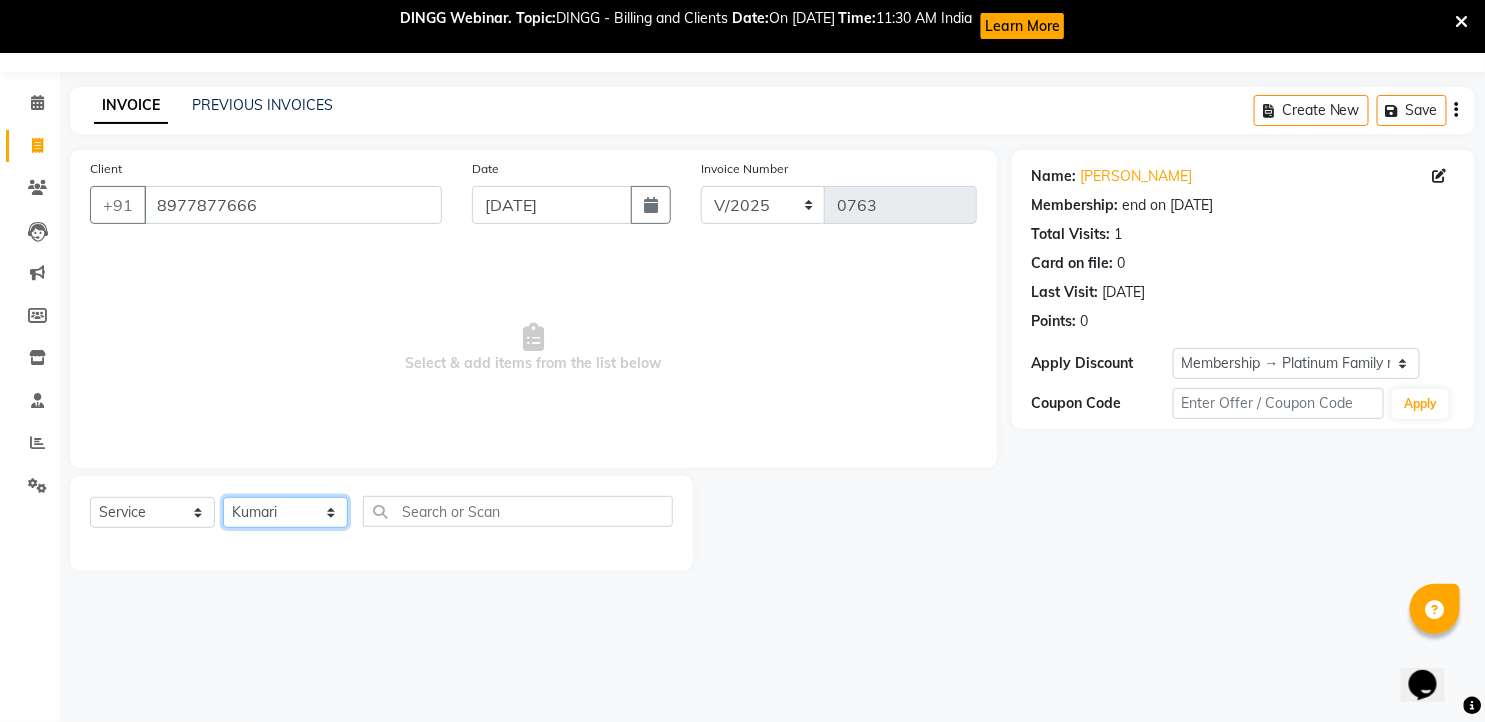 click on "Select Stylist faizz [PERSON_NAME] [PERSON_NAME] sree Manager [PERSON_NAME]" 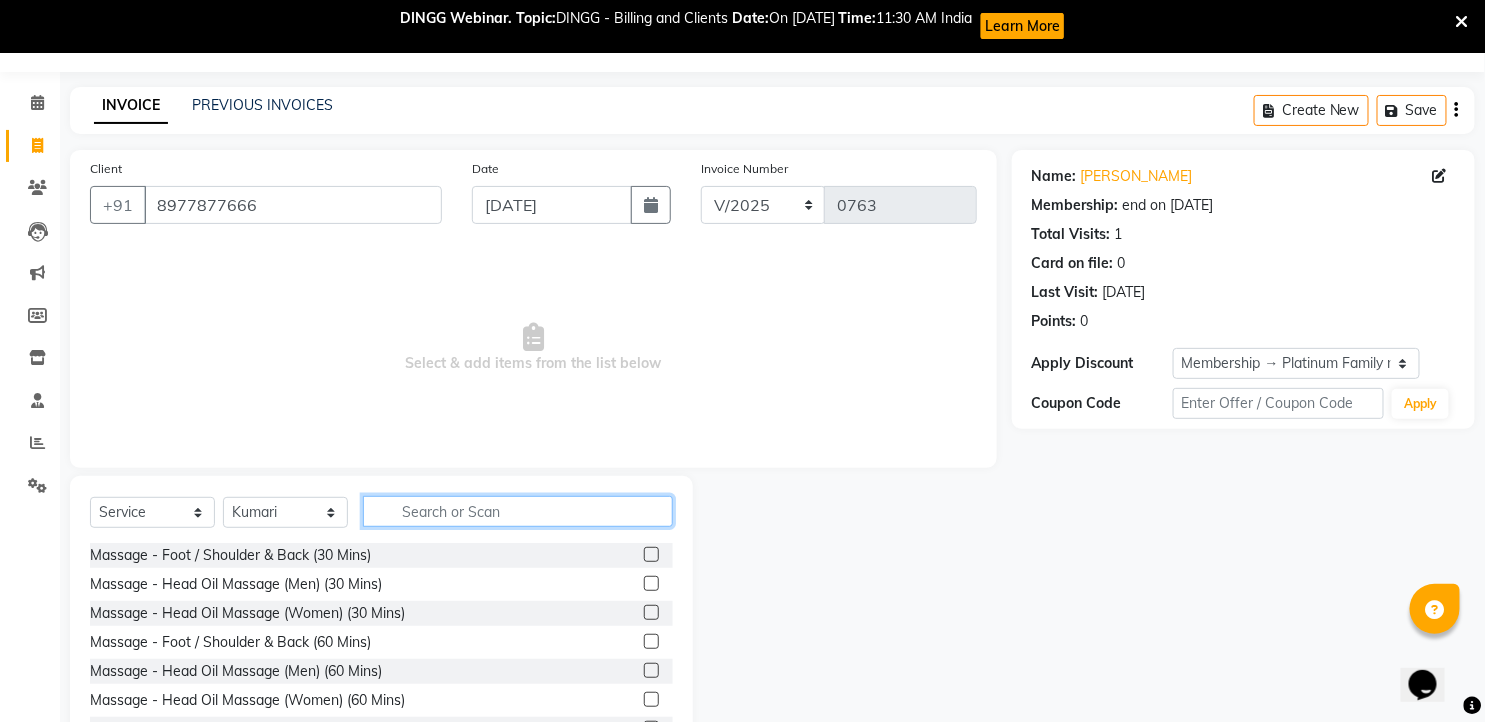 click 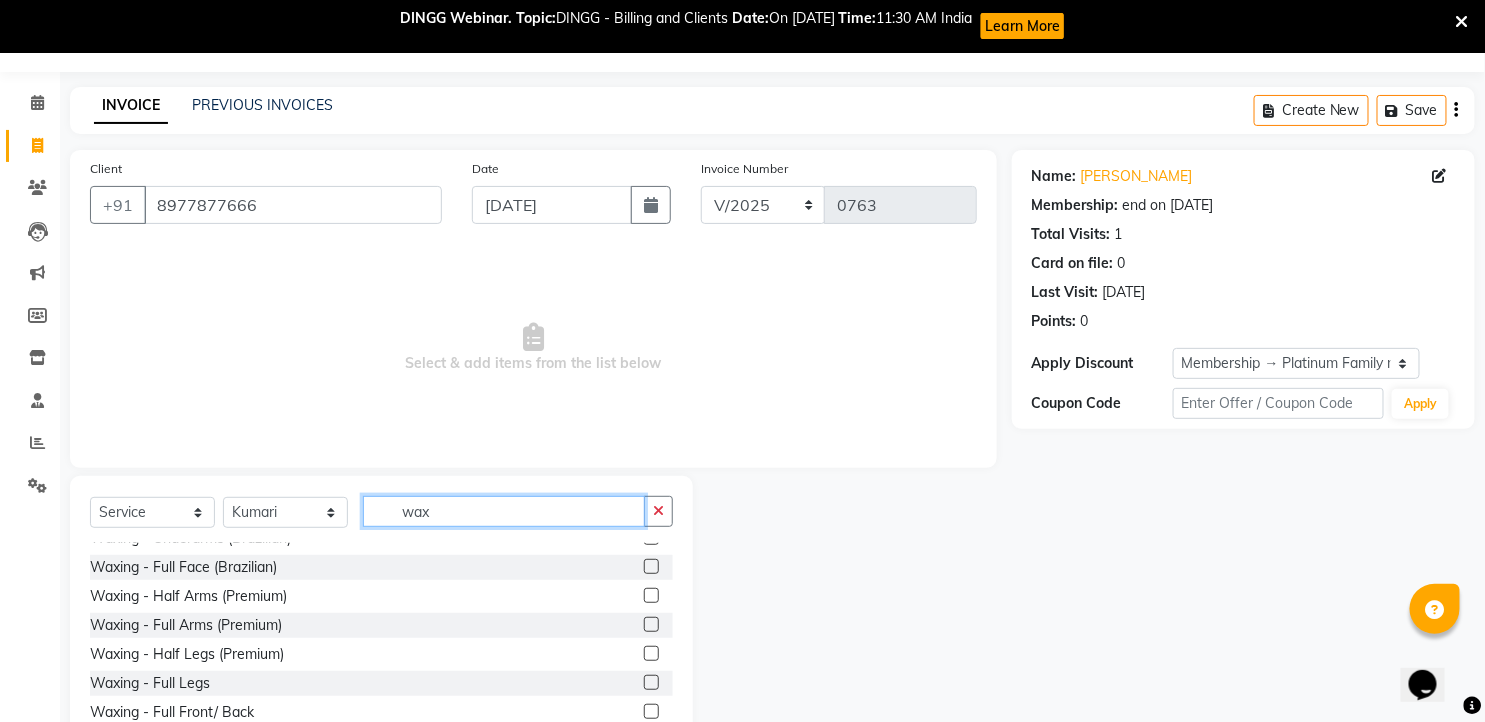 scroll, scrollTop: 222, scrollLeft: 0, axis: vertical 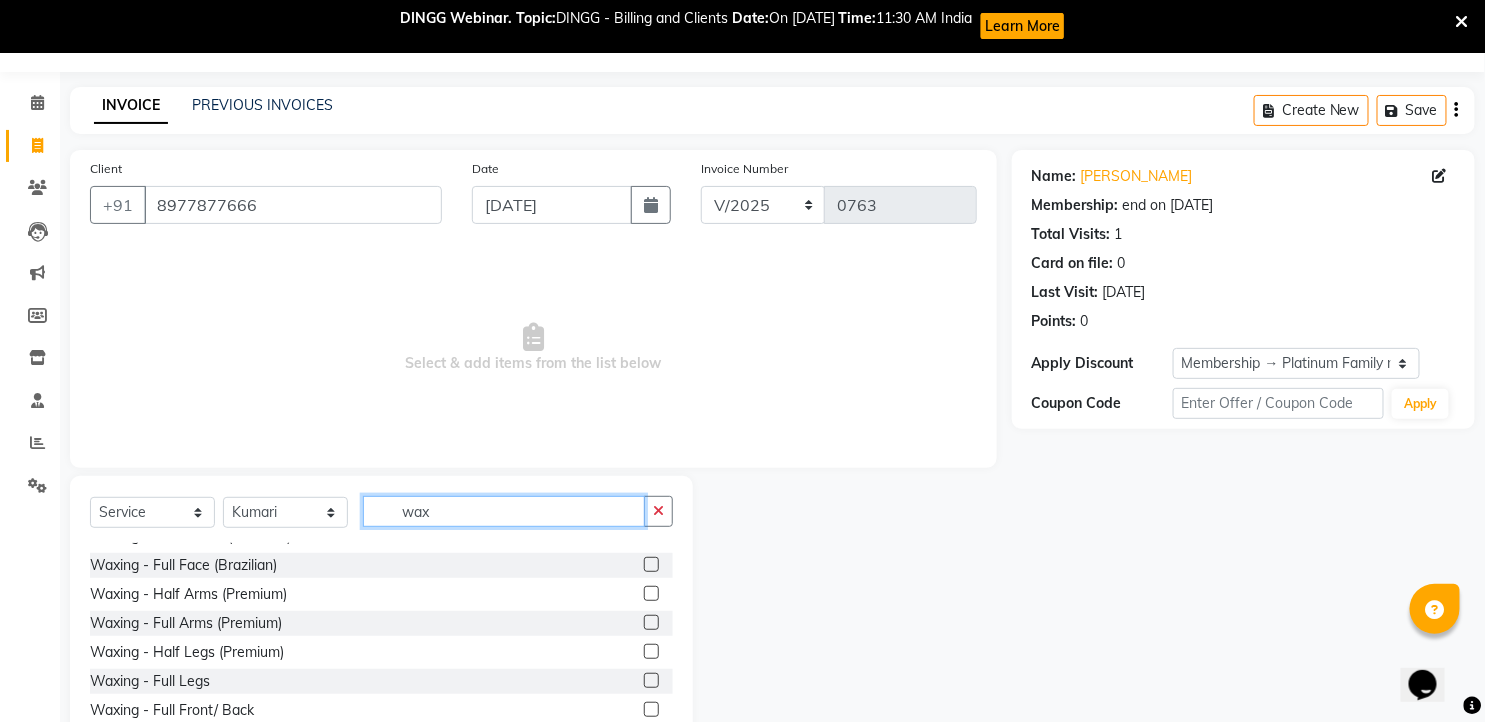 type on "wax" 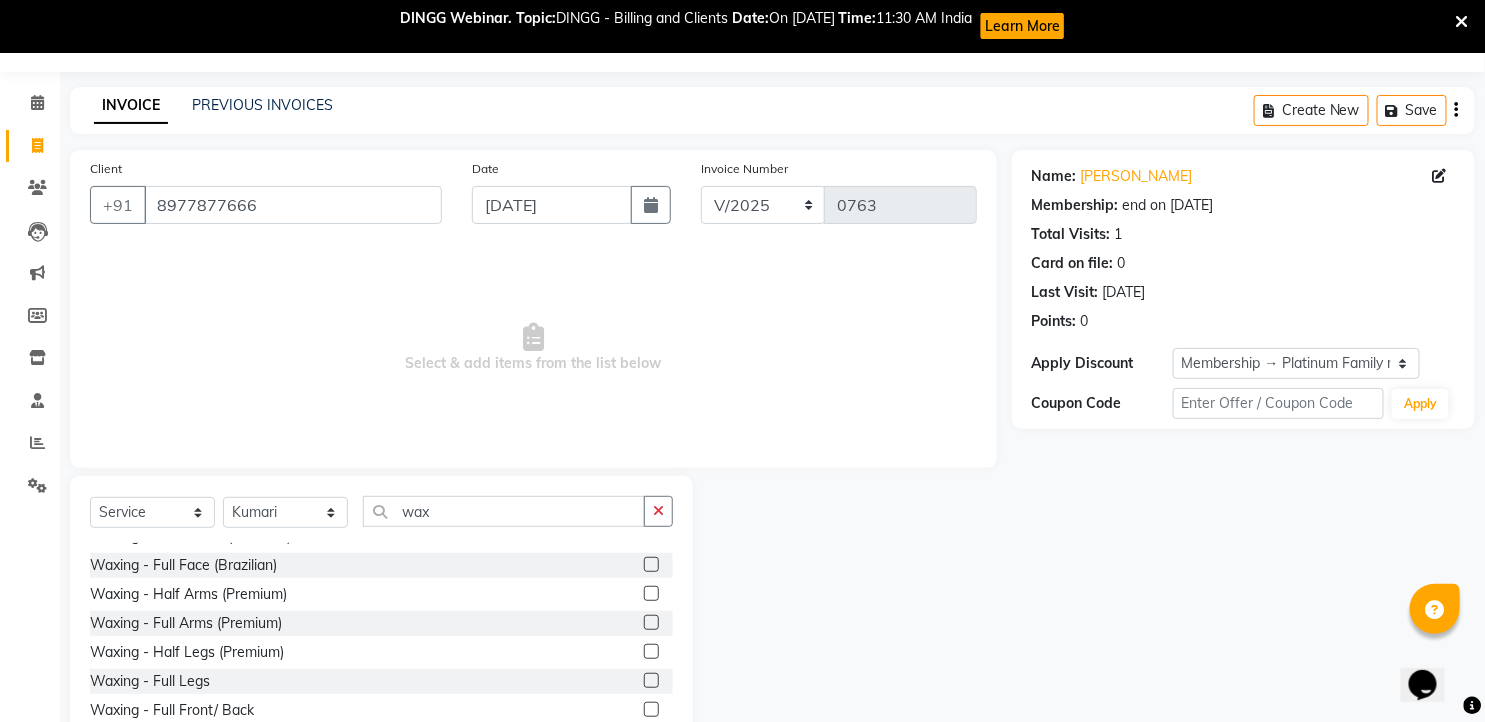 click 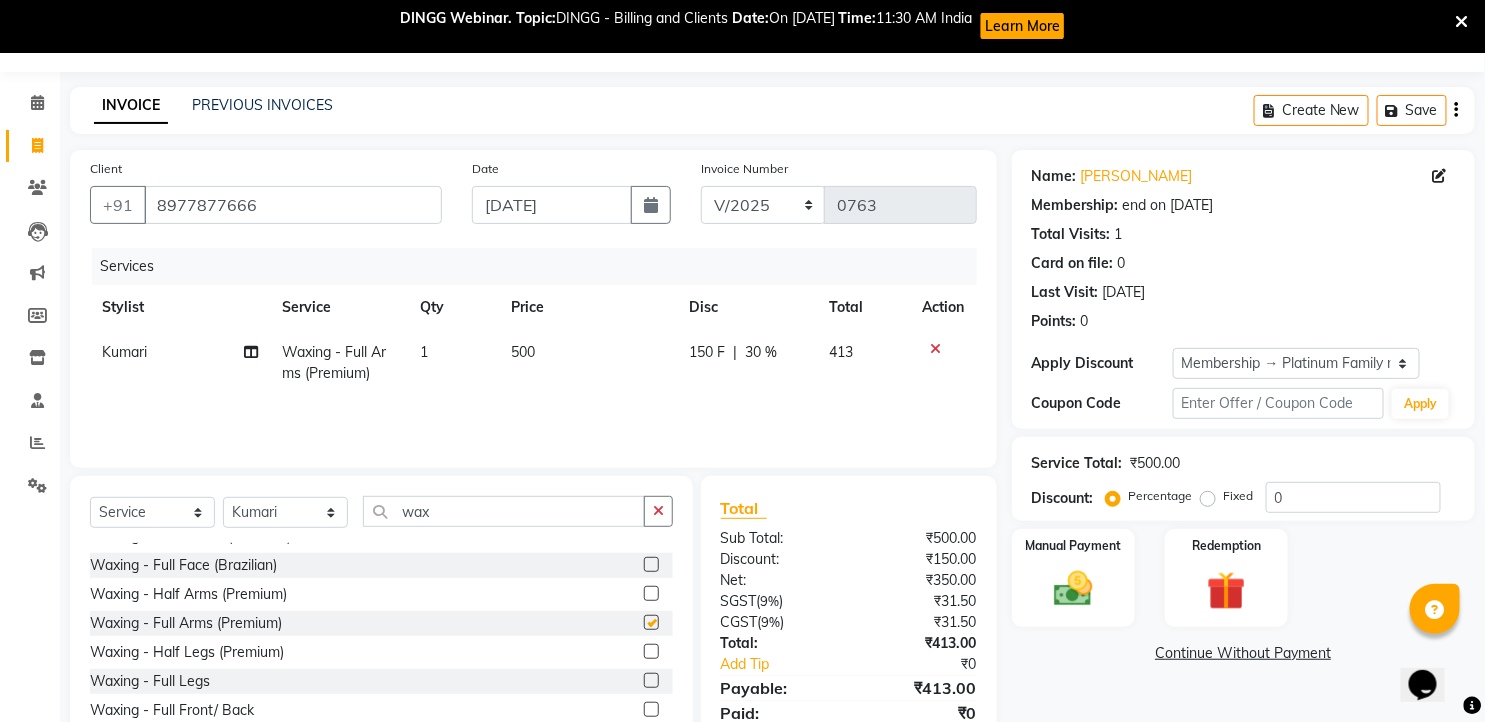checkbox on "false" 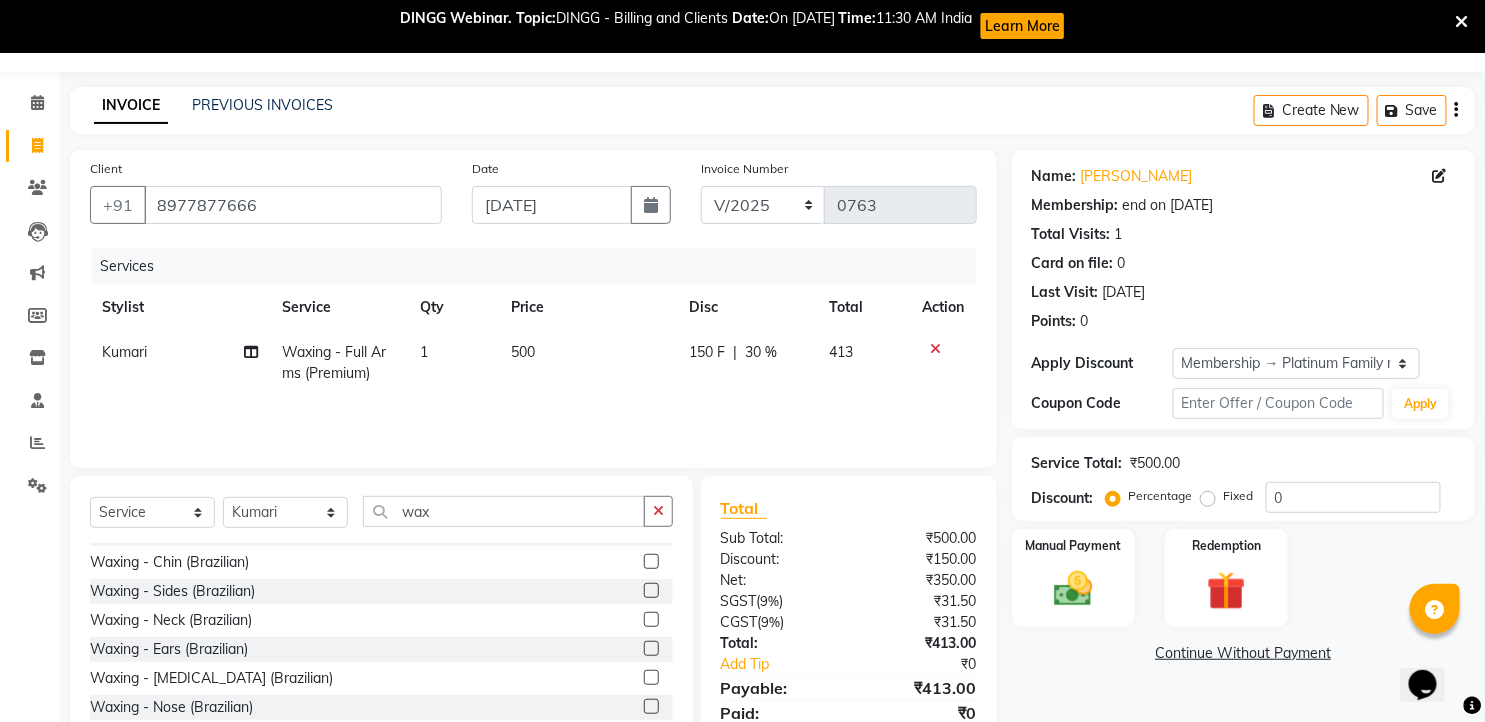 scroll, scrollTop: 0, scrollLeft: 0, axis: both 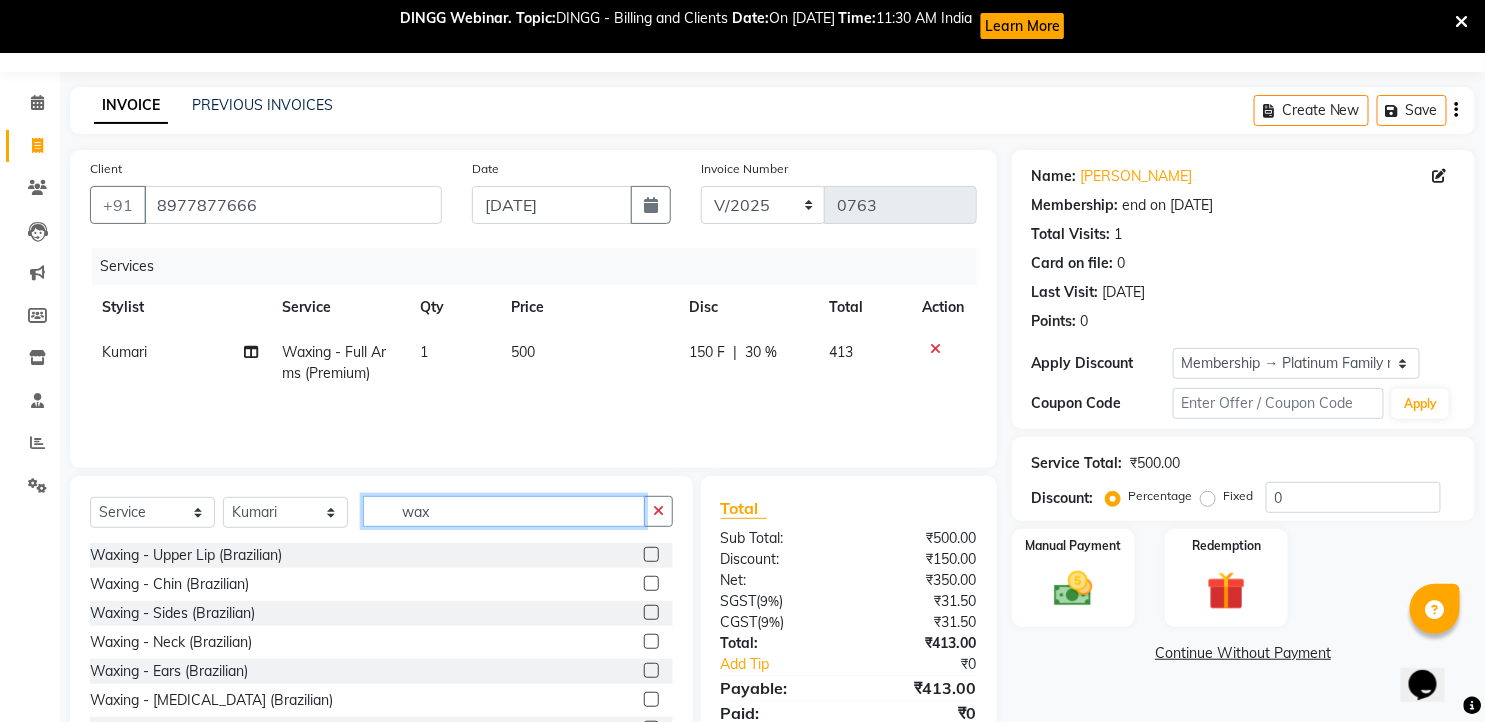 drag, startPoint x: 434, startPoint y: 510, endPoint x: 402, endPoint y: 510, distance: 32 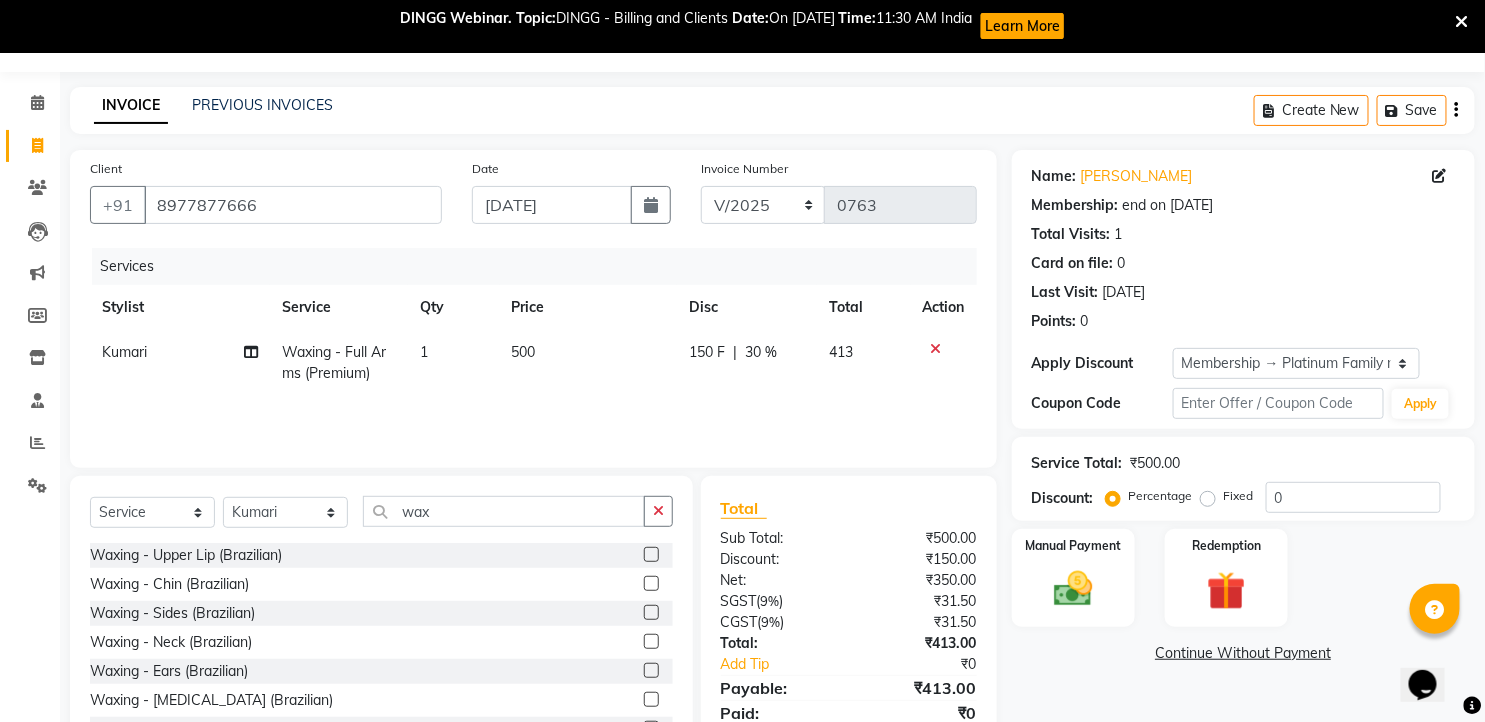 click on "Waxing - Sides (Brazilian)" 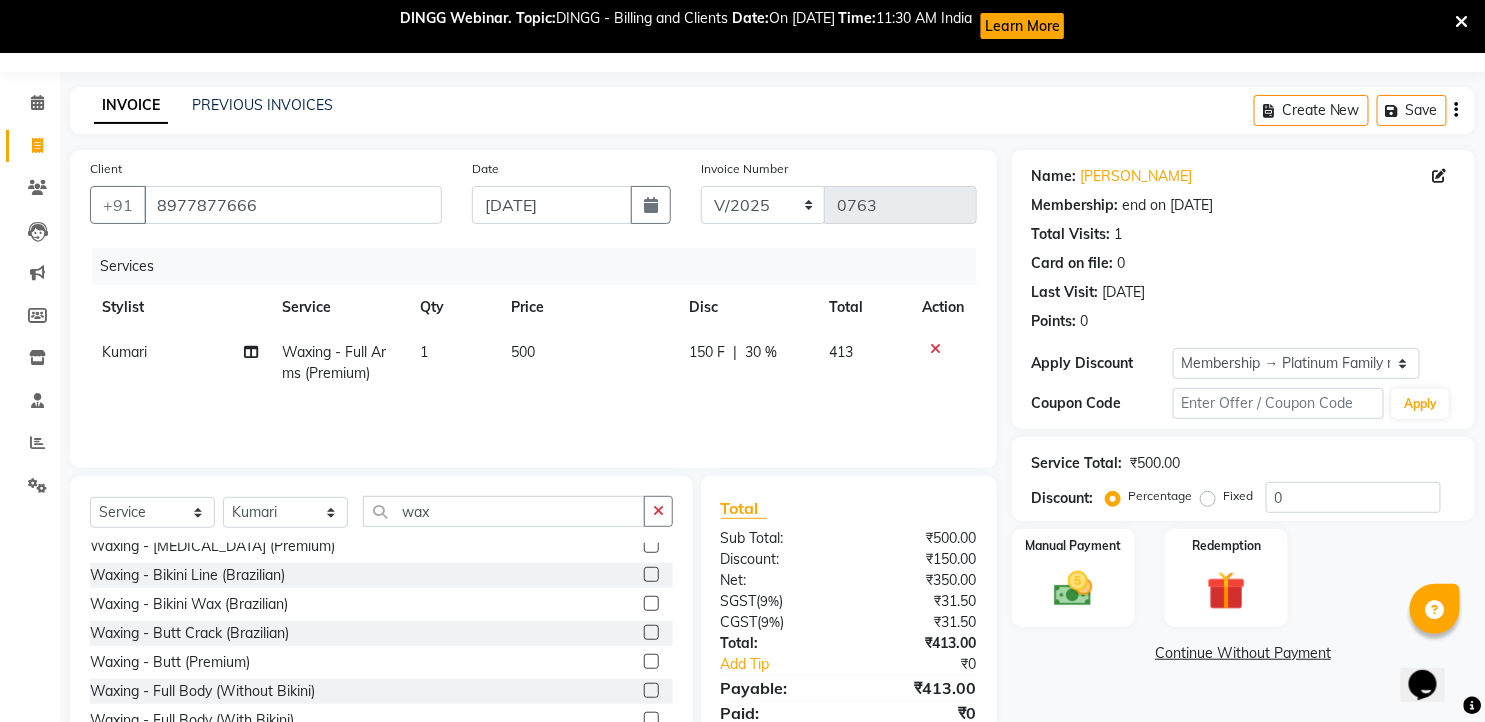 scroll, scrollTop: 466, scrollLeft: 0, axis: vertical 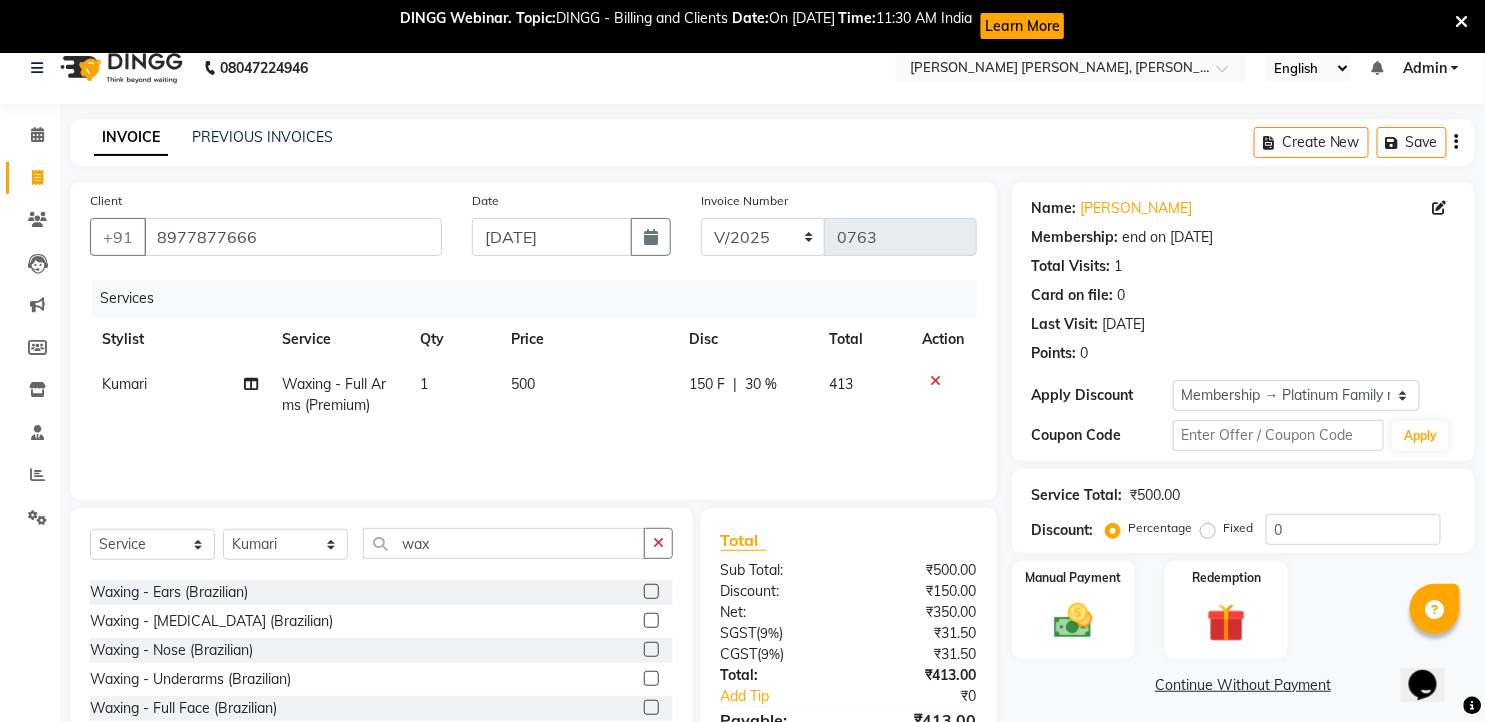 click 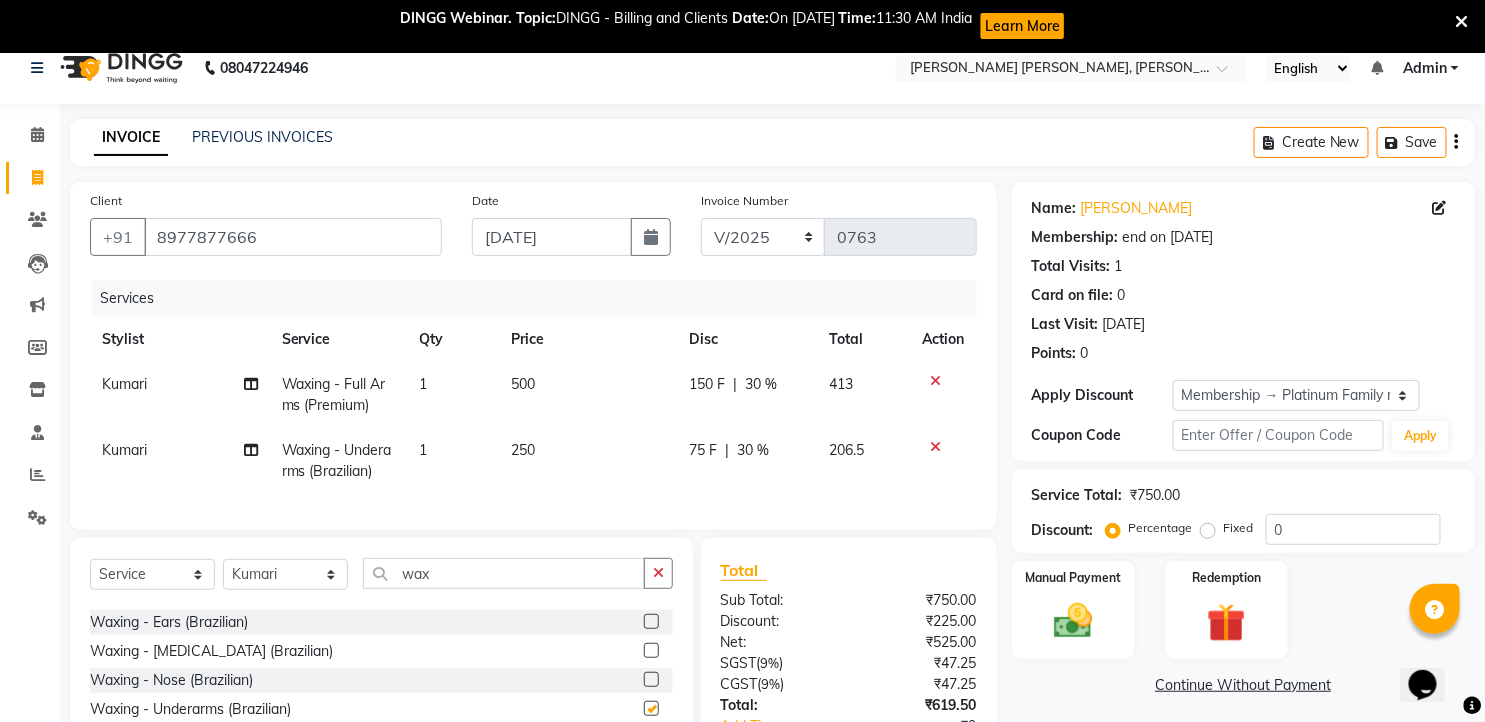 checkbox on "false" 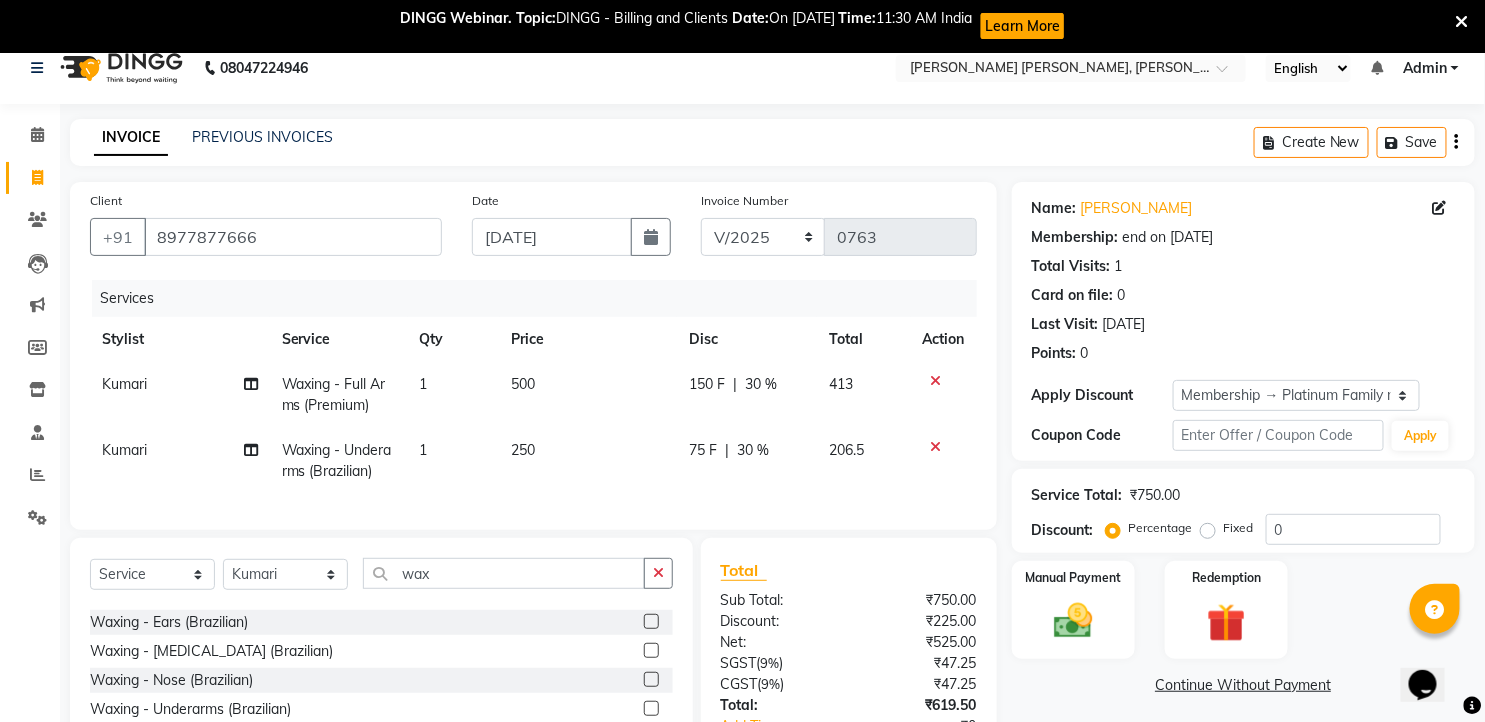 click on "250" 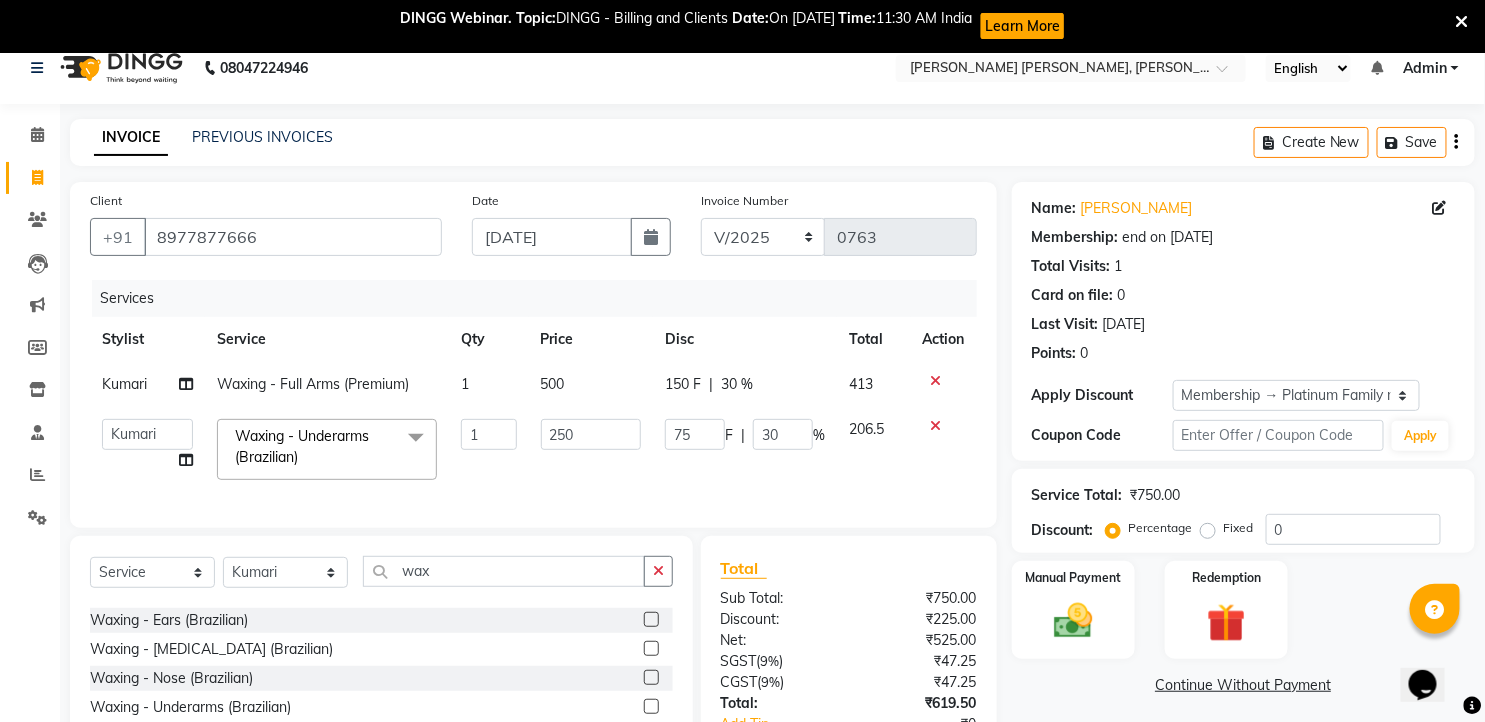 click on "1" 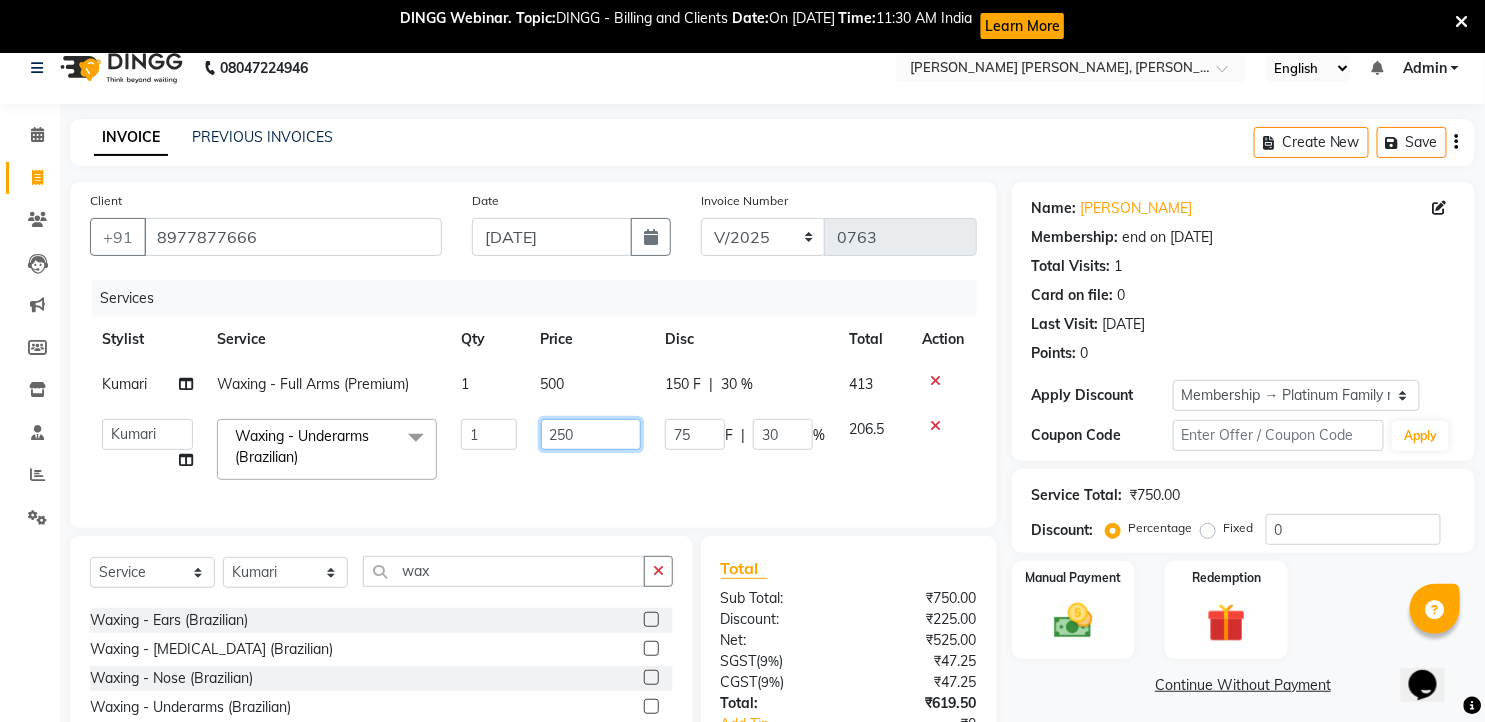drag, startPoint x: 553, startPoint y: 437, endPoint x: 565, endPoint y: 452, distance: 19.209373 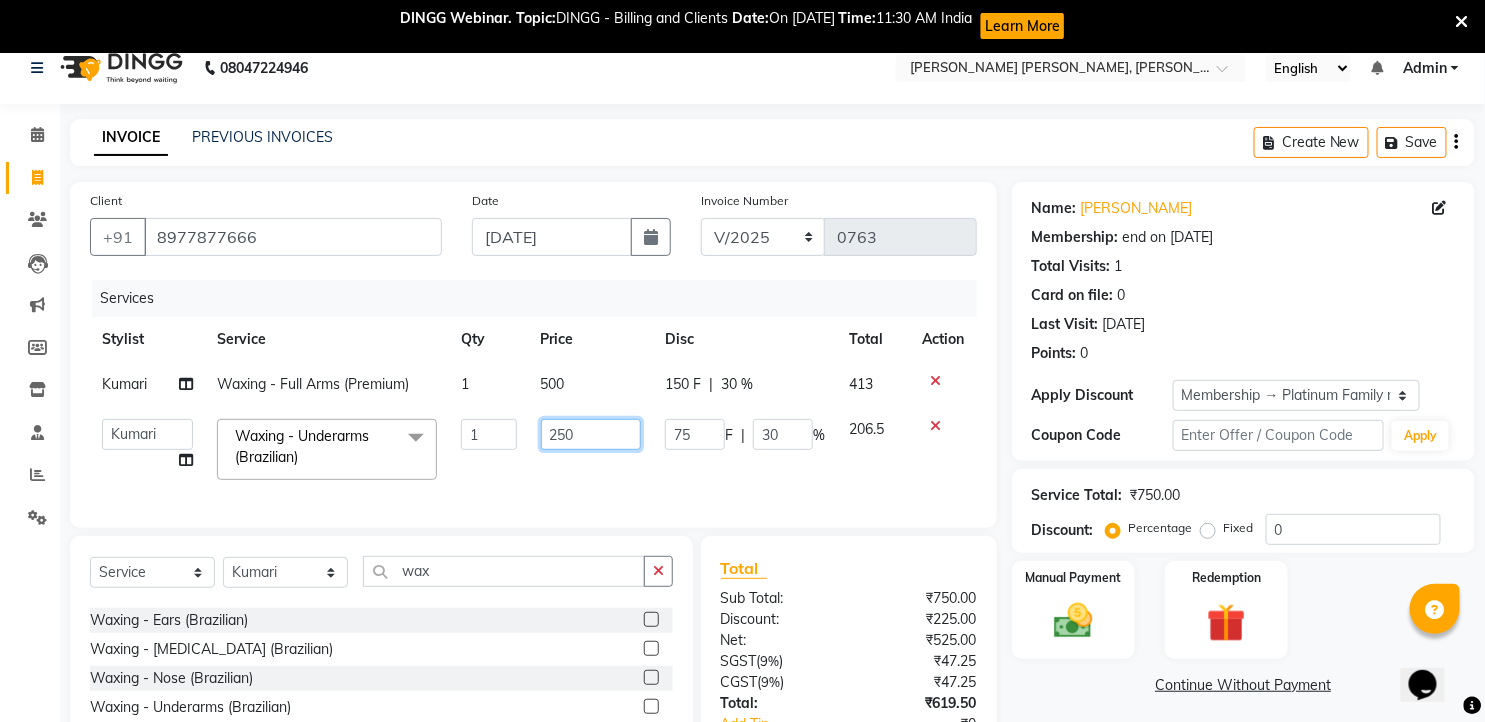click on "250" 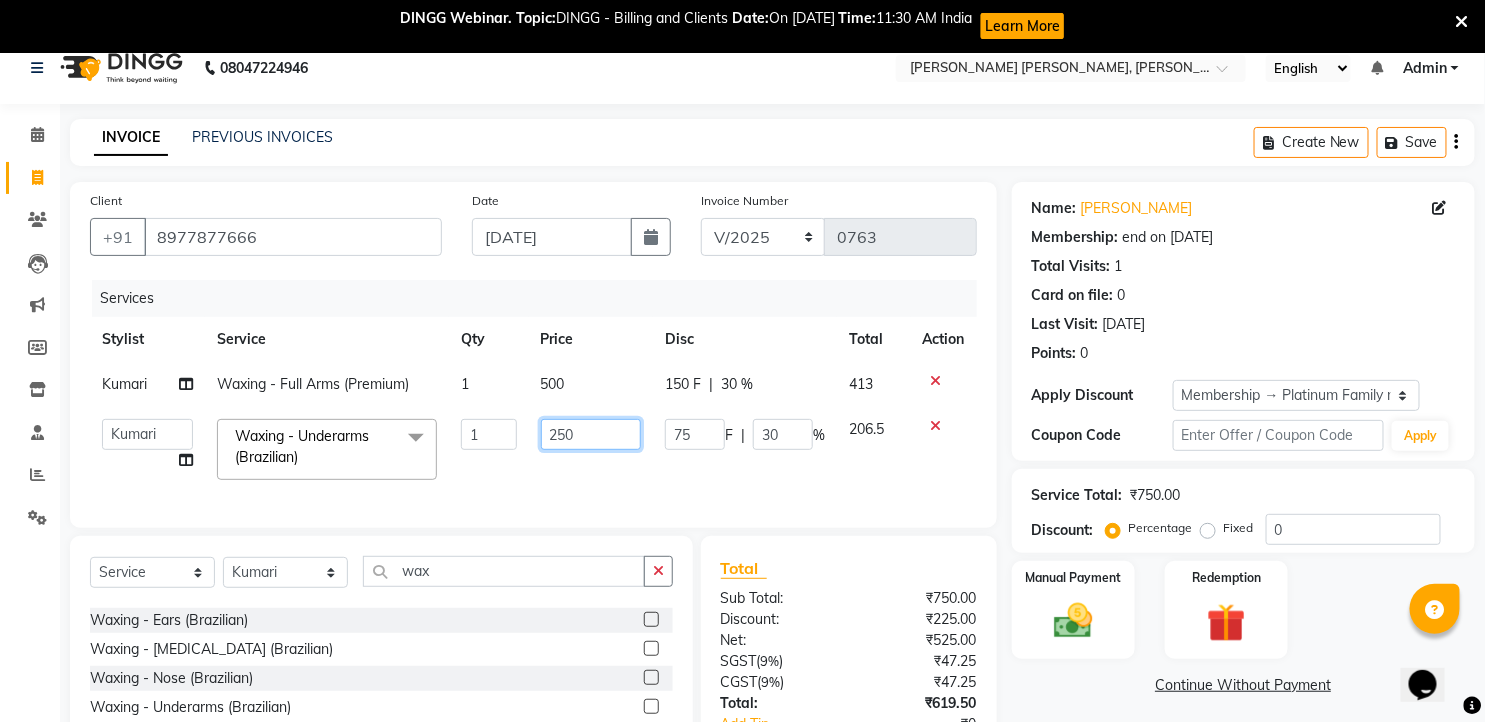 type on "350" 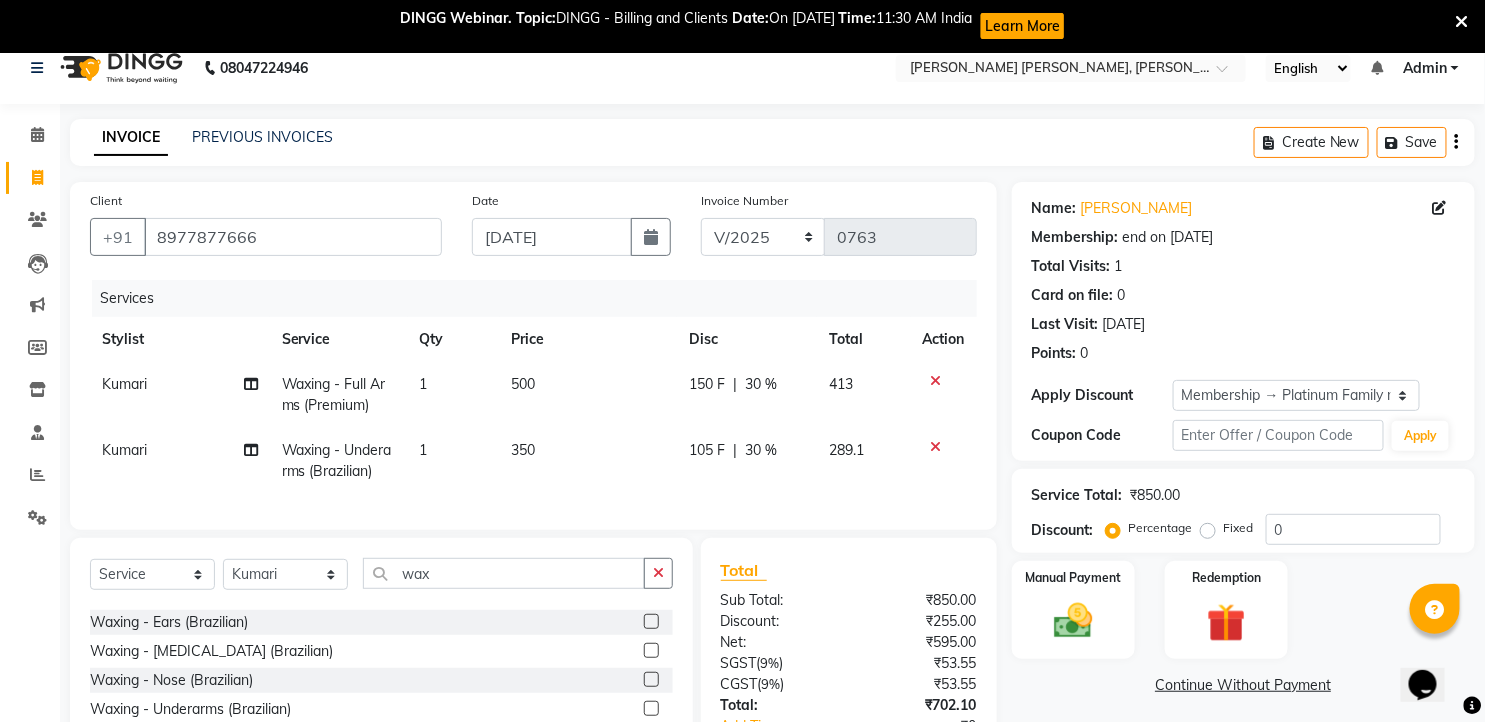click on "105 F | 30 %" 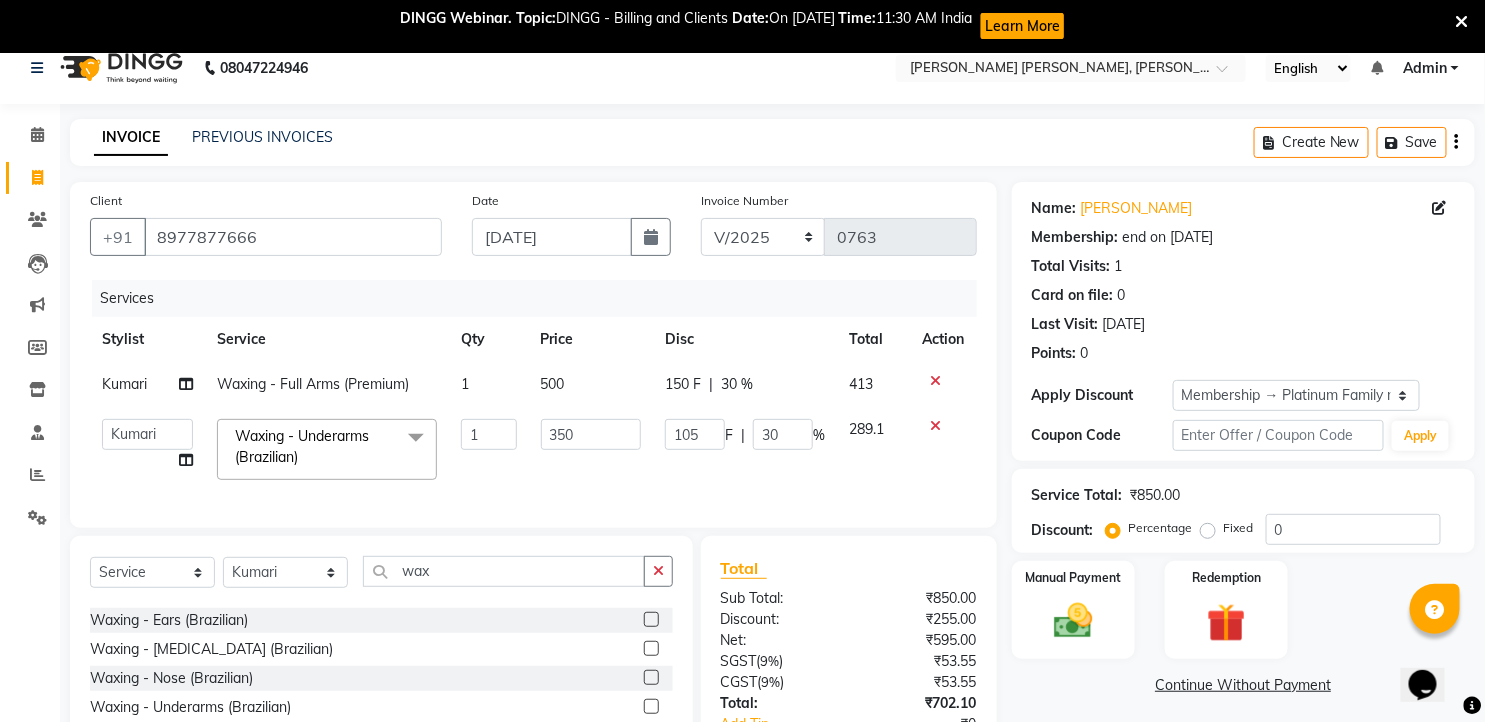 scroll, scrollTop: 176, scrollLeft: 0, axis: vertical 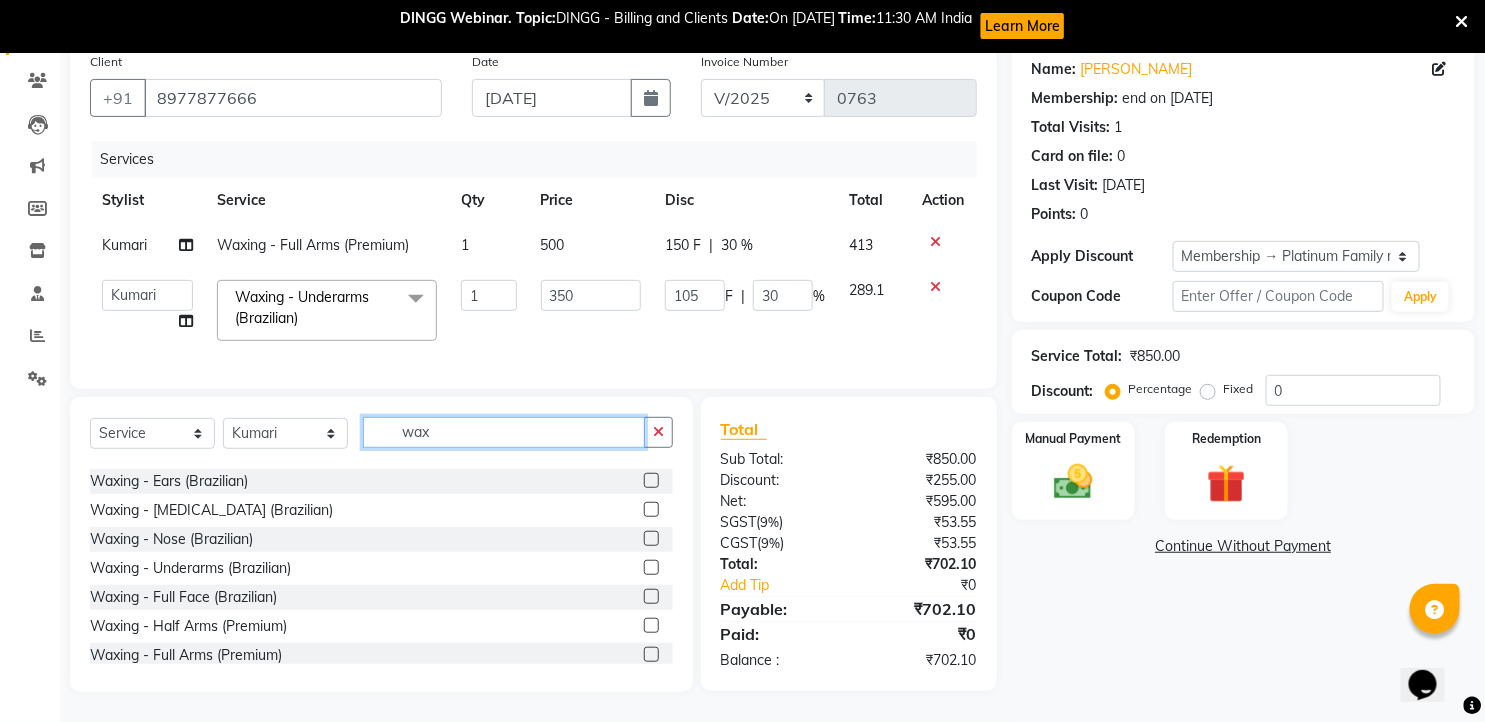 drag, startPoint x: 450, startPoint y: 435, endPoint x: 330, endPoint y: 424, distance: 120.50311 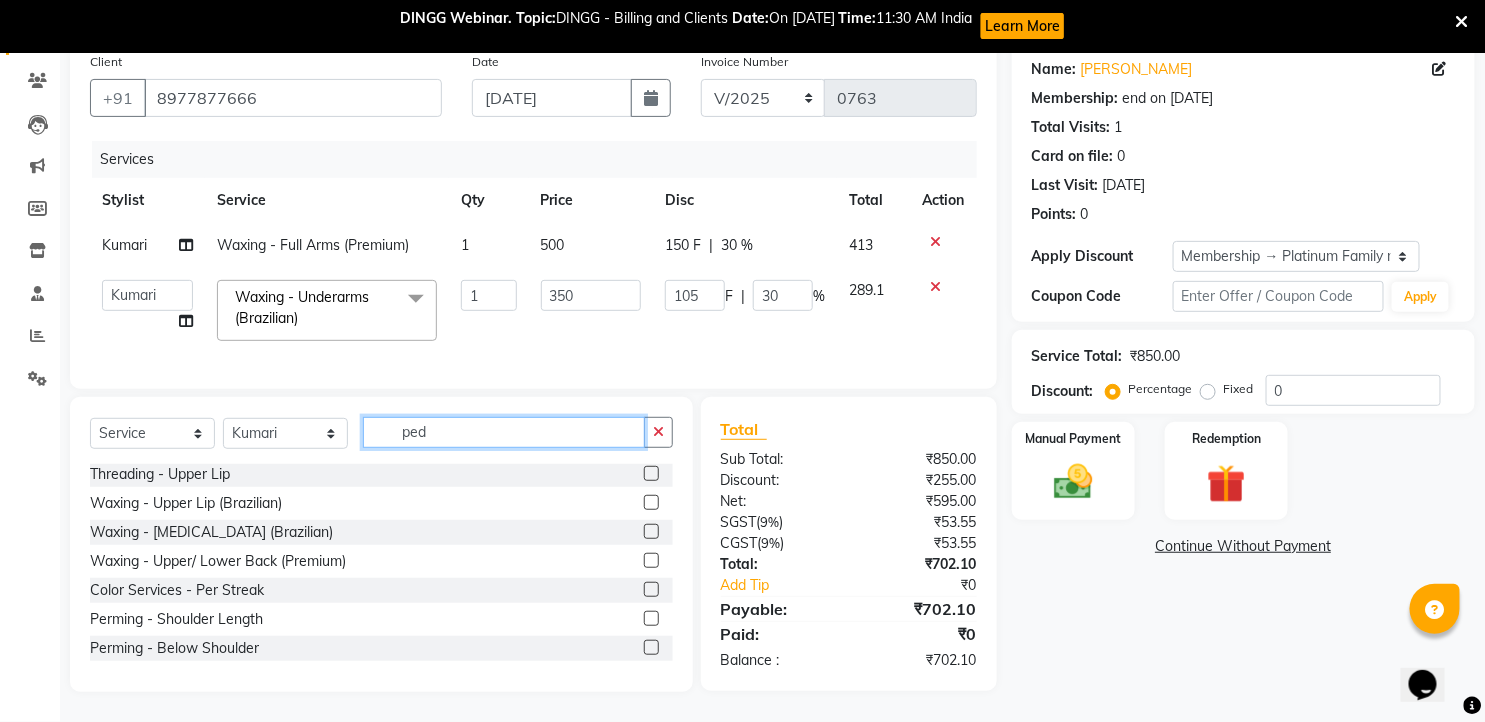 scroll, scrollTop: 0, scrollLeft: 0, axis: both 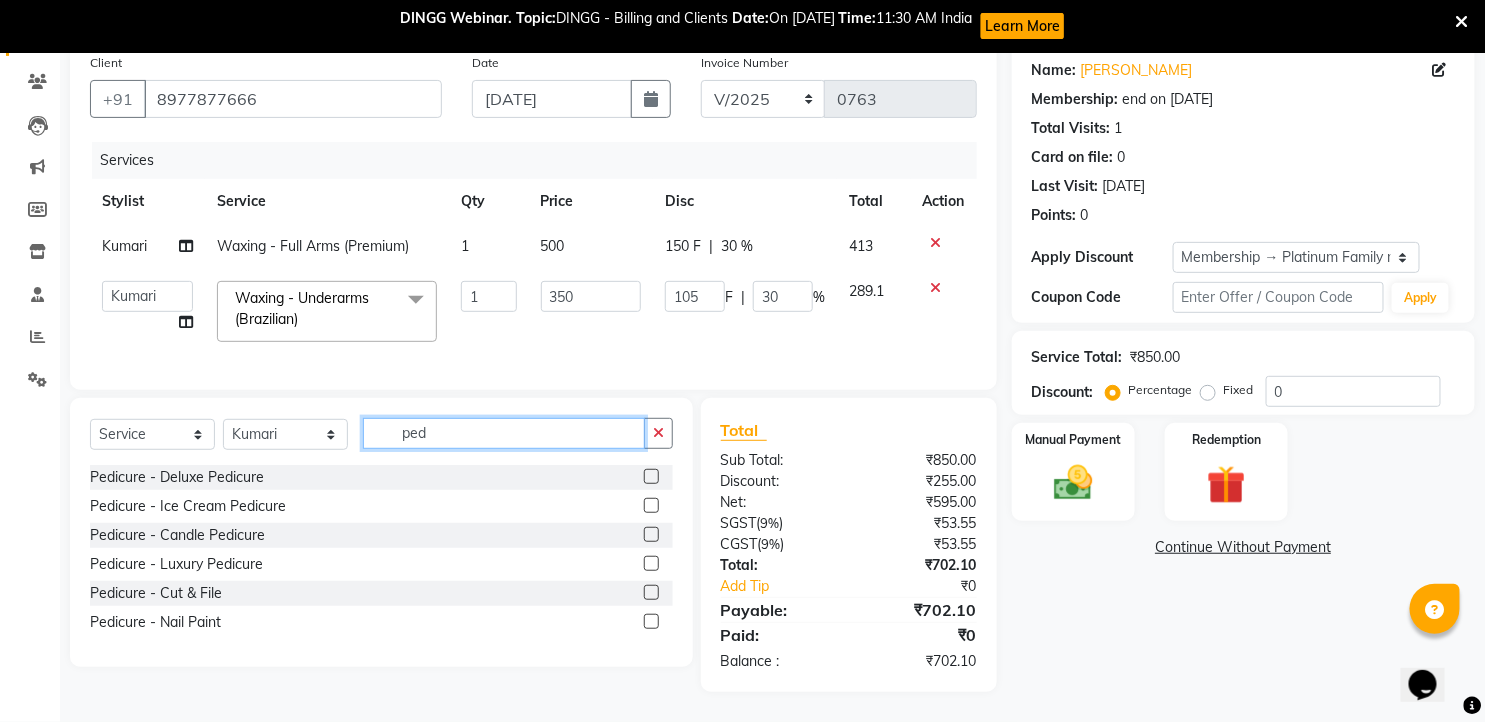type on "ped" 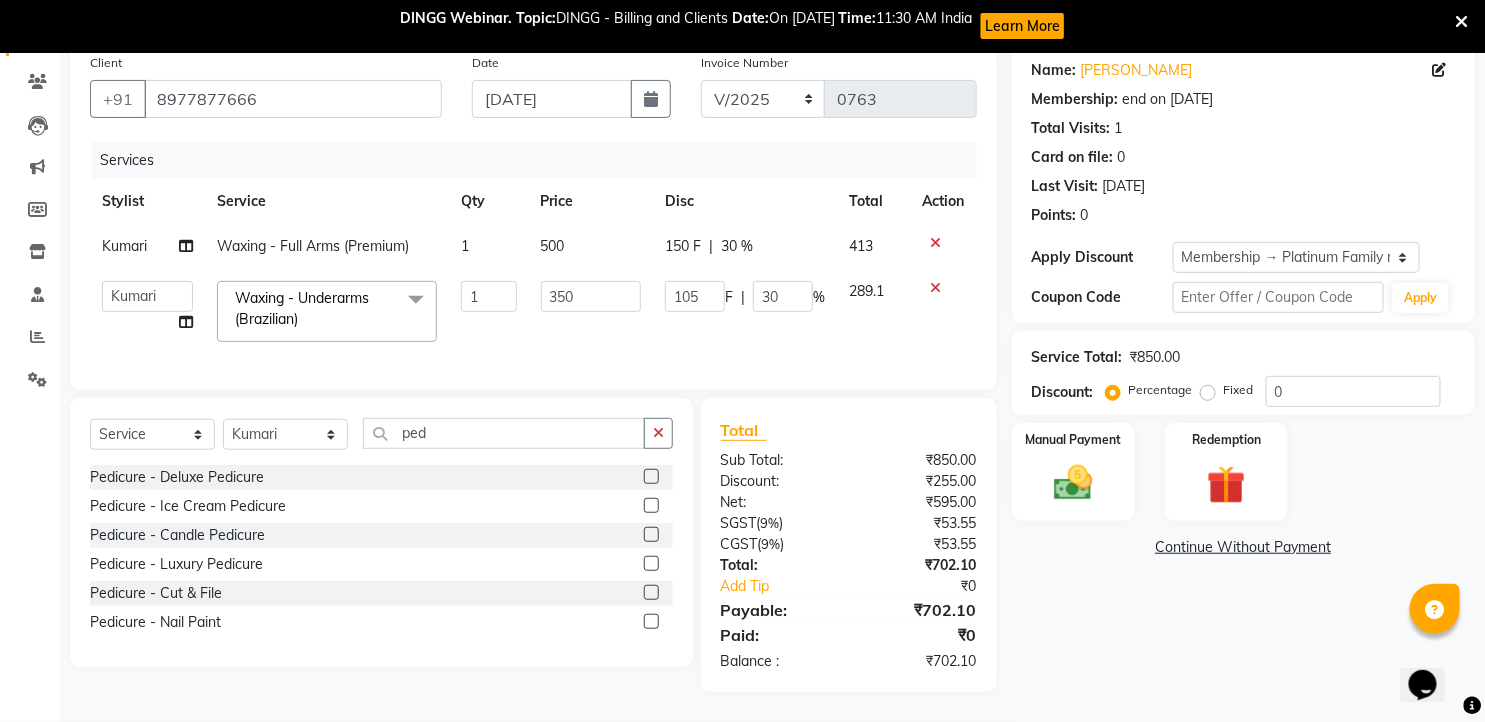 click 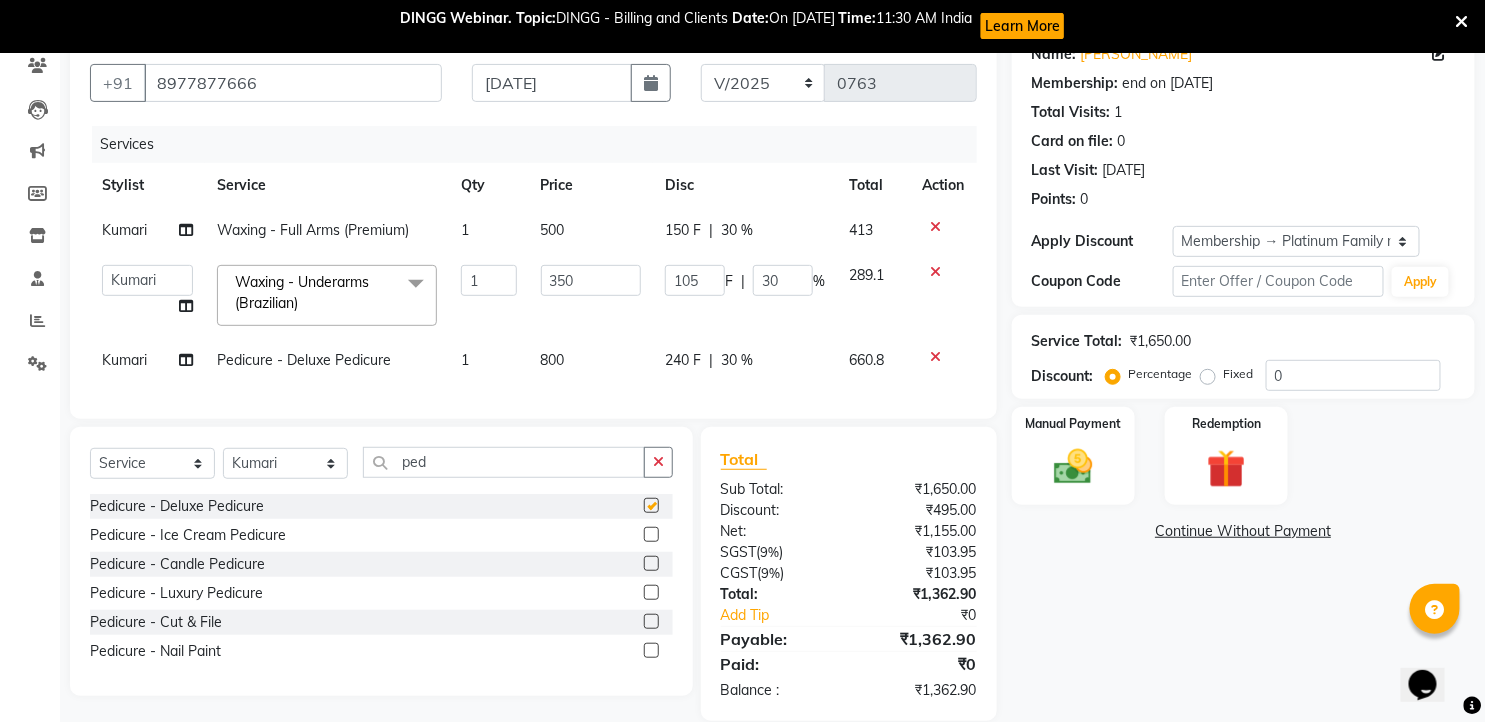 checkbox on "false" 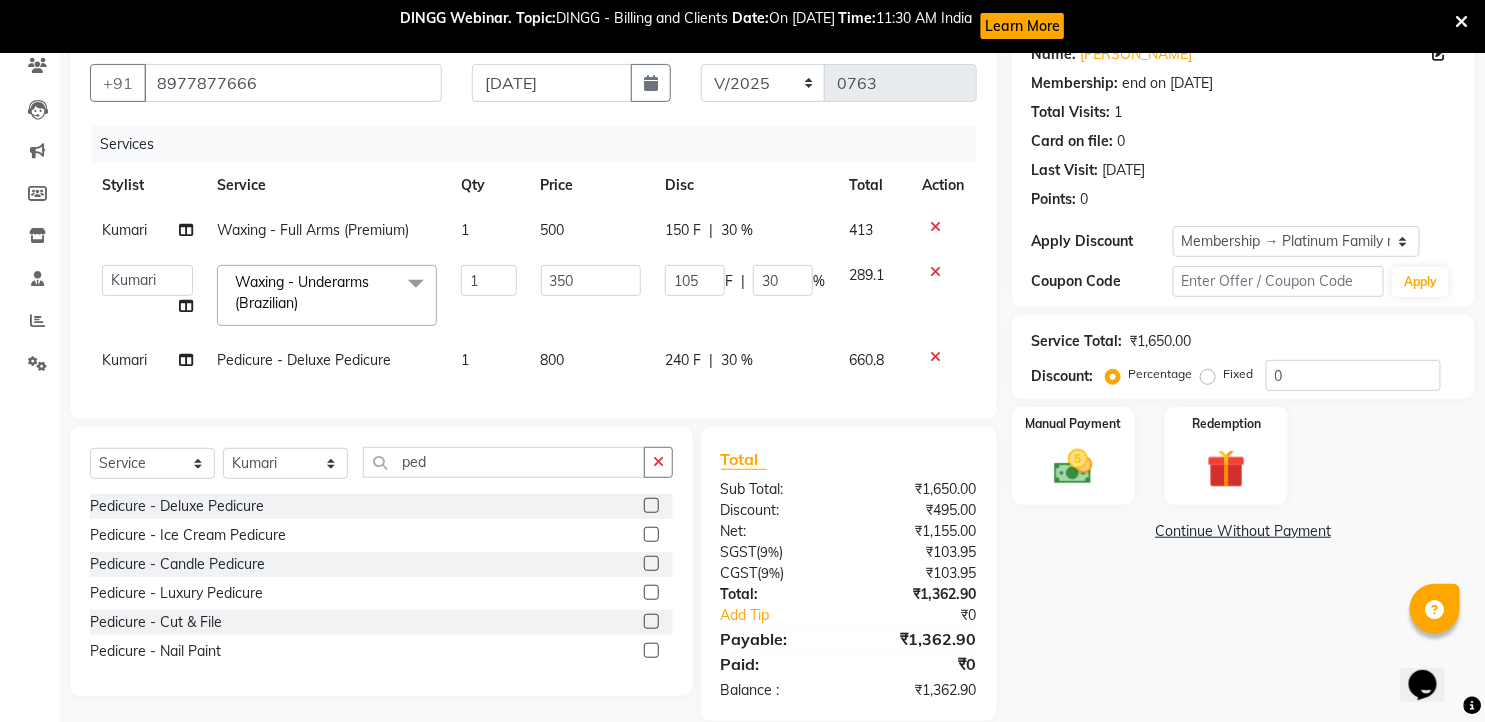 click 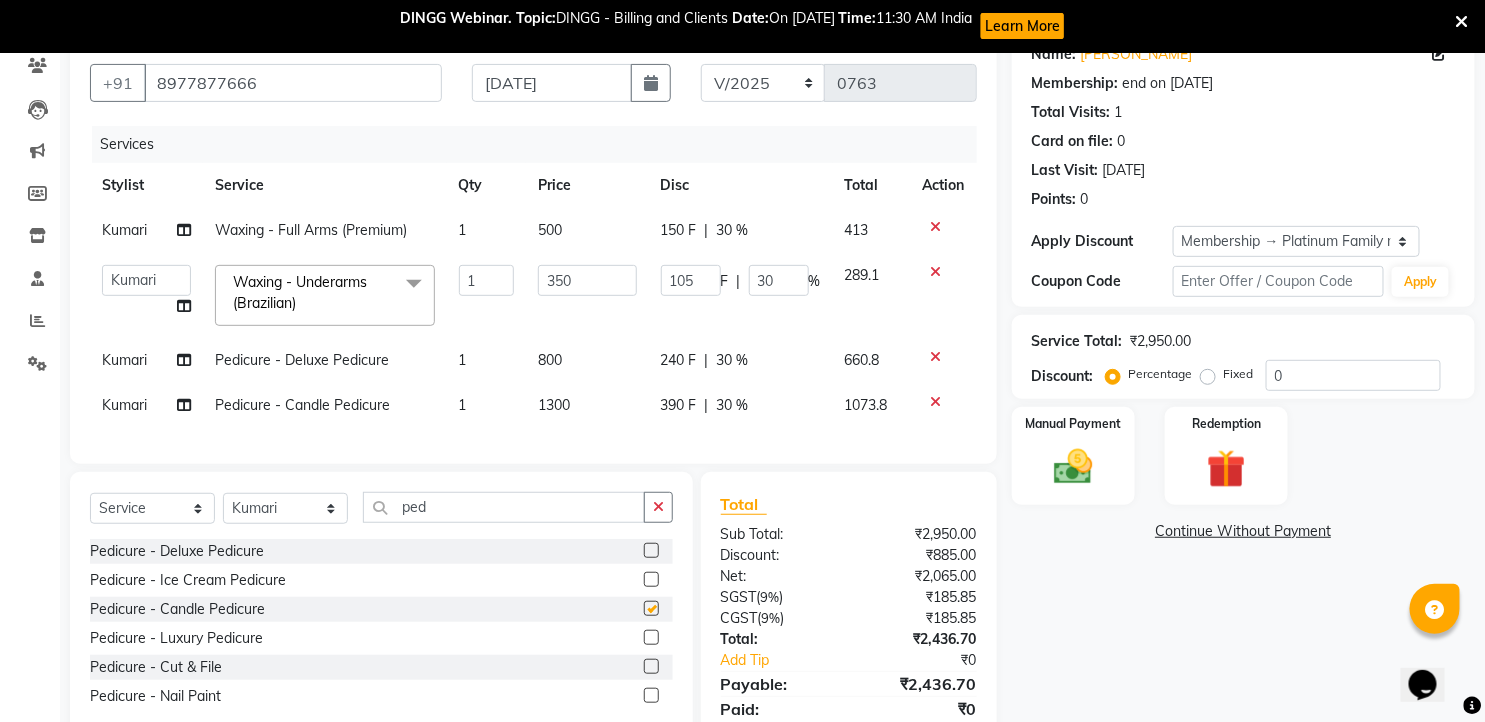 checkbox on "false" 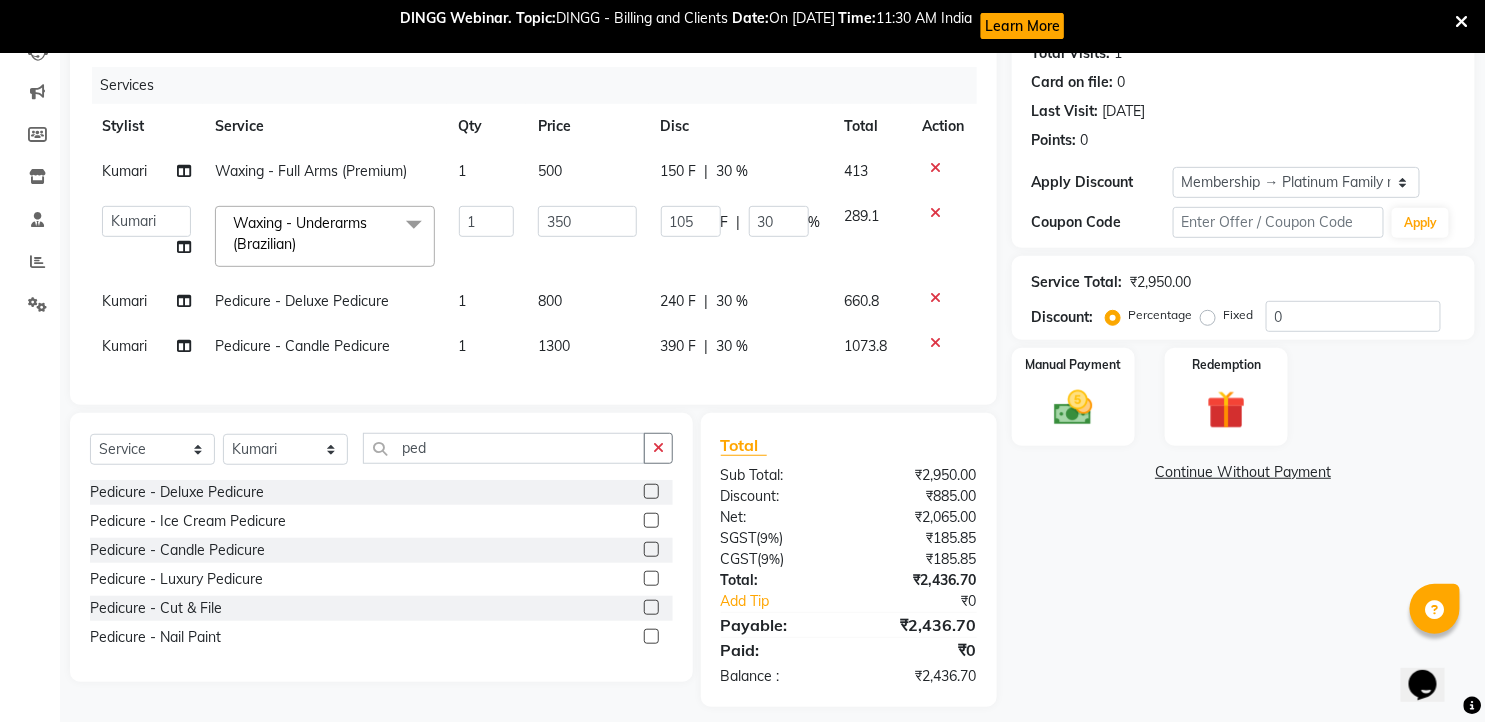 scroll, scrollTop: 265, scrollLeft: 0, axis: vertical 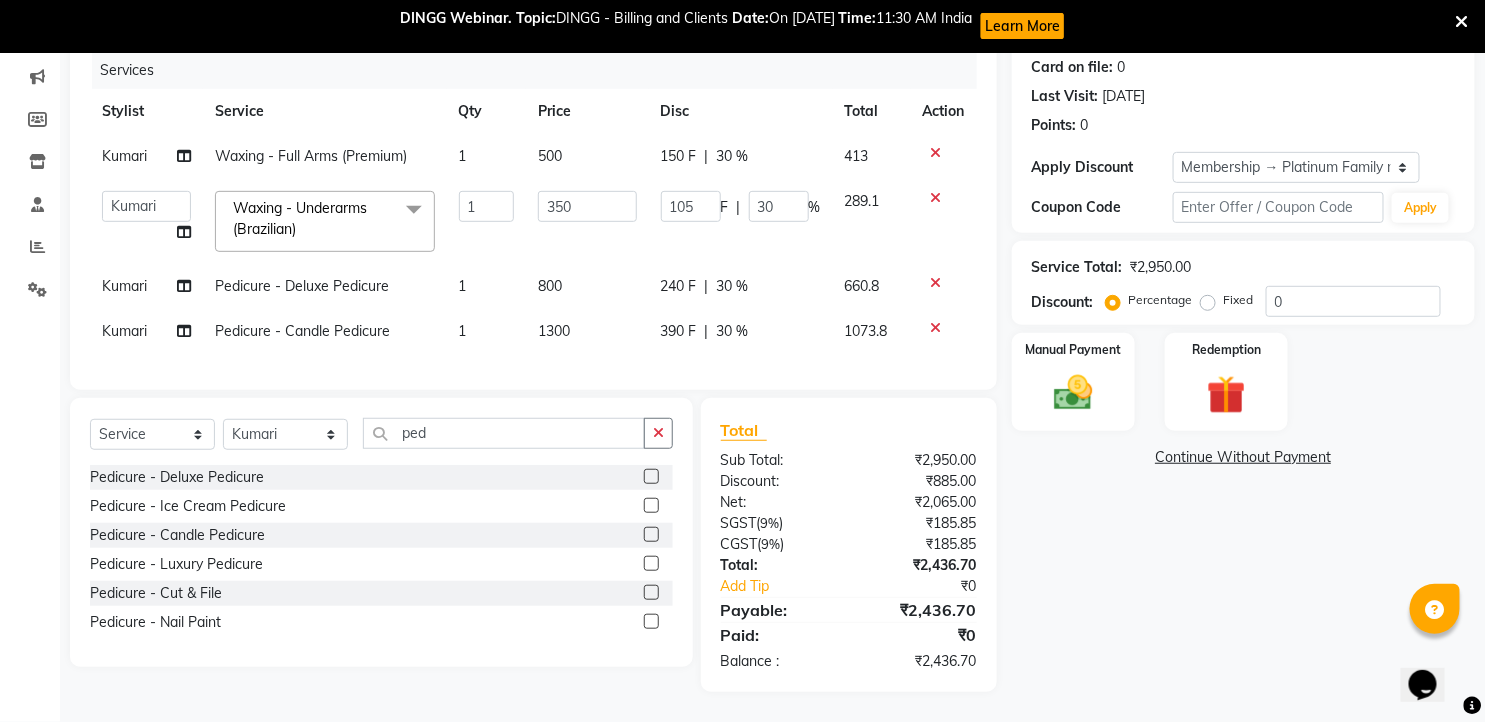 click 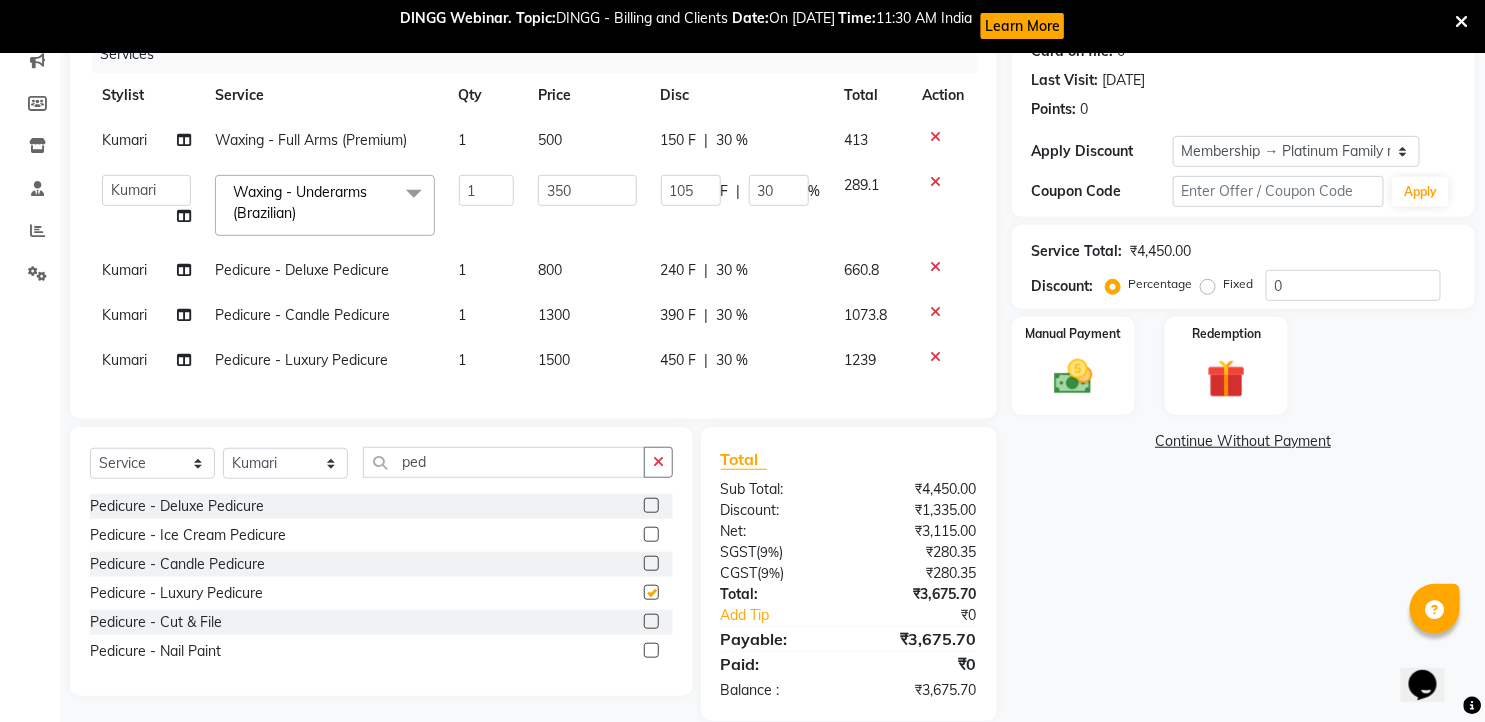 checkbox on "false" 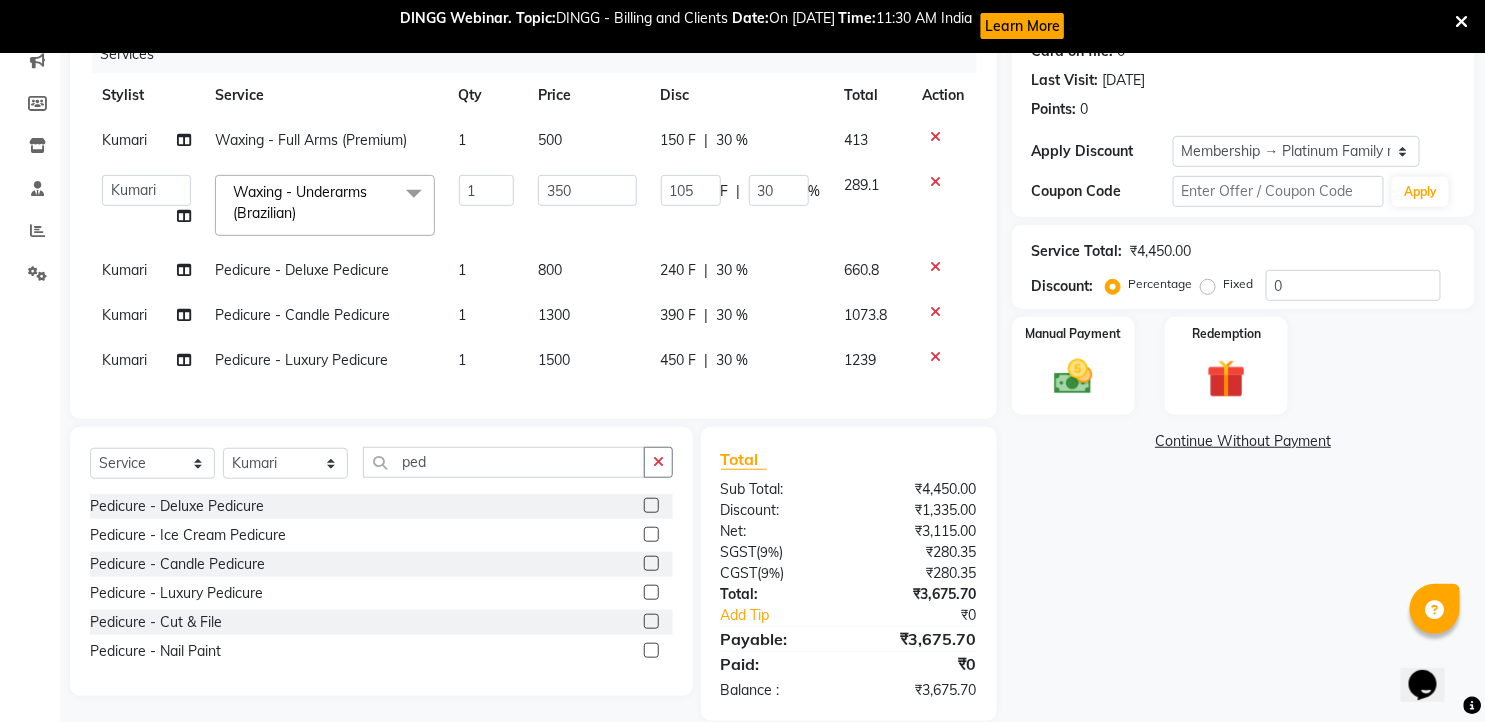 click 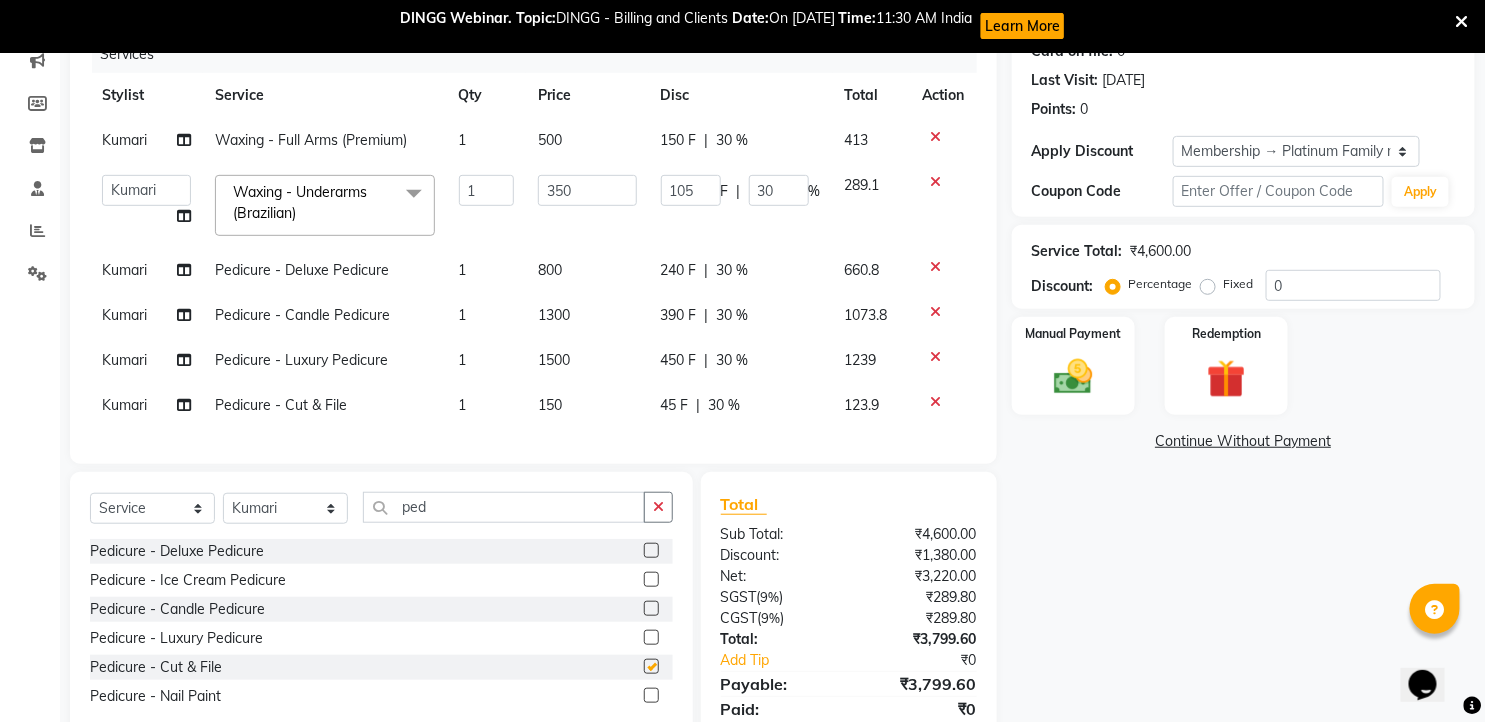 checkbox on "false" 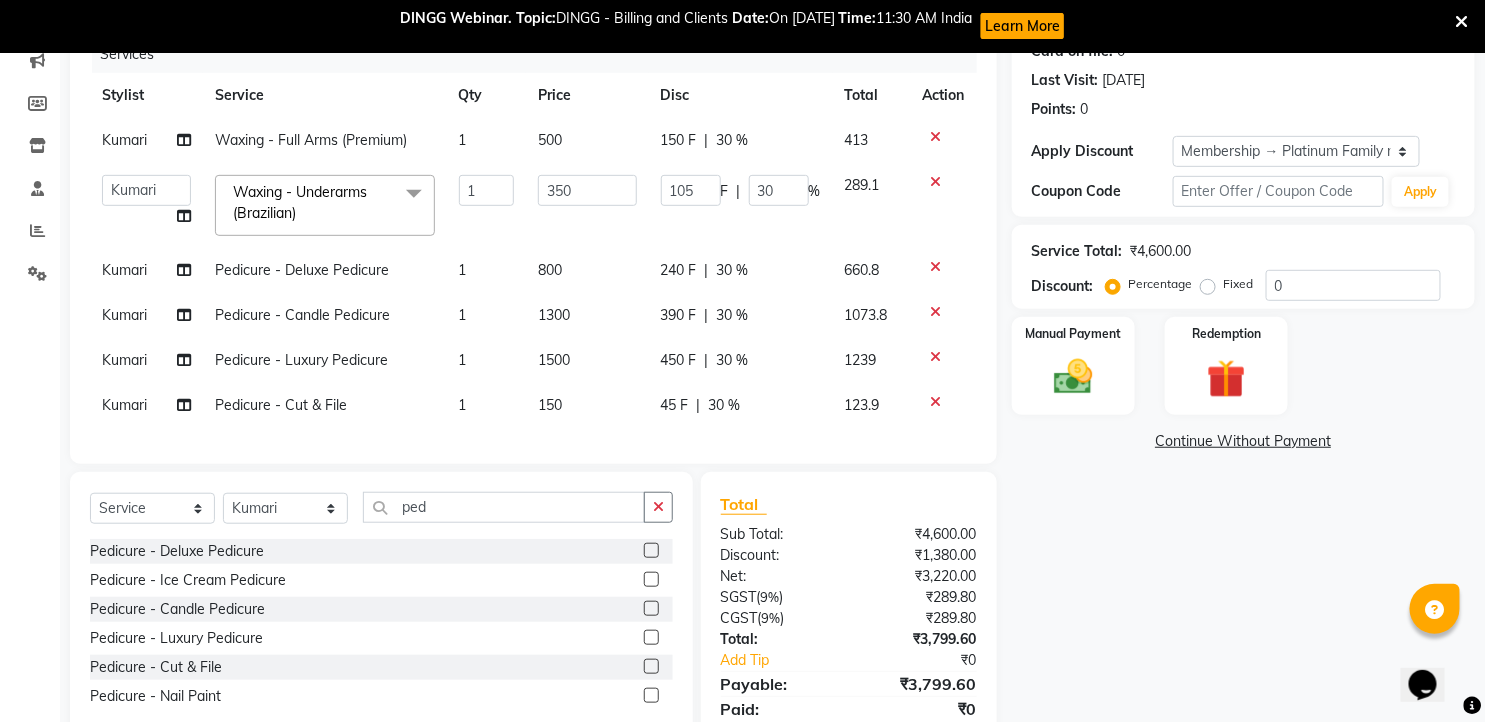 click 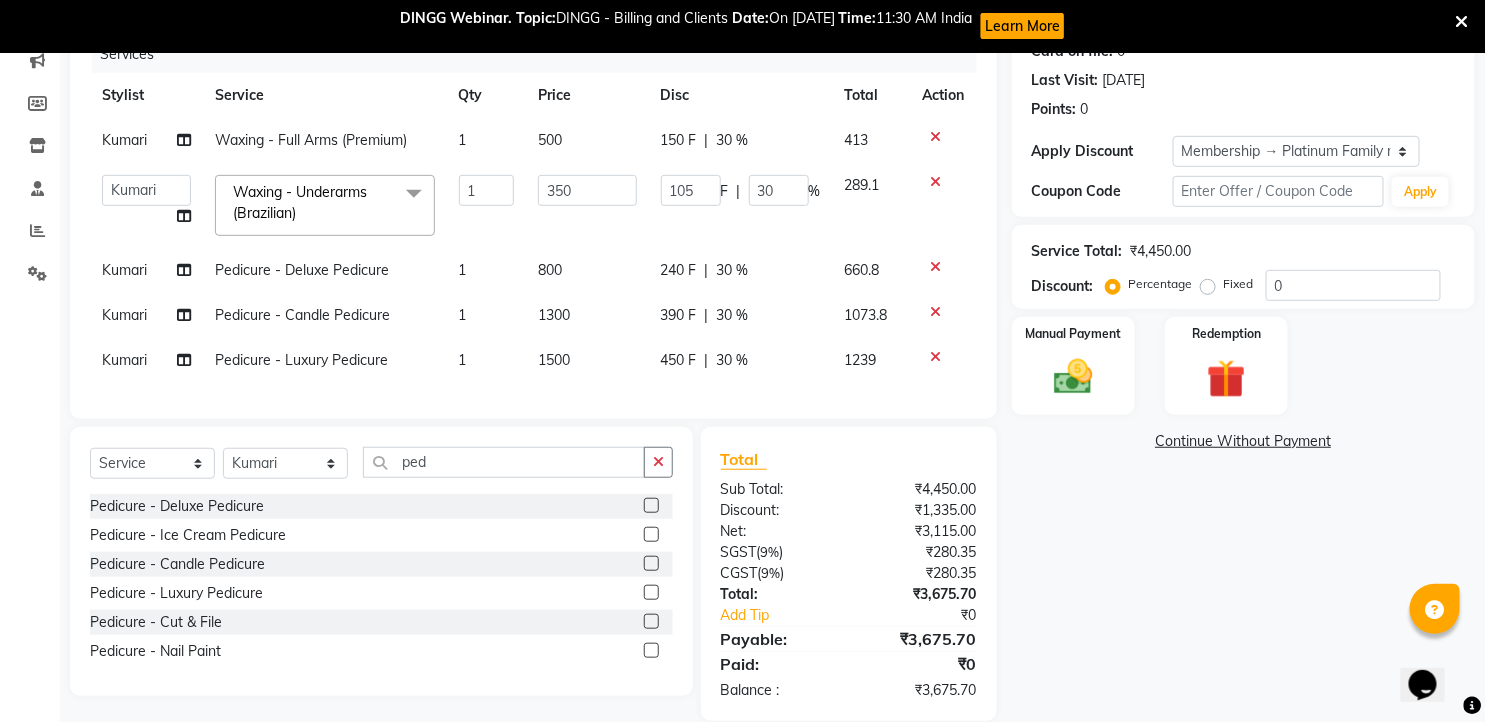 click 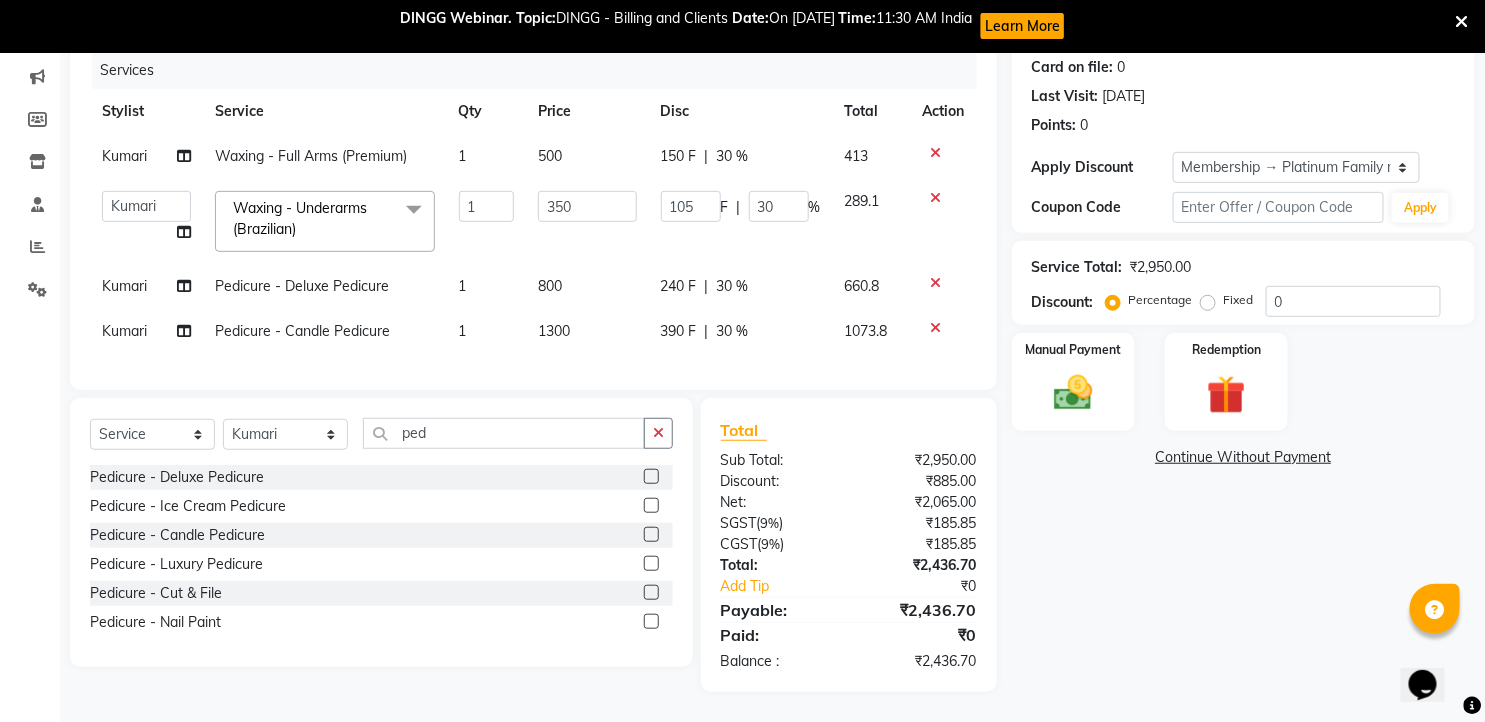 click 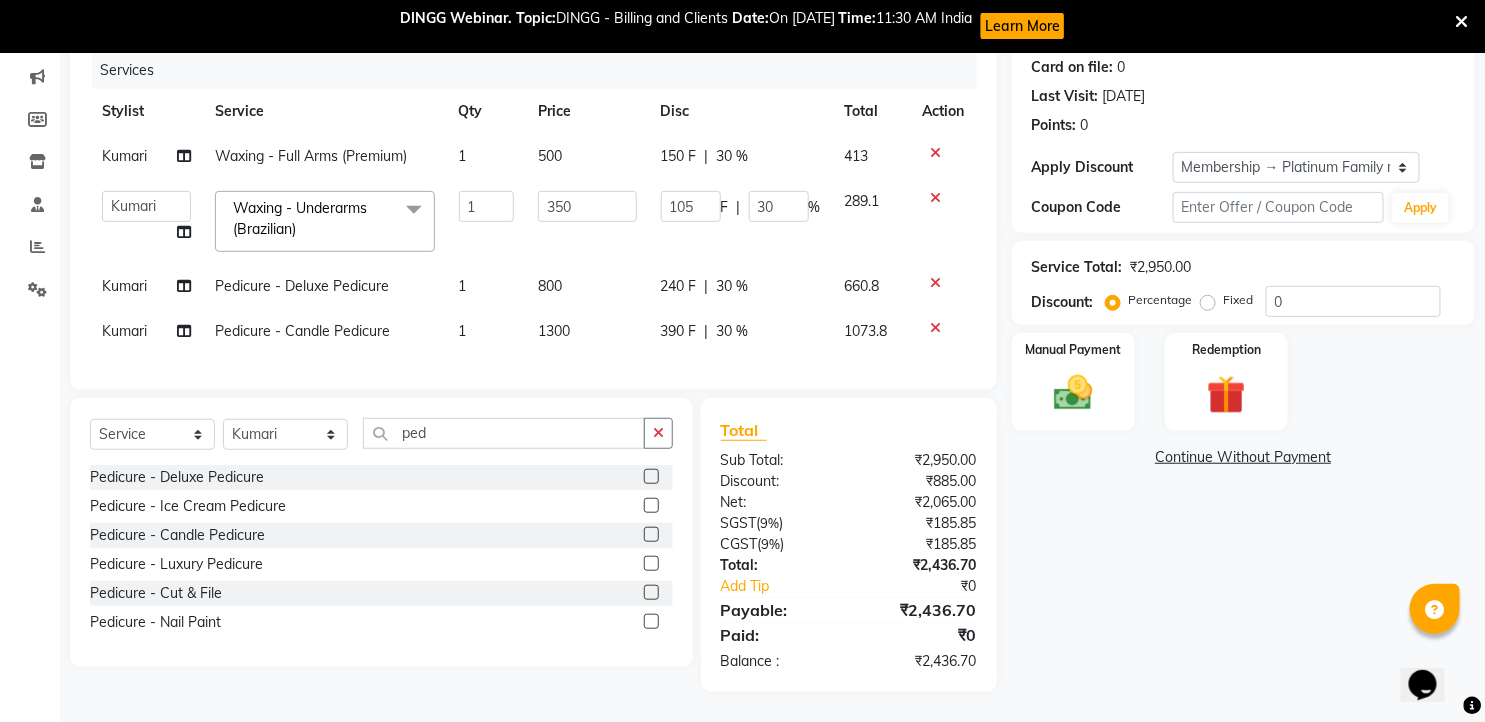 scroll, scrollTop: 221, scrollLeft: 0, axis: vertical 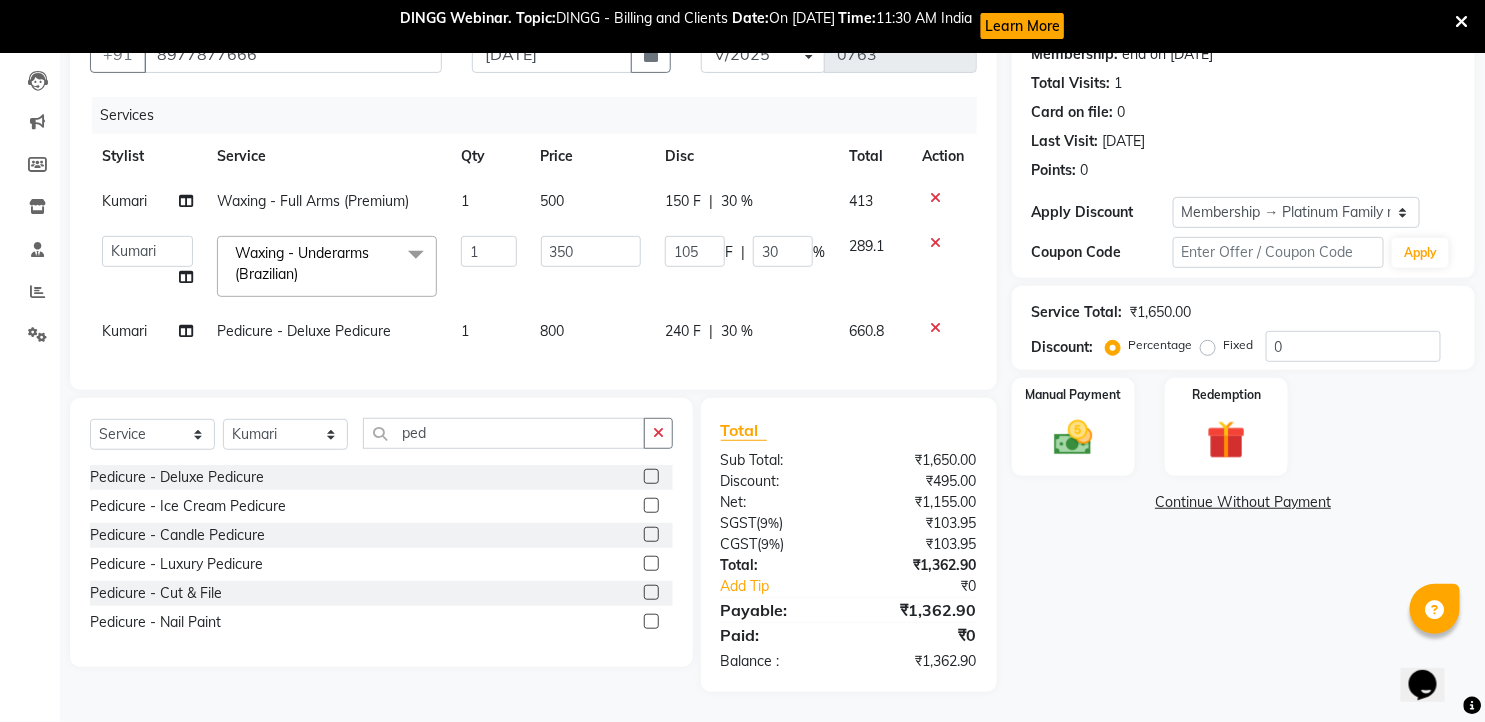 click on "800" 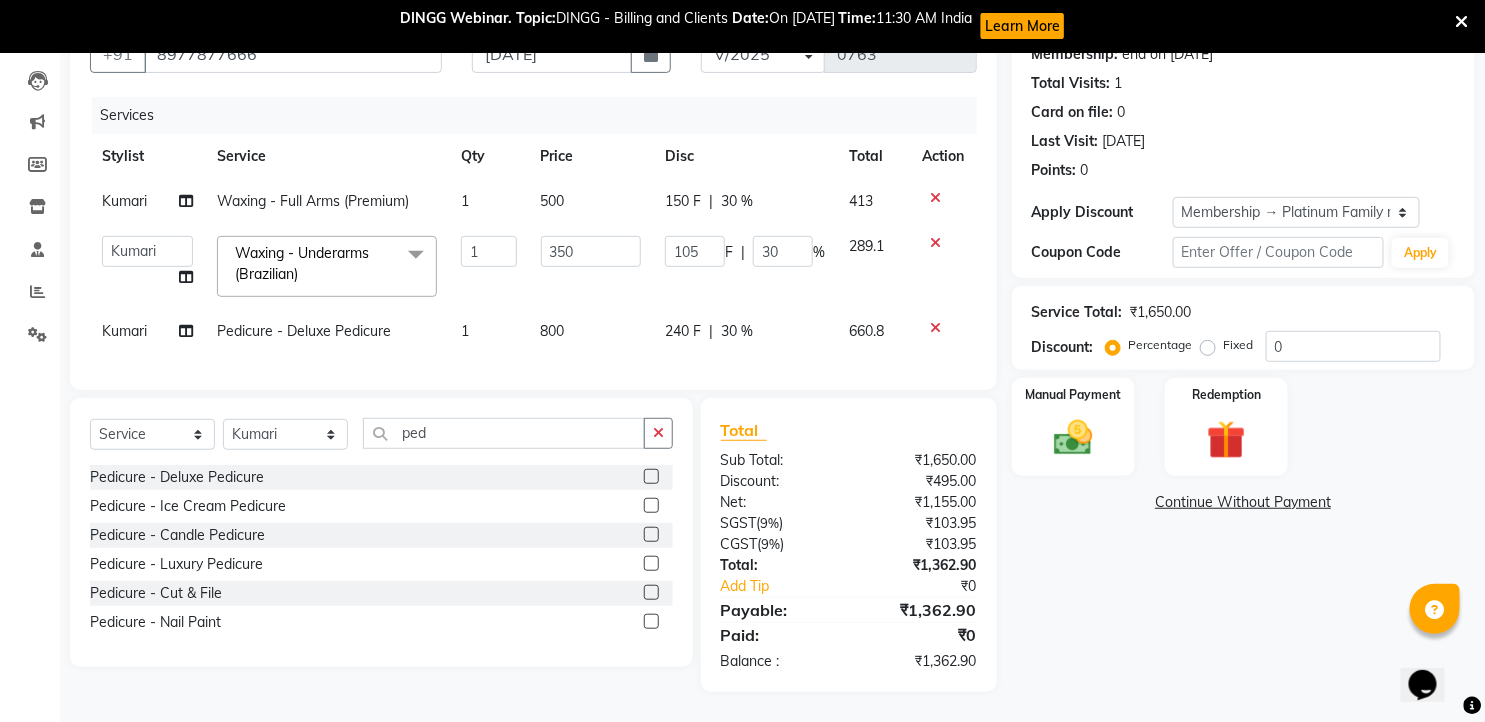 select on "63218" 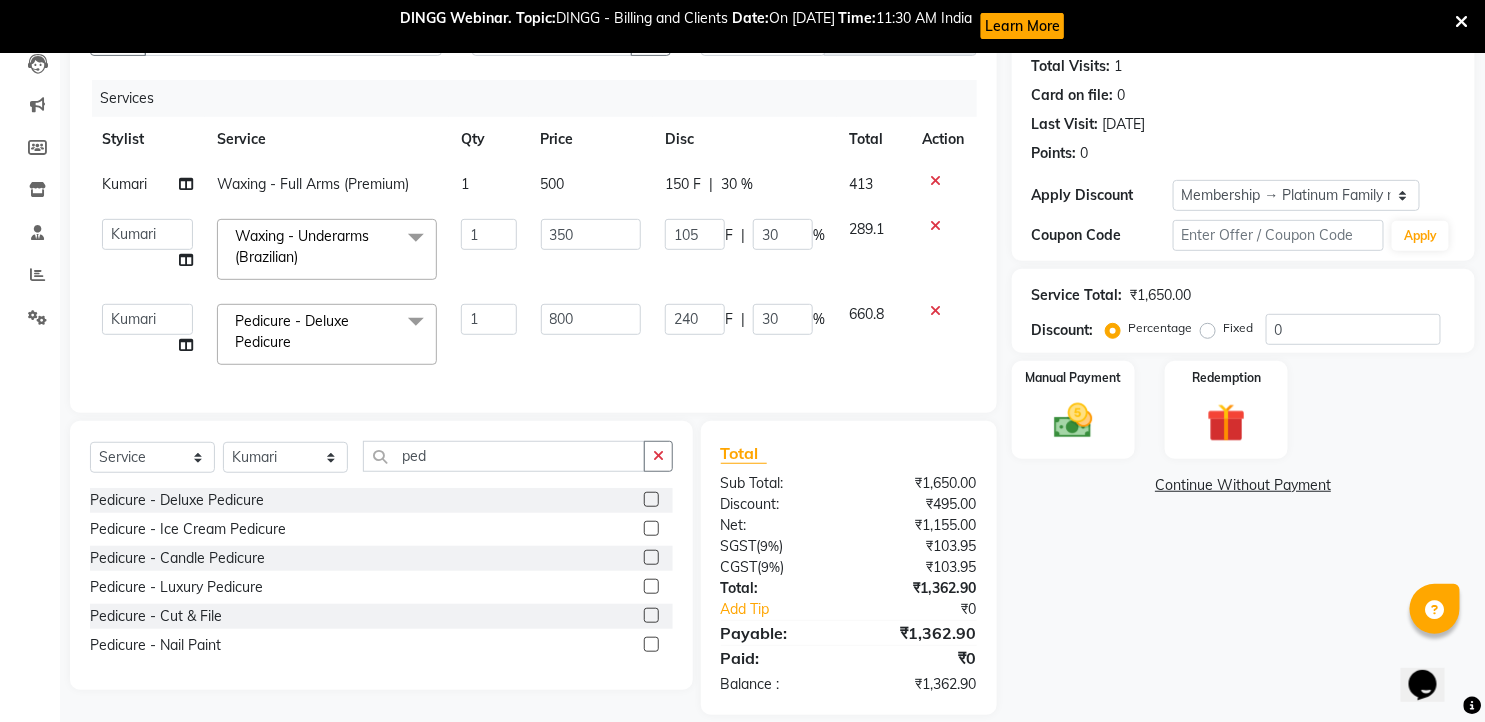 scroll, scrollTop: 261, scrollLeft: 0, axis: vertical 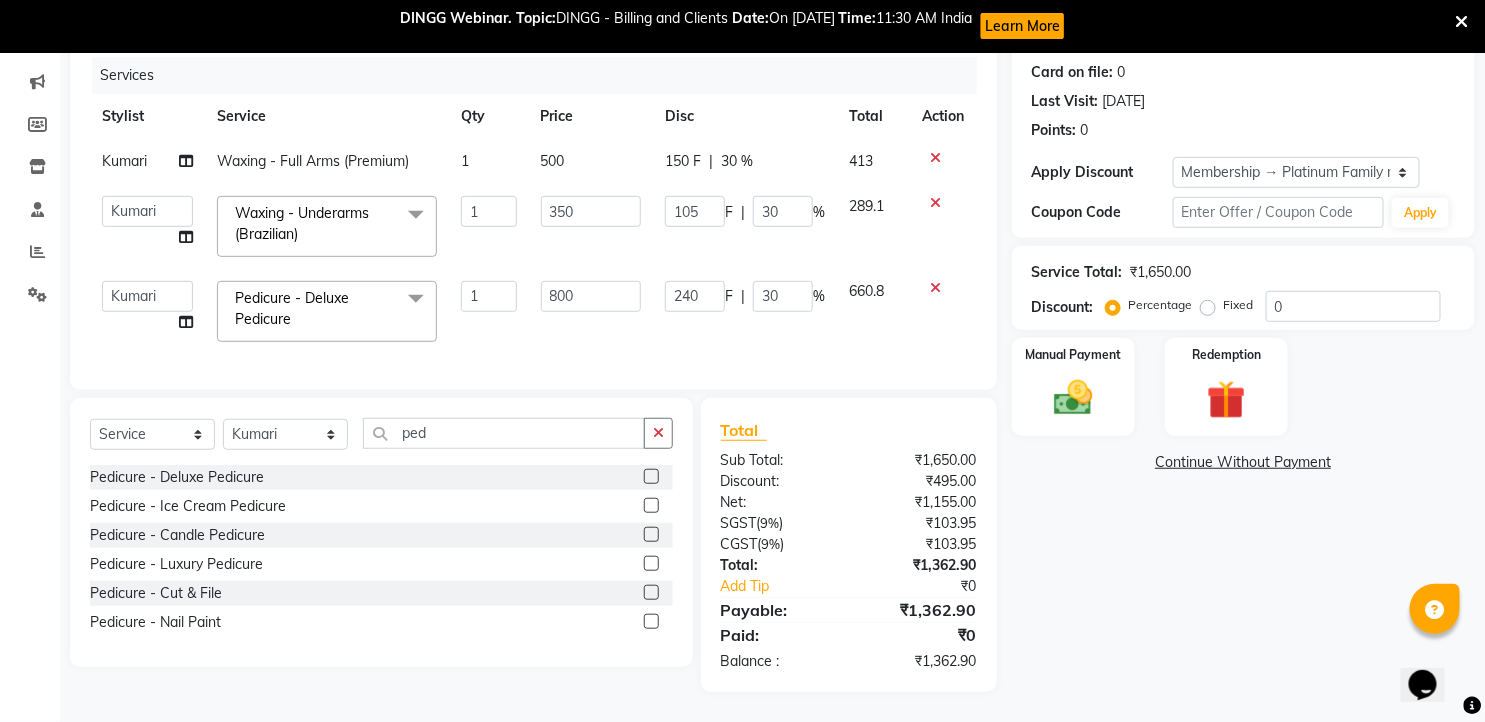 click on "800" 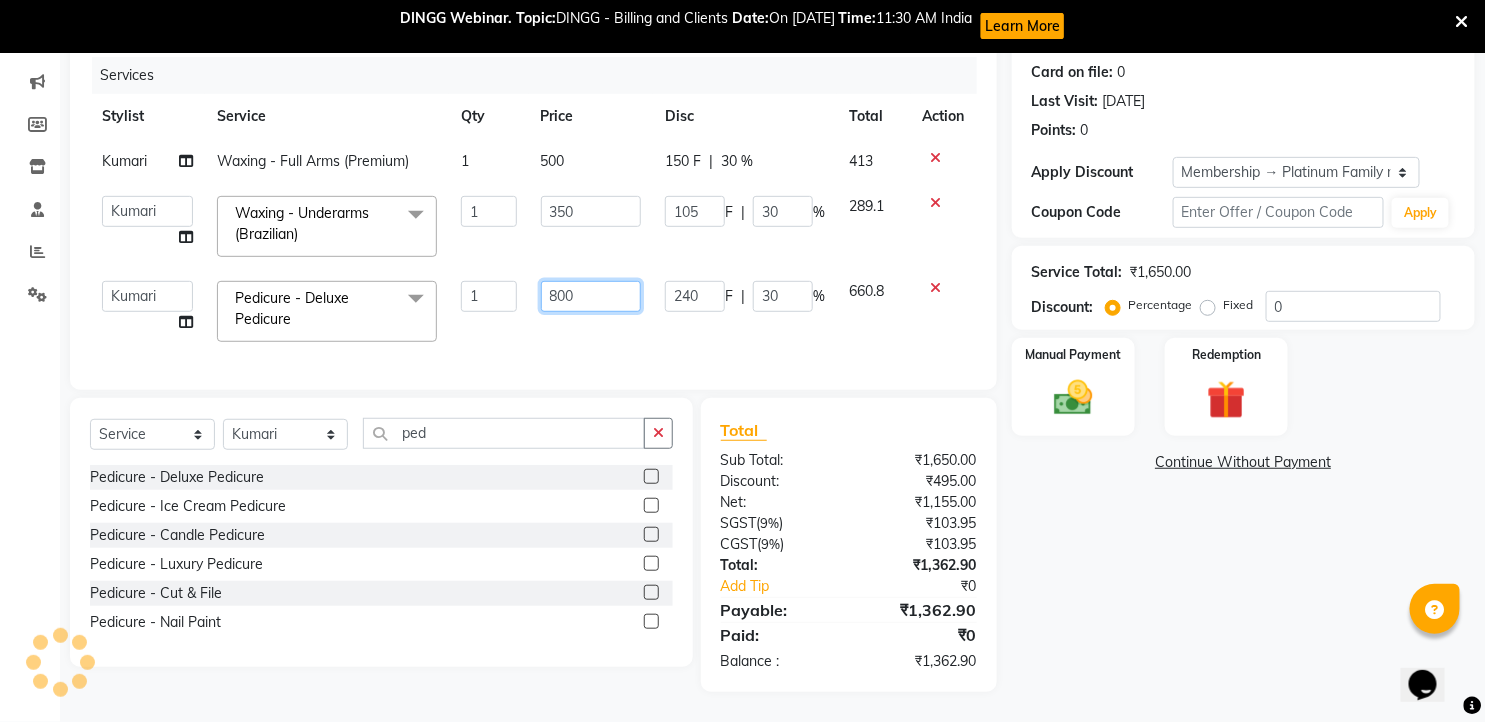 click on "800" 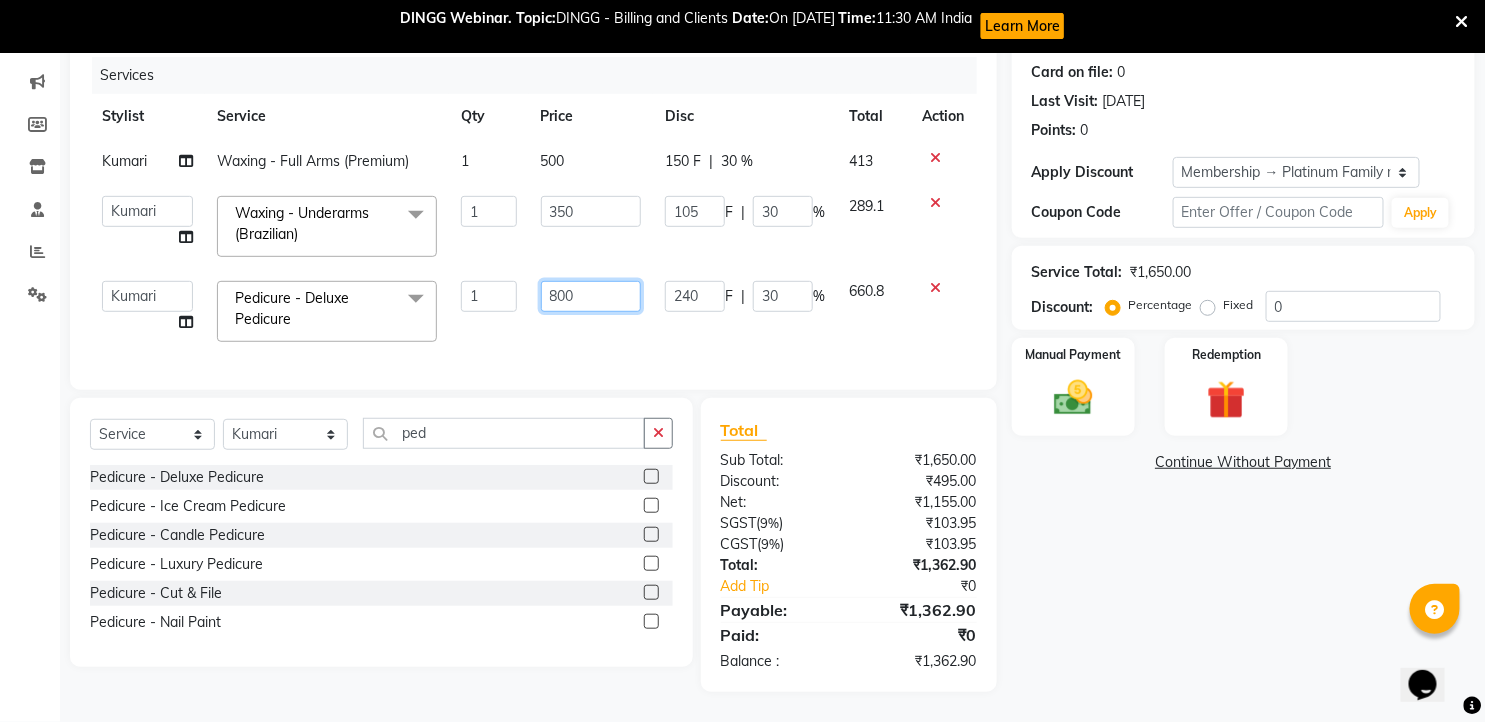 drag, startPoint x: 582, startPoint y: 277, endPoint x: 481, endPoint y: 270, distance: 101.24229 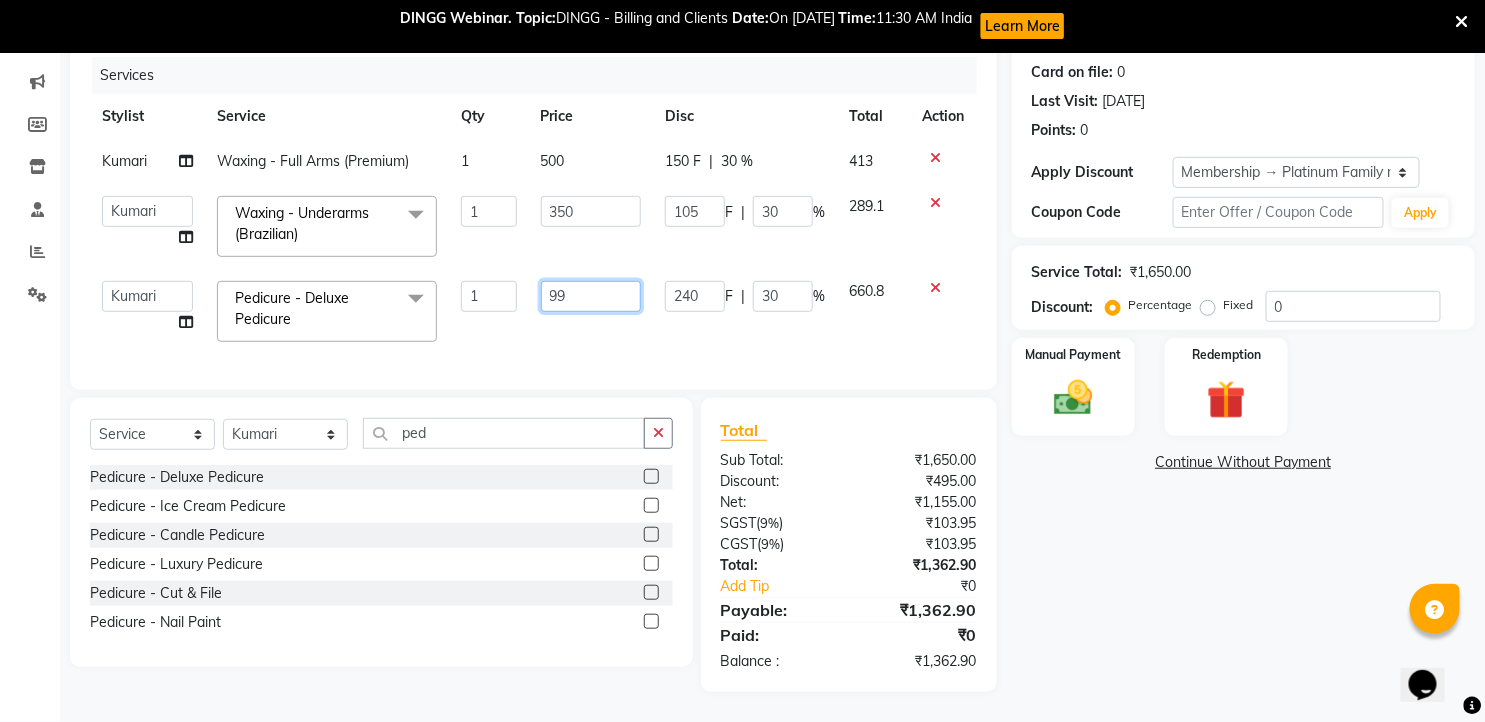 type on "999" 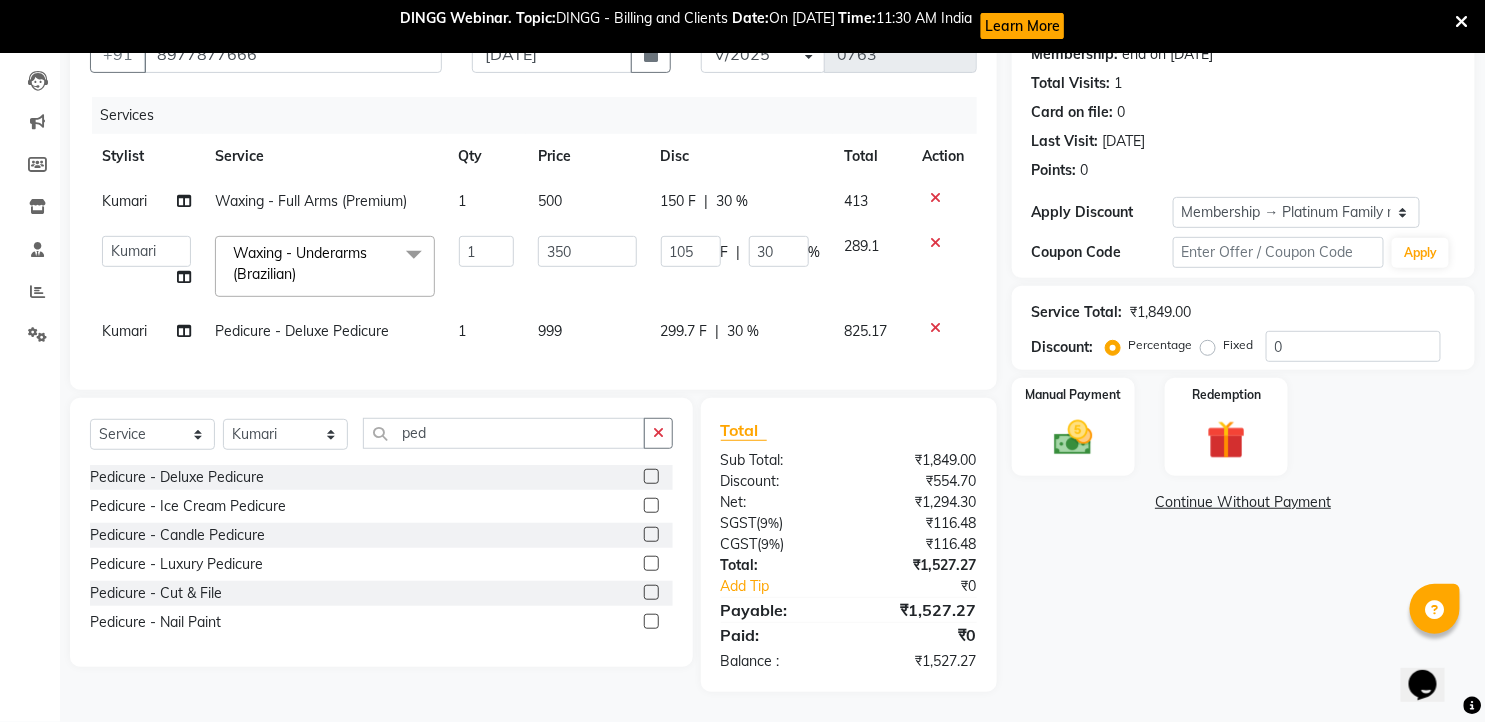 click on "1" 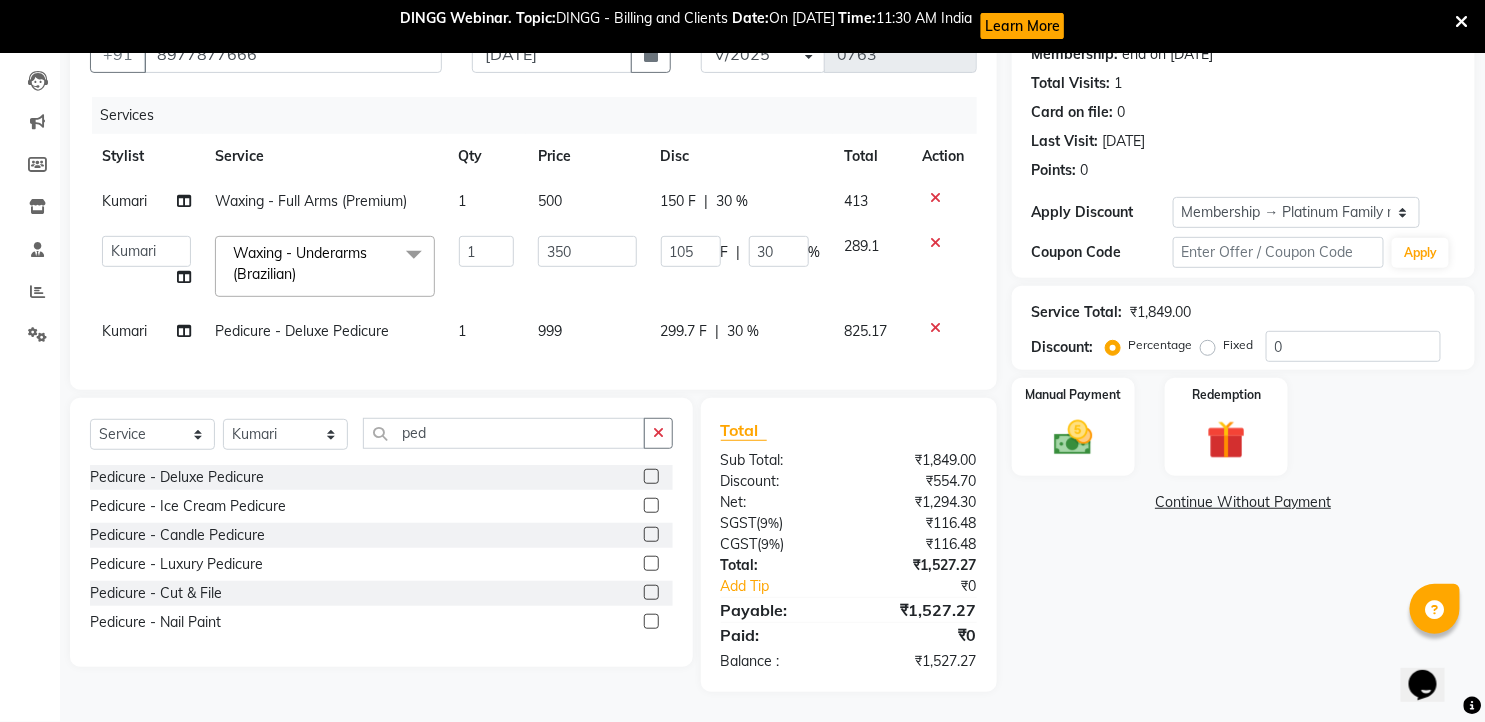 select on "63218" 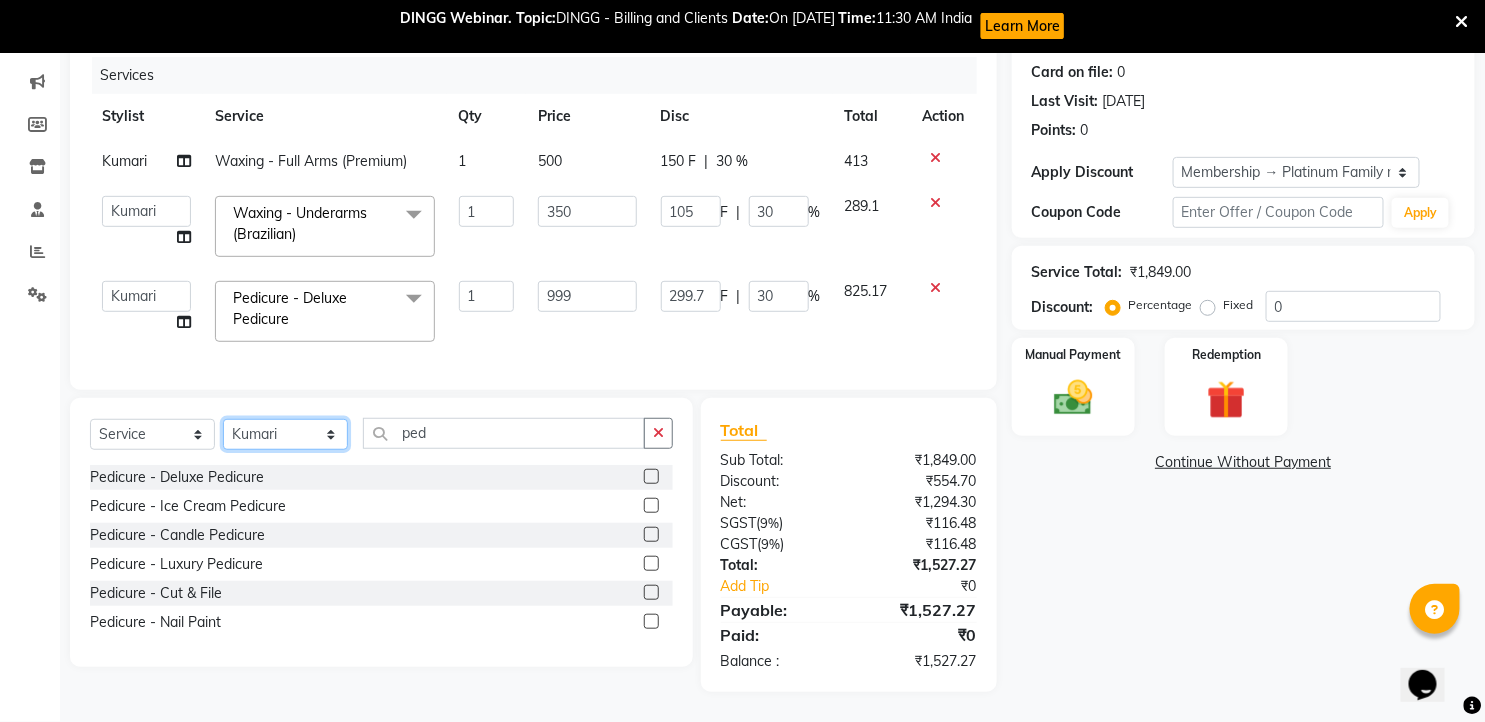 click on "Select Stylist faizz [PERSON_NAME] [PERSON_NAME] sree Manager [PERSON_NAME]" 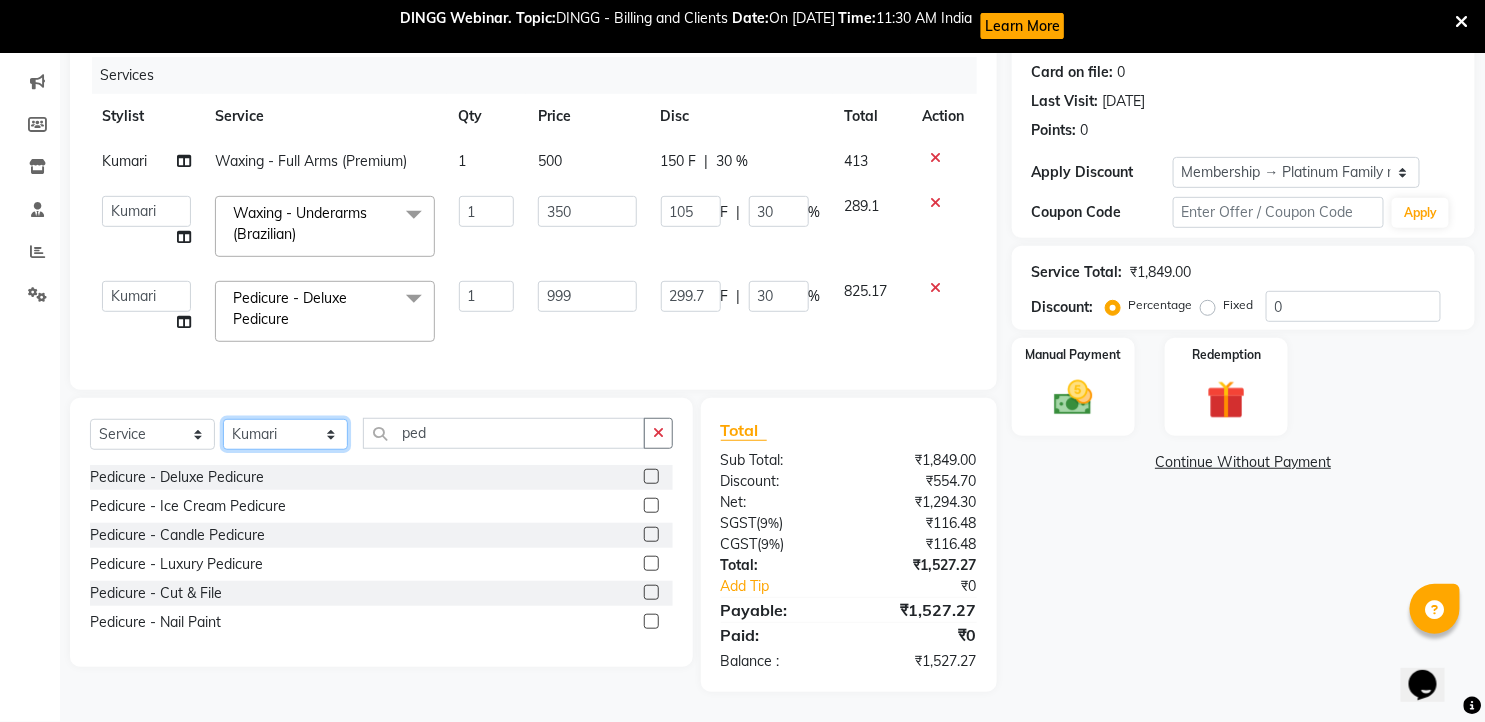 select on "60560" 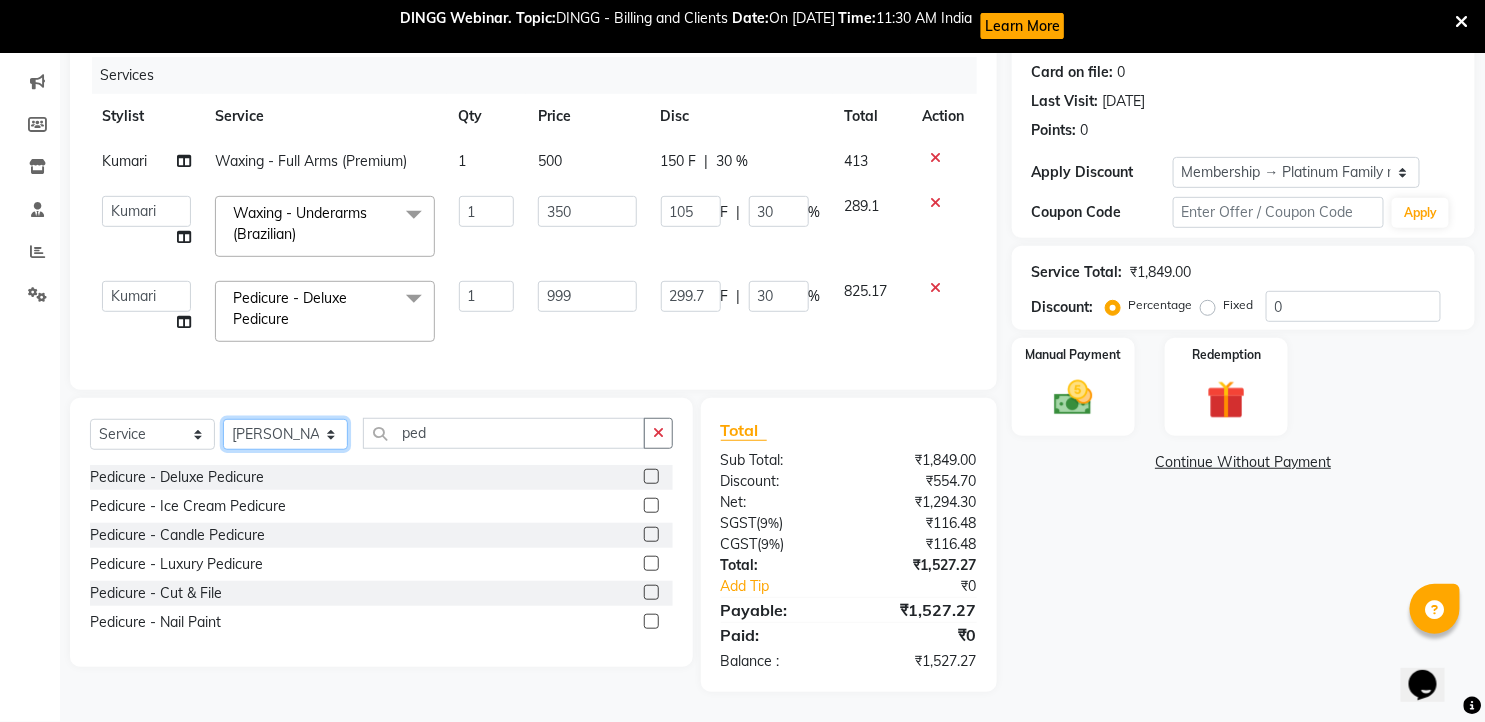click on "Select Stylist faizz [PERSON_NAME] [PERSON_NAME] sree Manager [PERSON_NAME]" 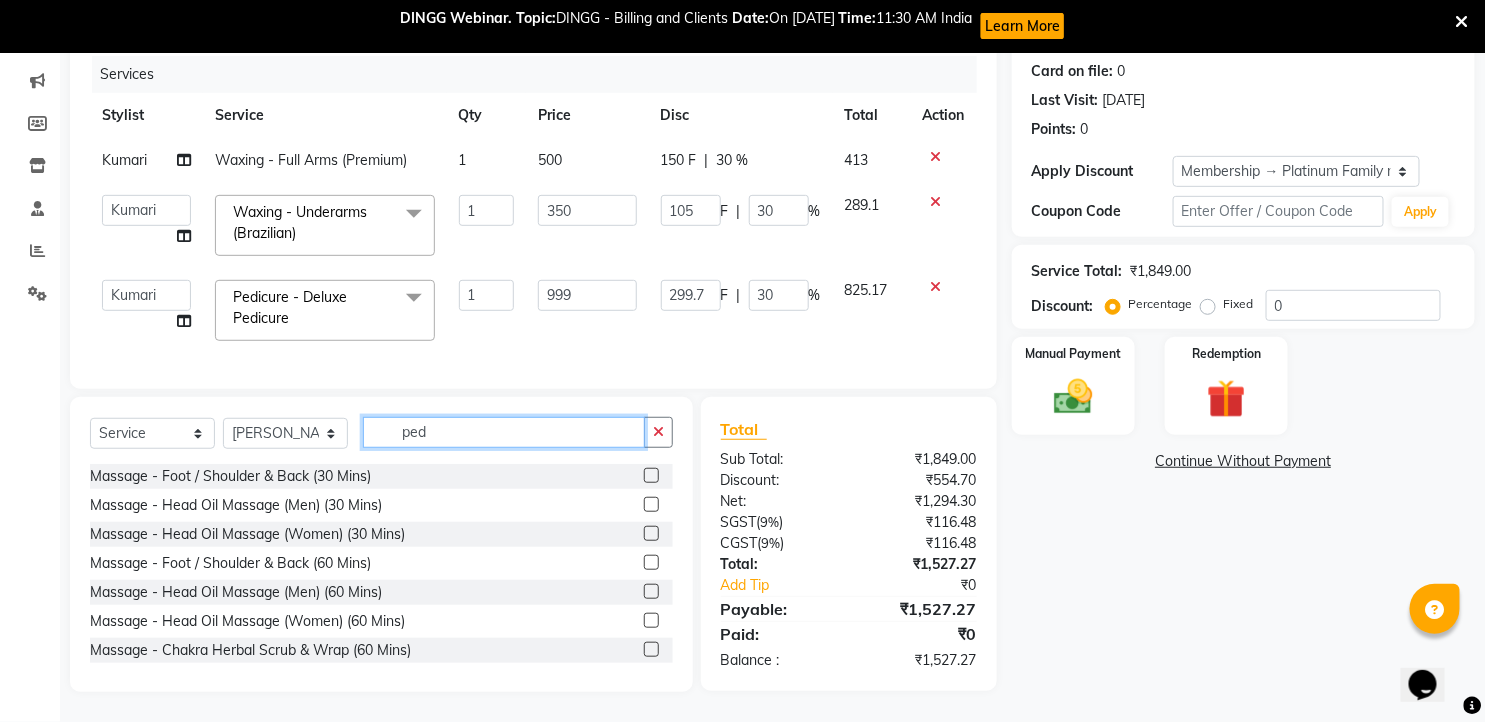 click on "ped" 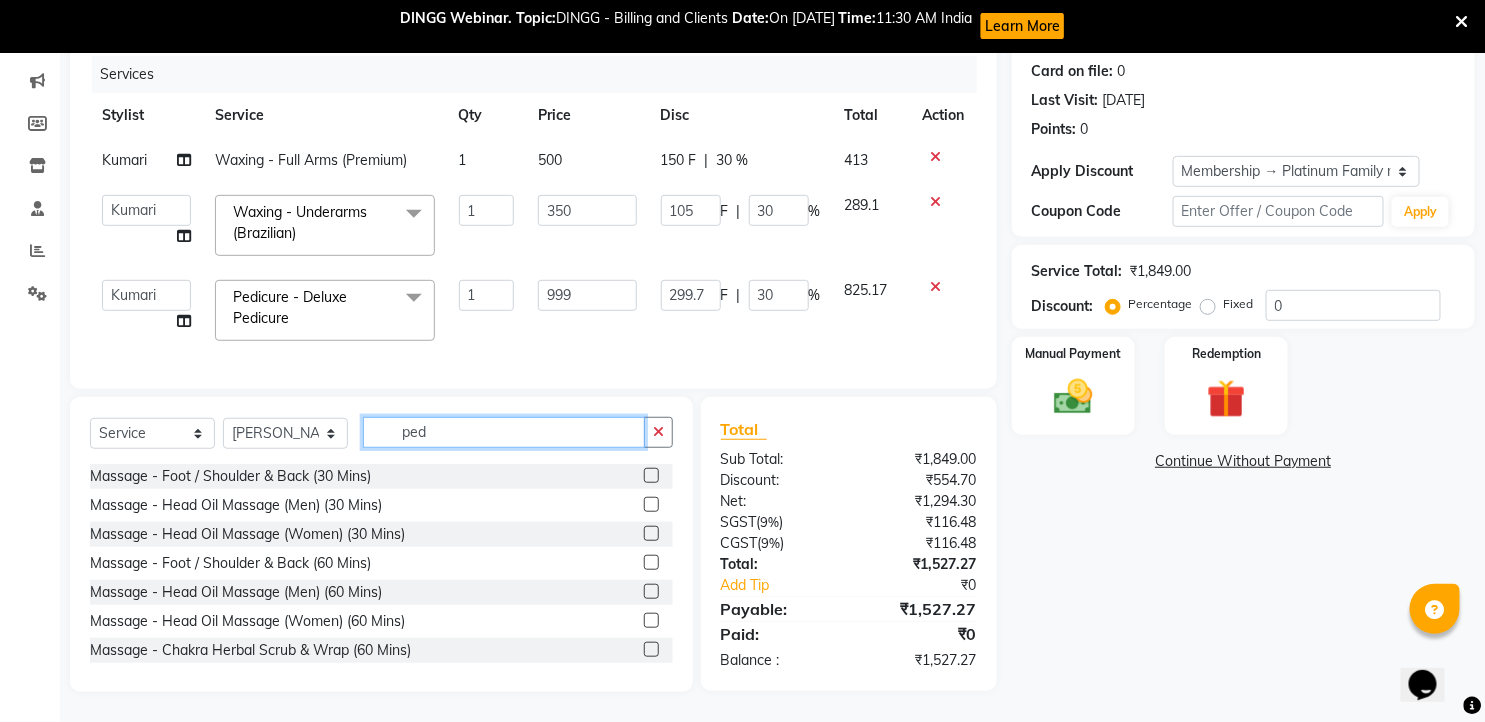 drag, startPoint x: 447, startPoint y: 443, endPoint x: 332, endPoint y: 434, distance: 115.35164 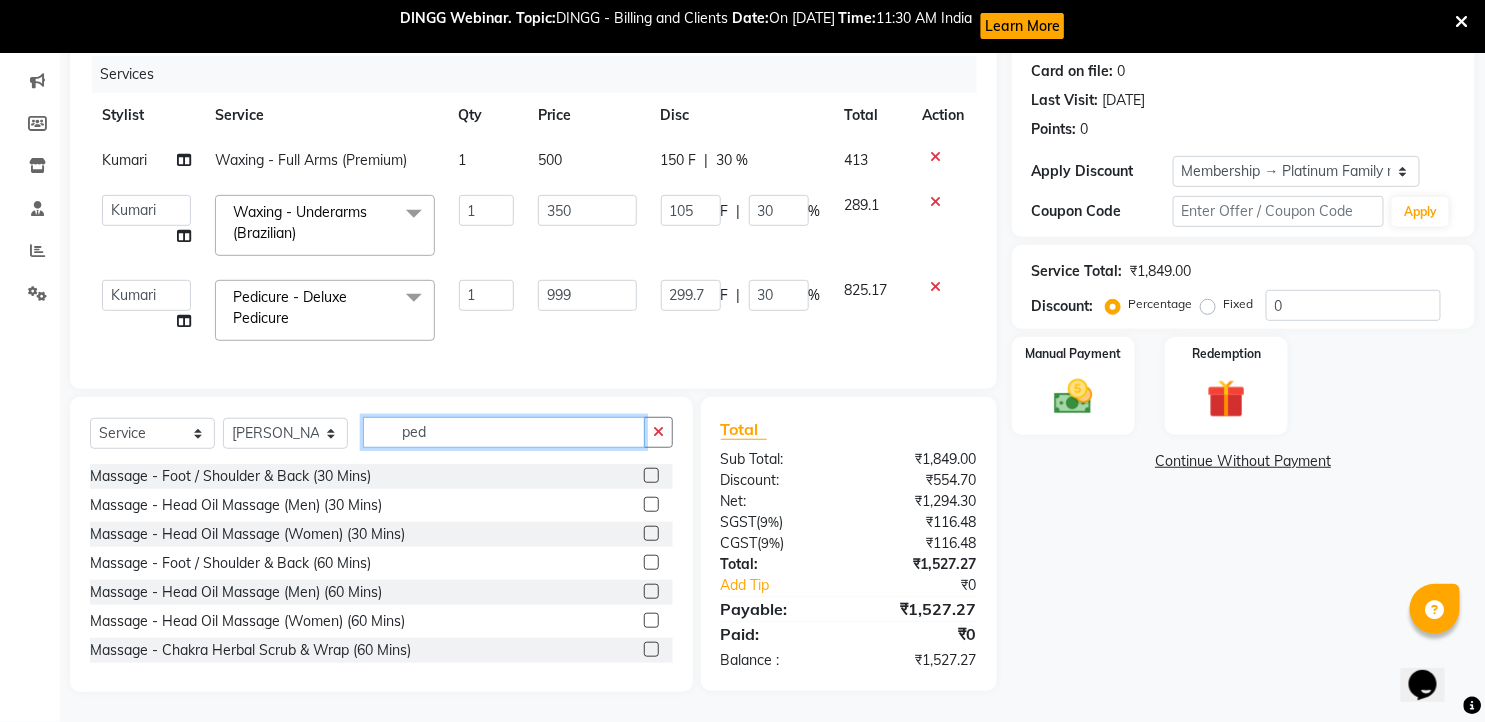 click on "Select  Service  Product  Membership  Package Voucher Prepaid Gift Card  Select Stylist faizz [PERSON_NAME] [PERSON_NAME] sree Manager [PERSON_NAME] ped" 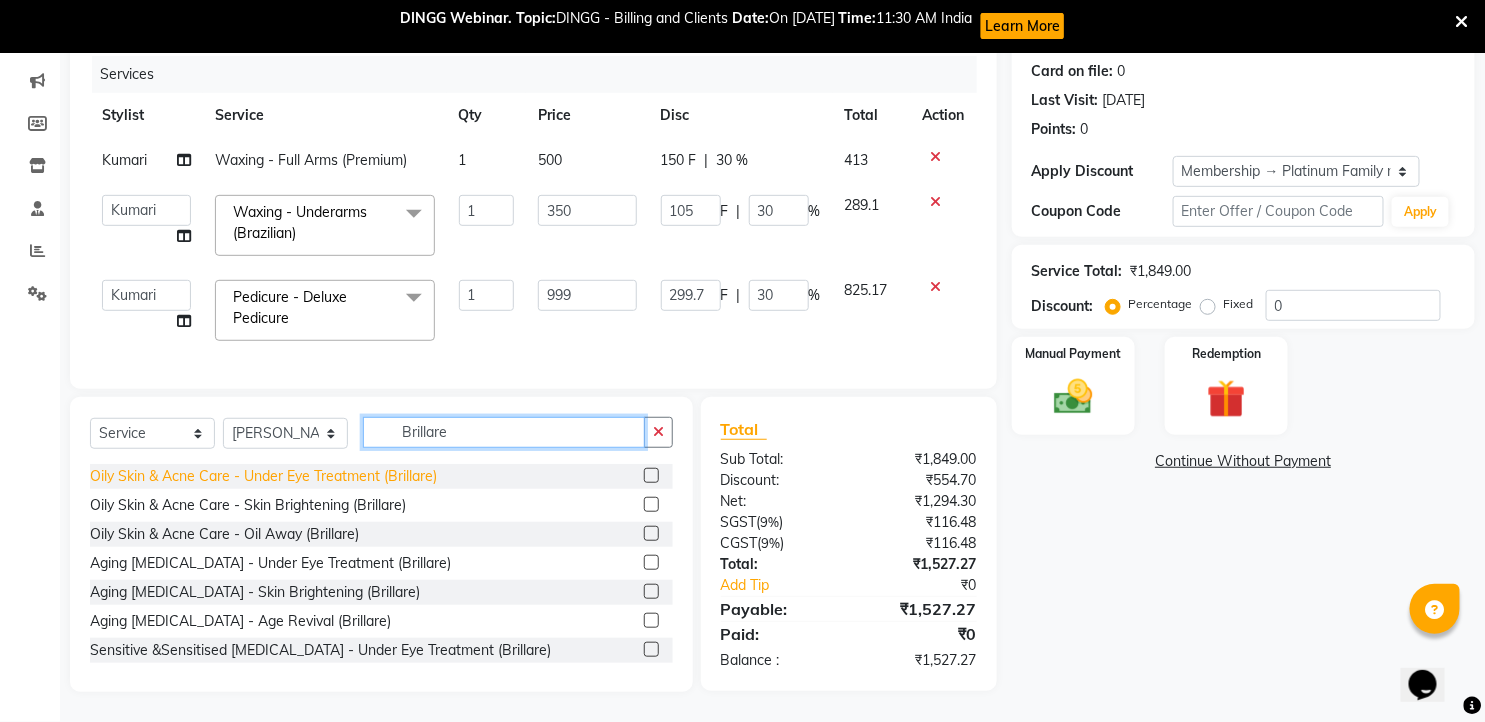 scroll, scrollTop: 90, scrollLeft: 0, axis: vertical 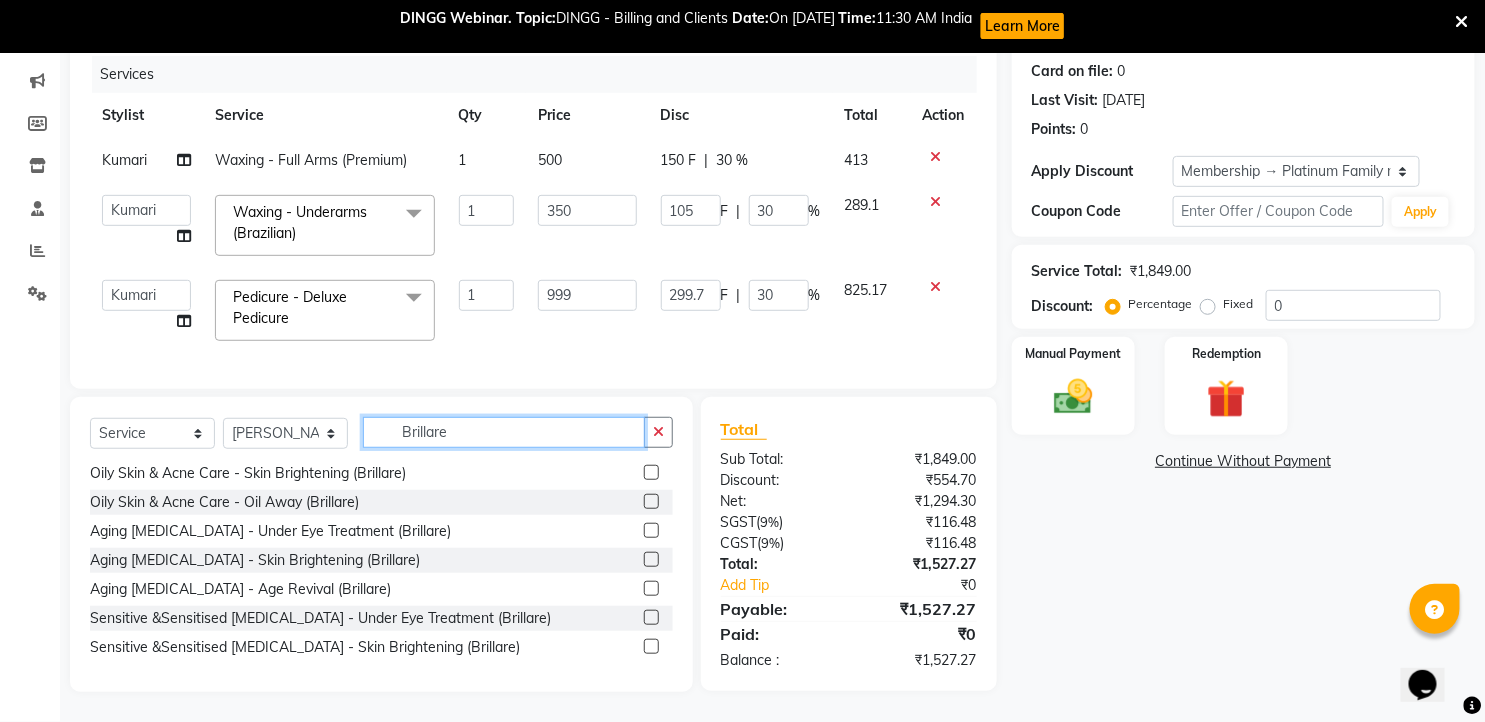 type on "Brillare" 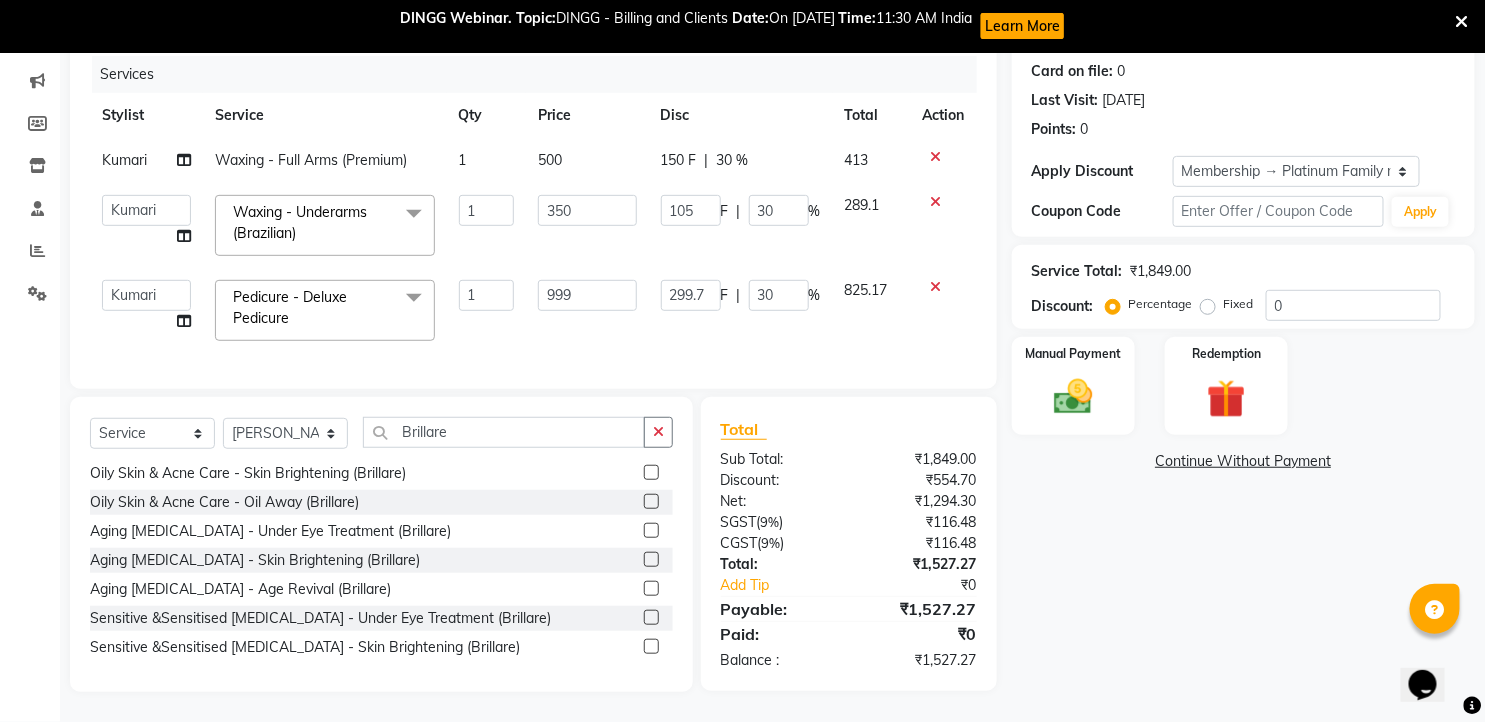 click 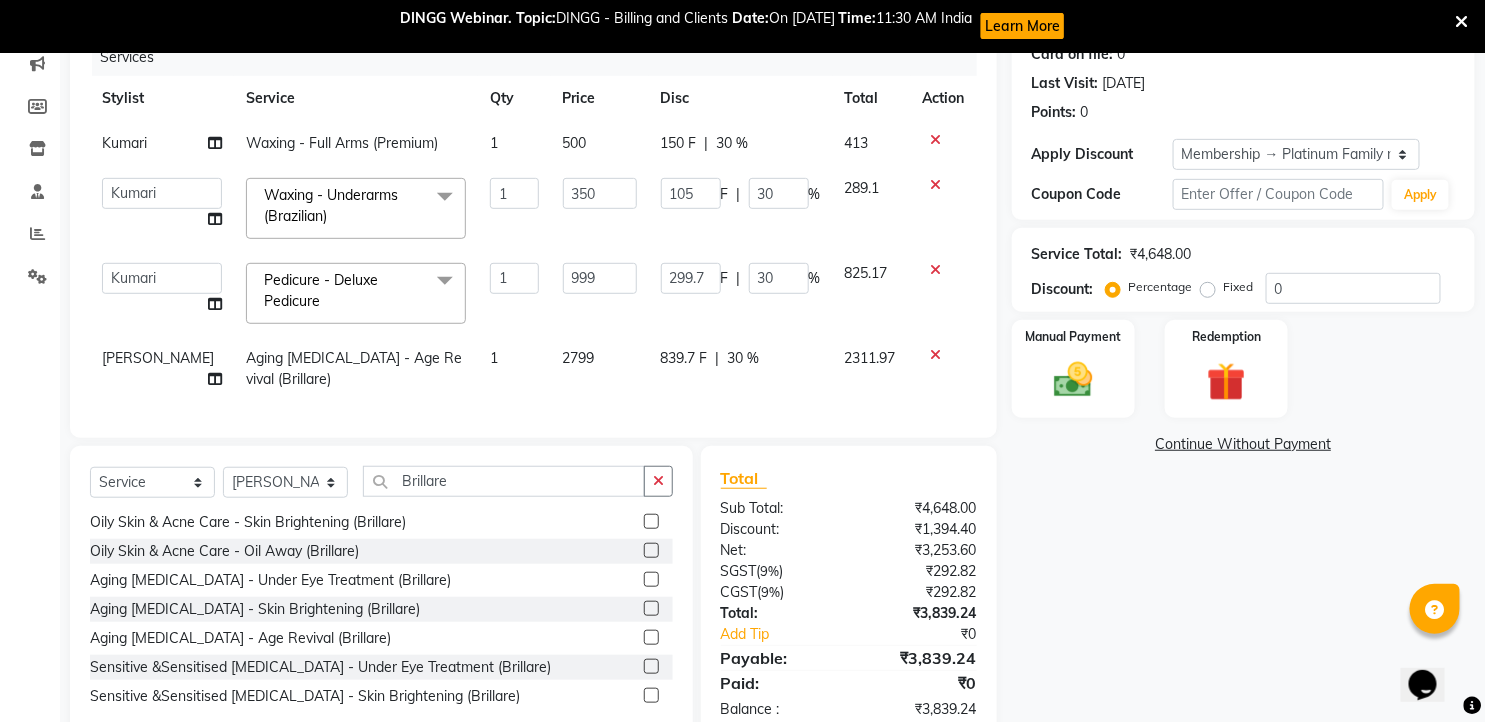 scroll, scrollTop: 327, scrollLeft: 0, axis: vertical 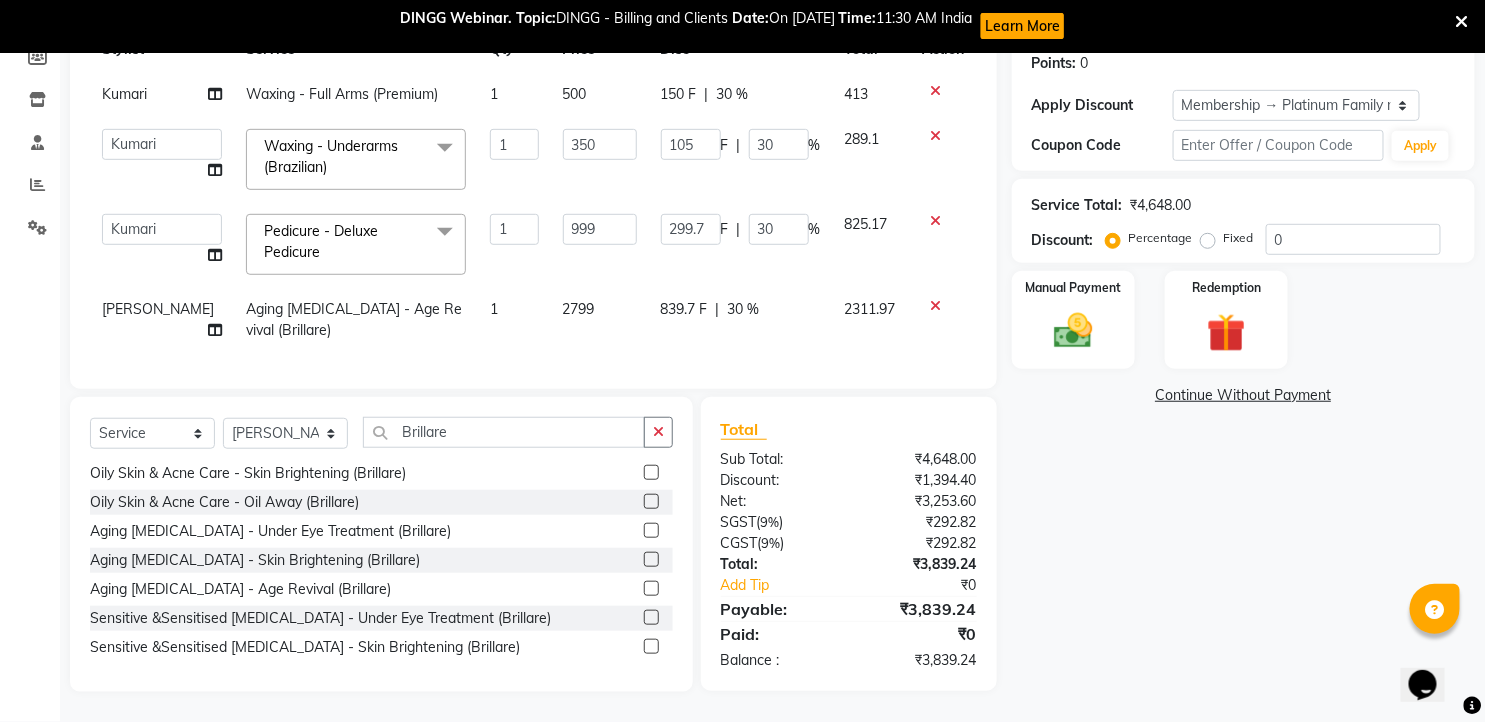 click 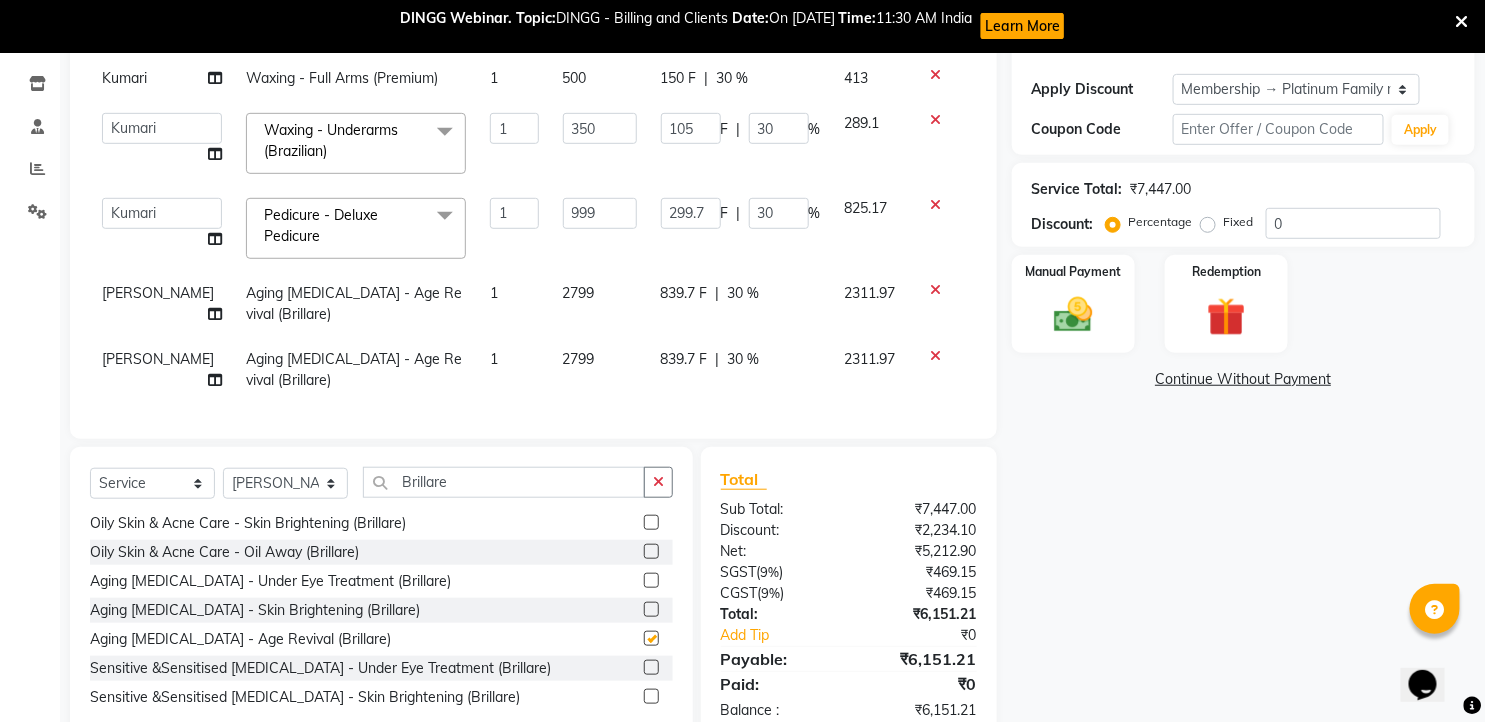 checkbox on "false" 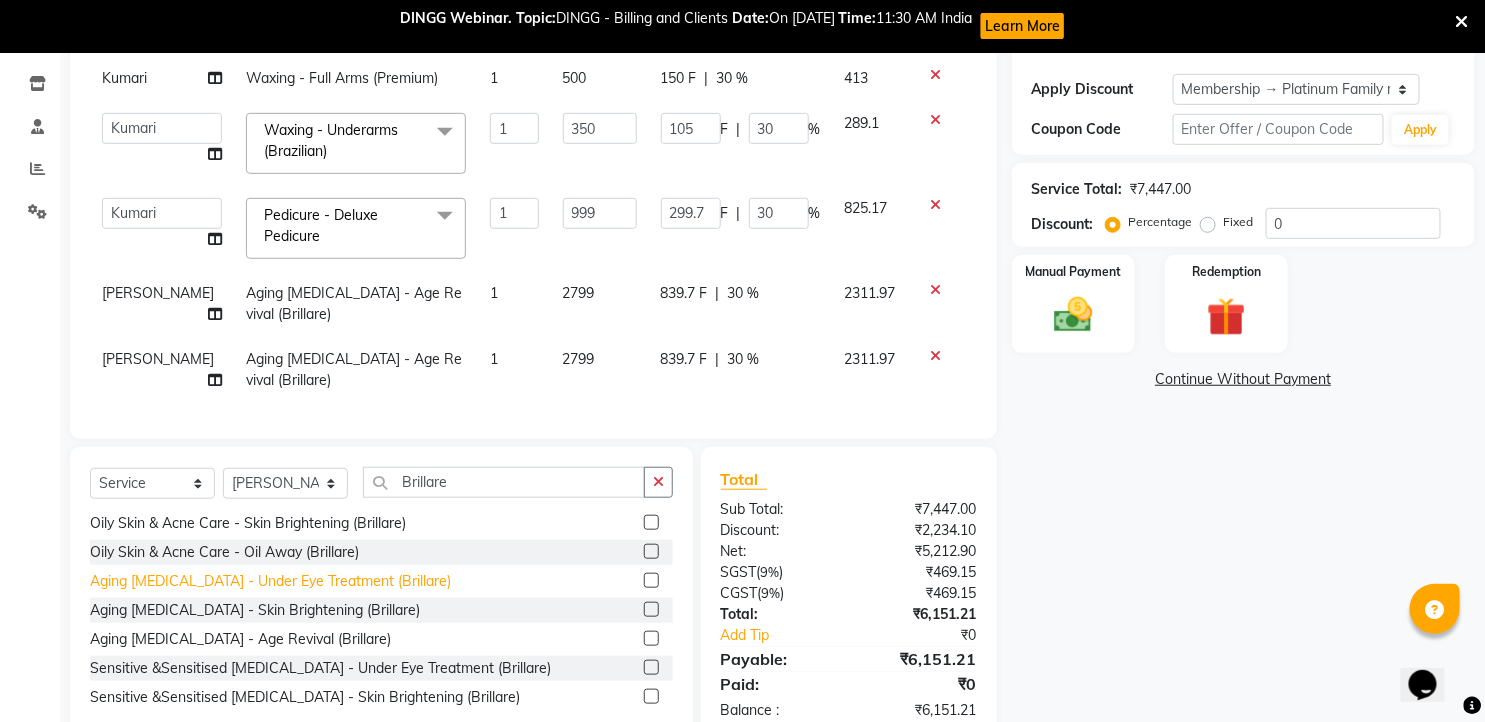 scroll, scrollTop: 393, scrollLeft: 0, axis: vertical 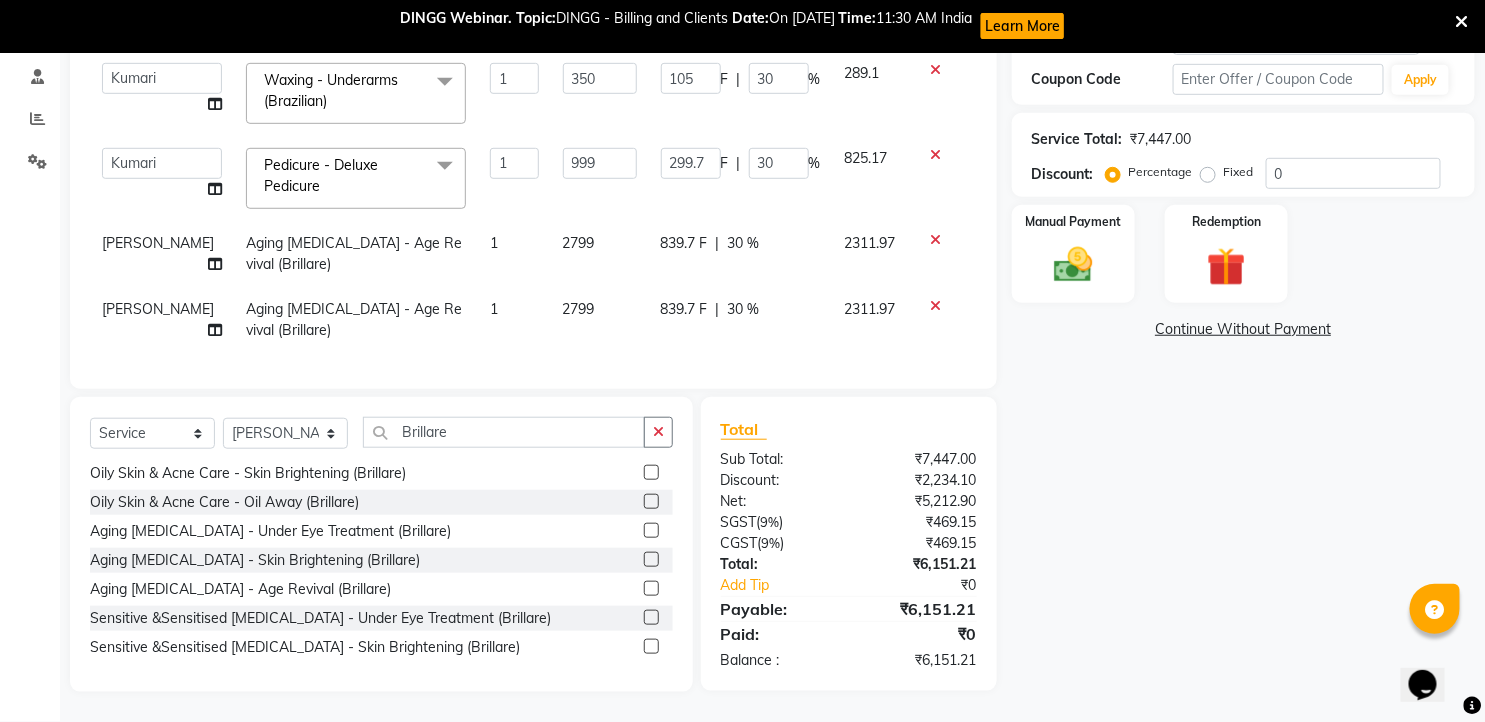 click 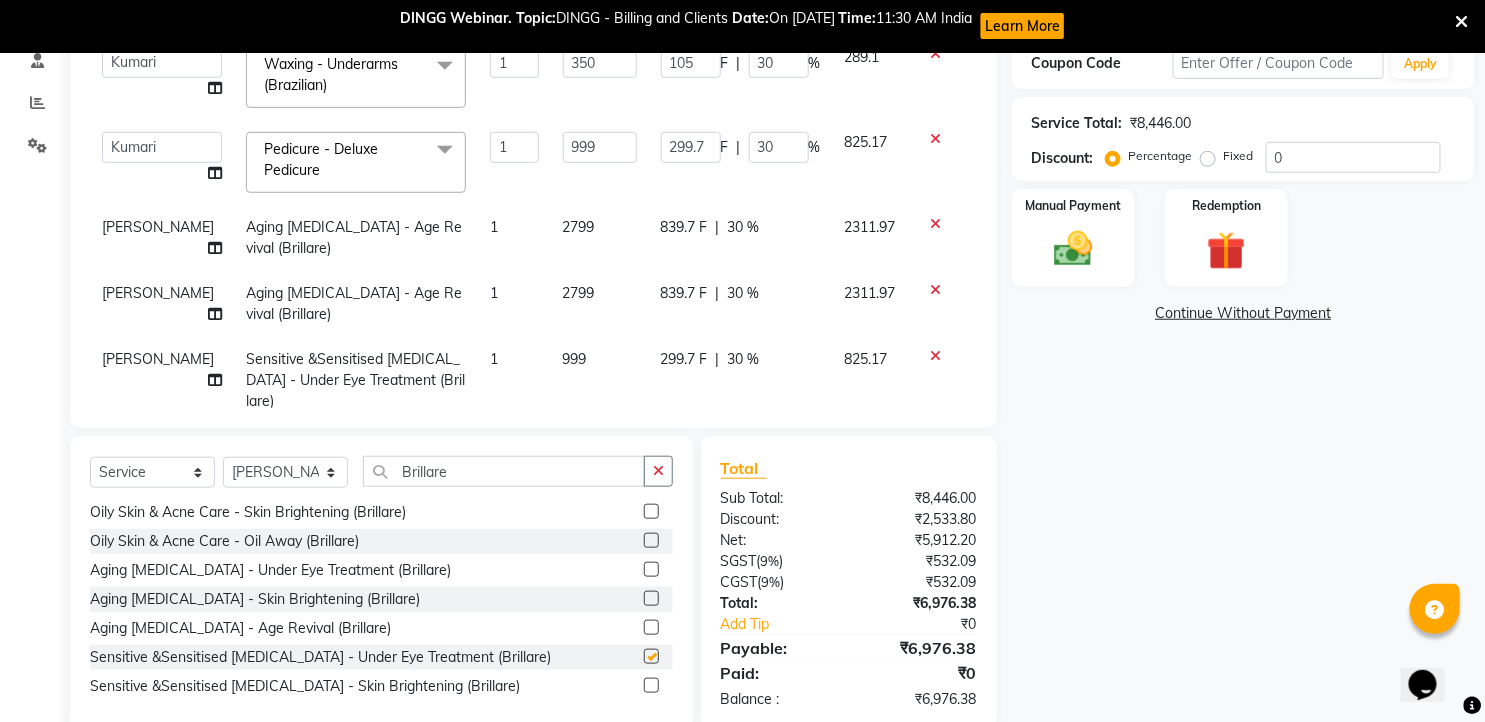 checkbox on "false" 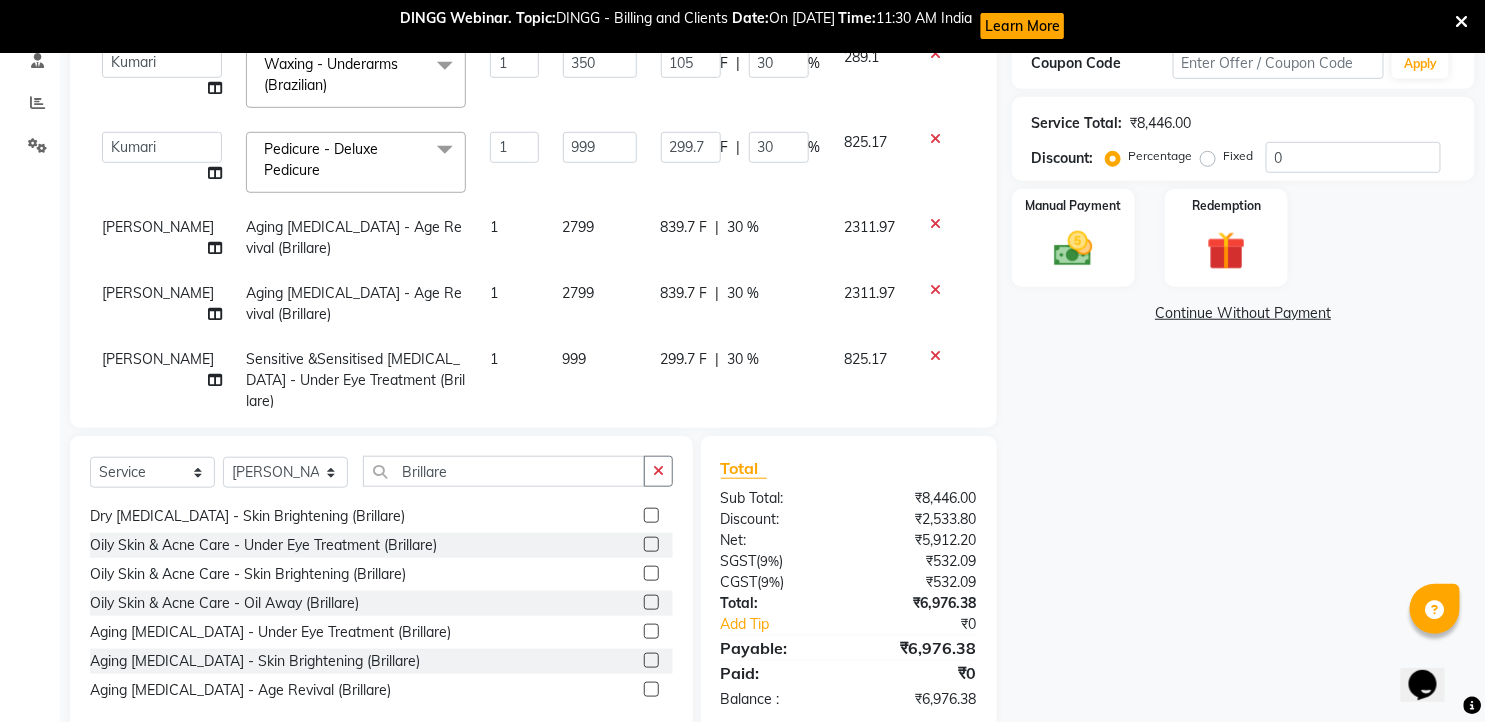 scroll, scrollTop: 0, scrollLeft: 0, axis: both 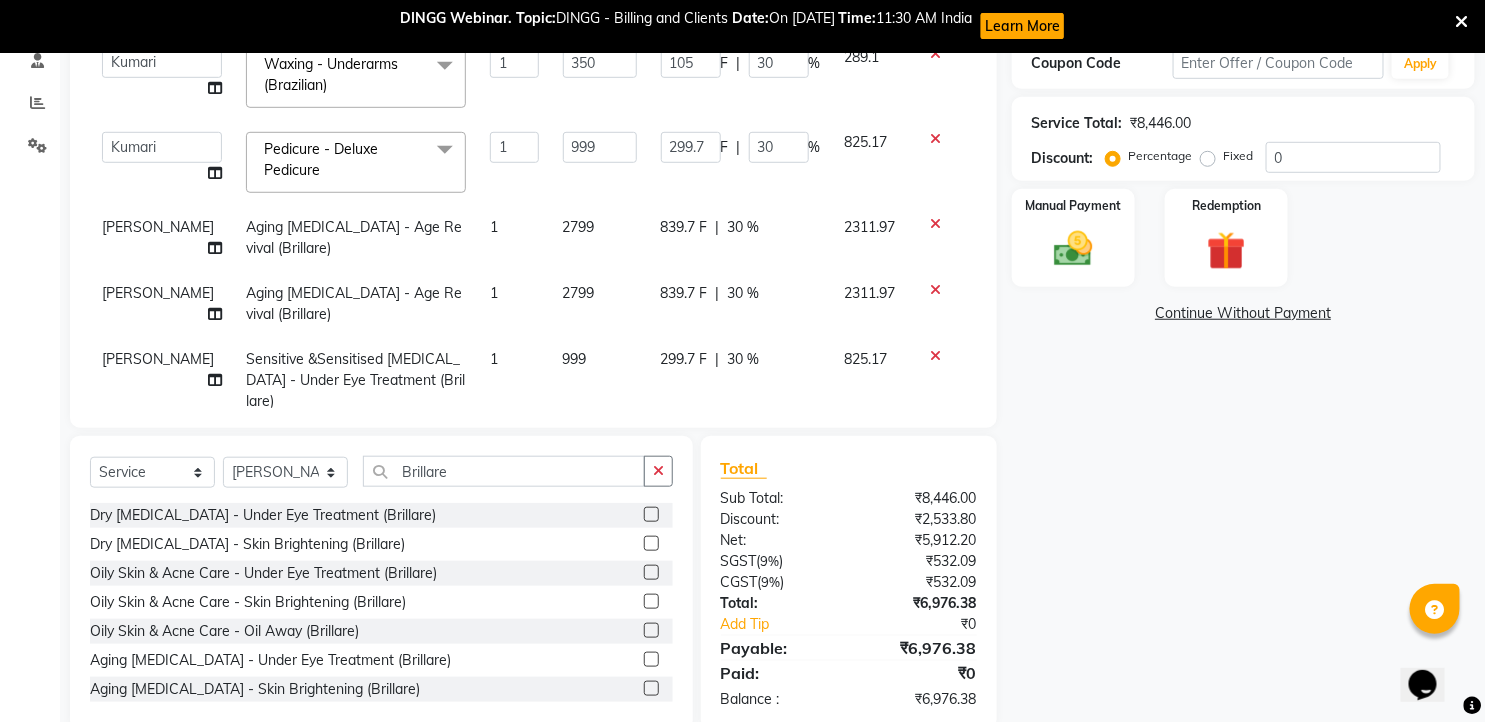 click 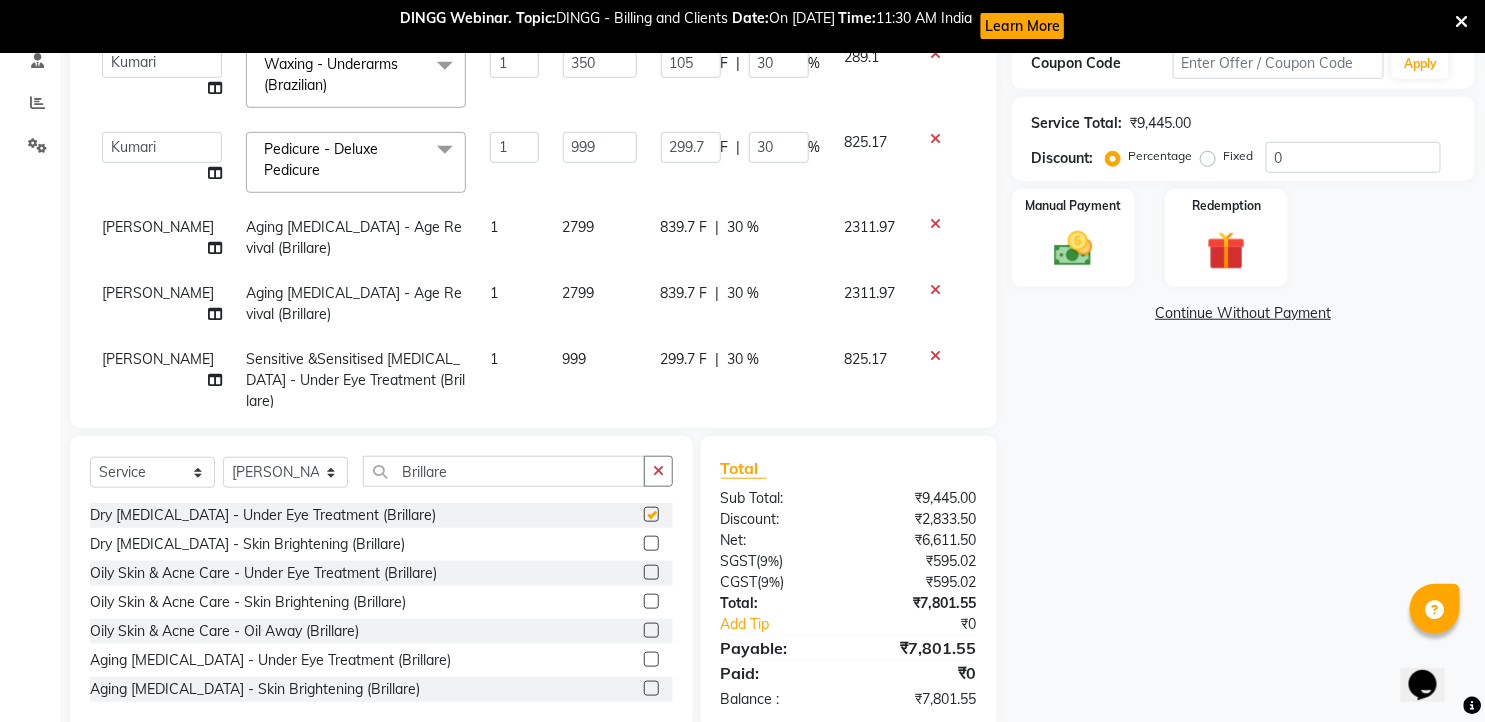 checkbox on "false" 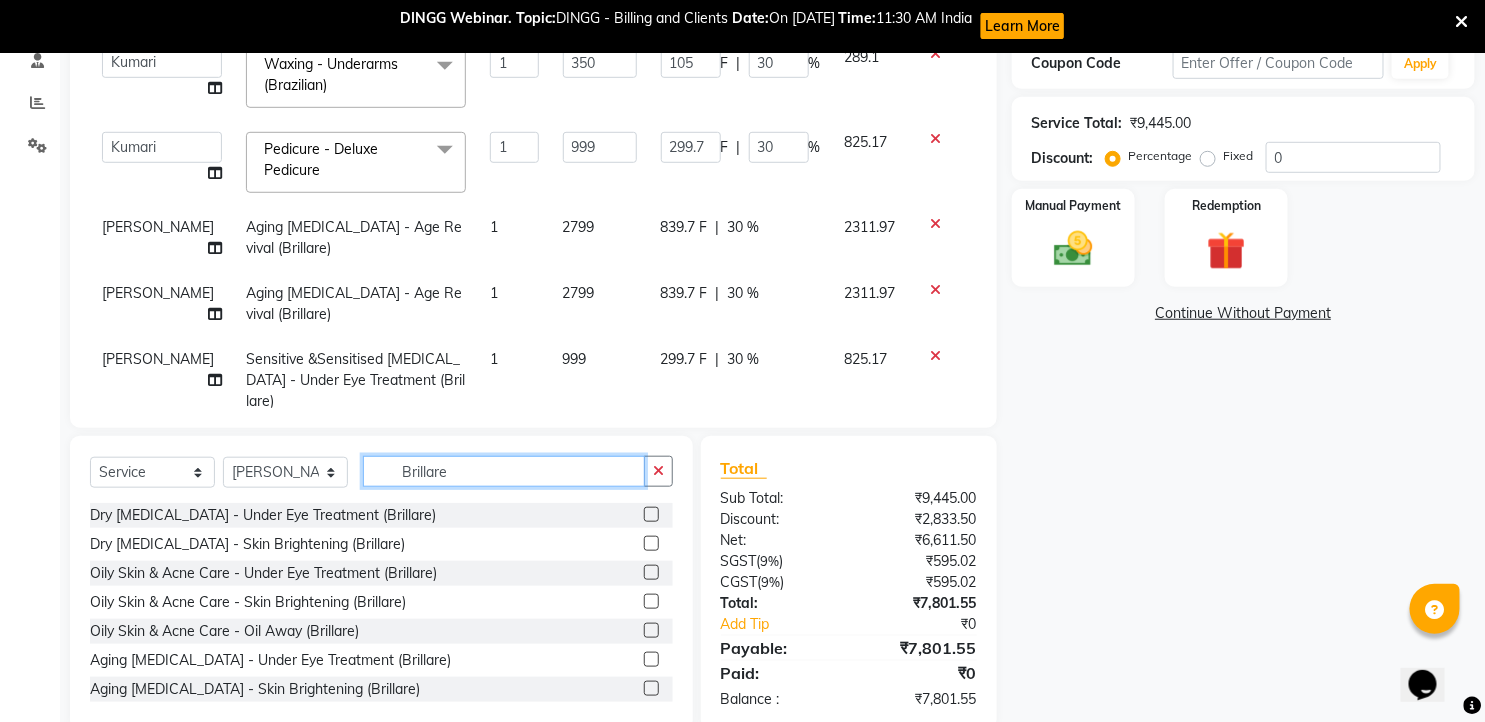 drag, startPoint x: 475, startPoint y: 470, endPoint x: 171, endPoint y: 471, distance: 304.00165 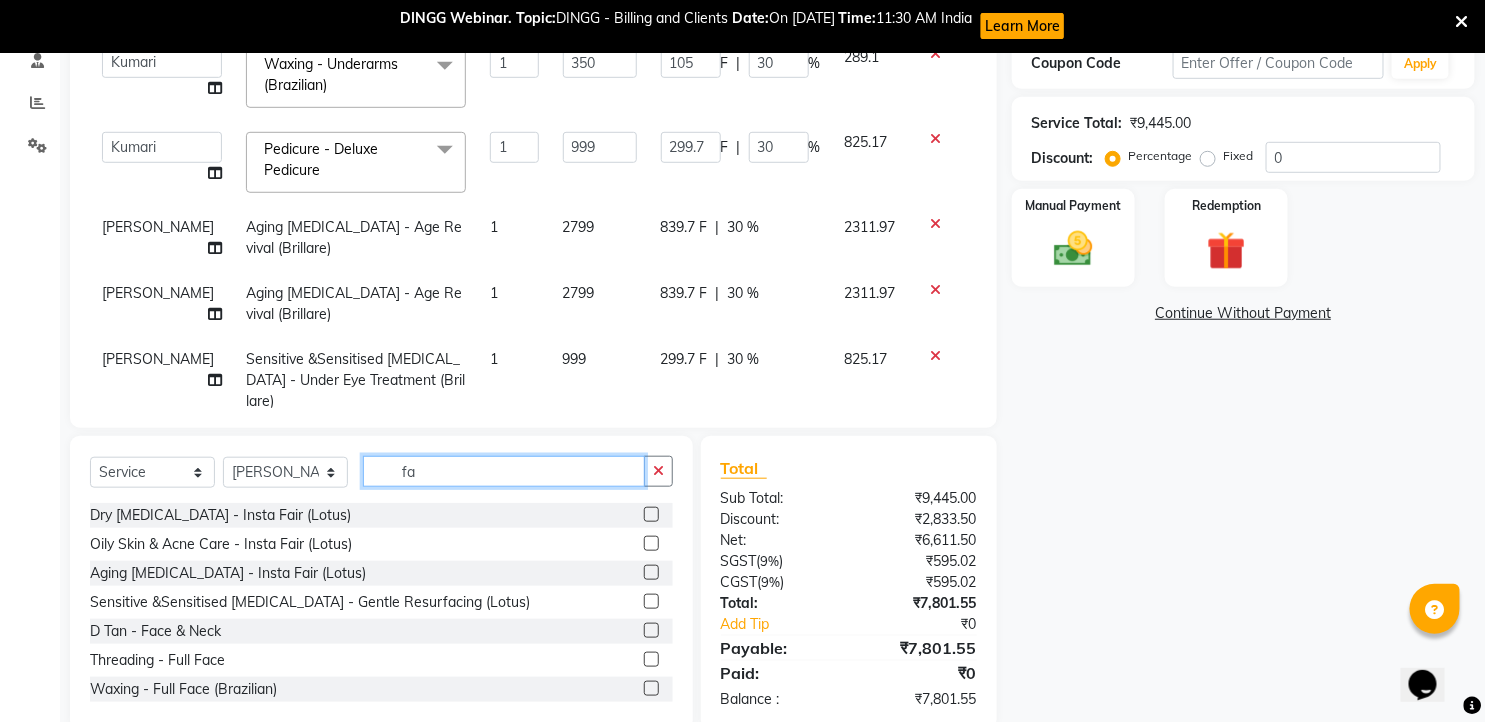 type on "f" 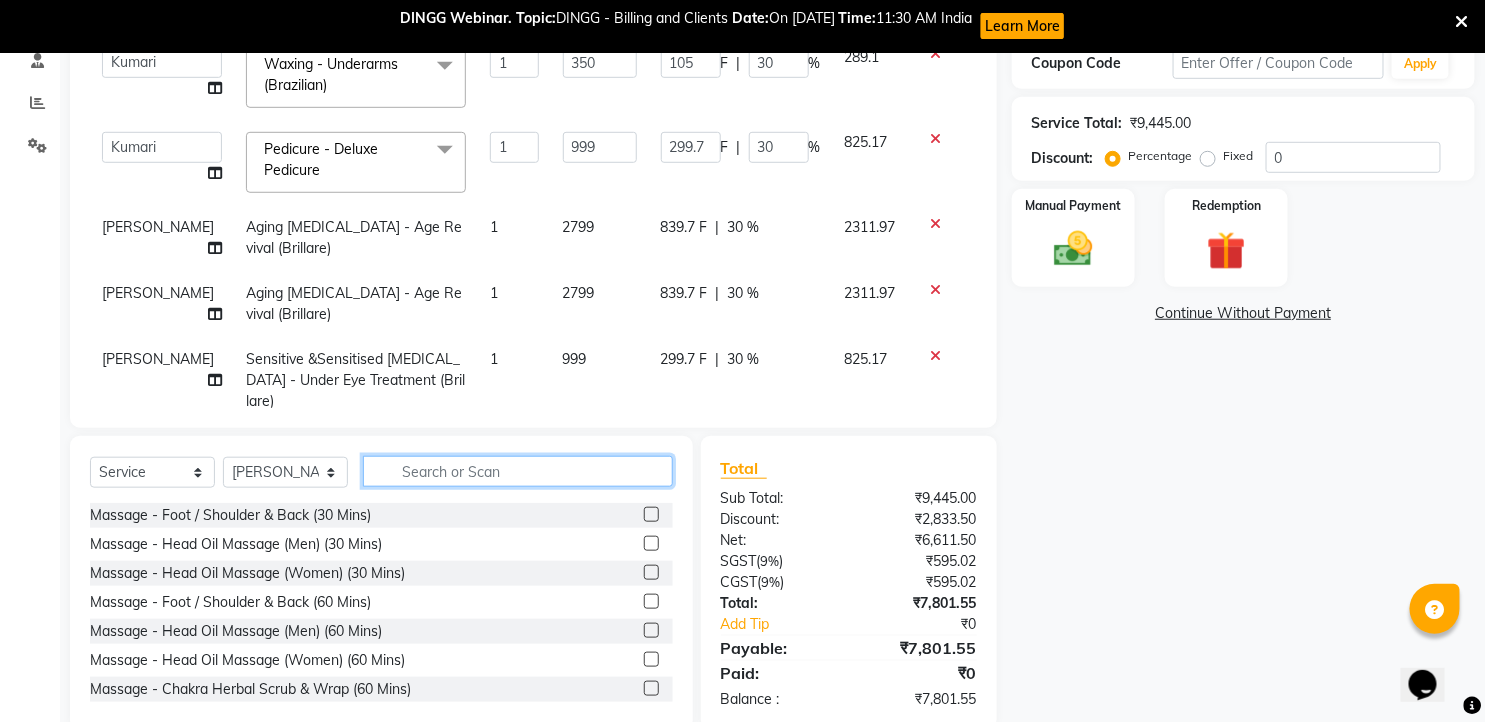 type 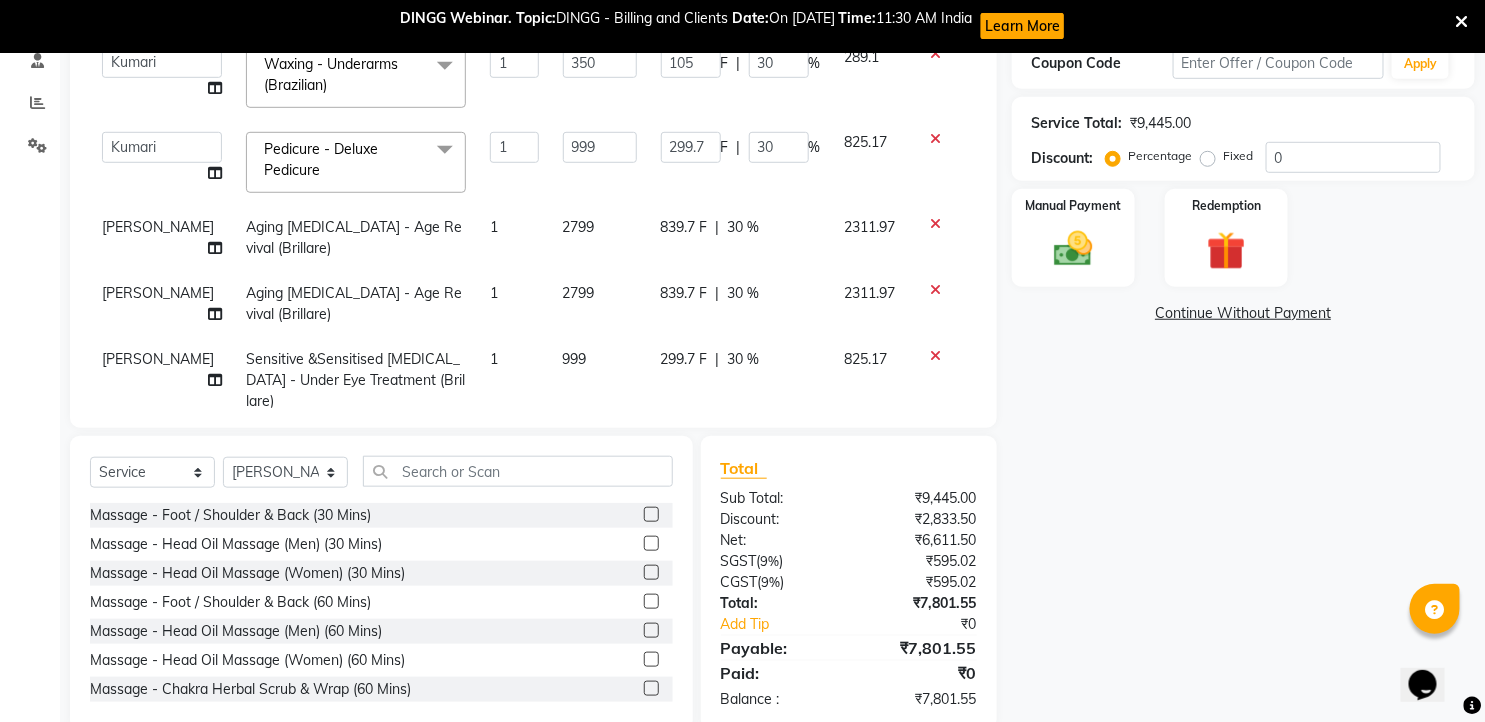 click 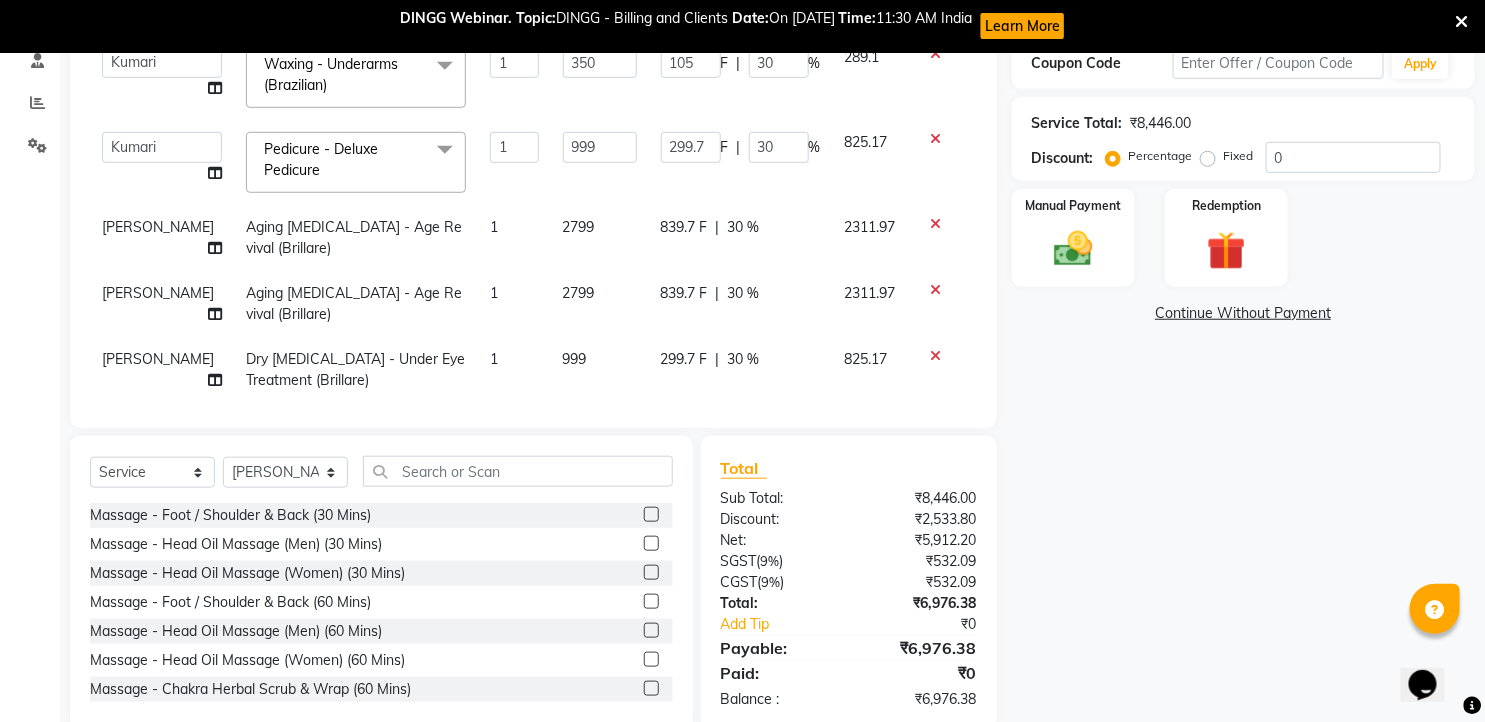 click 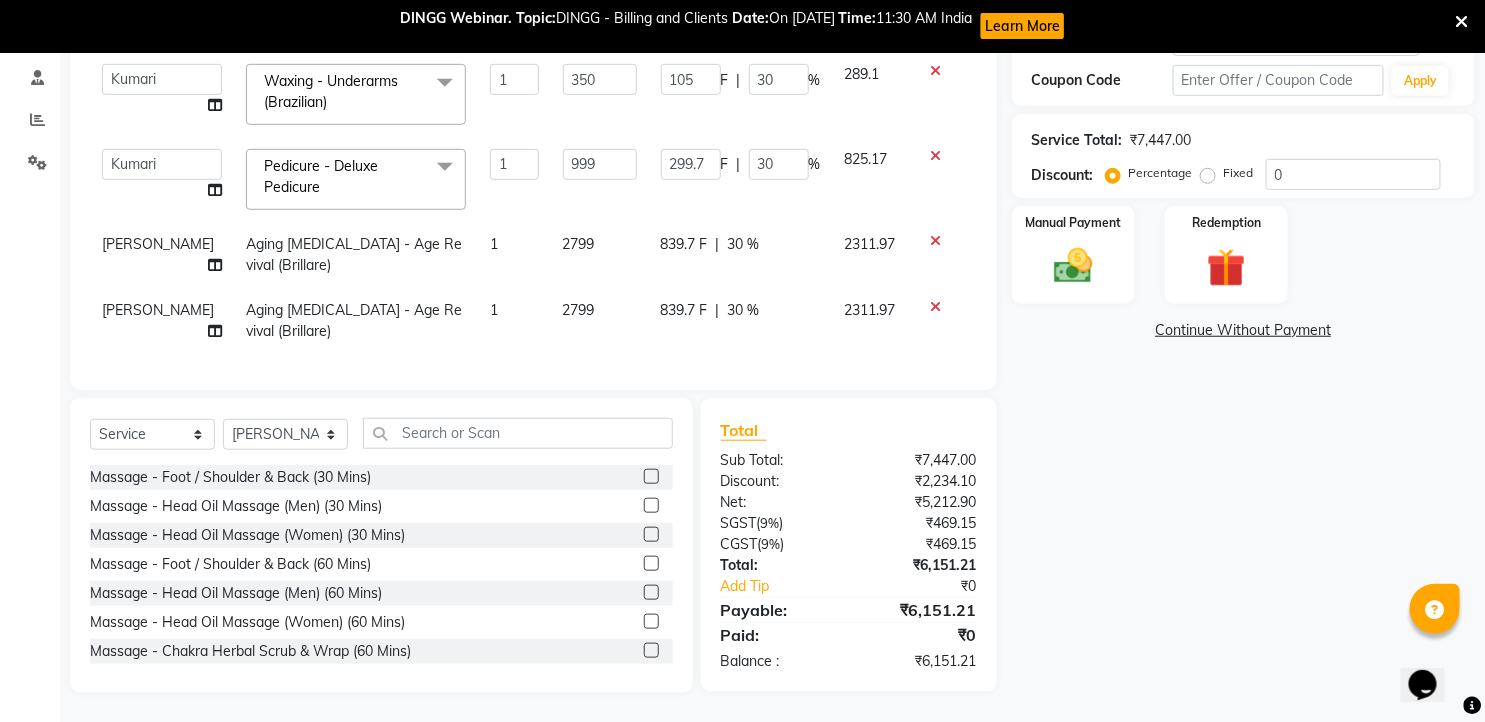 click 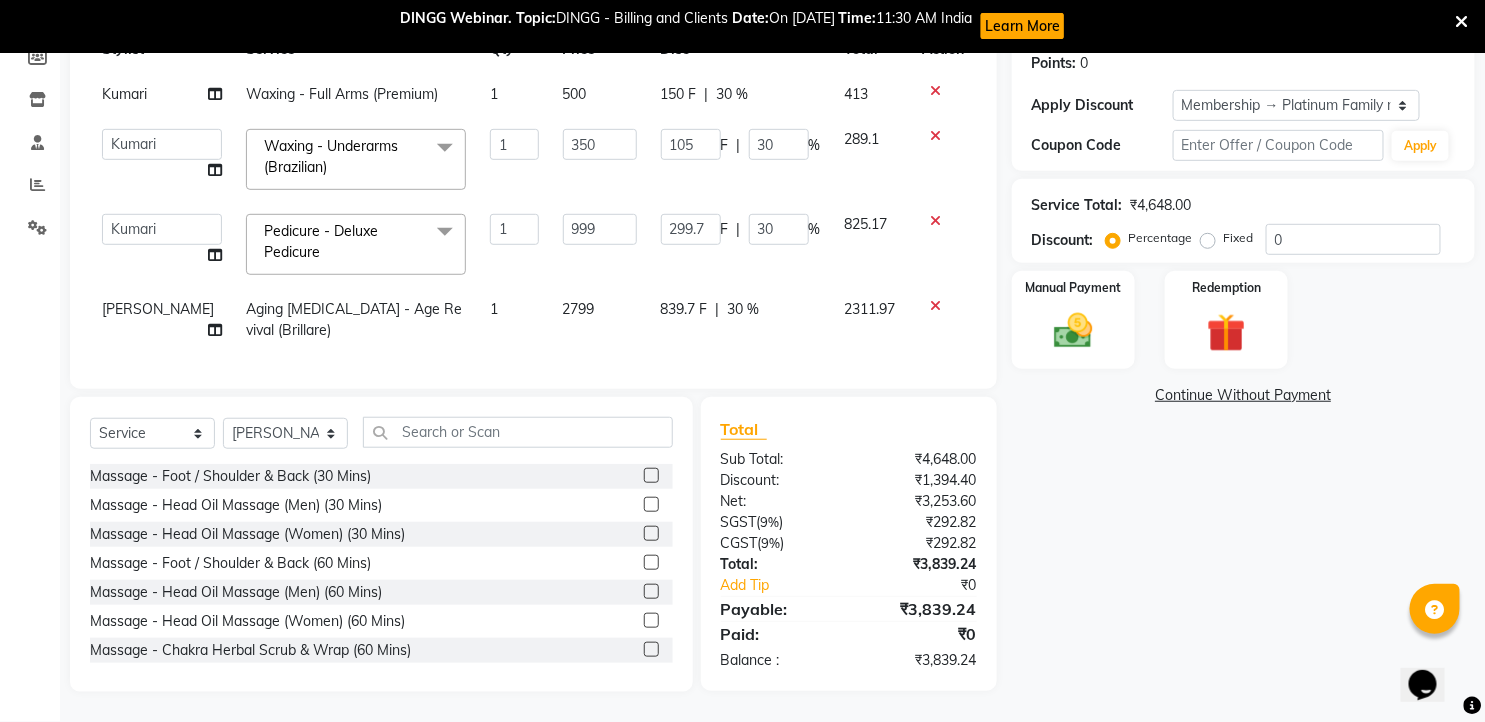 click on "2799" 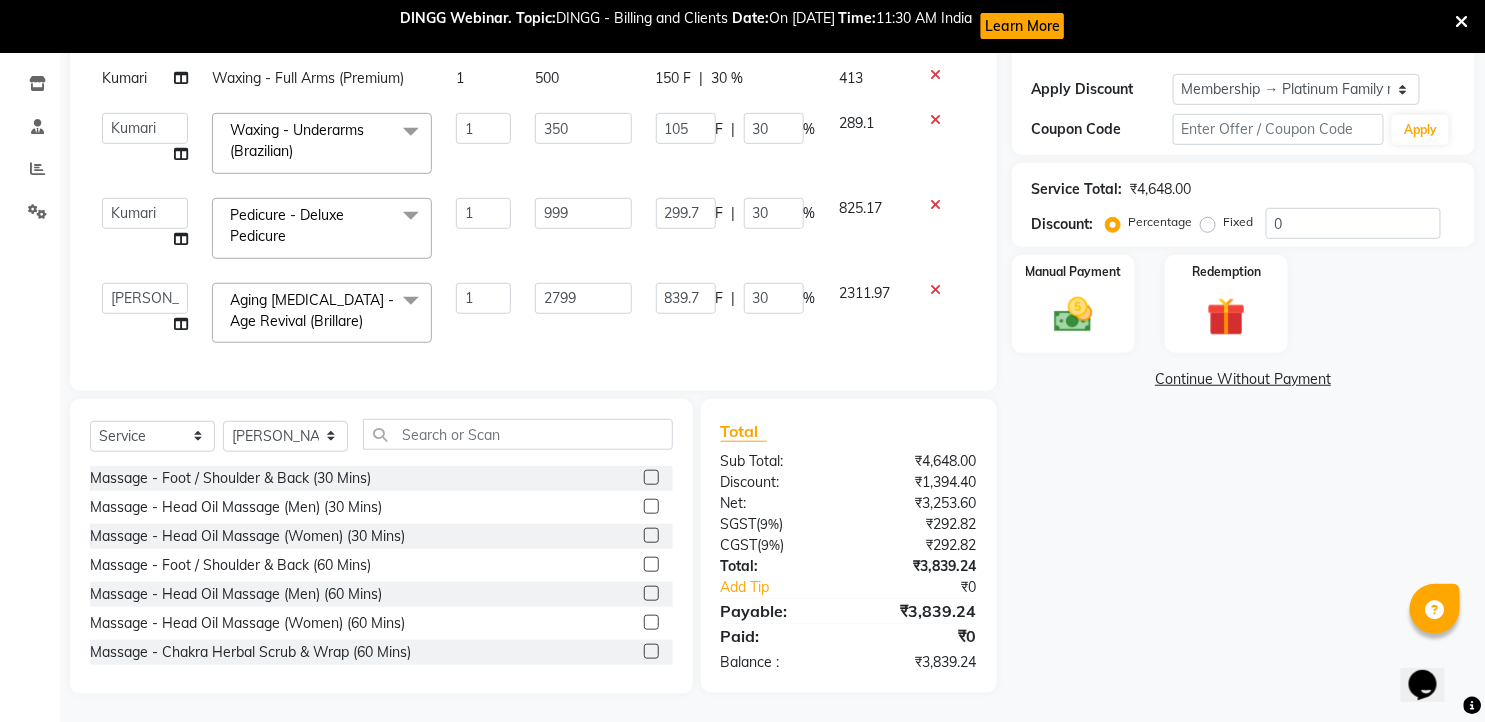 scroll, scrollTop: 346, scrollLeft: 0, axis: vertical 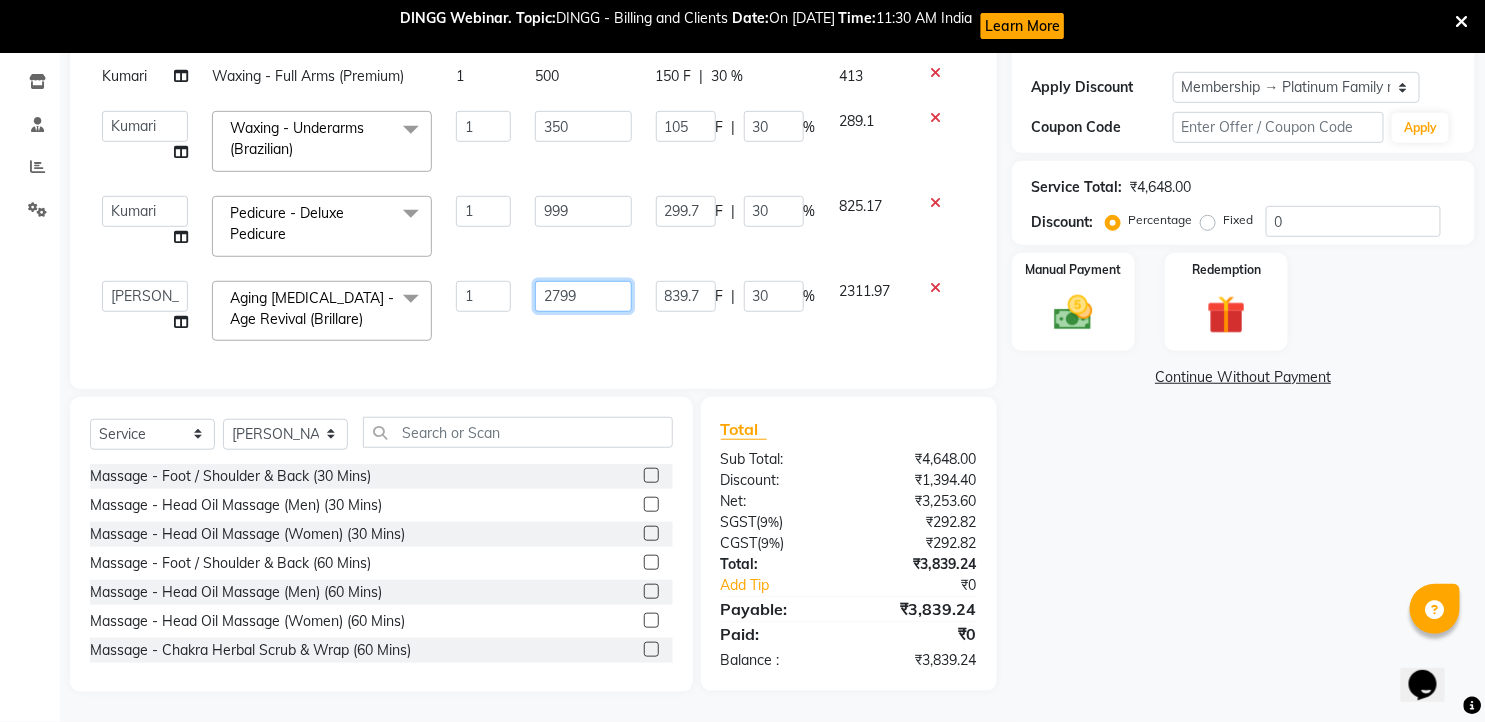 click on "2799" 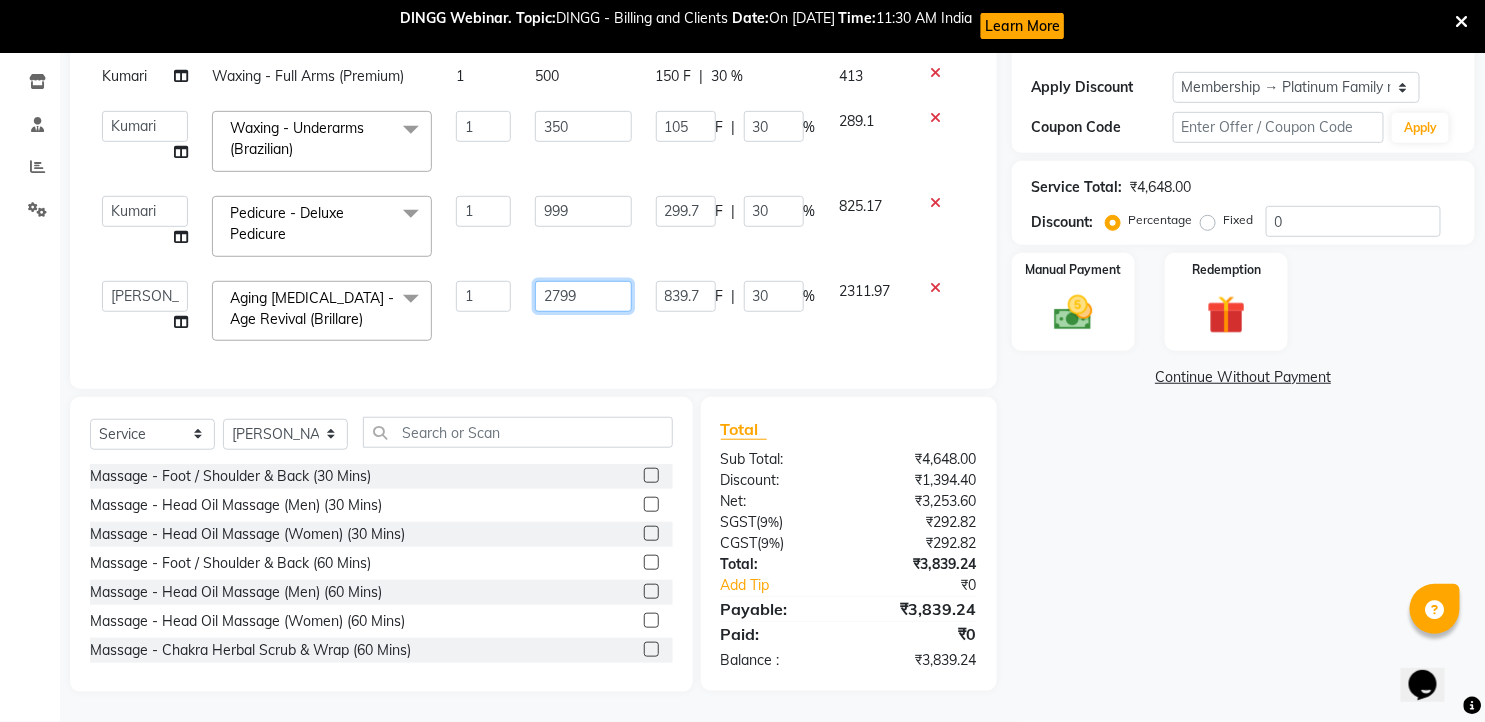 drag, startPoint x: 575, startPoint y: 276, endPoint x: 533, endPoint y: 271, distance: 42.296574 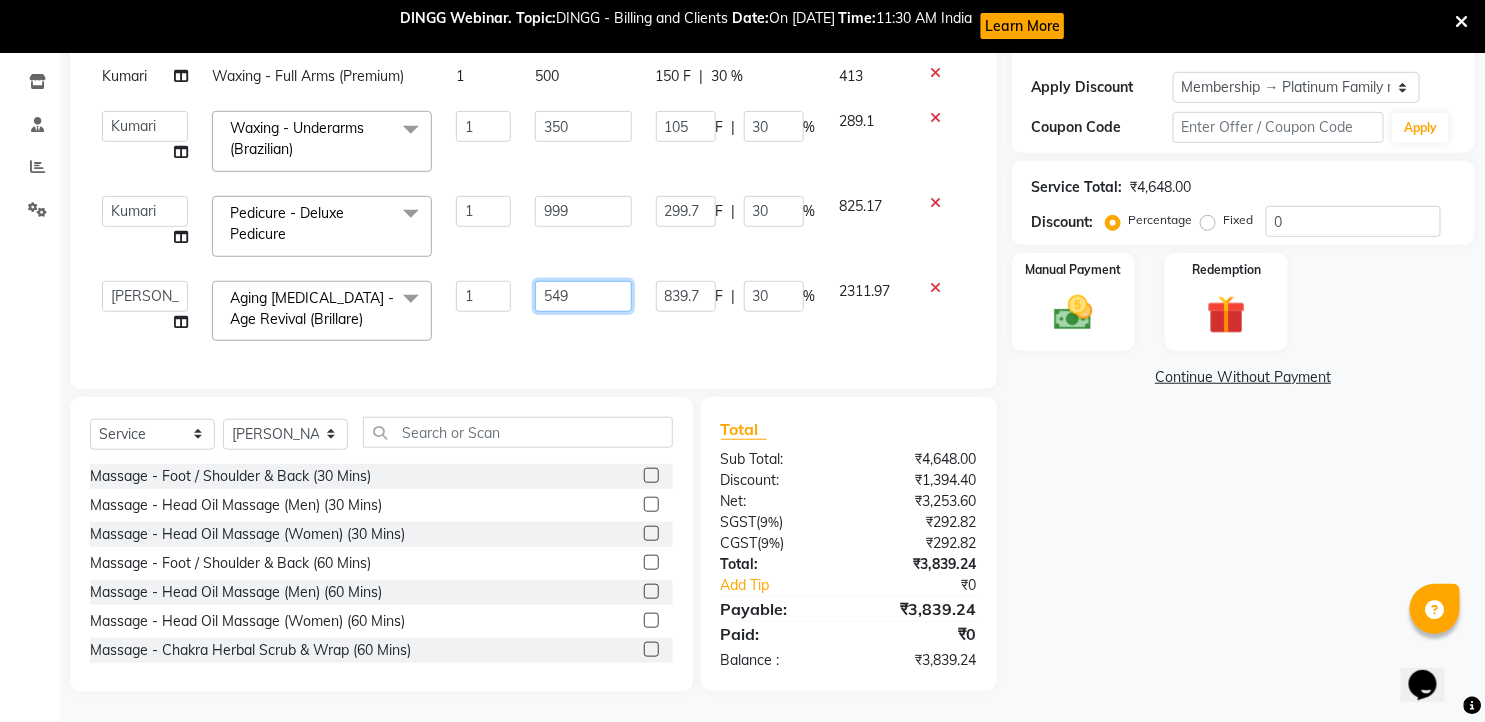 type on "5499" 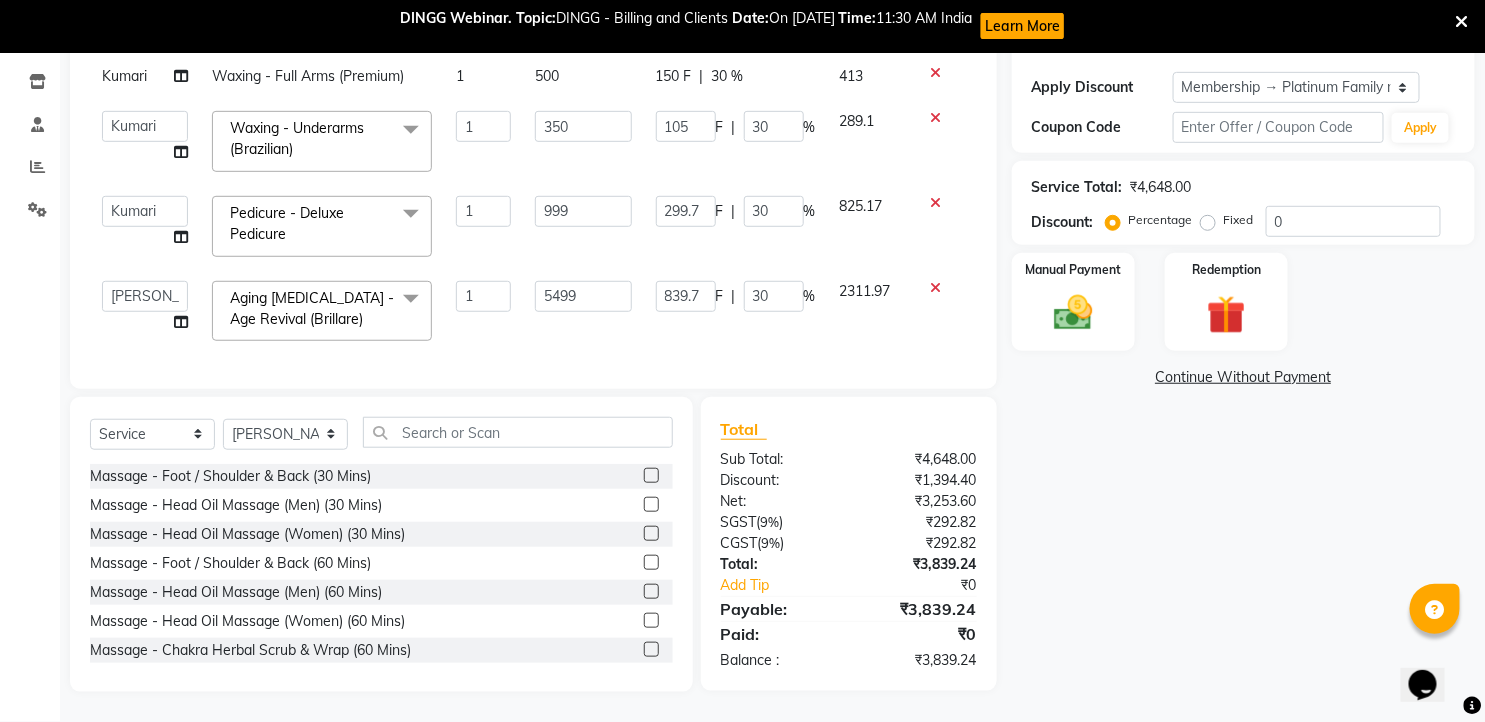 scroll, scrollTop: 327, scrollLeft: 0, axis: vertical 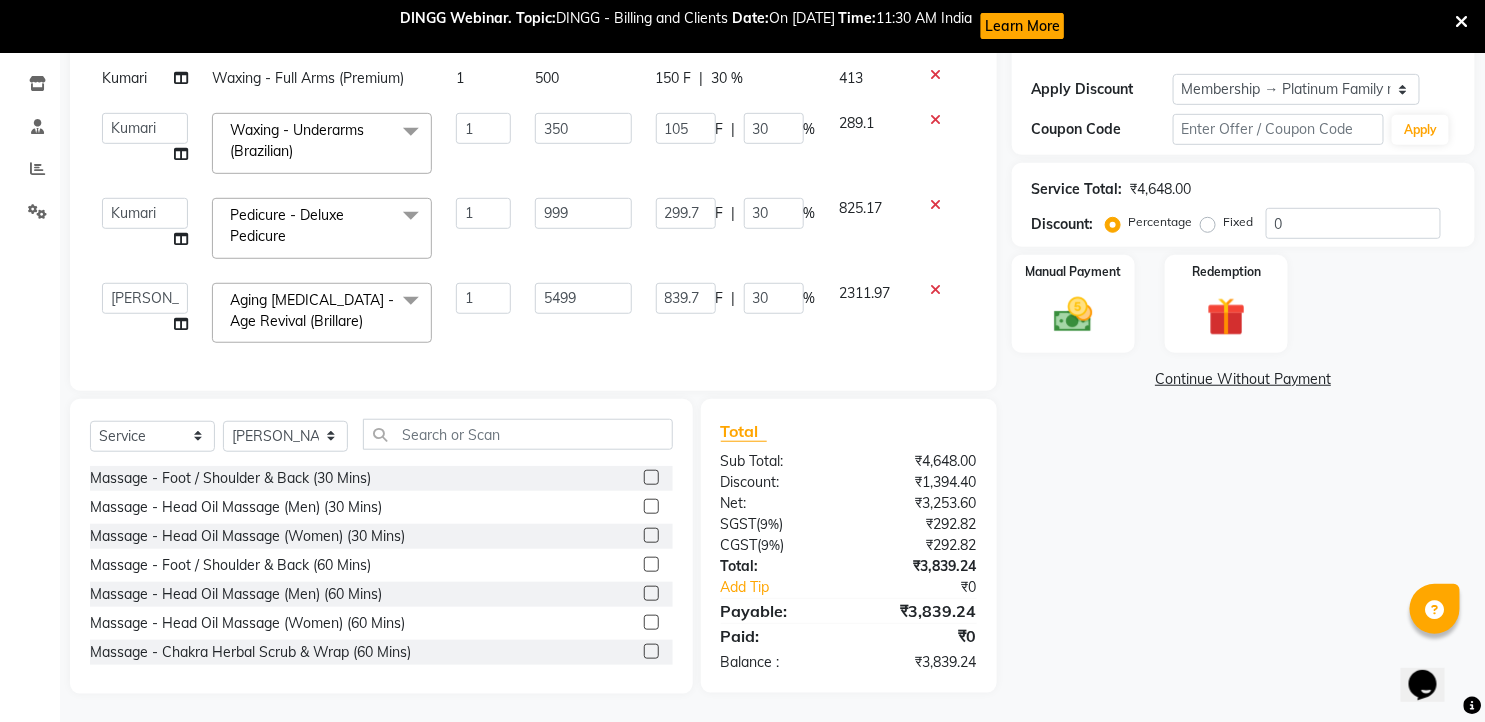 click on "Name: [PERSON_NAME]  Membership: end on [DATE] Total Visits:  1 Card on file:  0 Last Visit:   [DATE] Points:   0  Apply Discount Select Membership → Platinum Family membership Coupon Code Apply Service Total:  ₹4,648.00  Discount:  Percentage   Fixed  0 Manual Payment Redemption  Continue Without Payment" 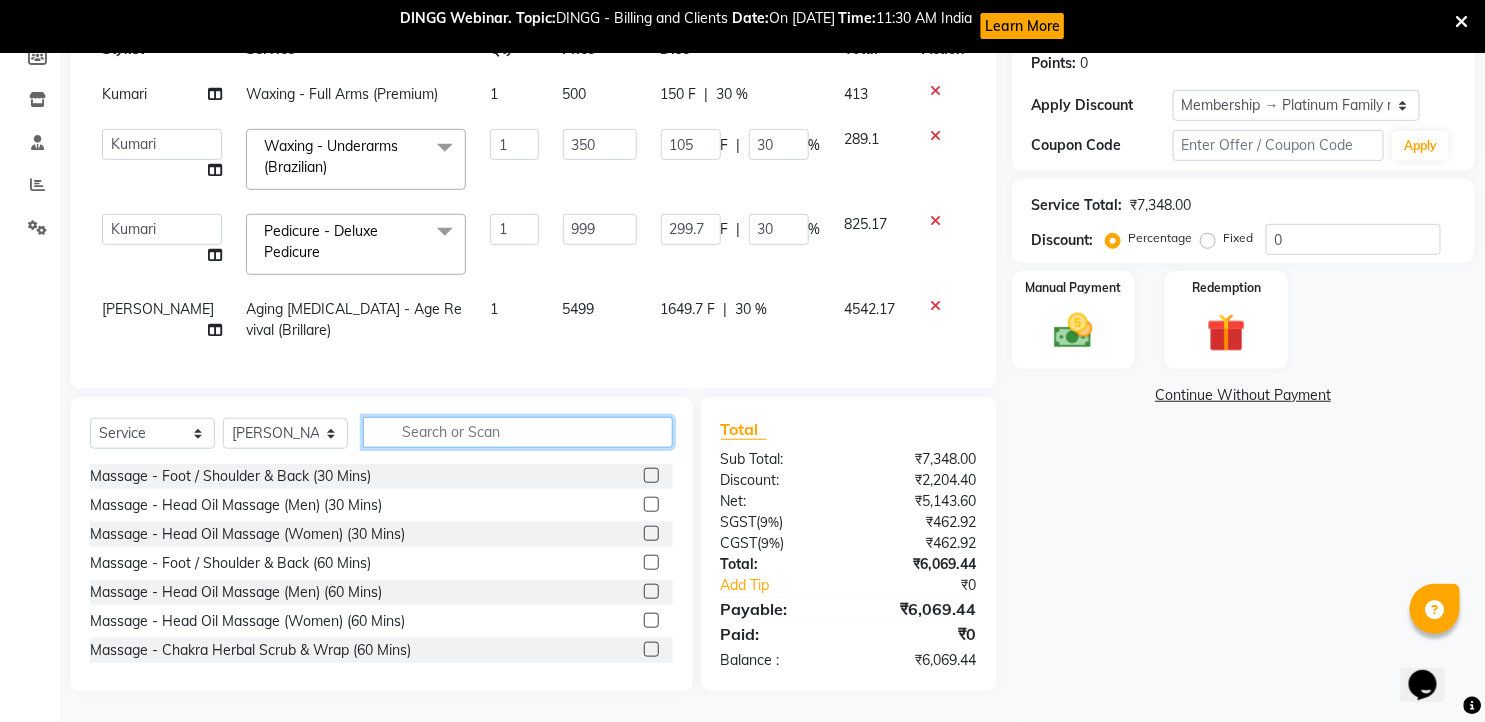 click 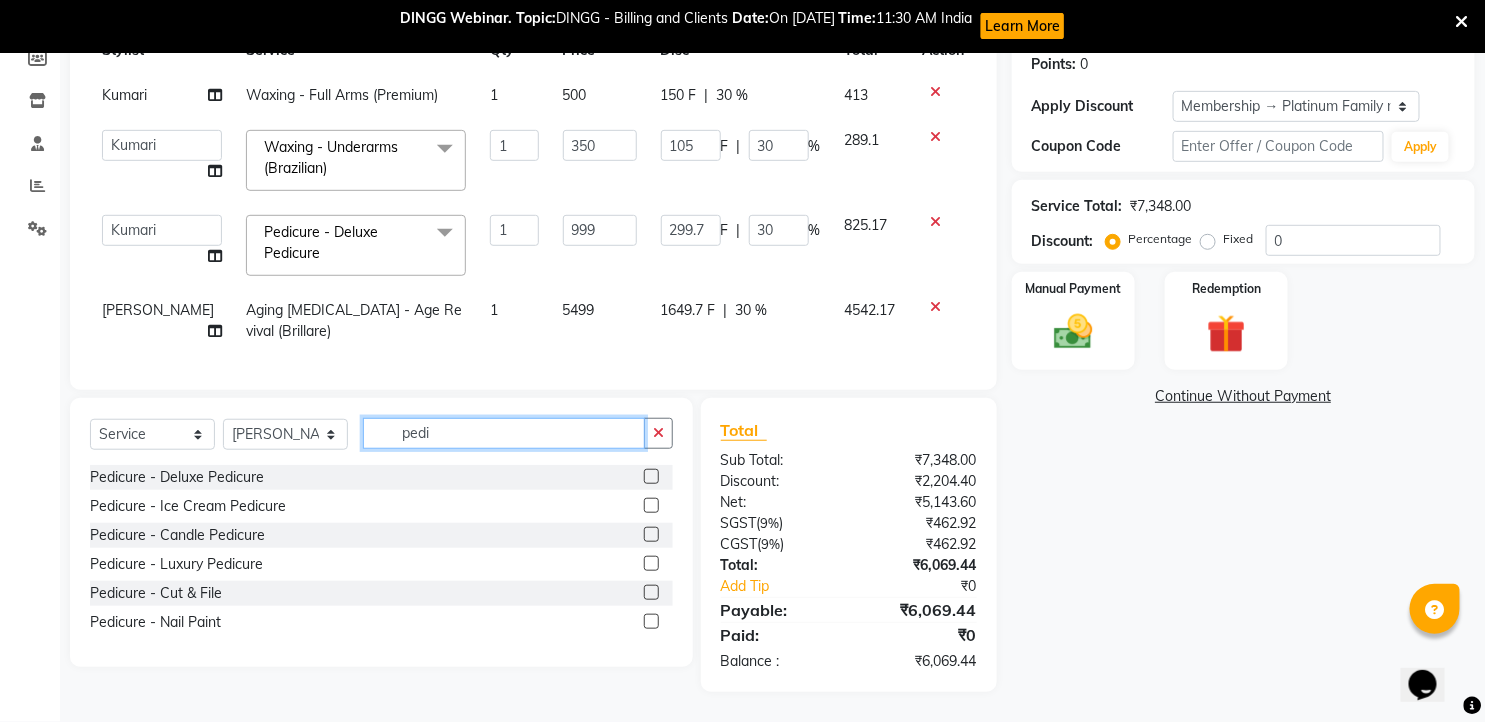 scroll, scrollTop: 326, scrollLeft: 0, axis: vertical 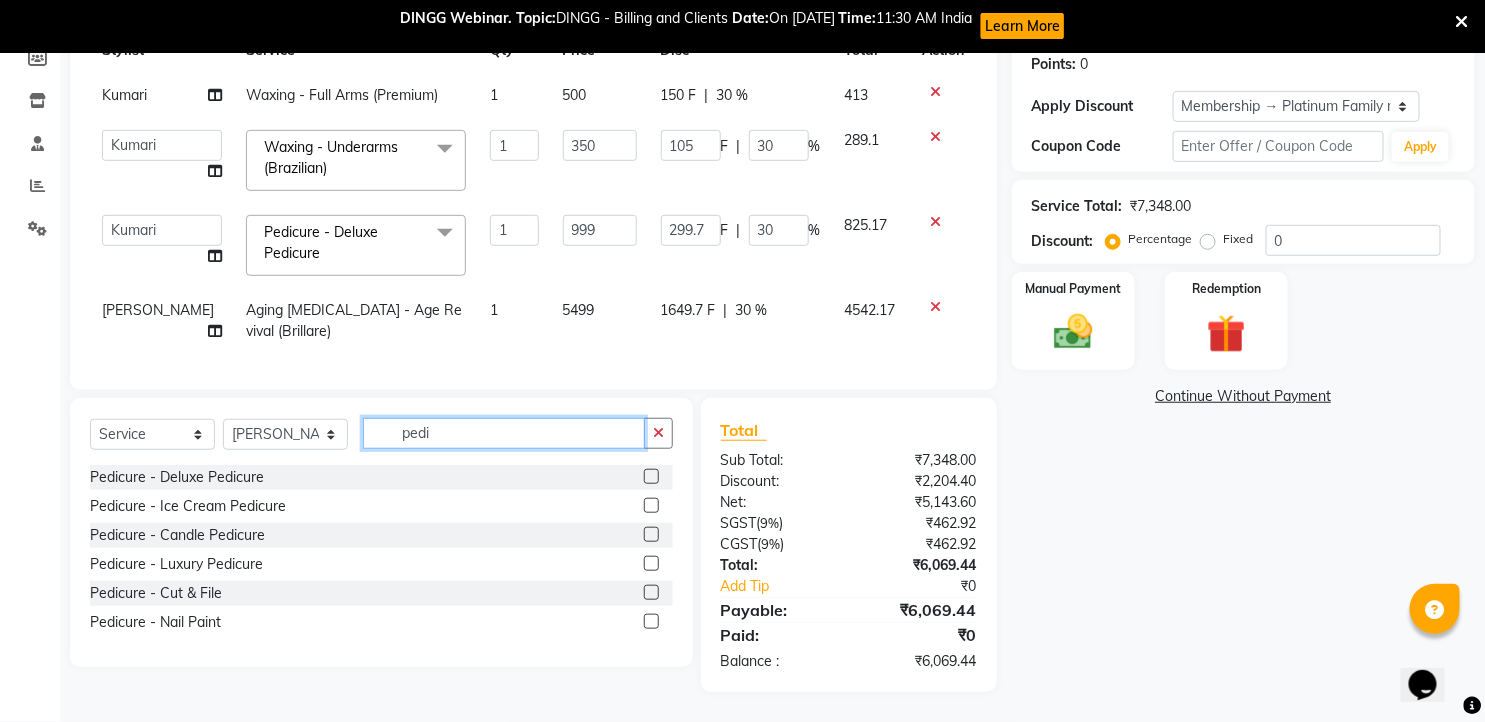 type on "pedi" 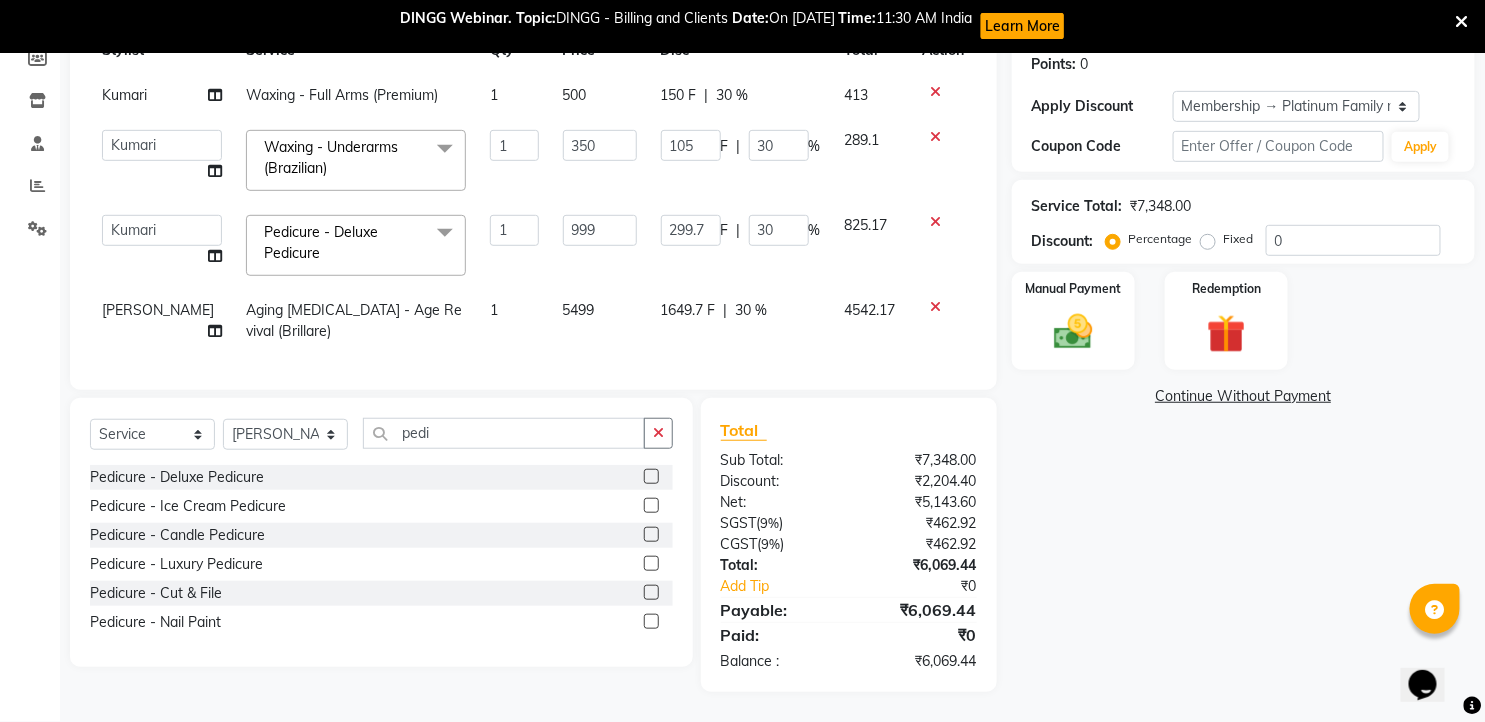 click 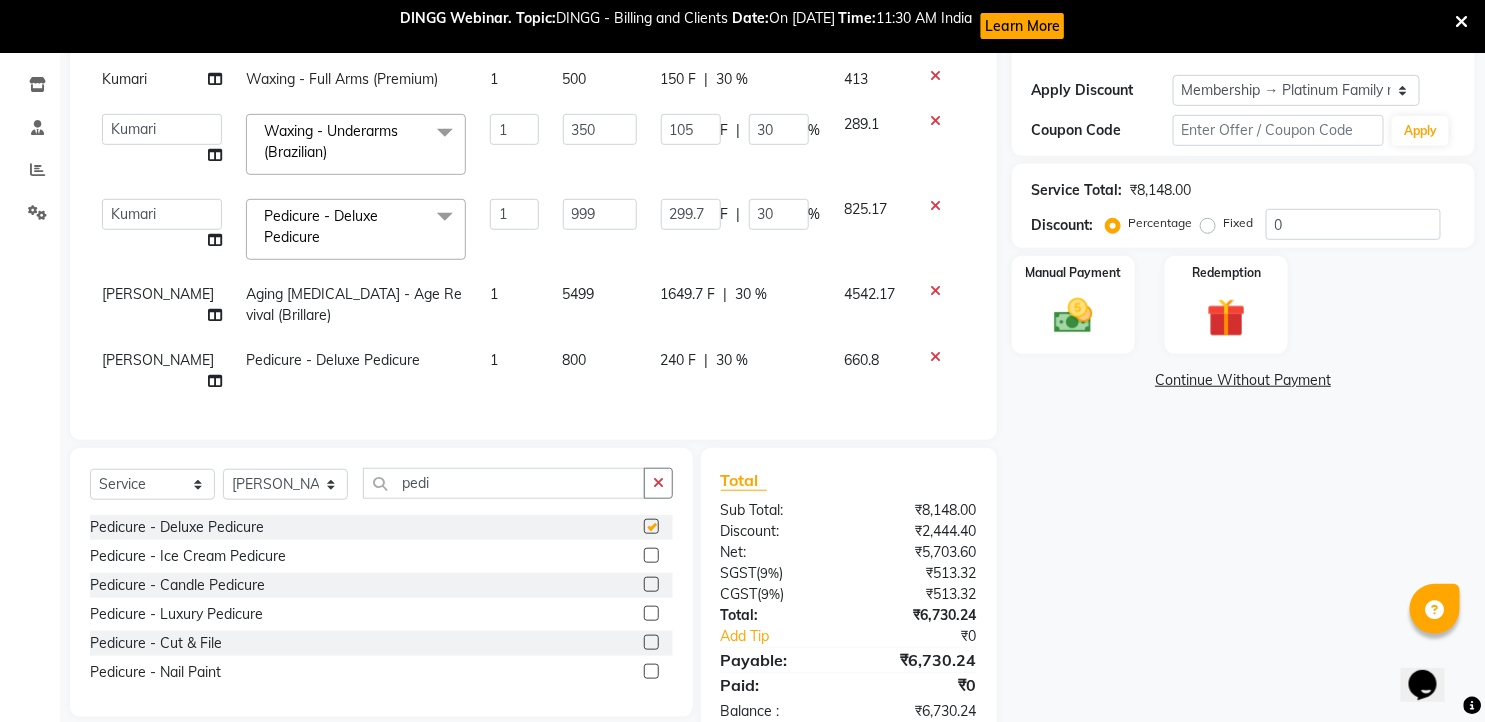 checkbox on "false" 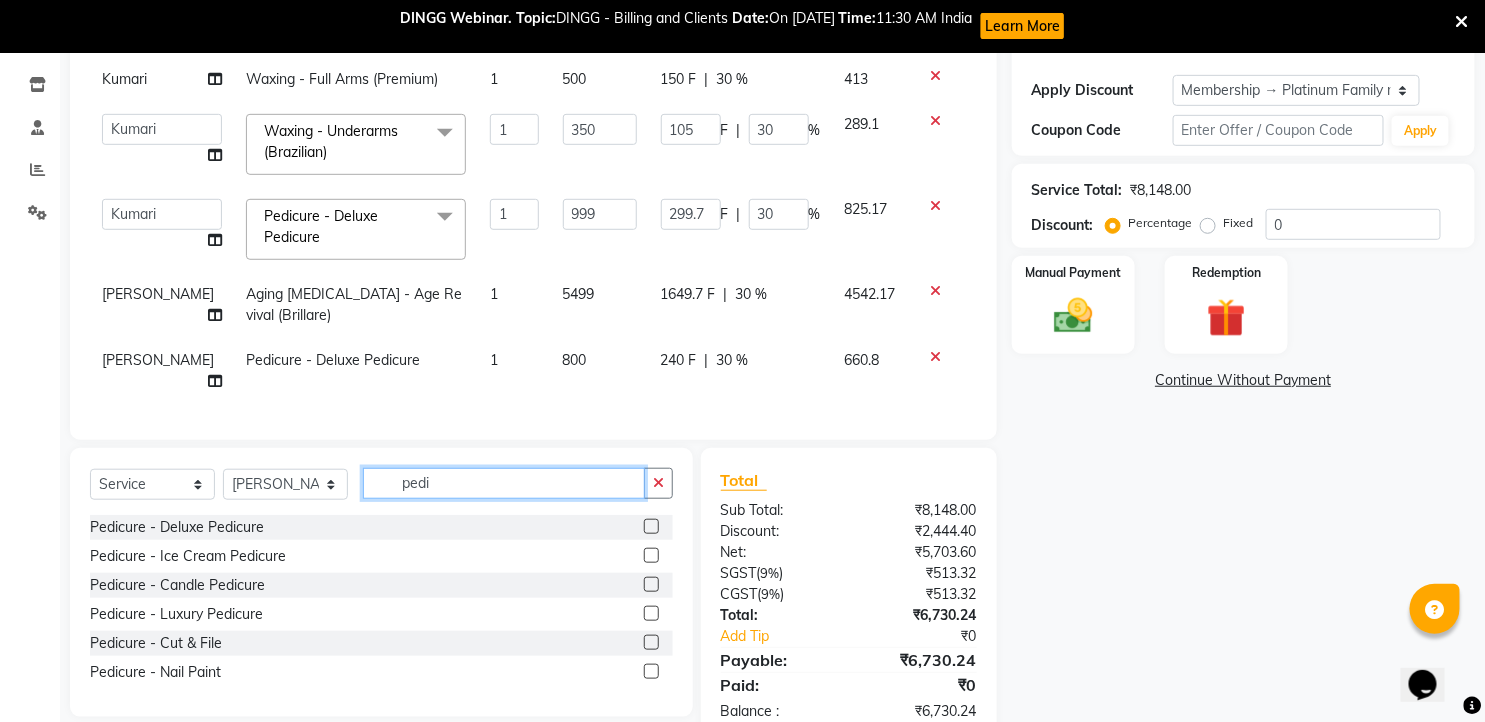 click on "pedi" 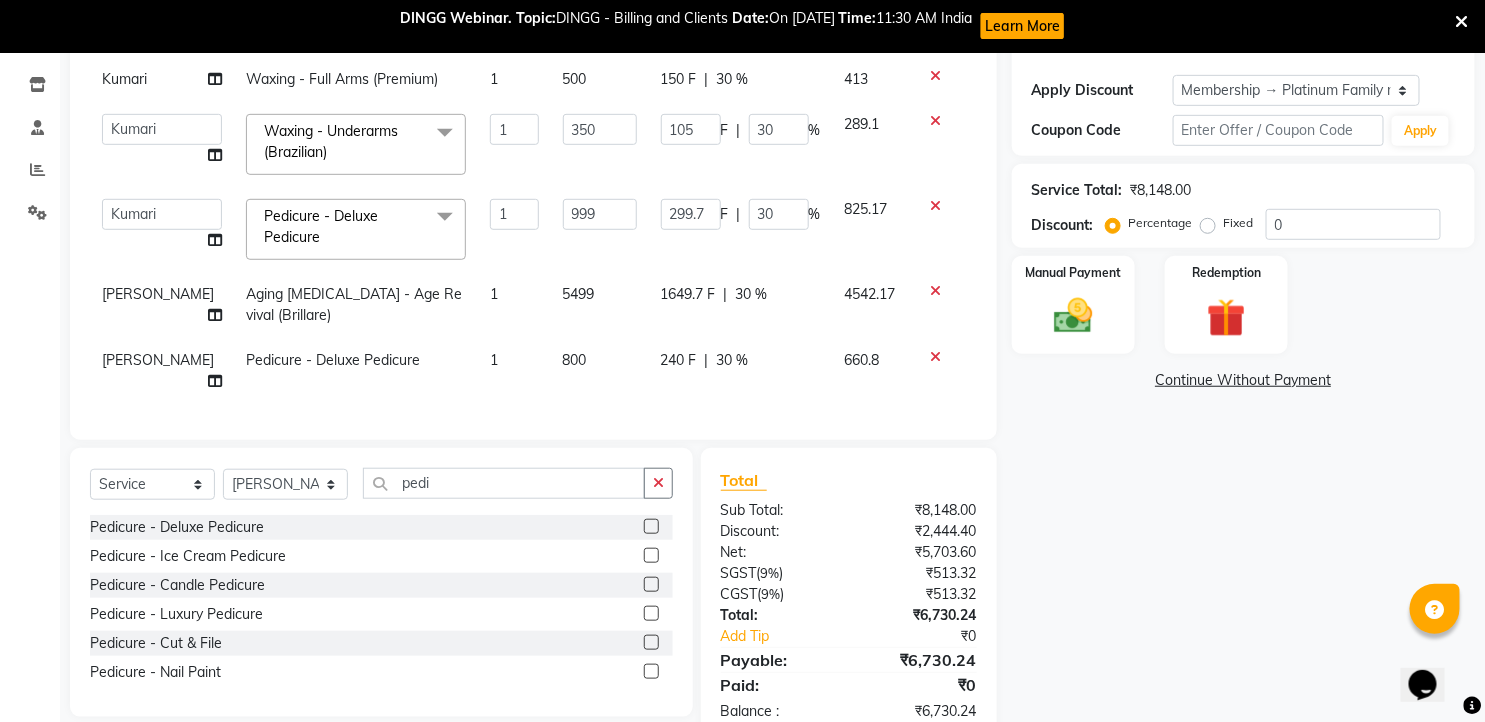 click on "800" 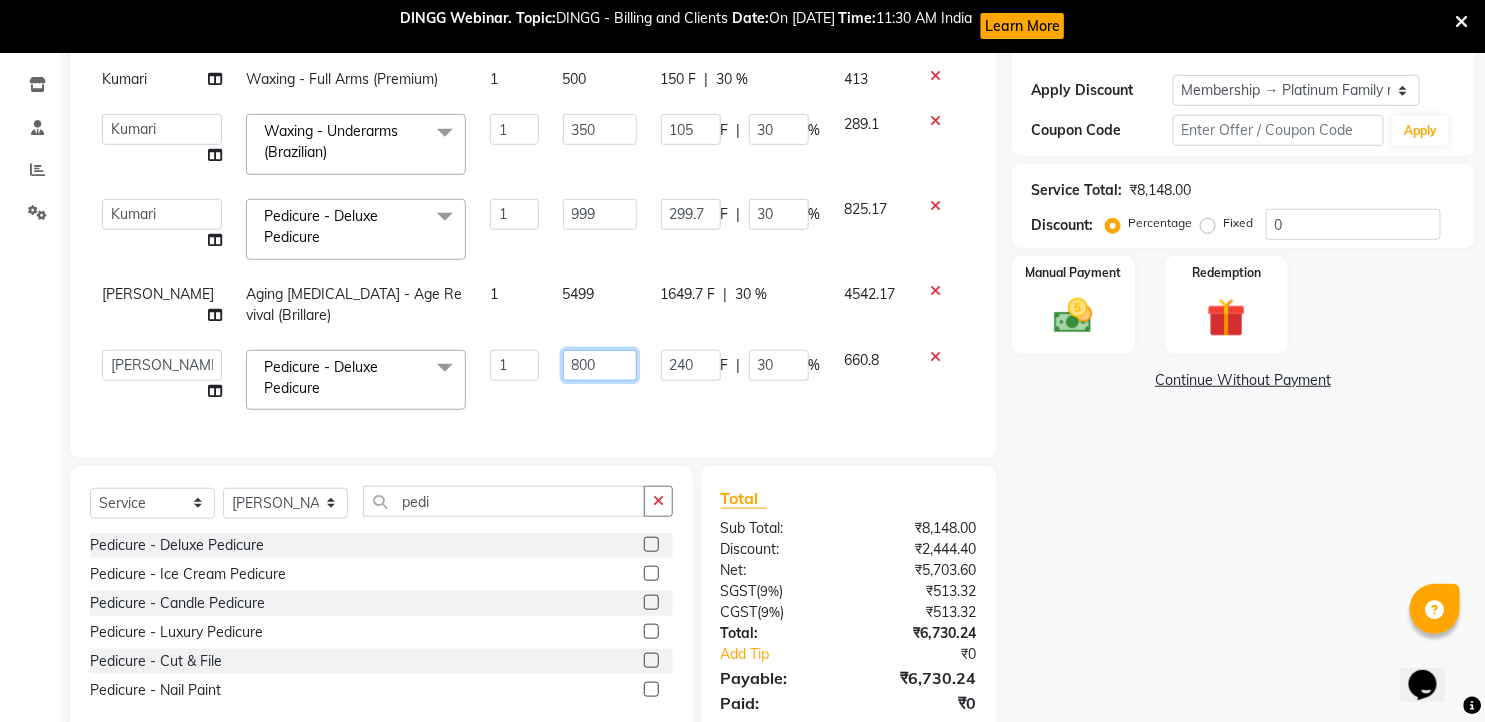 click on "800" 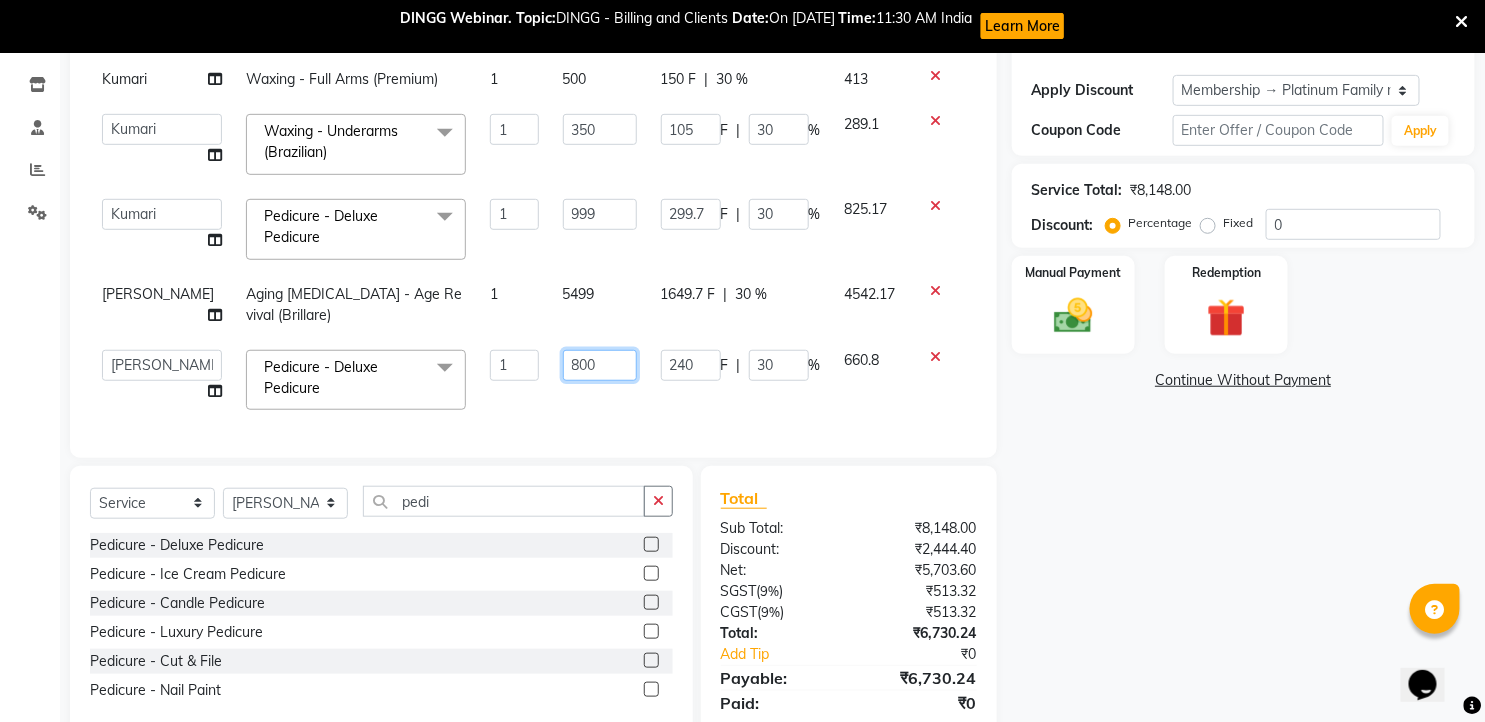 drag, startPoint x: 556, startPoint y: 364, endPoint x: 521, endPoint y: 364, distance: 35 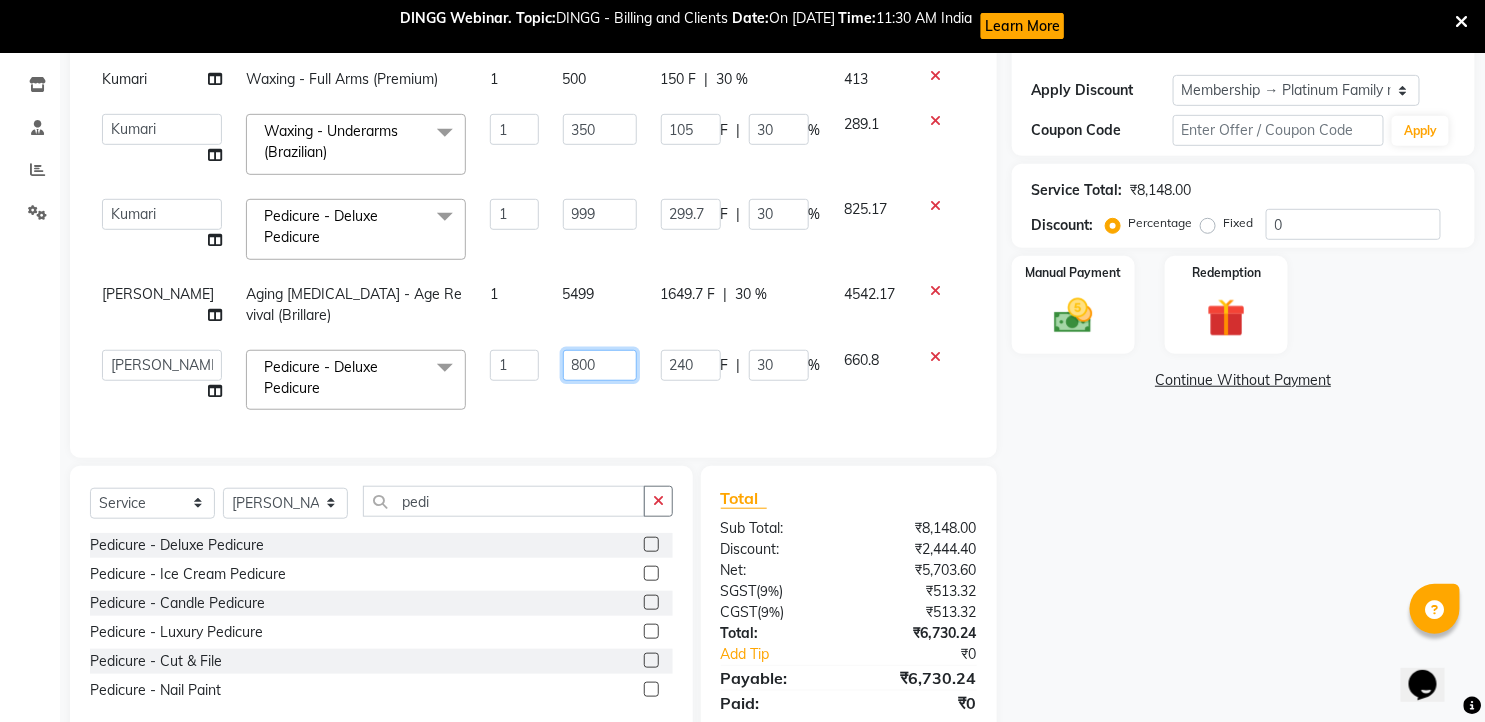 click on "faizz   [PERSON_NAME]   [PERSON_NAME] sree   Manager   [PERSON_NAME]   sahik  Pedicure - Deluxe Pedicure  x Massage - Foot / Shoulder & Back (30 Mins) Massage - Head Oil Massage (Men) (30 Mins) Massage - Head Oil Massage (Women) (30 Mins) Massage - Foot / Shoulder & Back (60 Mins) Massage - Head Oil Massage (Men) (60 Mins) Massage - Head Oil Massage (Women) (60 Mins) Massage - Chakra Herbal Scrub & Wrap (60 Mins) Massage - Swedish Therapy (60 Mins) Massage - Swedish Therapy (90 Mins) Massage - Balanese Therapy (60 Mins) Massage - Balanese Therapy (90 Mins) Massage - Deep Tissue Therapy (60 Mins) Massage - Deep Tissue Therapy (90 Mins) Hair wash Dry [MEDICAL_DATA] - Clean Up Ritual (Jeannot Ceuticals) Dry [MEDICAL_DATA] - Instant Glow  (Jeannot Ceuticals) Dry [MEDICAL_DATA] - Brilliance White  (Jeannot Ceuticals) Dry [MEDICAL_DATA] - Hydra Vital Clean Up (Lotus) Dry [MEDICAL_DATA] - Insta Fair (Lotus) Dry [MEDICAL_DATA] - Bridal Glow Skin Brightening  (Lotus) Dry [MEDICAL_DATA] - Ultra Hydrating (Lotus) Aging [MEDICAL_DATA] - Youth Recovery" 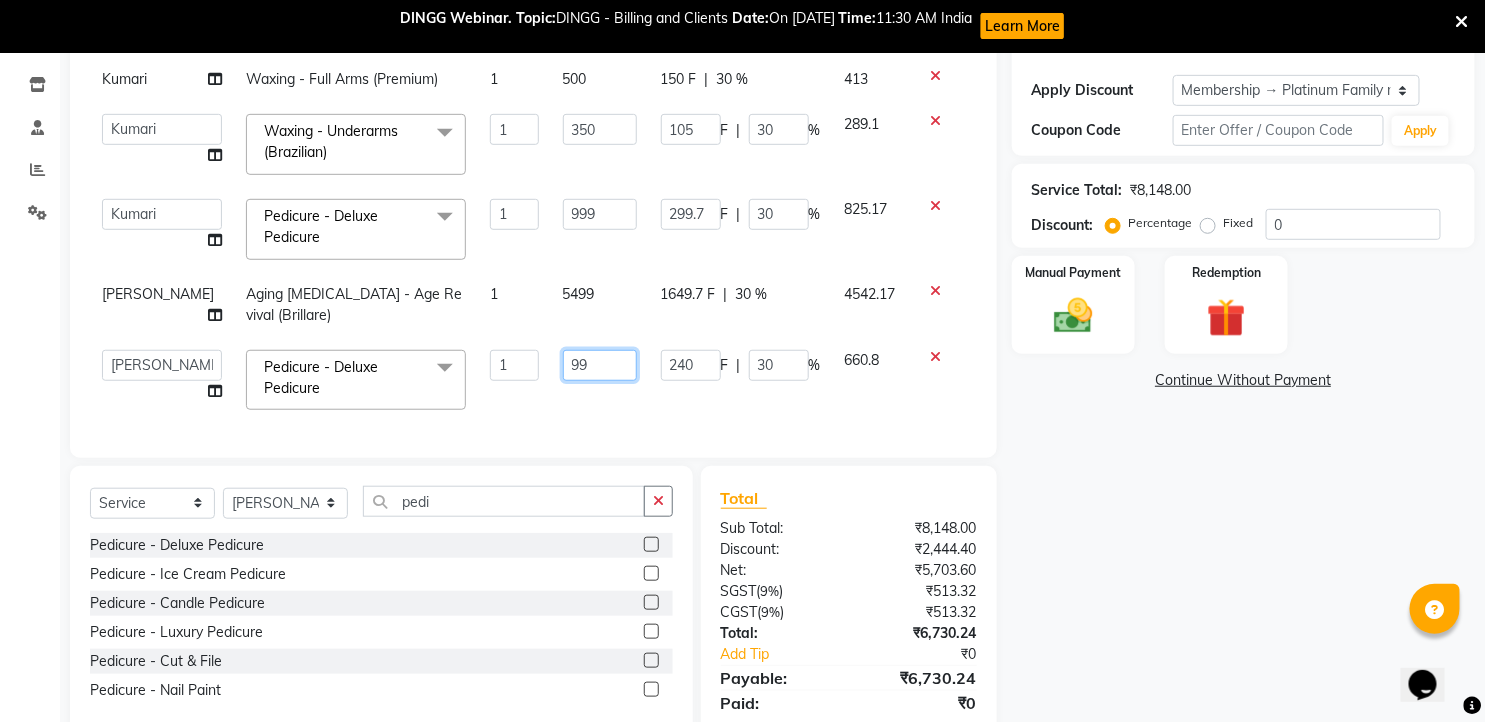 type on "999" 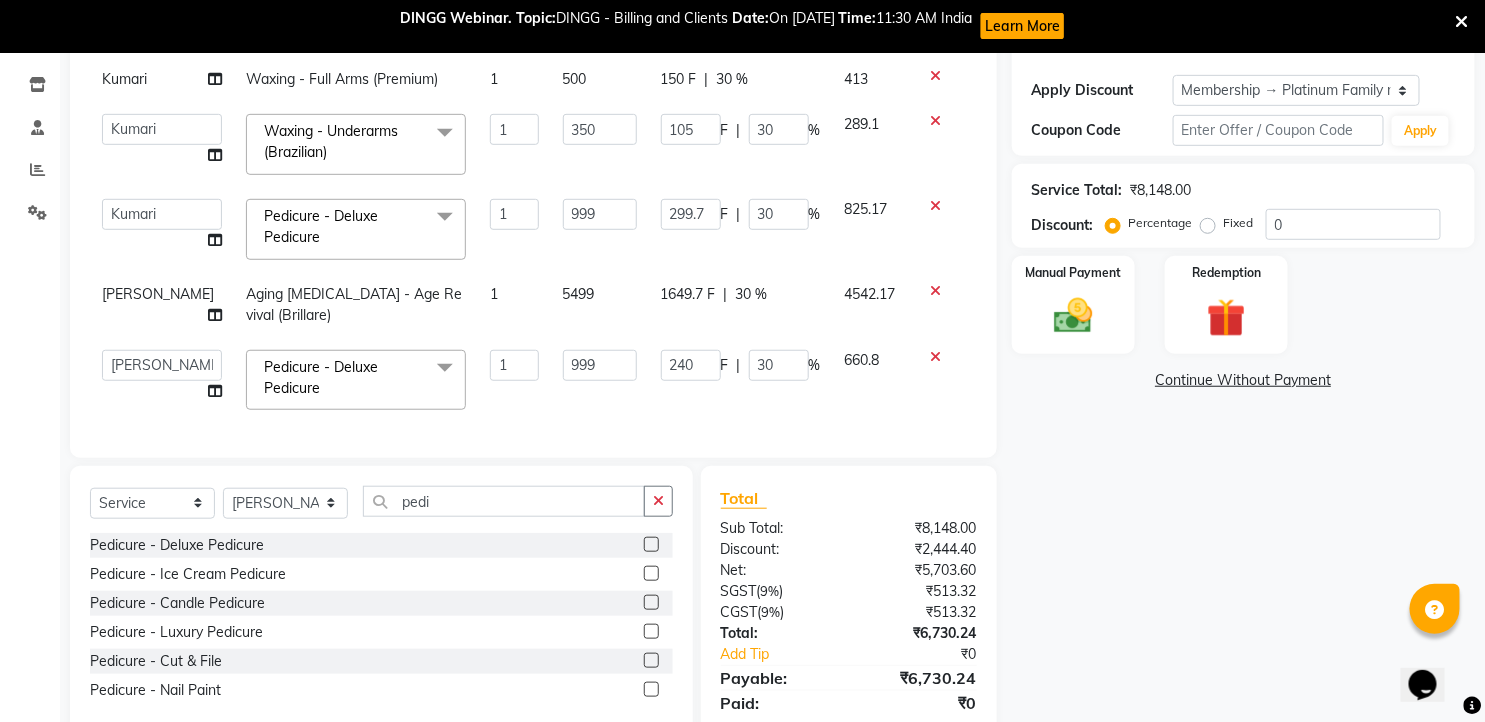 click on "Services Stylist Service Qty Price Disc Total Action Kumari Waxing - Full Arms (Premium) 1 500 150 F | 30 % 413  faizz   [PERSON_NAME]   [PERSON_NAME] sree   Manager   [PERSON_NAME]  Waxing - Underarms (Brazilian)  x Massage - Foot / Shoulder & Back (30 Mins) Massage - Head Oil Massage (Men) (30 Mins) Massage - Head Oil Massage (Women) (30 Mins) Massage - Foot / Shoulder & Back (60 Mins) Massage - Head Oil Massage (Men) (60 Mins) Massage - Head Oil Massage (Women) (60 Mins) Massage - Chakra Herbal Scrub & Wrap (60 Mins) Massage - Swedish Therapy (60 Mins) Massage - Swedish Therapy (90 Mins) Massage - Balanese Therapy (60 Mins) Massage - Balanese Therapy (90 Mins) Massage - Deep Tissue Therapy (60 Mins) Massage - Deep Tissue Therapy (90 Mins) Hair wash Dry [MEDICAL_DATA] - Clean Up Ritual (Jeannot Ceuticals) Dry [MEDICAL_DATA] - Instant Glow  (Jeannot Ceuticals) Dry [MEDICAL_DATA] - Brilliance White  (Jeannot Ceuticals) Dry [MEDICAL_DATA] - Hydra Vital Clean Up (Lotus) Dry [MEDICAL_DATA] - Insta Fair (Lotus) 1 350 105" 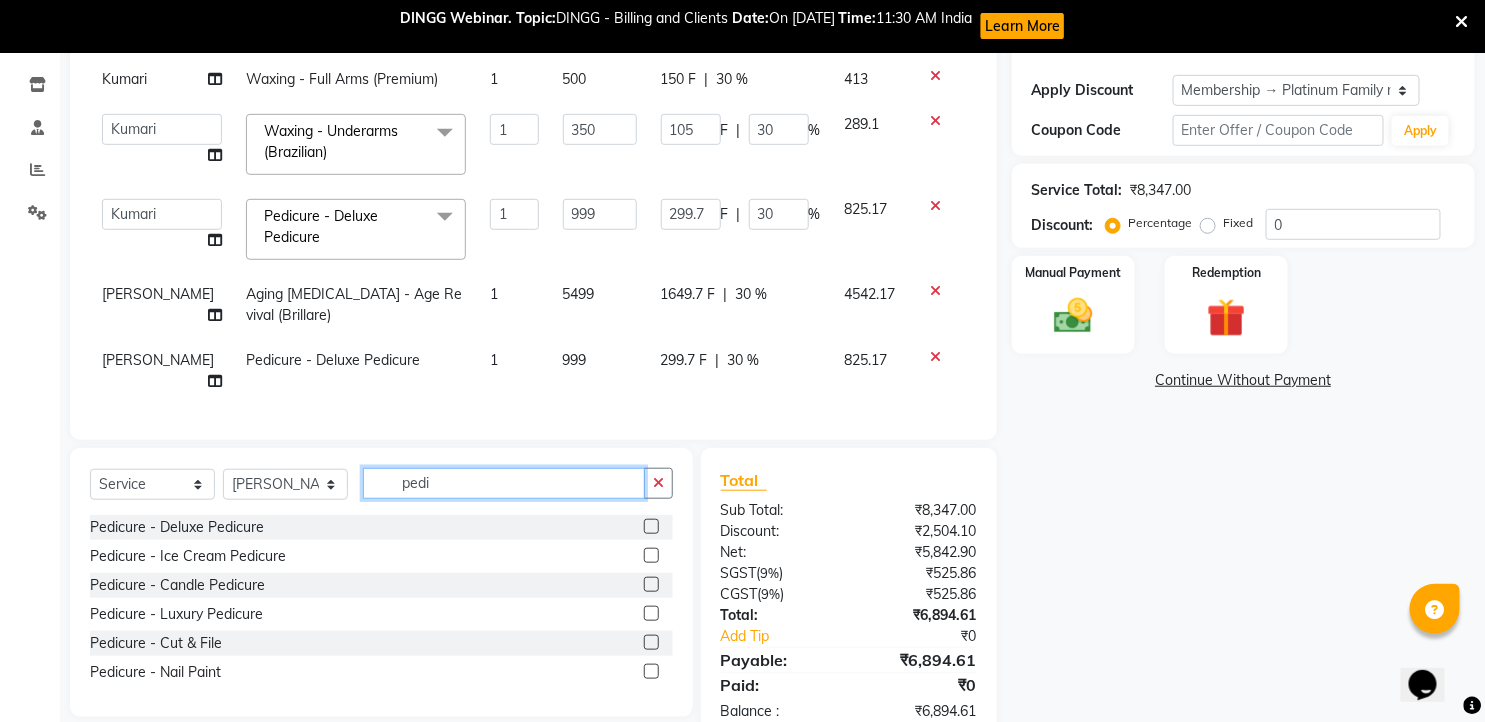 drag, startPoint x: 443, startPoint y: 478, endPoint x: 300, endPoint y: 448, distance: 146.11298 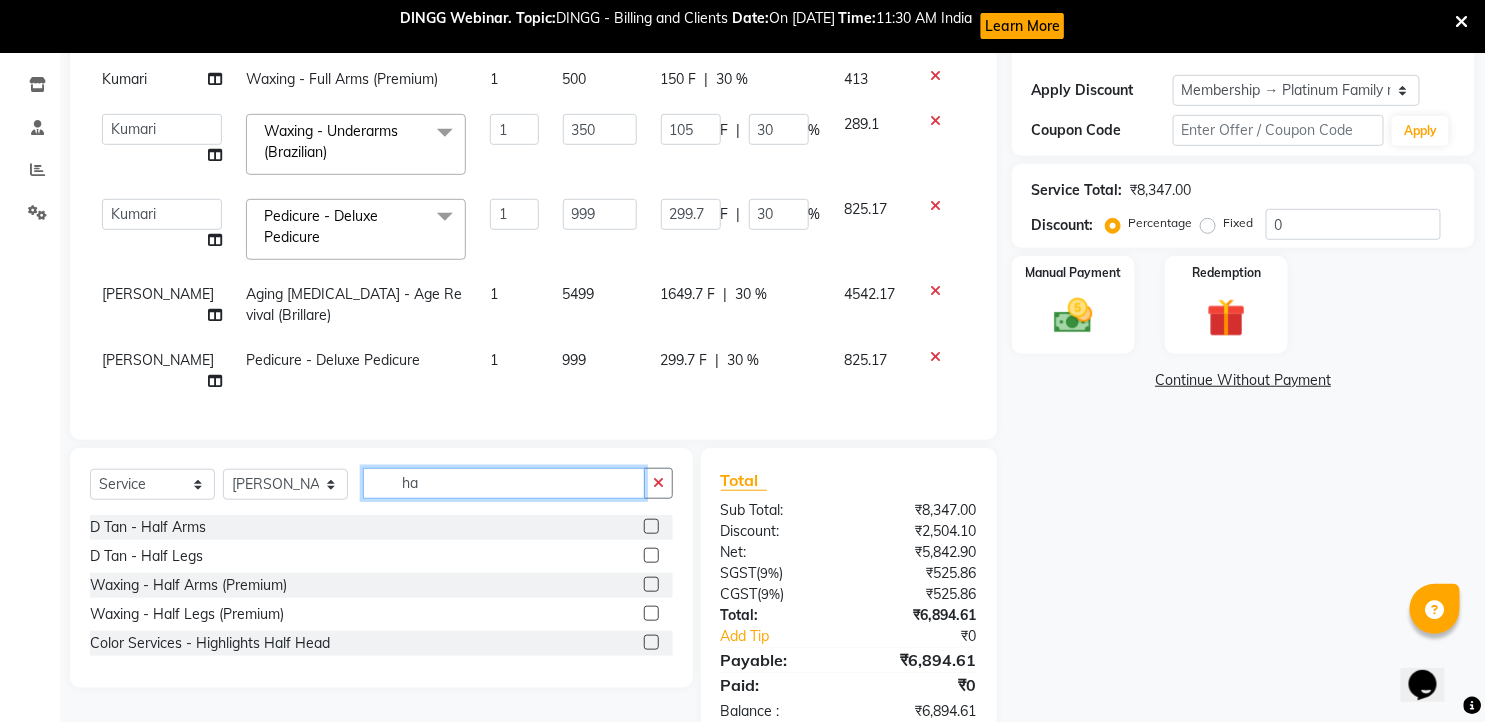 type on "h" 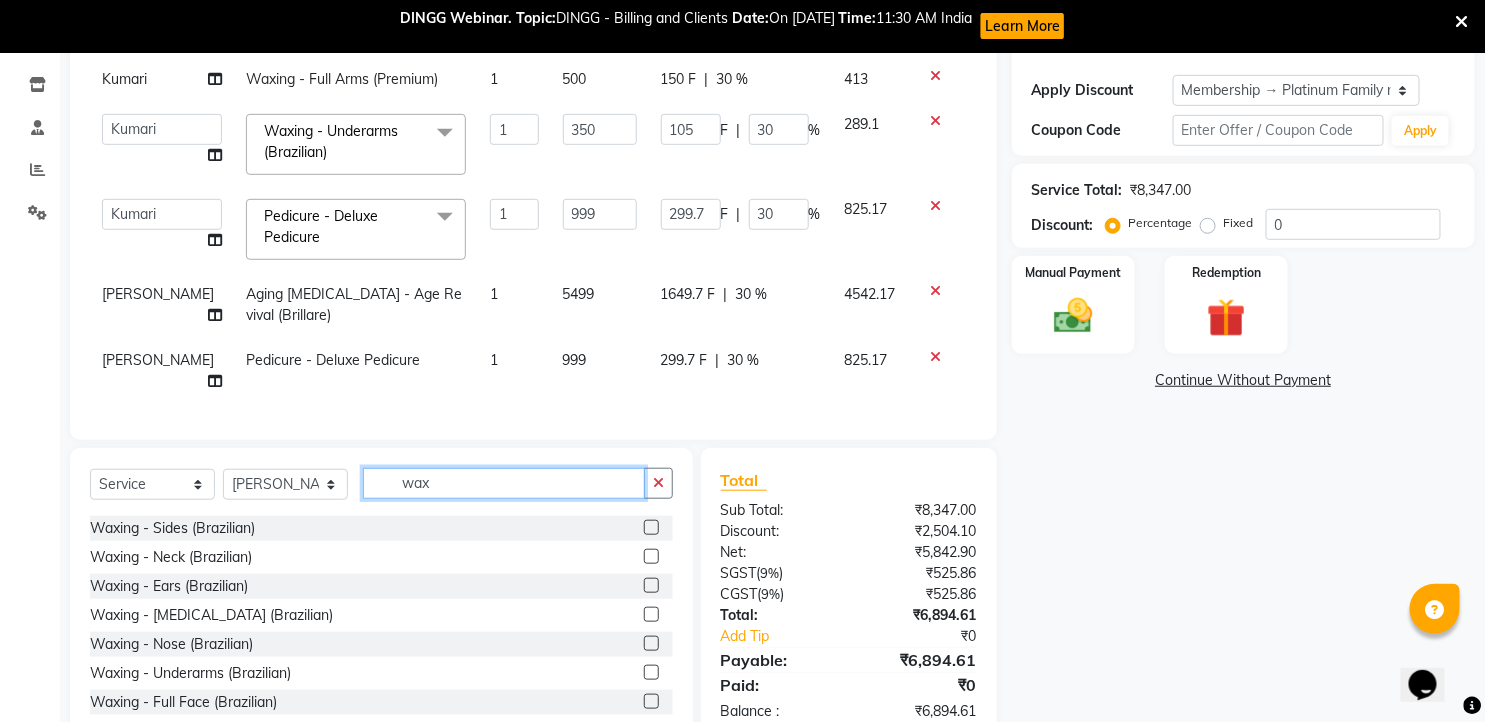 scroll, scrollTop: 111, scrollLeft: 0, axis: vertical 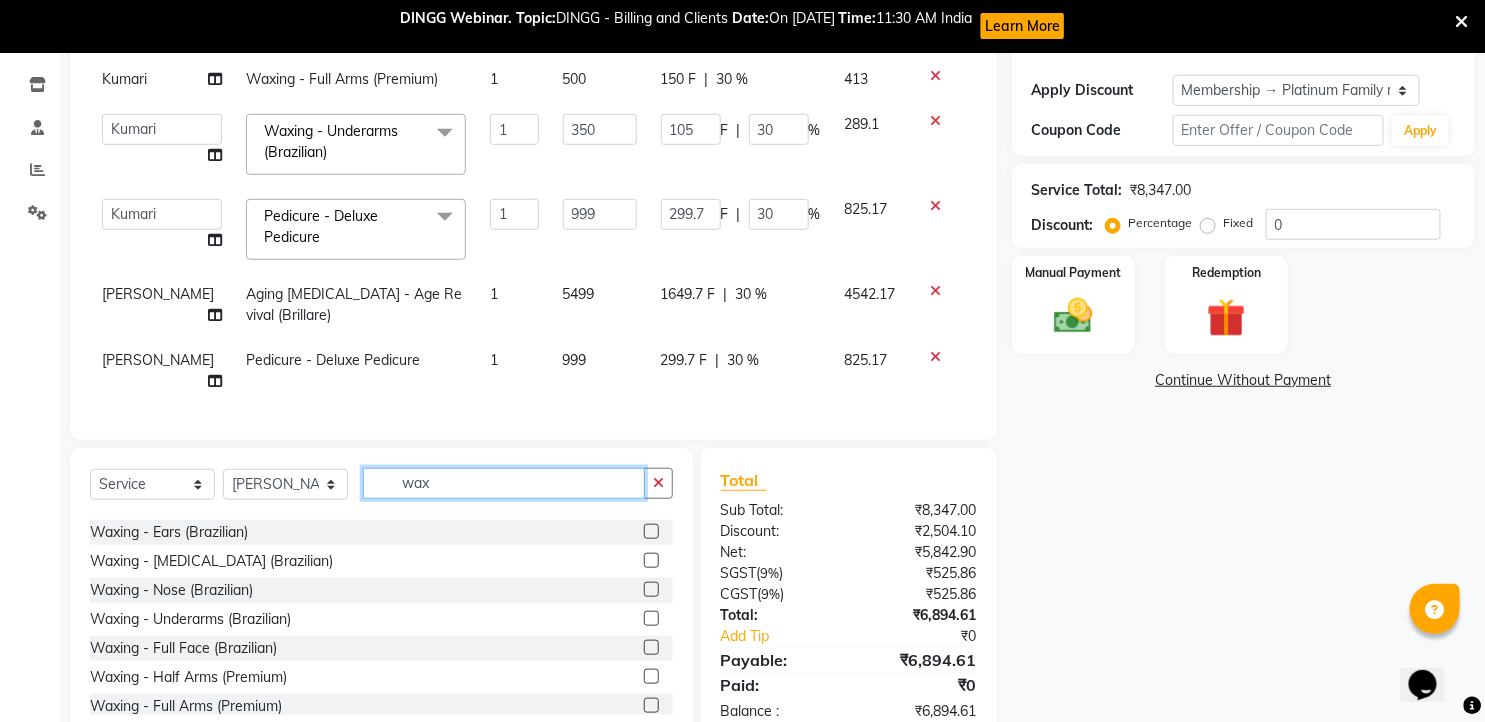 type on "wax" 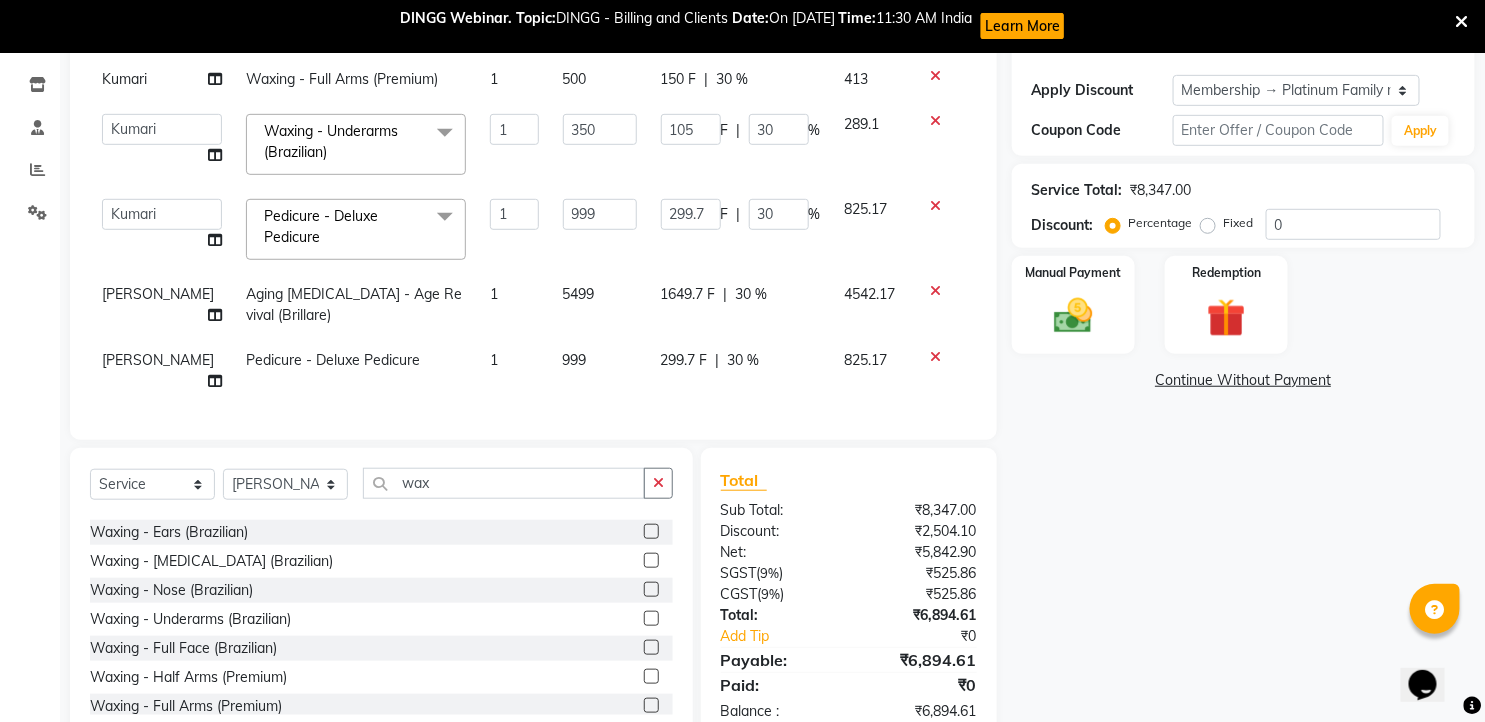 click 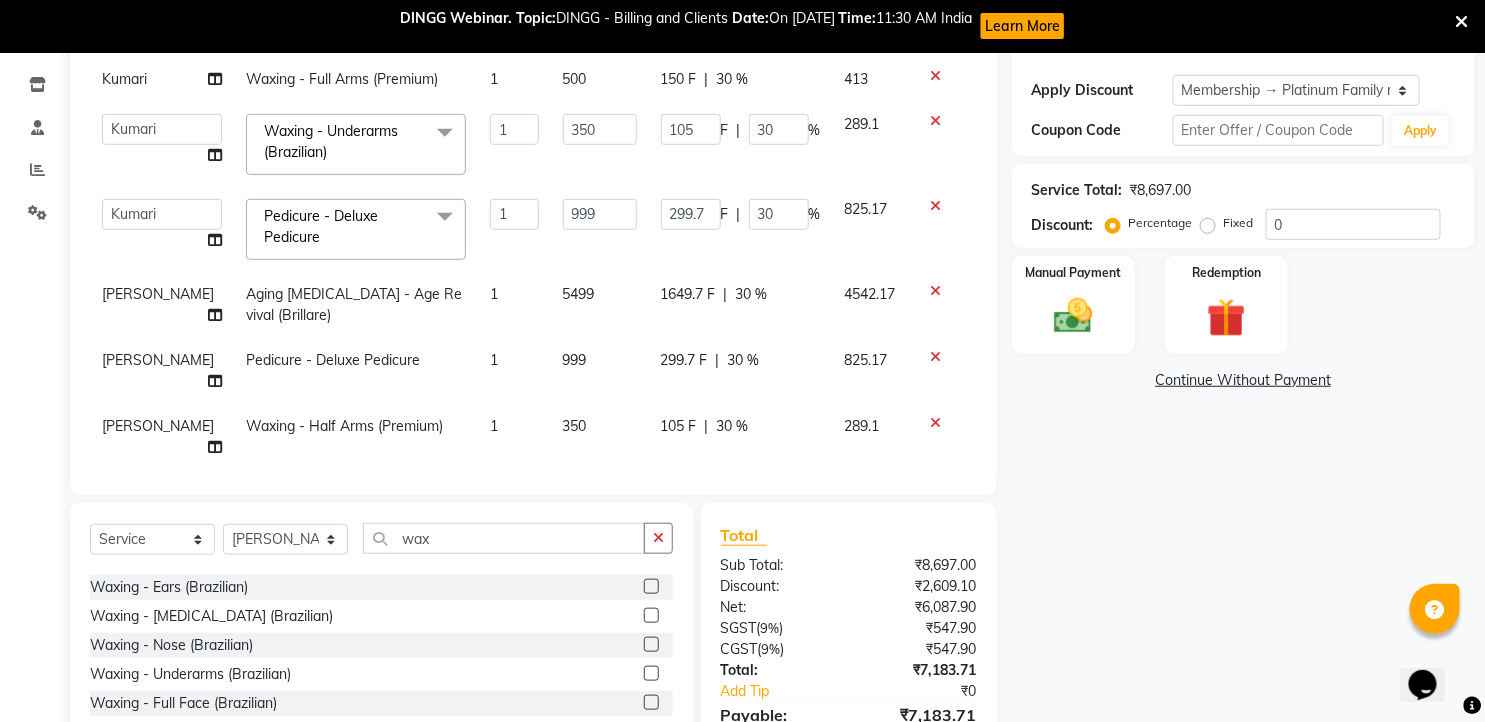 checkbox on "false" 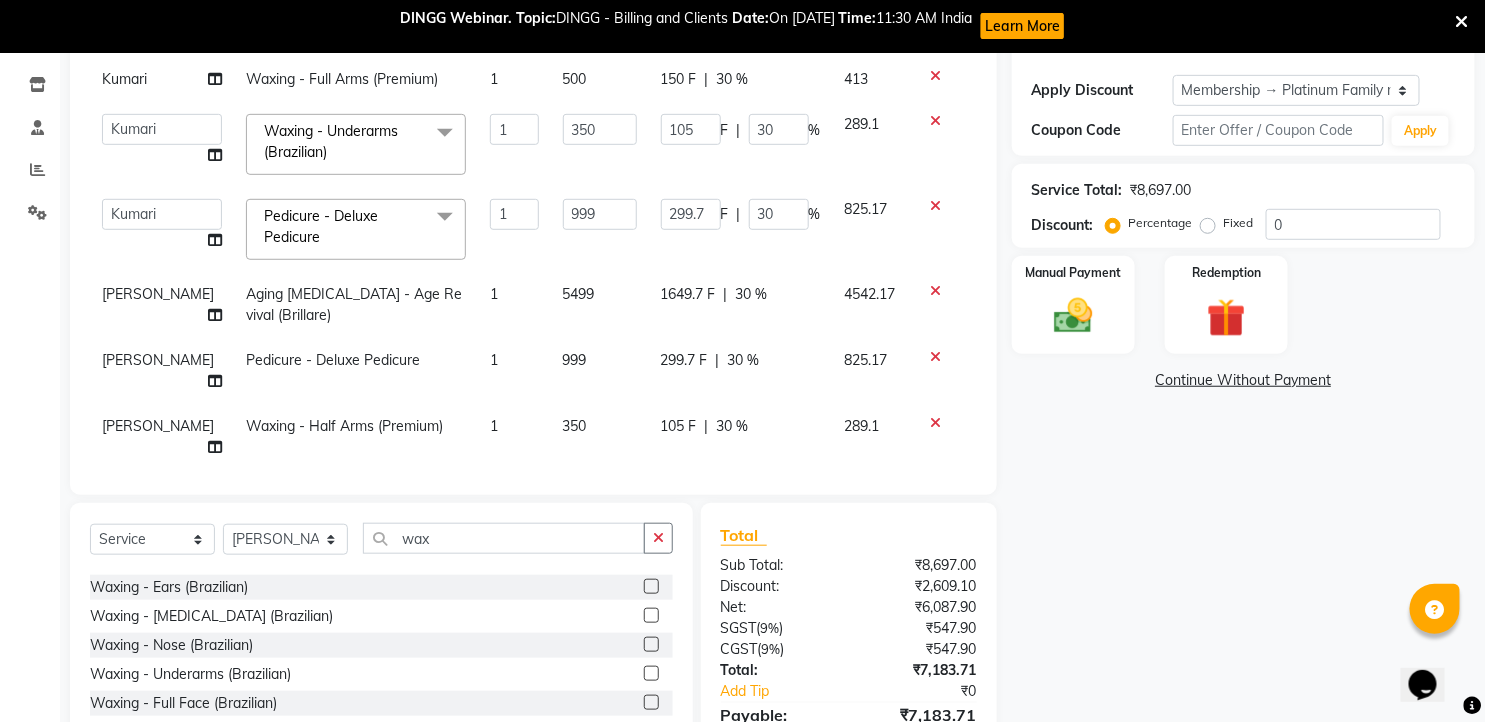 select on "60560" 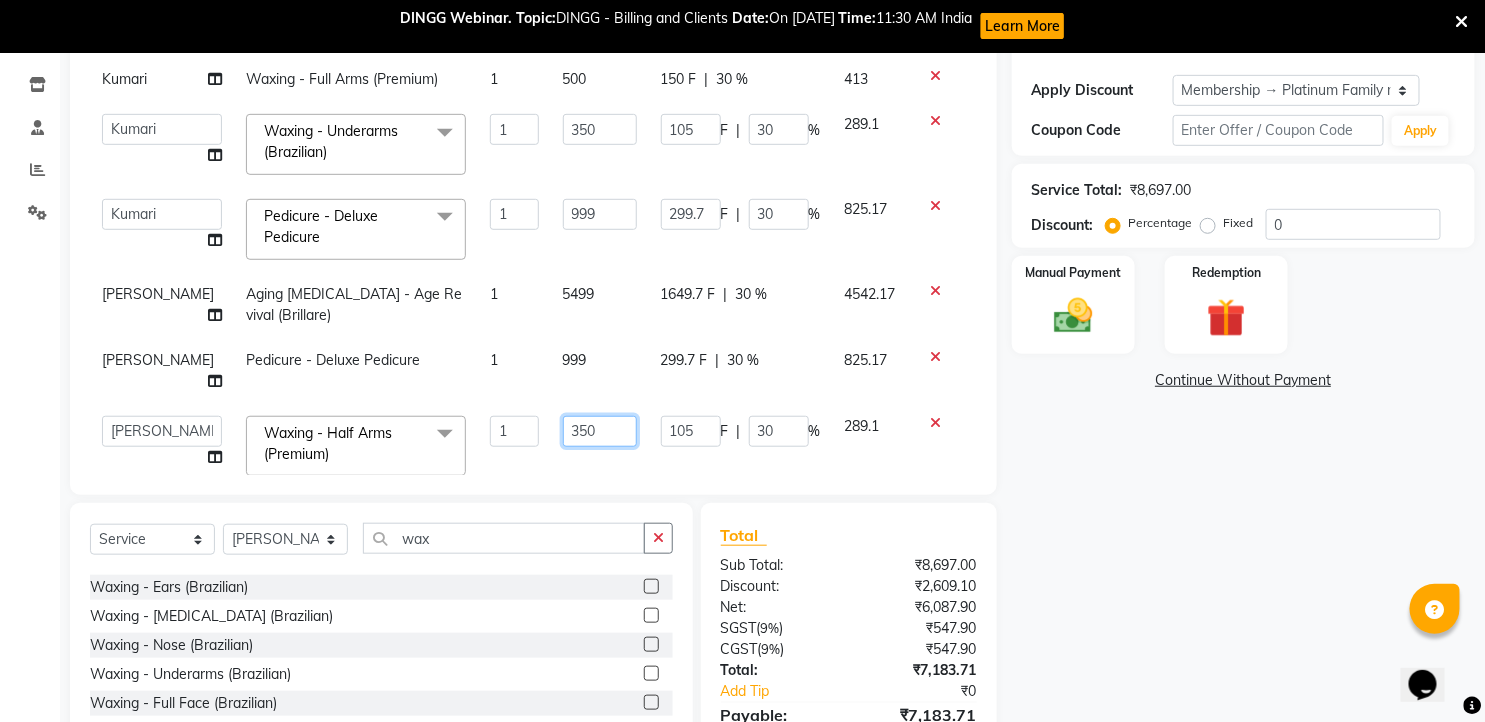 click on "350" 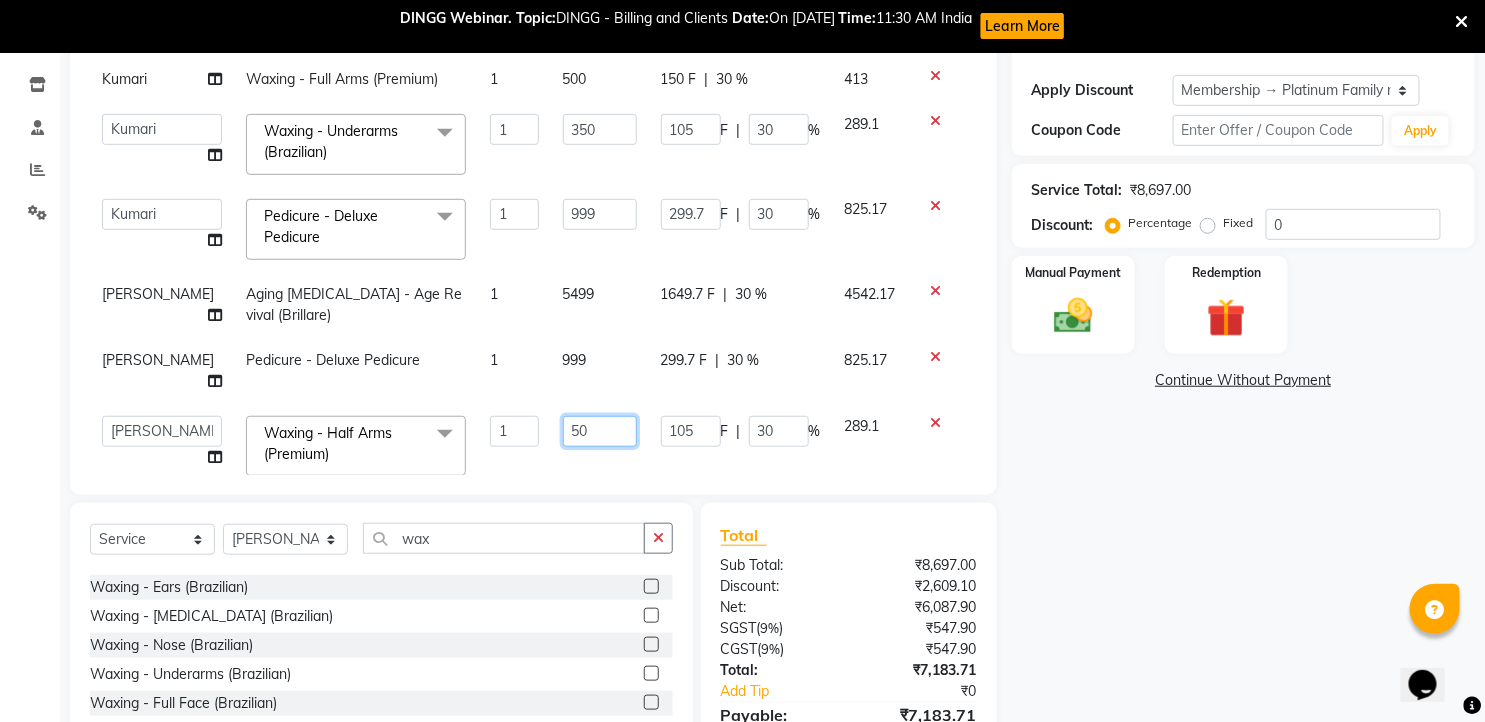 type on "500" 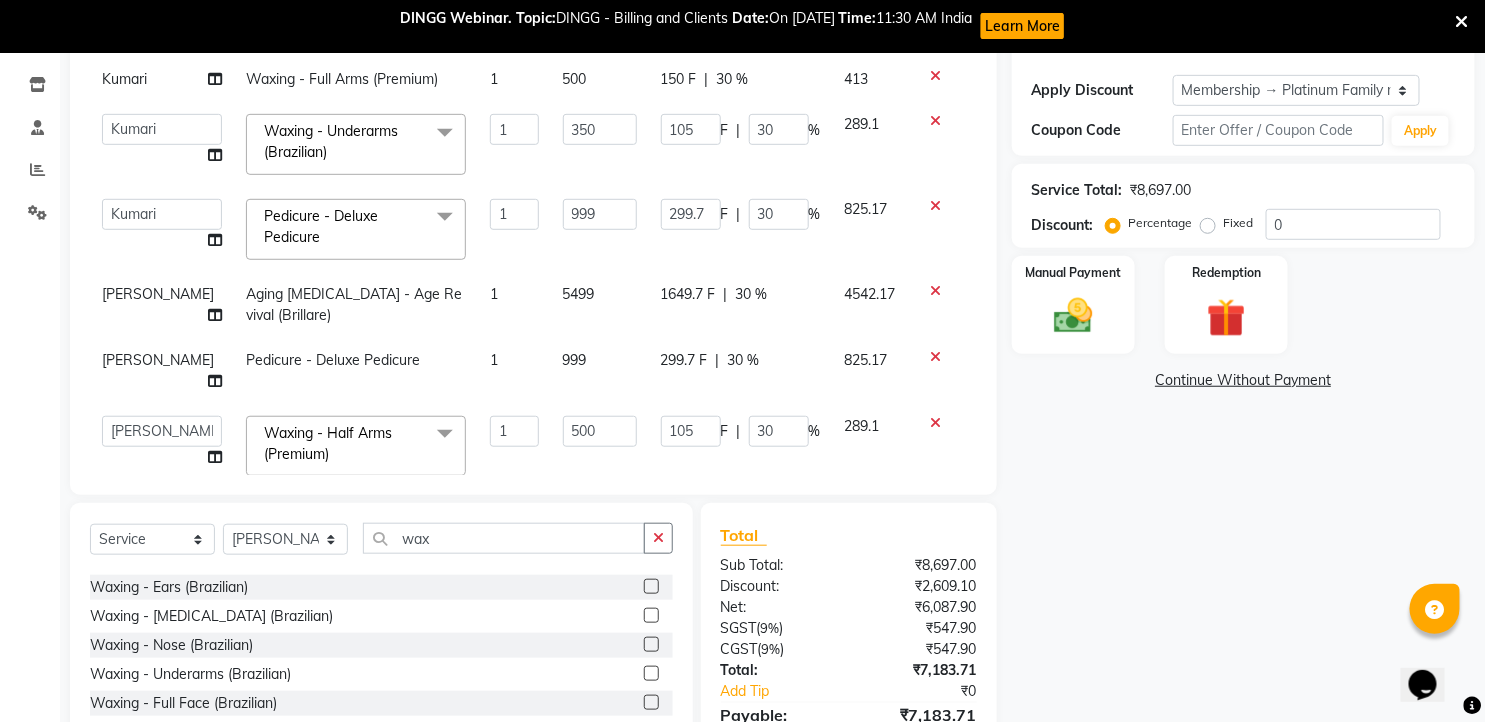click on "Name: [PERSON_NAME]  Membership: end on [DATE] Total Visits:  1 Card on file:  0 Last Visit:   [DATE] Points:   0  Apply Discount Select Membership → Platinum Family membership Coupon Code Apply Service Total:  ₹8,697.00  Discount:  Percentage   Fixed  0 Manual Payment Redemption  Continue Without Payment" 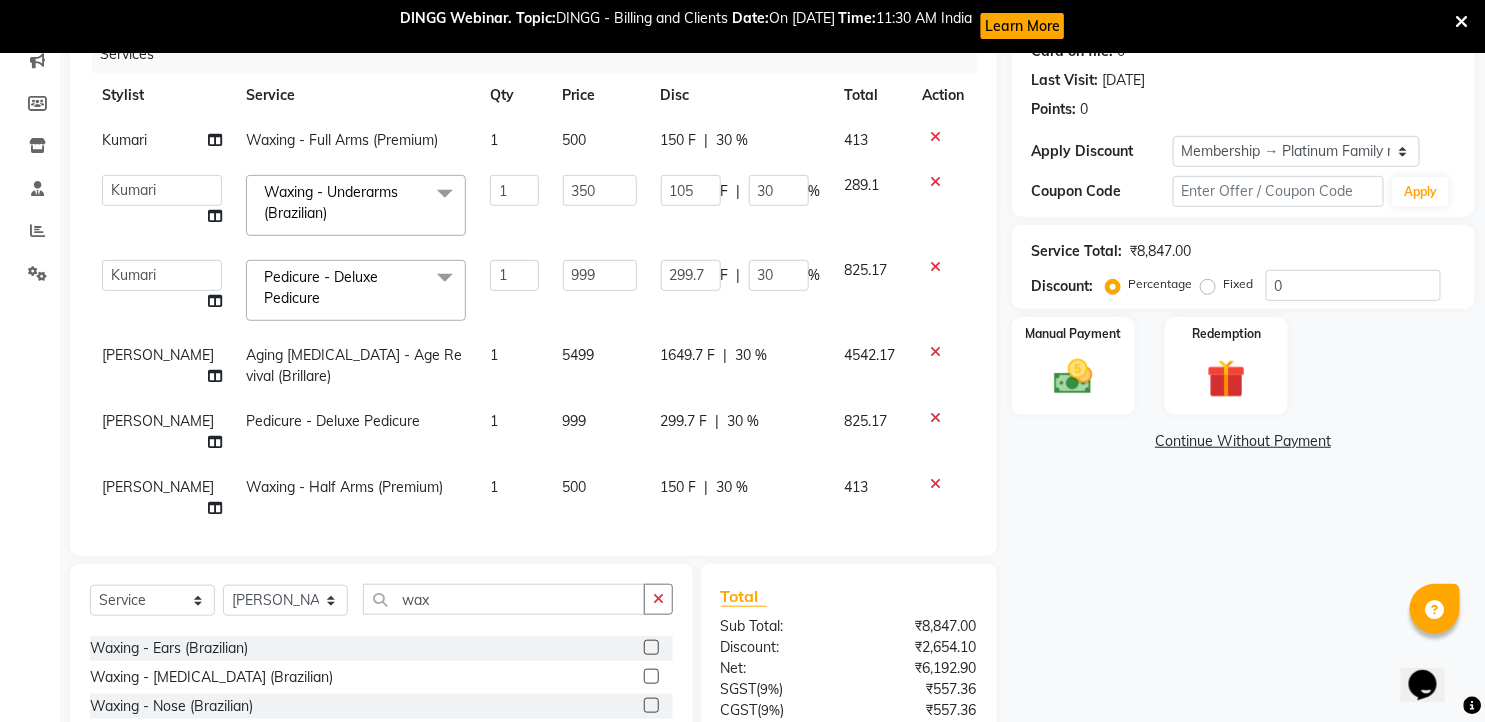scroll, scrollTop: 215, scrollLeft: 0, axis: vertical 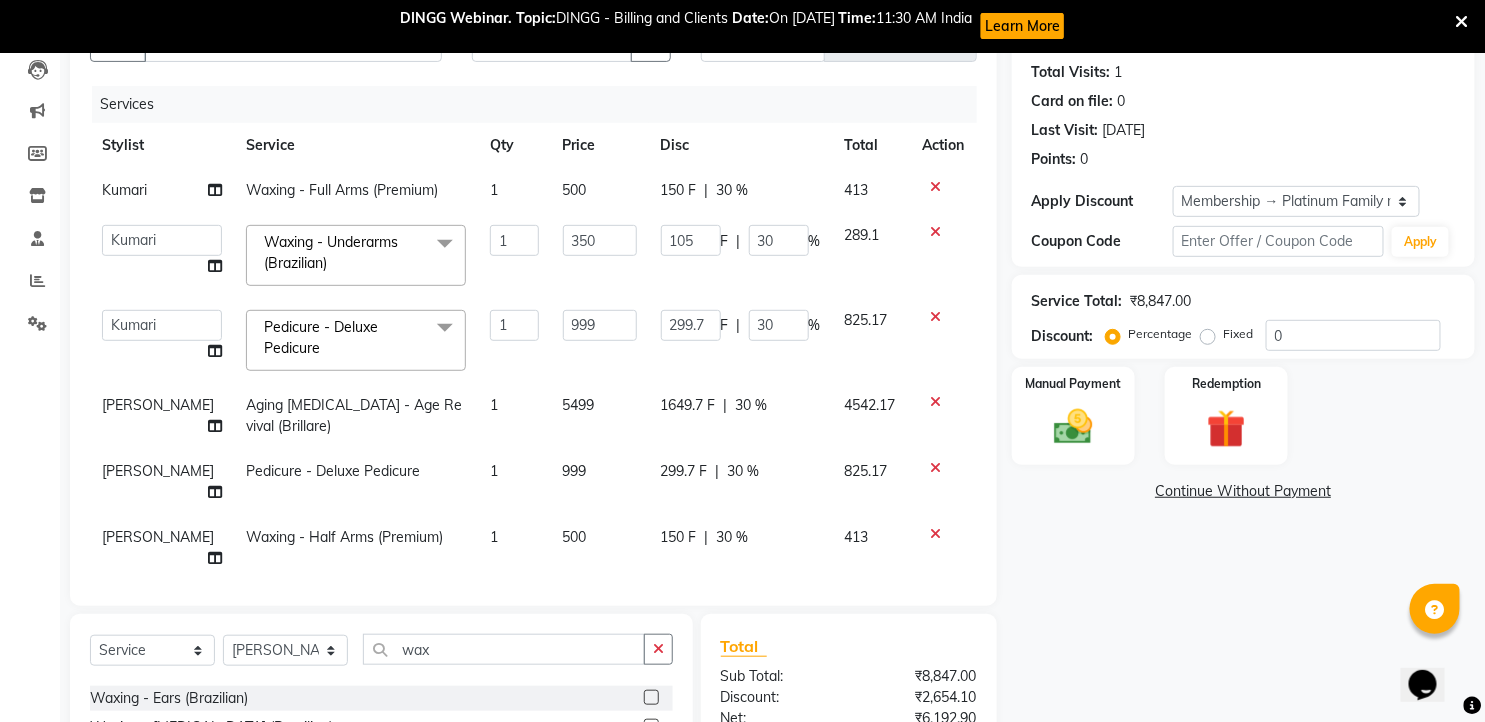 click 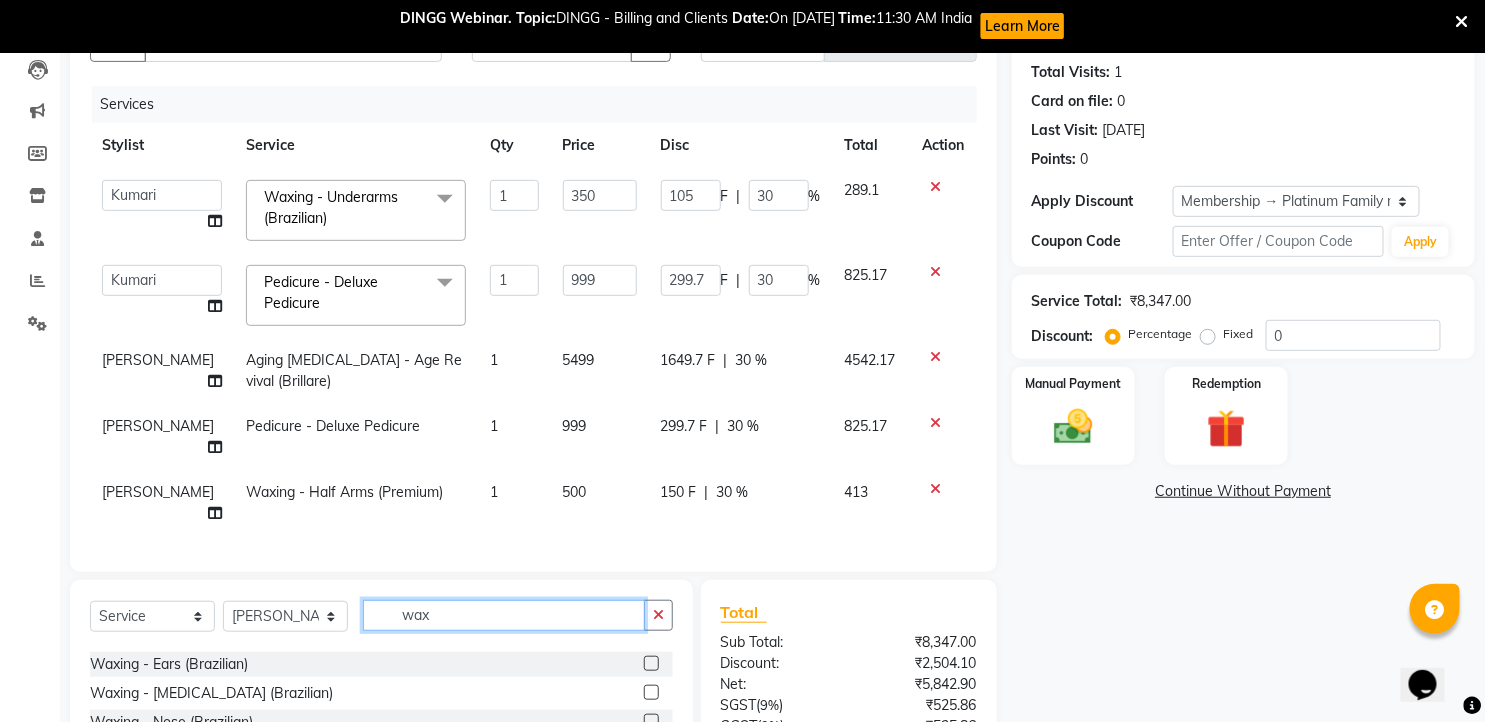 click on "wax" 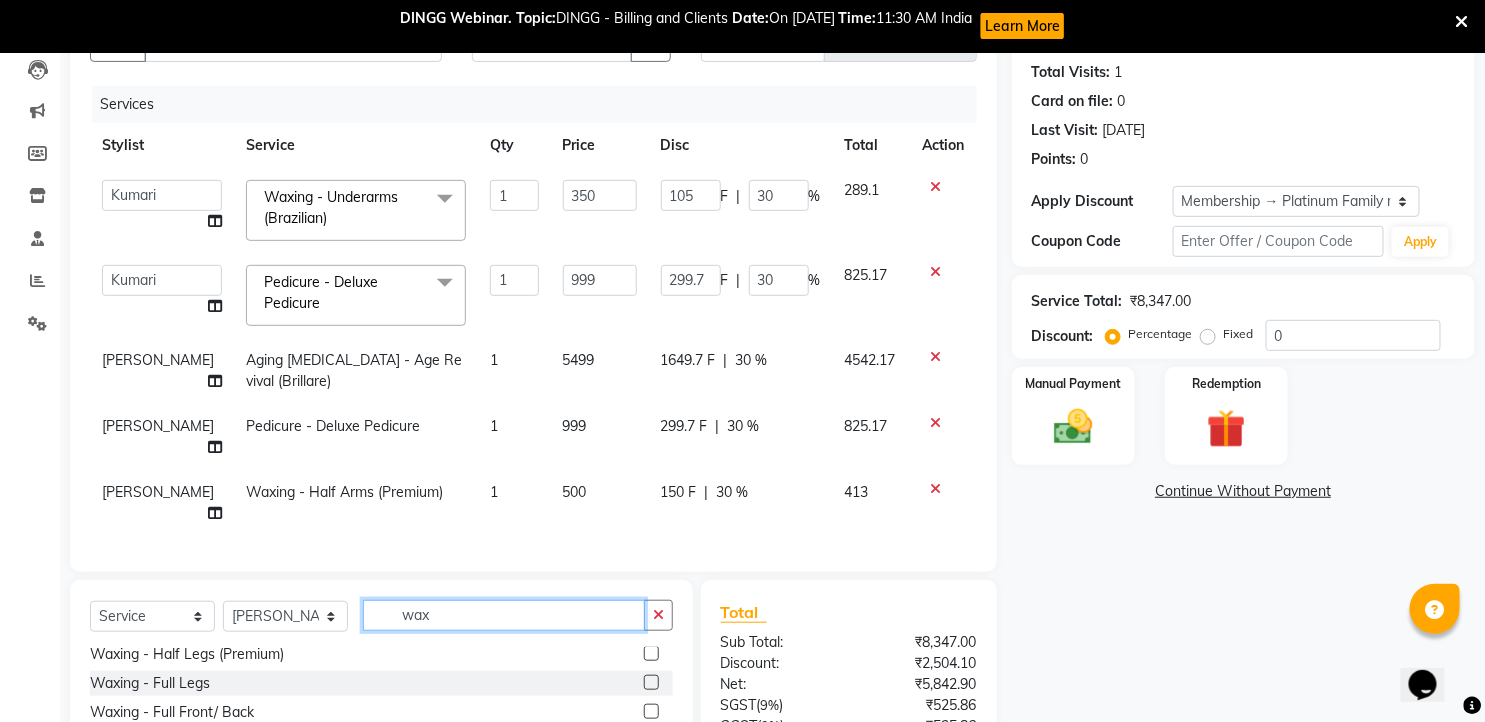 scroll, scrollTop: 333, scrollLeft: 0, axis: vertical 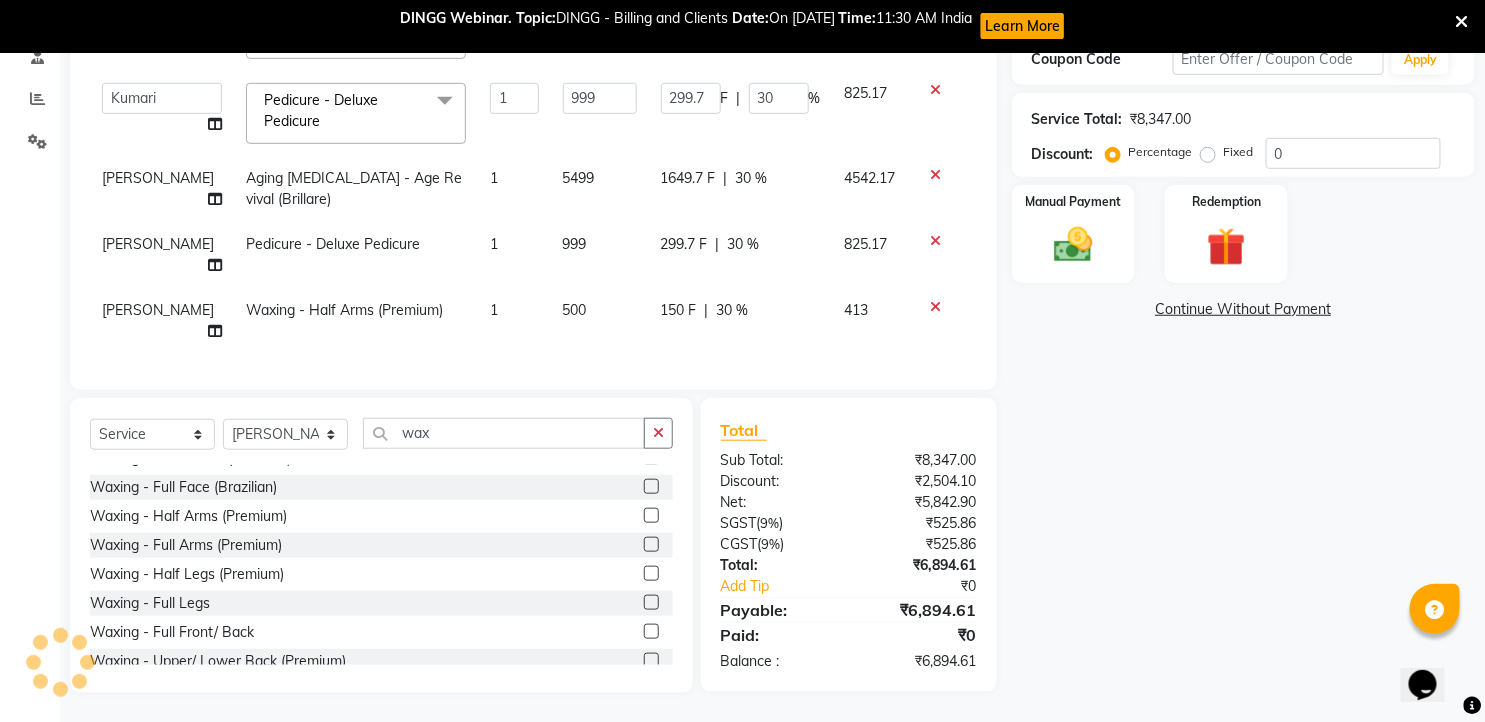 click 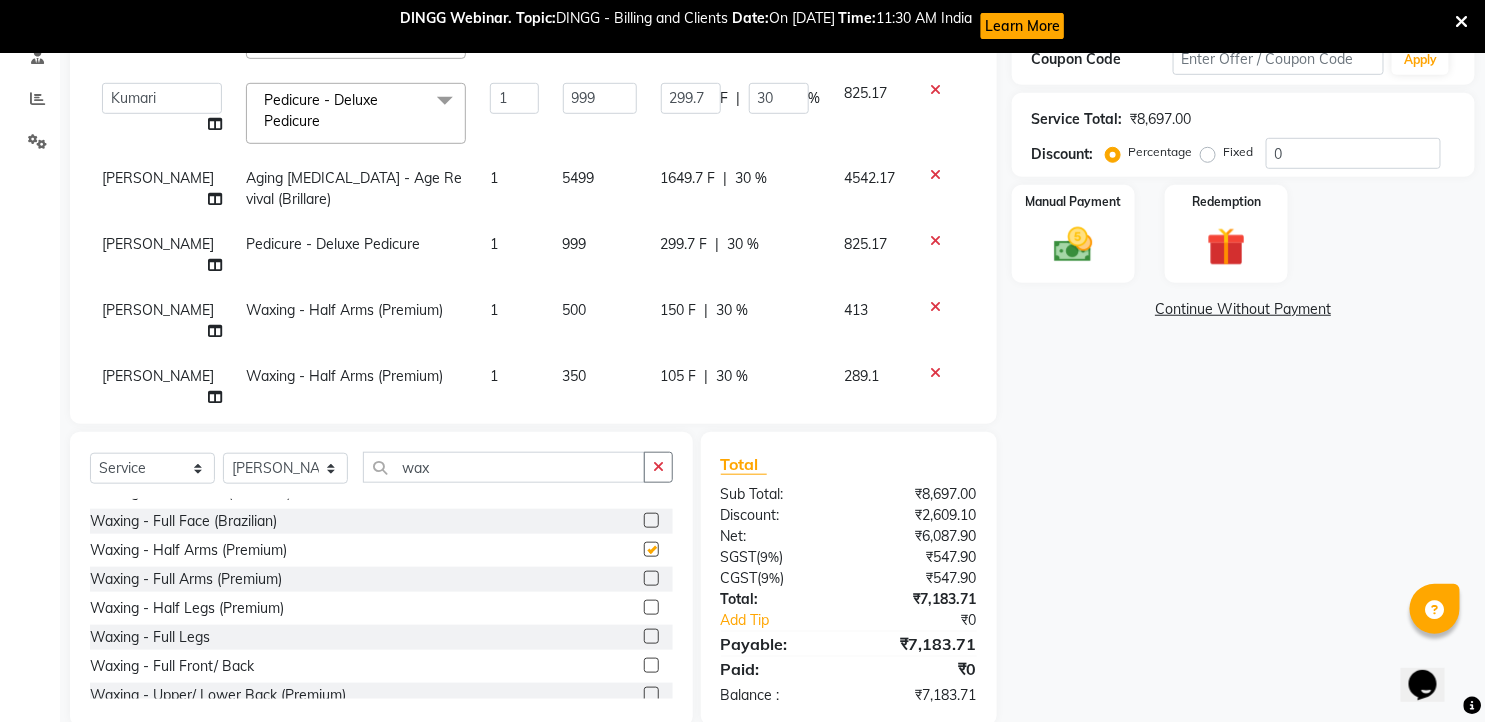checkbox on "false" 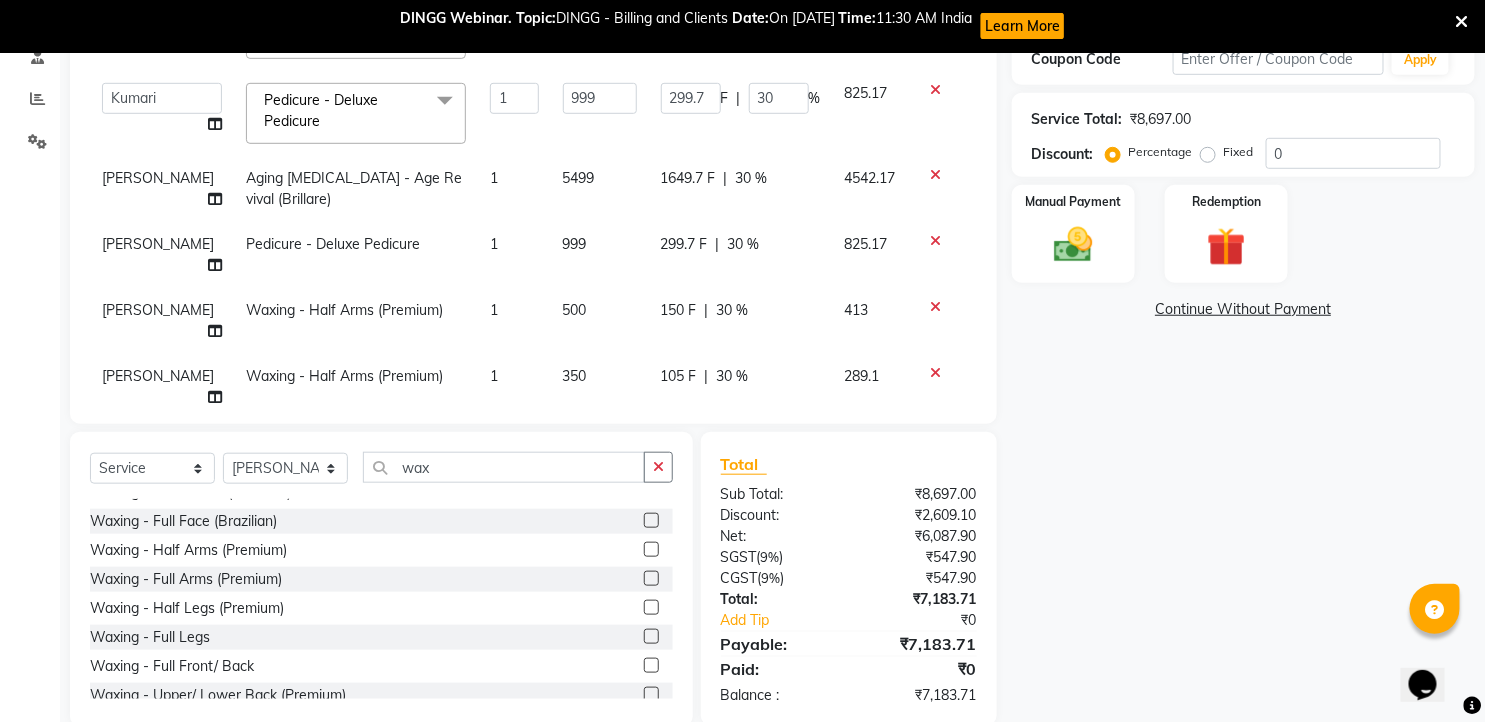click on "350" 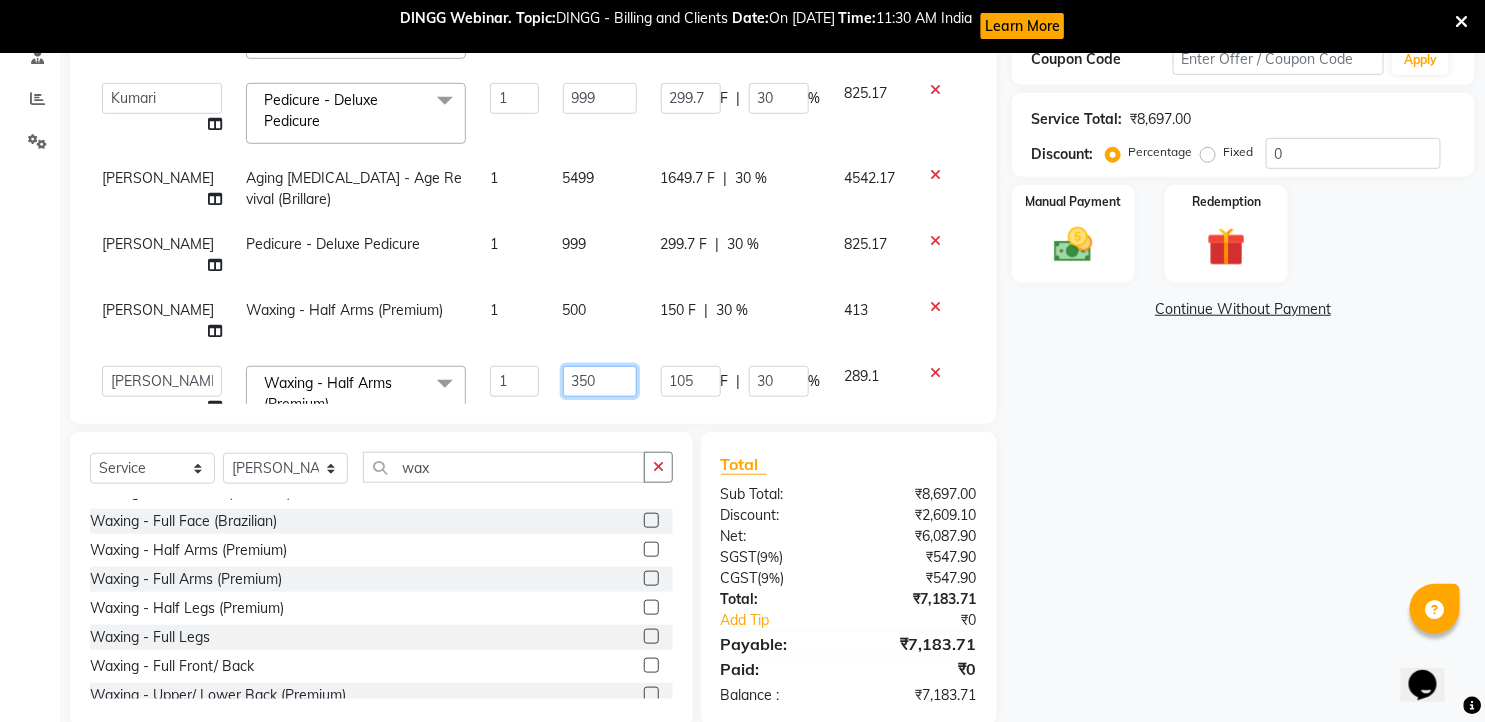 click on "350" 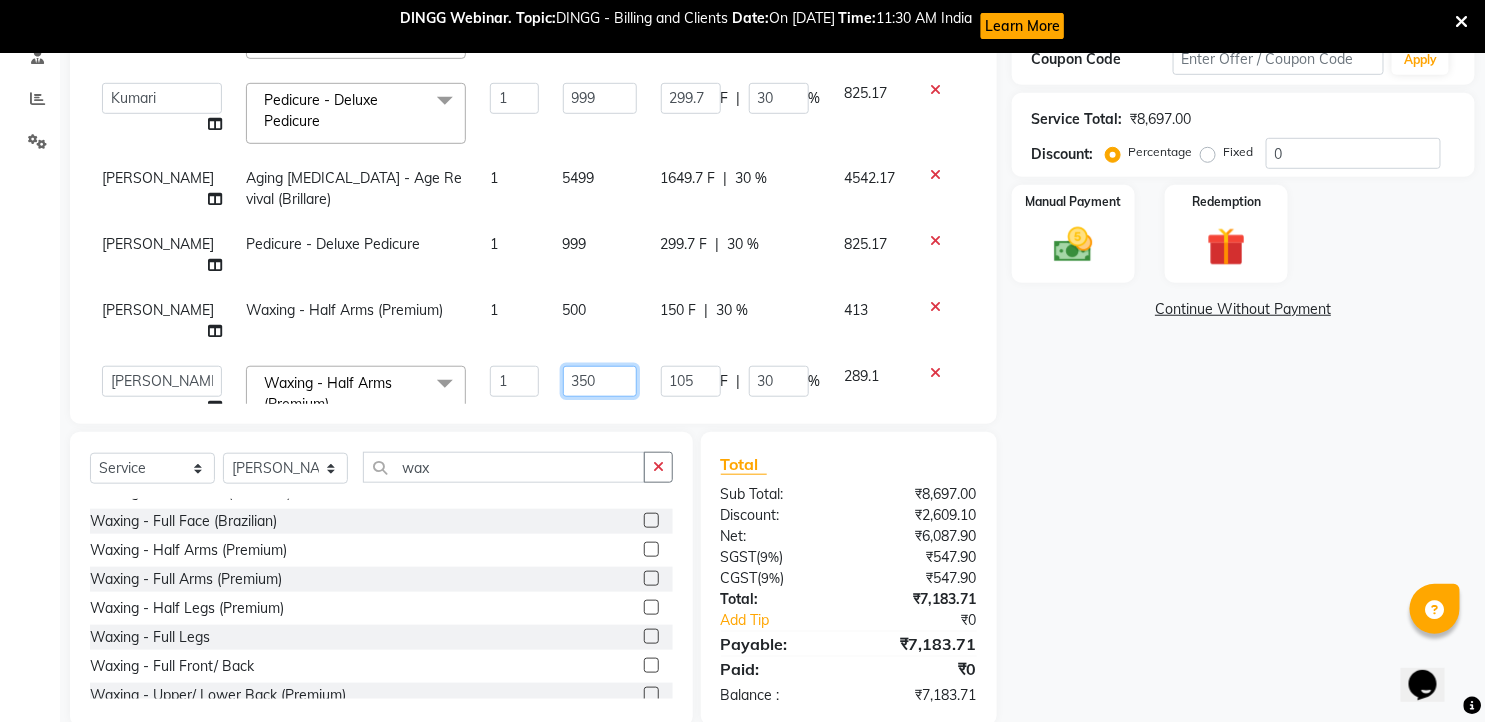 scroll, scrollTop: 67, scrollLeft: 0, axis: vertical 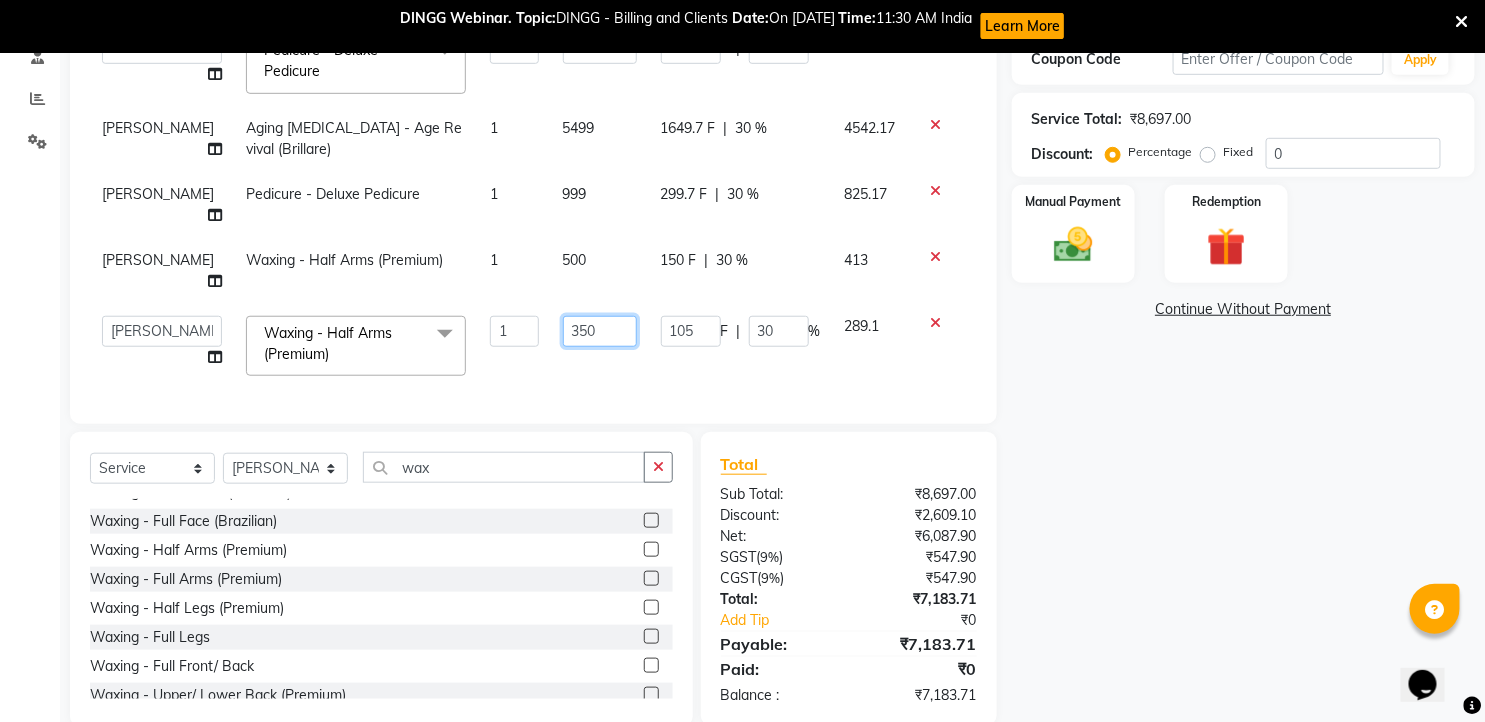drag, startPoint x: 547, startPoint y: 377, endPoint x: 531, endPoint y: 378, distance: 16.03122 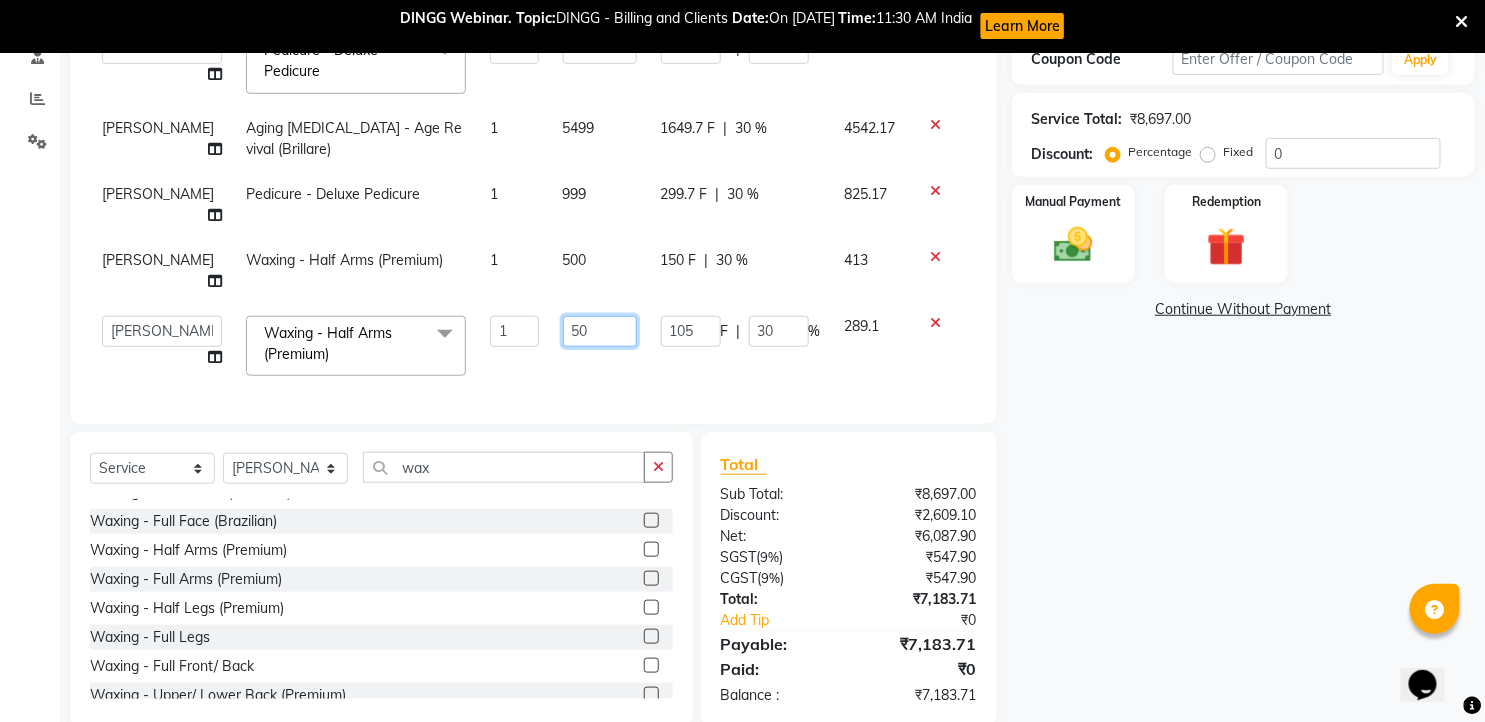 type on "500" 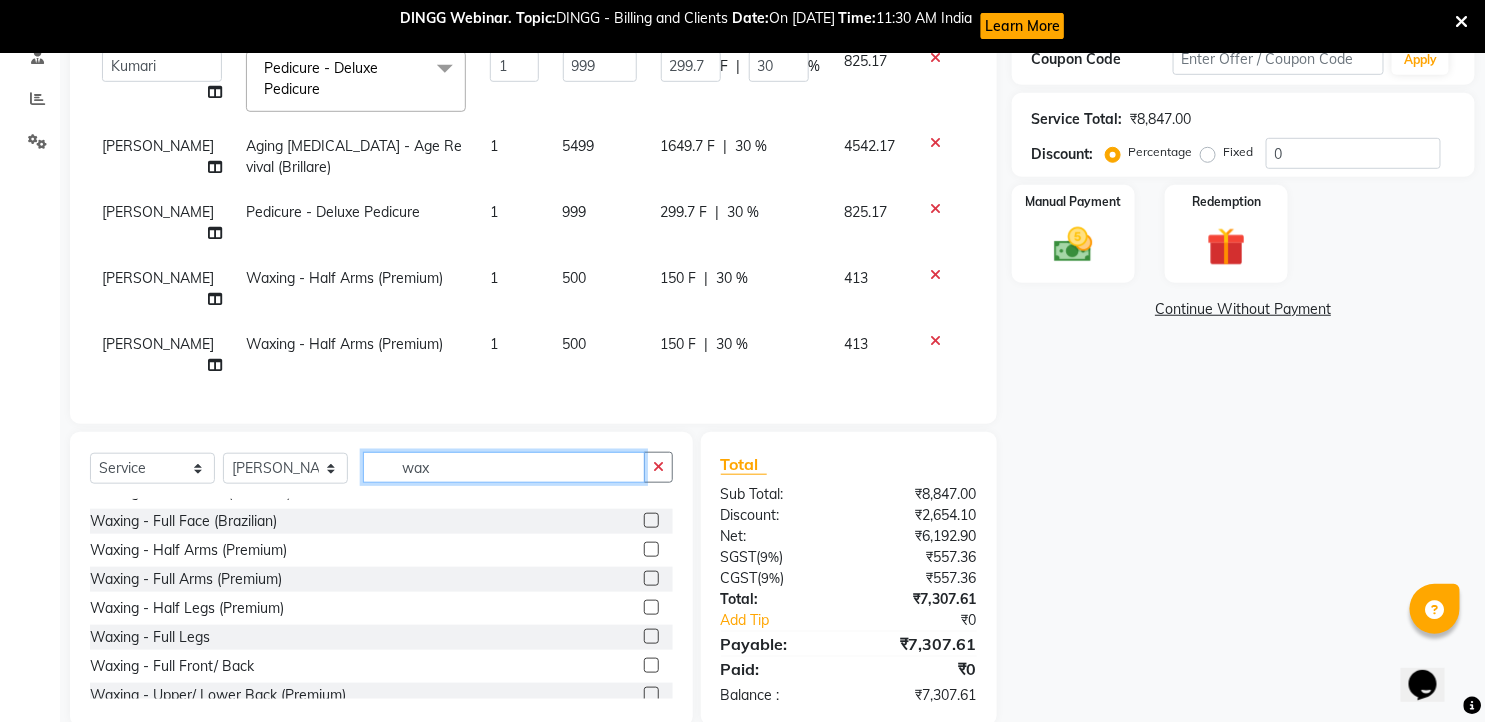 click on "wax" 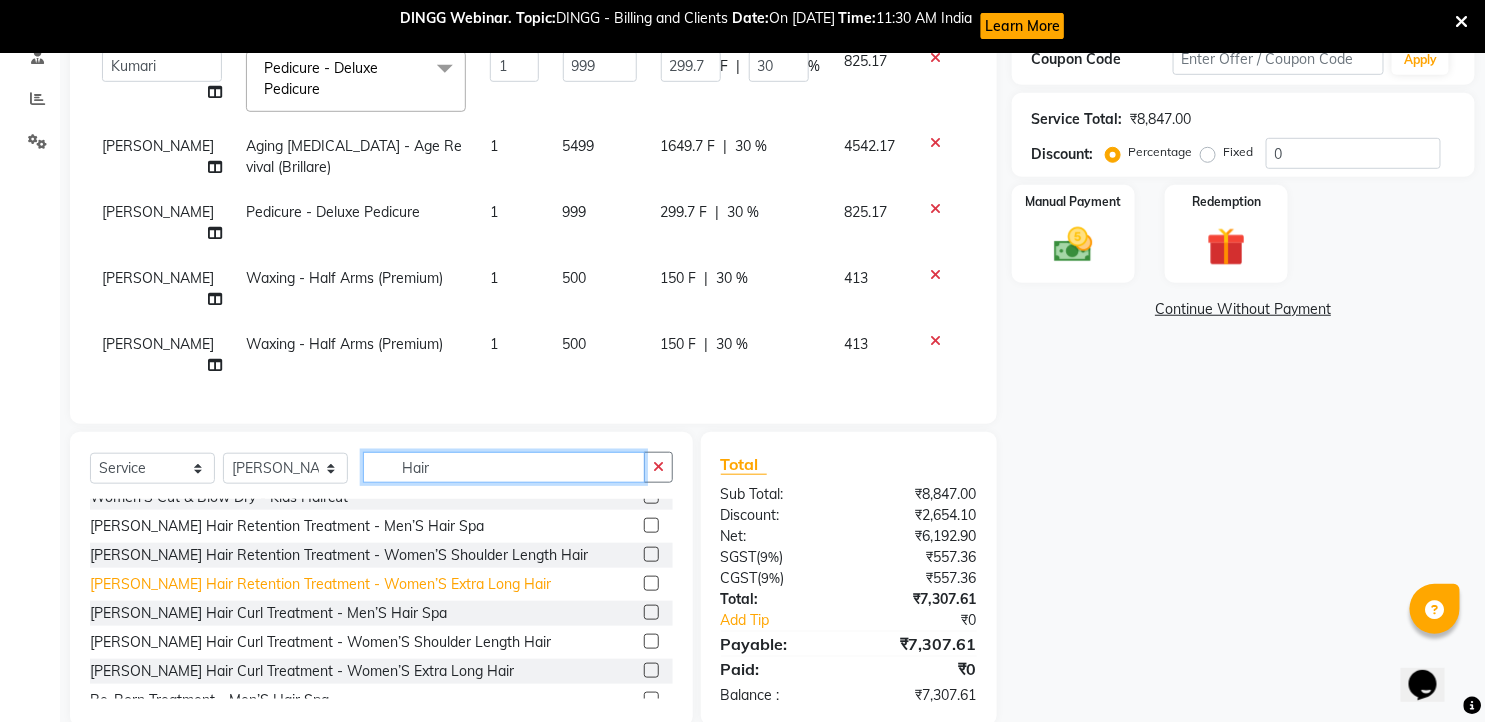 scroll, scrollTop: 111, scrollLeft: 0, axis: vertical 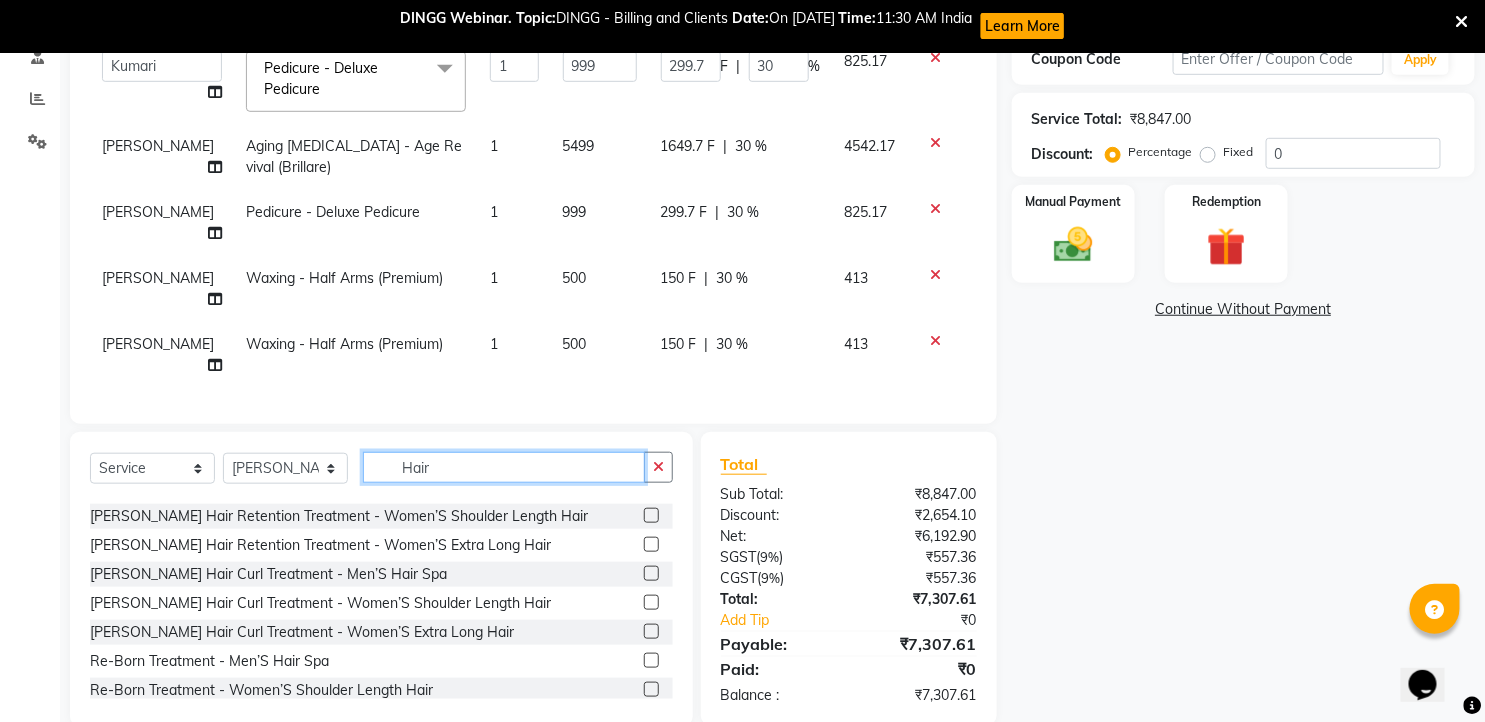 type on "Hair" 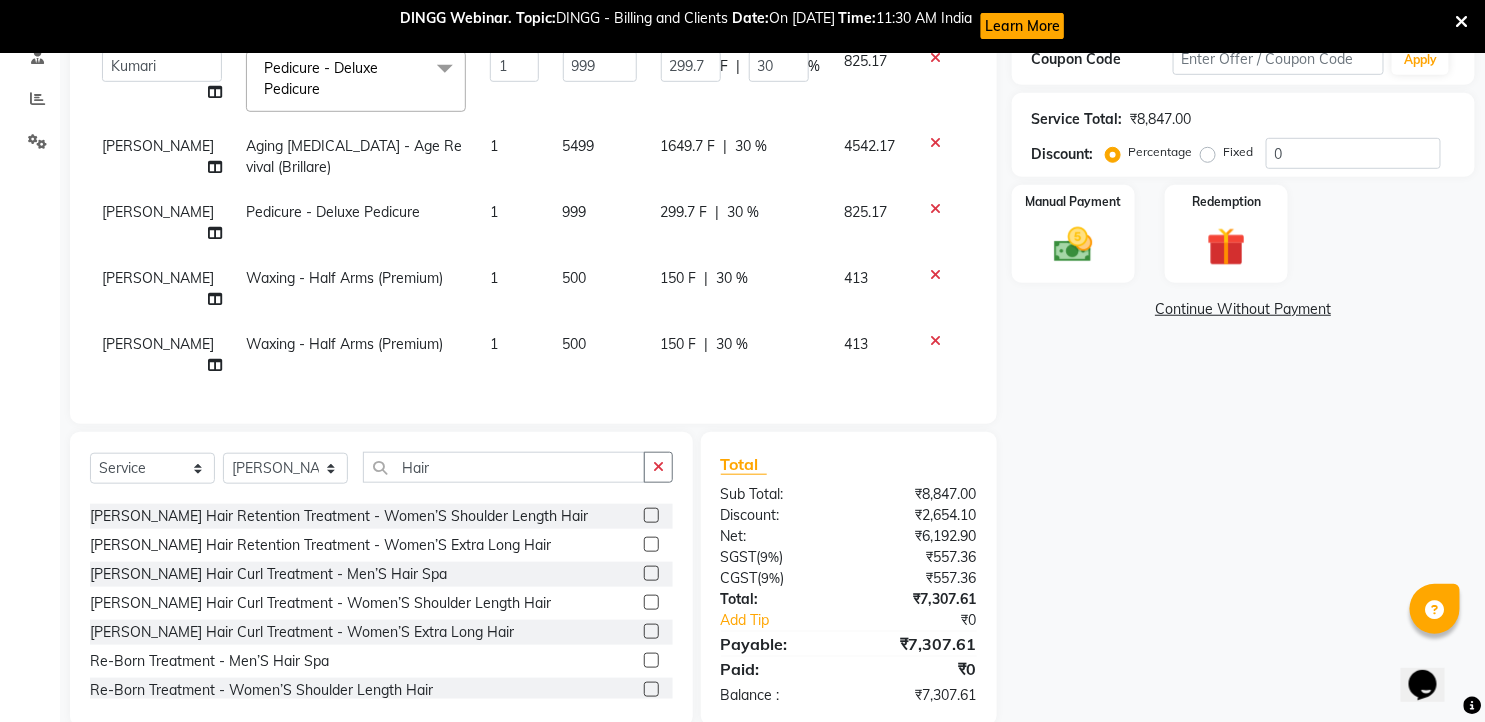 click 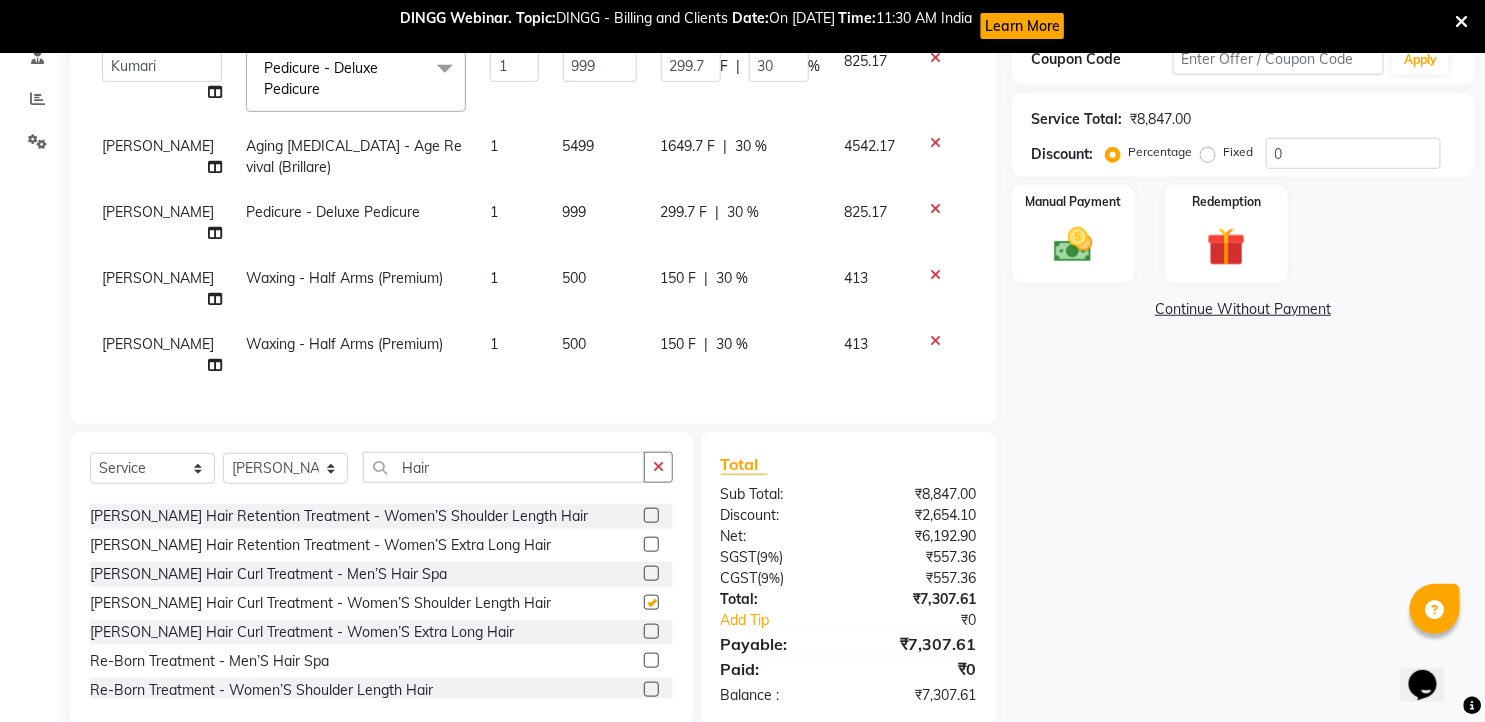 scroll, scrollTop: 67, scrollLeft: 0, axis: vertical 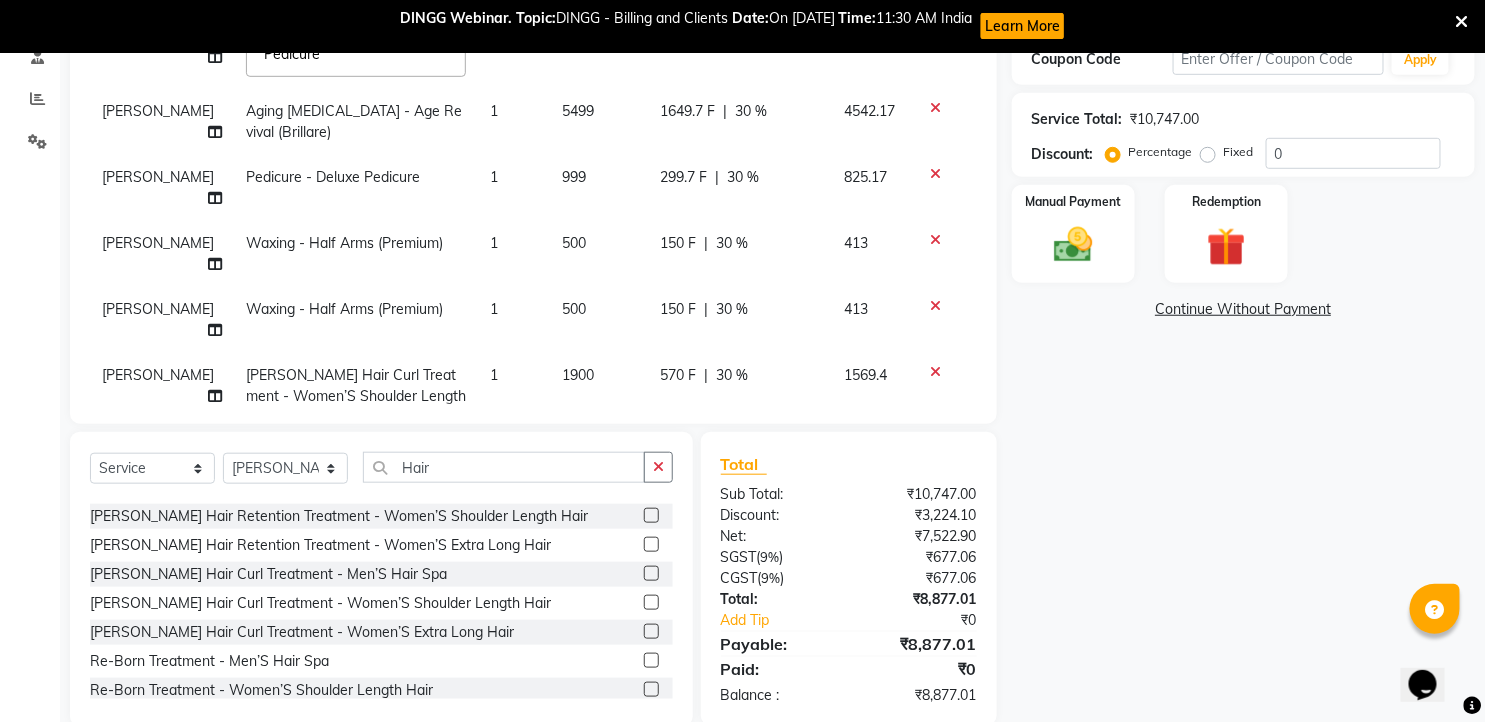 checkbox on "false" 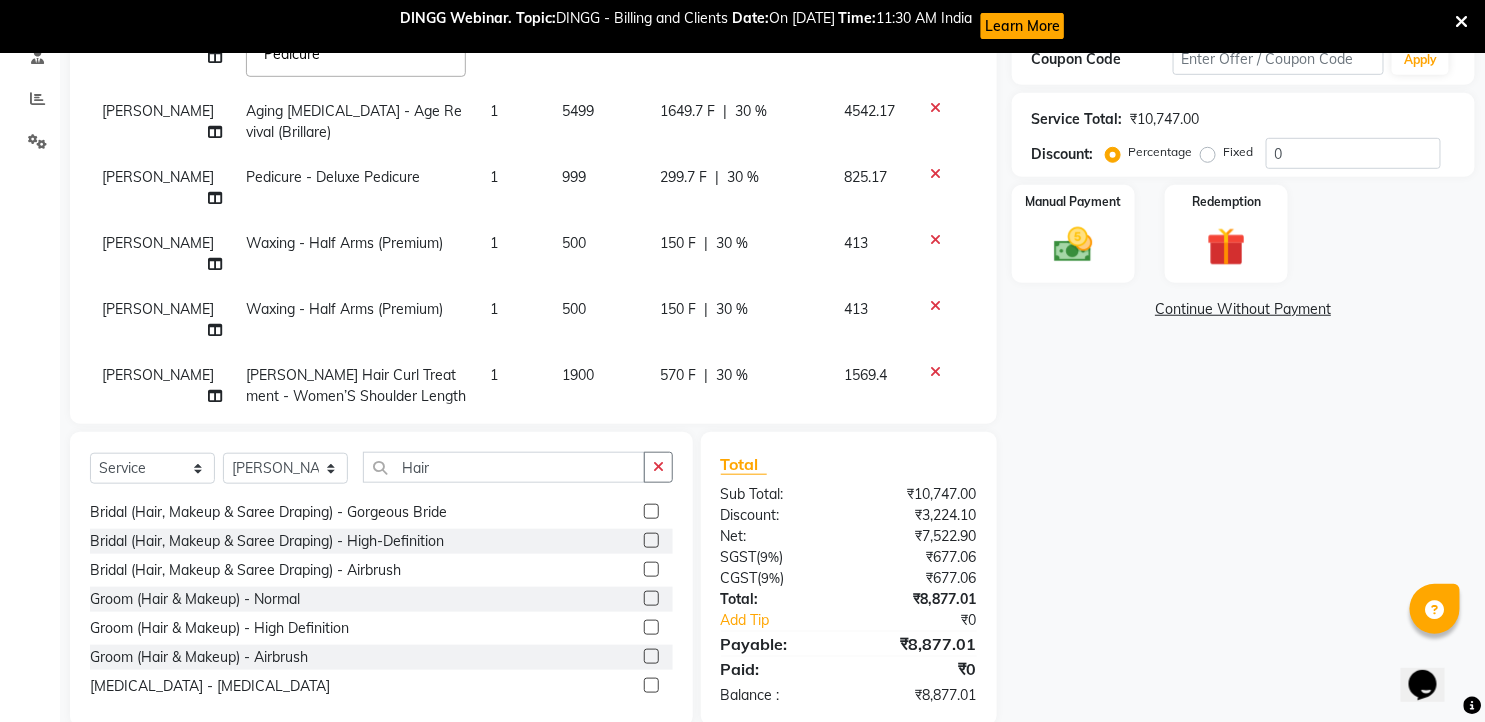 scroll, scrollTop: 668, scrollLeft: 0, axis: vertical 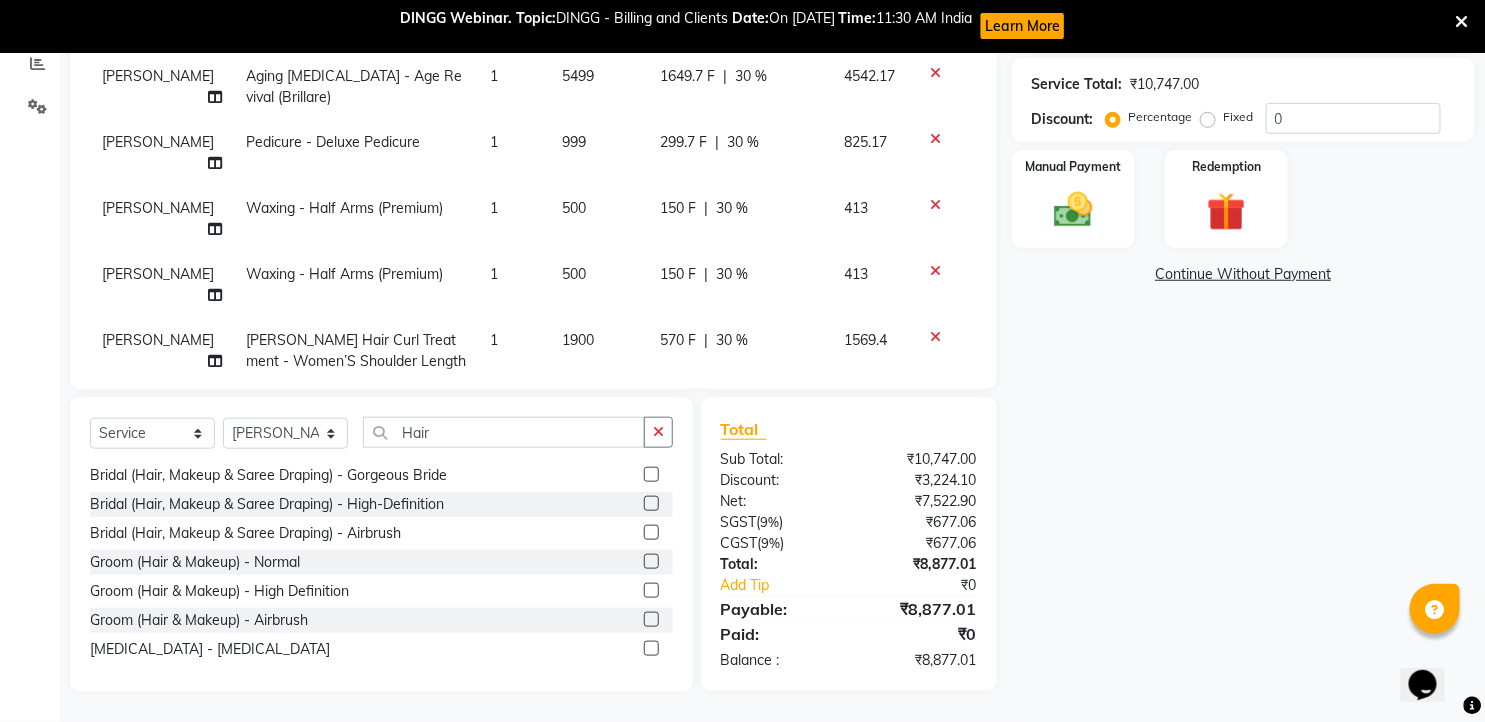 click on "1900" 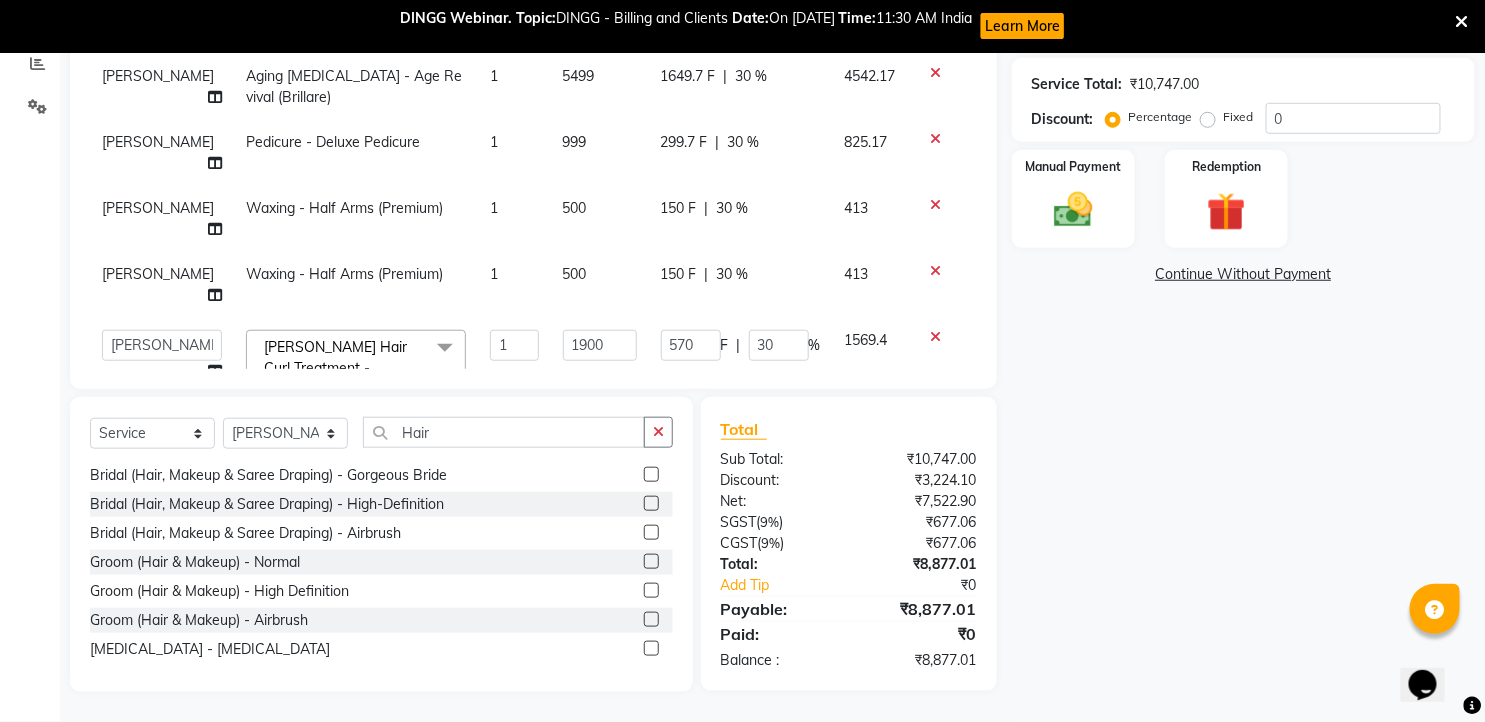 click on "1900" 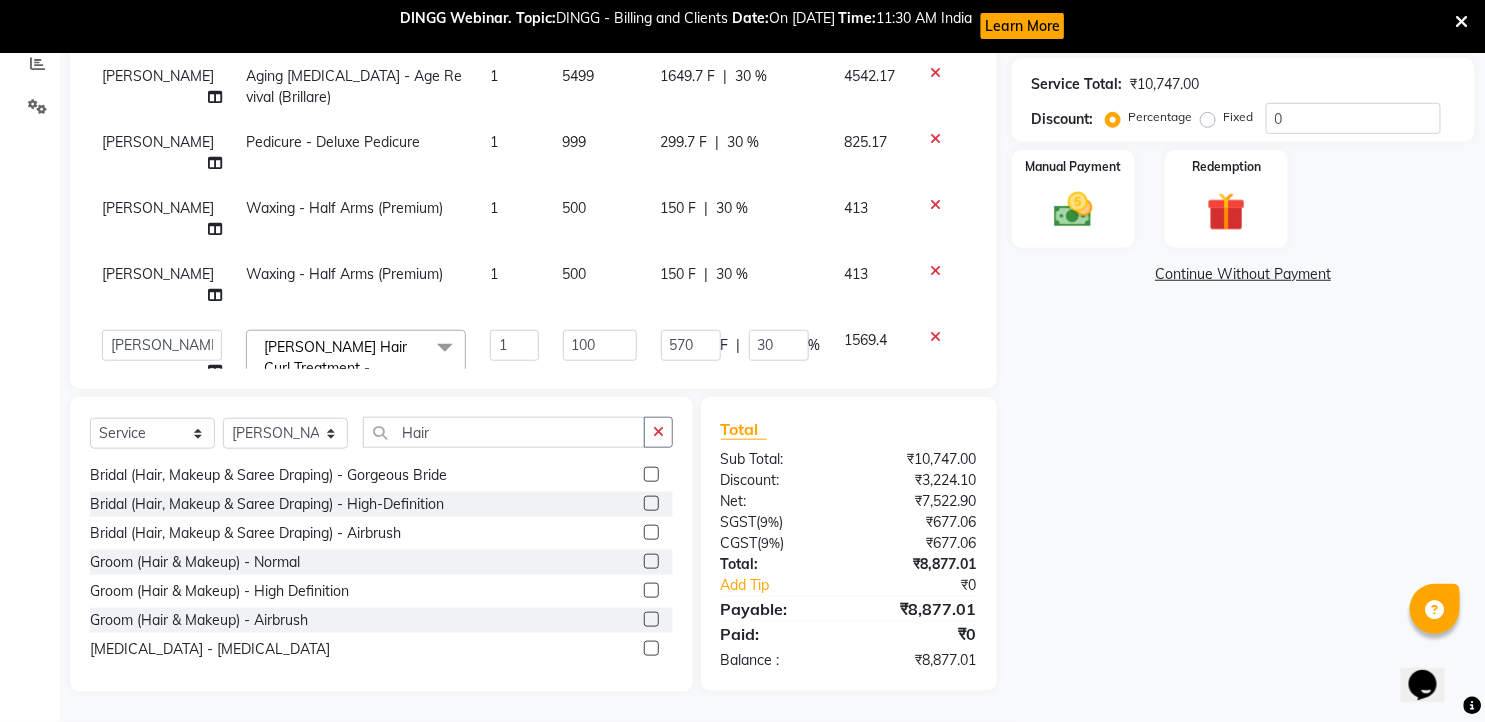 scroll, scrollTop: 68, scrollLeft: 0, axis: vertical 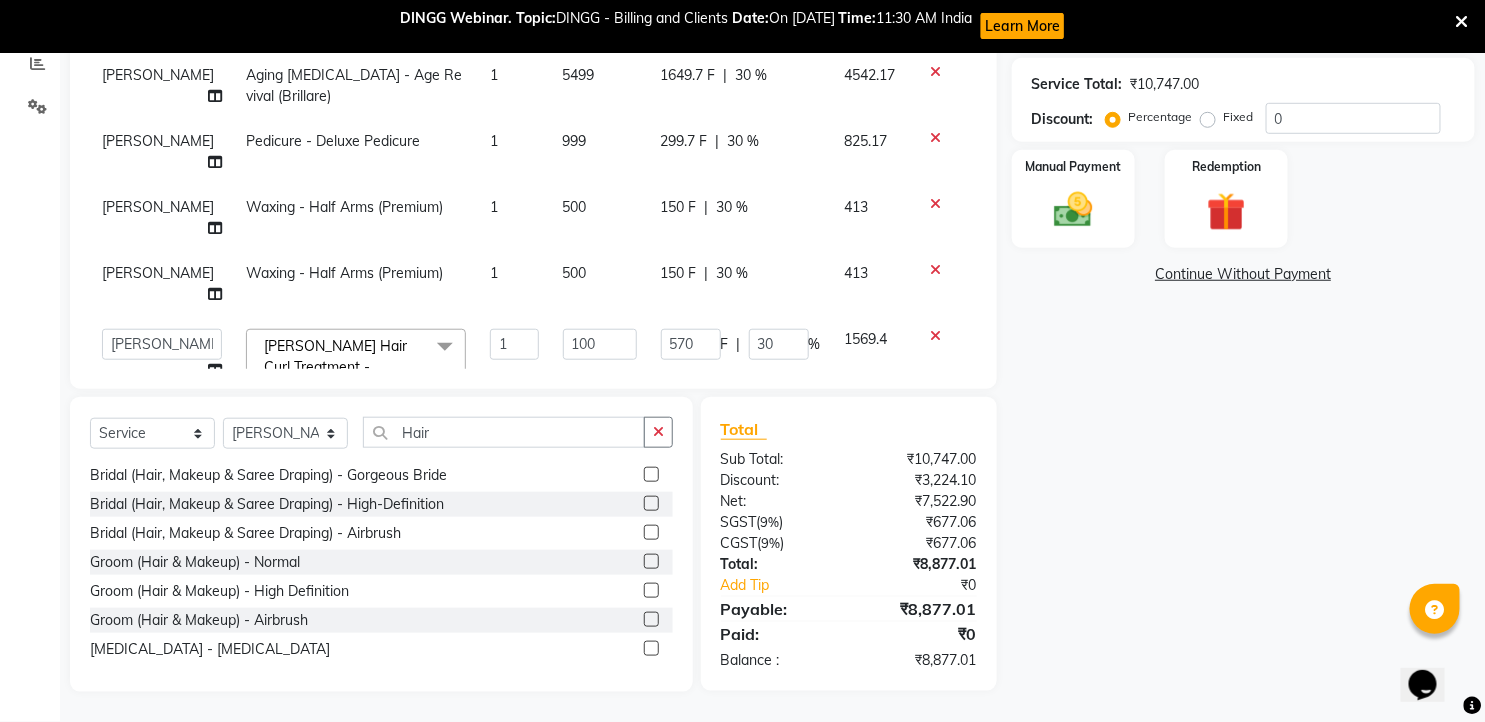 type on "1800" 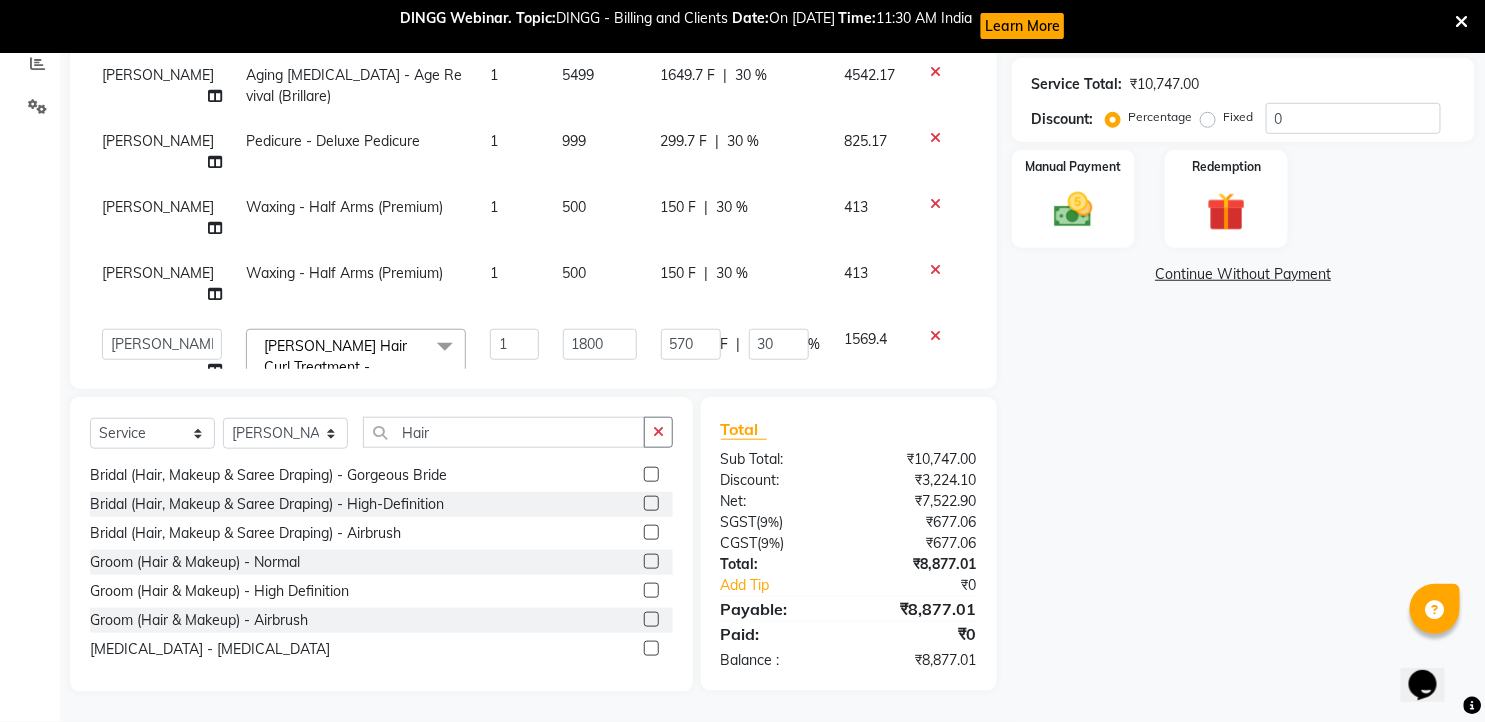 click on "Name: [PERSON_NAME]  Membership: end on [DATE] Total Visits:  1 Card on file:  0 Last Visit:   [DATE] Points:   0  Apply Discount Select Membership → Platinum Family membership Coupon Code Apply Service Total:  ₹10,747.00  Discount:  Percentage   Fixed  0 Manual Payment Redemption  Continue Without Payment" 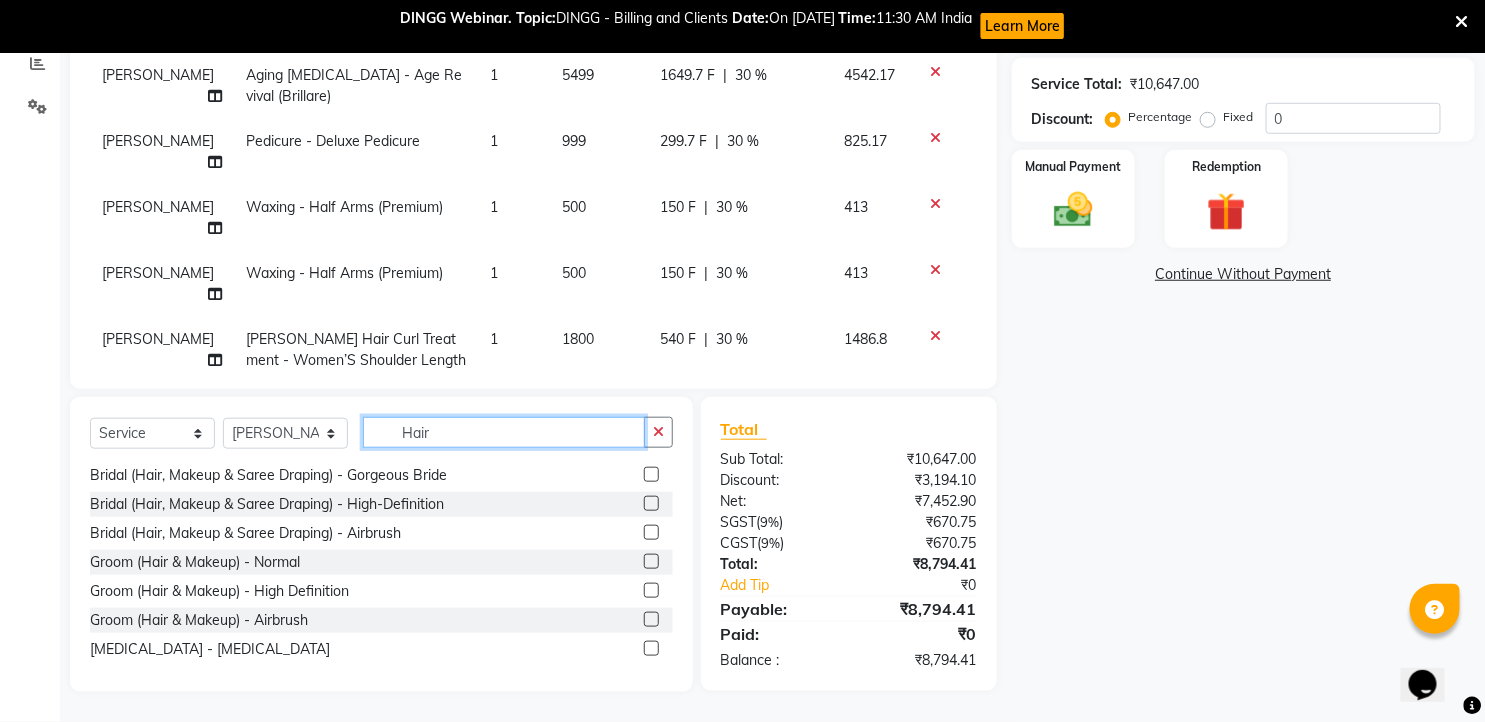 click on "Hair" 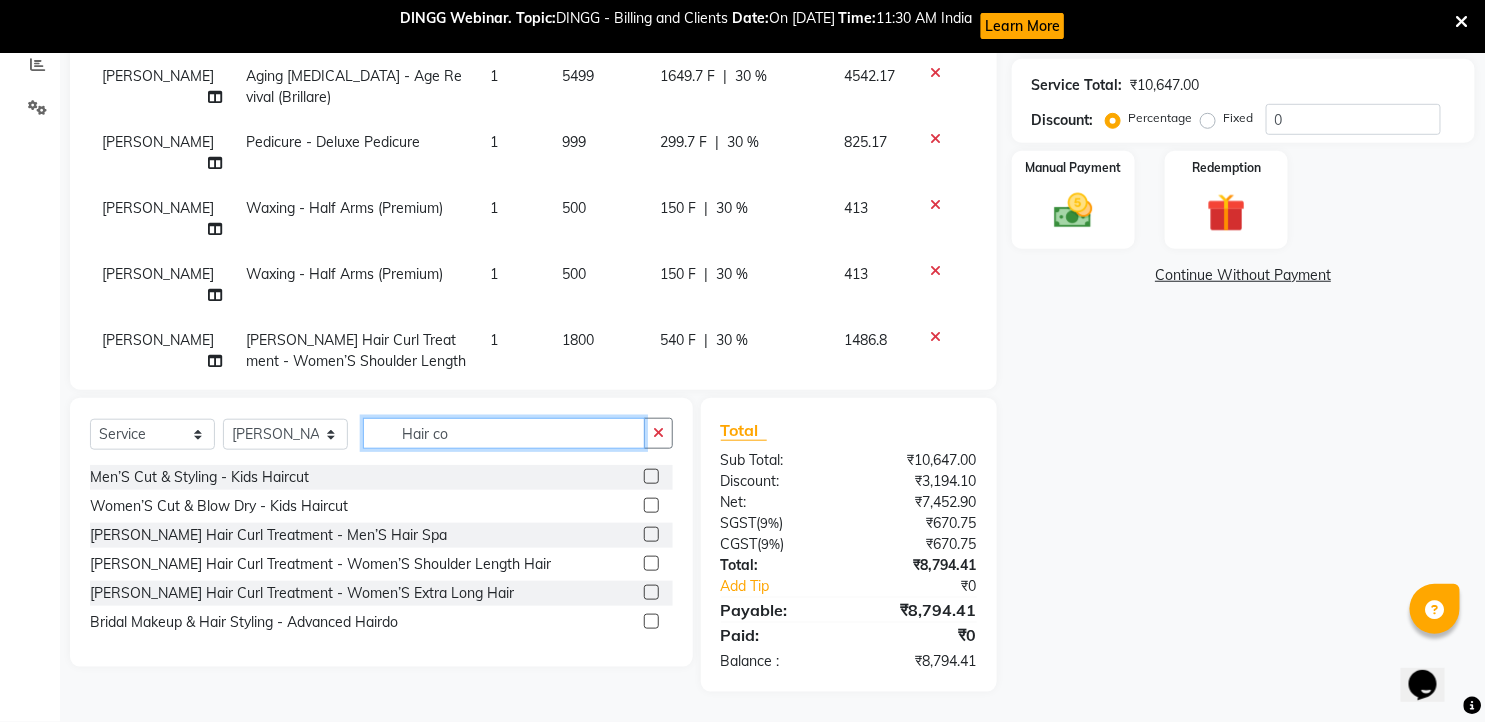 scroll, scrollTop: 431, scrollLeft: 0, axis: vertical 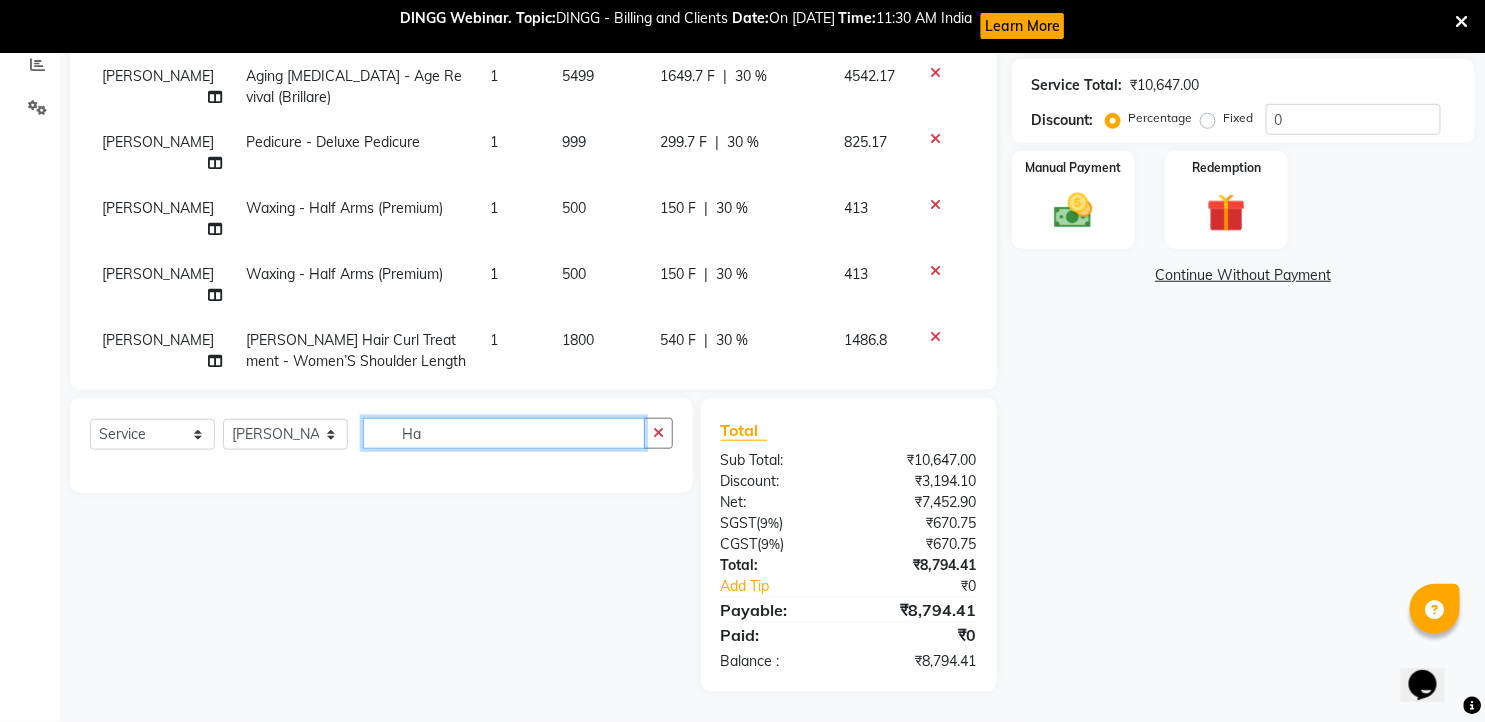 type on "H" 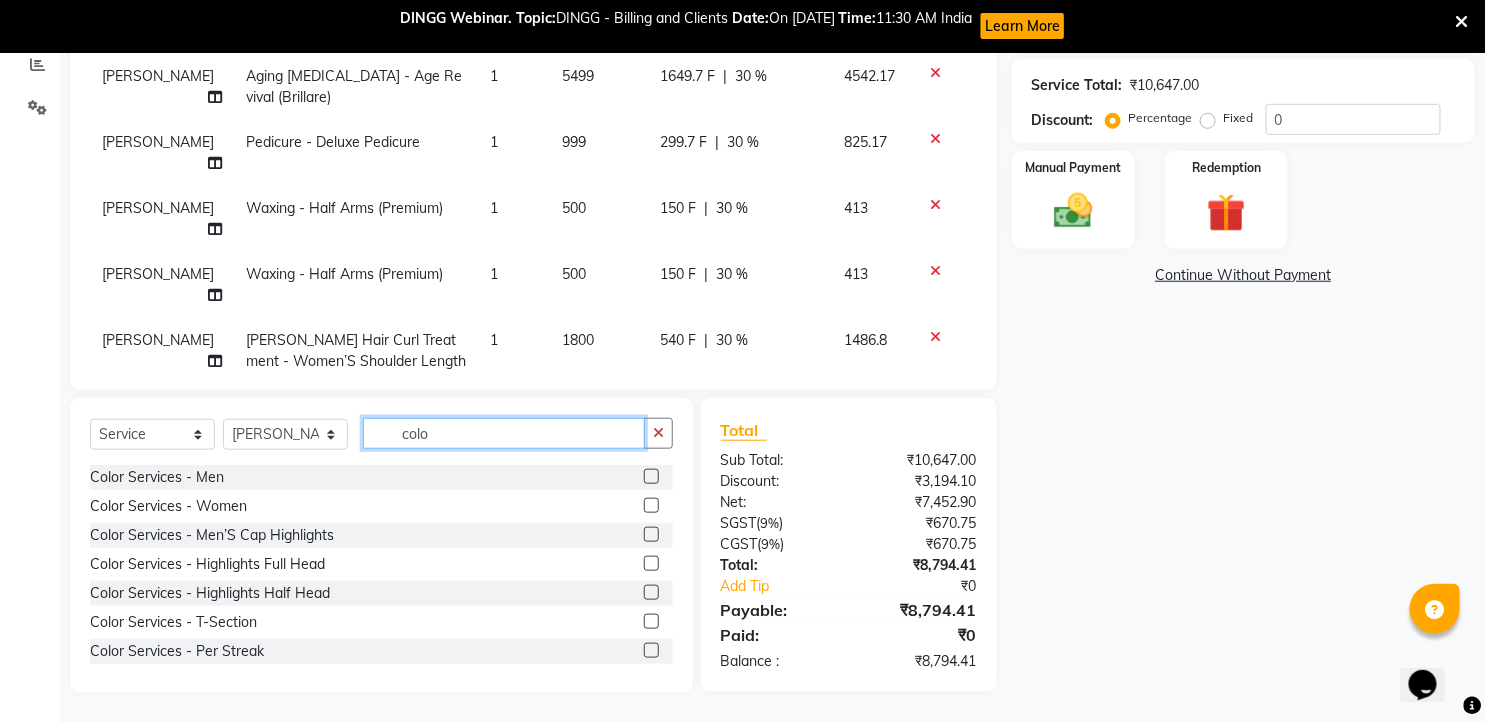 scroll, scrollTop: 432, scrollLeft: 0, axis: vertical 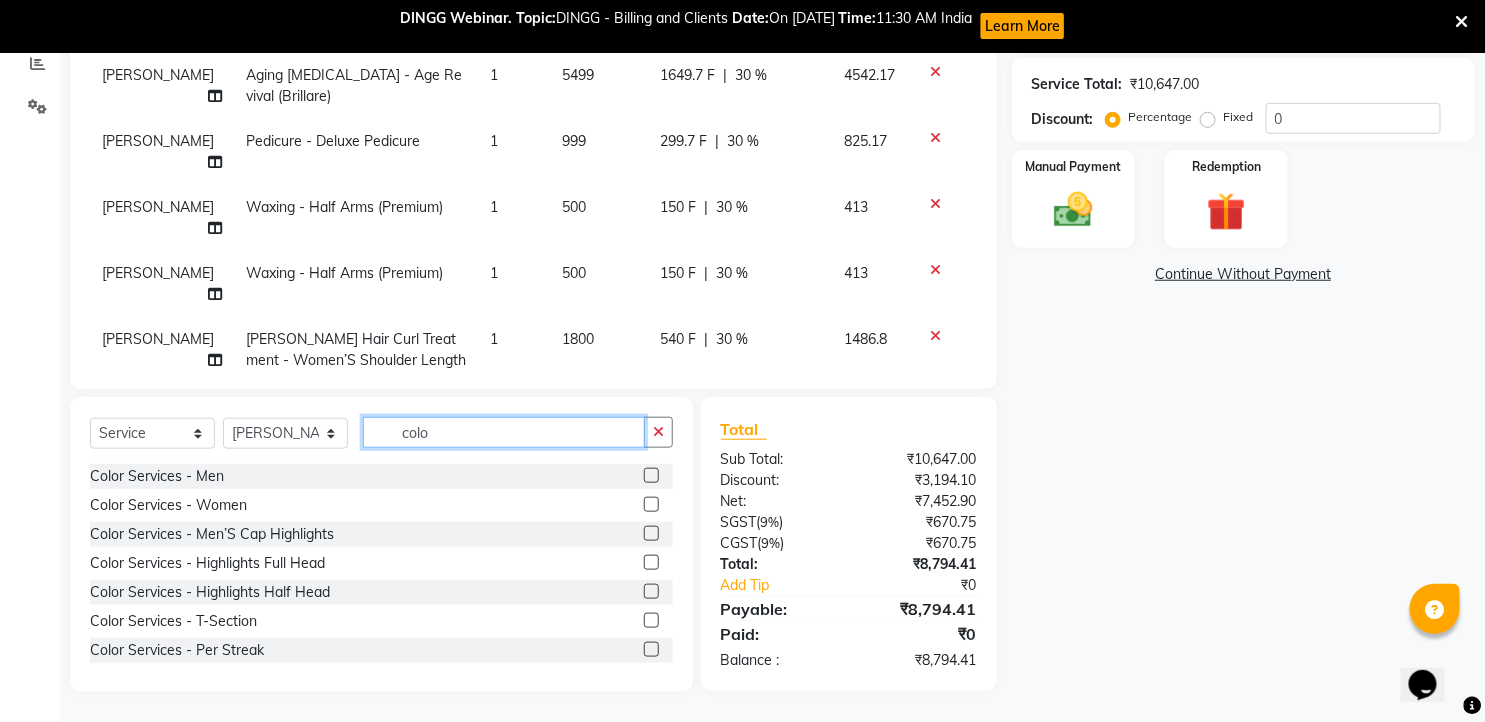 type on "colo" 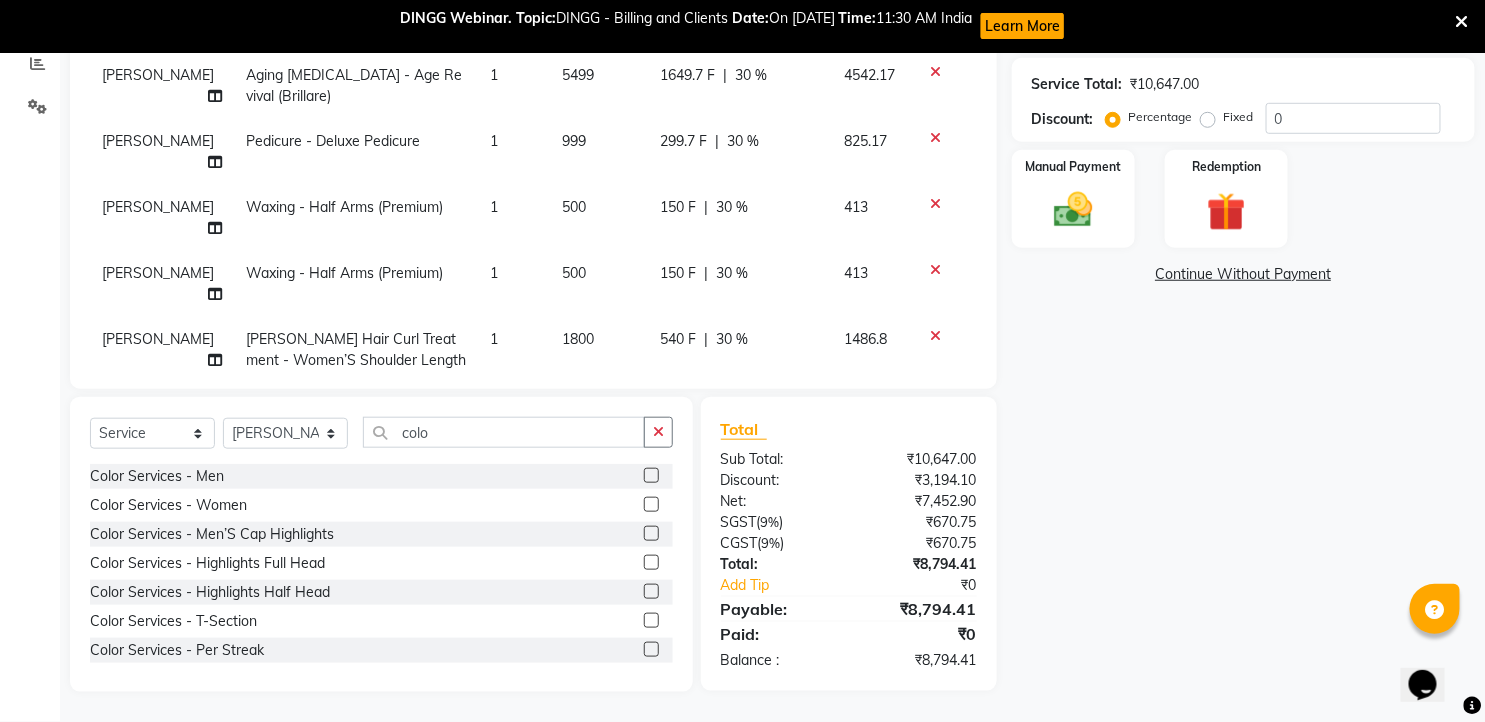 click 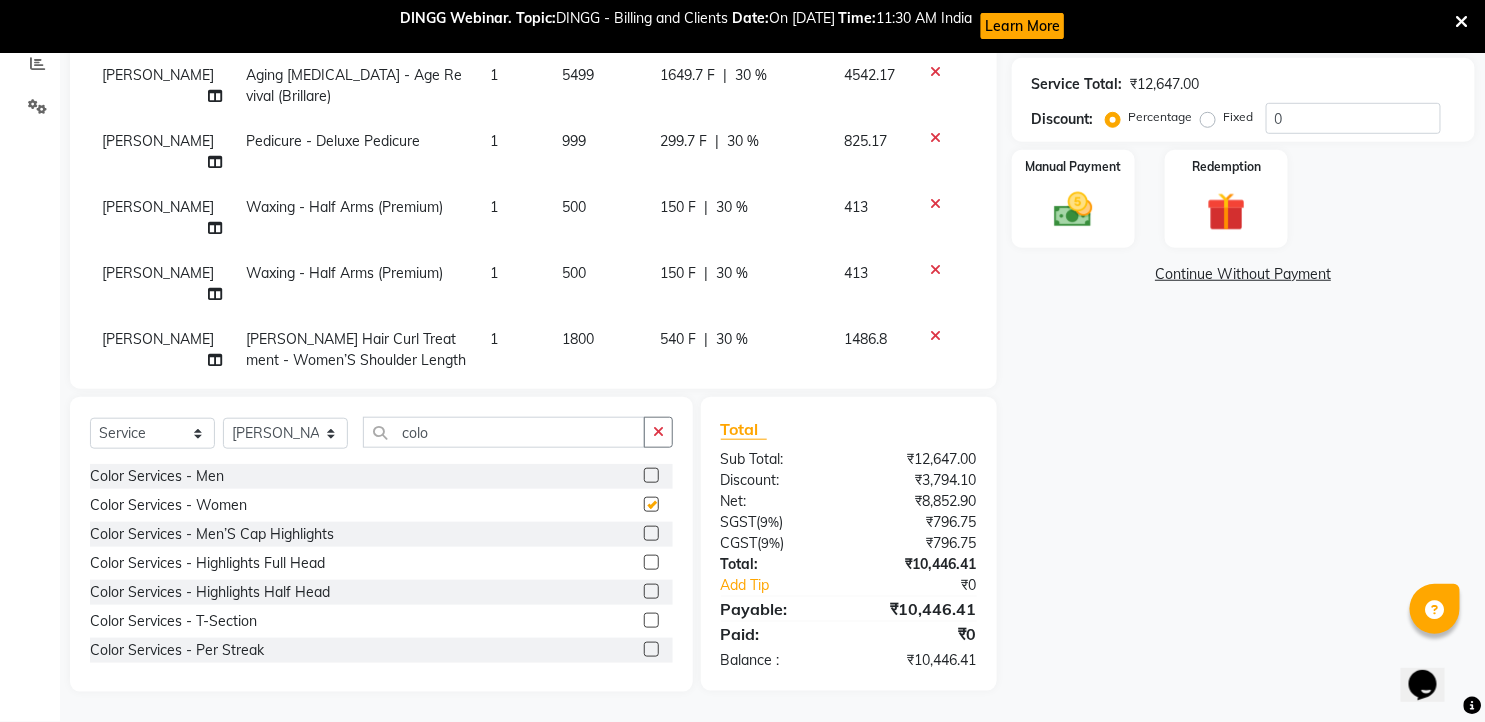 checkbox on "false" 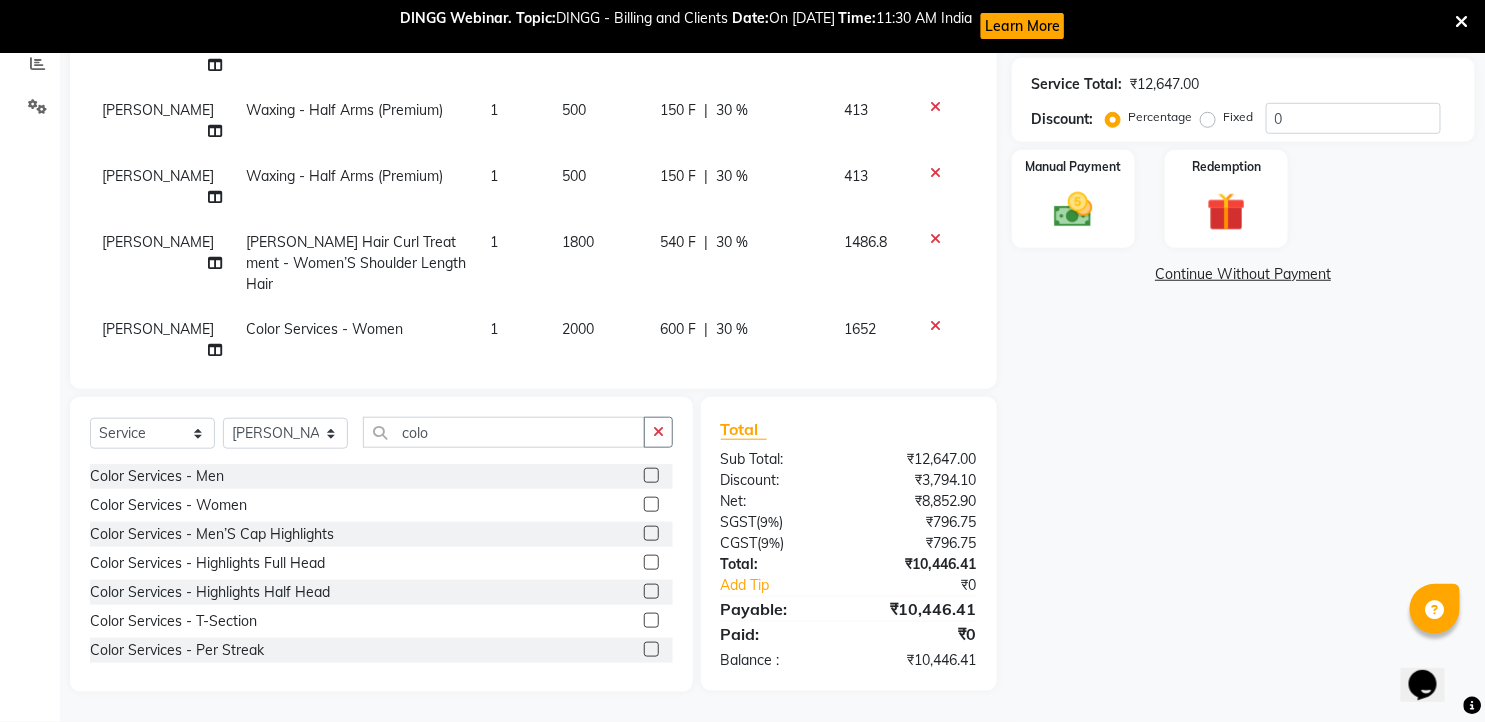 scroll, scrollTop: 180, scrollLeft: 0, axis: vertical 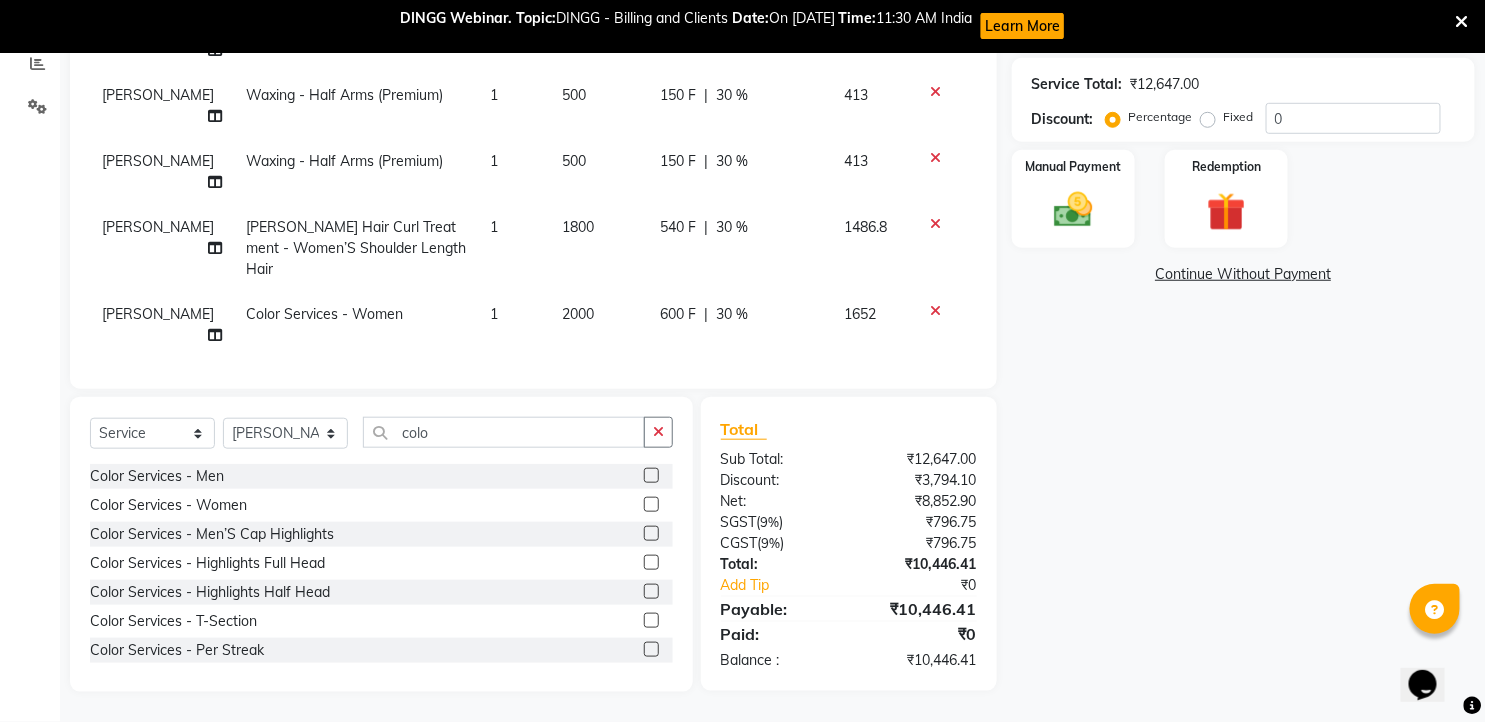 click on "2000" 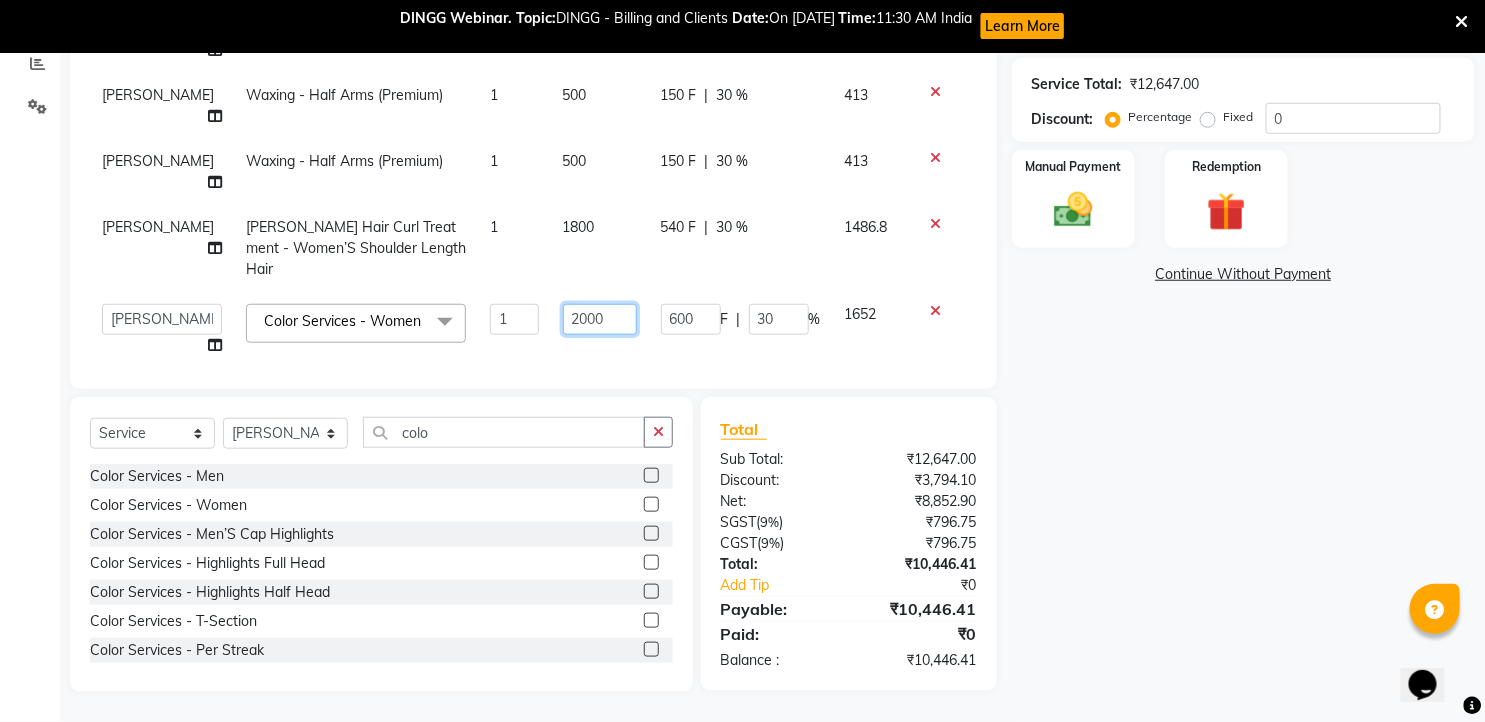 drag, startPoint x: 546, startPoint y: 297, endPoint x: 526, endPoint y: 303, distance: 20.880613 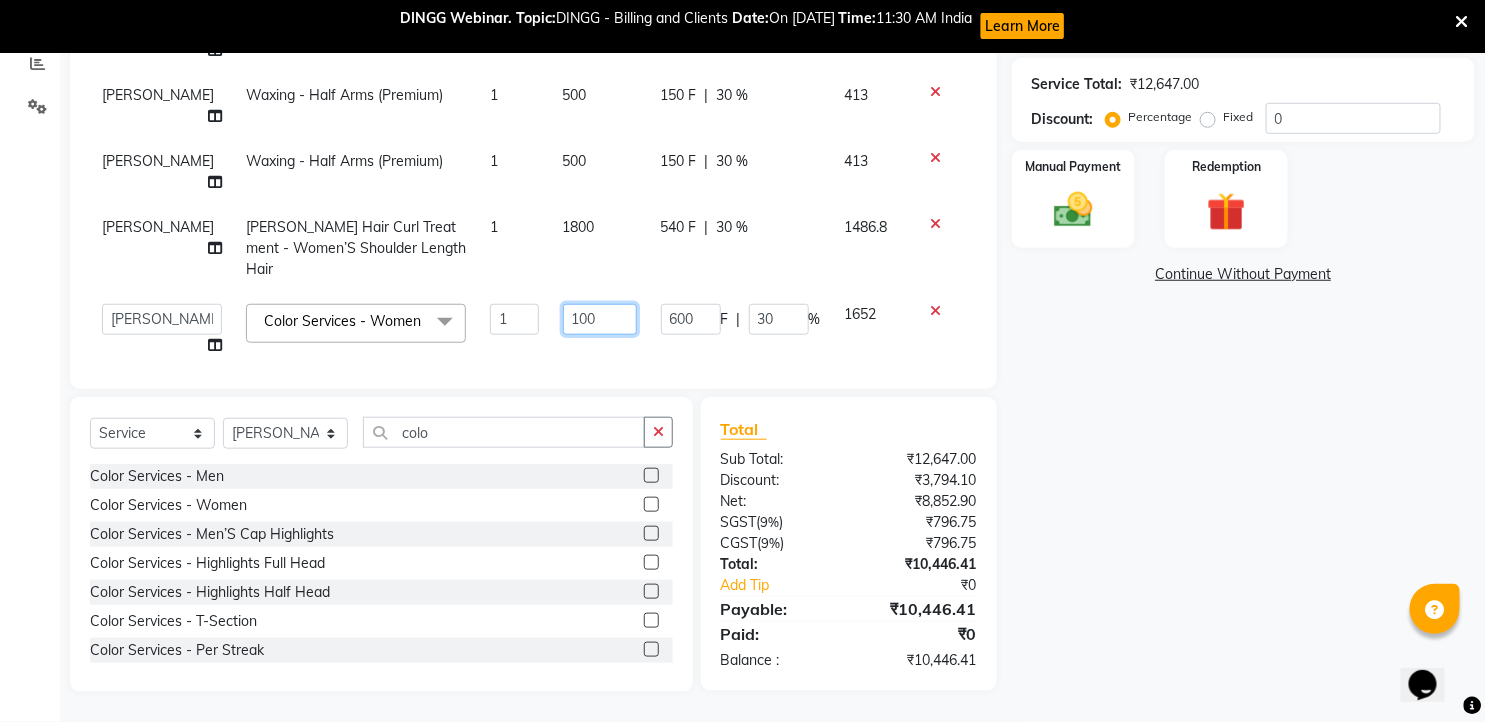 type on "1500" 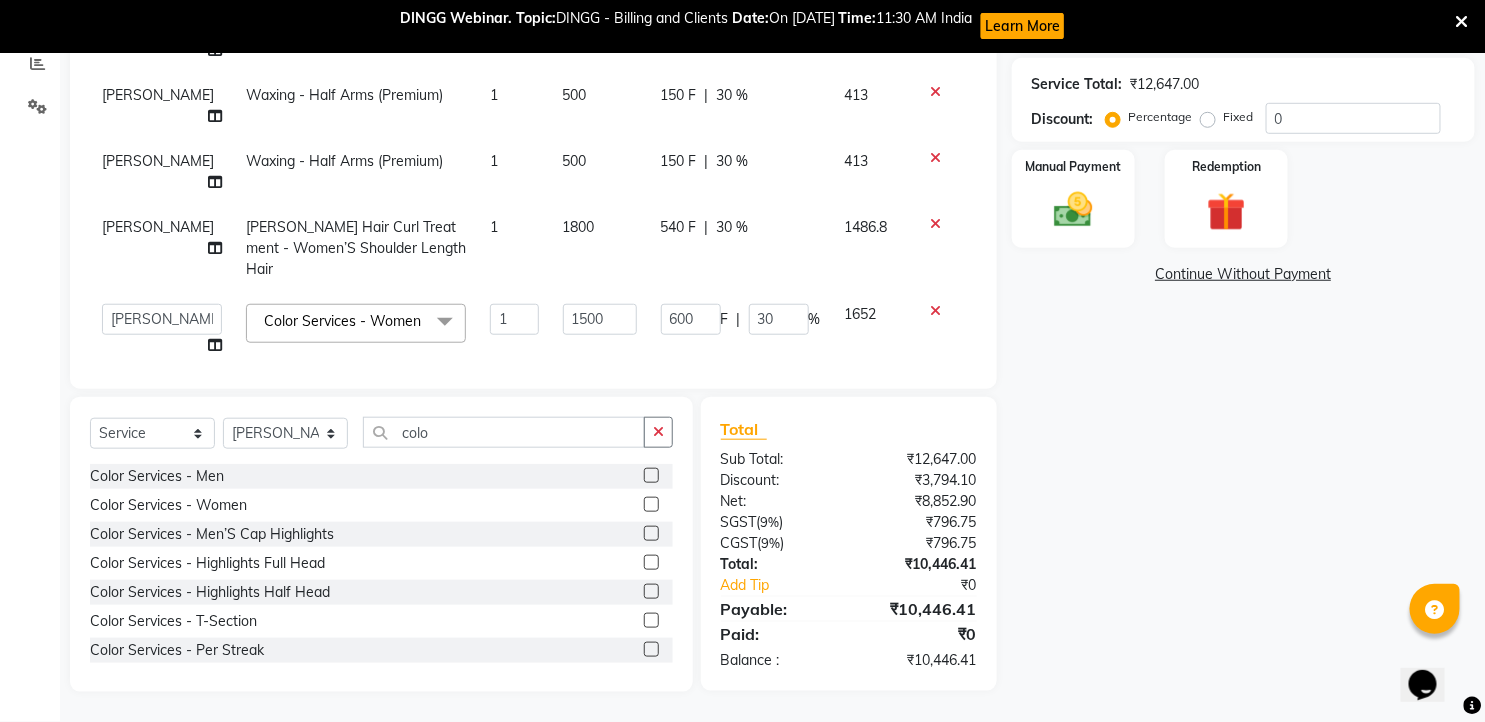 click on "Name: [PERSON_NAME]  Membership: end on [DATE] Total Visits:  1 Card on file:  0 Last Visit:   [DATE] Points:   0  Apply Discount Select Membership → Platinum Family membership Coupon Code Apply Service Total:  ₹12,647.00  Discount:  Percentage   Fixed  0 Manual Payment Redemption  Continue Without Payment" 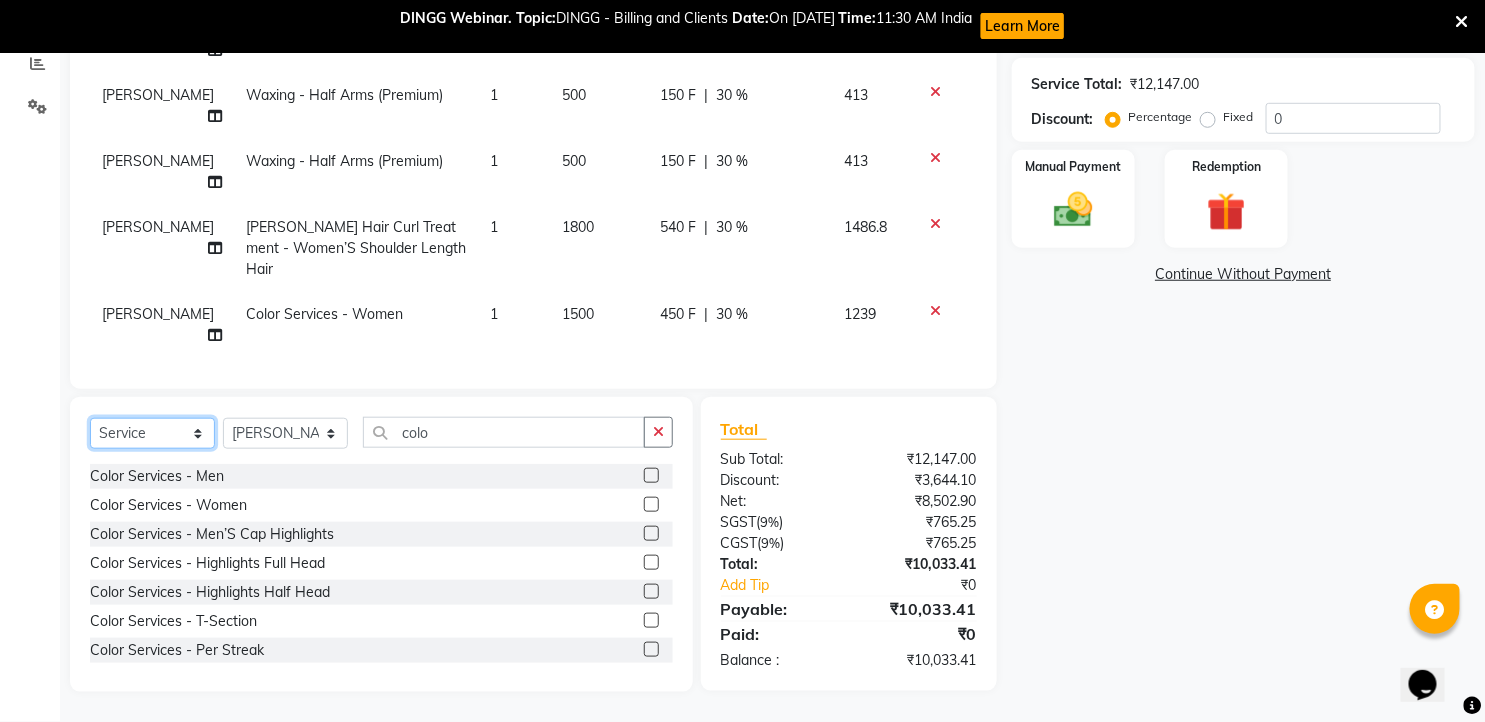 click on "Select  Service  Product  Membership  Package Voucher Prepaid Gift Card" 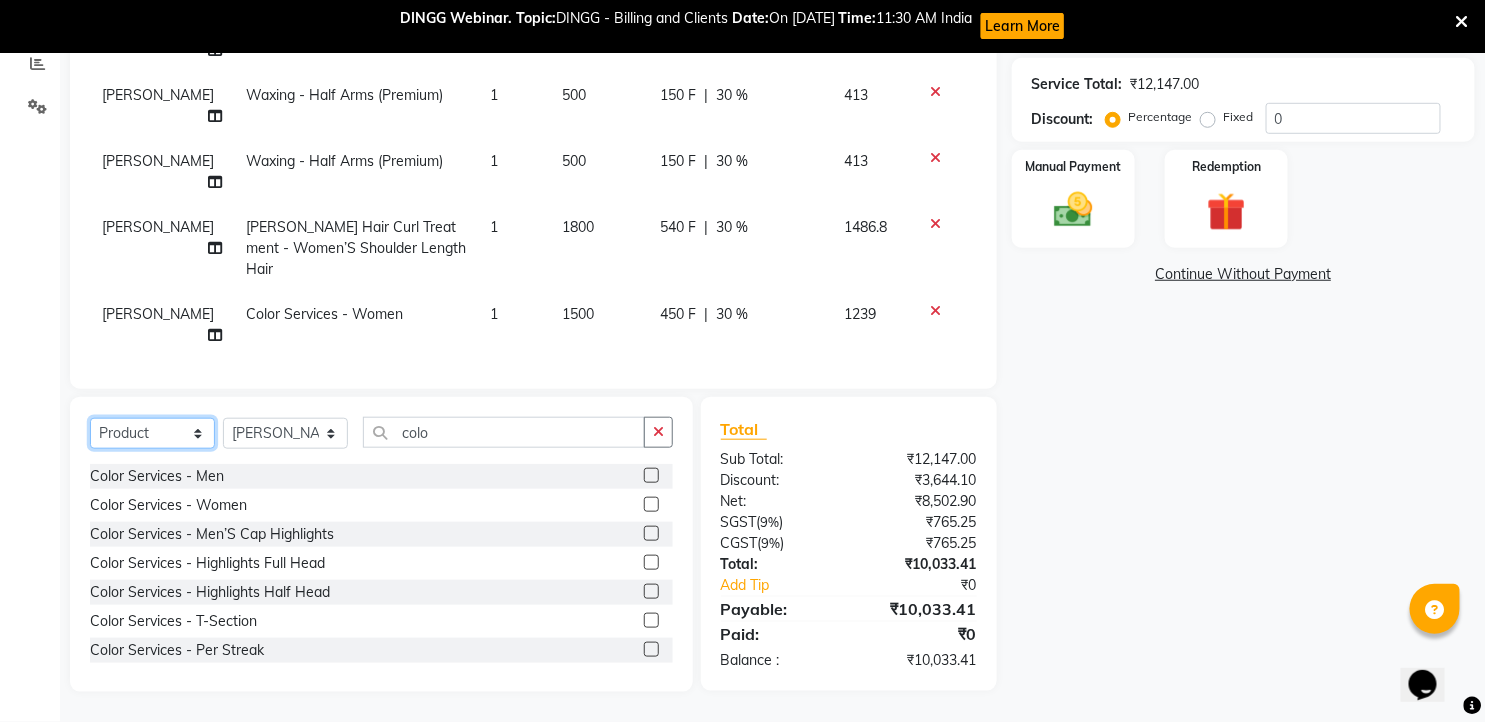 click on "Select  Service  Product  Membership  Package Voucher Prepaid Gift Card" 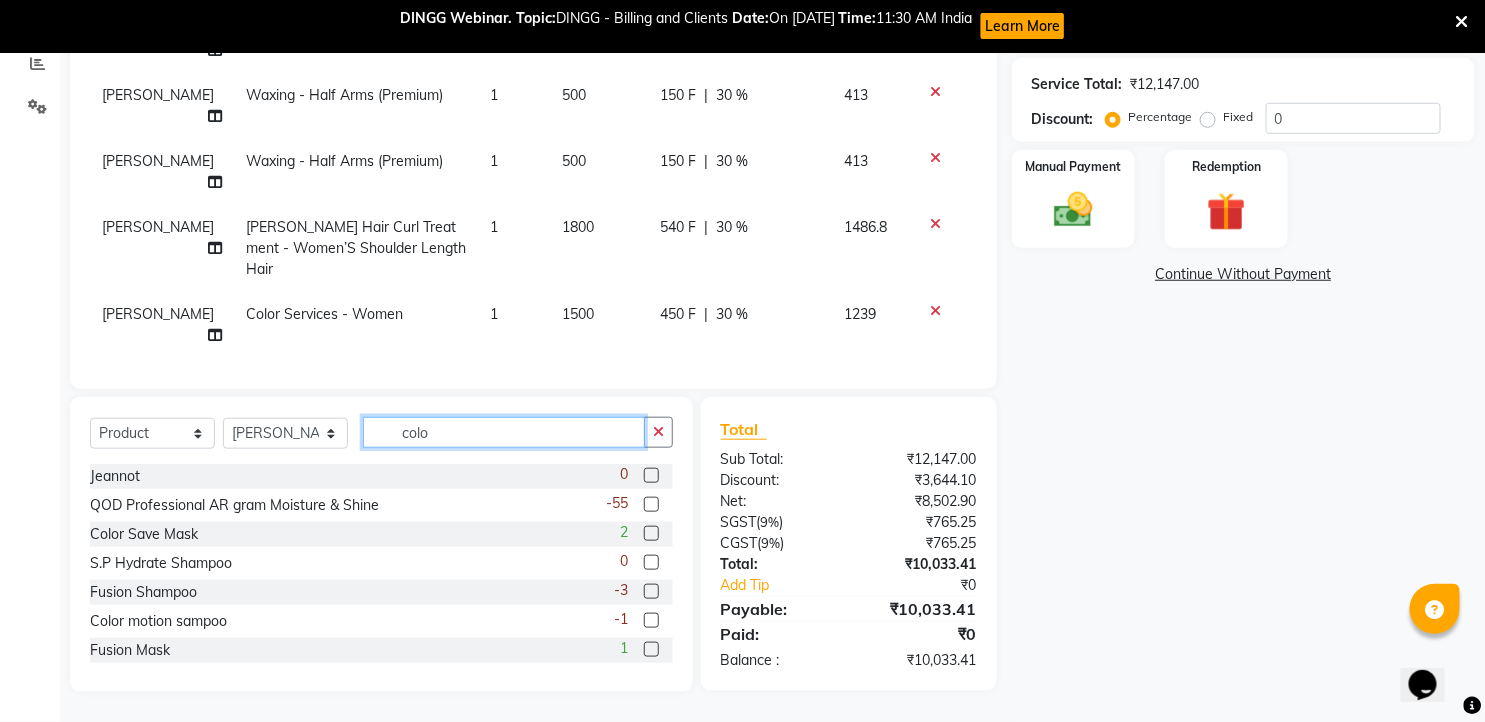 click on "colo" 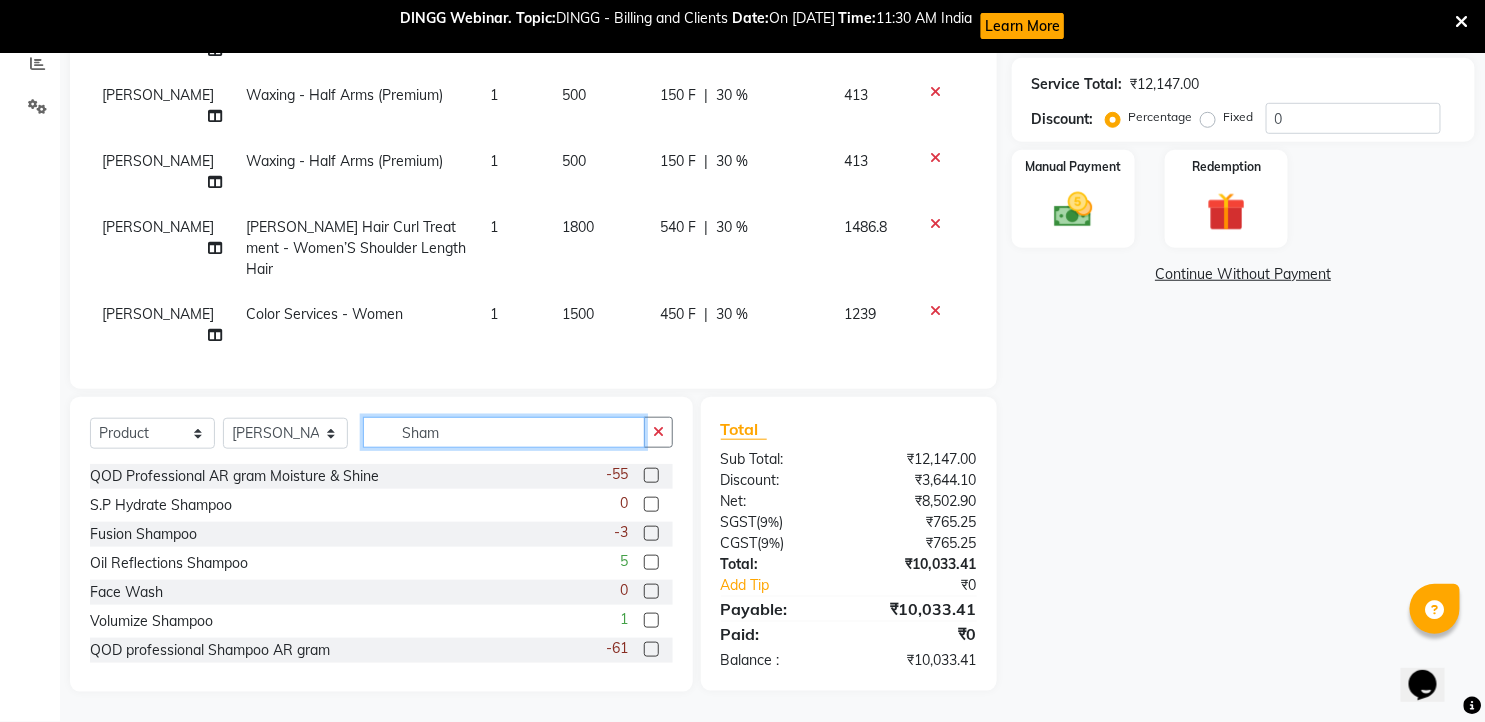 scroll, scrollTop: 431, scrollLeft: 0, axis: vertical 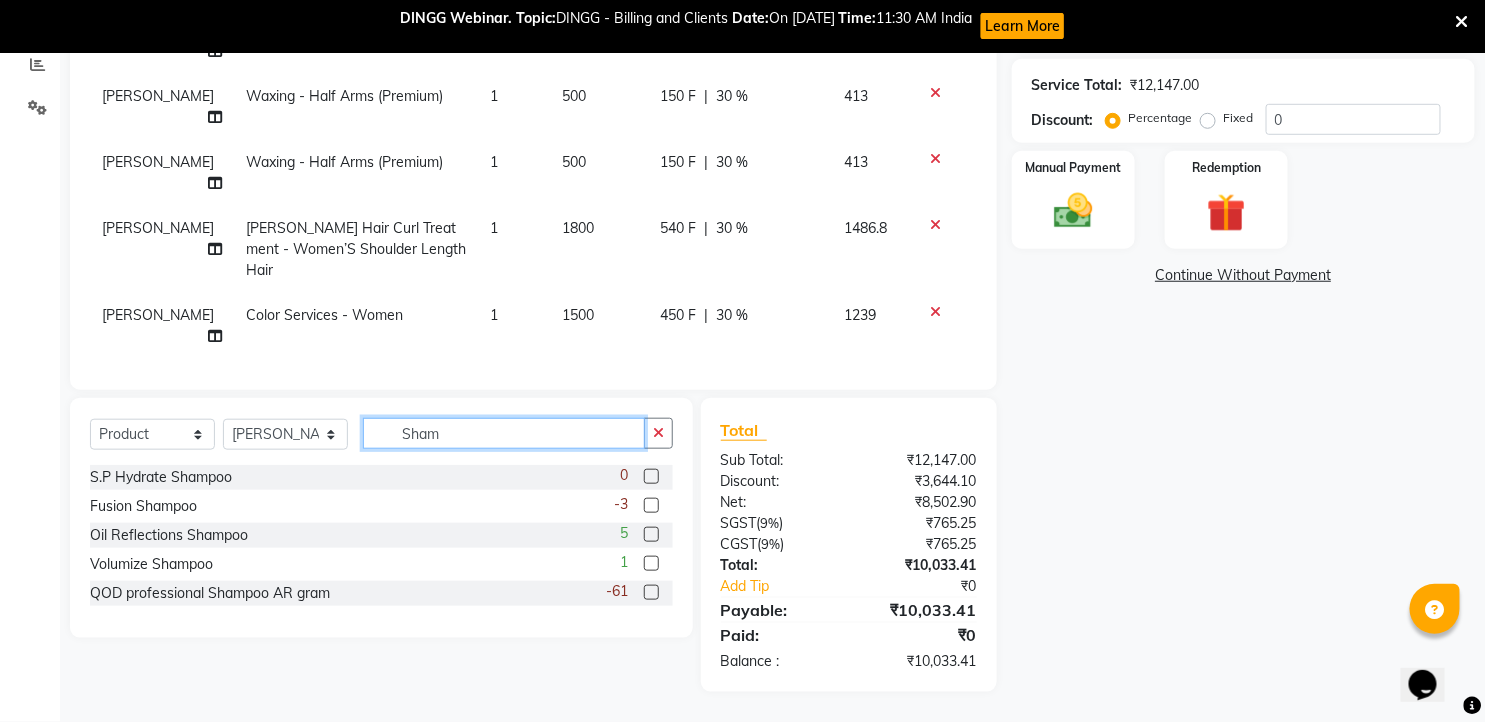 type on "Sham" 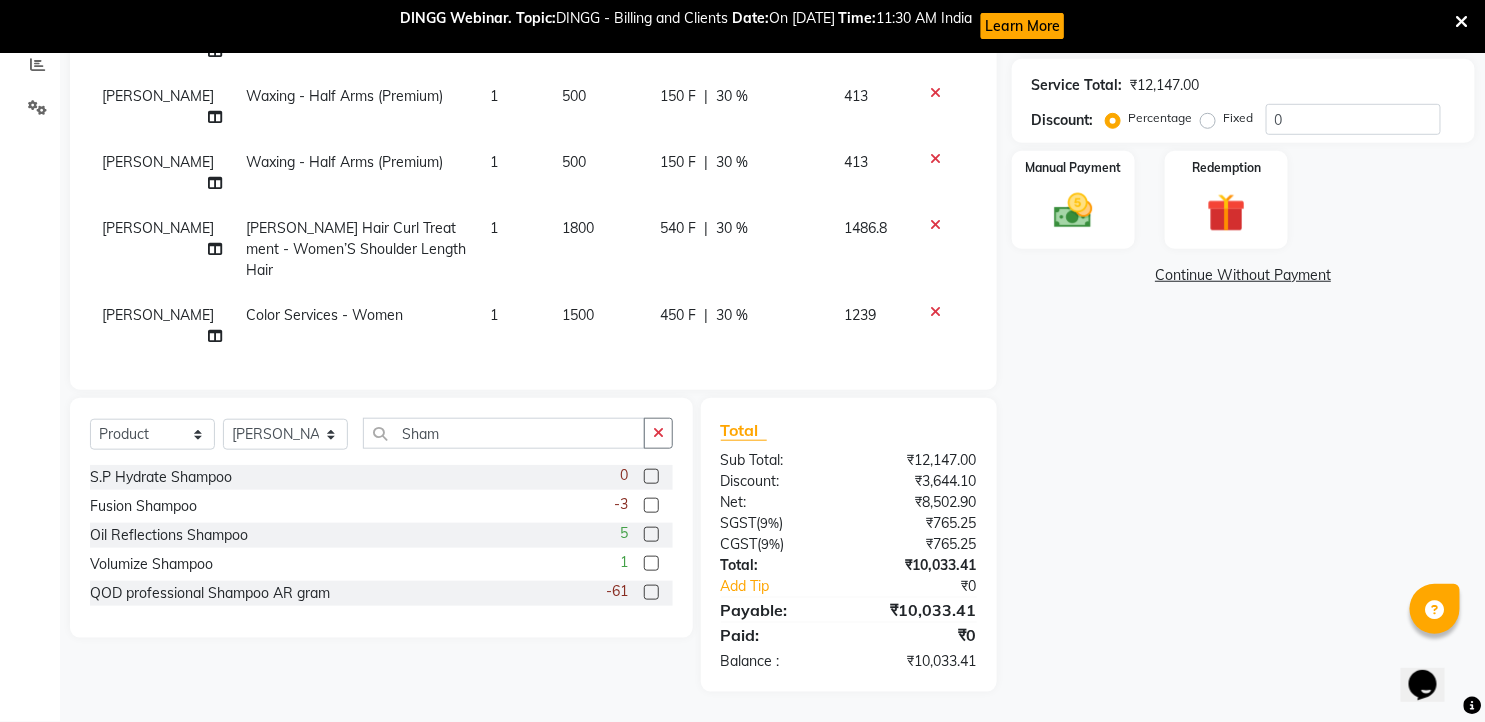 click 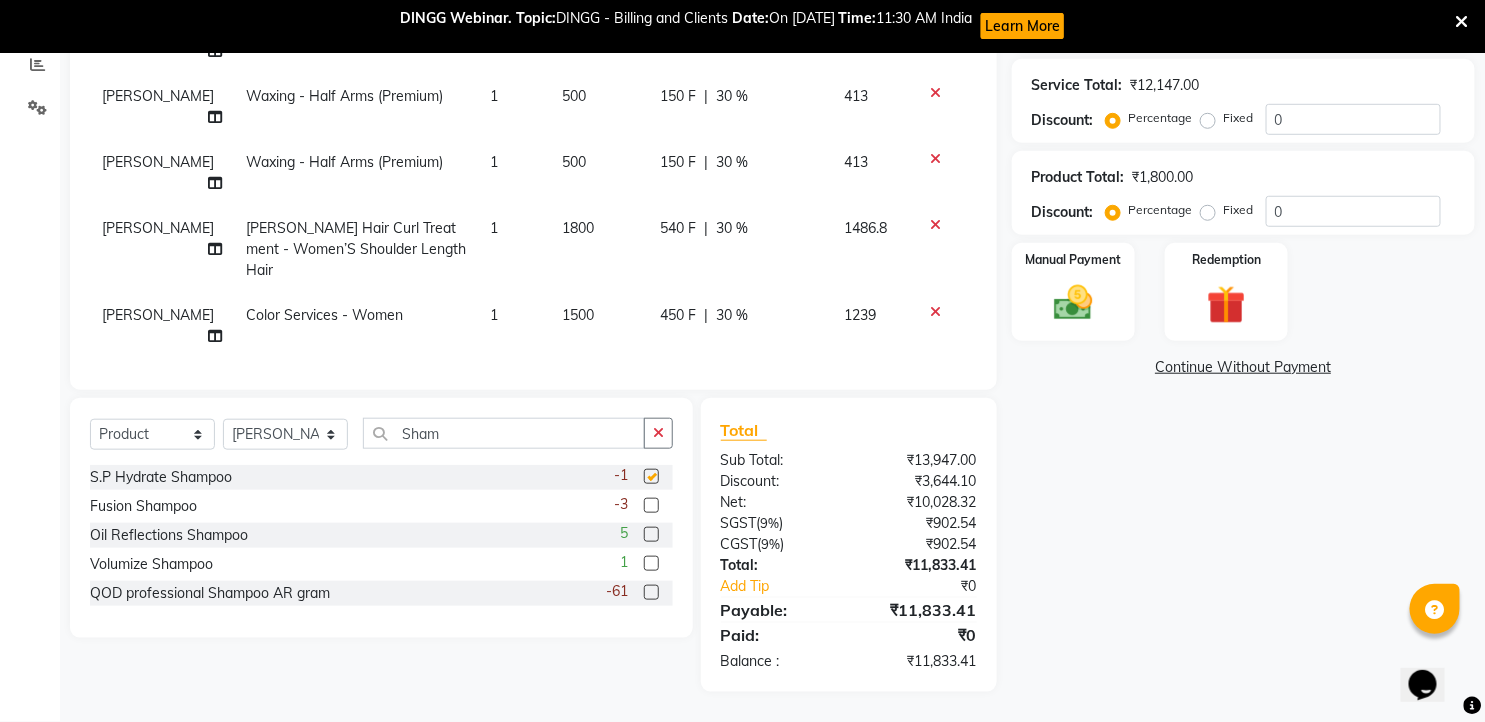 checkbox on "false" 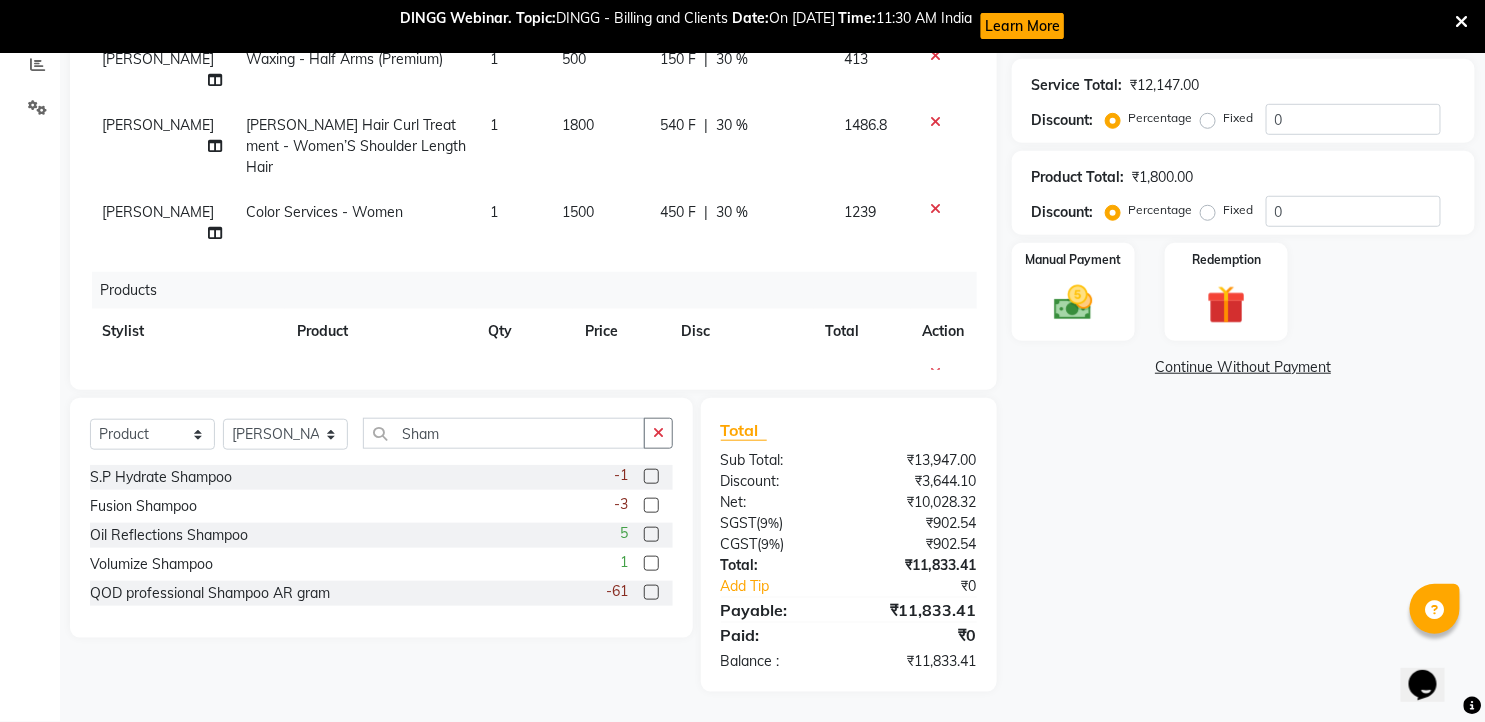 scroll, scrollTop: 323, scrollLeft: 0, axis: vertical 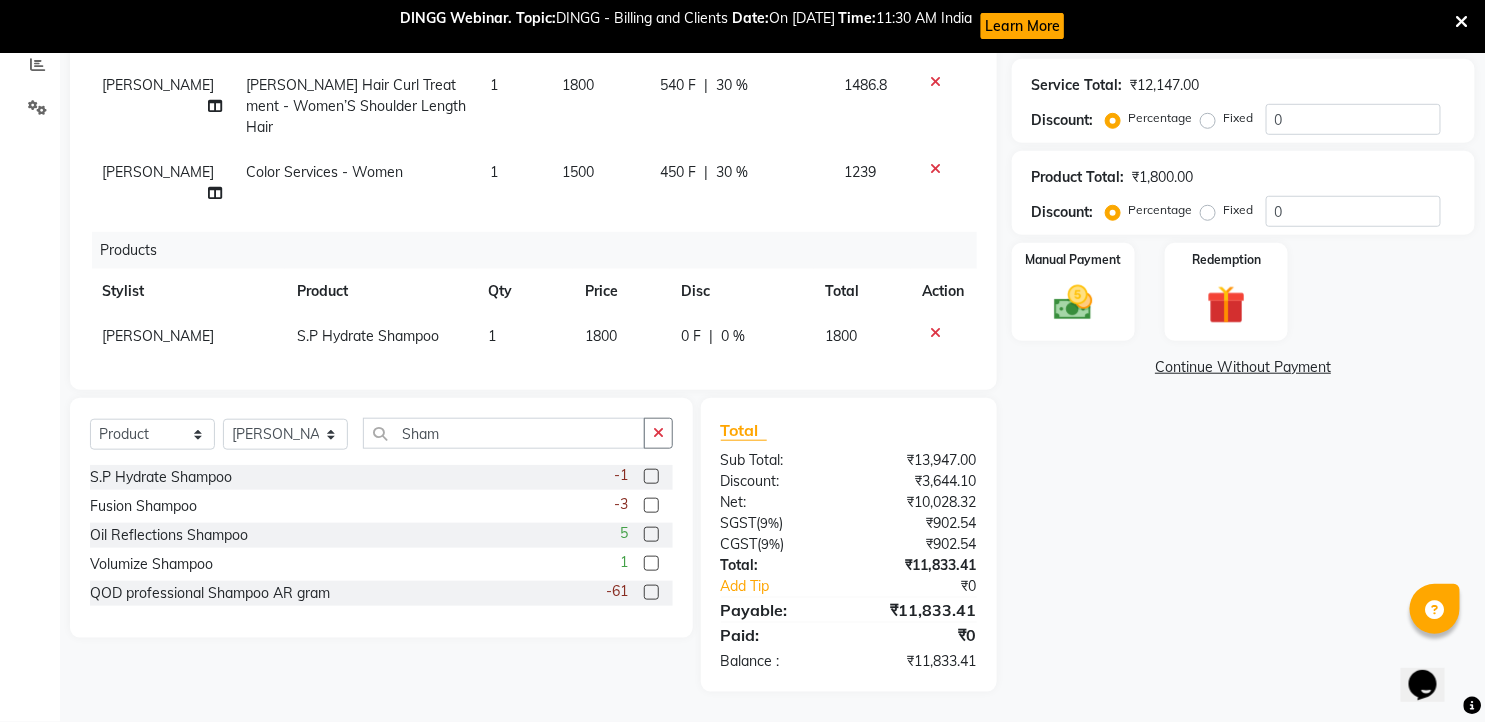 click on "1800" 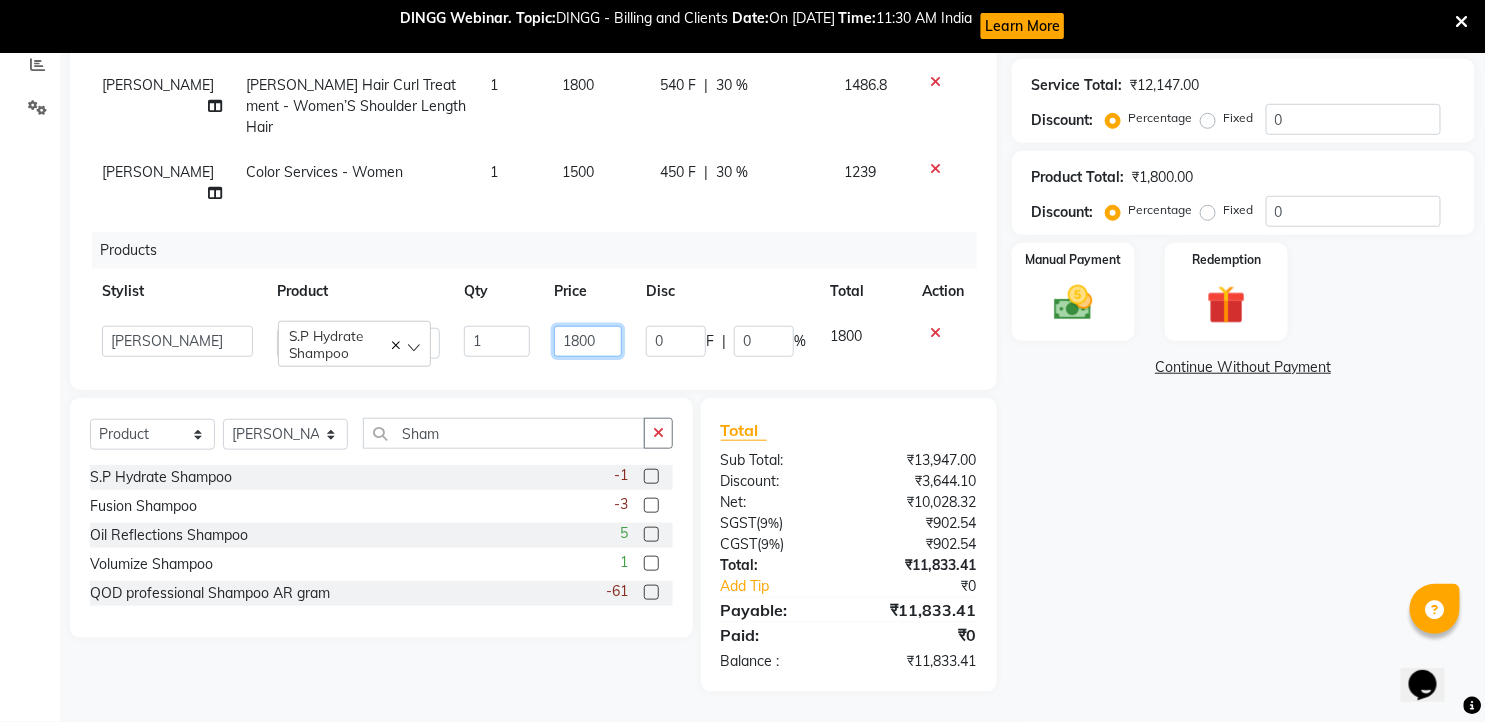 drag, startPoint x: 565, startPoint y: 323, endPoint x: 542, endPoint y: 325, distance: 23.086792 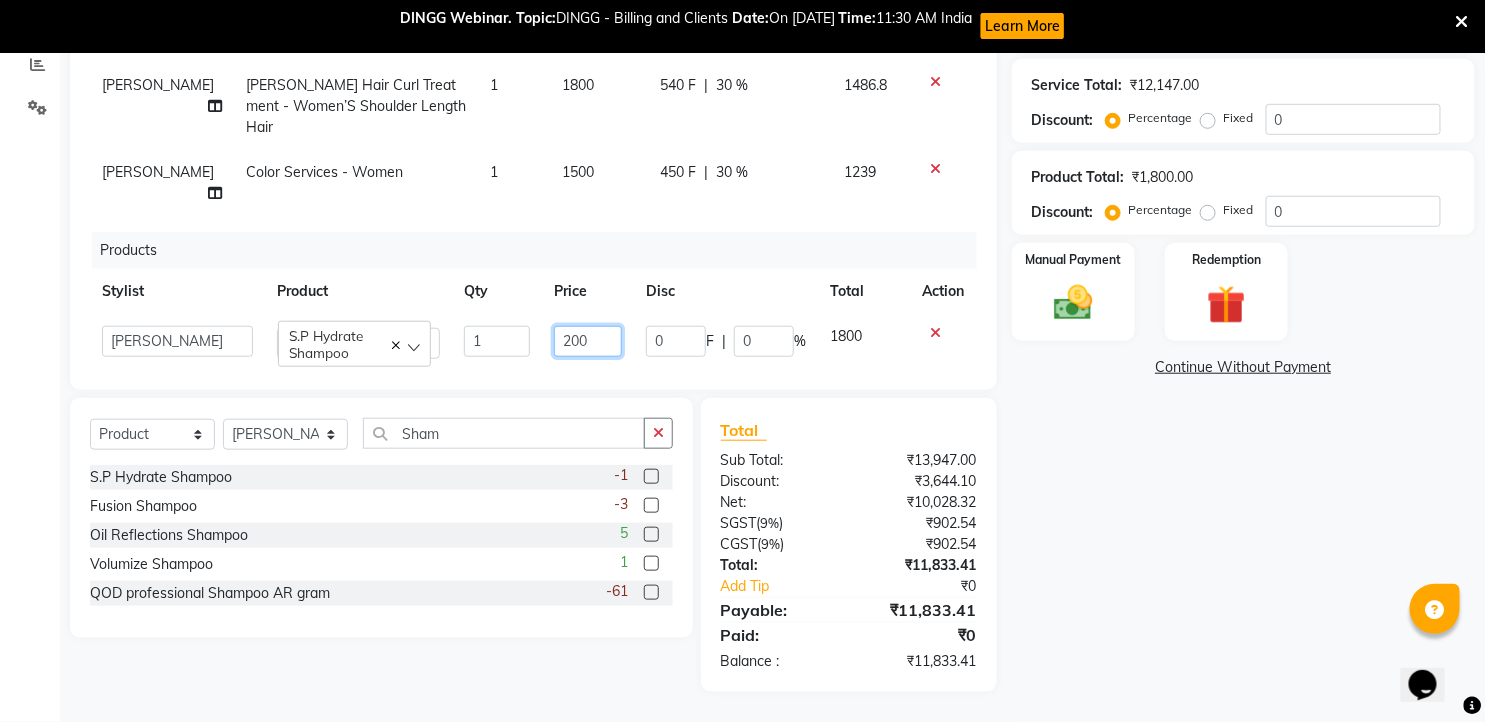 type on "2100" 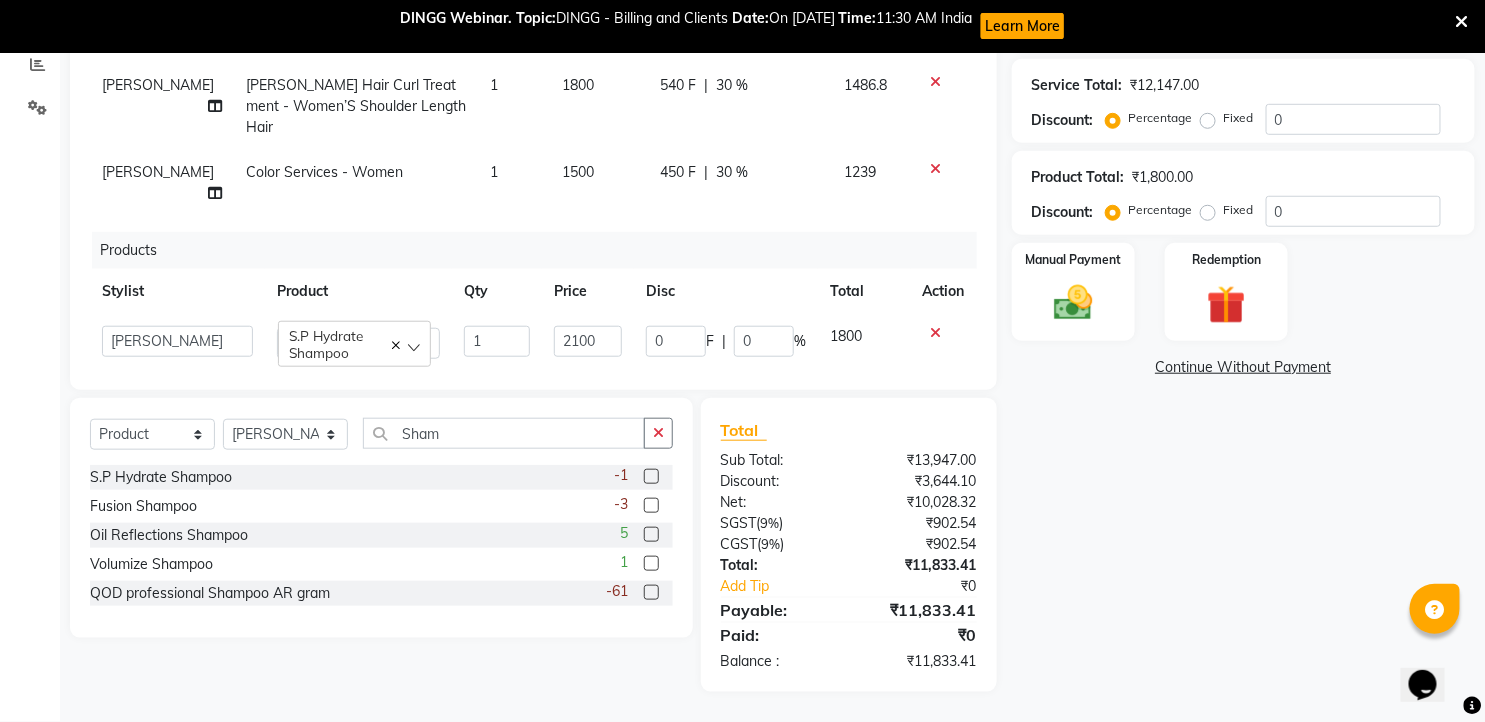 click on "Name: [PERSON_NAME]  Membership: end on [DATE] Total Visits:  1 Card on file:  0 Last Visit:   [DATE] Points:   0  Apply Discount Select Membership → Platinum Family membership Coupon Code Apply Service Total:  ₹12,147.00  Discount:  Percentage   Fixed  0 Product Total:  ₹1,800.00  Discount:  Percentage   Fixed  0 Manual Payment Redemption  Continue Without Payment" 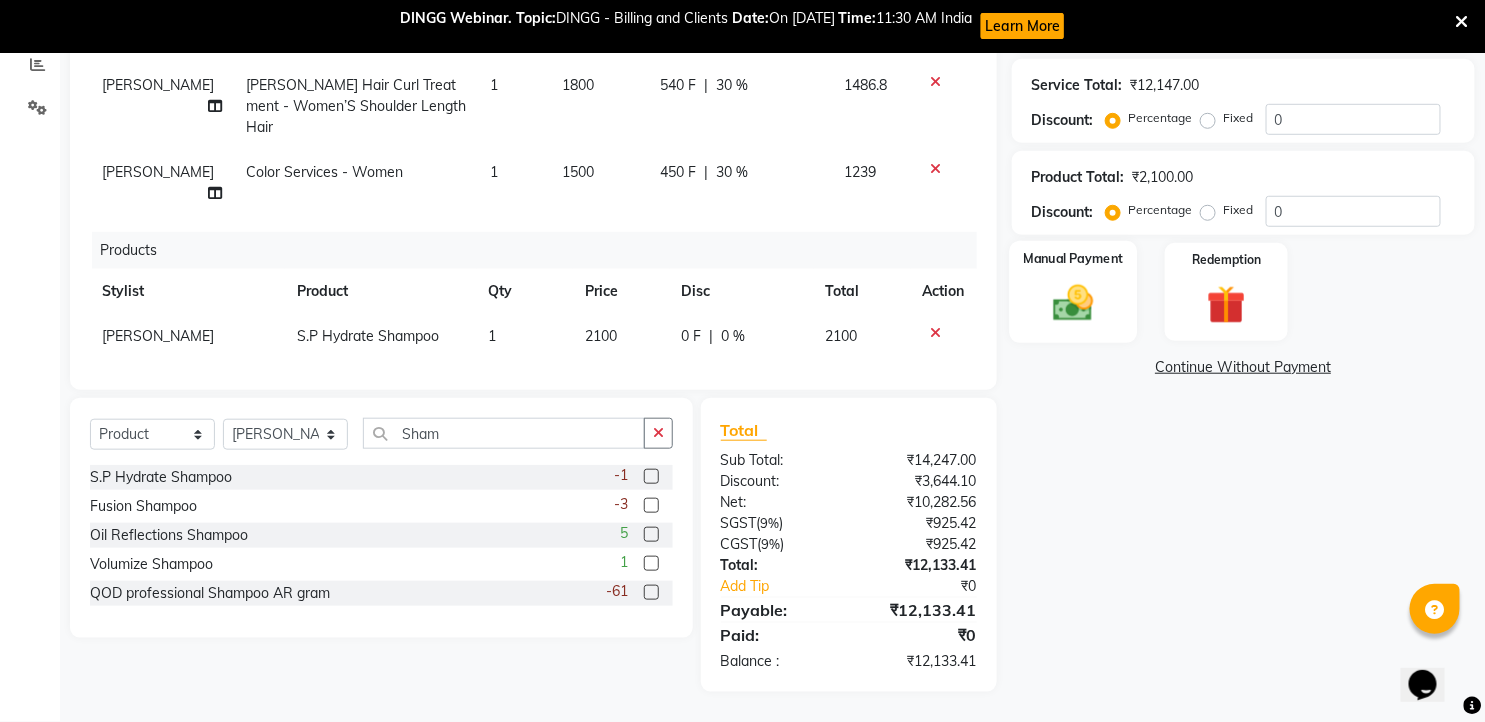 click 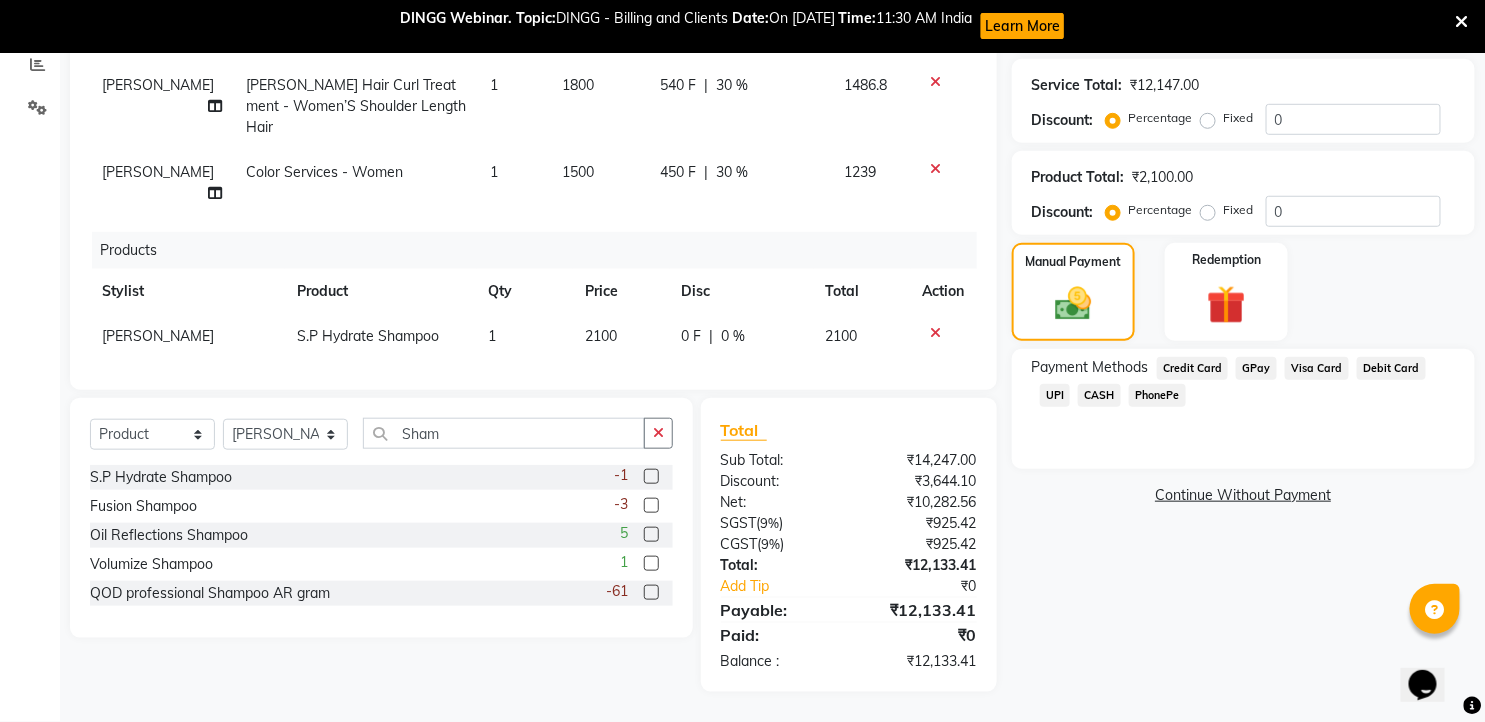 click on "PhonePe" 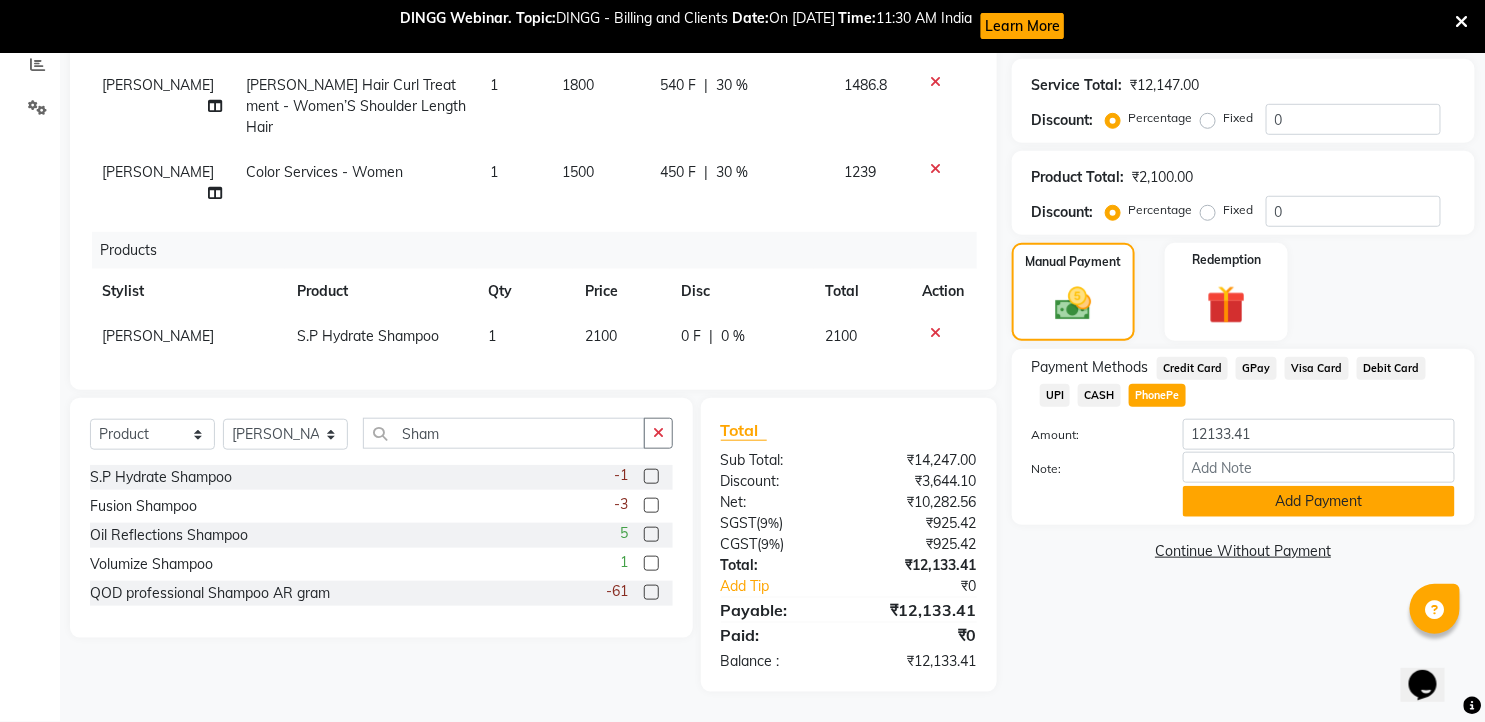 click on "Add Payment" 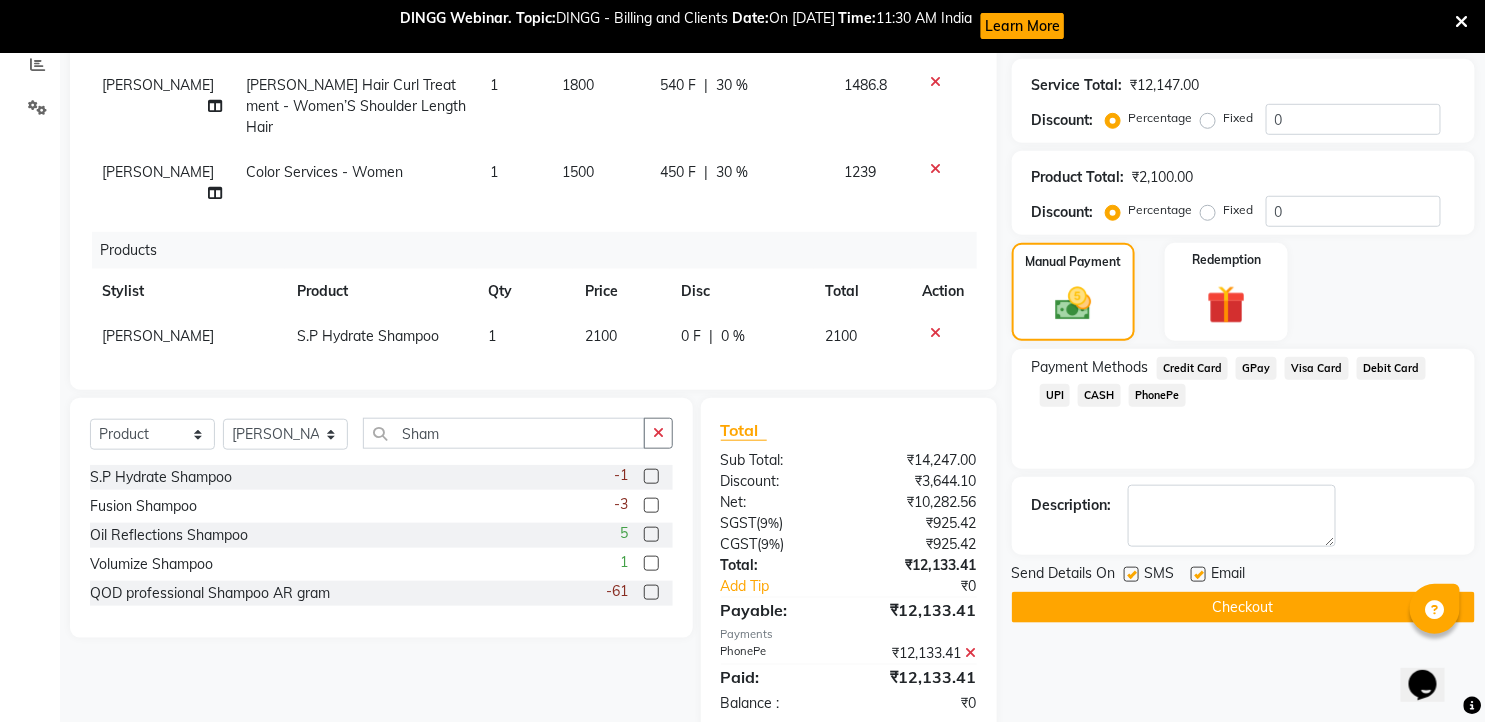 drag, startPoint x: 1133, startPoint y: 573, endPoint x: 1175, endPoint y: 575, distance: 42.047592 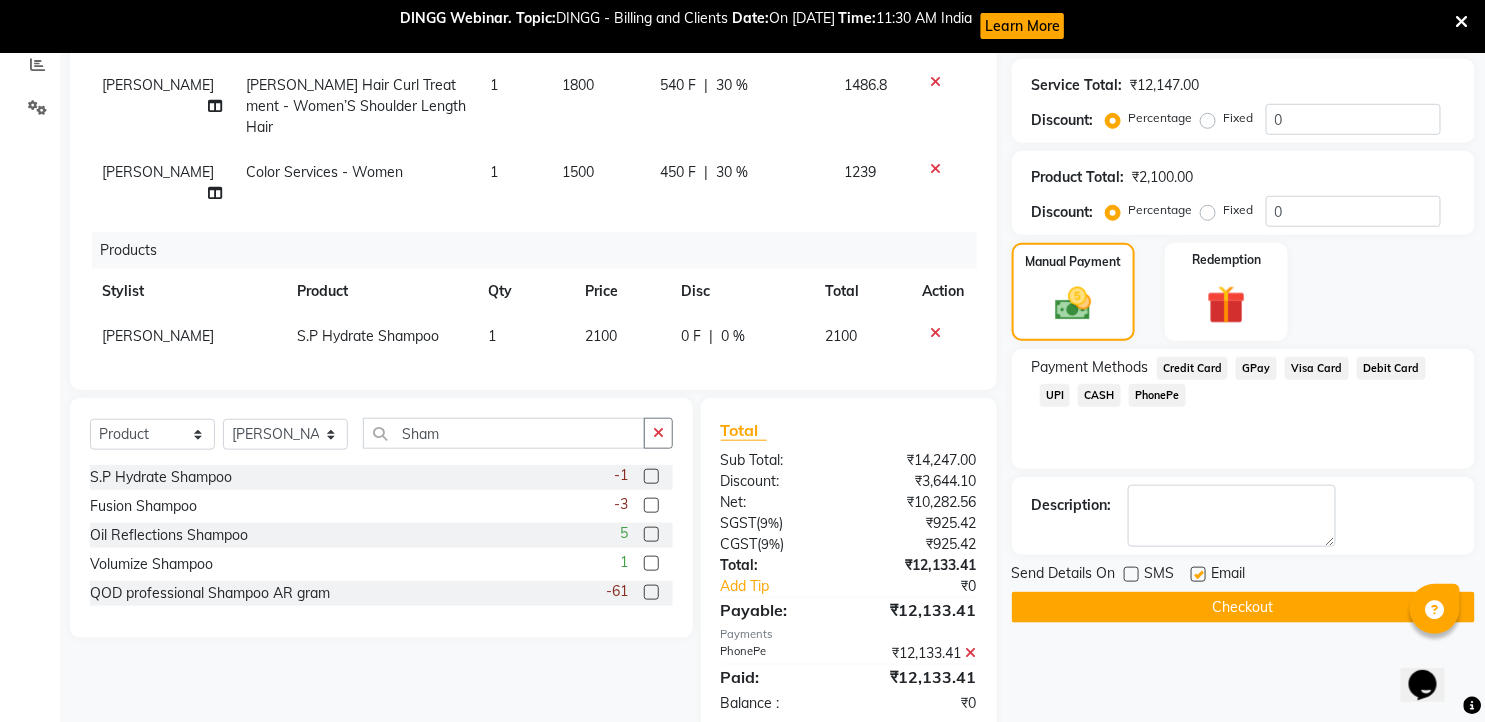 drag, startPoint x: 1200, startPoint y: 574, endPoint x: 1204, endPoint y: 590, distance: 16.492422 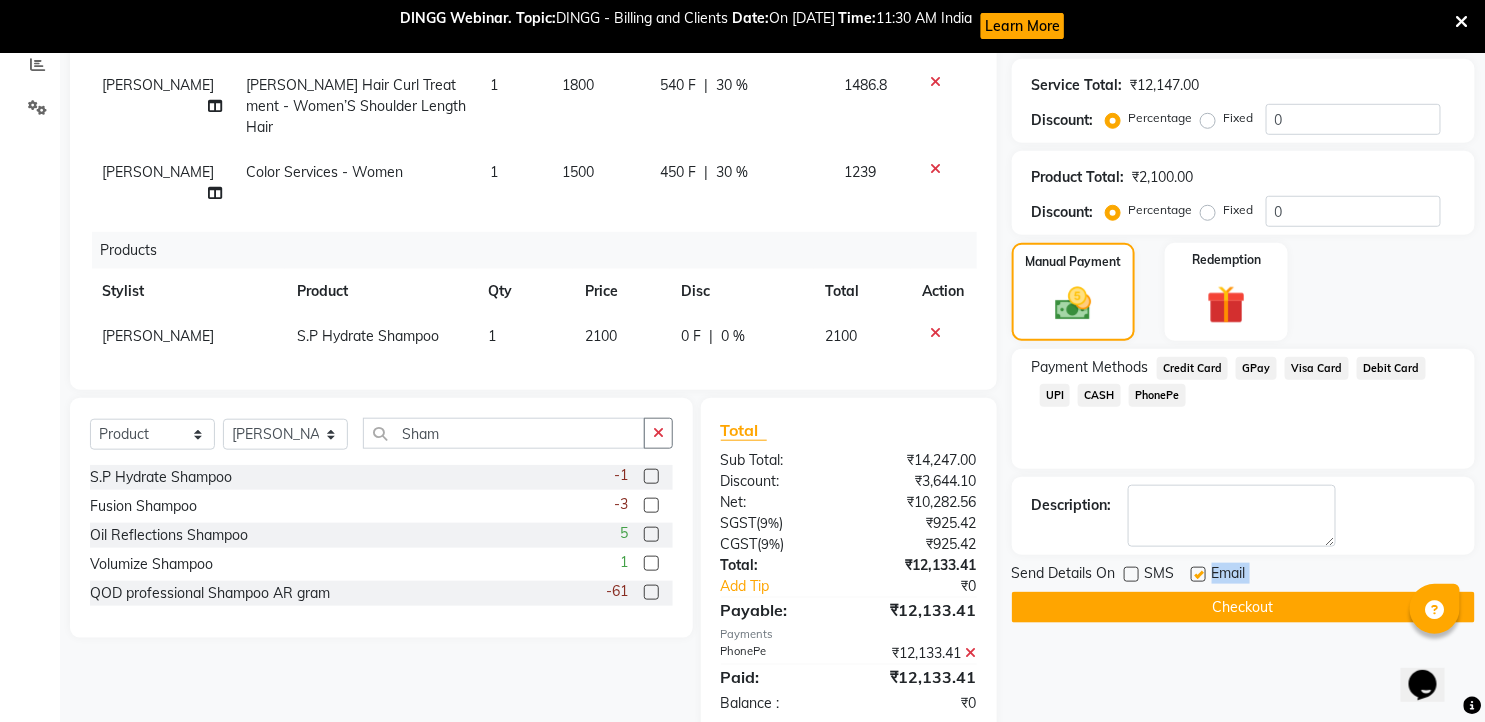 drag, startPoint x: 1204, startPoint y: 590, endPoint x: 1198, endPoint y: 571, distance: 19.924858 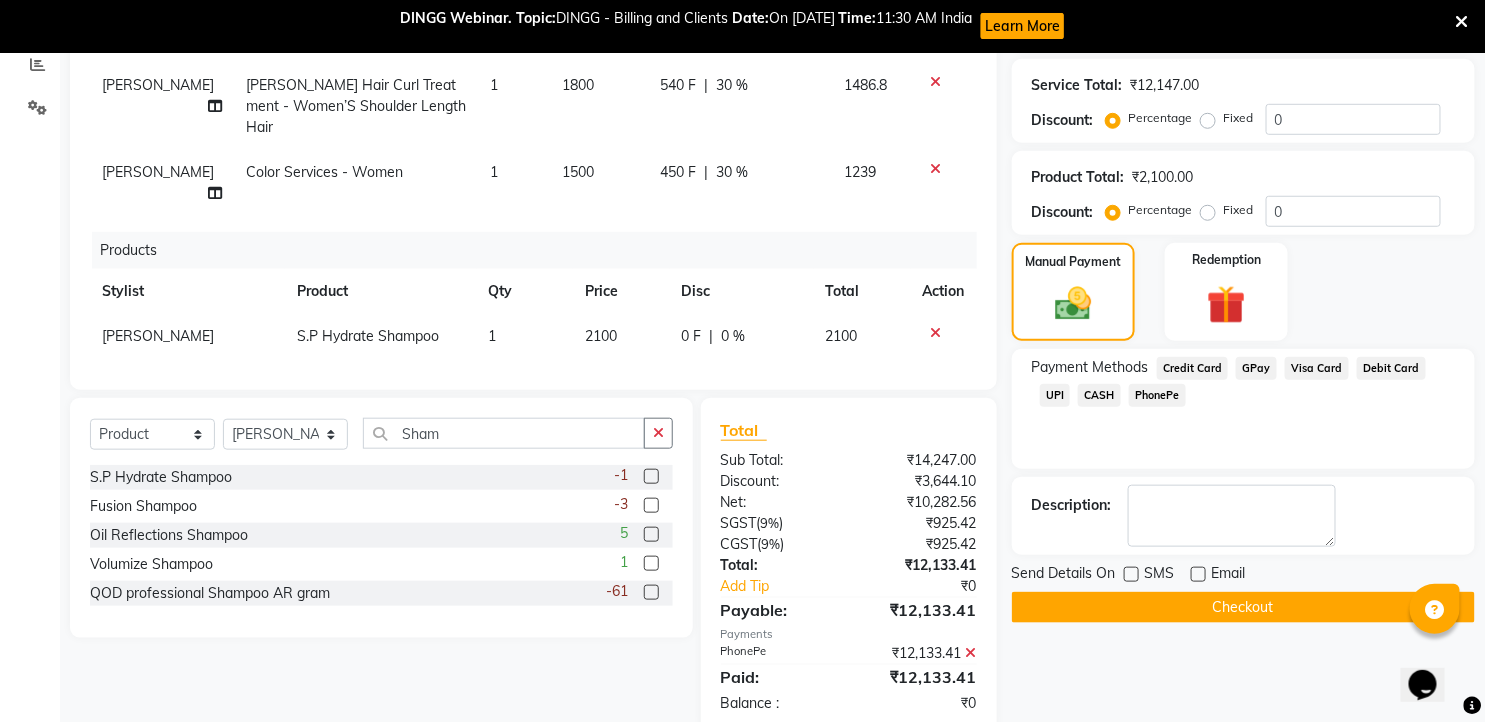 click on "Checkout" 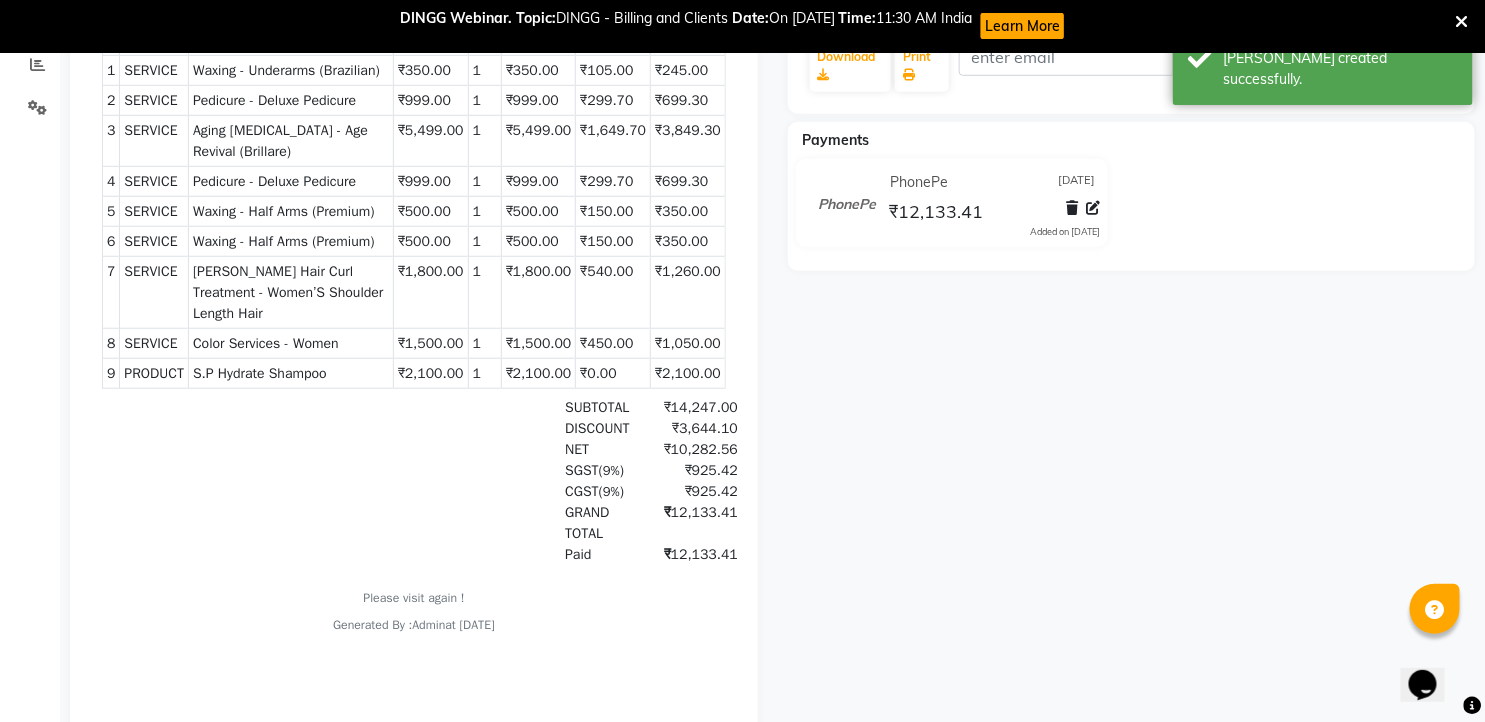 scroll, scrollTop: 0, scrollLeft: 0, axis: both 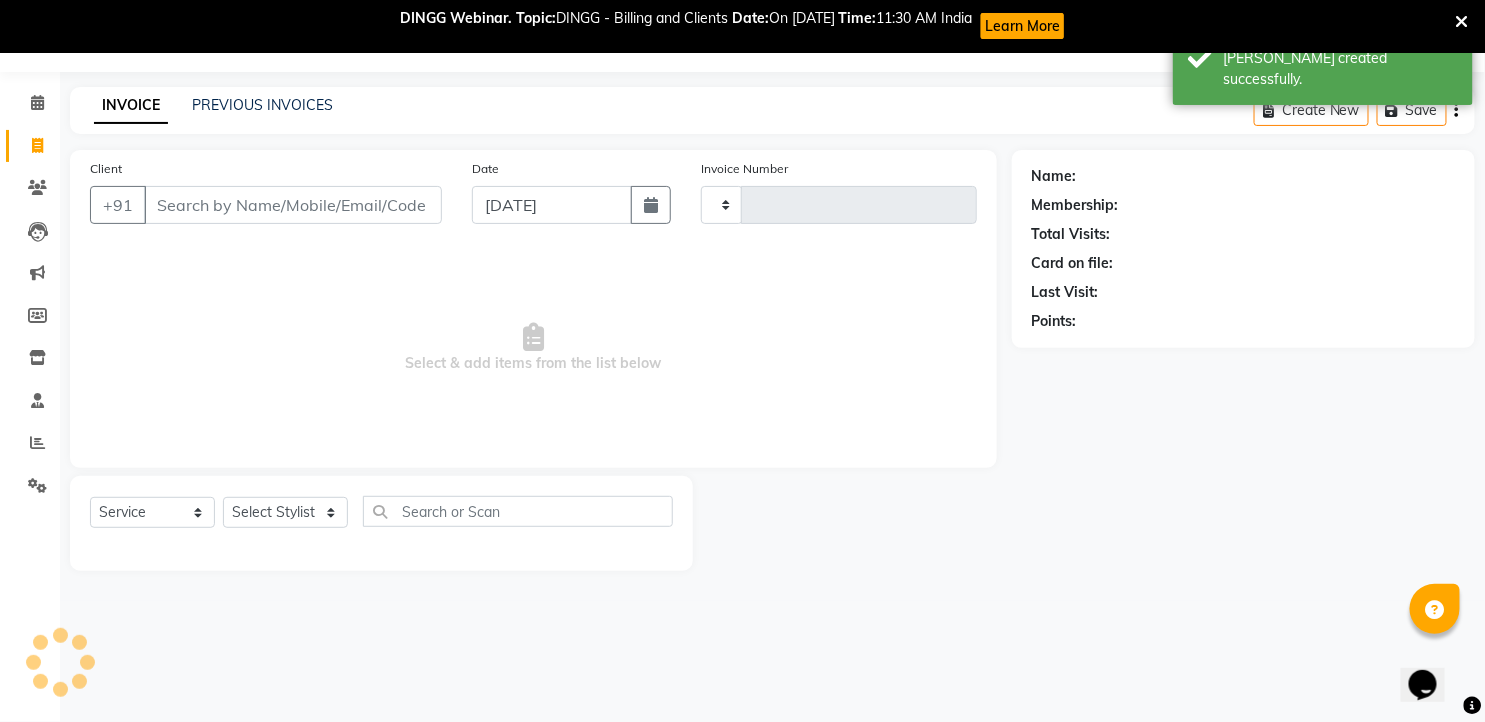 type on "0764" 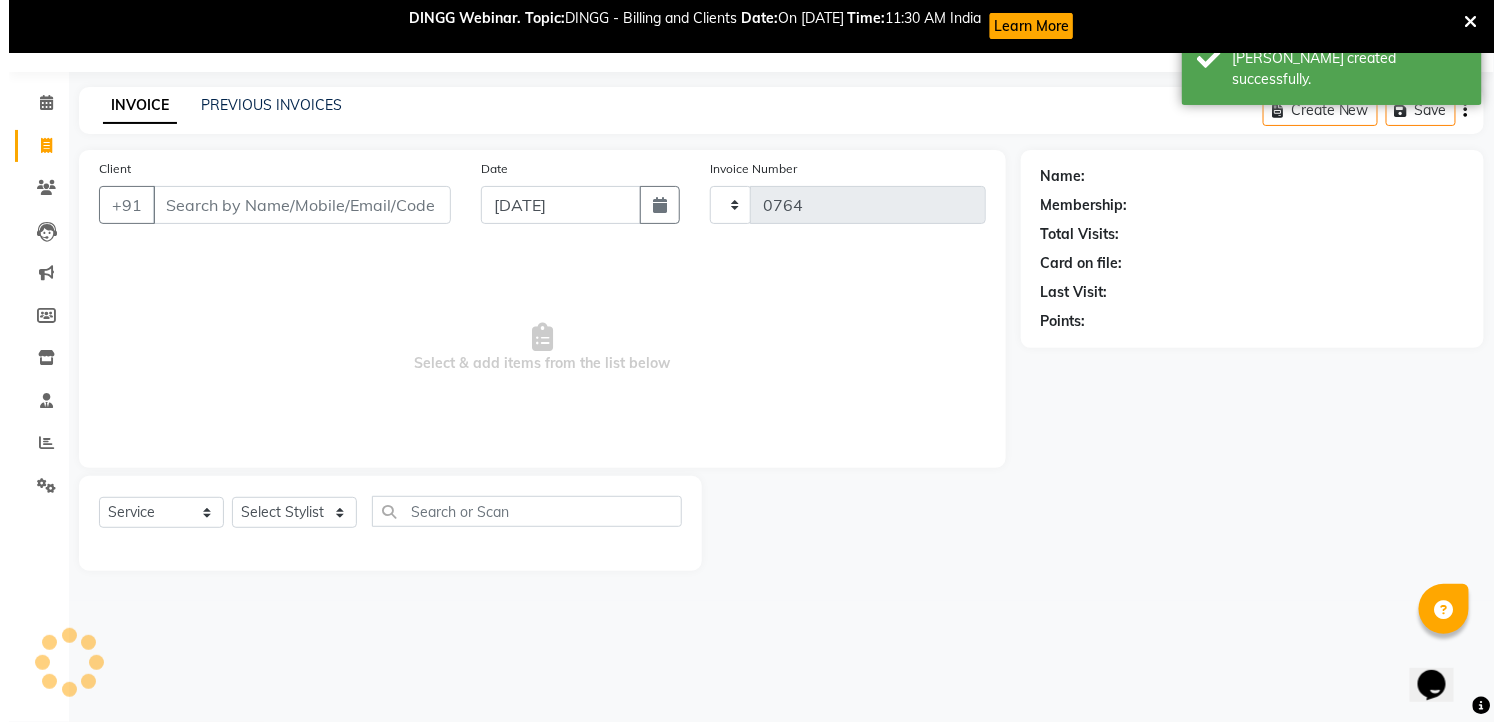 scroll, scrollTop: 53, scrollLeft: 0, axis: vertical 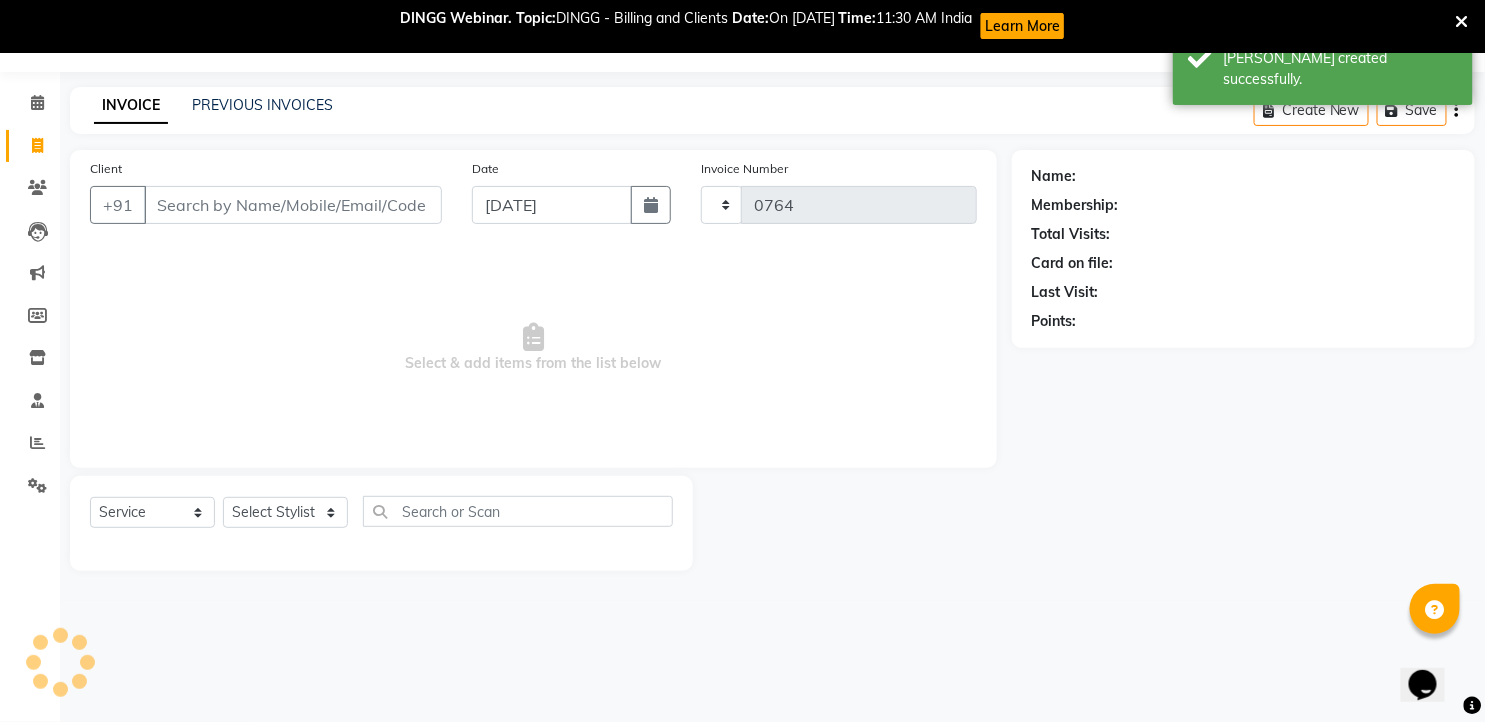 select on "7150" 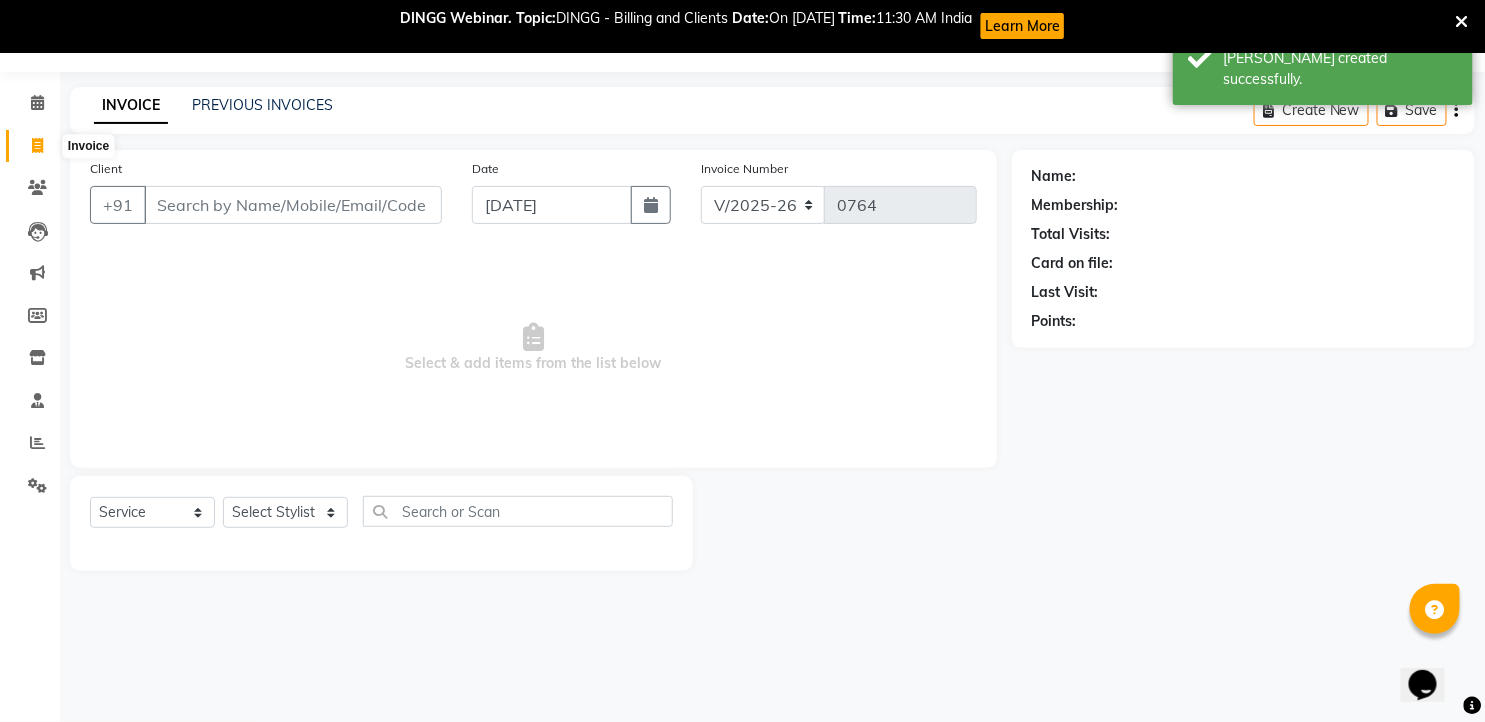 click 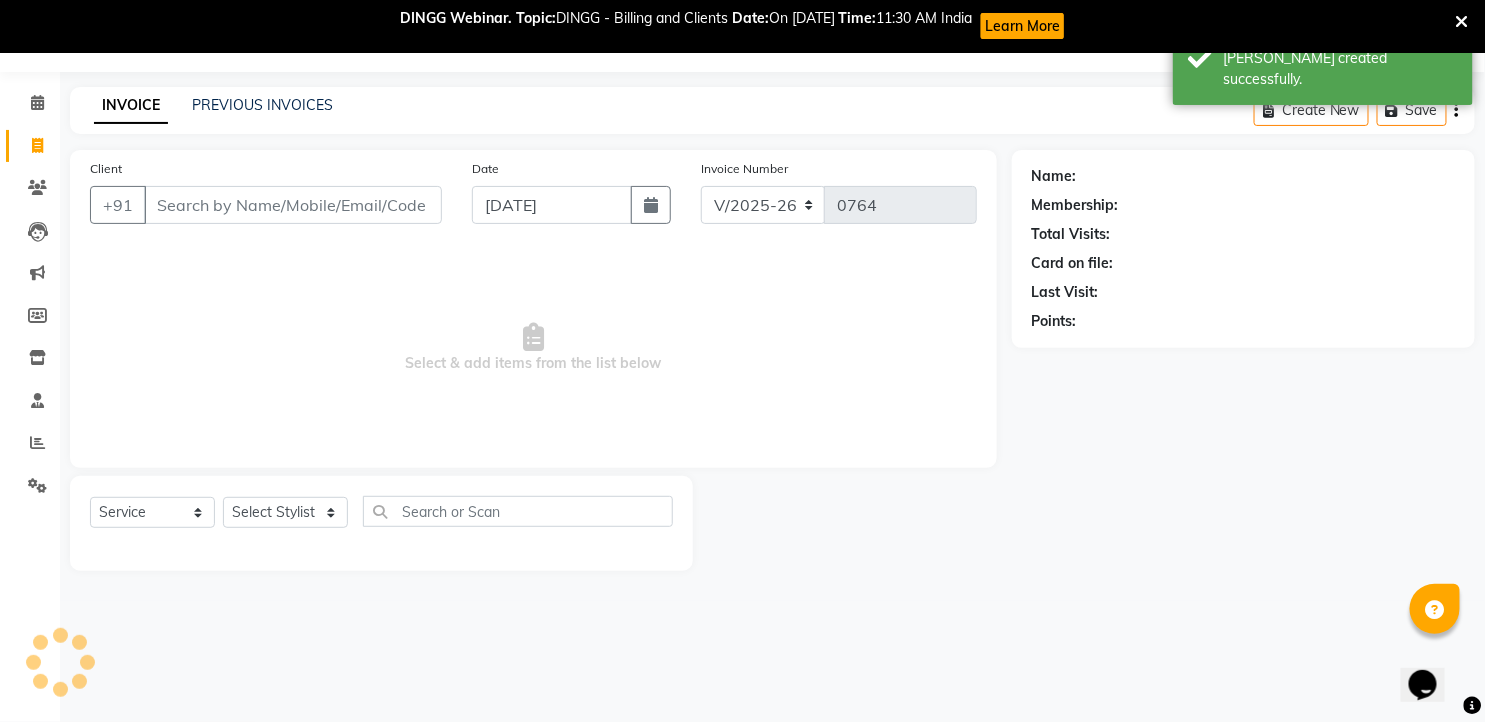 click on "Client" at bounding box center (293, 205) 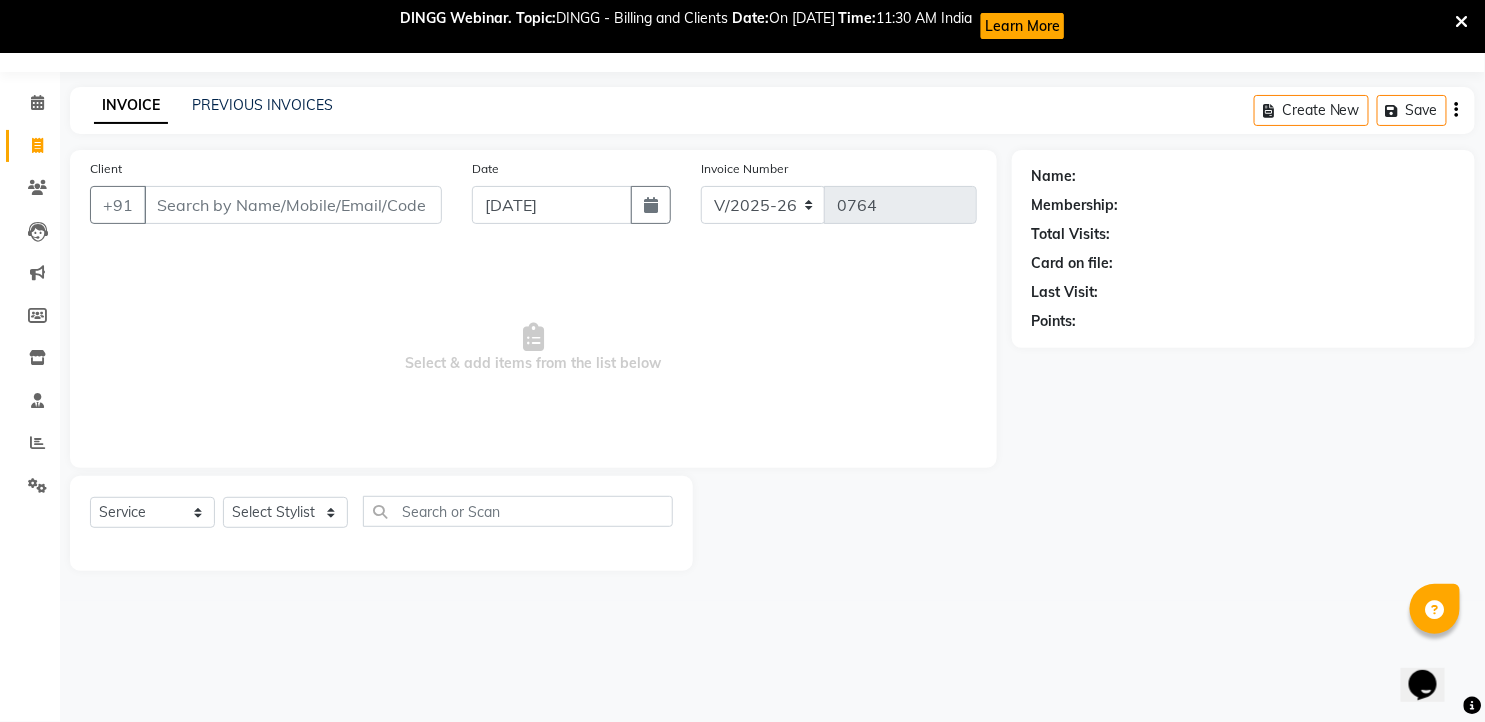 click on "Client" at bounding box center [293, 205] 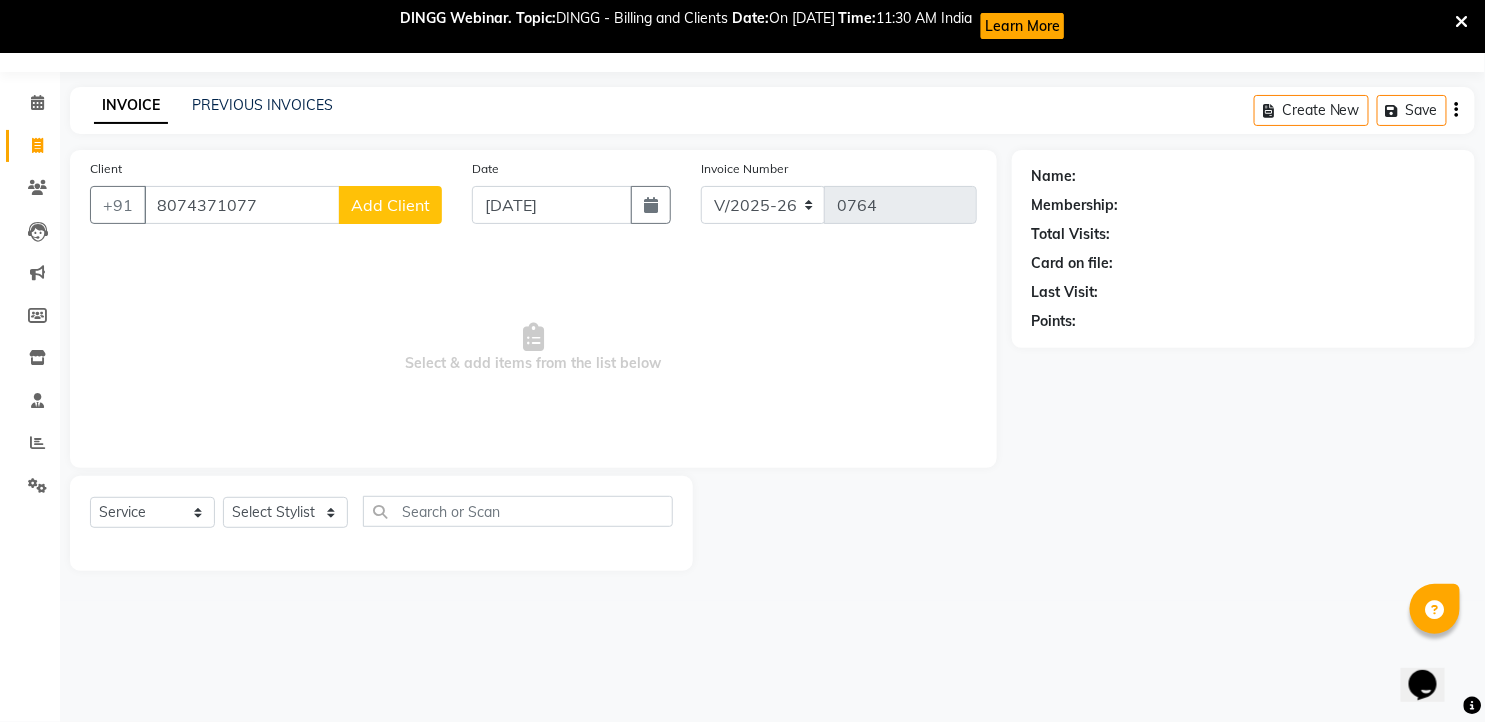 click on "8074371077" at bounding box center (242, 205) 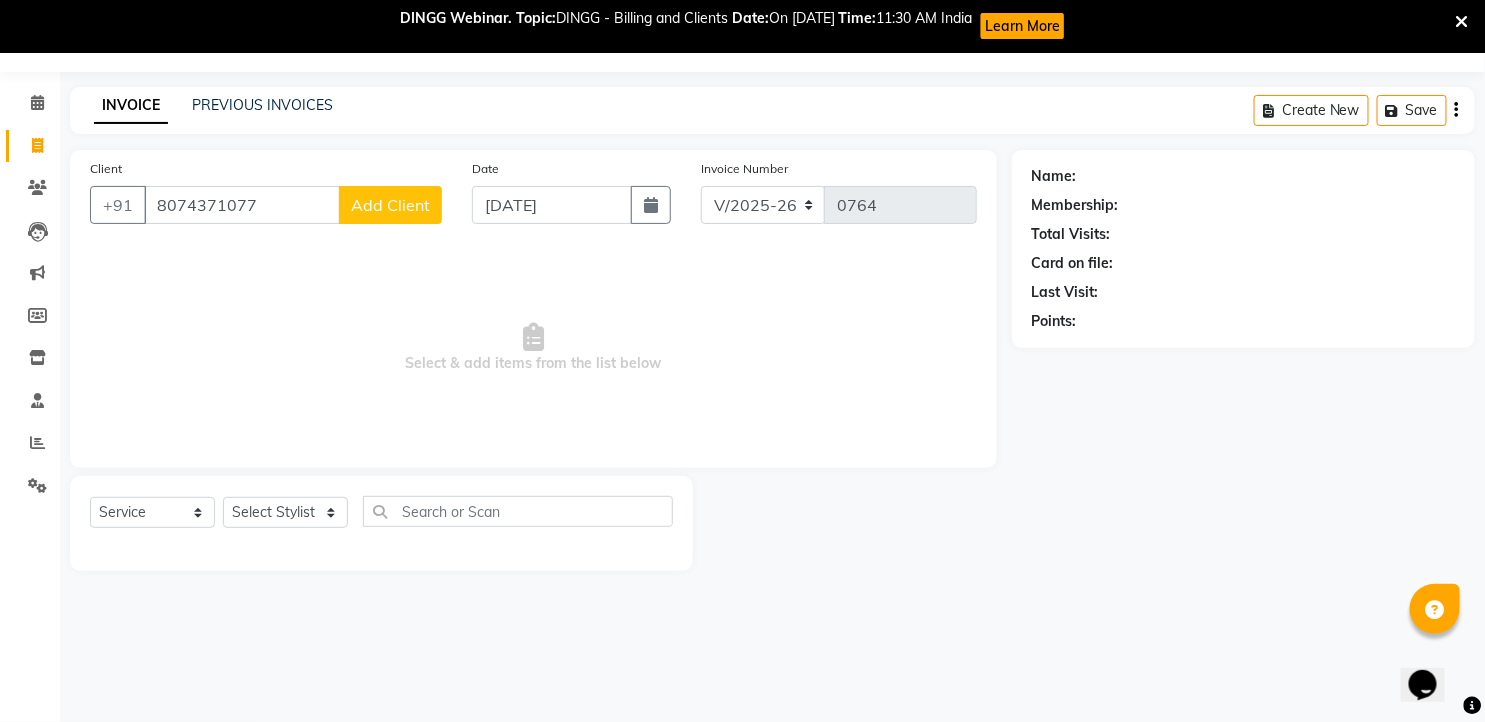 click on "Add Client" 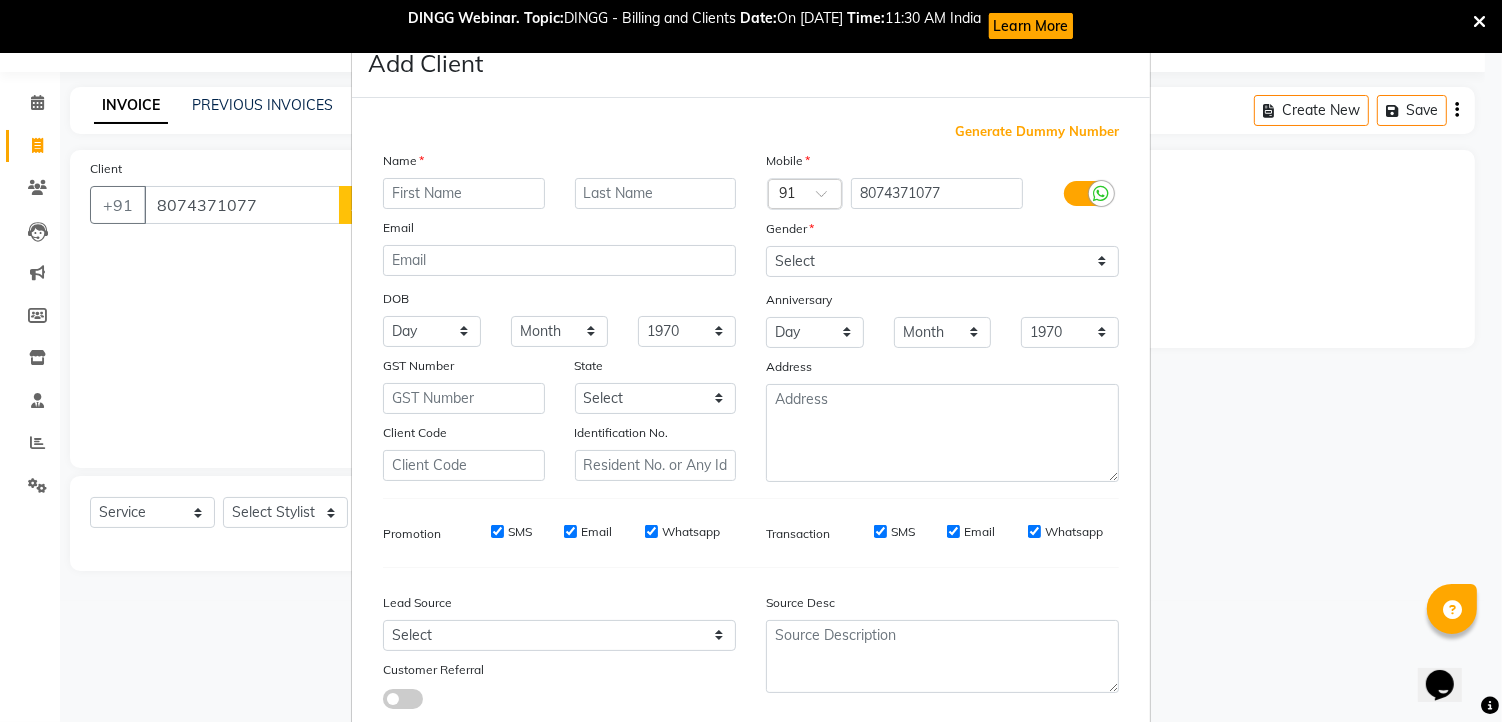 click at bounding box center (464, 193) 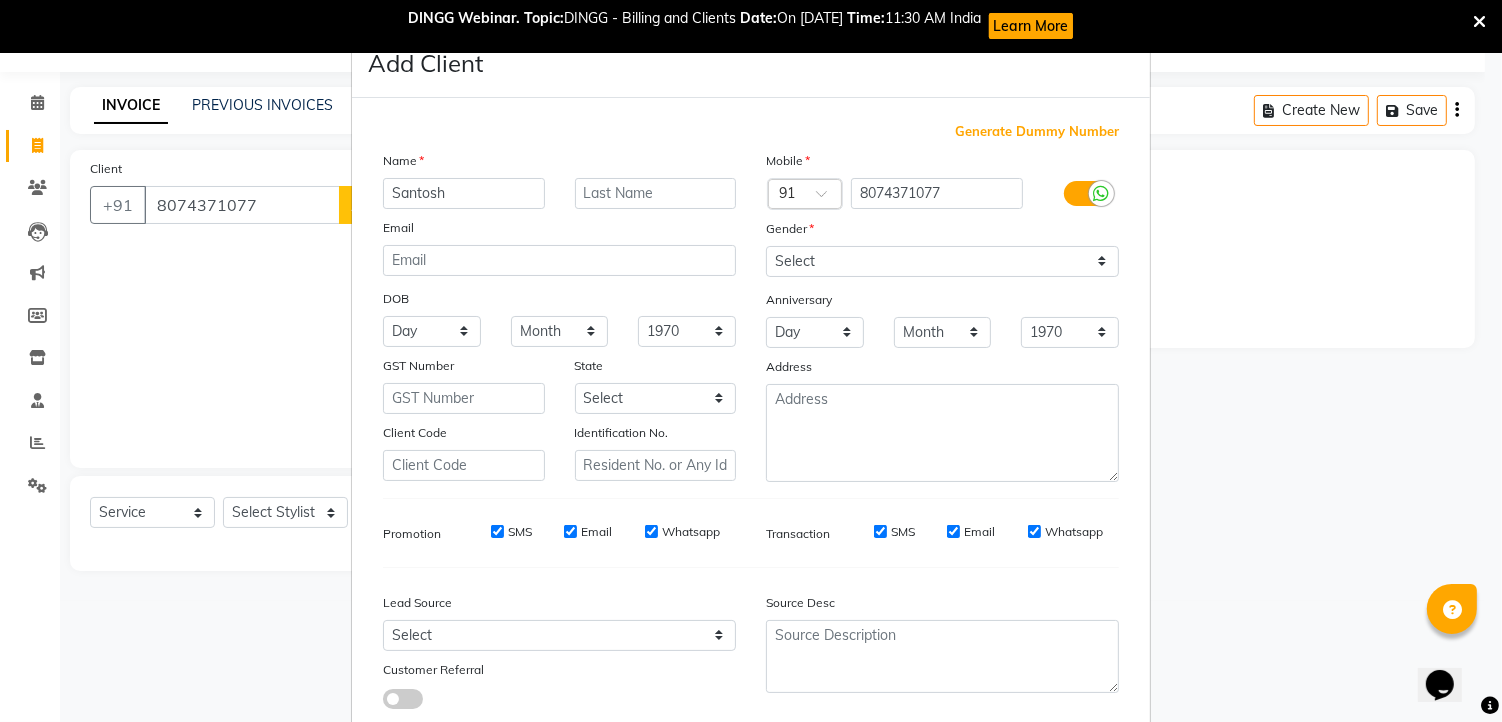 type on "Santosh" 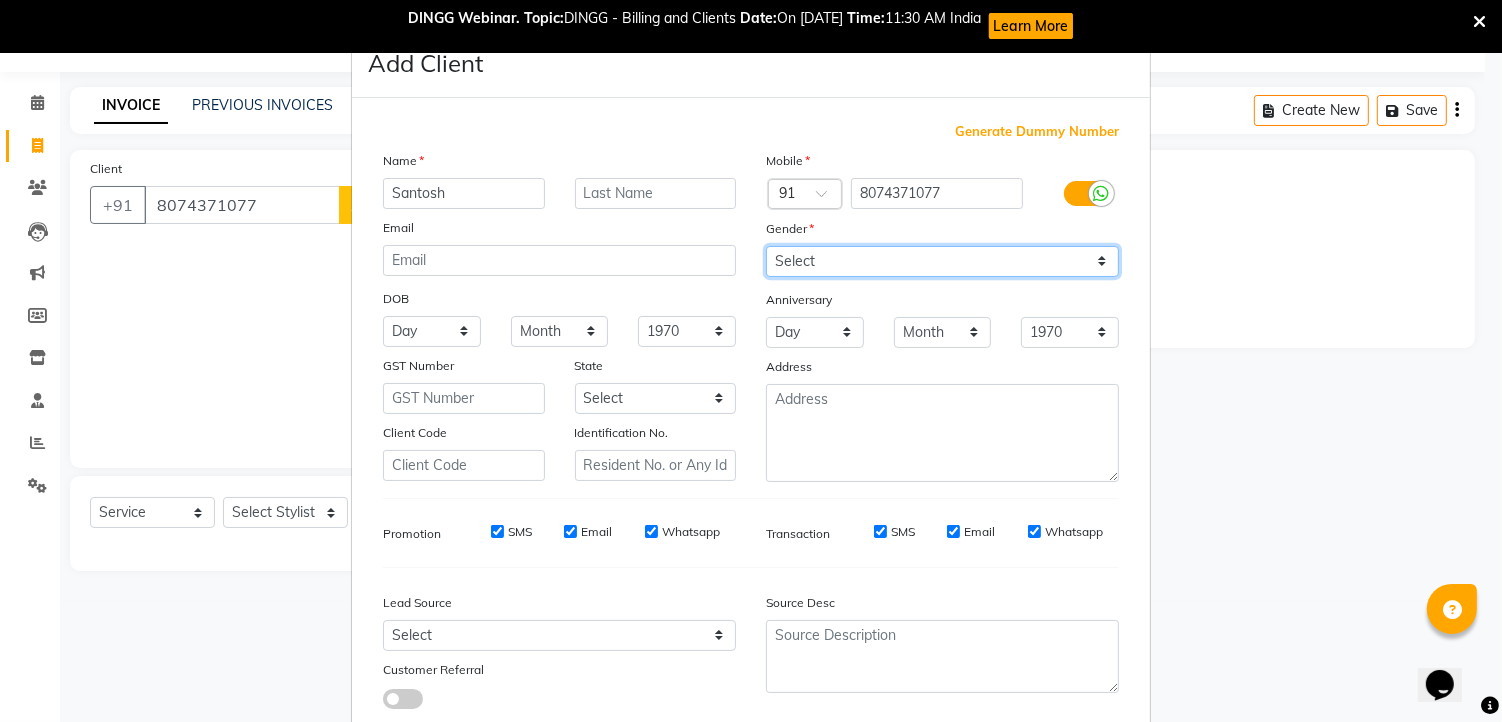 click on "Select [DEMOGRAPHIC_DATA] [DEMOGRAPHIC_DATA] Other Prefer Not To Say" at bounding box center [942, 261] 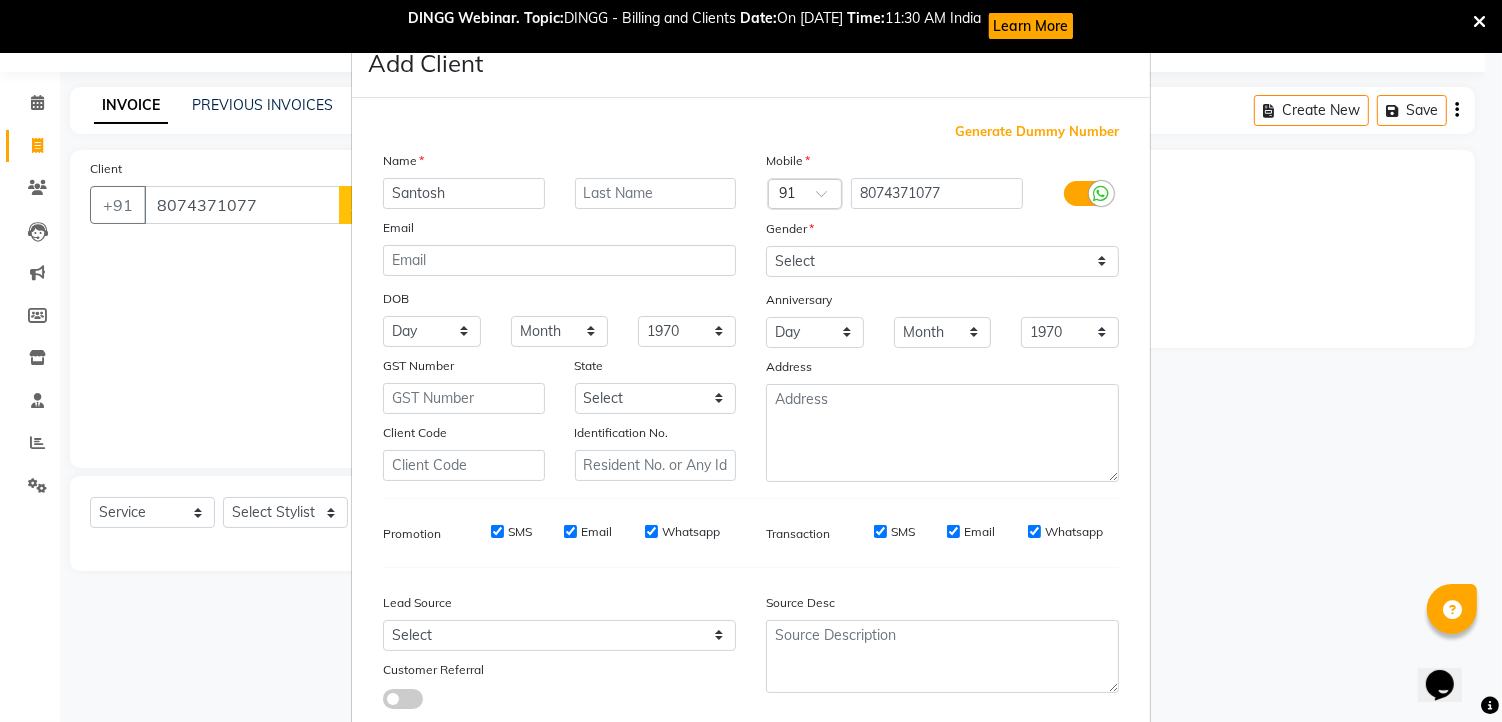 click on "SMS" at bounding box center [497, 531] 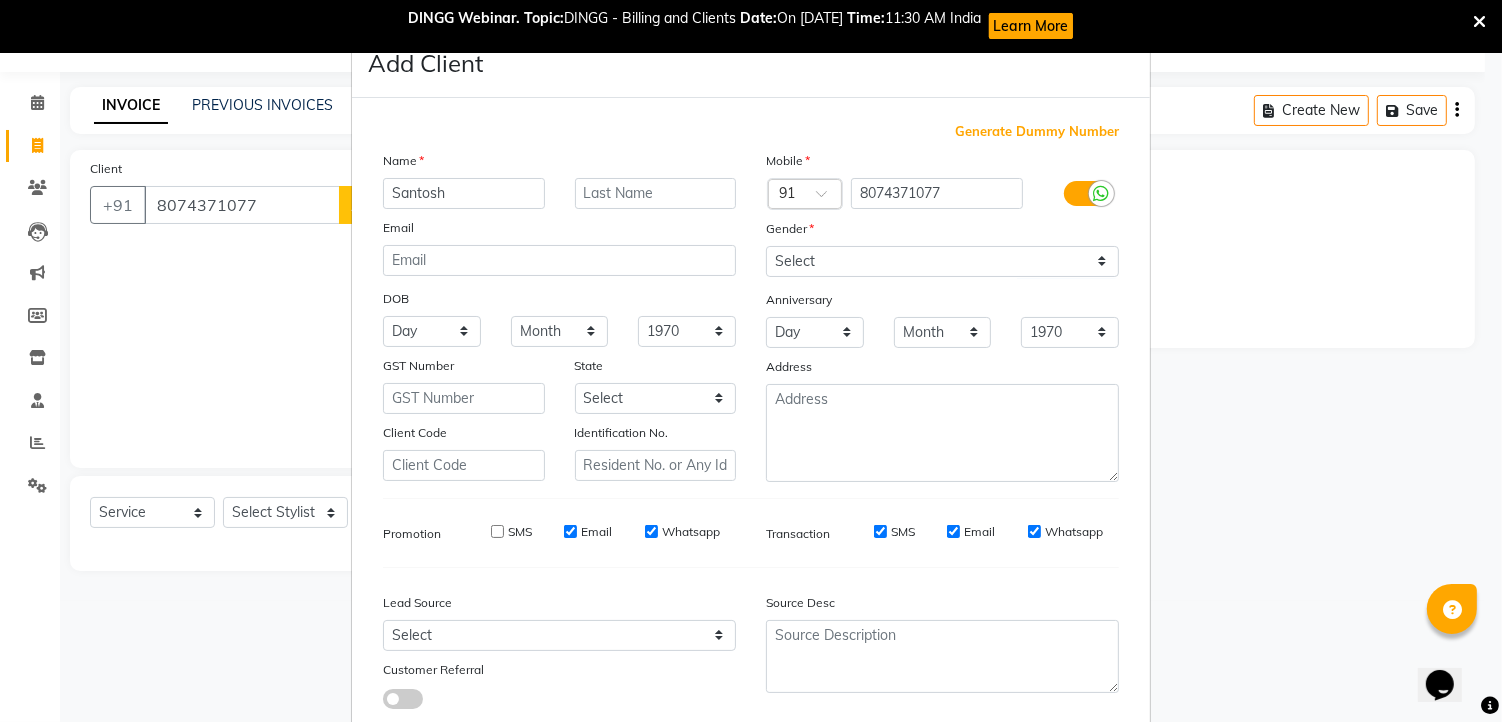 click on "Email" at bounding box center [570, 531] 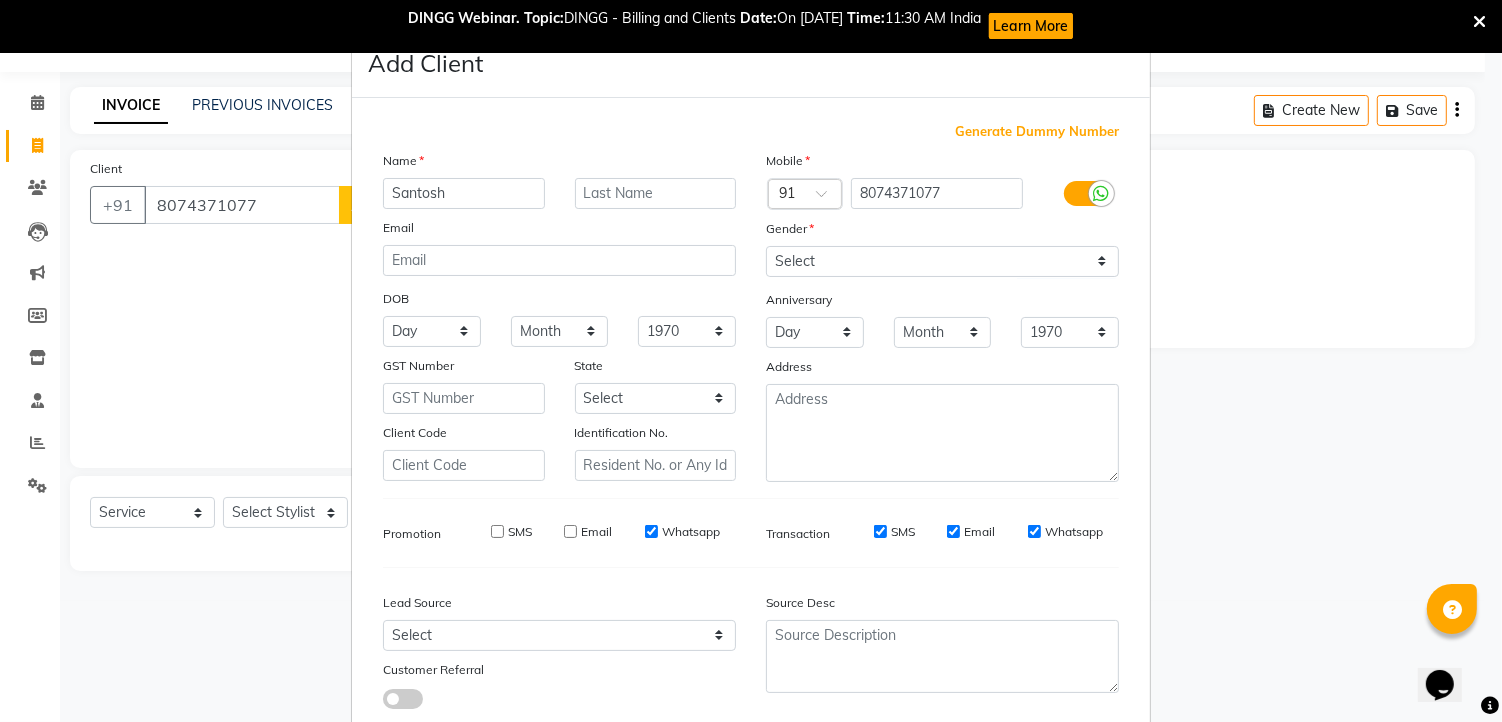 click on "Whatsapp" at bounding box center [651, 531] 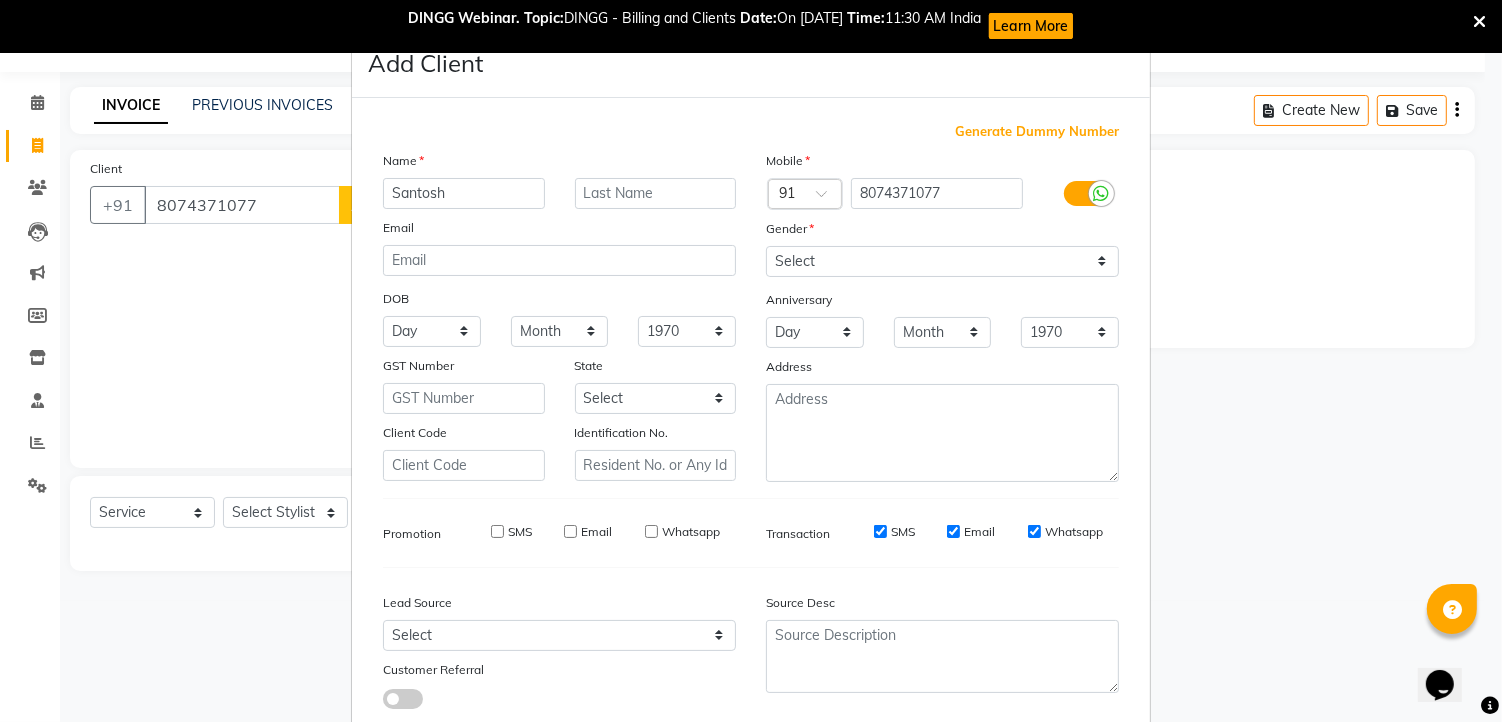 click on "SMS" at bounding box center [880, 532] 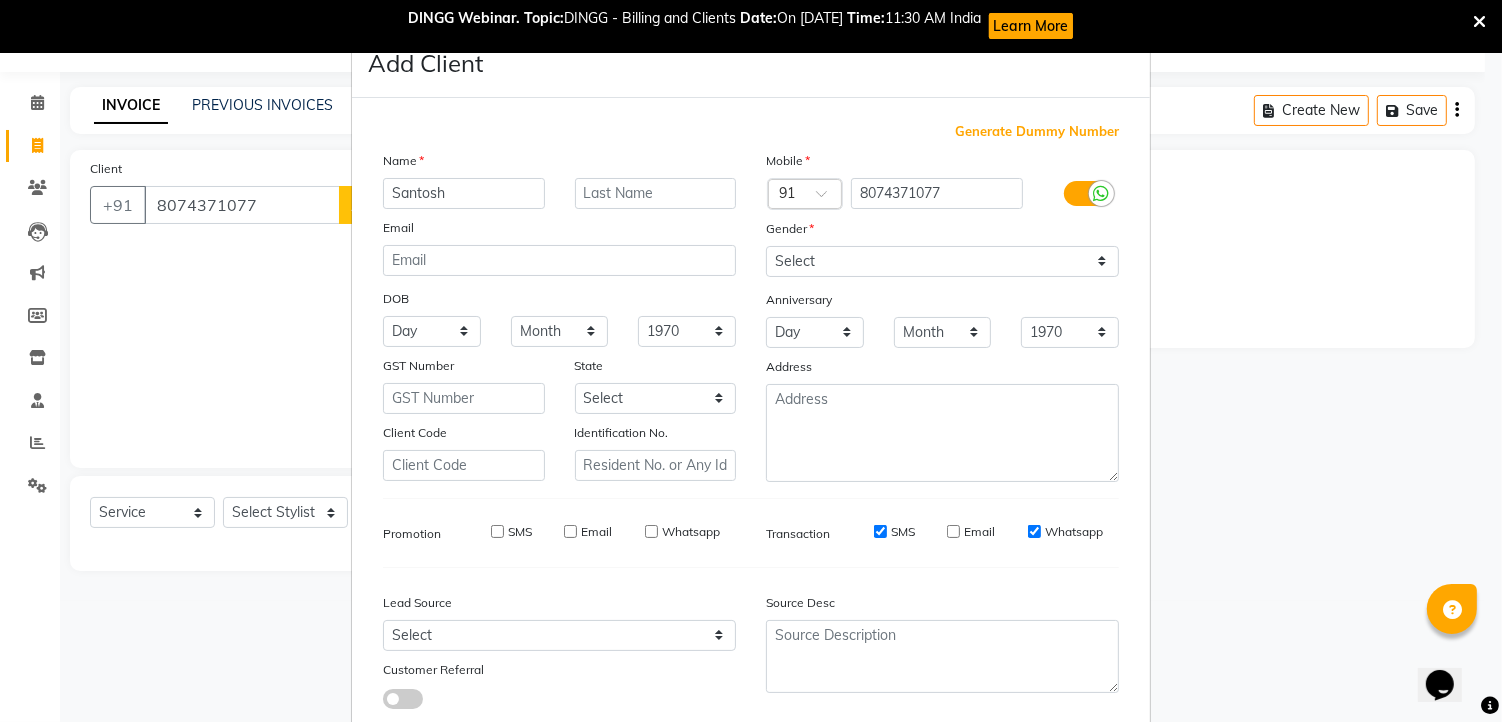 drag, startPoint x: 871, startPoint y: 531, endPoint x: 891, endPoint y: 533, distance: 20.09975 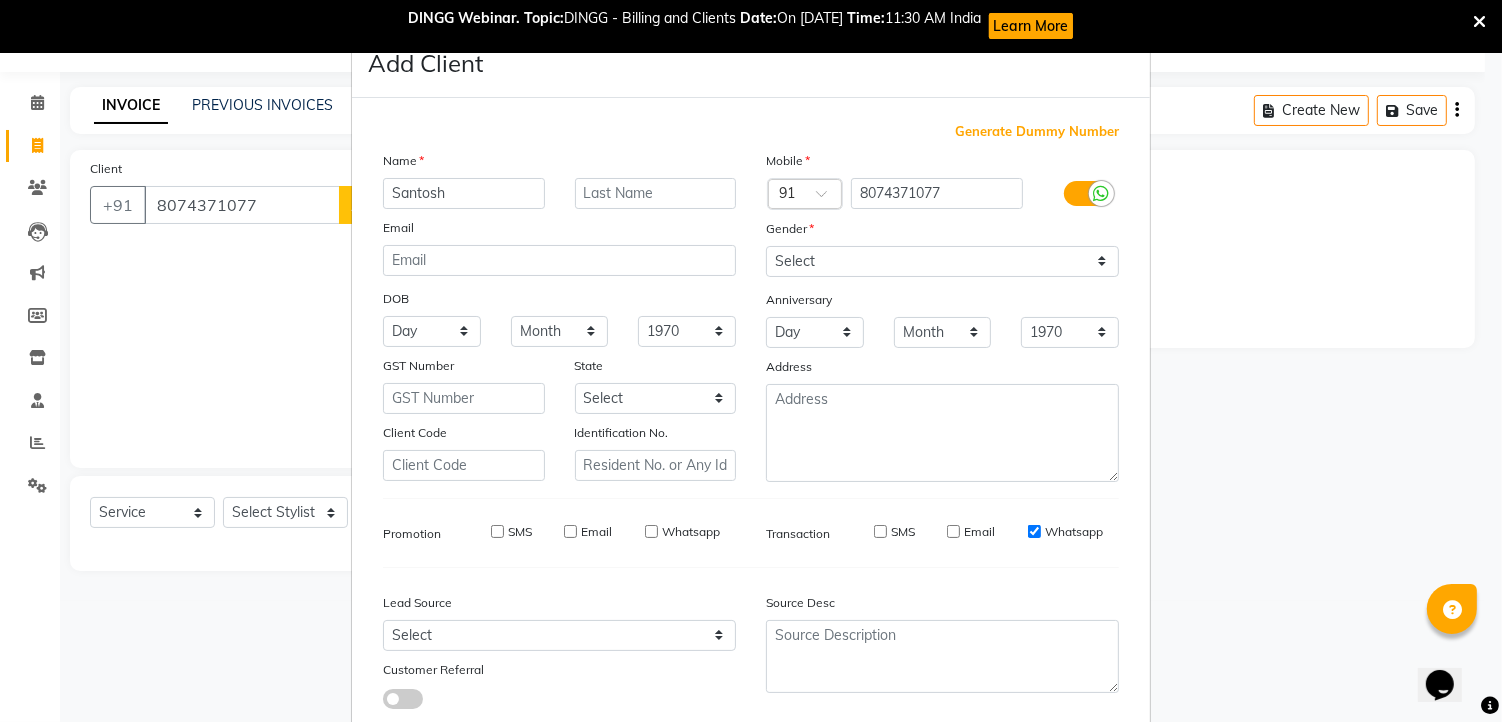 click on "Whatsapp" at bounding box center [1034, 531] 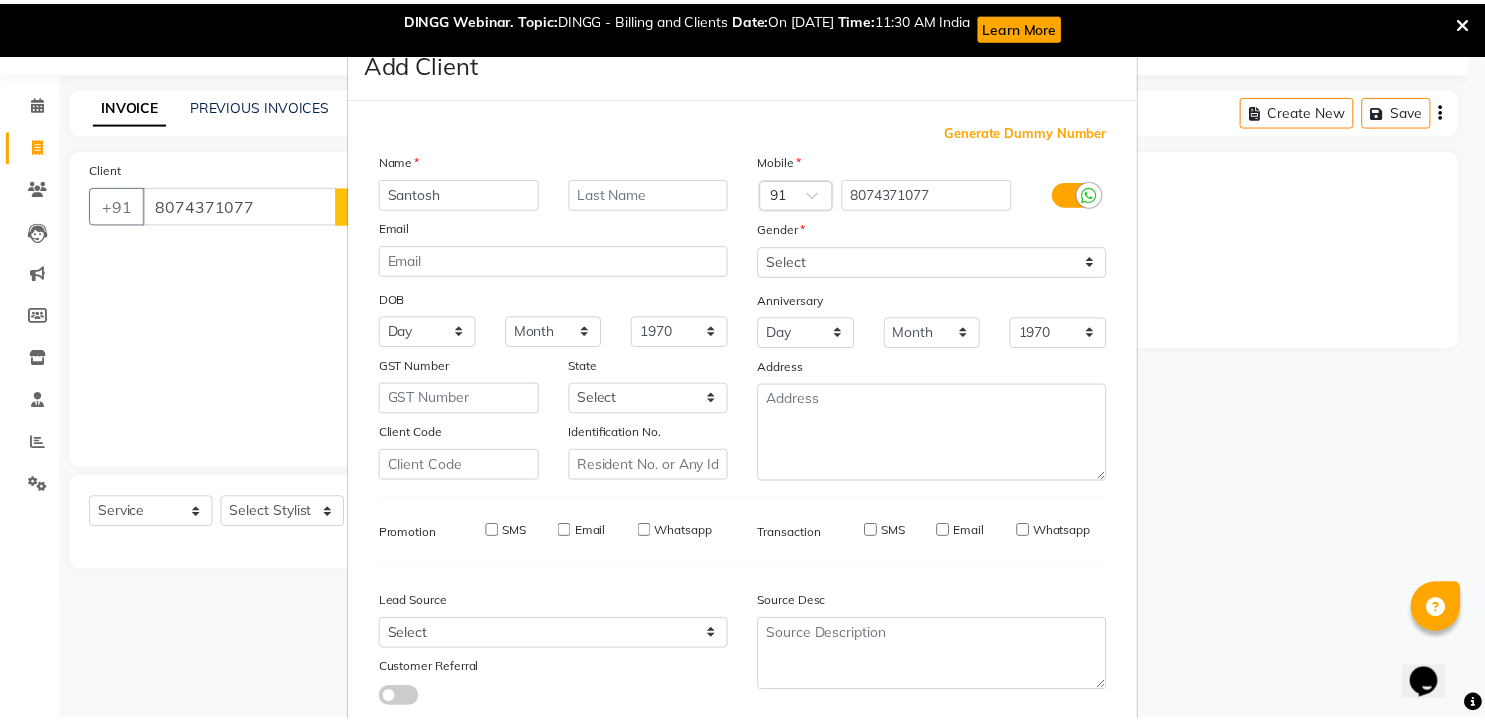 scroll, scrollTop: 128, scrollLeft: 0, axis: vertical 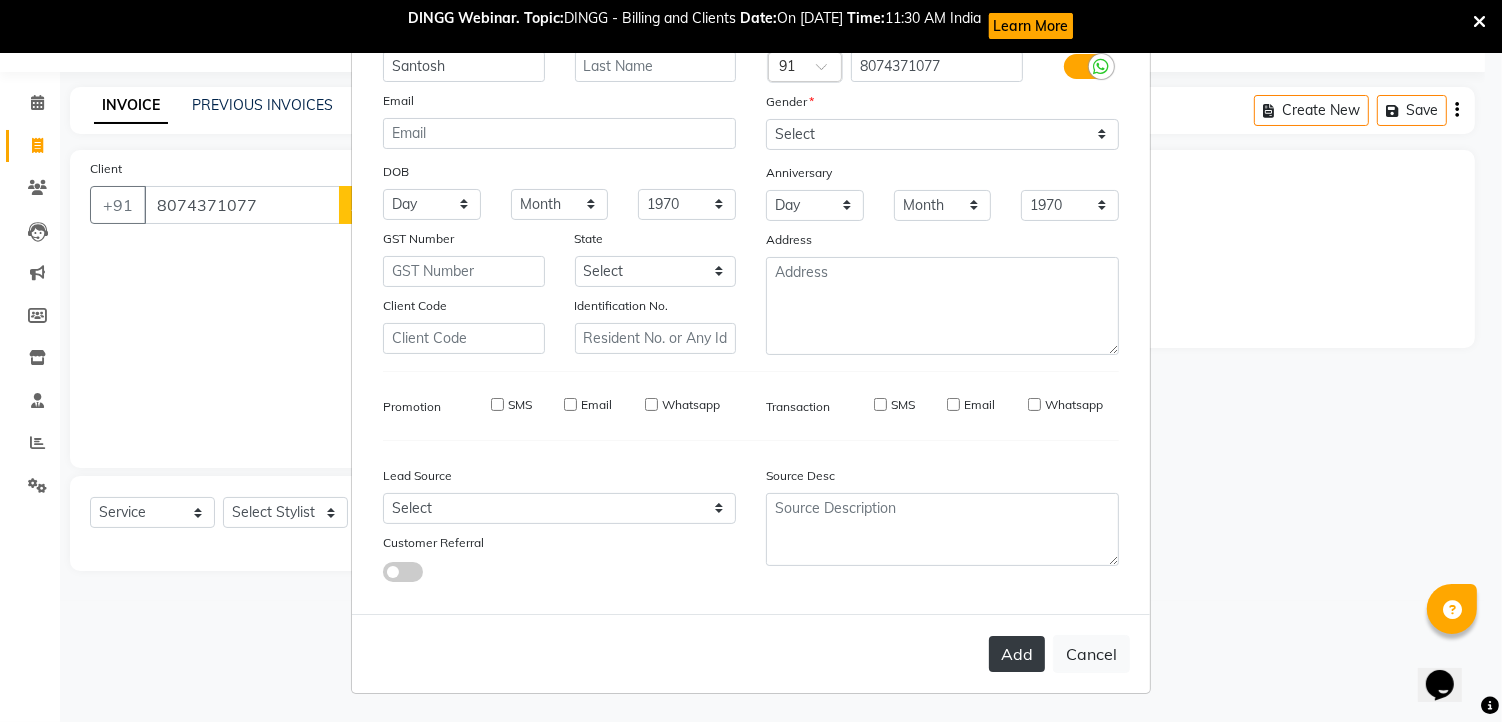 click on "Add" at bounding box center [1017, 654] 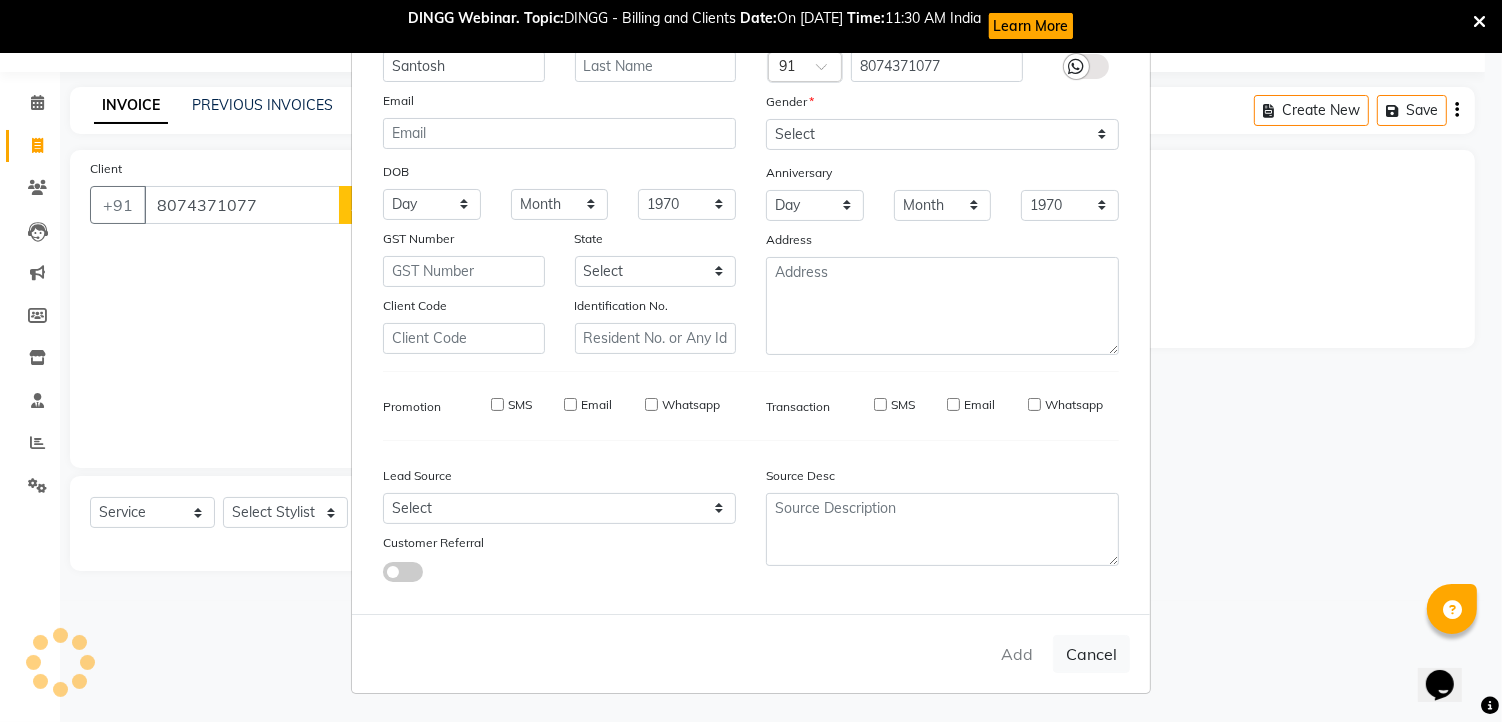 type 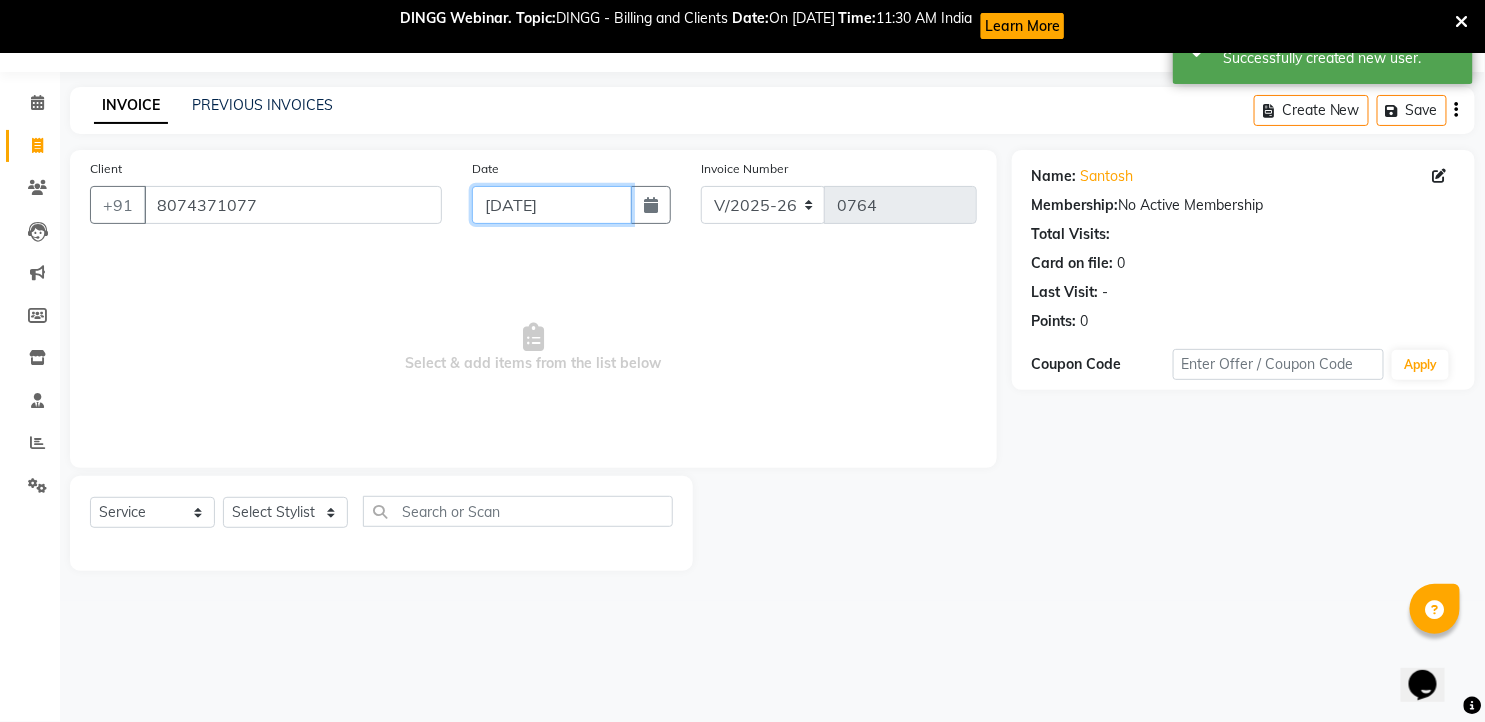 click on "[DATE]" 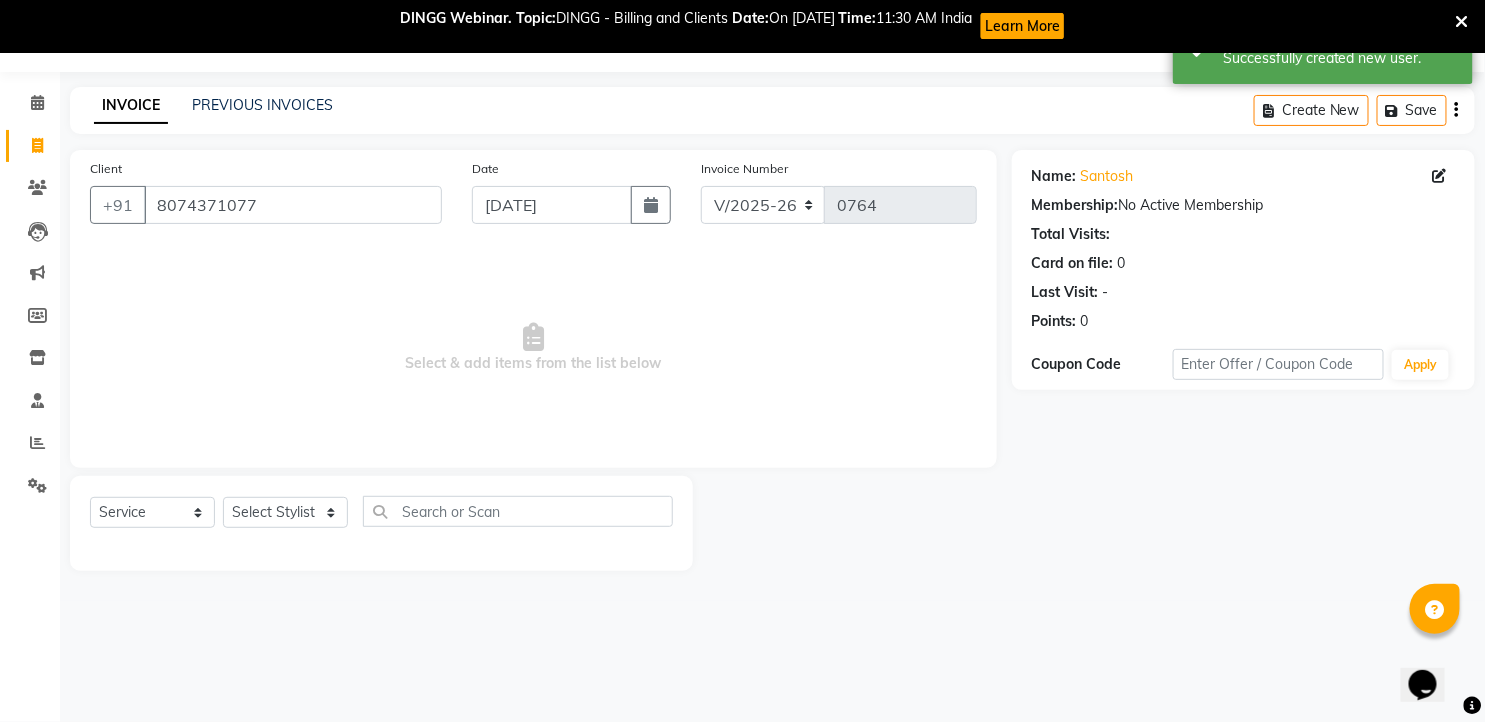 select on "7" 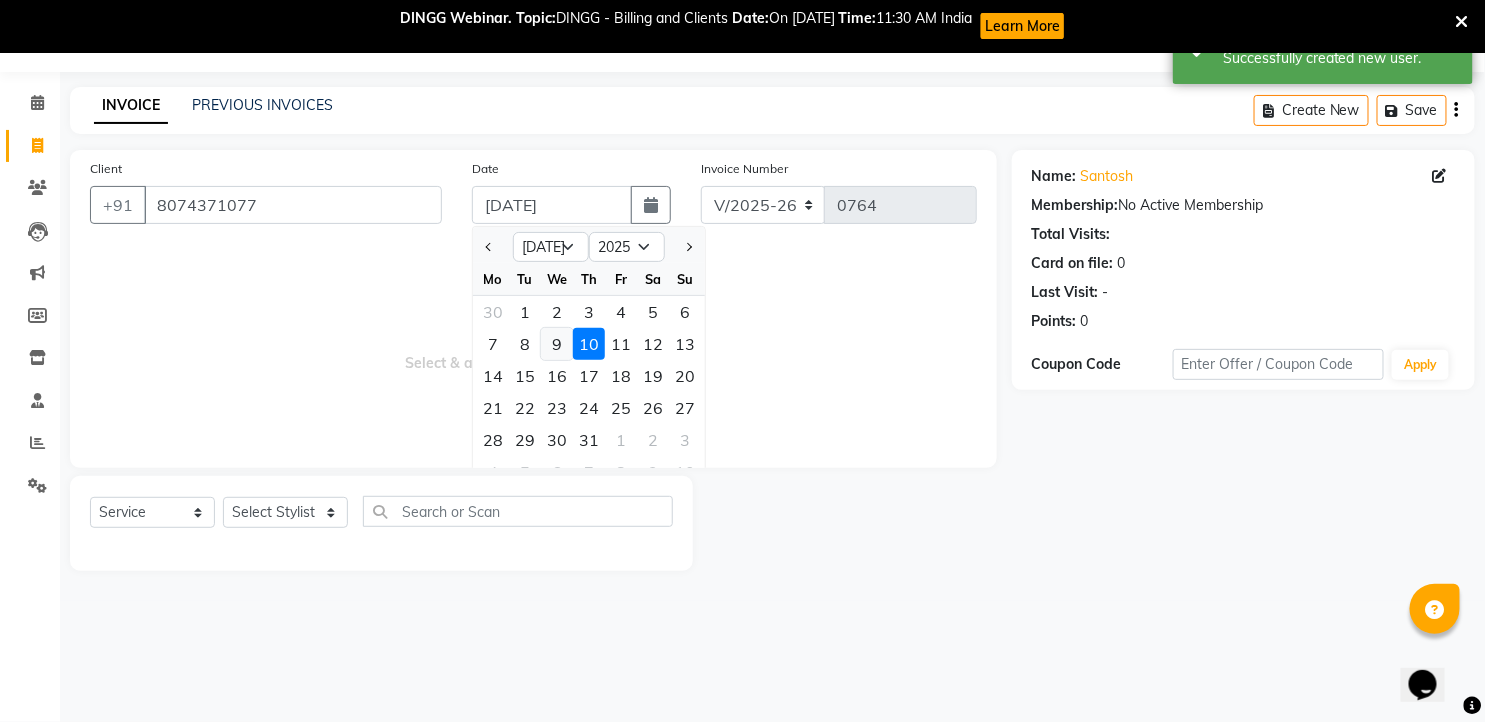 click on "9" 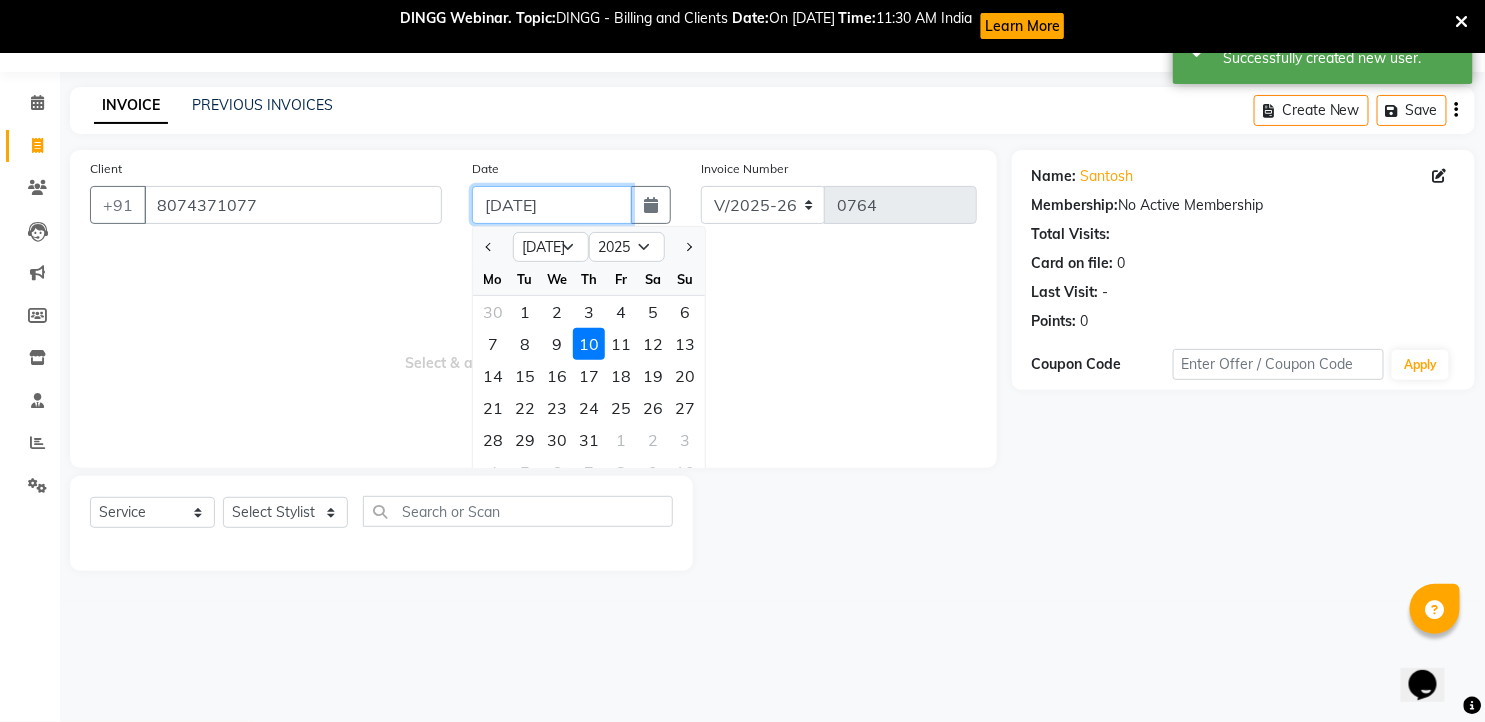 type on "[DATE]" 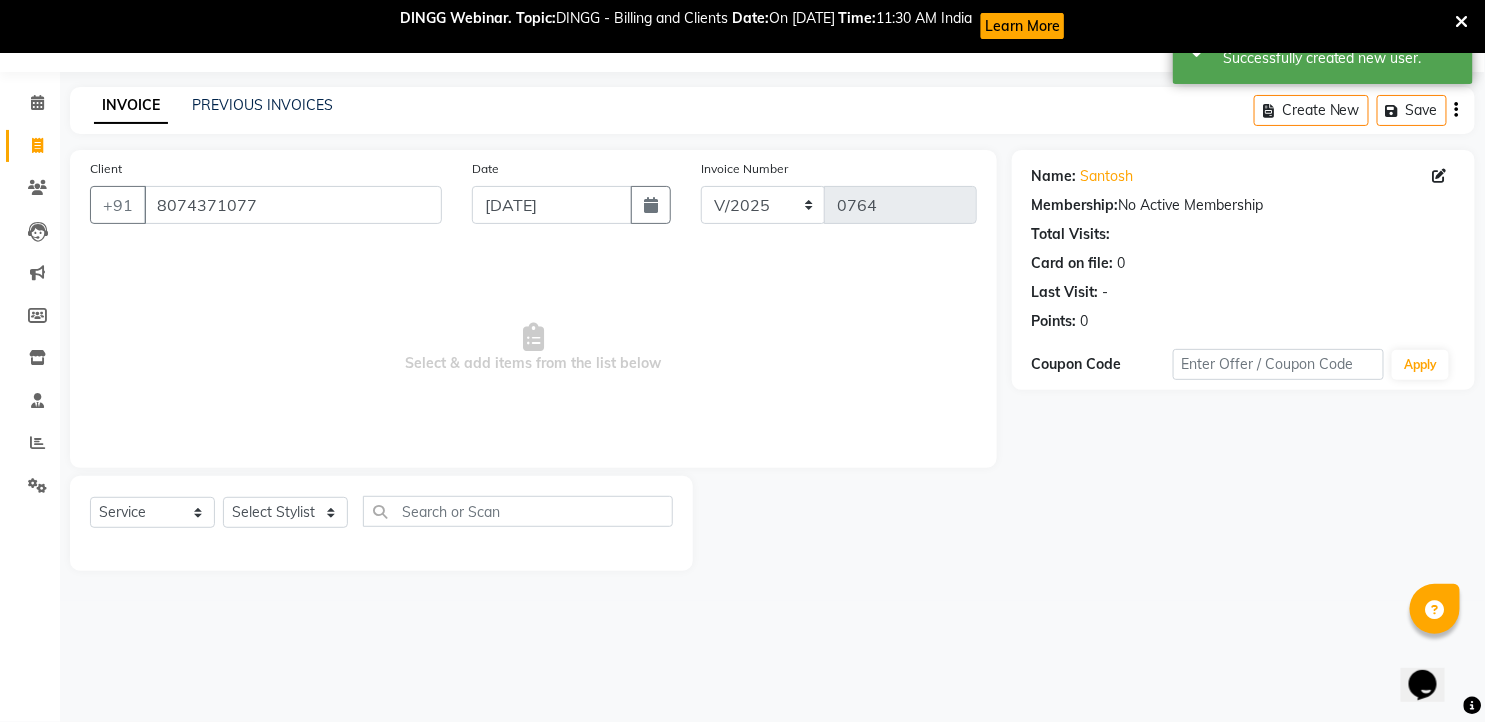 click on "Select & add items from the list below" at bounding box center [533, 348] 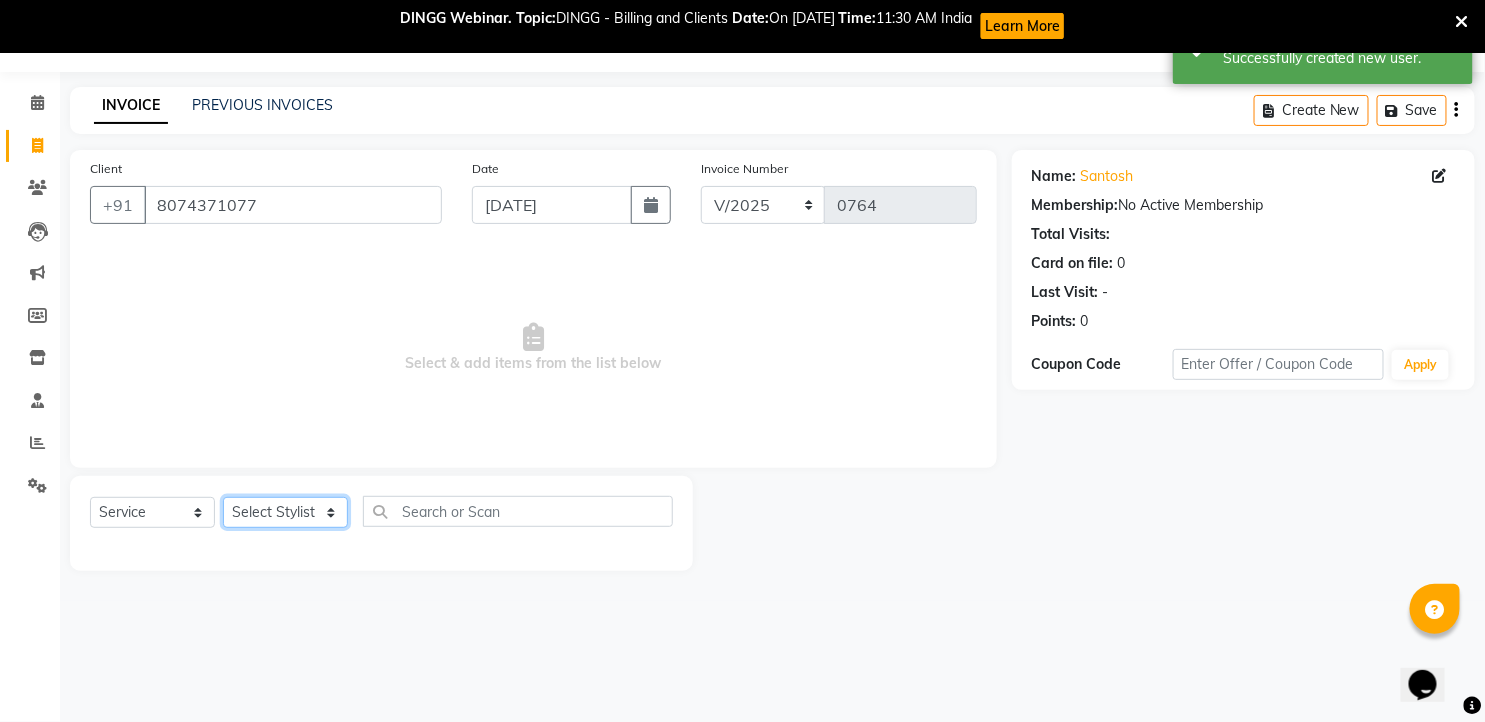 click on "Select Stylist faizz [PERSON_NAME] [PERSON_NAME] sree Manager [PERSON_NAME]" 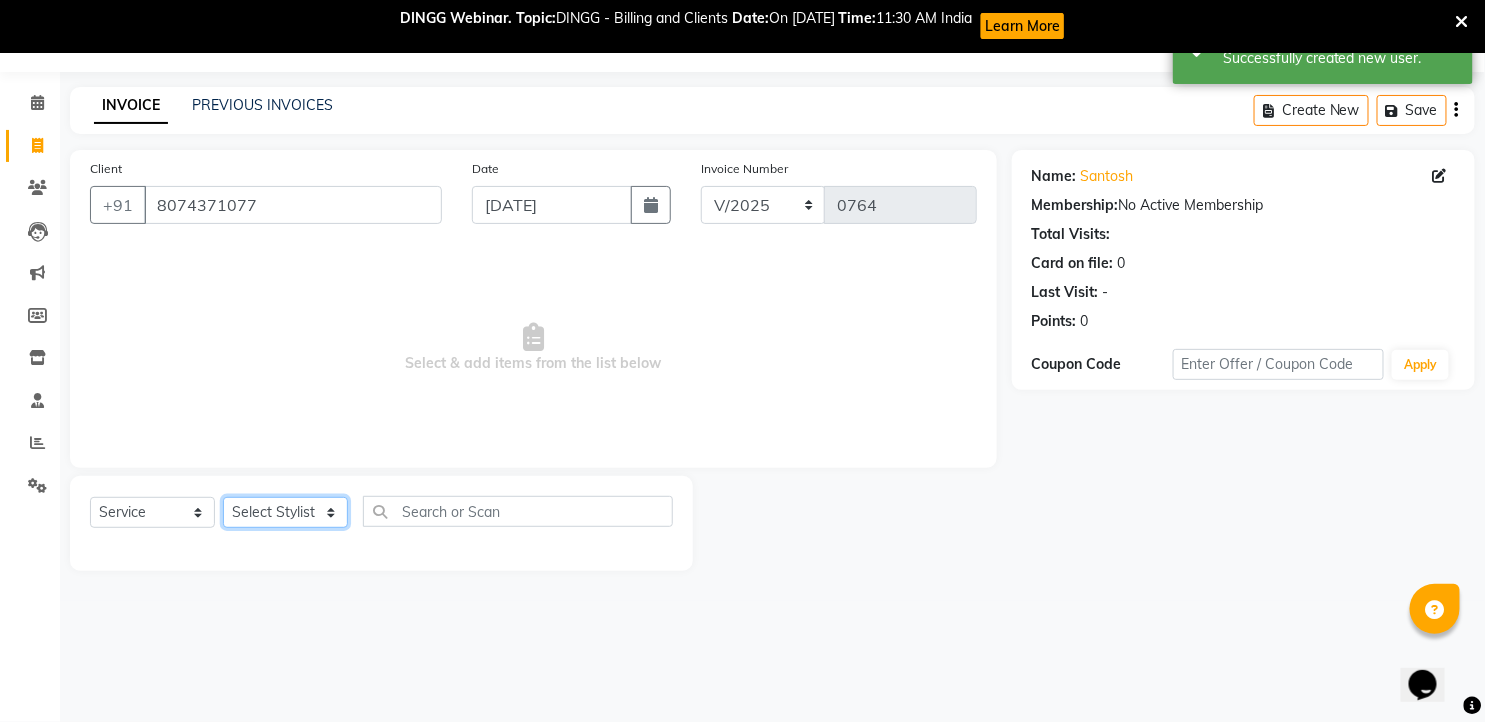 select on "60477" 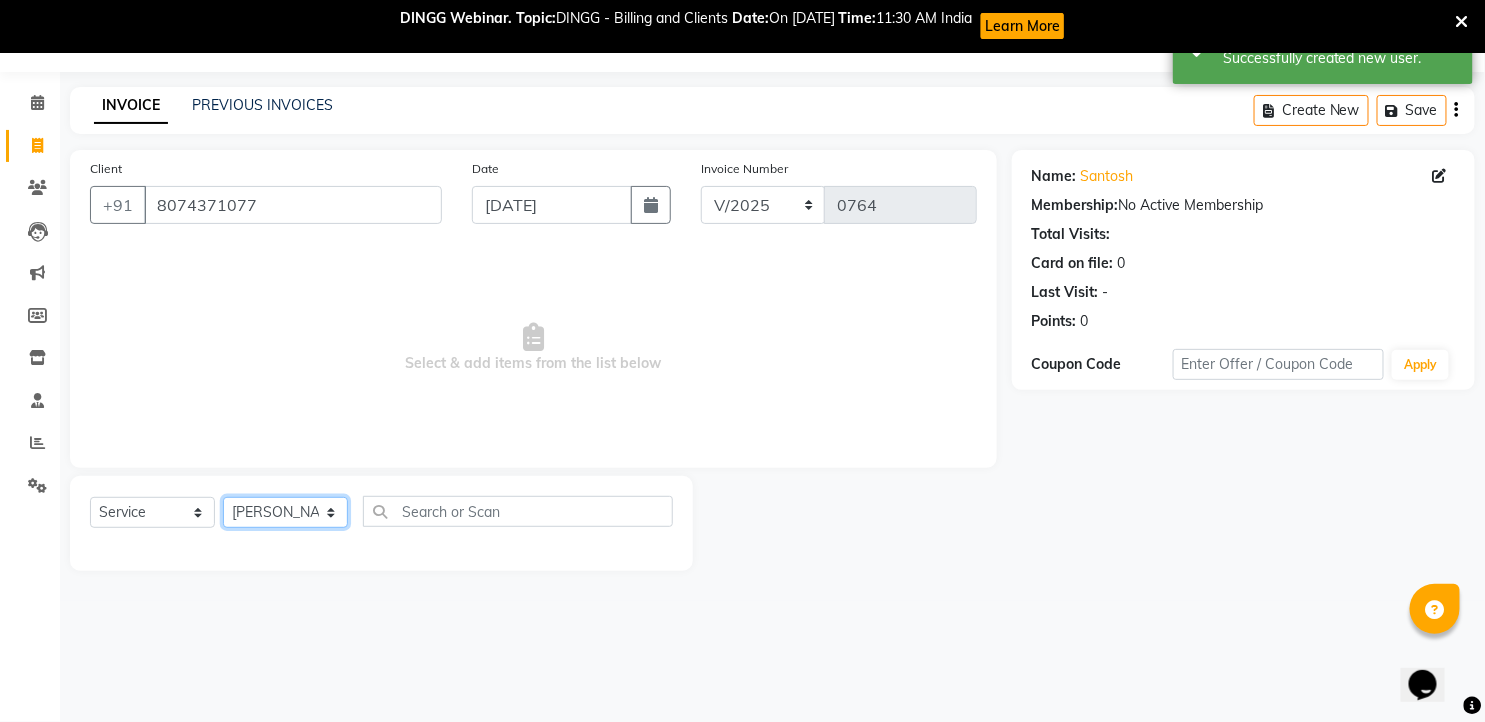 click on "Select Stylist faizz [PERSON_NAME] [PERSON_NAME] sree Manager [PERSON_NAME]" 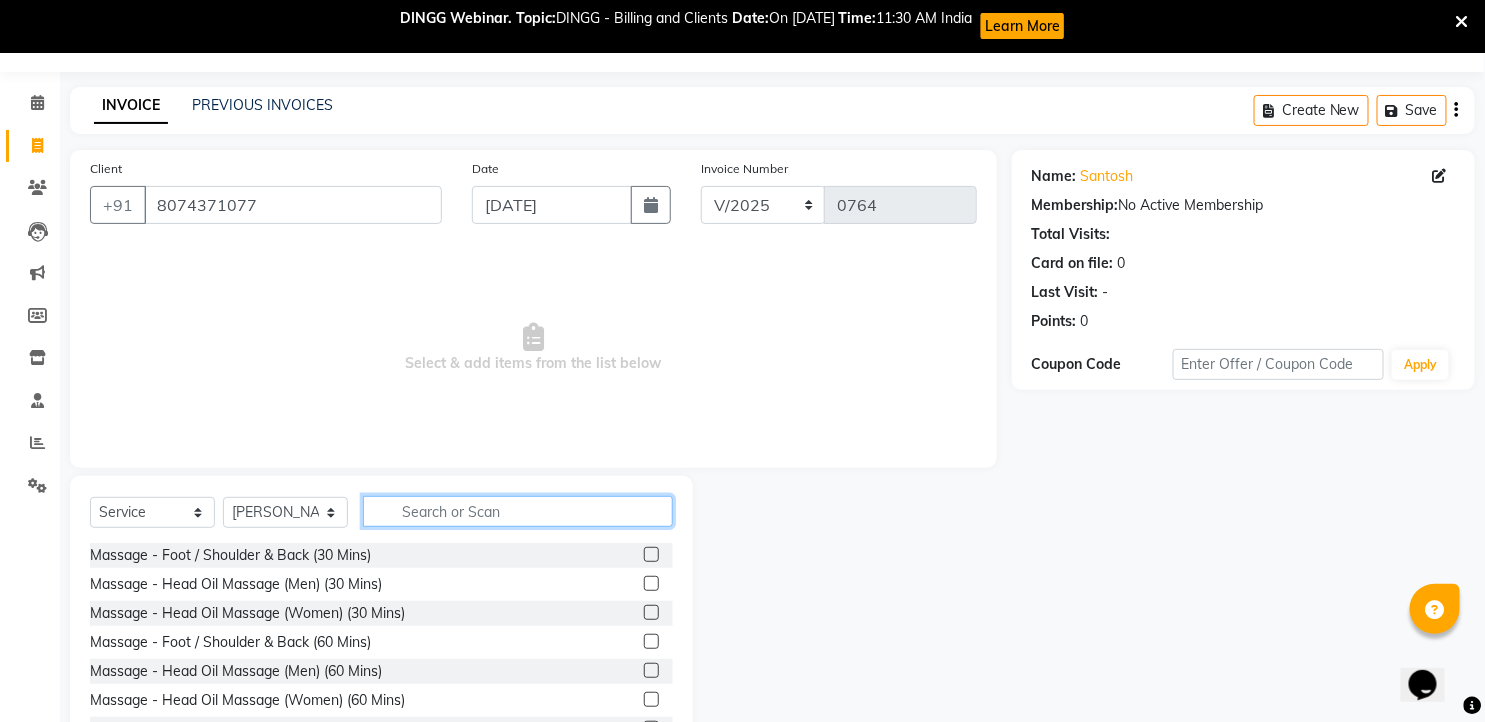 click 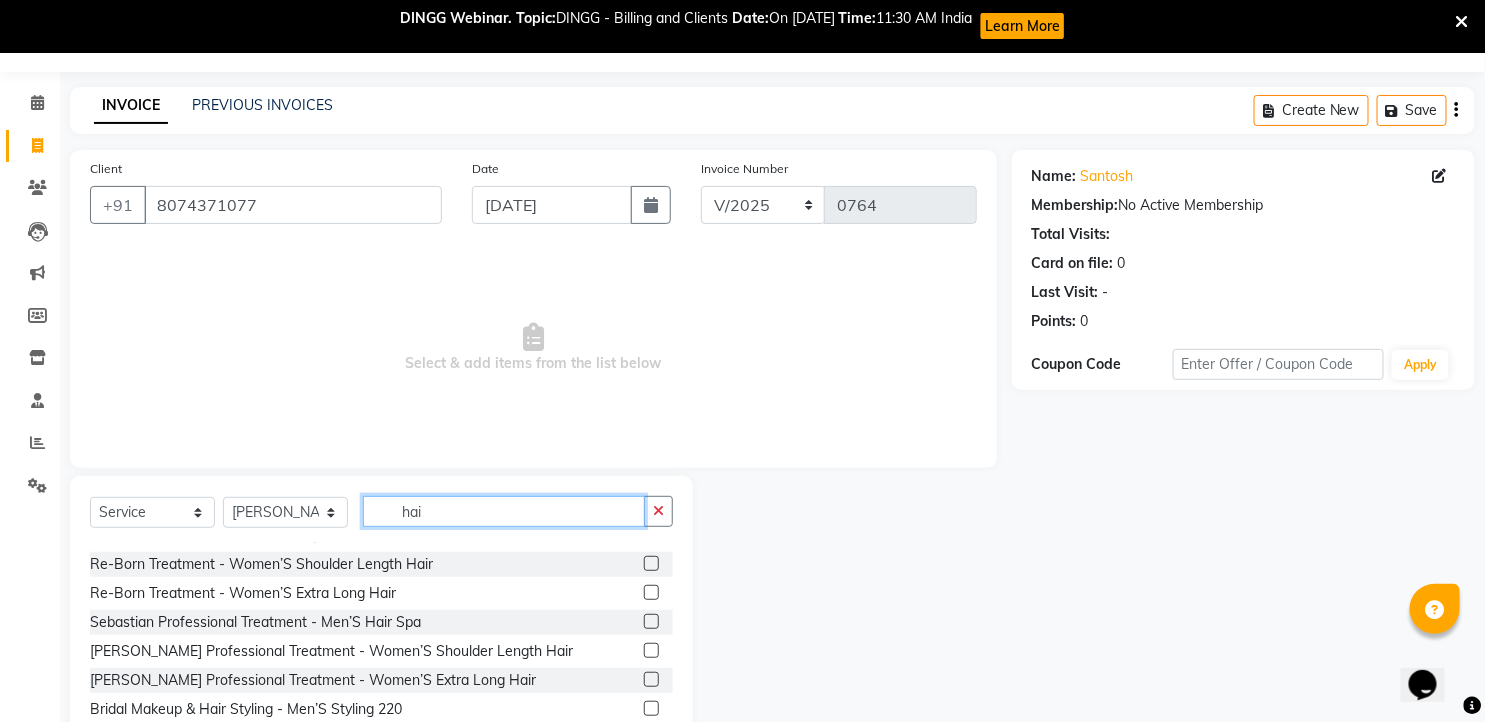 scroll, scrollTop: 333, scrollLeft: 0, axis: vertical 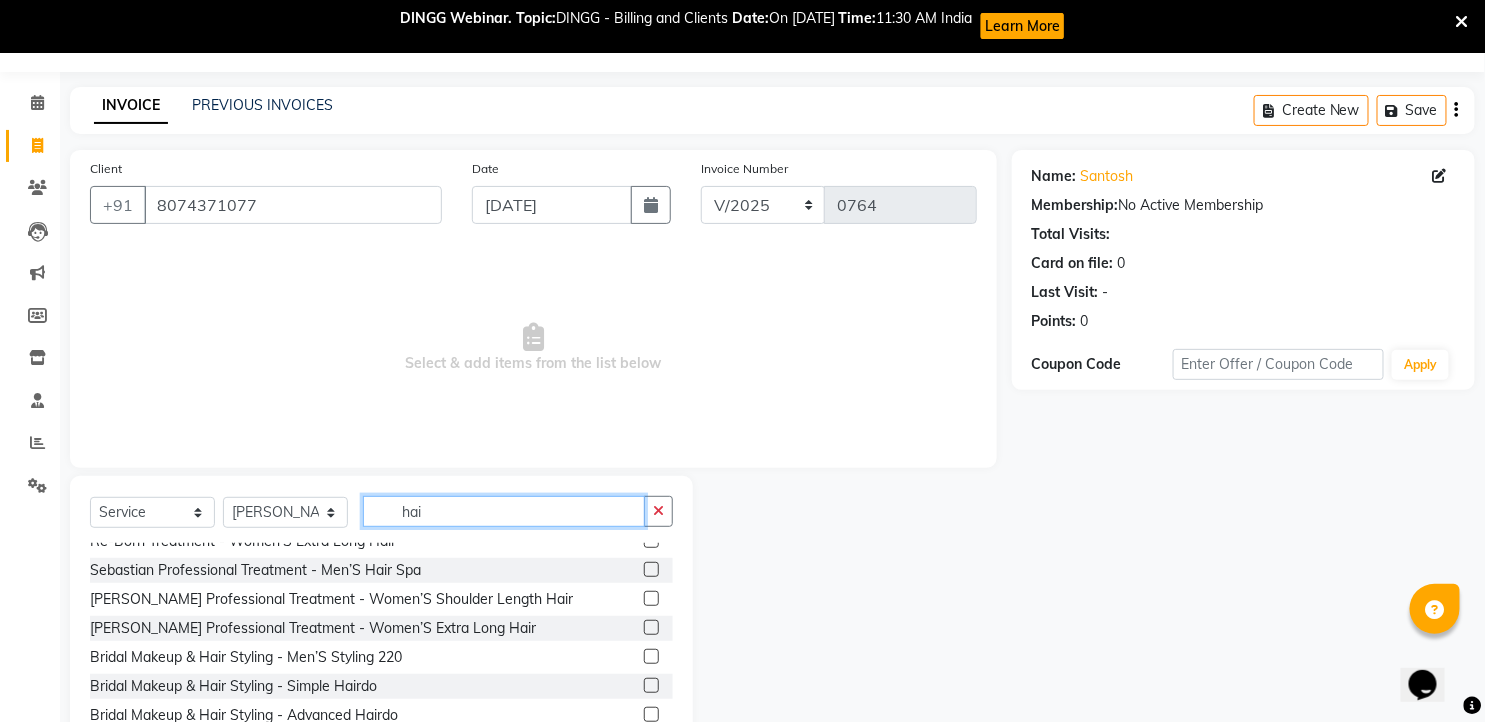 drag, startPoint x: 425, startPoint y: 502, endPoint x: 307, endPoint y: 504, distance: 118.016945 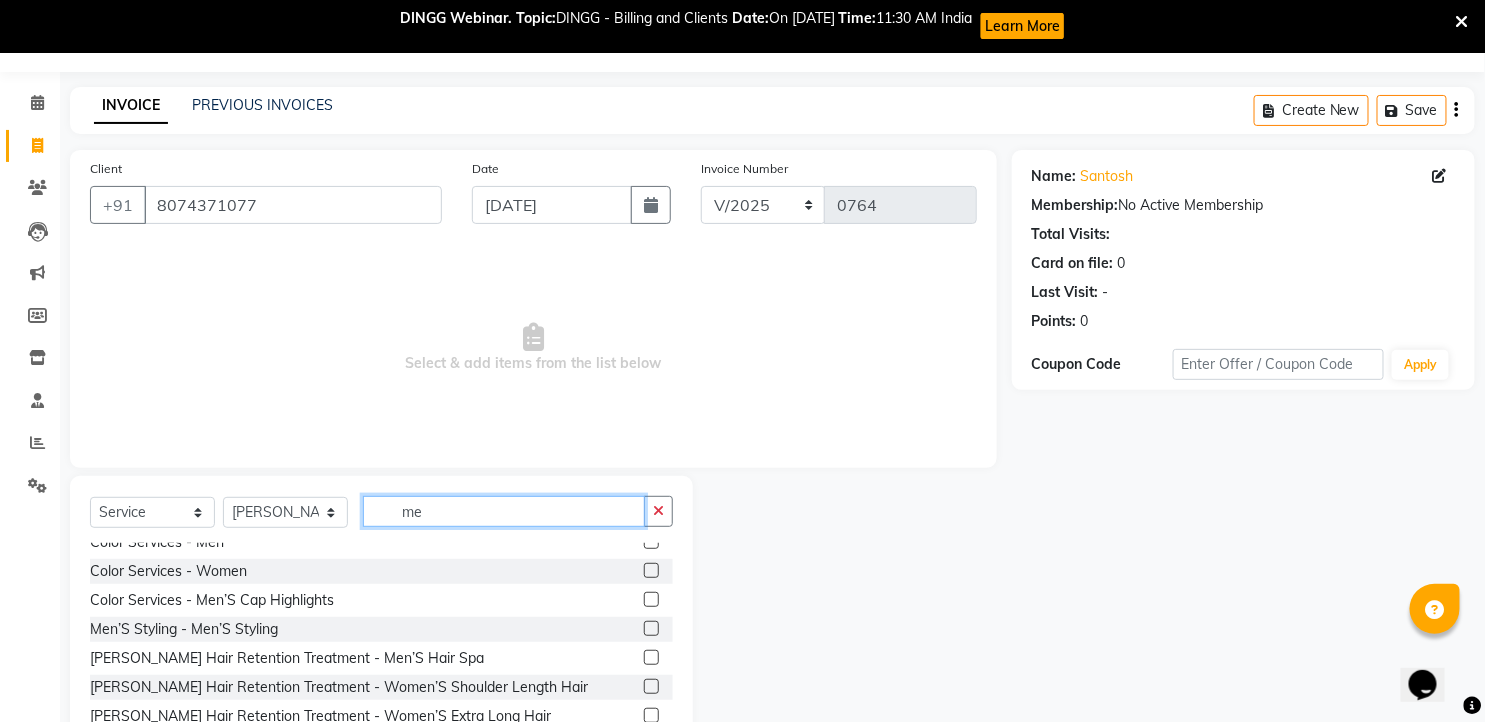 scroll, scrollTop: 1016, scrollLeft: 0, axis: vertical 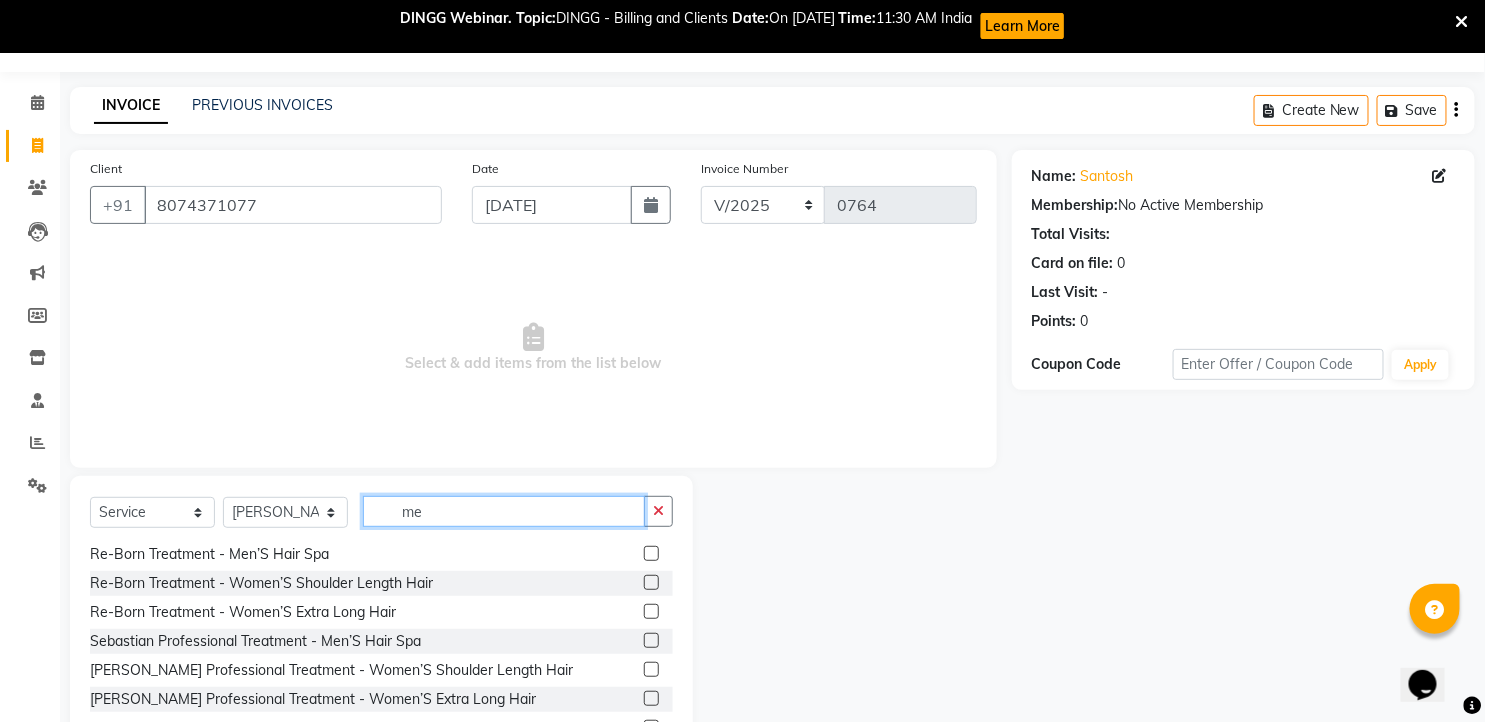 click on "me" 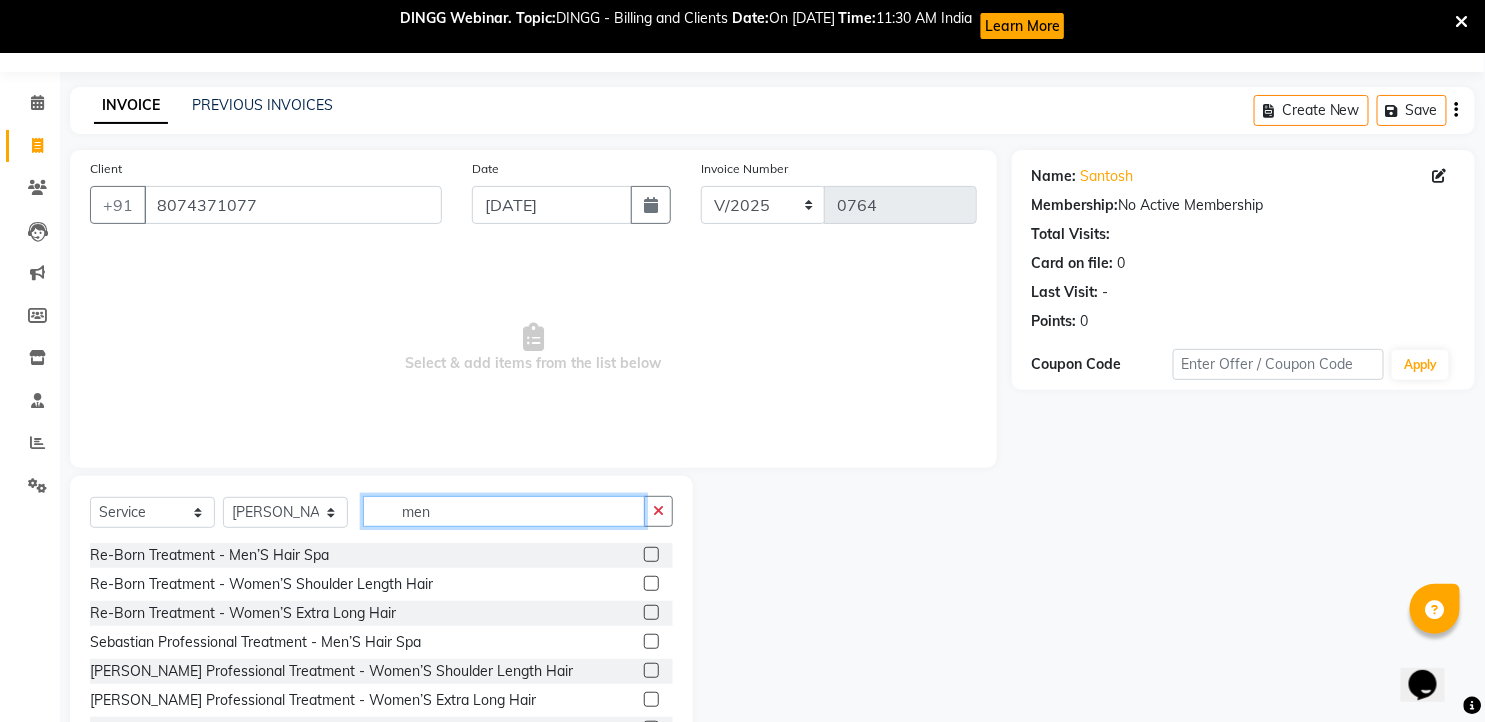 scroll, scrollTop: 987, scrollLeft: 0, axis: vertical 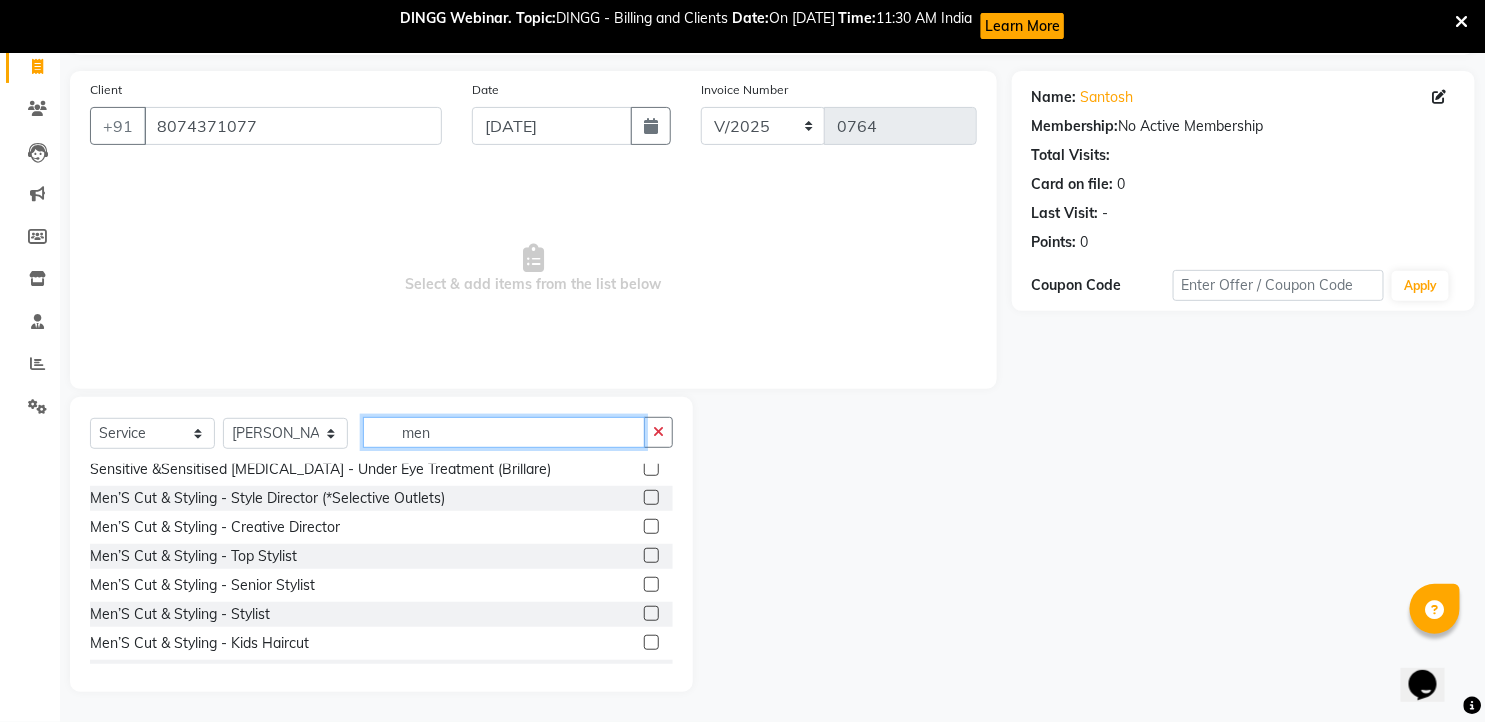 type on "men" 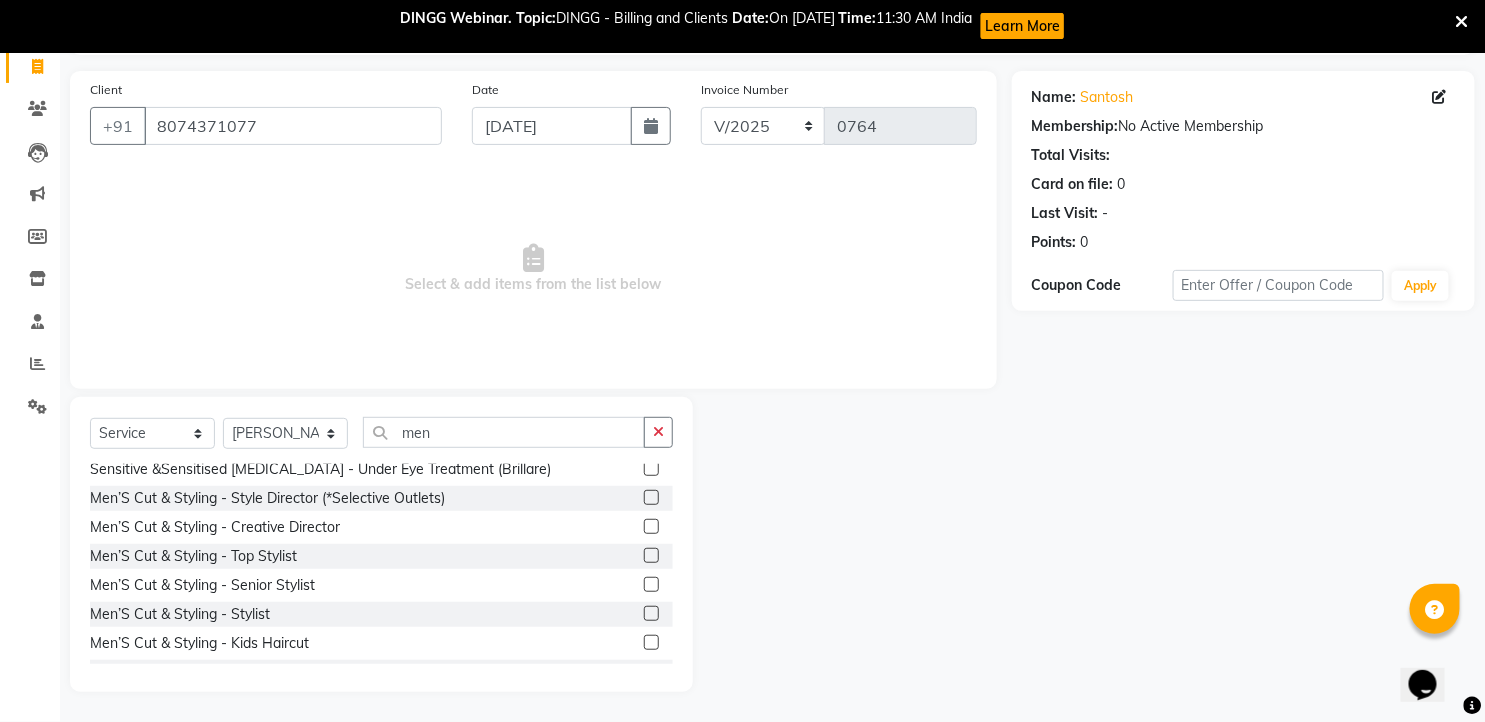 click 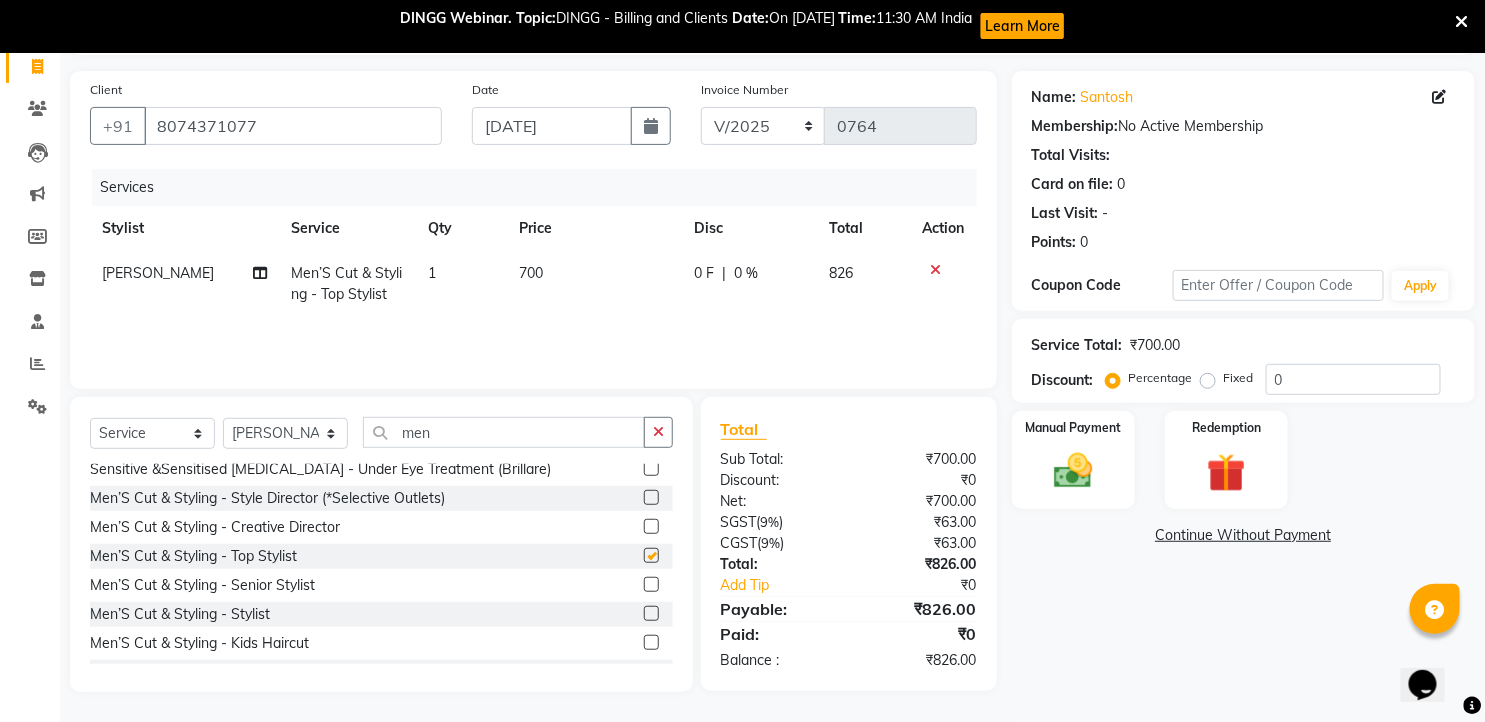 checkbox on "false" 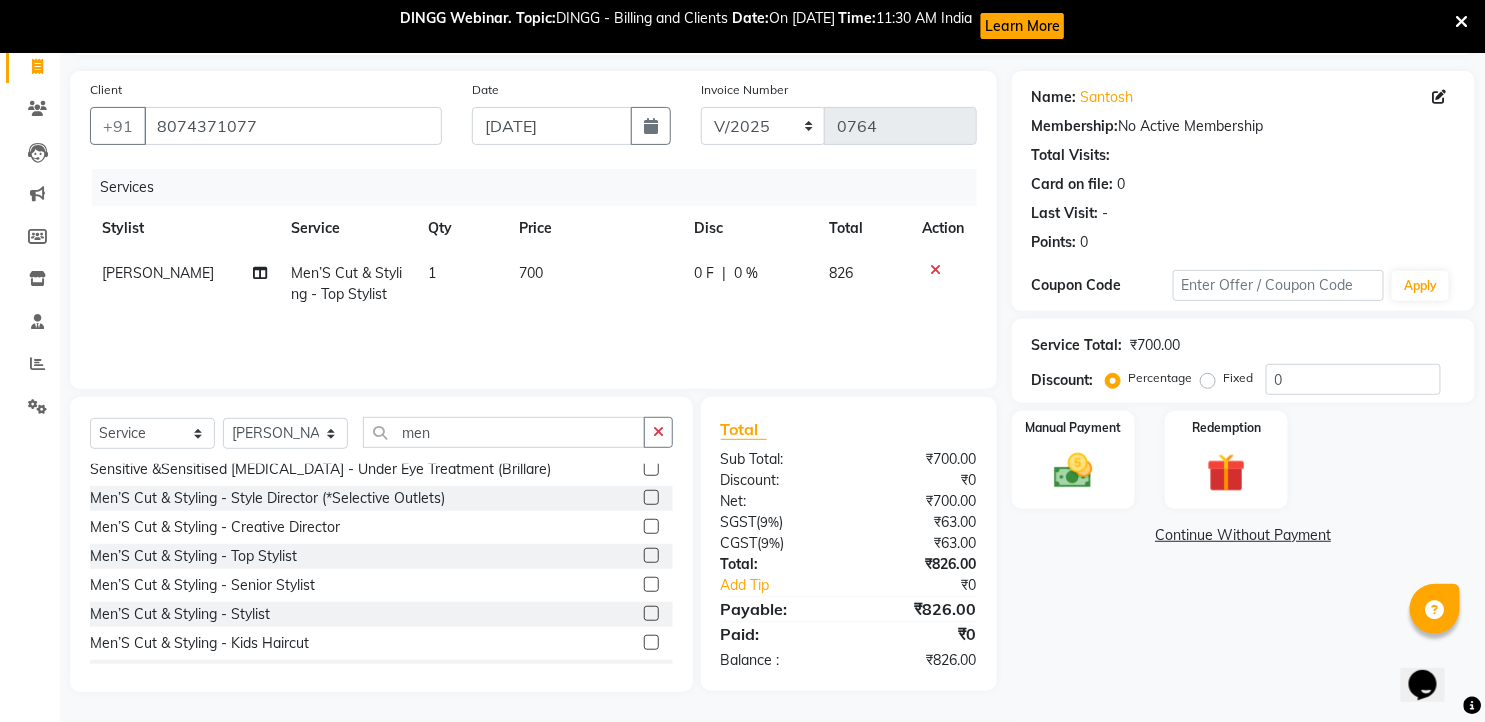 click 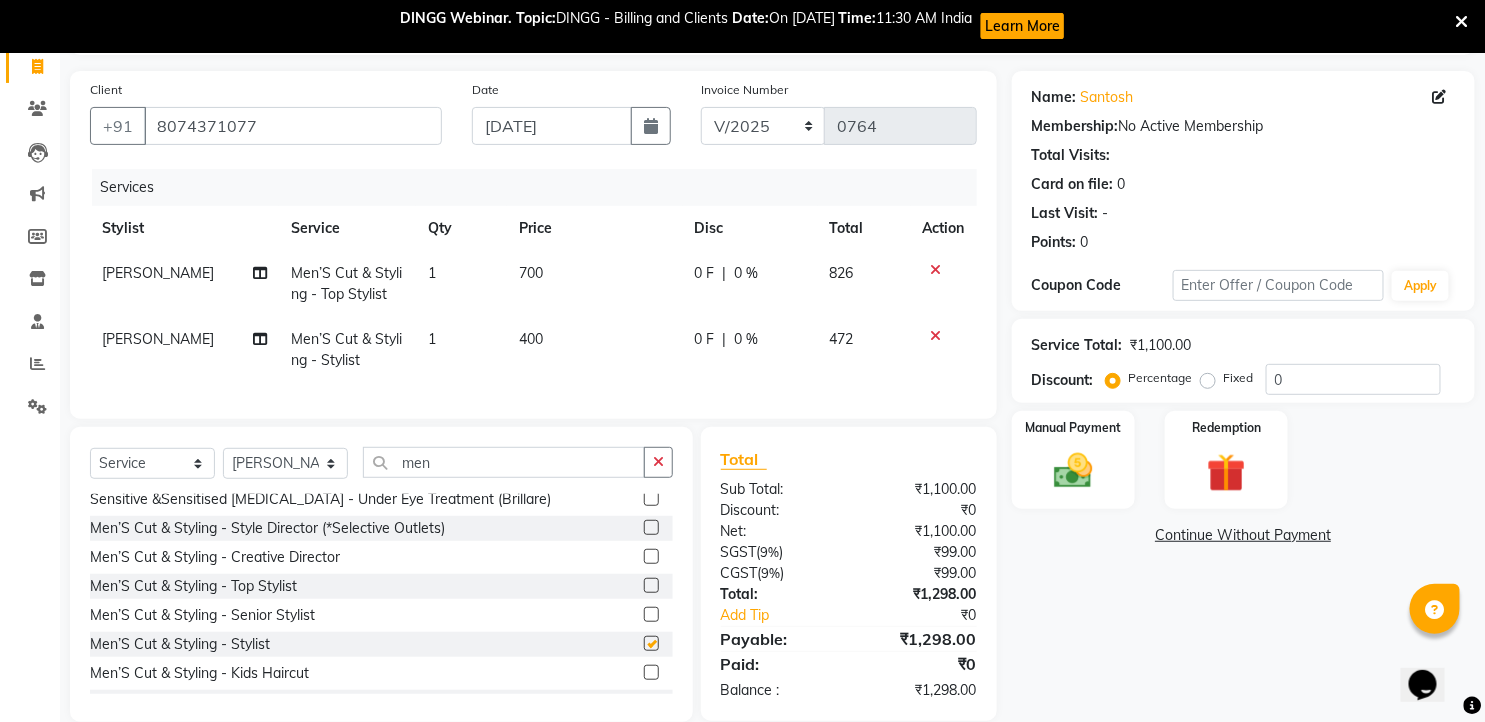 checkbox on "false" 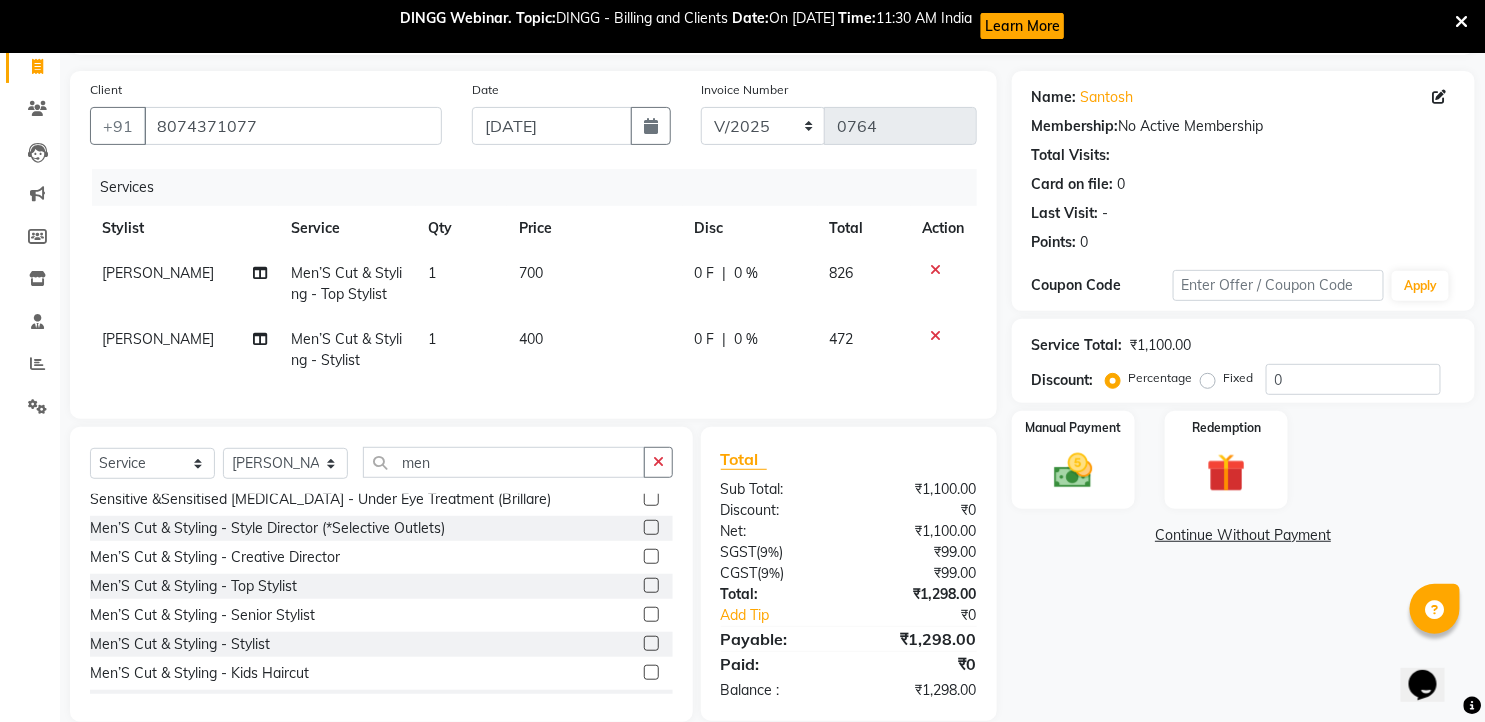 click 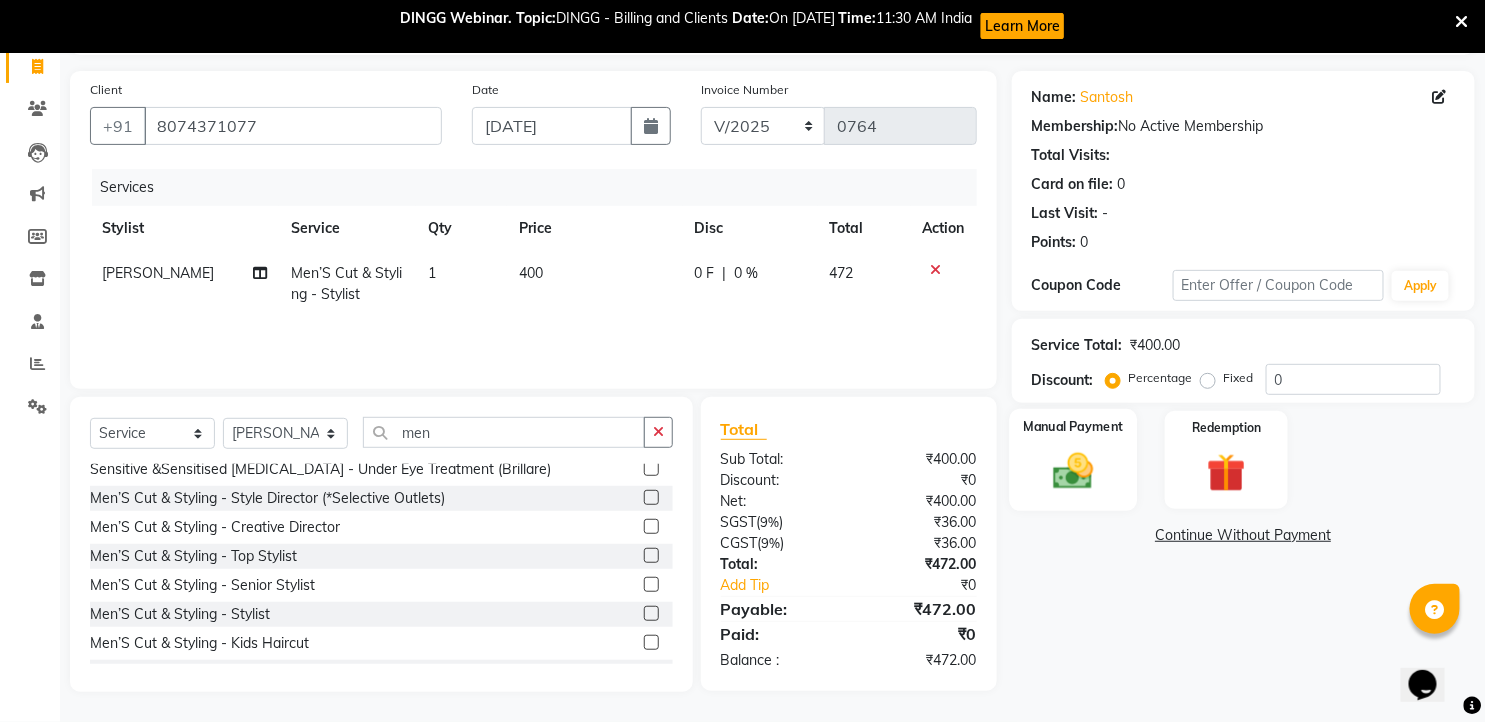 click 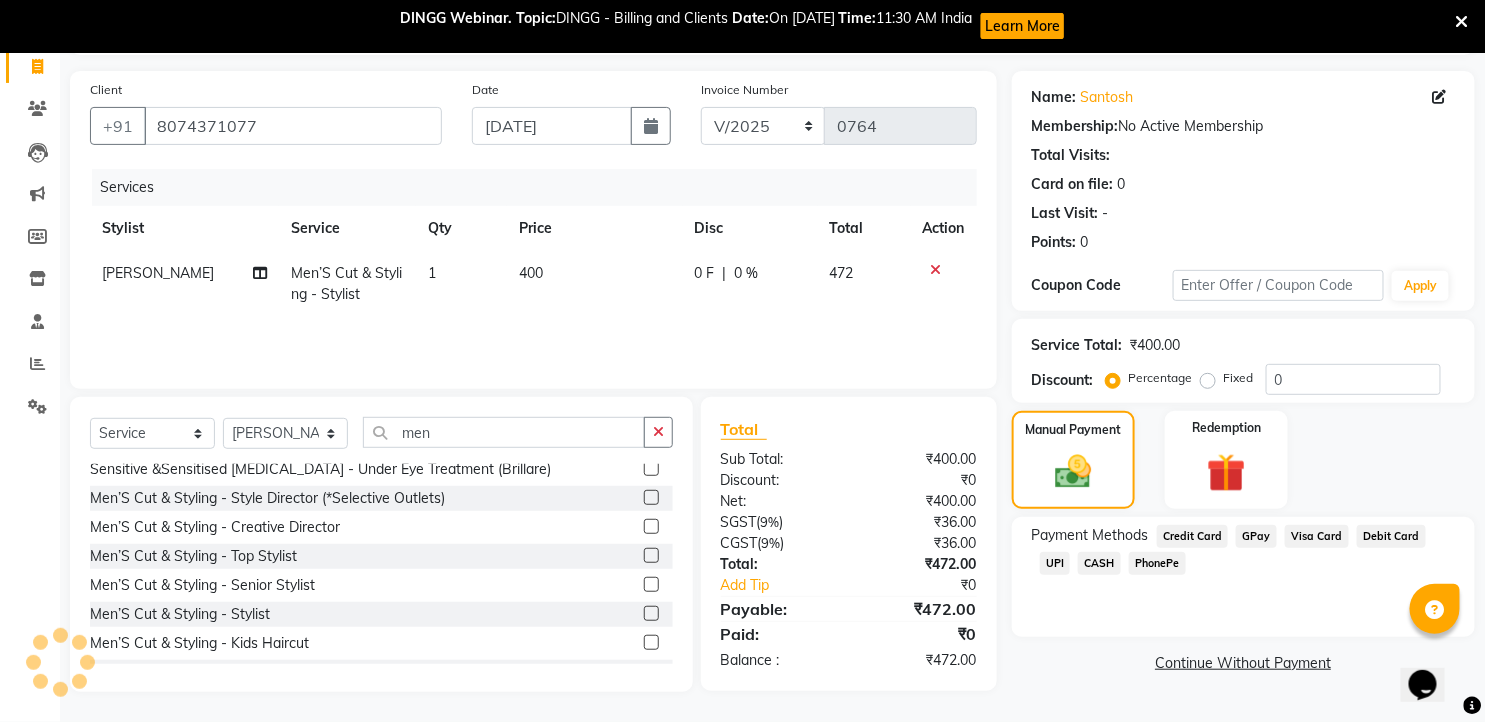 click on "UPI" 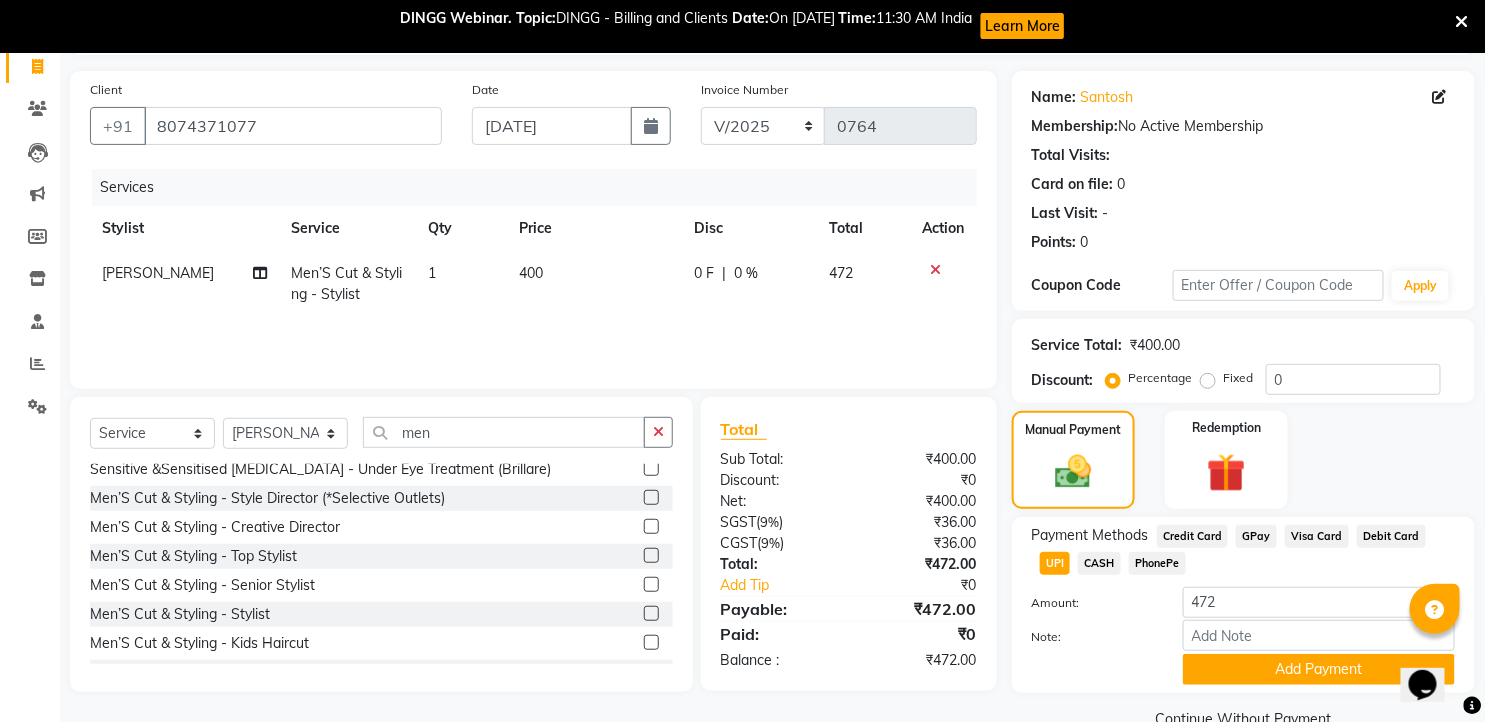 scroll, scrollTop: 174, scrollLeft: 0, axis: vertical 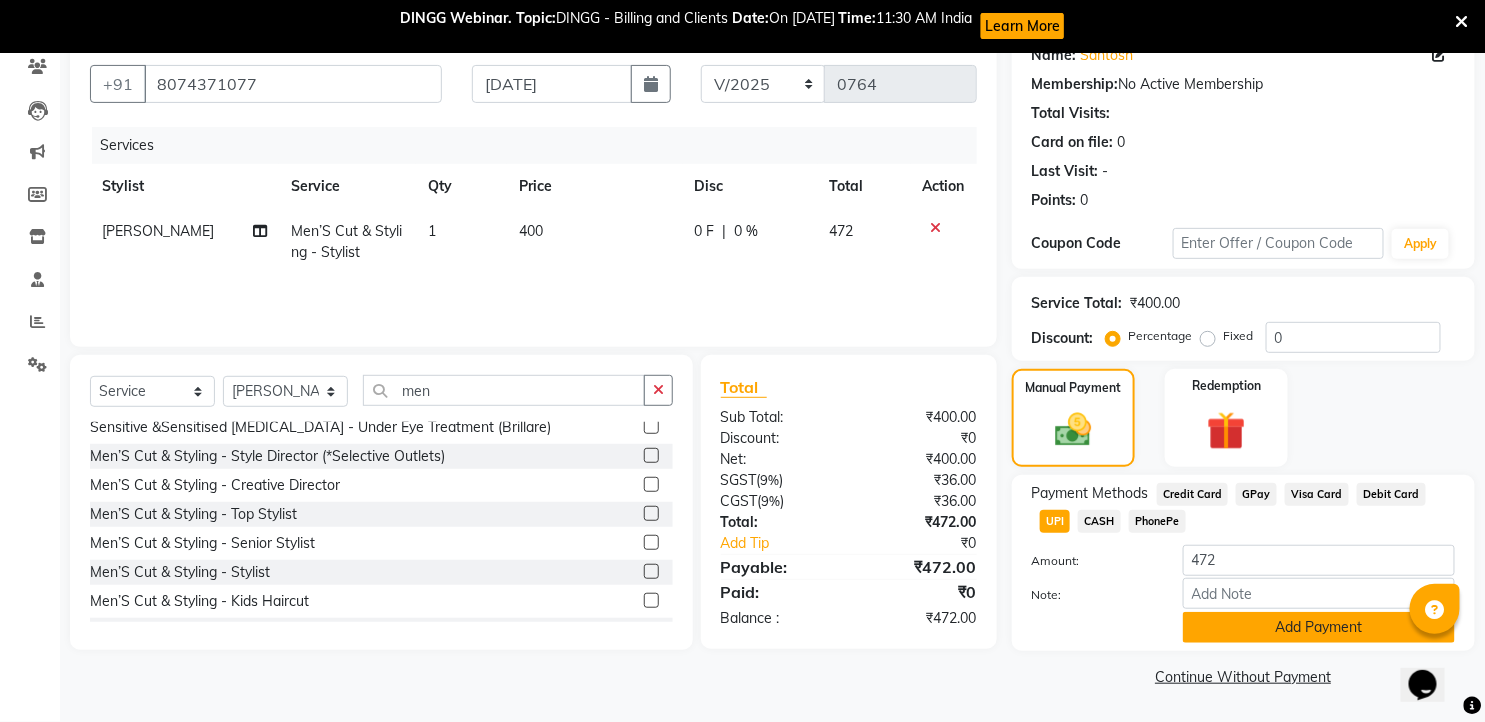 click on "Add Payment" 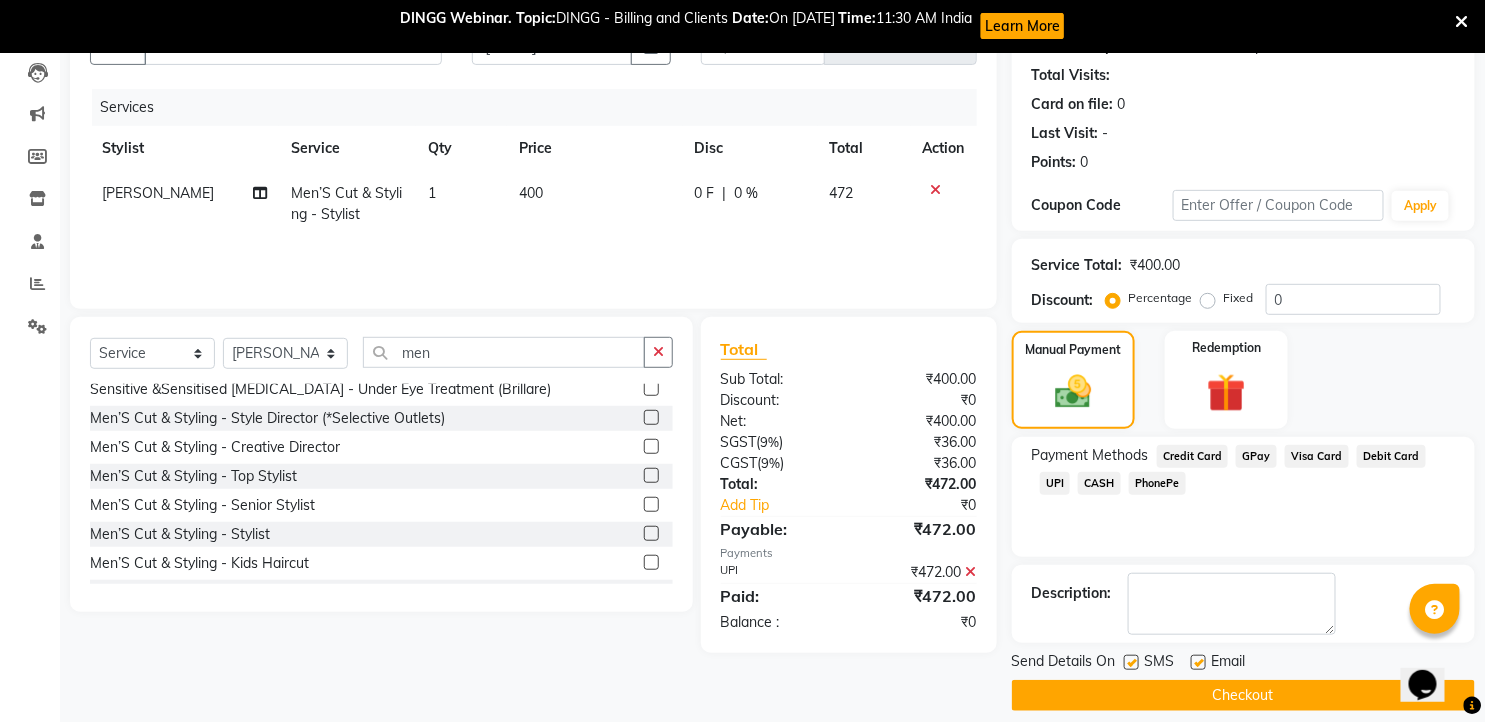 scroll, scrollTop: 230, scrollLeft: 0, axis: vertical 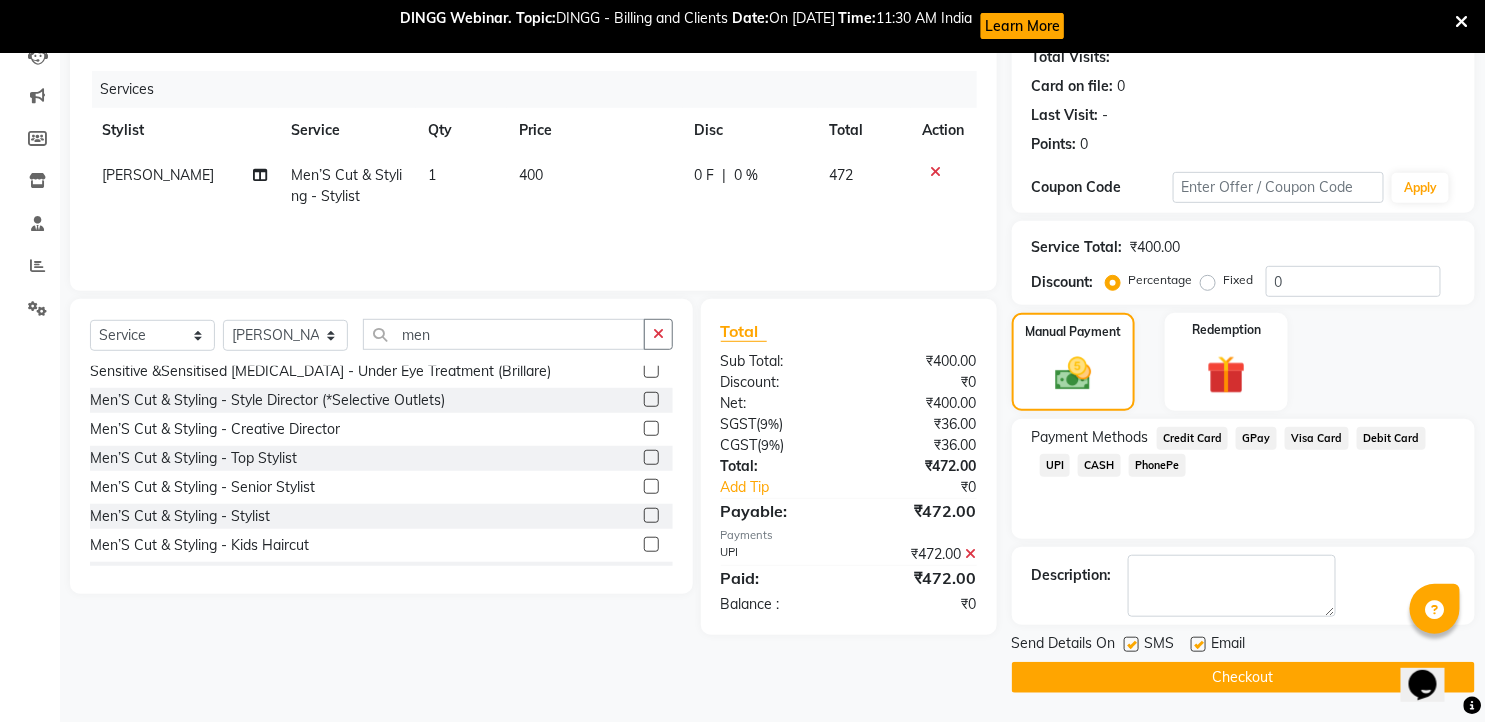 click 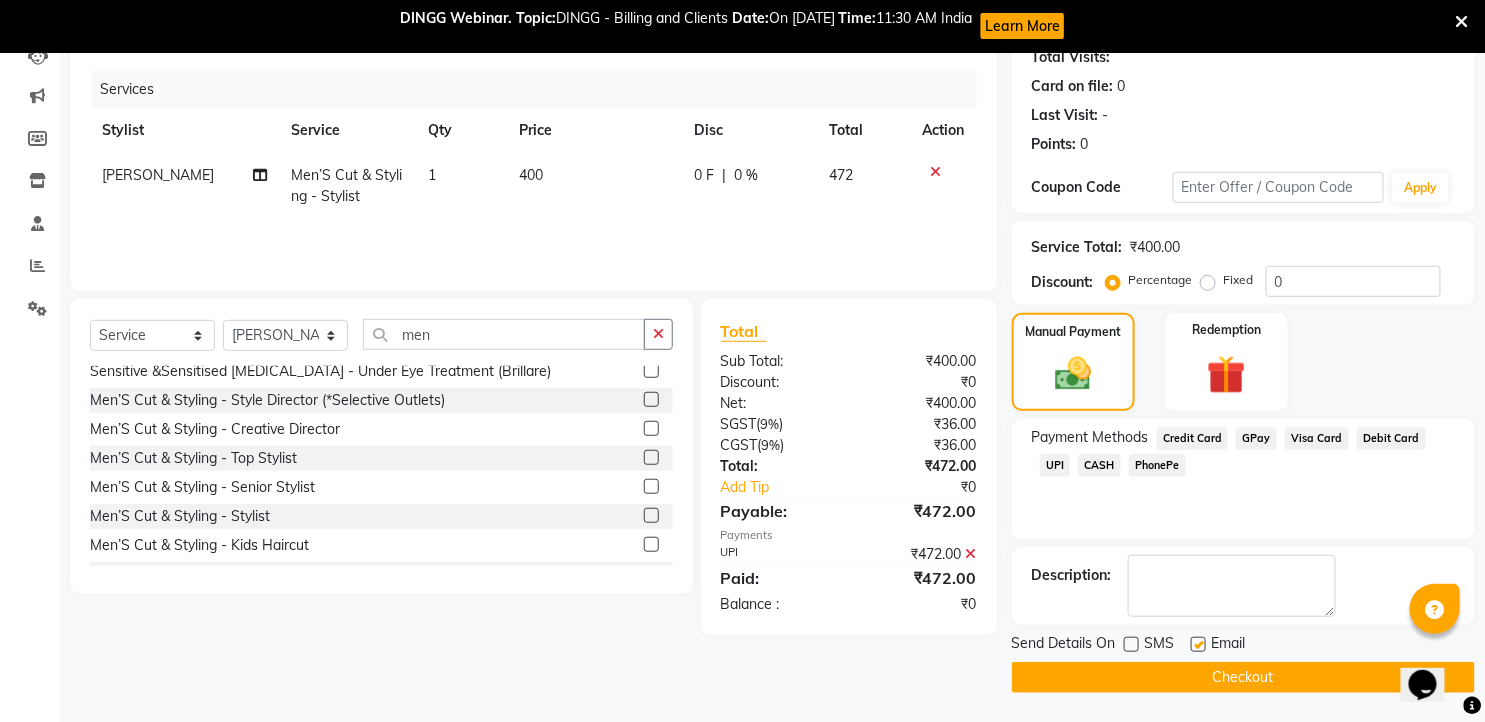 click 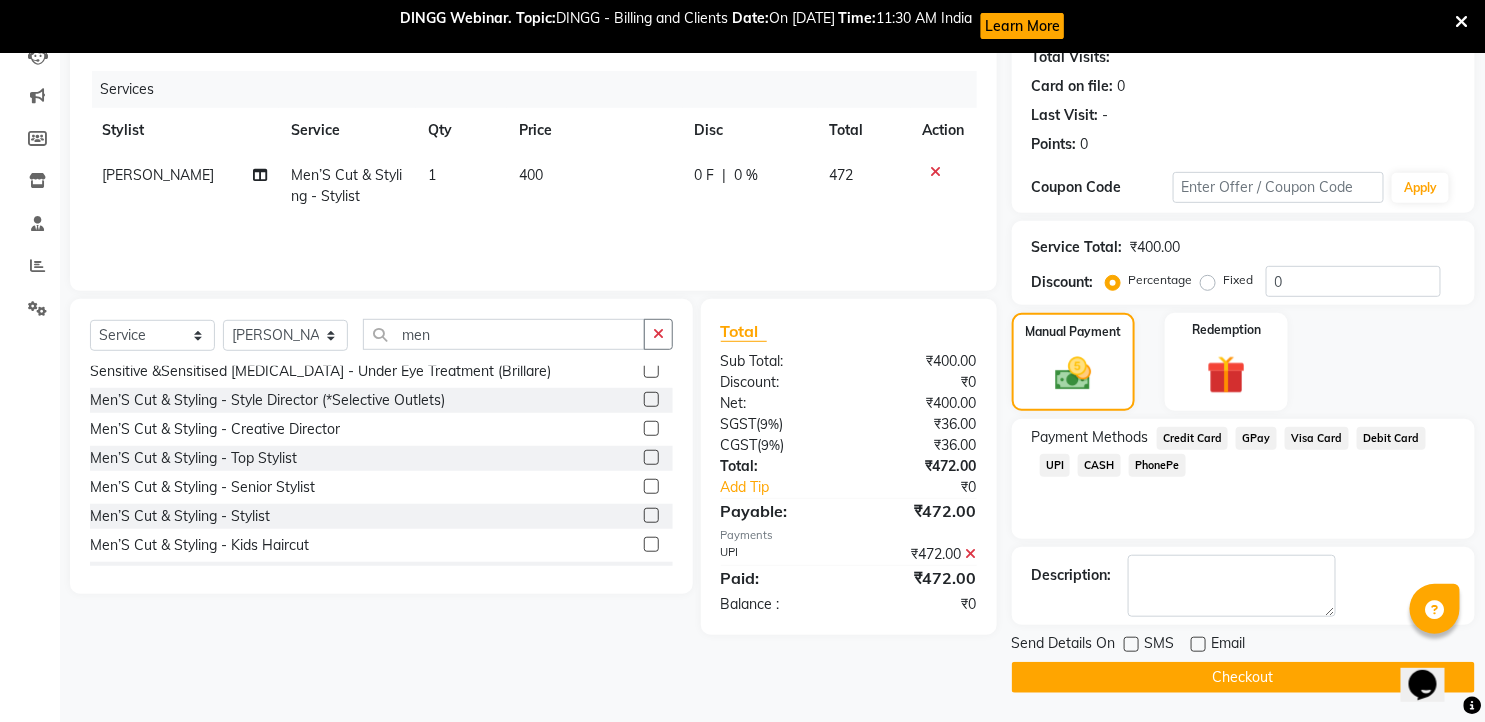 click on "Checkout" 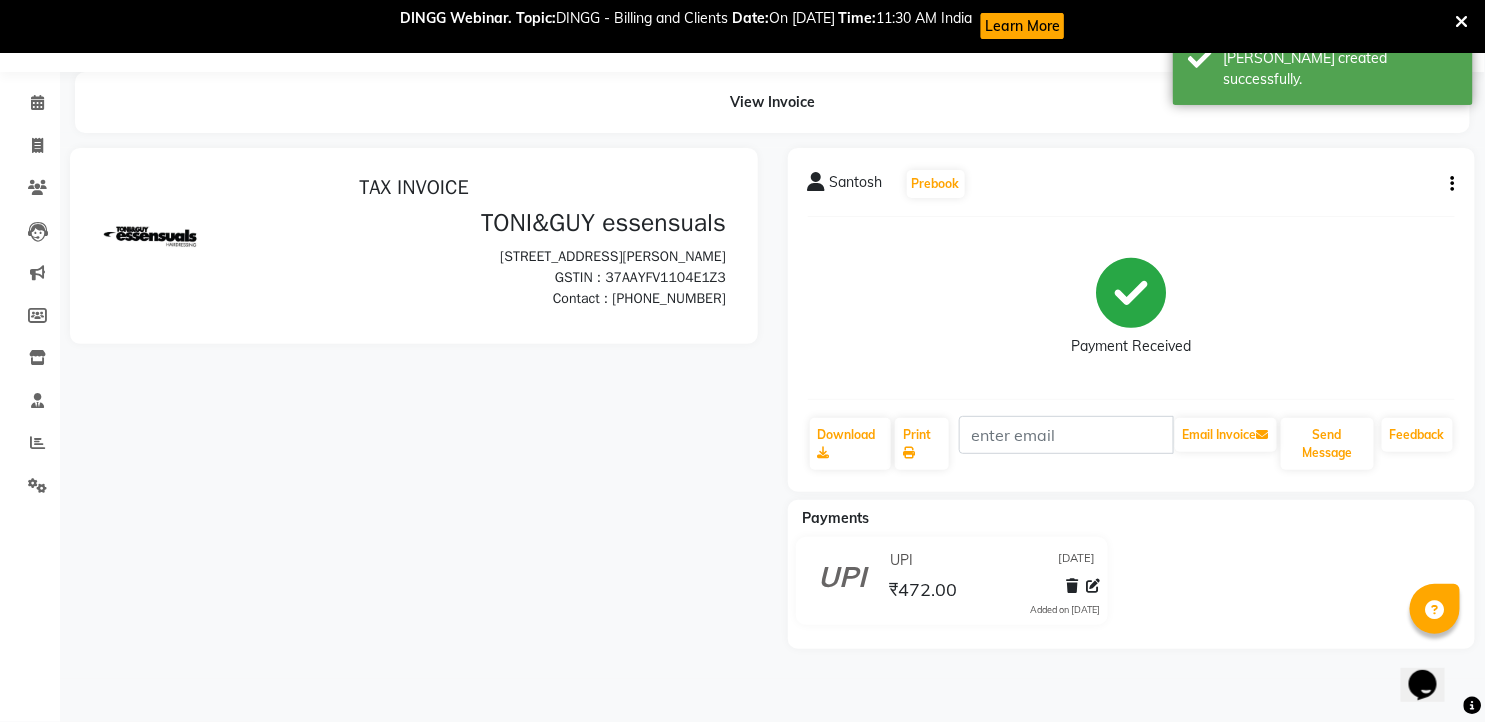 scroll, scrollTop: 0, scrollLeft: 0, axis: both 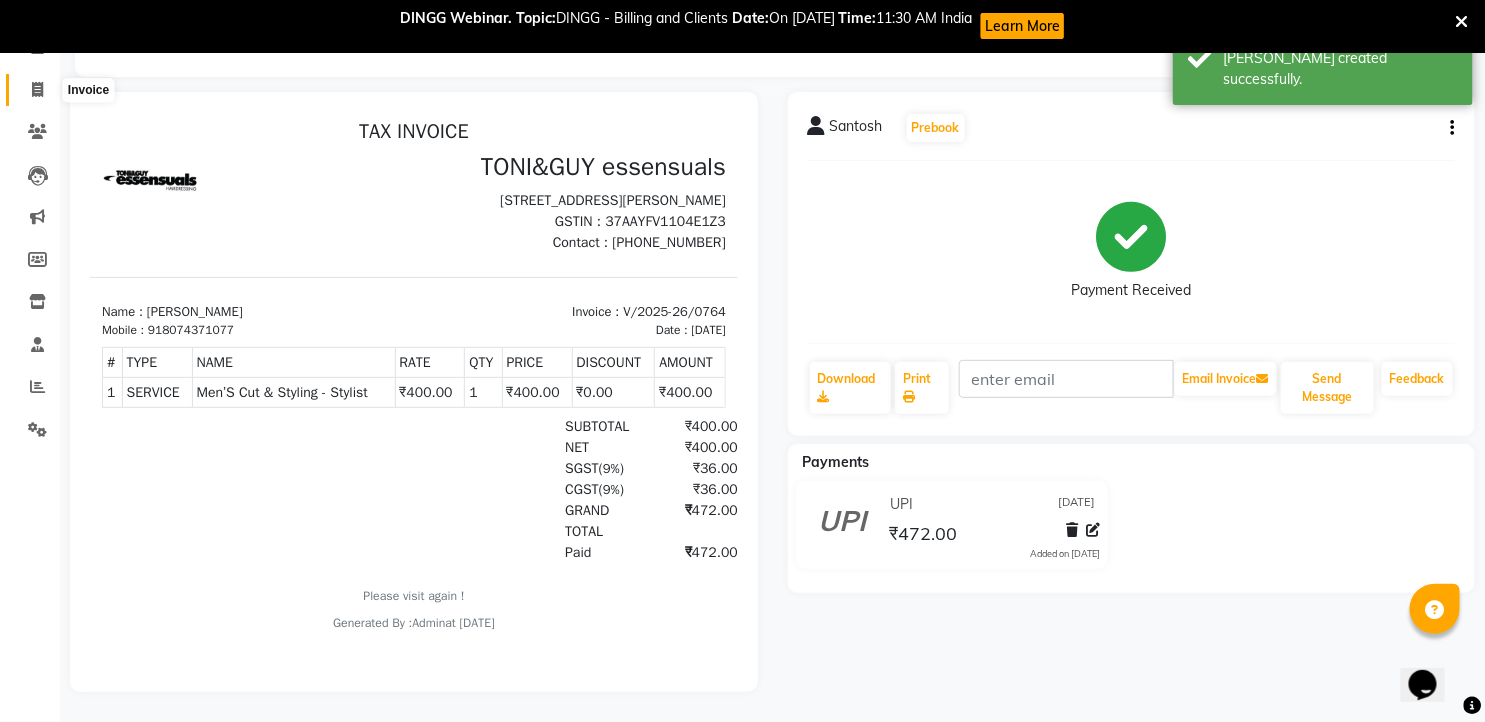 click 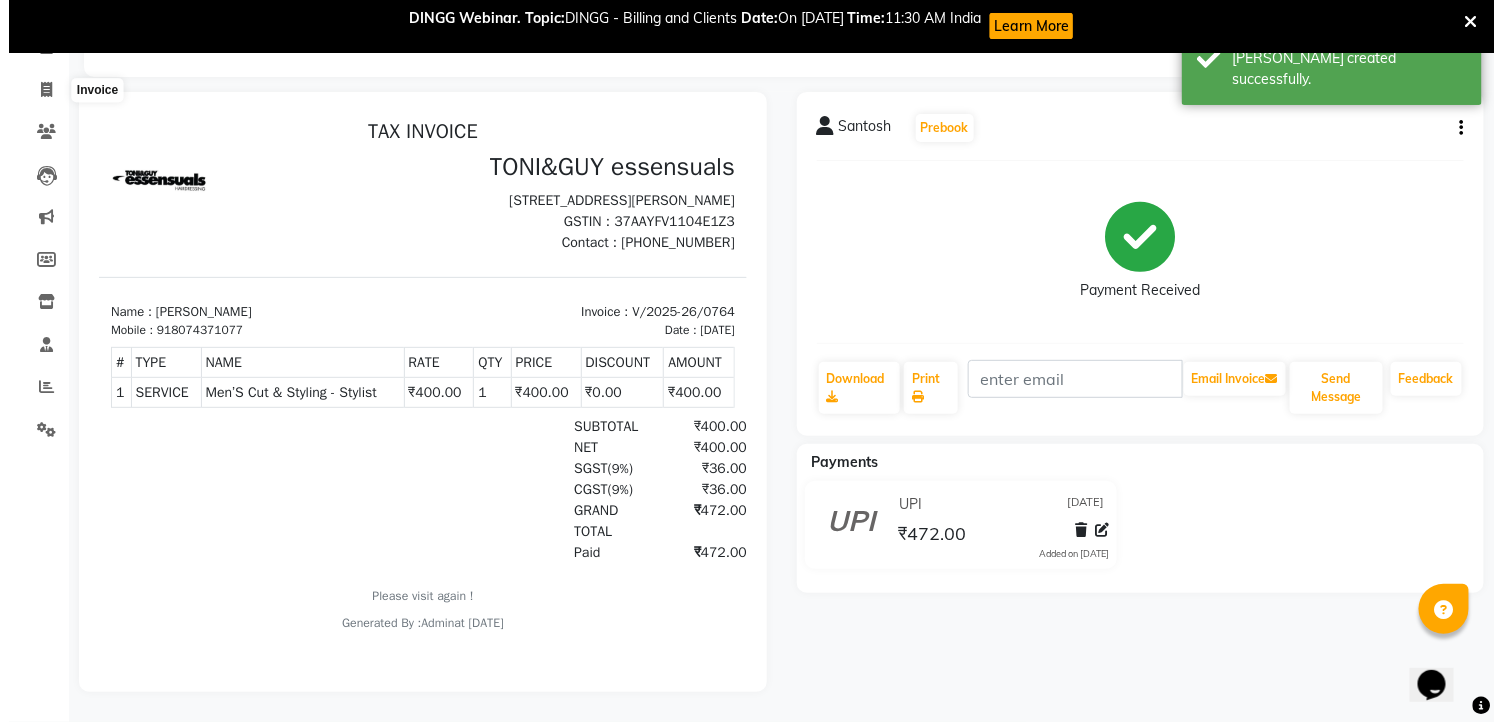 scroll, scrollTop: 53, scrollLeft: 0, axis: vertical 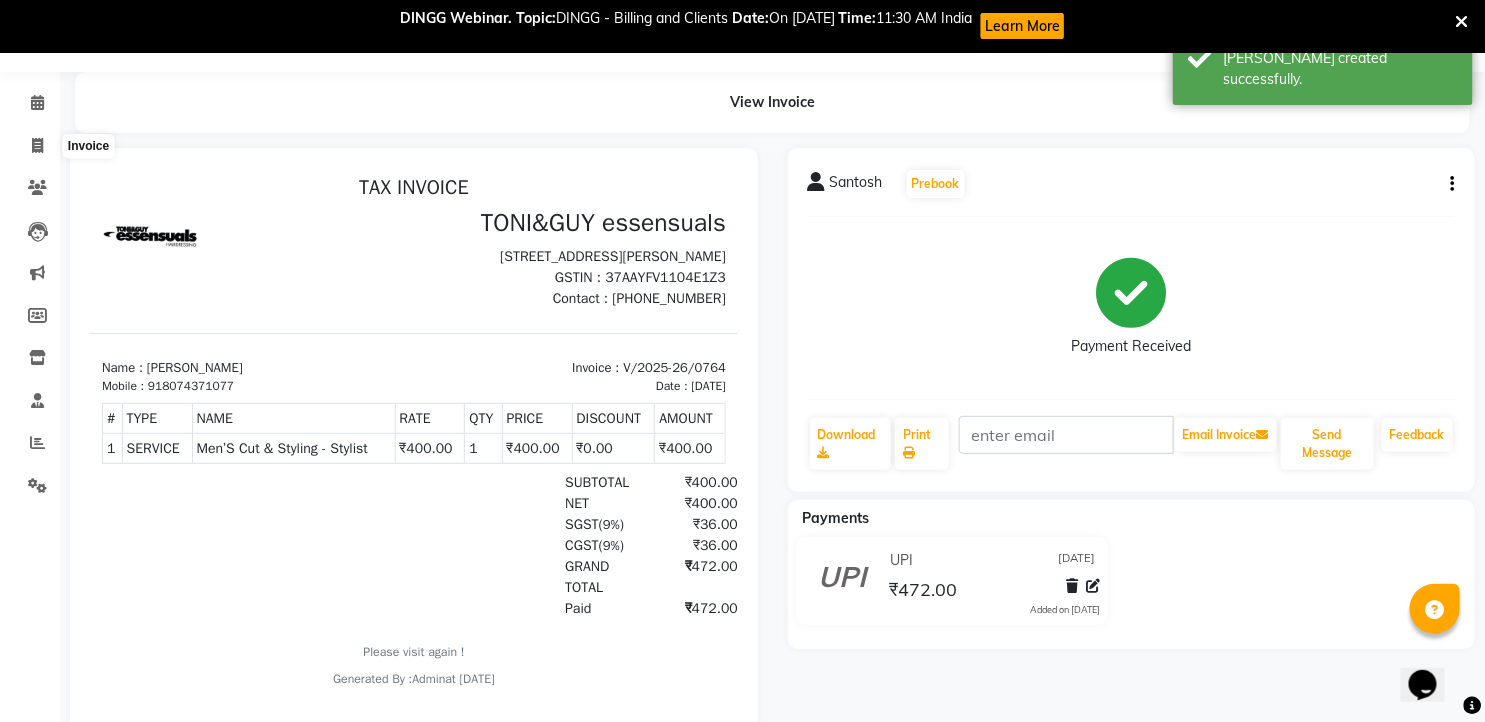 type 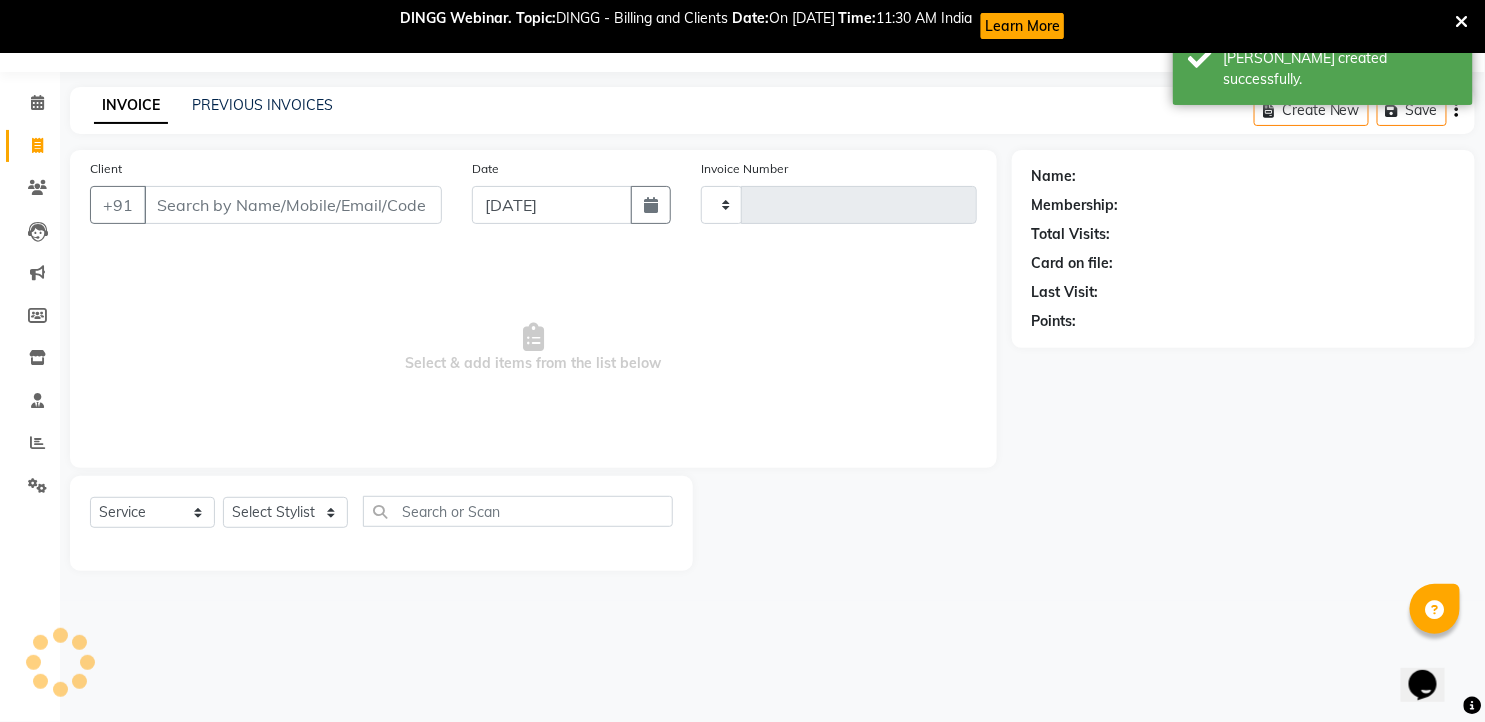 click on "Client" at bounding box center [293, 205] 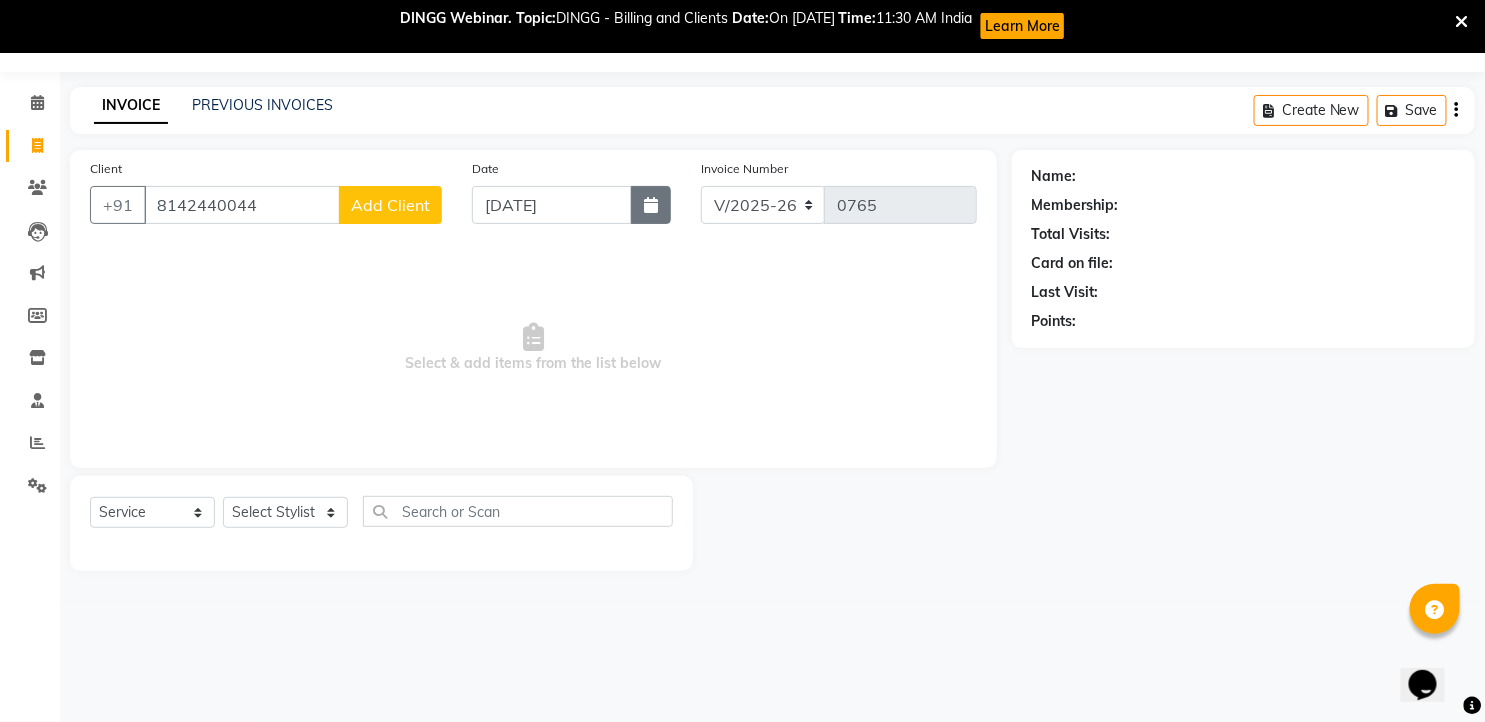click 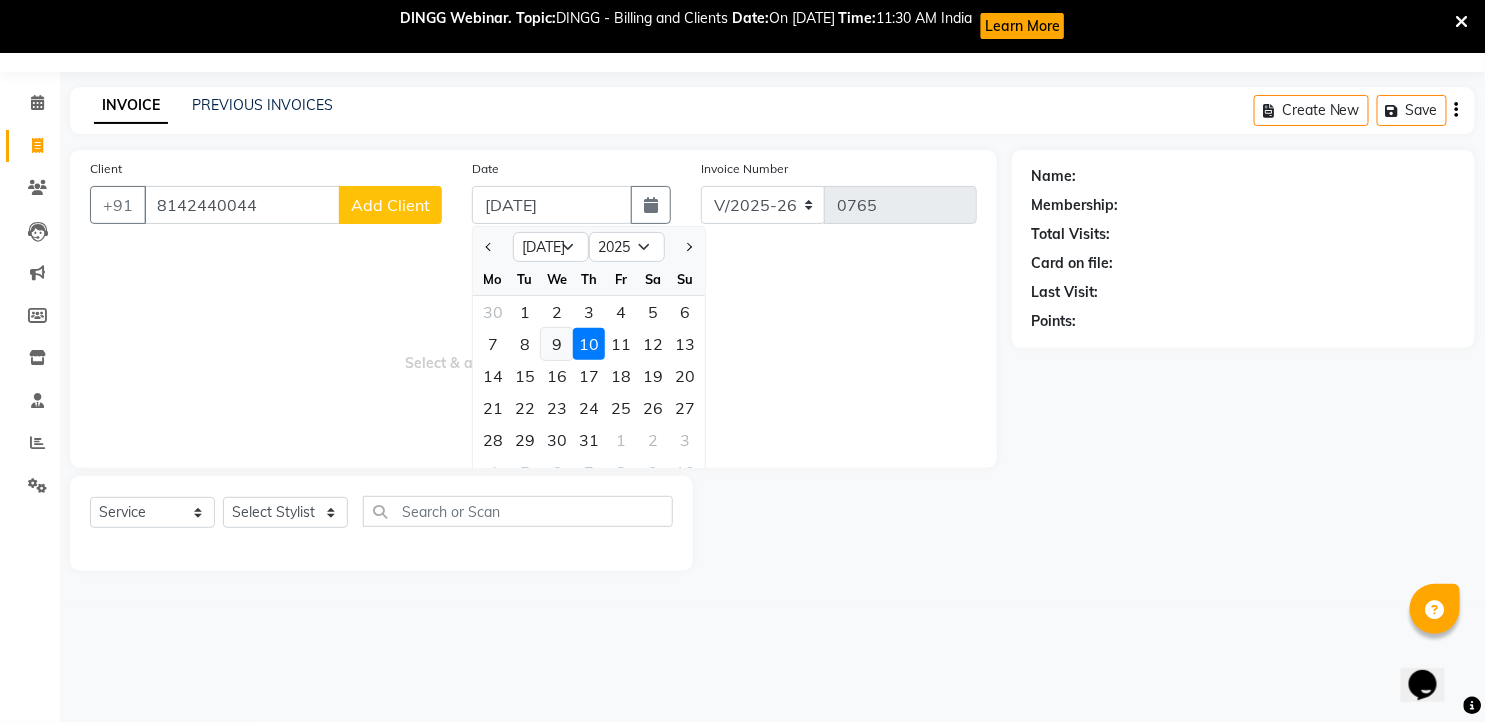 click on "9" 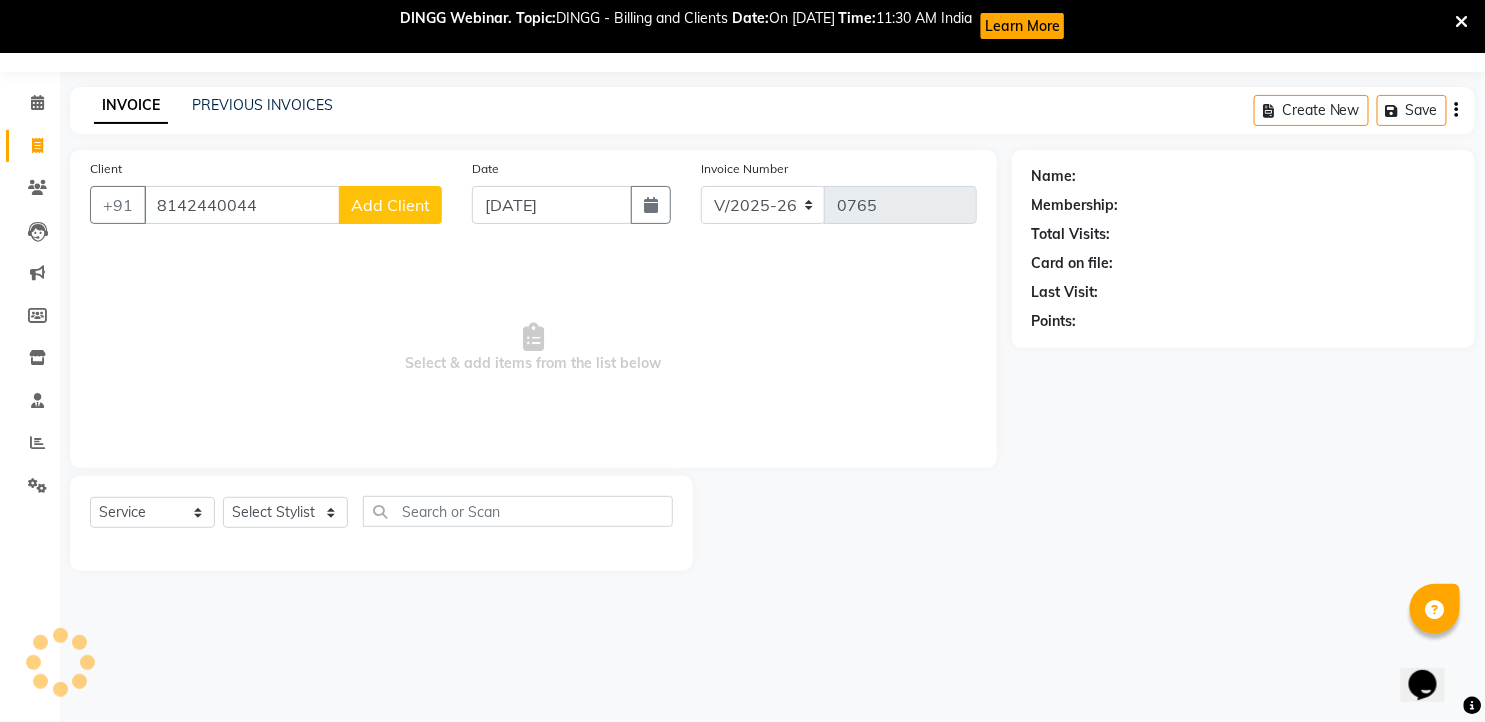 click on "Select & add items from the list below" at bounding box center [533, 348] 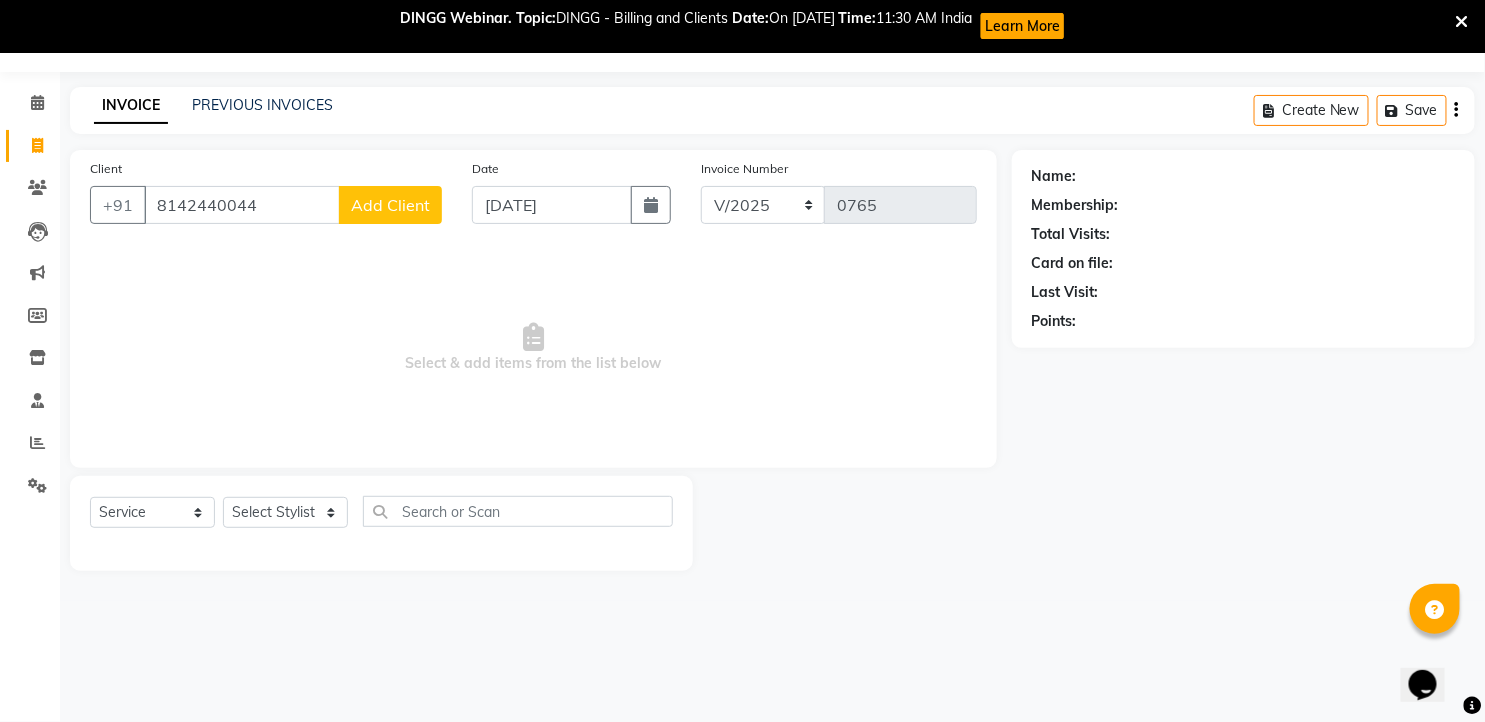 click on "Add Client" 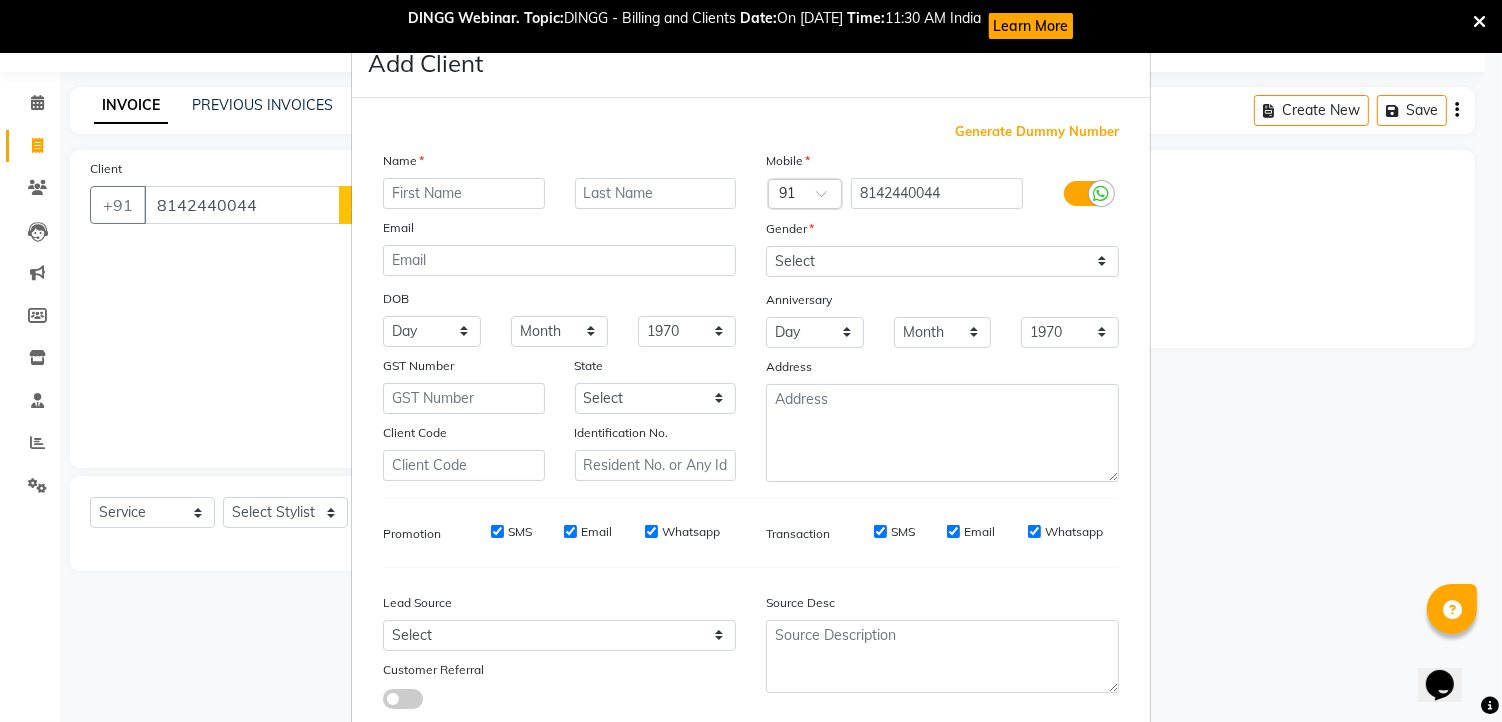 click at bounding box center (464, 193) 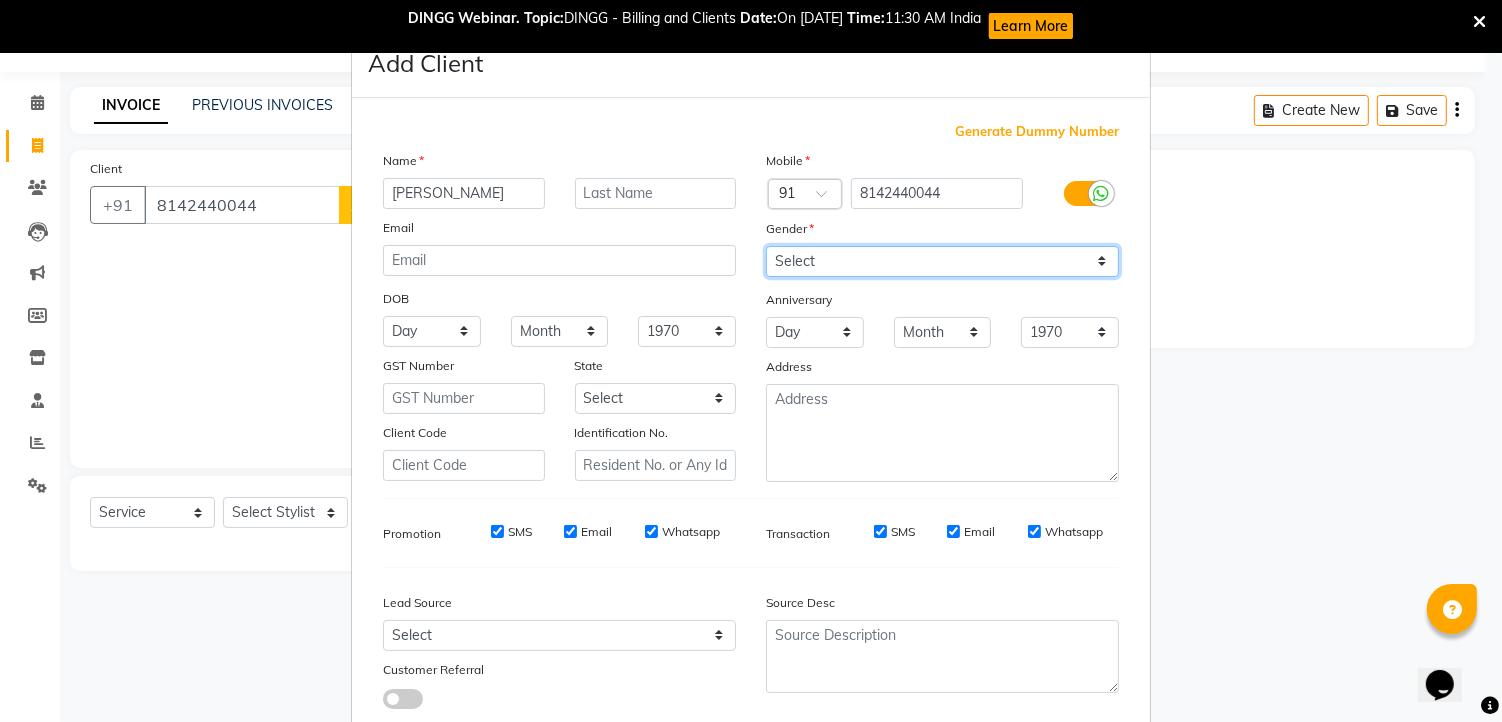 click on "Select [DEMOGRAPHIC_DATA] [DEMOGRAPHIC_DATA] Other Prefer Not To Say" at bounding box center [942, 261] 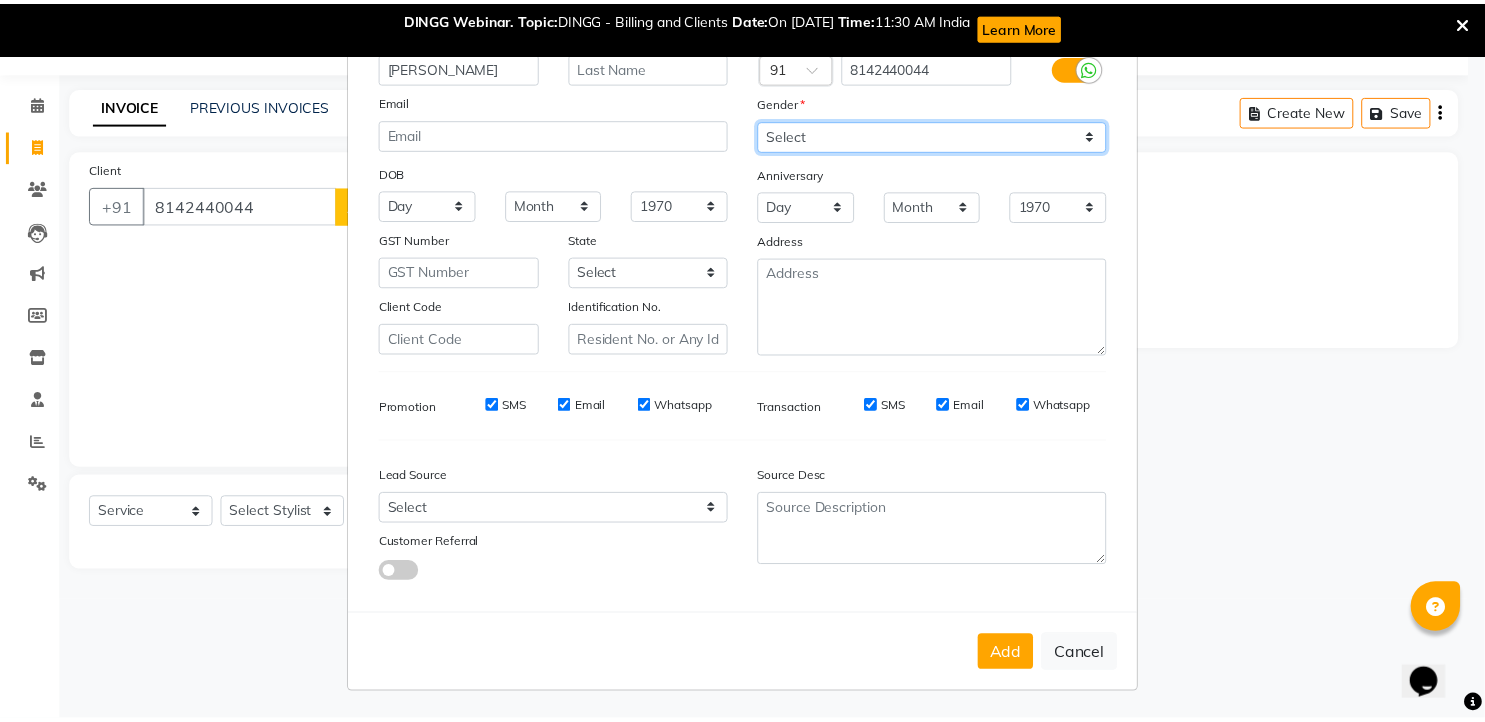 scroll, scrollTop: 128, scrollLeft: 0, axis: vertical 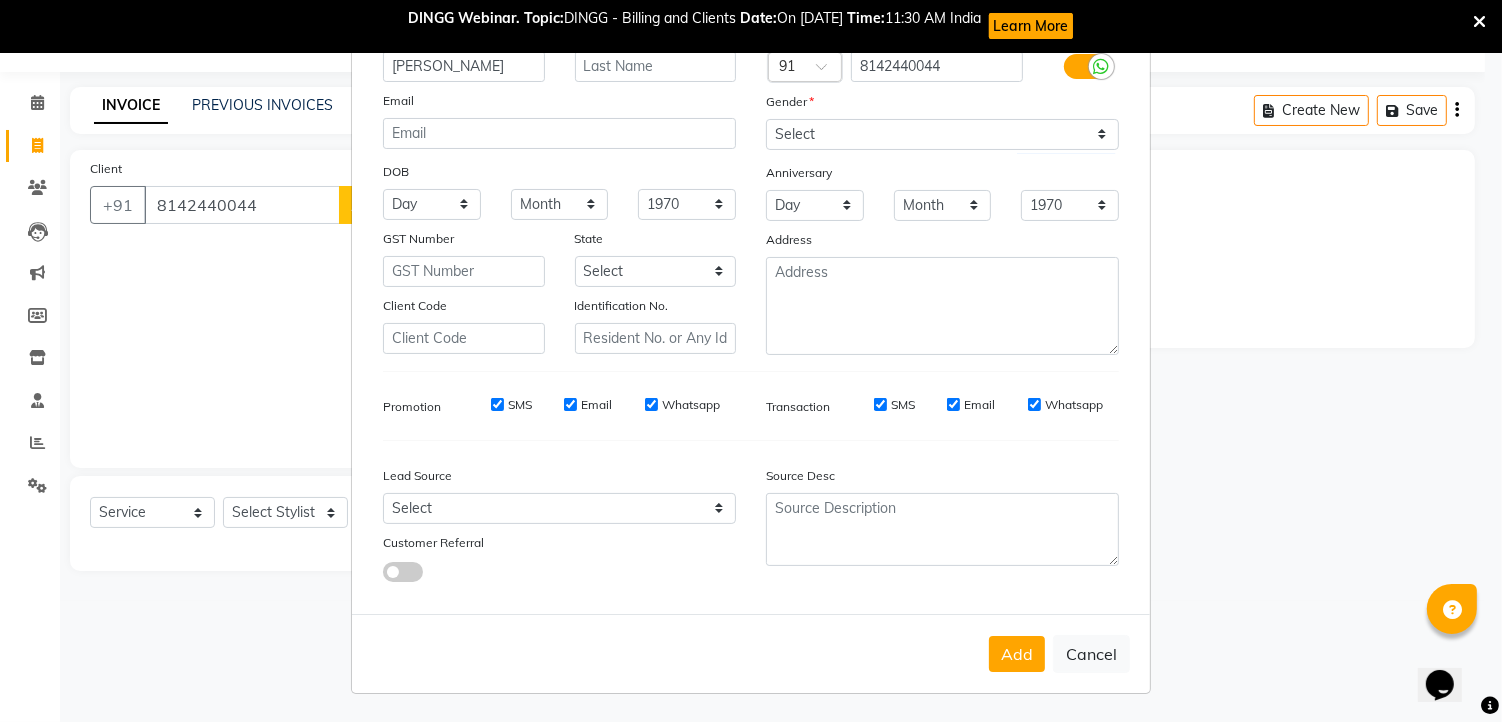 drag, startPoint x: 483, startPoint y: 408, endPoint x: 565, endPoint y: 417, distance: 82.492424 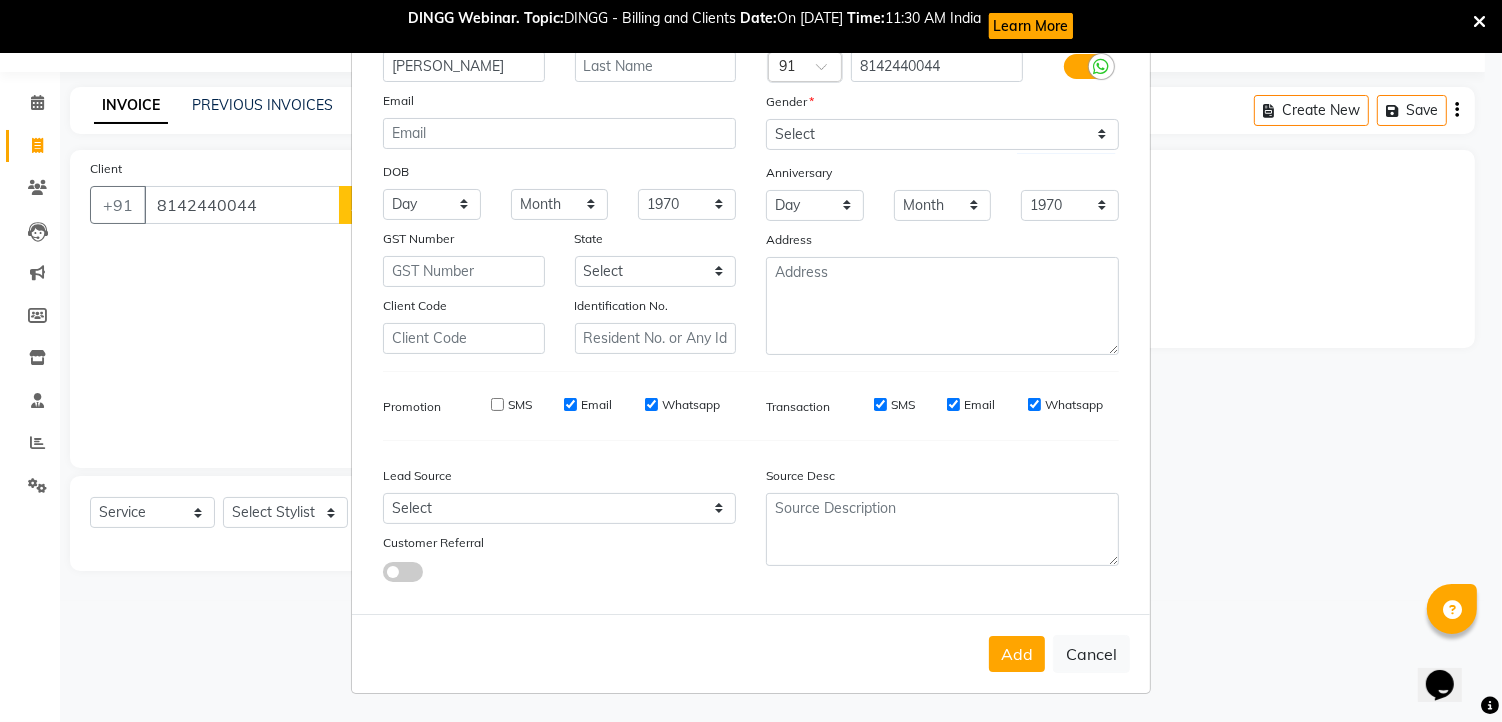 click on "Email" at bounding box center [570, 404] 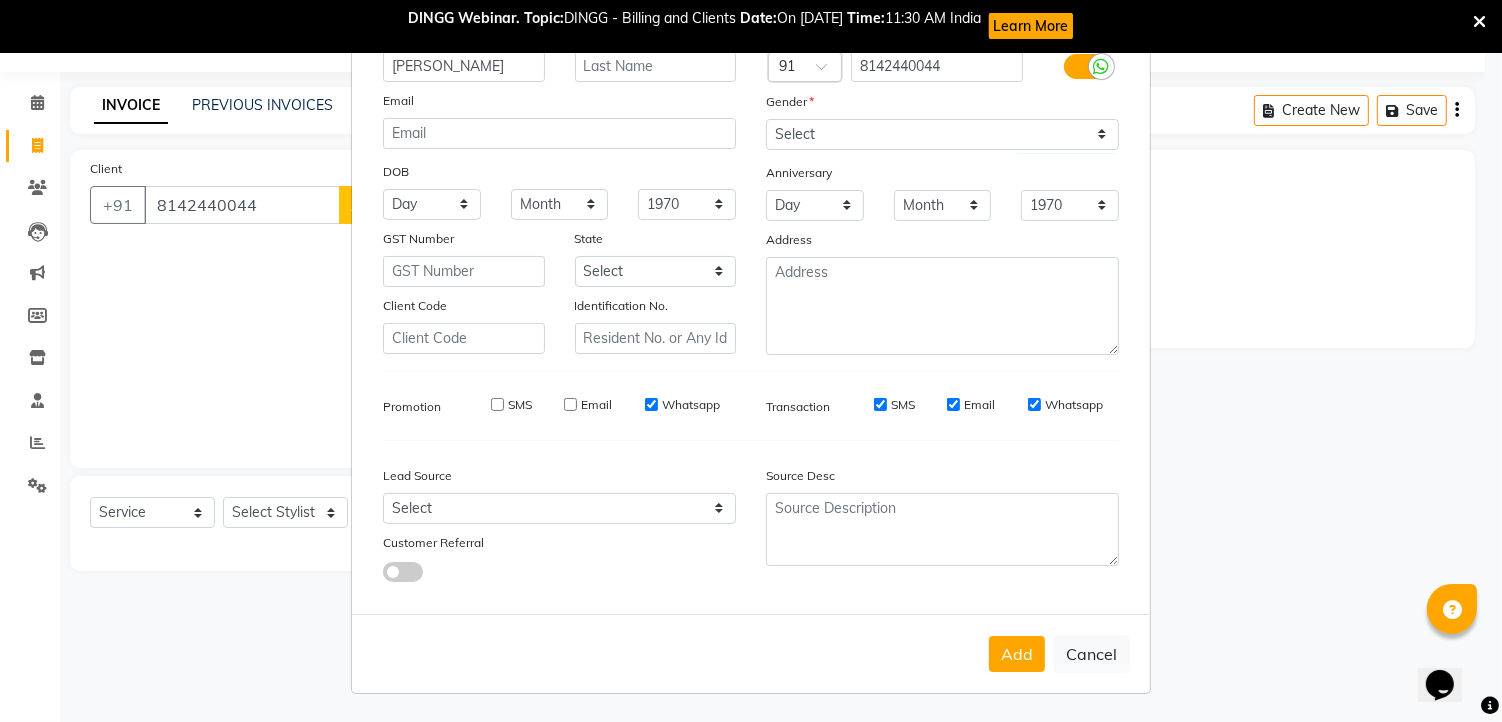 drag, startPoint x: 642, startPoint y: 401, endPoint x: 708, endPoint y: 406, distance: 66.189125 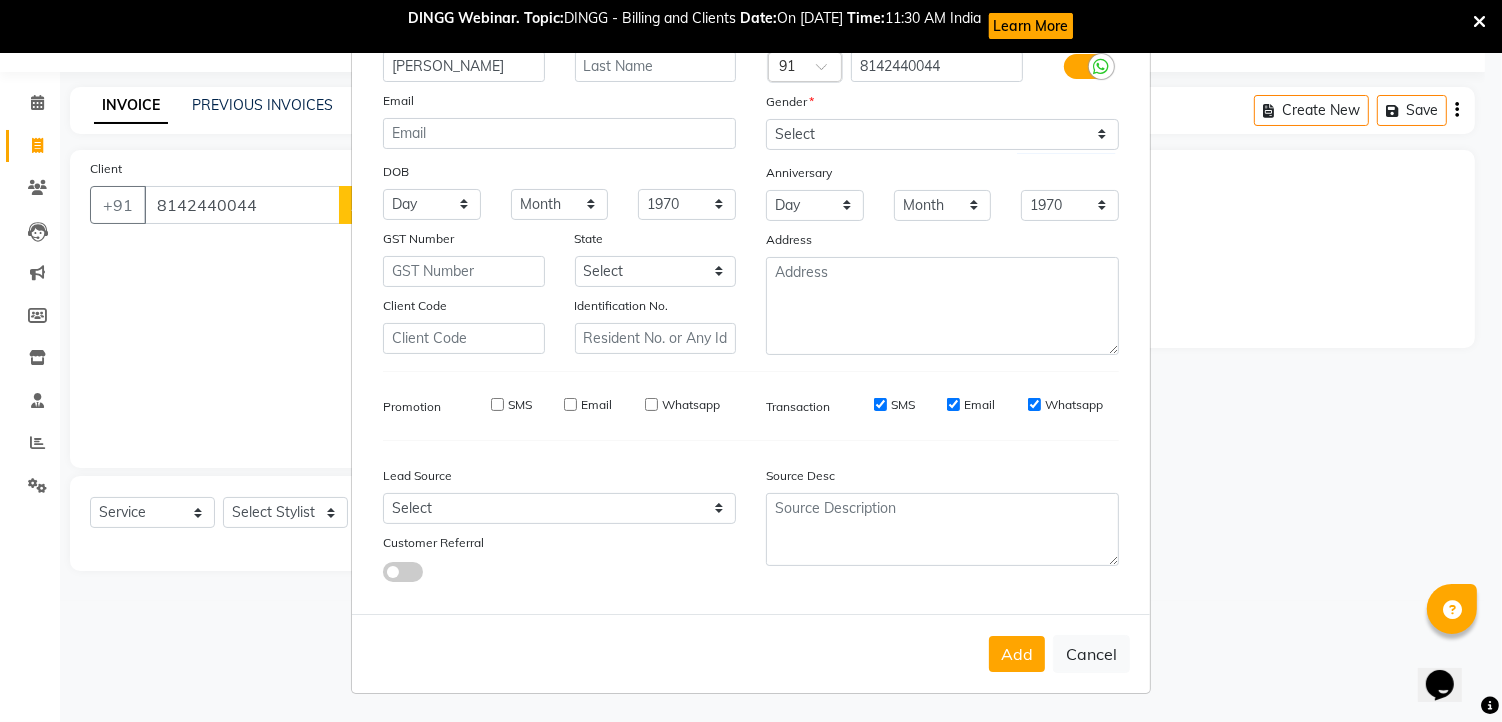 click on "SMS" at bounding box center [880, 404] 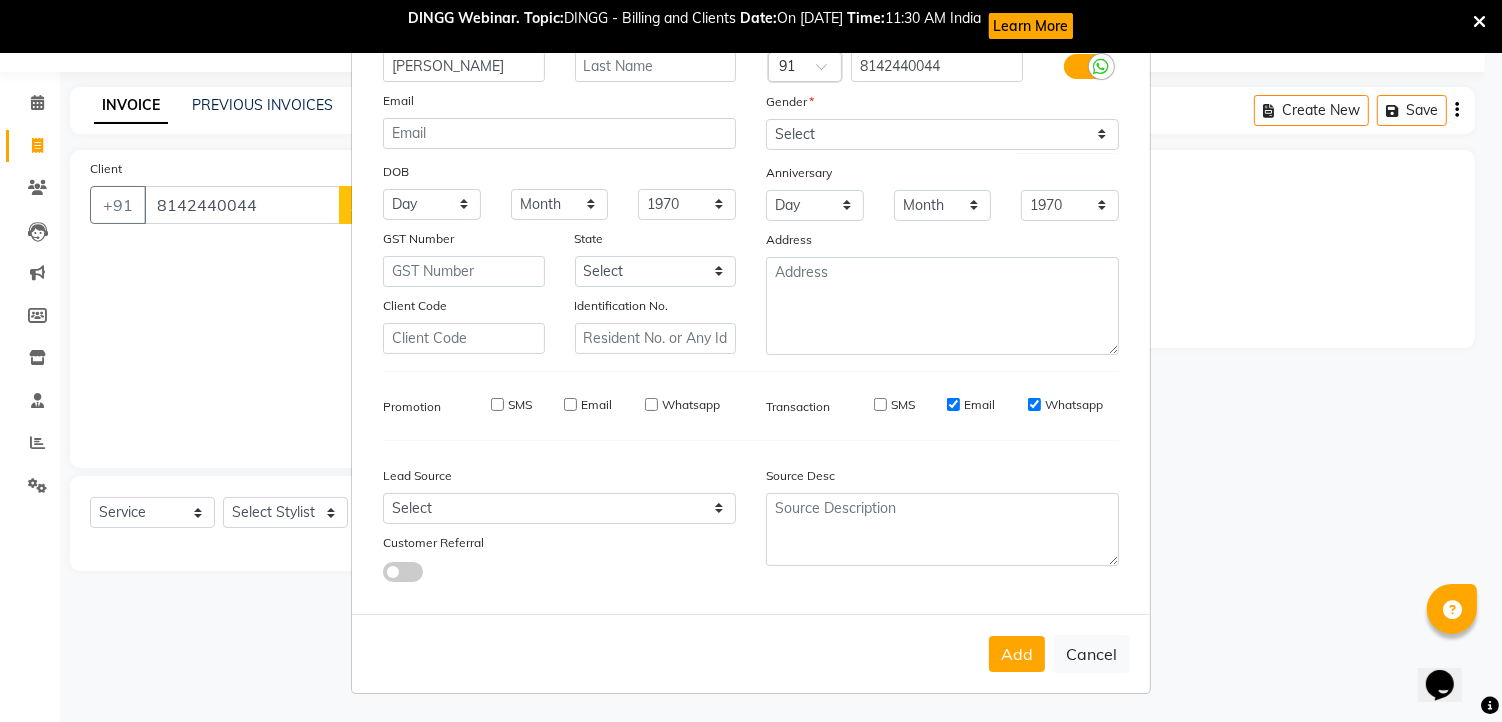 click on "Email" at bounding box center [953, 404] 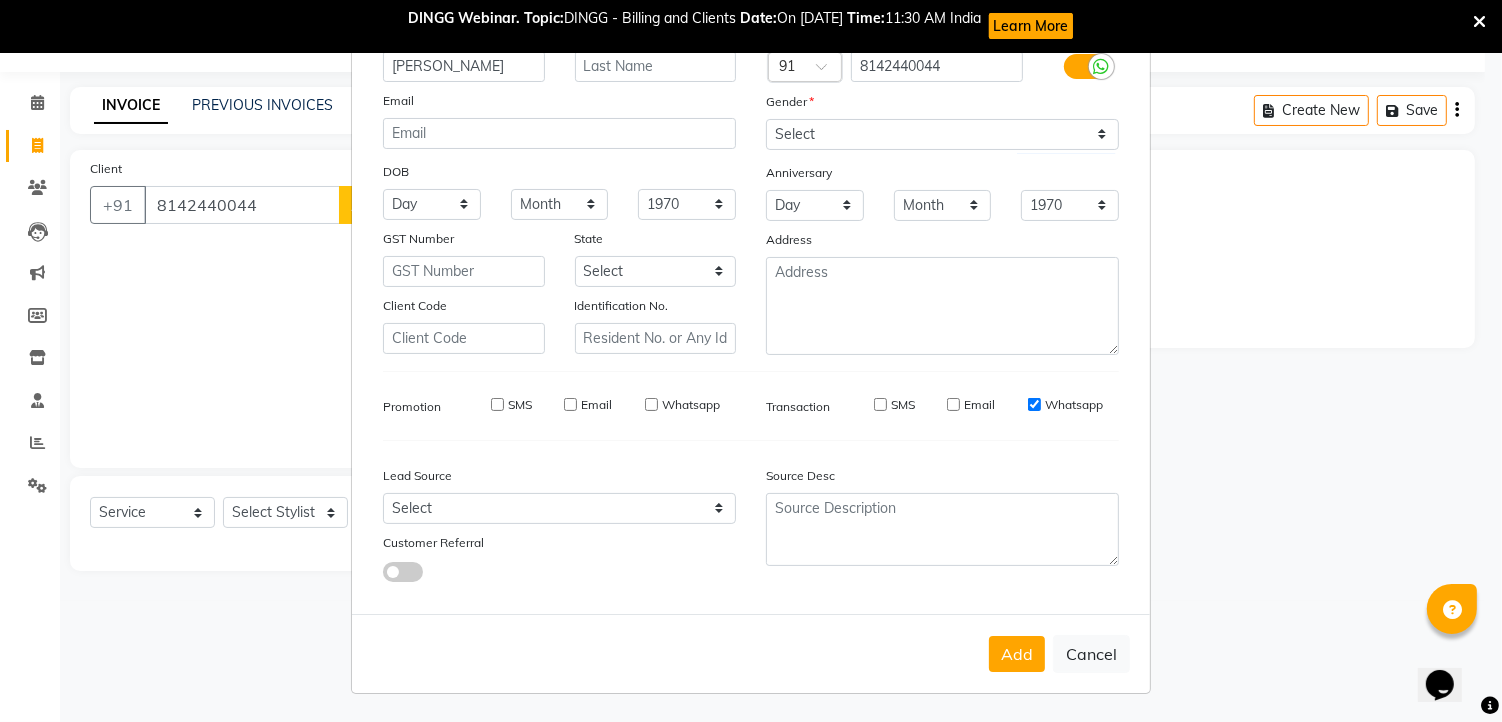 click on "Whatsapp" at bounding box center [1074, 405] 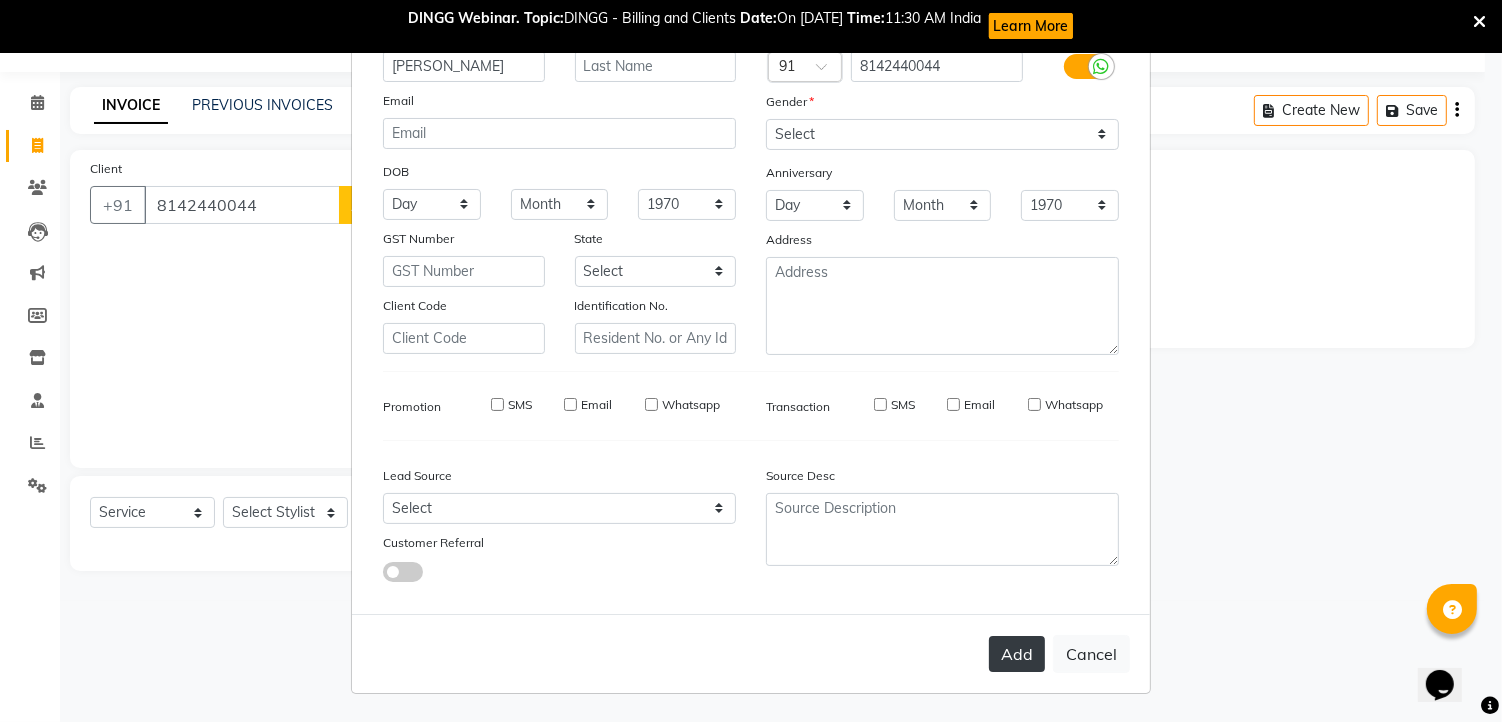 click on "Add" at bounding box center (1017, 654) 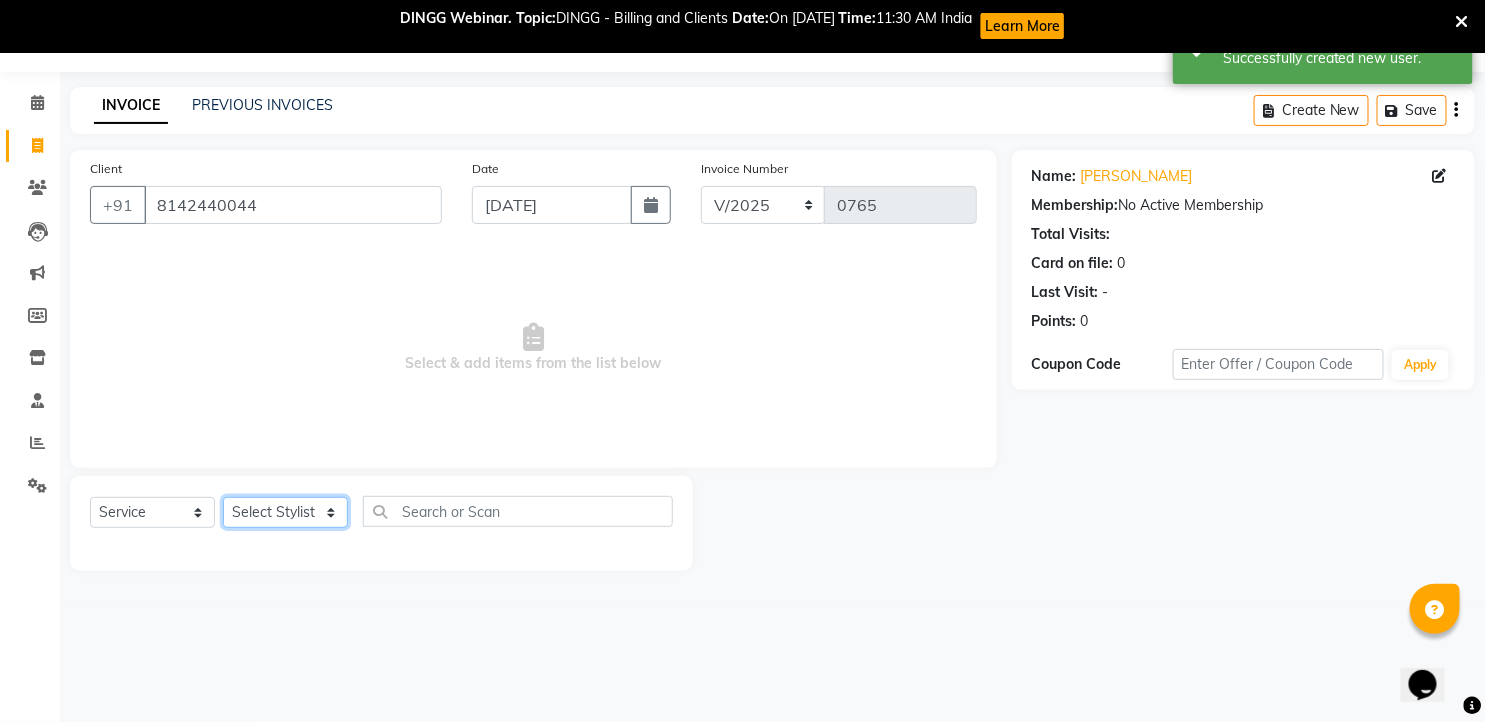 click on "Select Stylist faizz [PERSON_NAME] [PERSON_NAME] sree Manager [PERSON_NAME]" 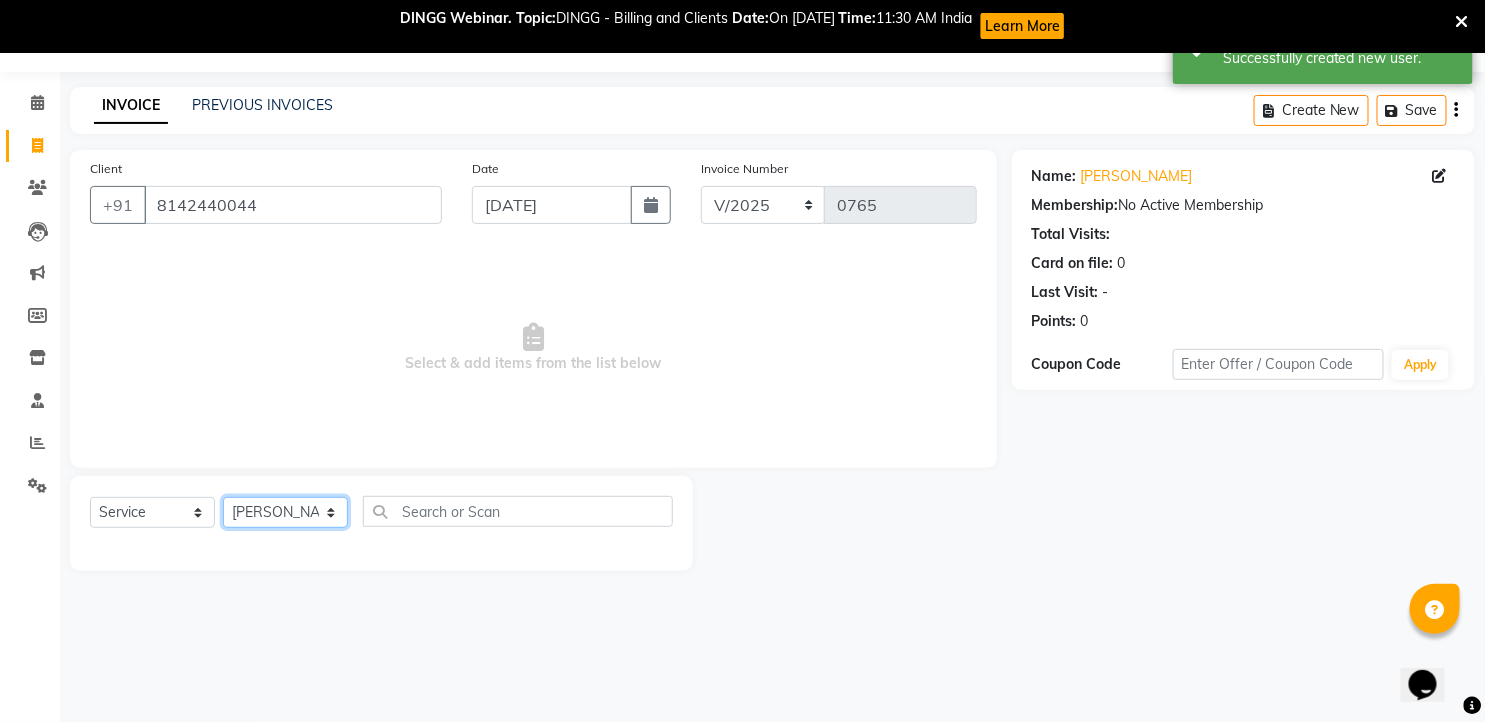 click on "Select Stylist faizz [PERSON_NAME] [PERSON_NAME] sree Manager [PERSON_NAME]" 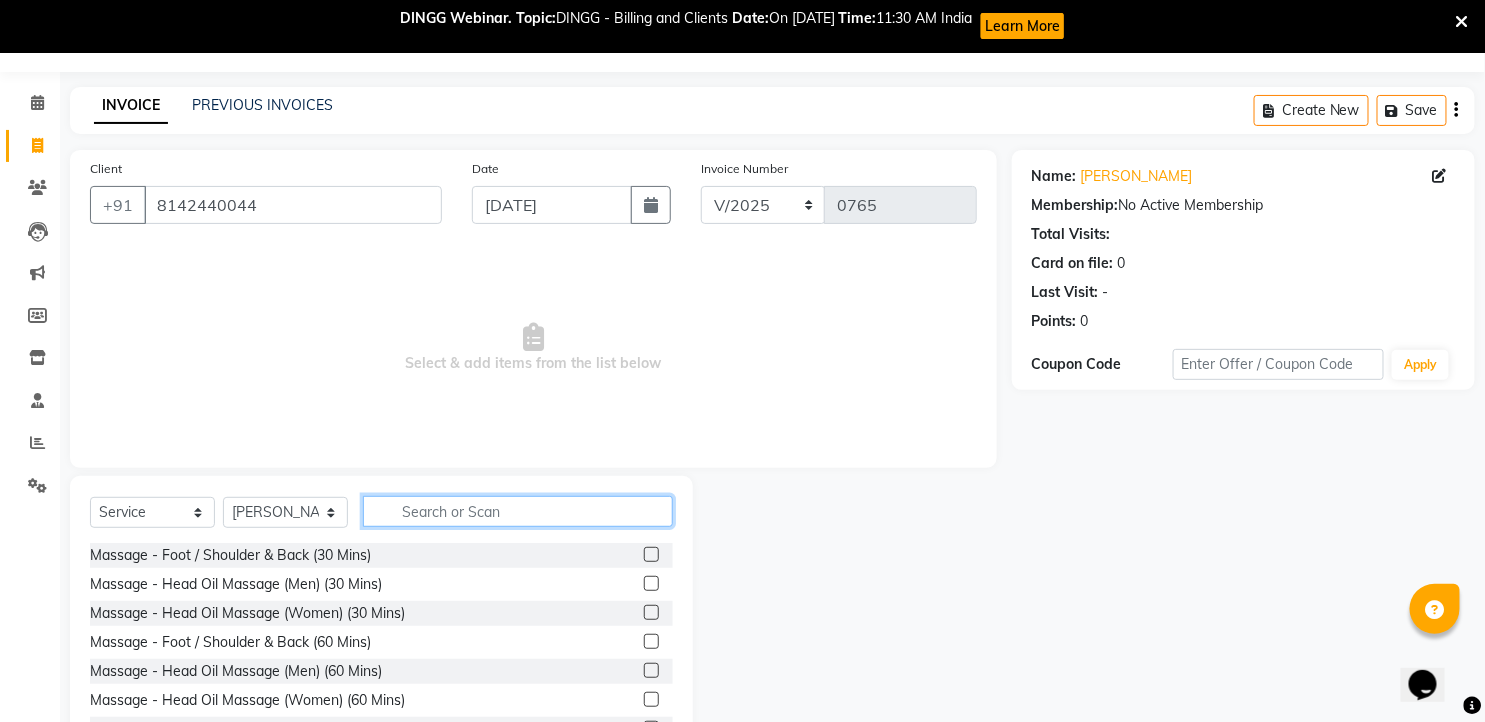 click 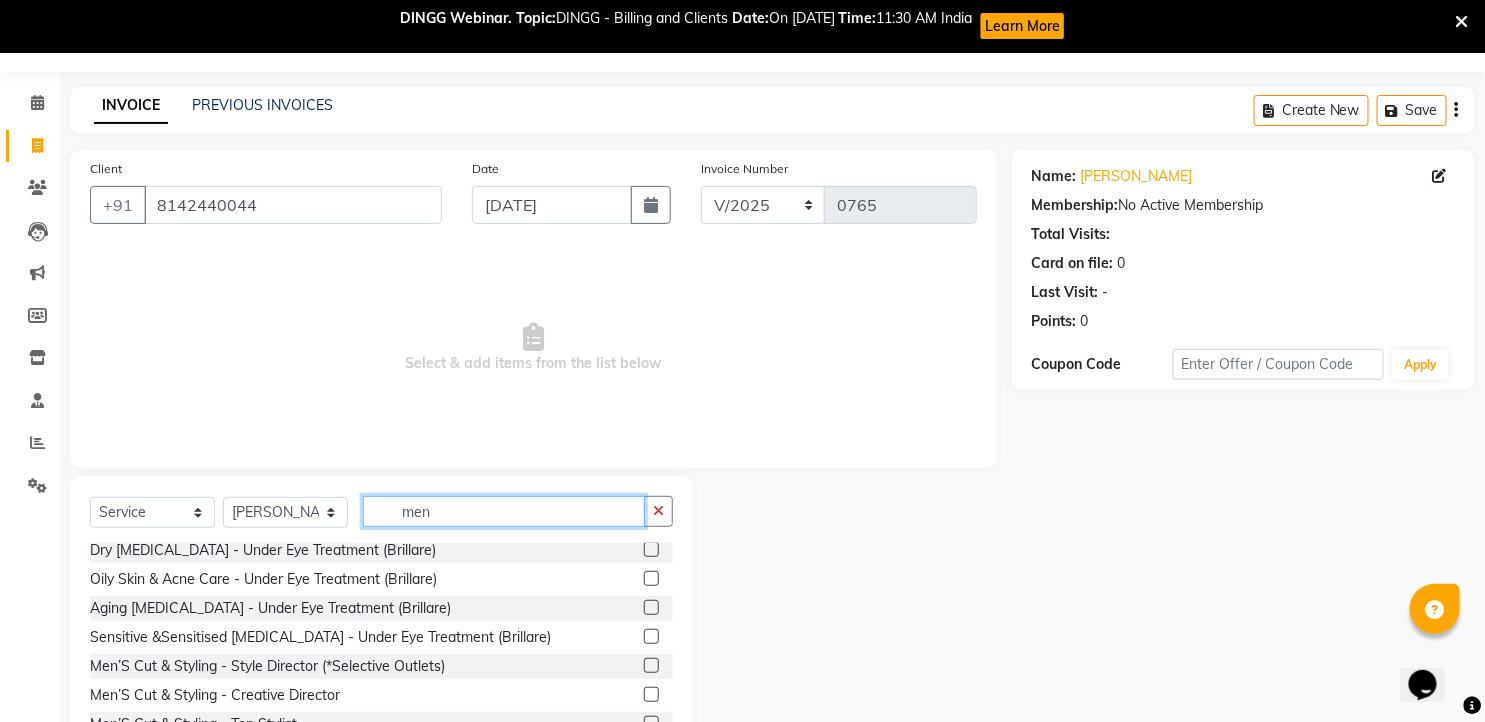 scroll, scrollTop: 333, scrollLeft: 0, axis: vertical 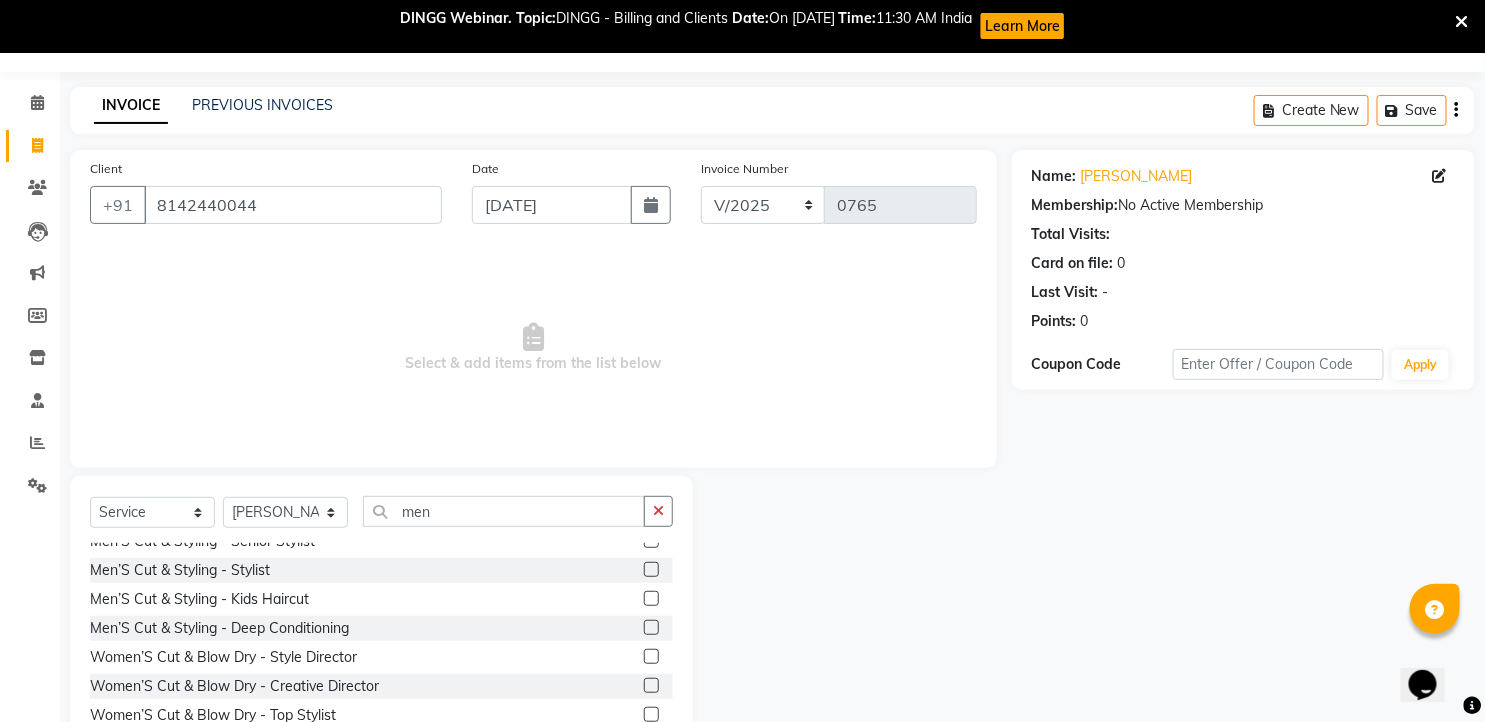 click 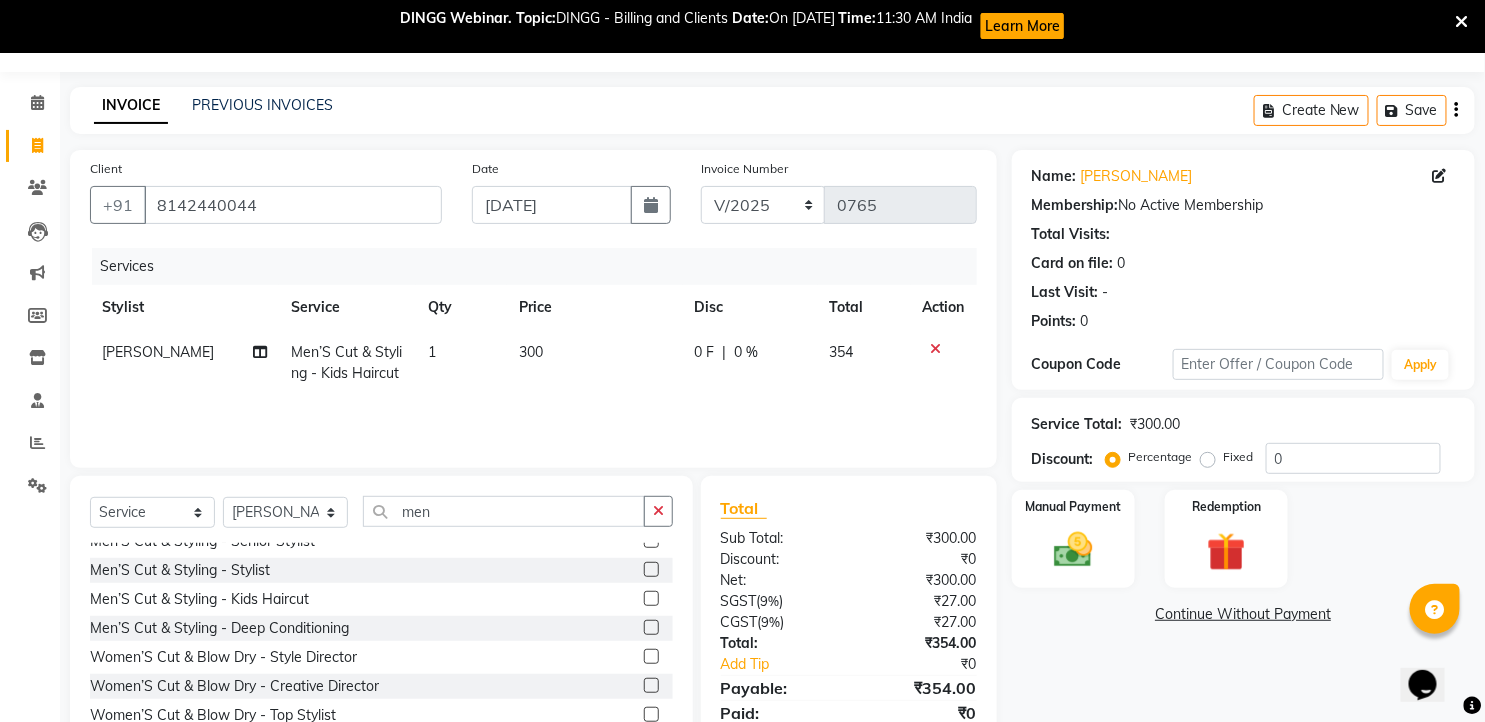 click 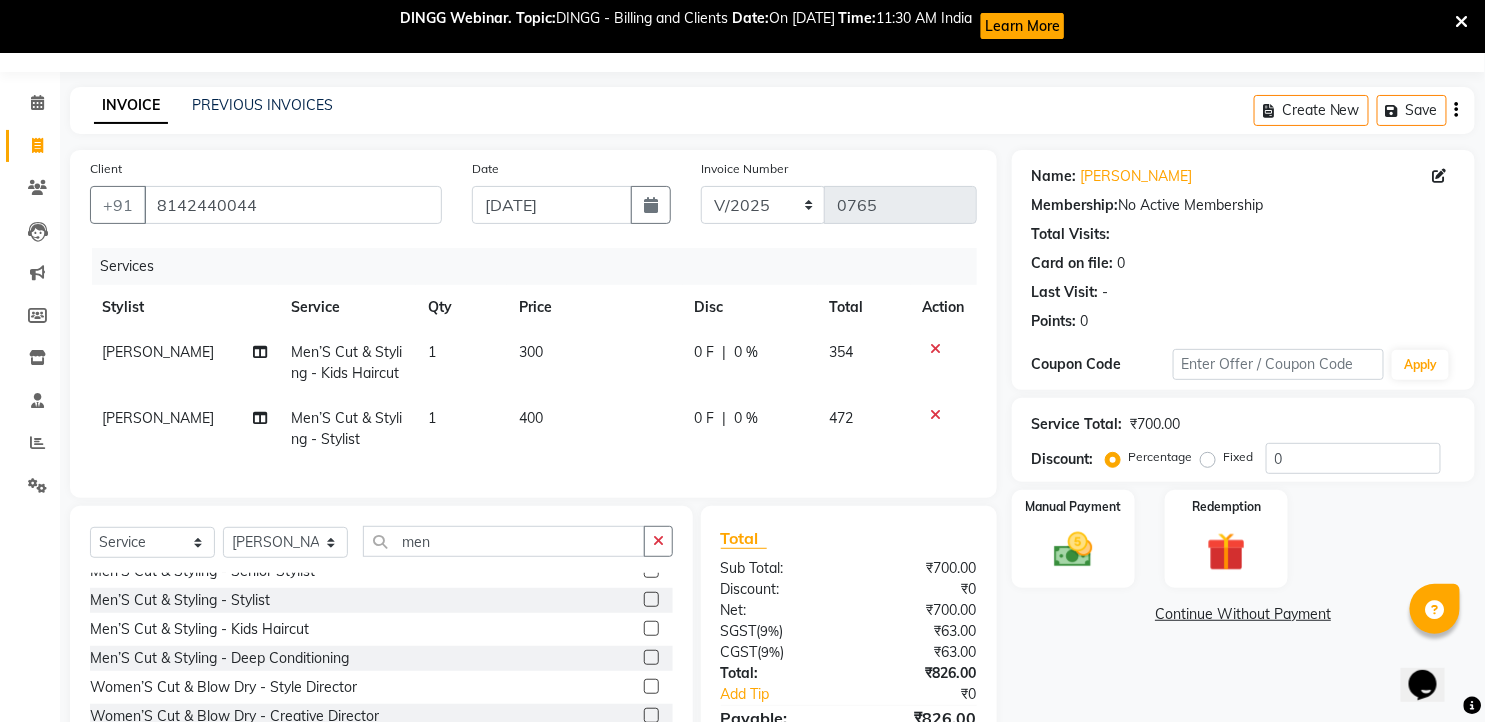 click 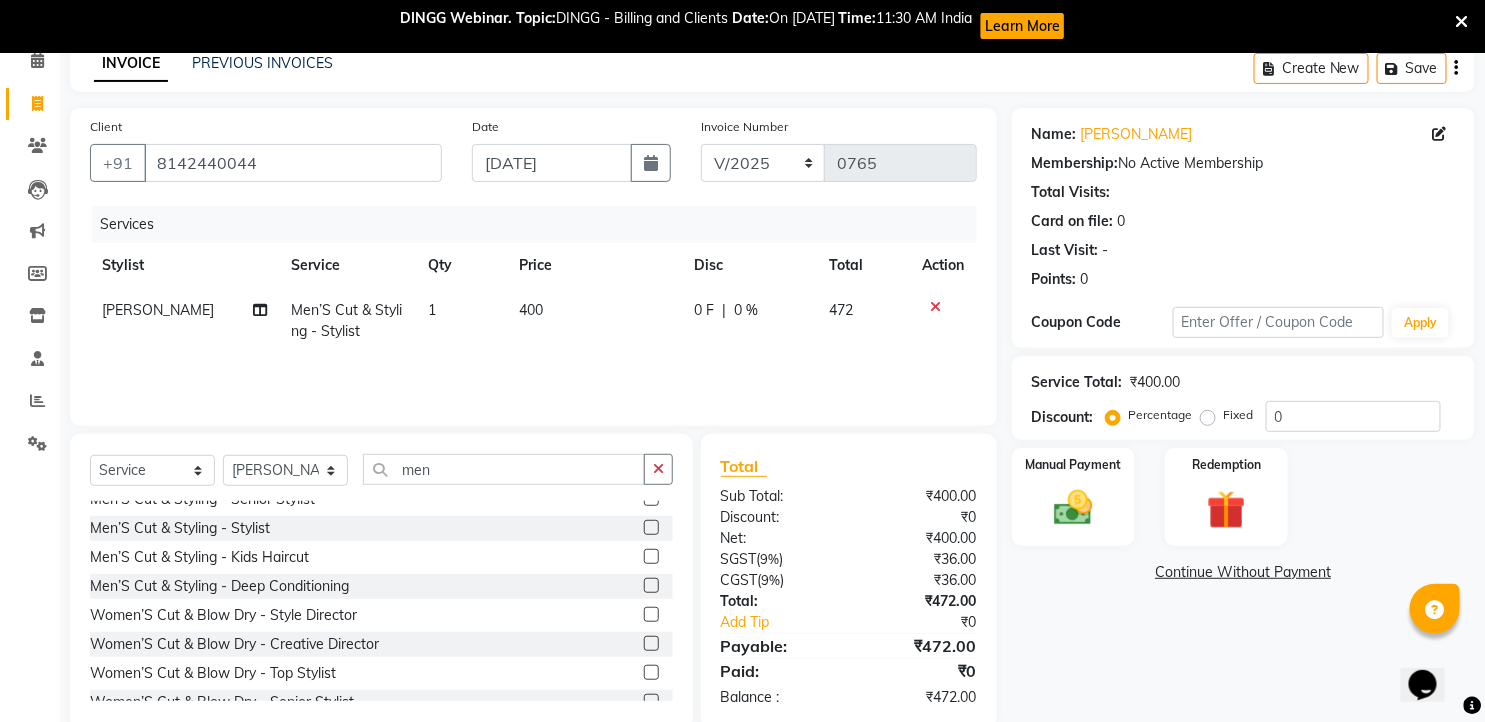 scroll, scrollTop: 132, scrollLeft: 0, axis: vertical 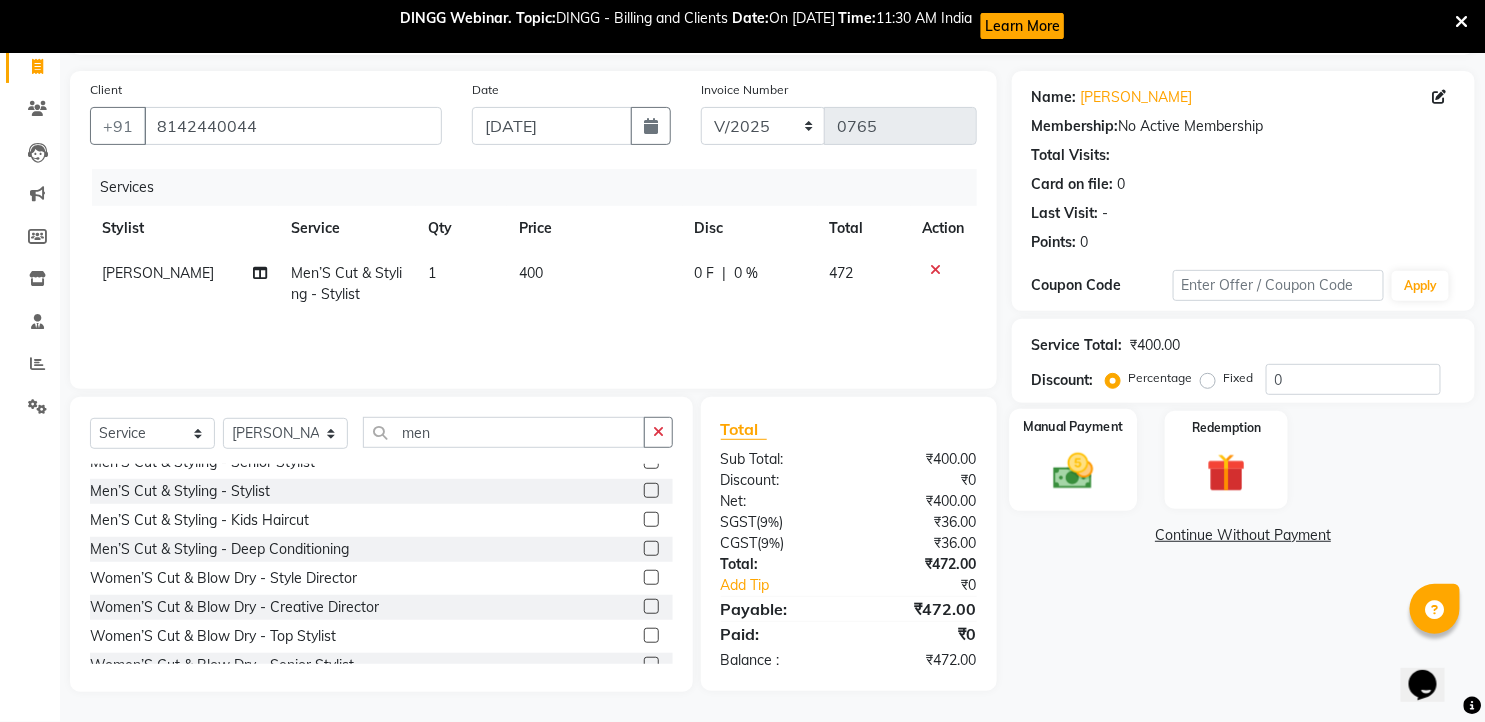 click 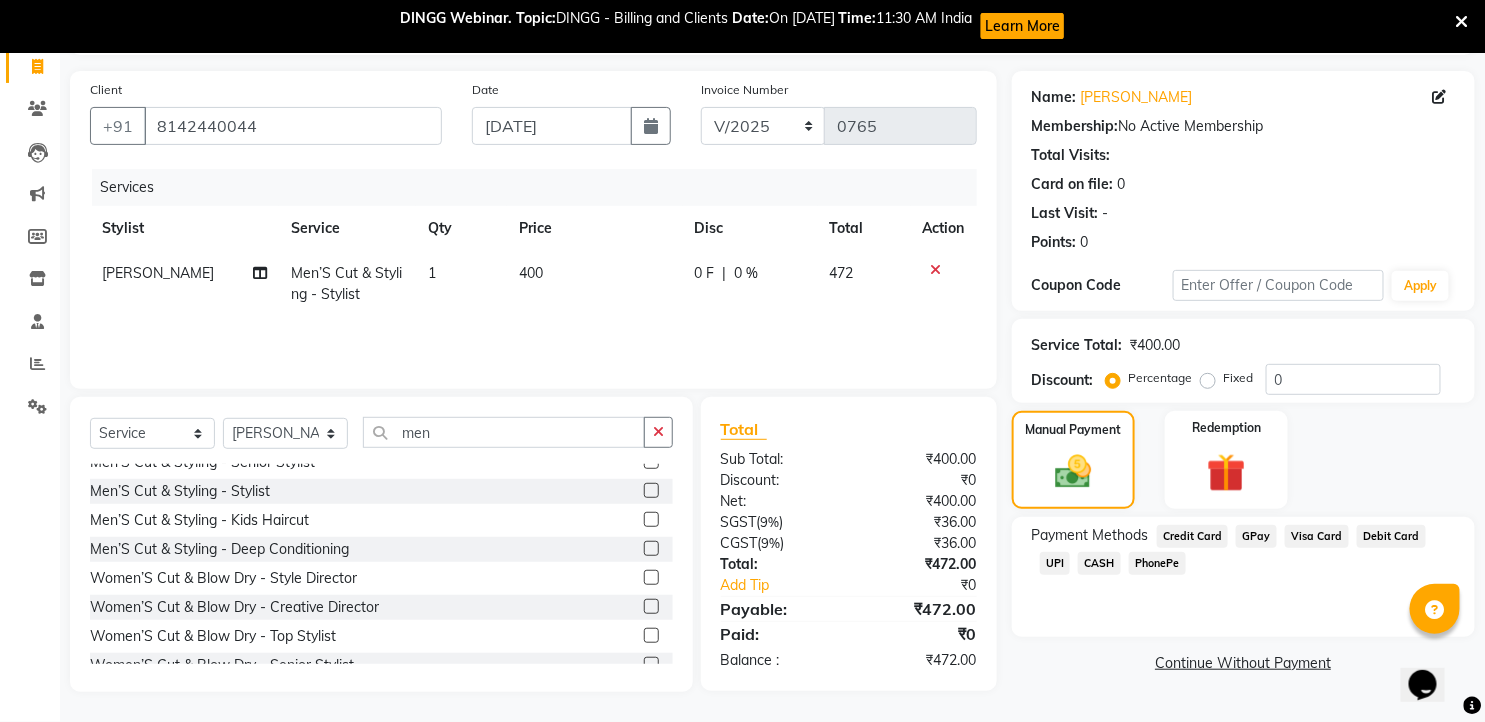 click on "CASH" 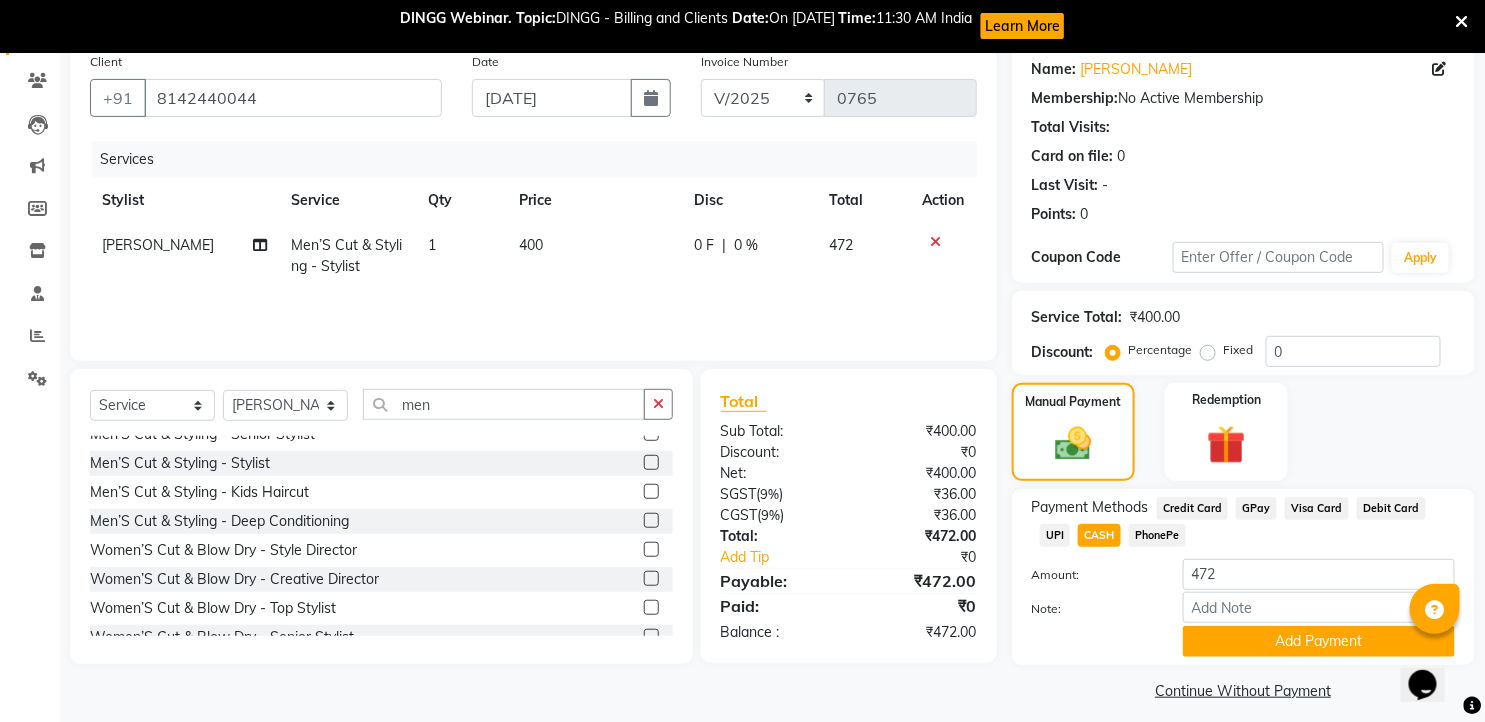 scroll, scrollTop: 174, scrollLeft: 0, axis: vertical 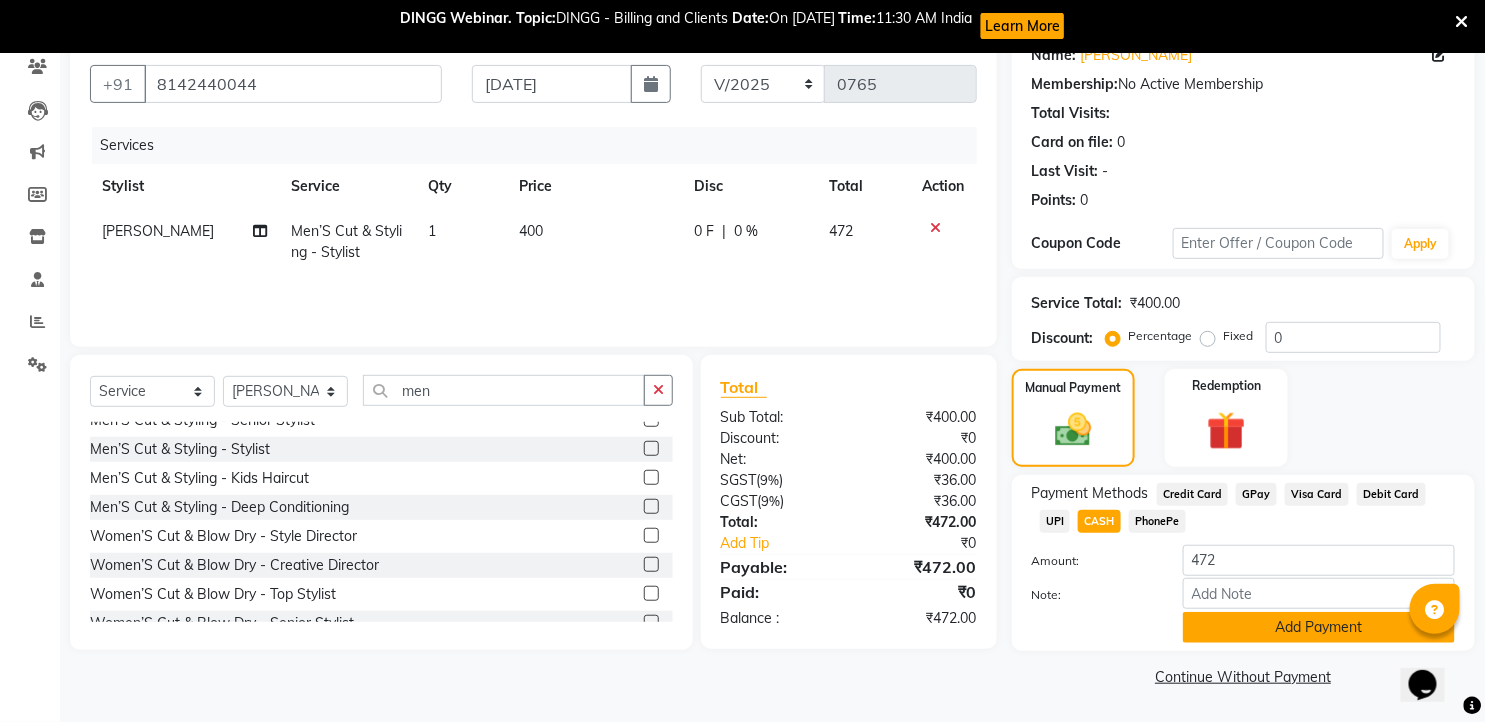 click on "Add Payment" 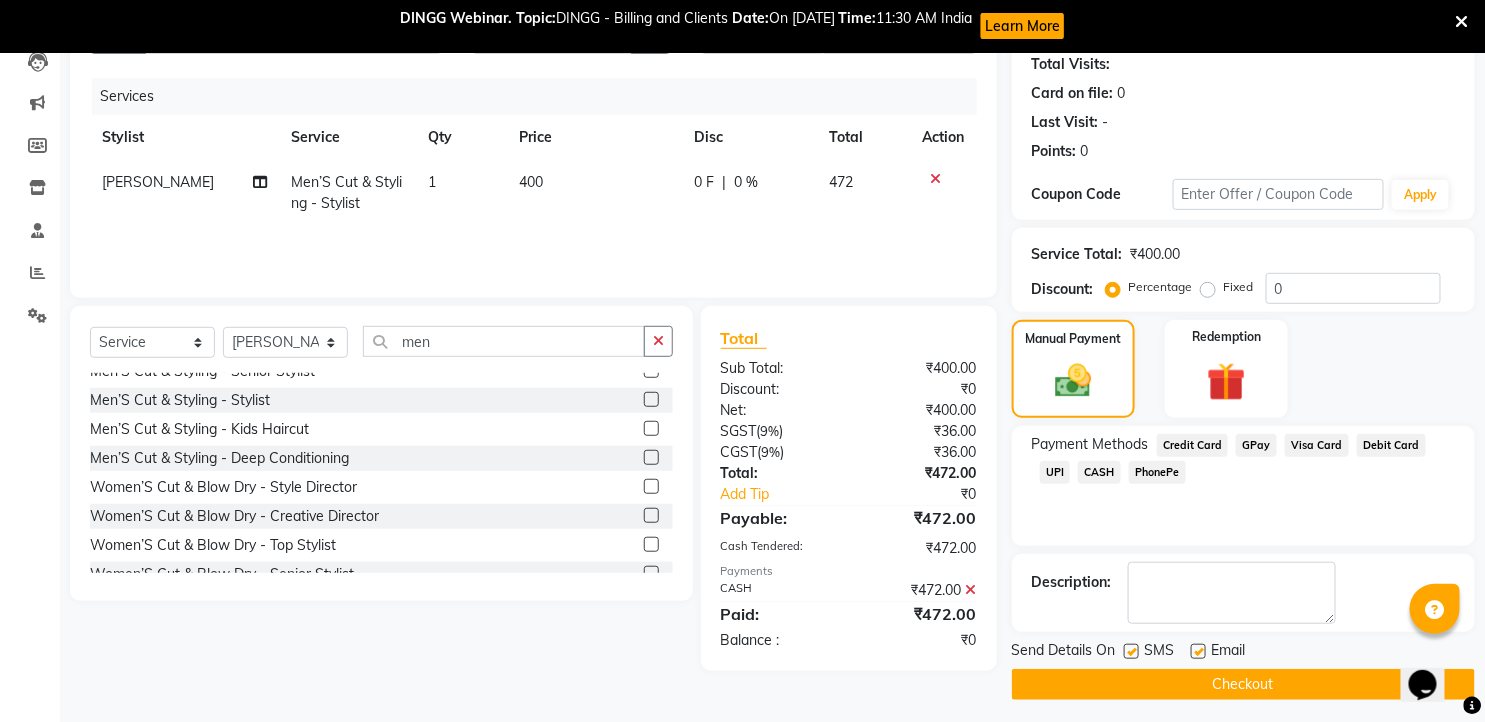 scroll, scrollTop: 230, scrollLeft: 0, axis: vertical 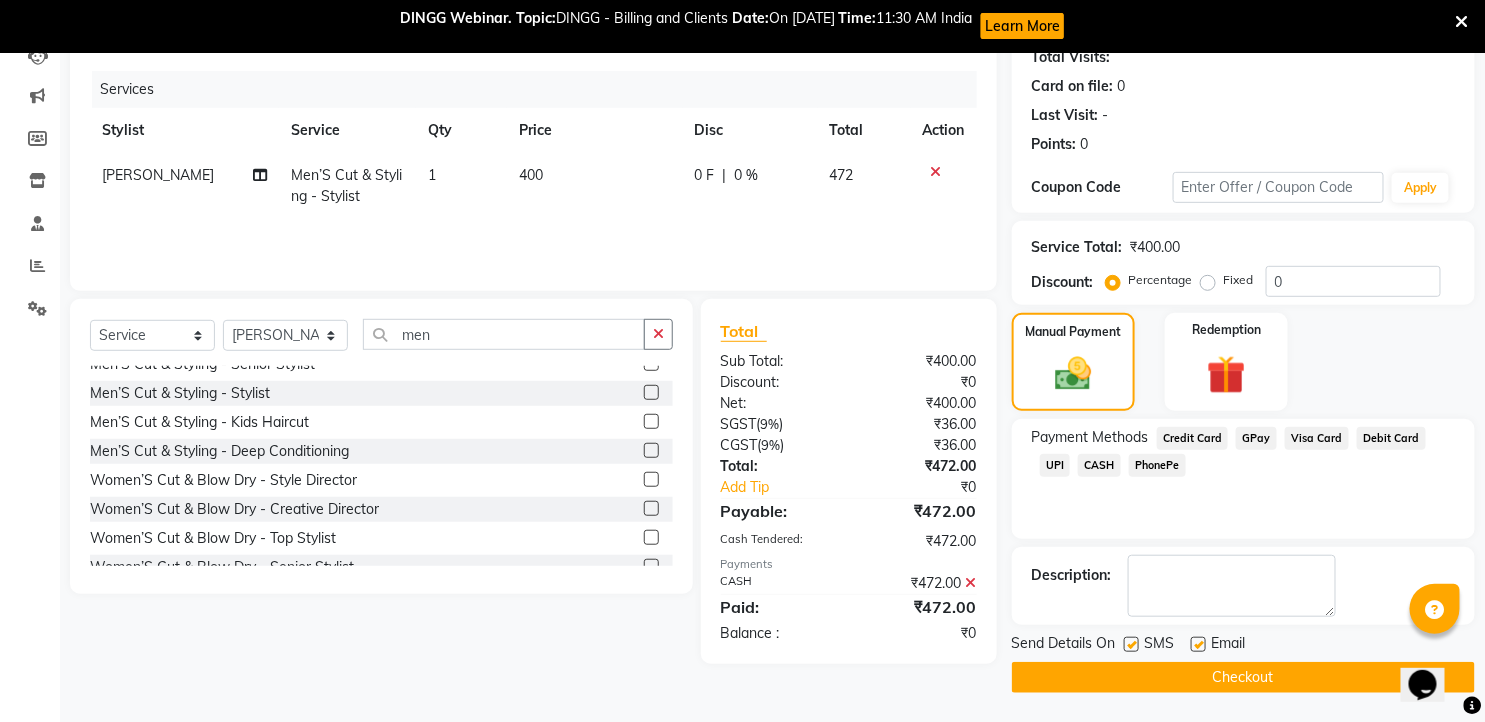click 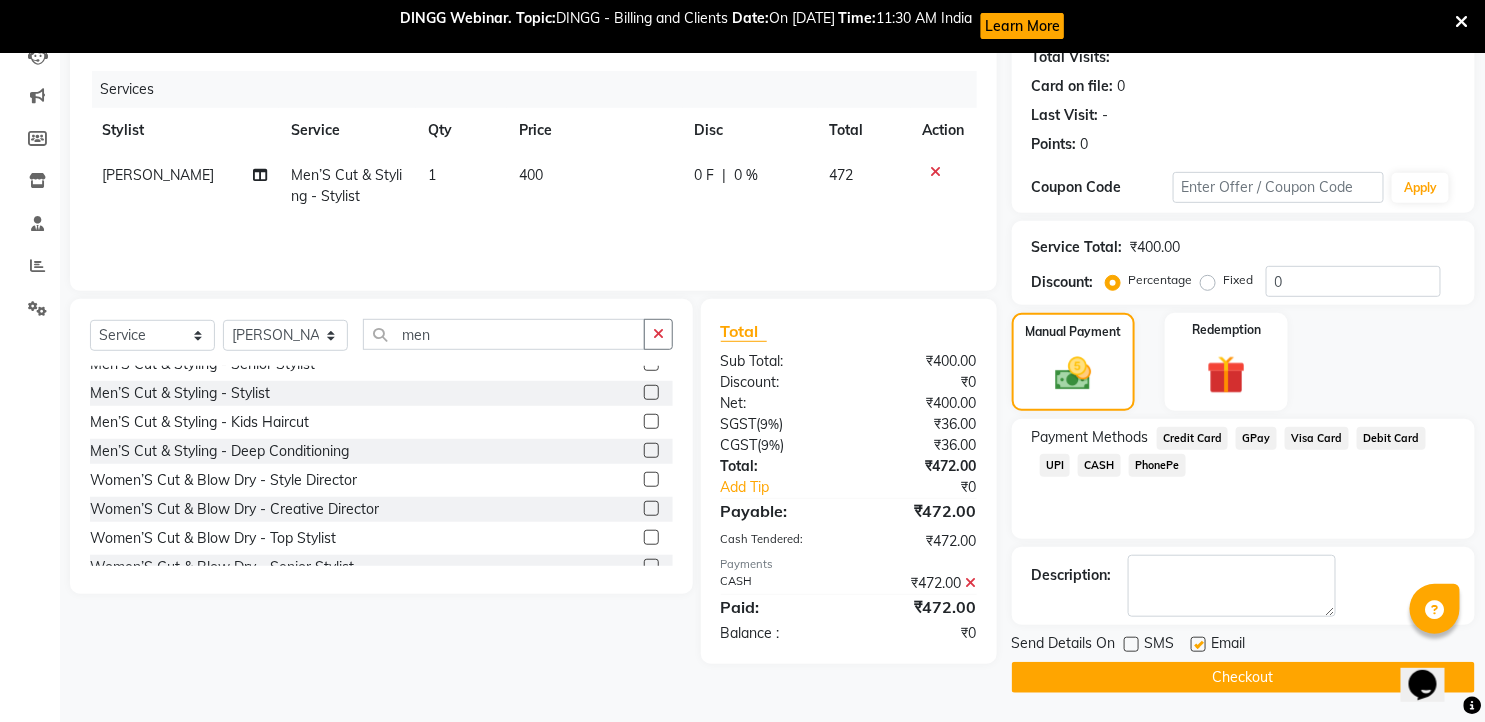 drag, startPoint x: 1194, startPoint y: 641, endPoint x: 1195, endPoint y: 660, distance: 19.026299 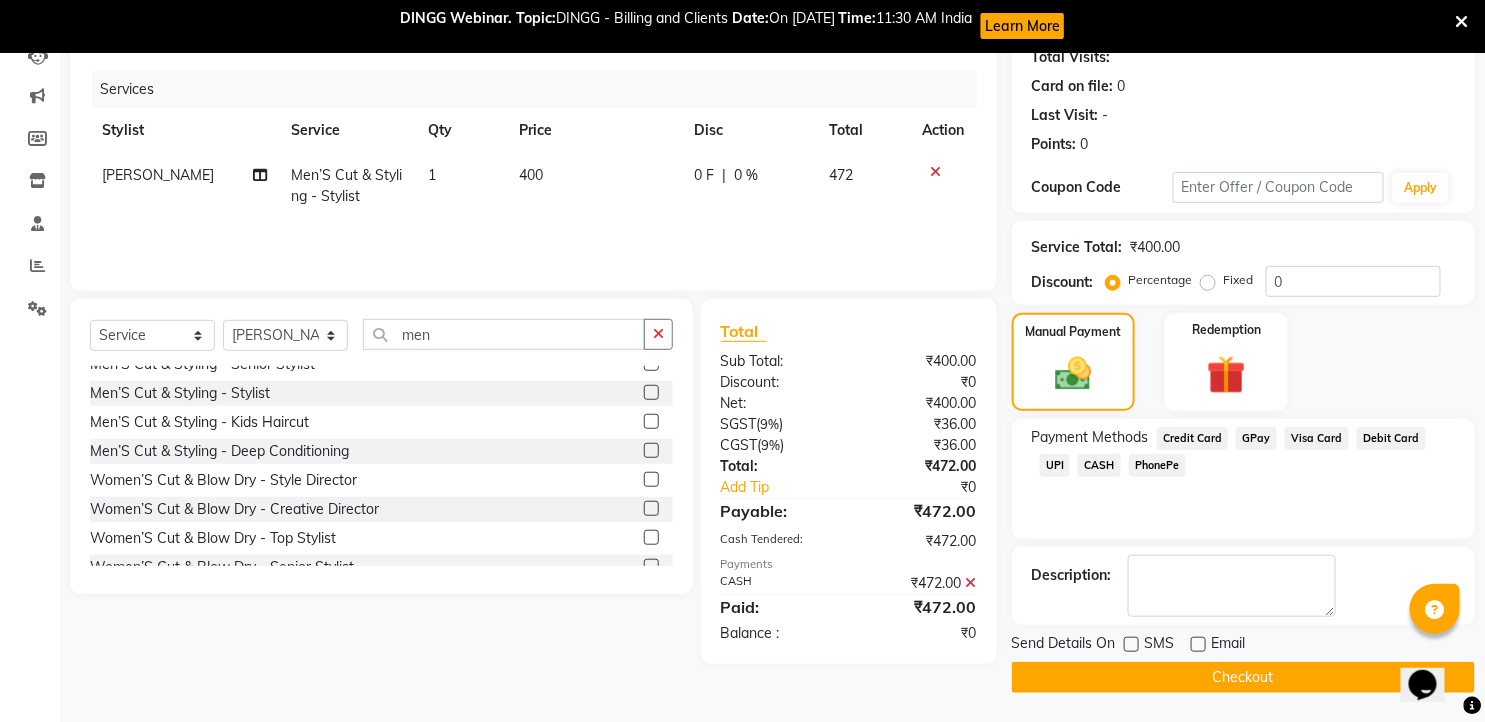 click on "Checkout" 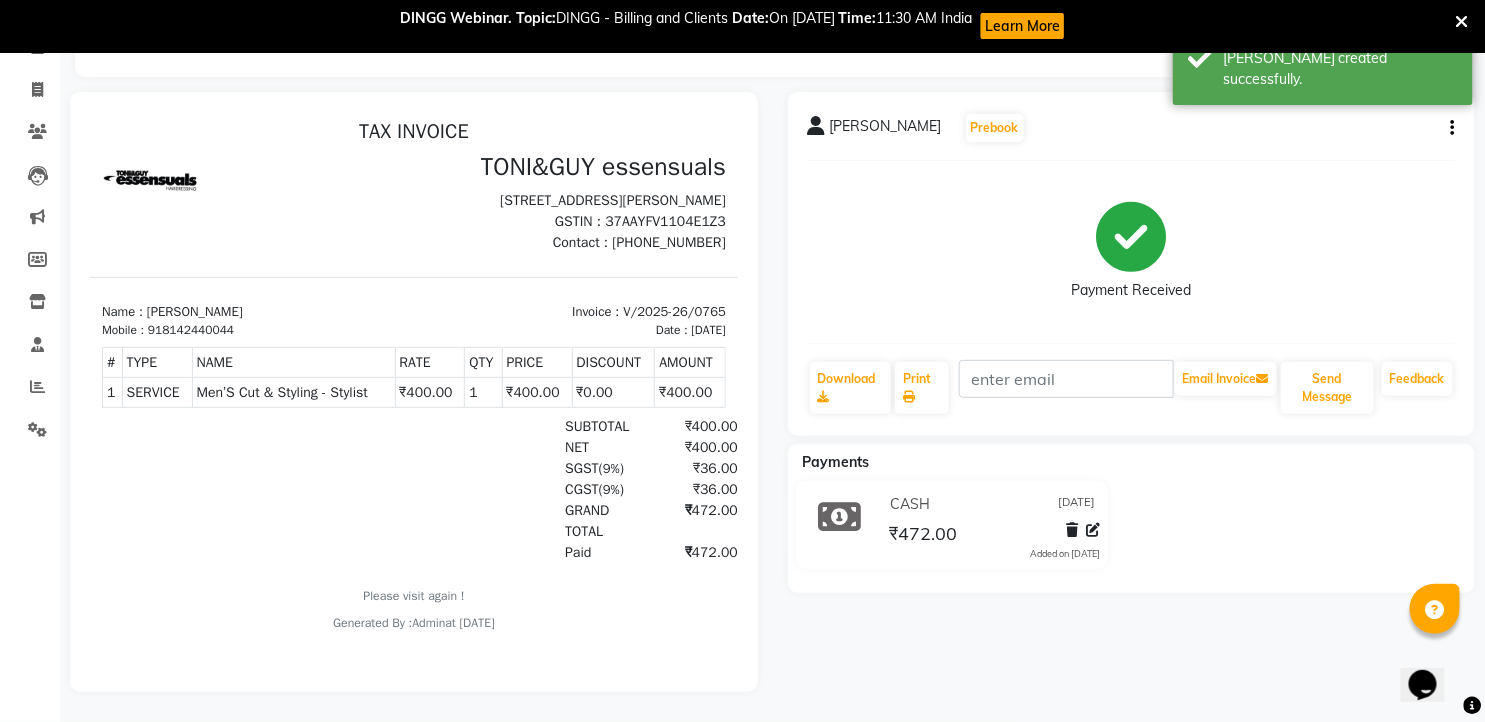 scroll, scrollTop: 0, scrollLeft: 0, axis: both 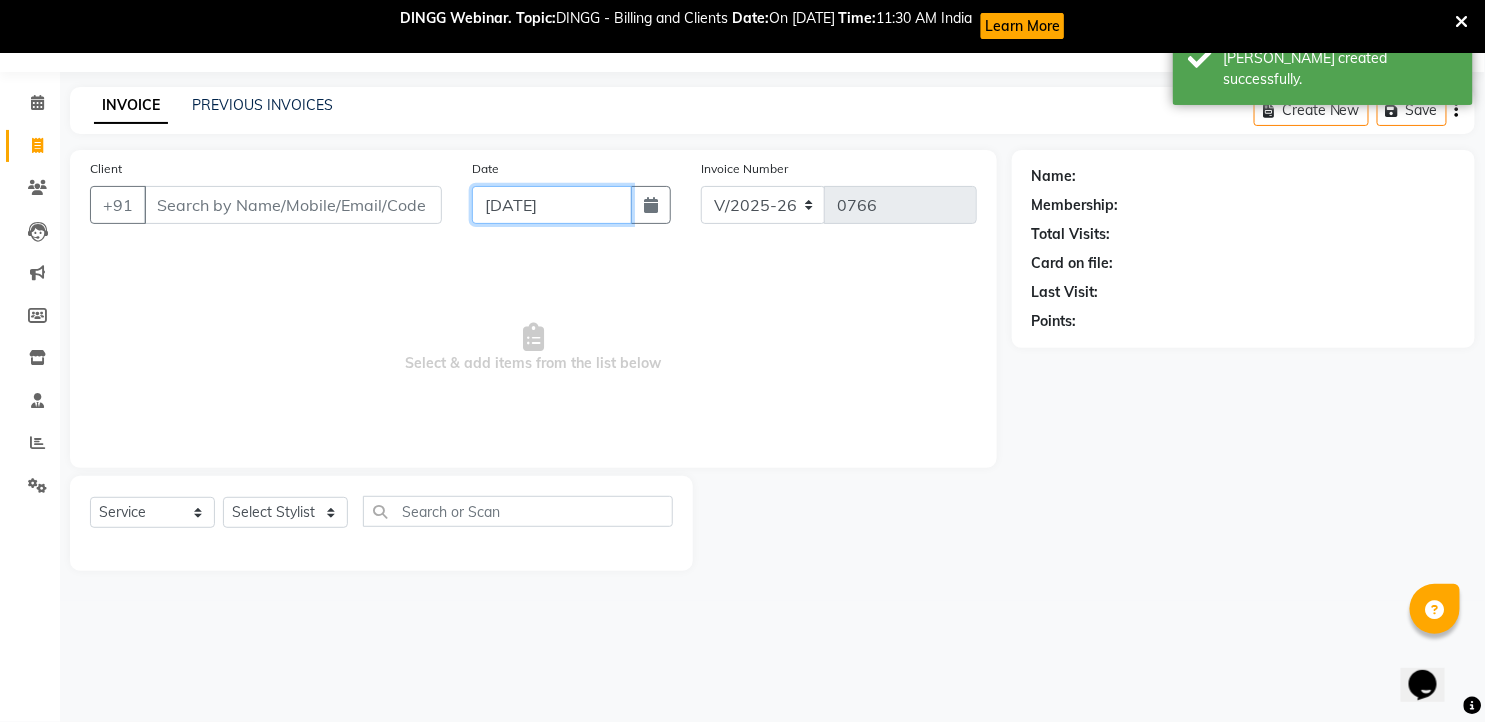 click on "[DATE]" 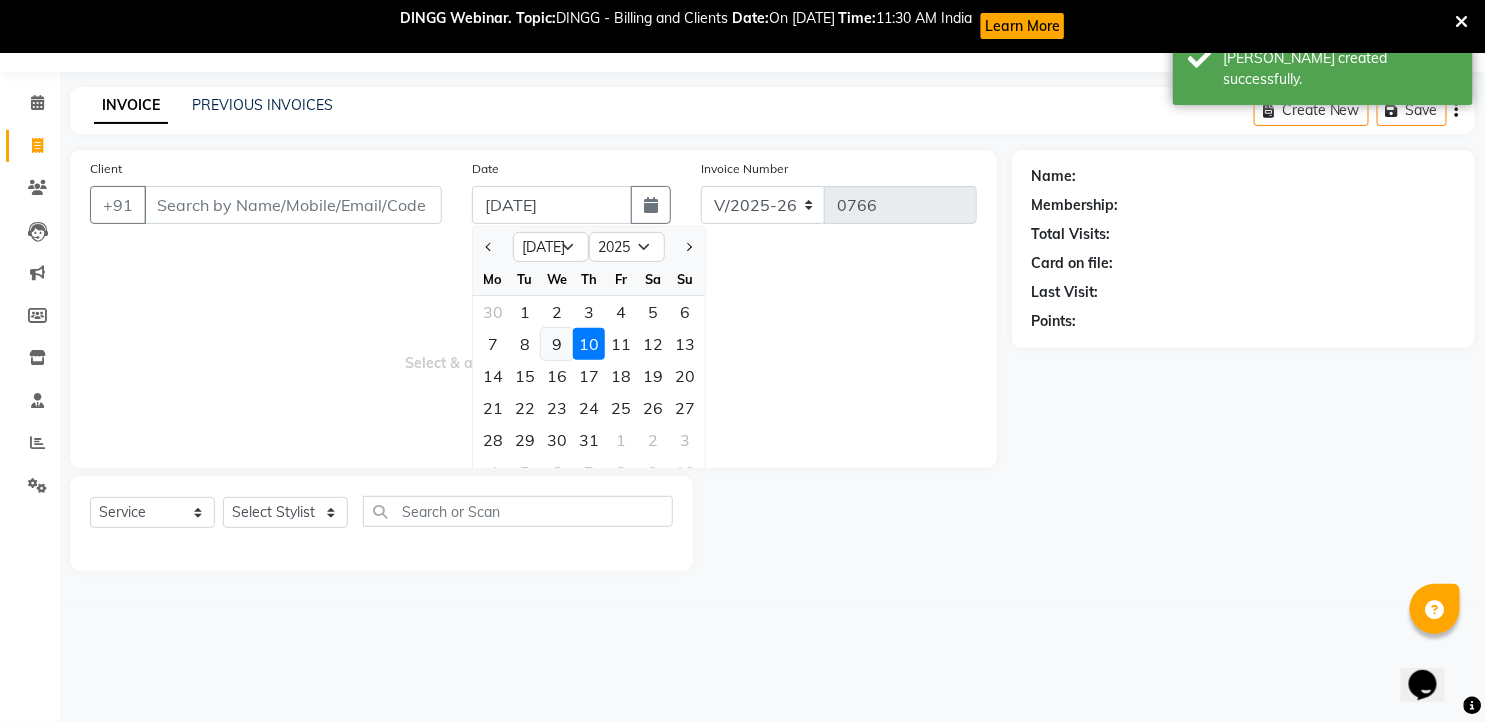 click on "9" 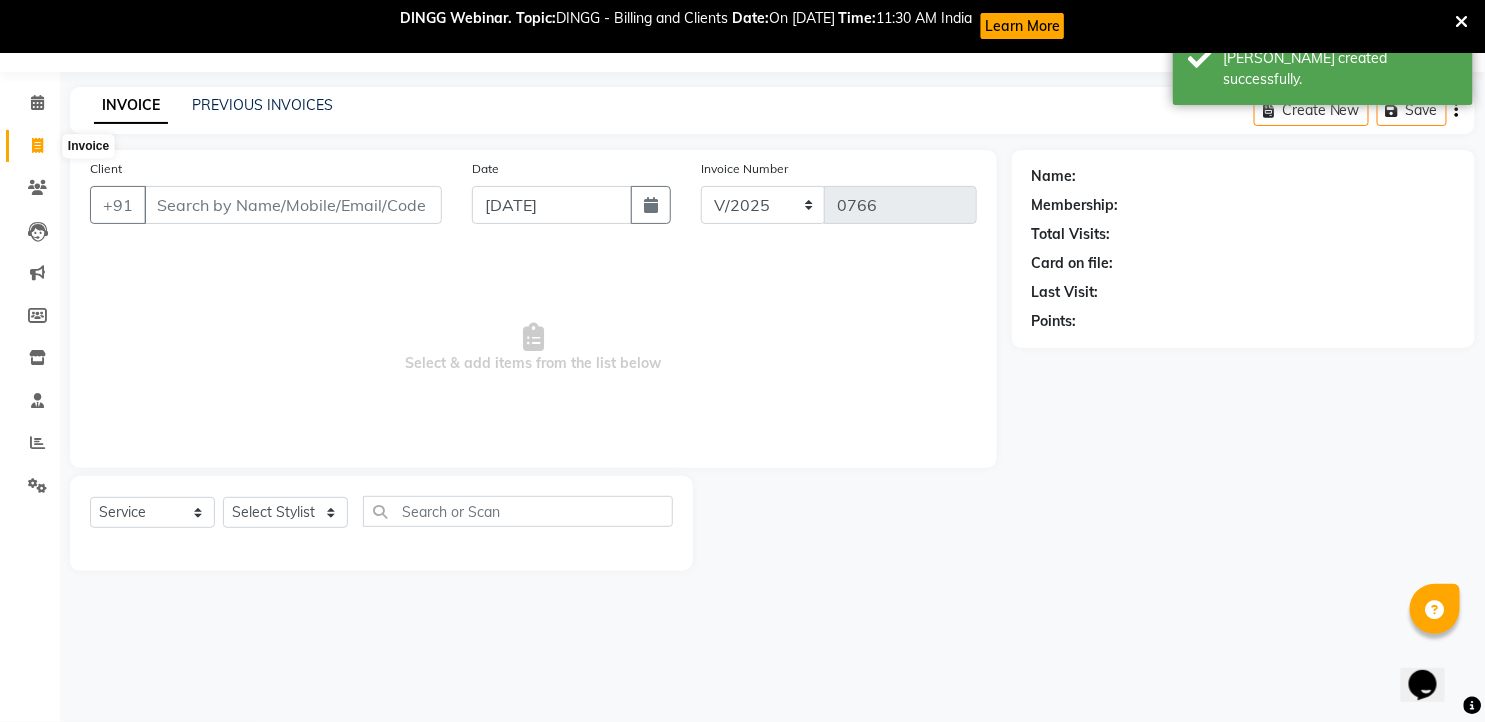 click 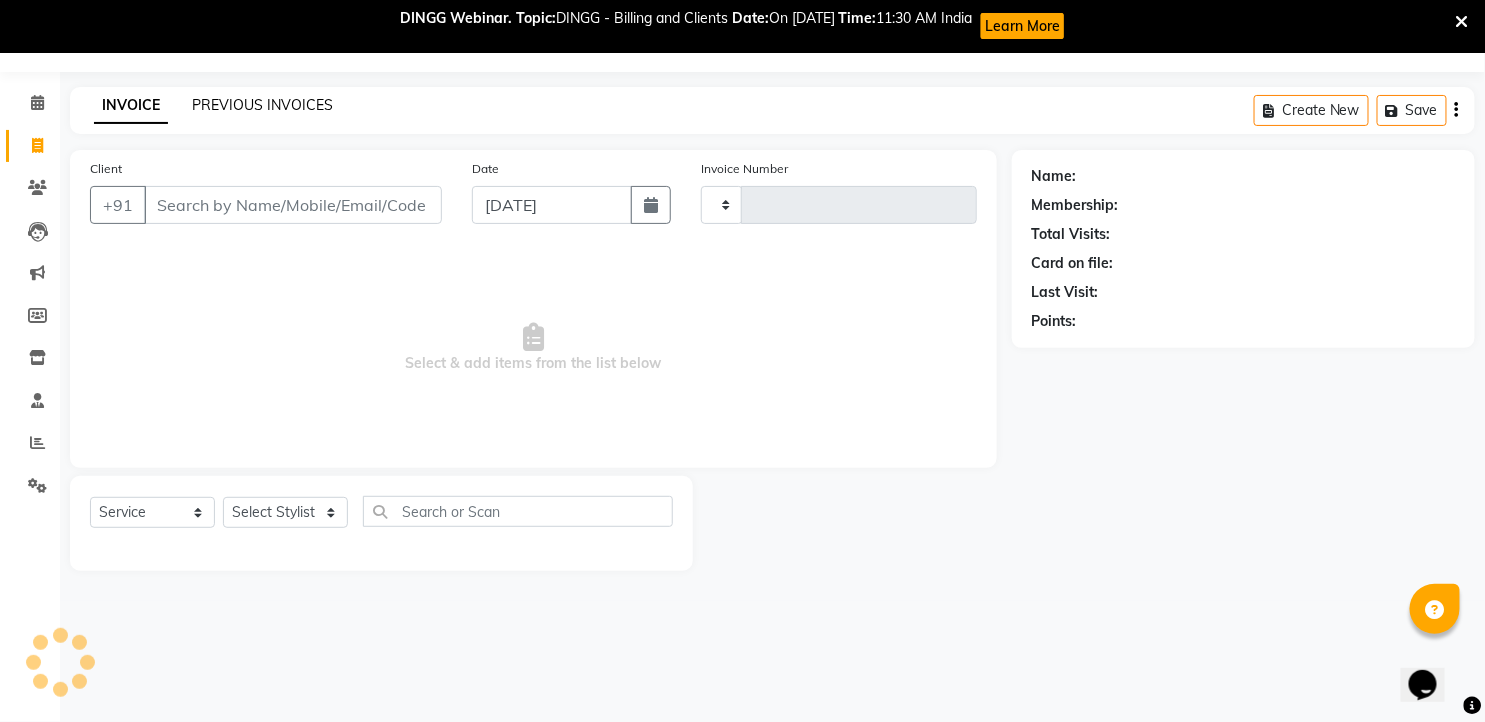 click on "PREVIOUS INVOICES" 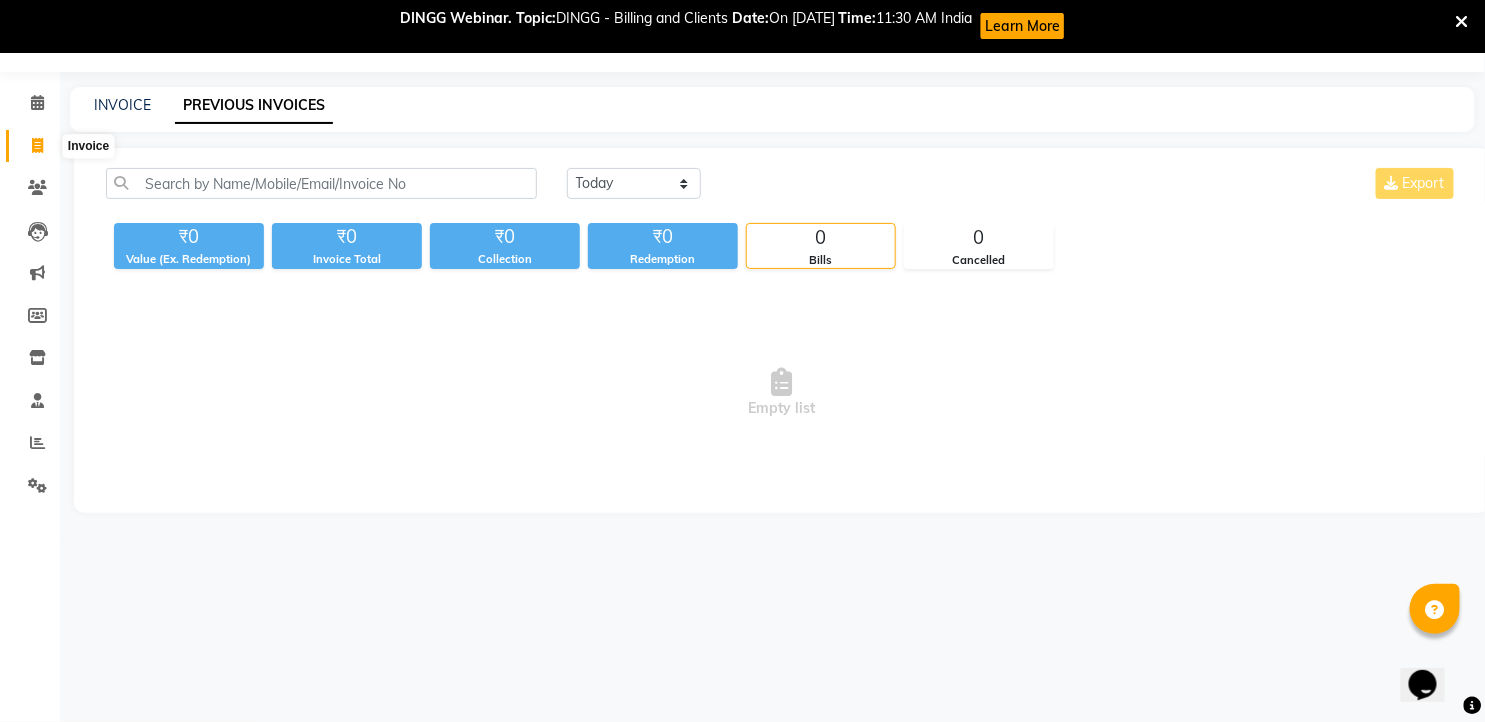 click 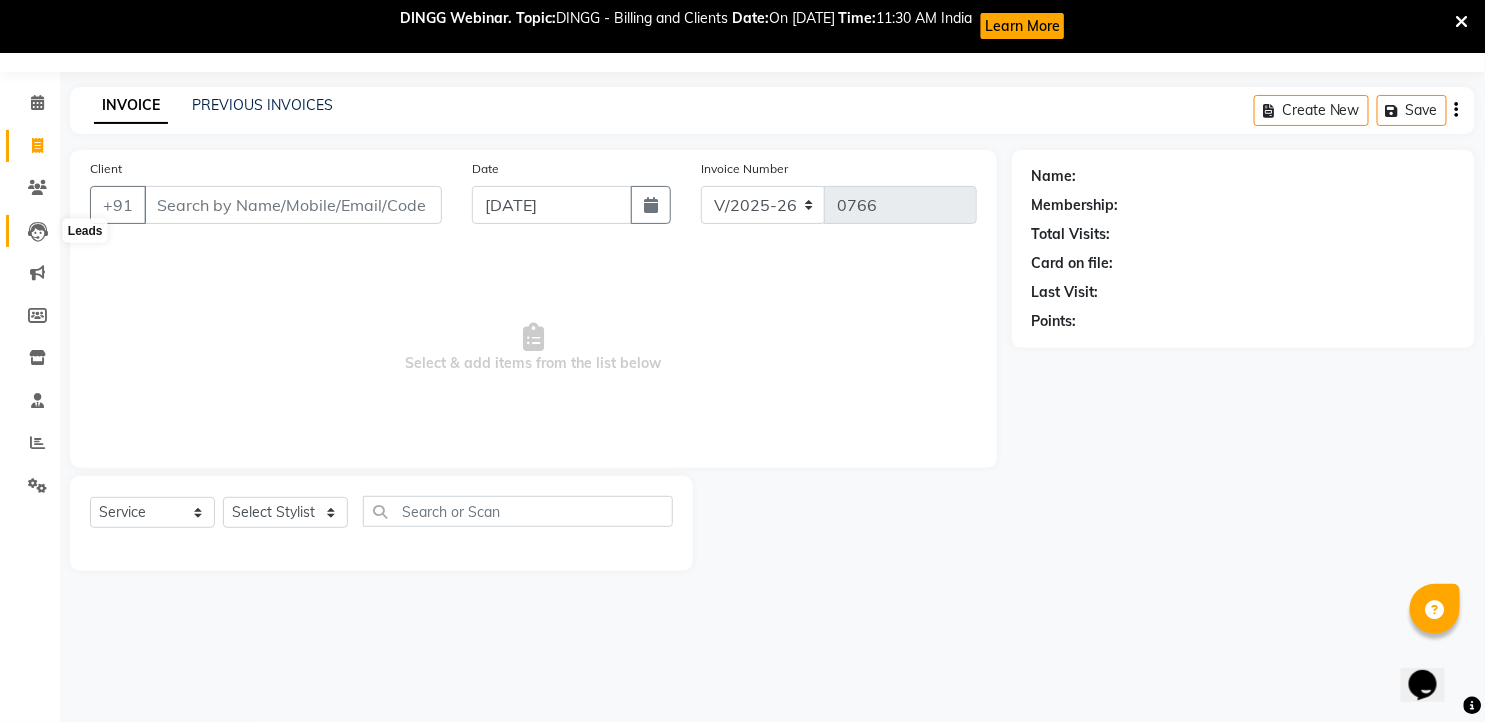 click 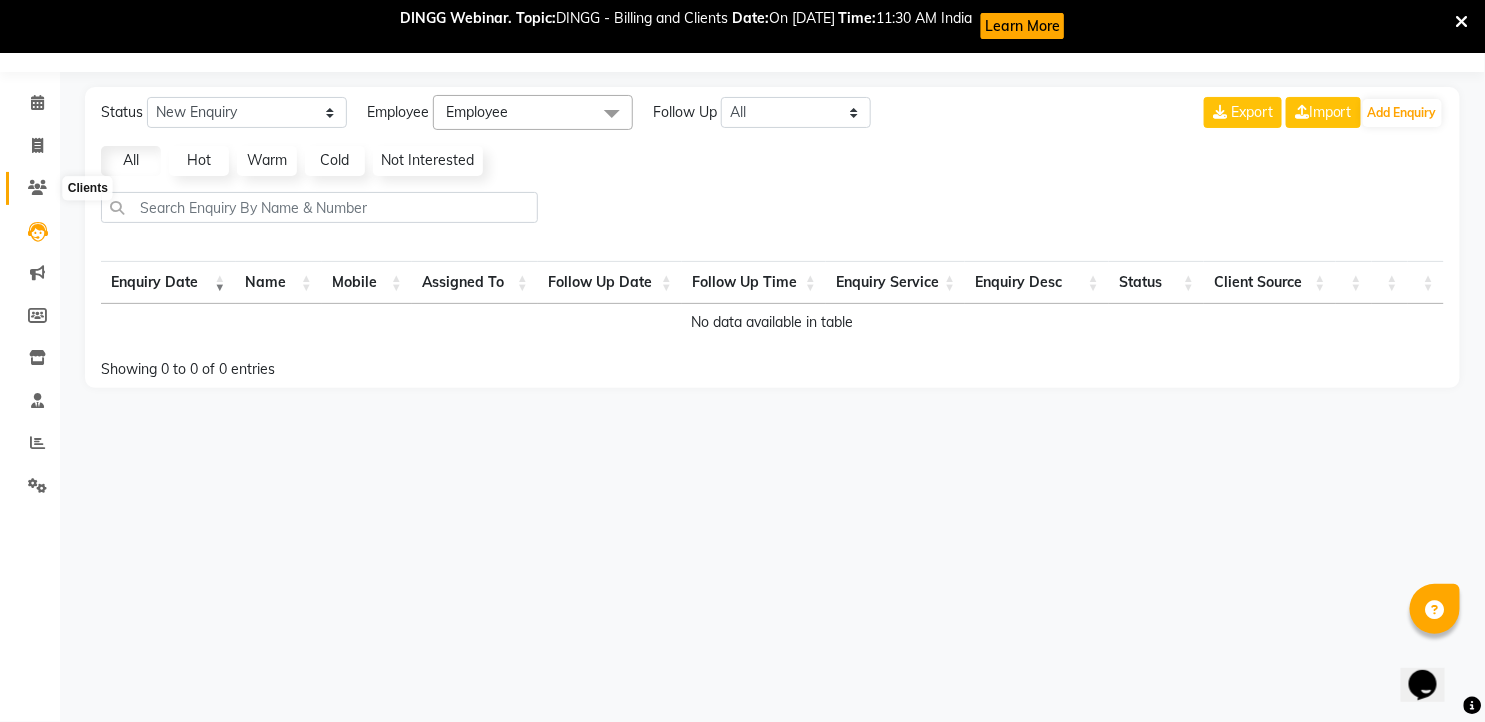 click 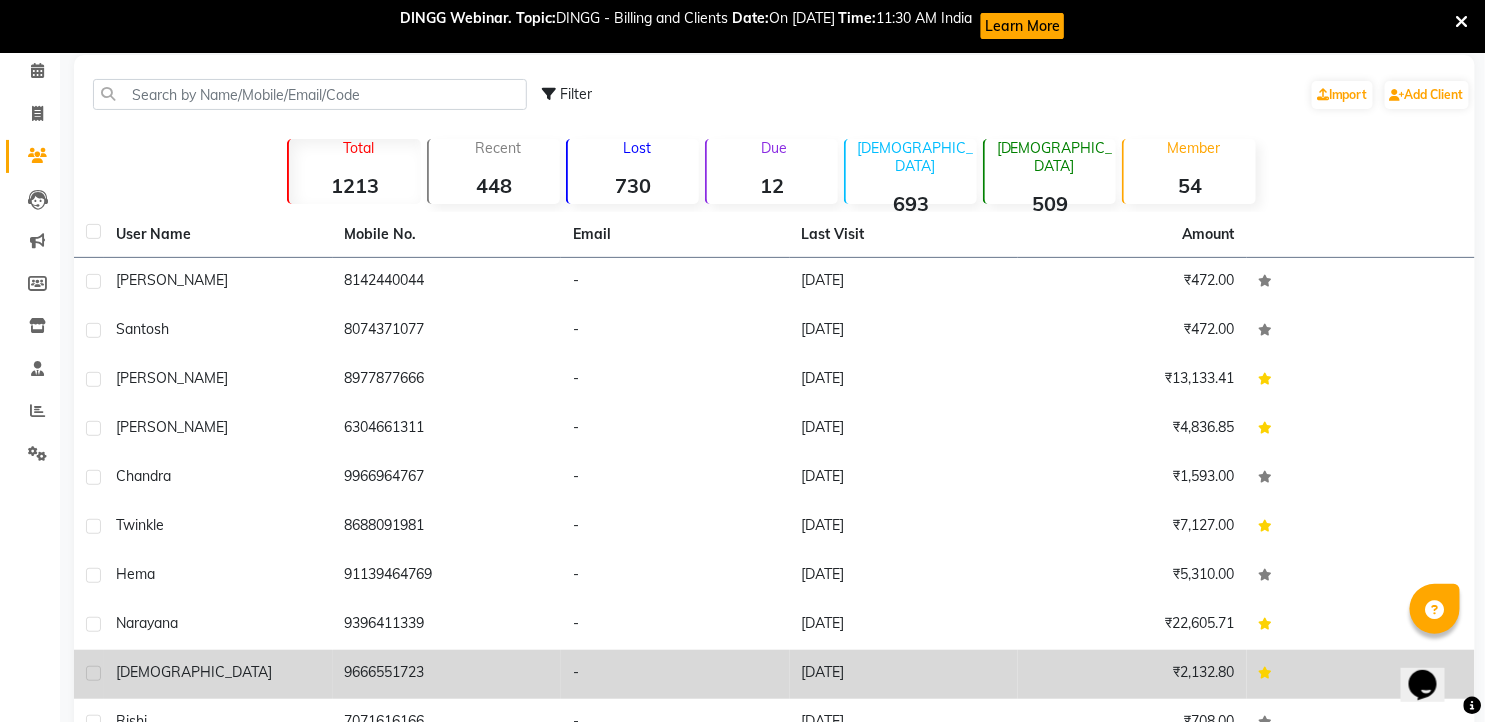 scroll, scrollTop: 196, scrollLeft: 0, axis: vertical 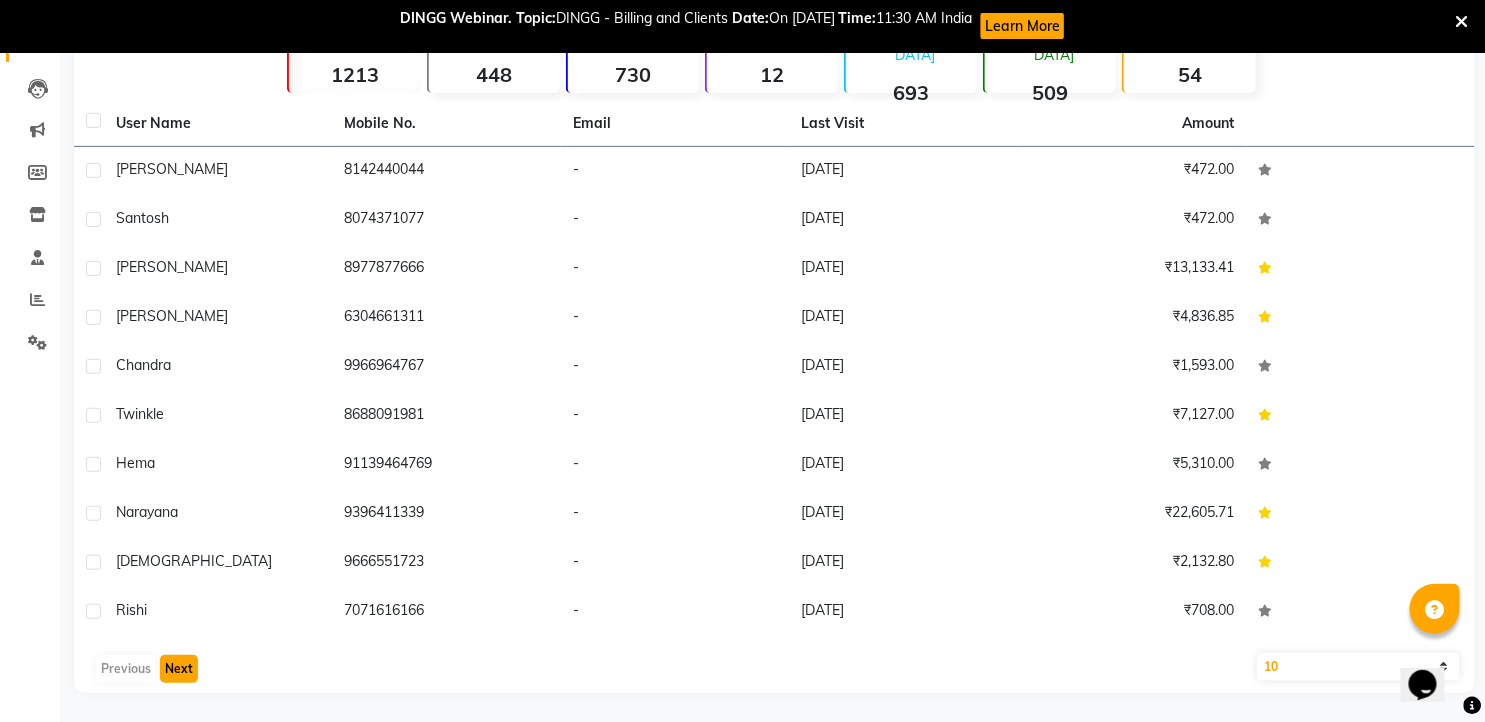 click on "Next" 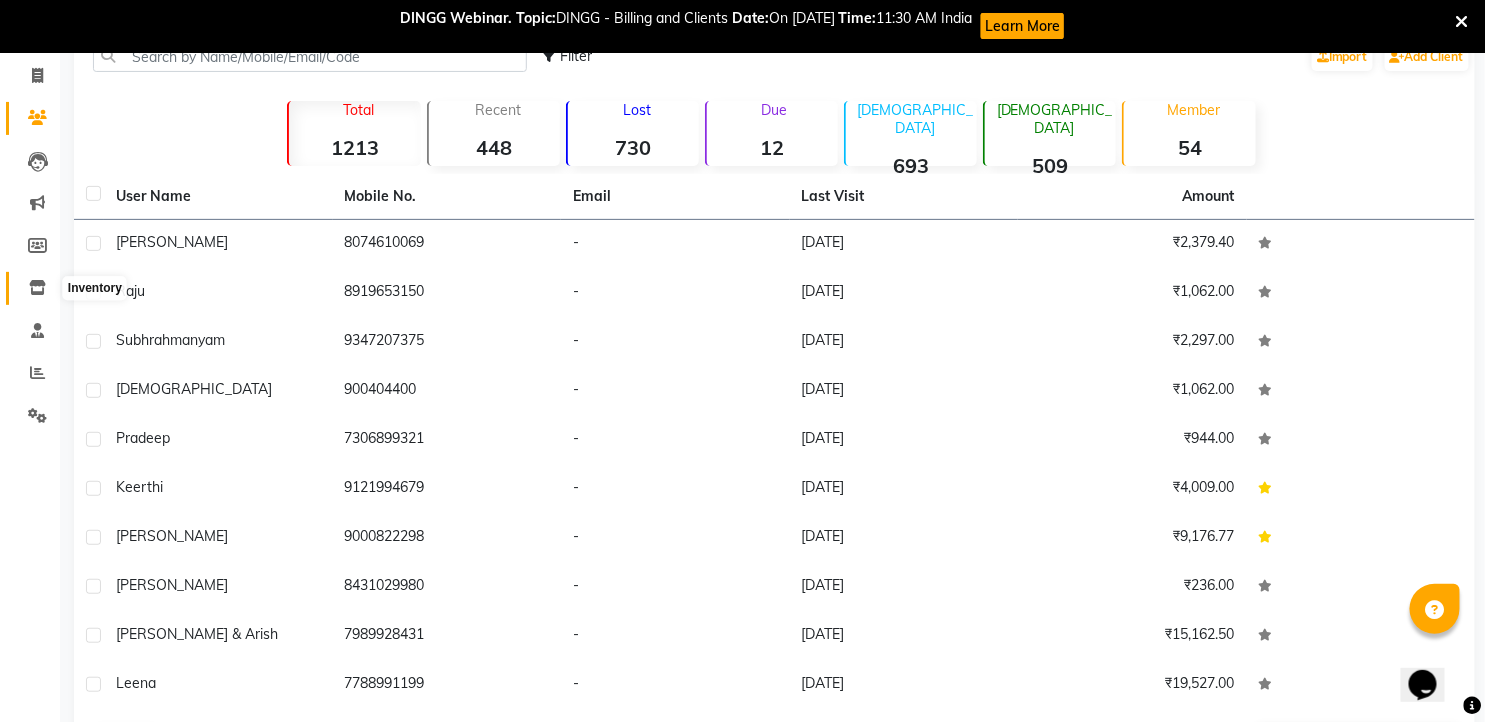 scroll, scrollTop: 85, scrollLeft: 0, axis: vertical 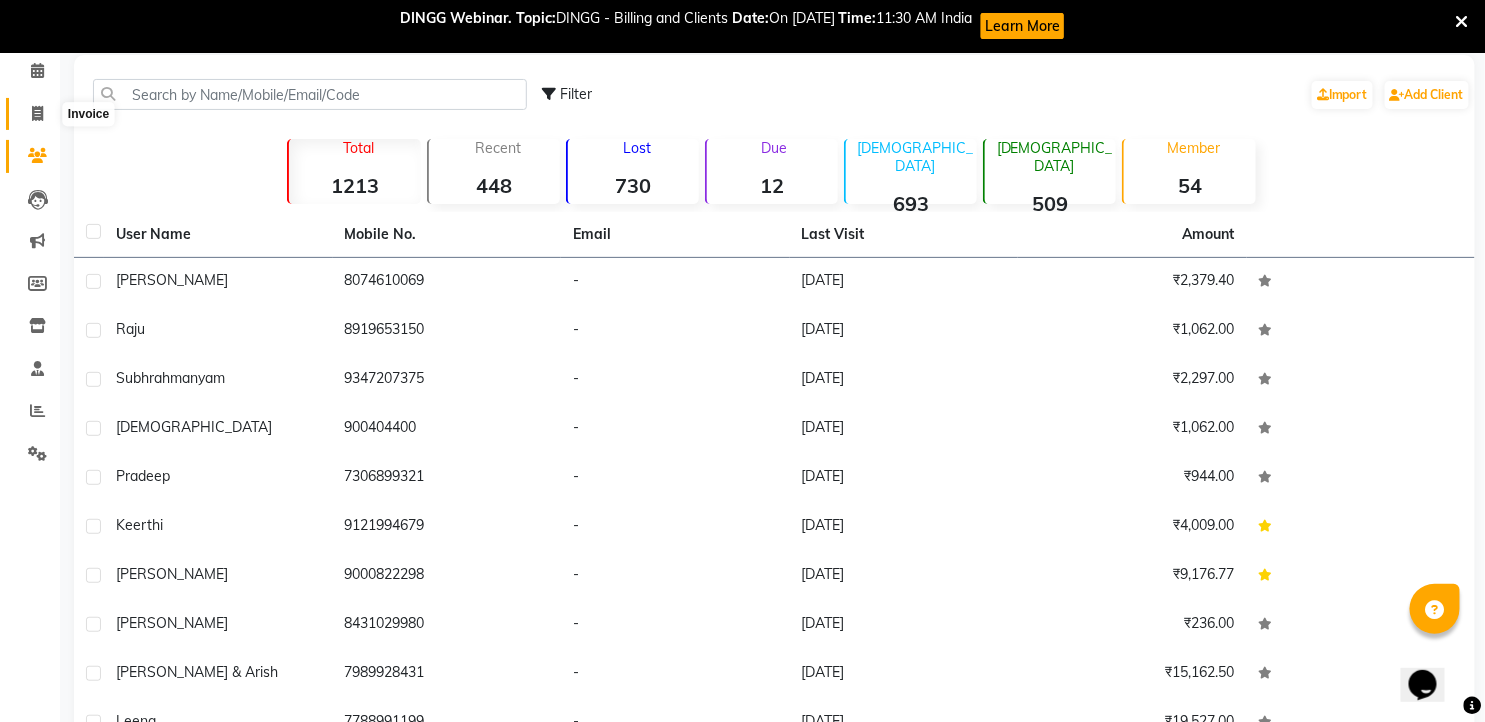 click 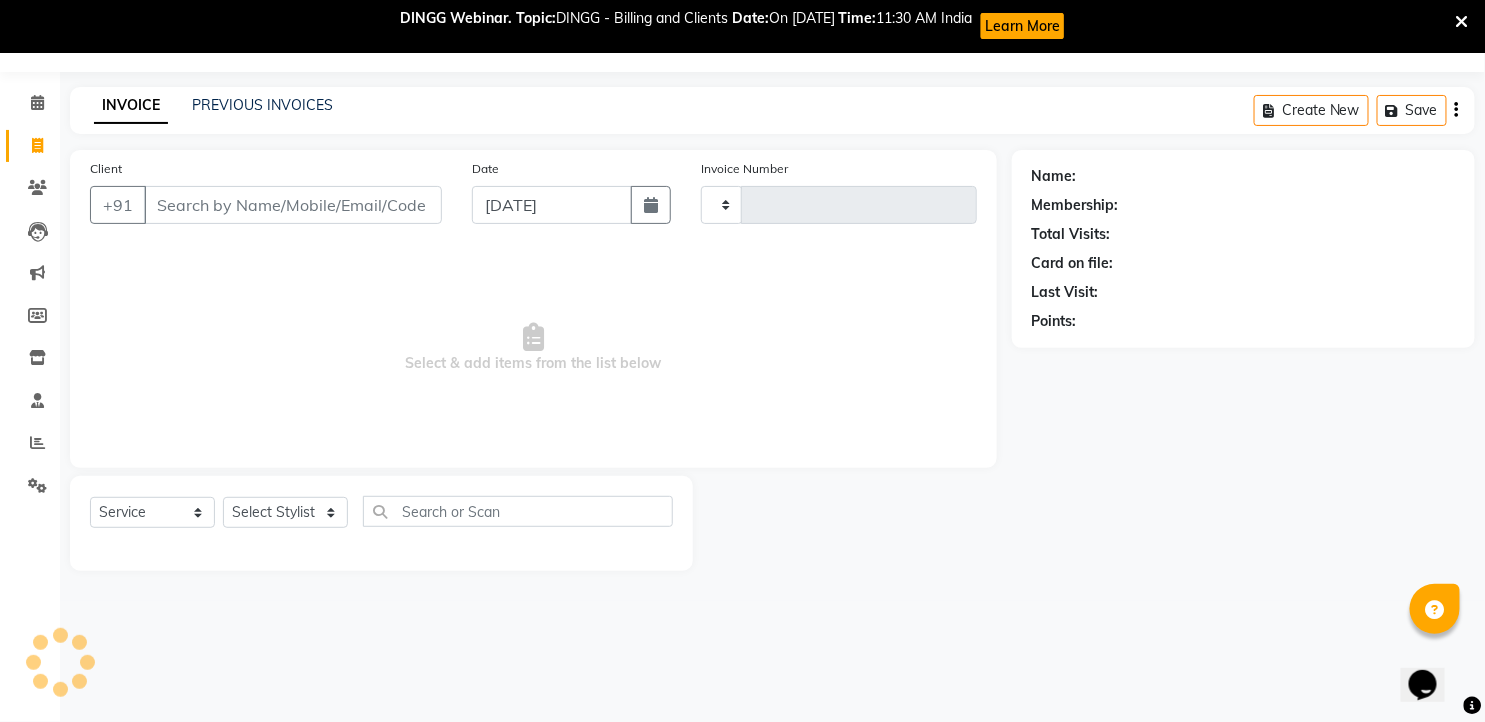 scroll, scrollTop: 53, scrollLeft: 0, axis: vertical 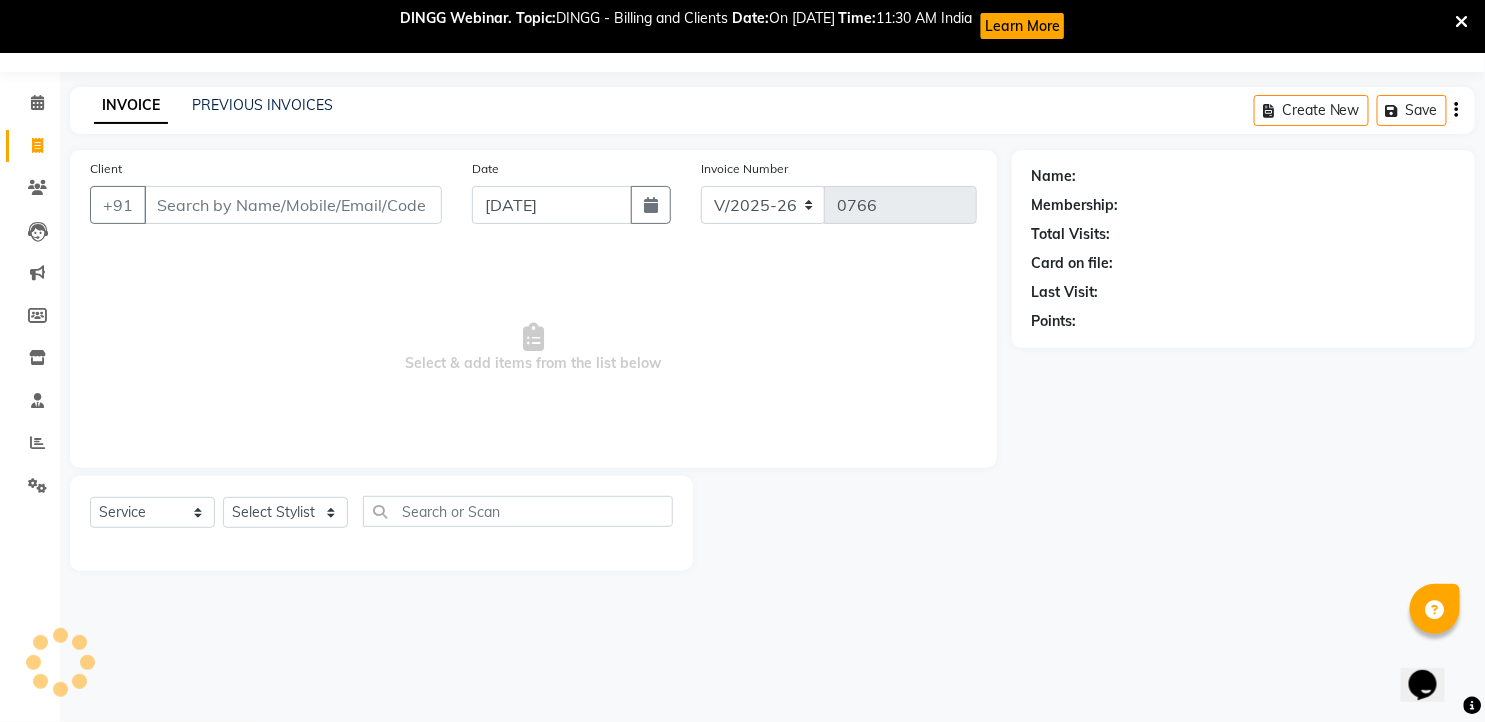 click on "Client" at bounding box center [293, 205] 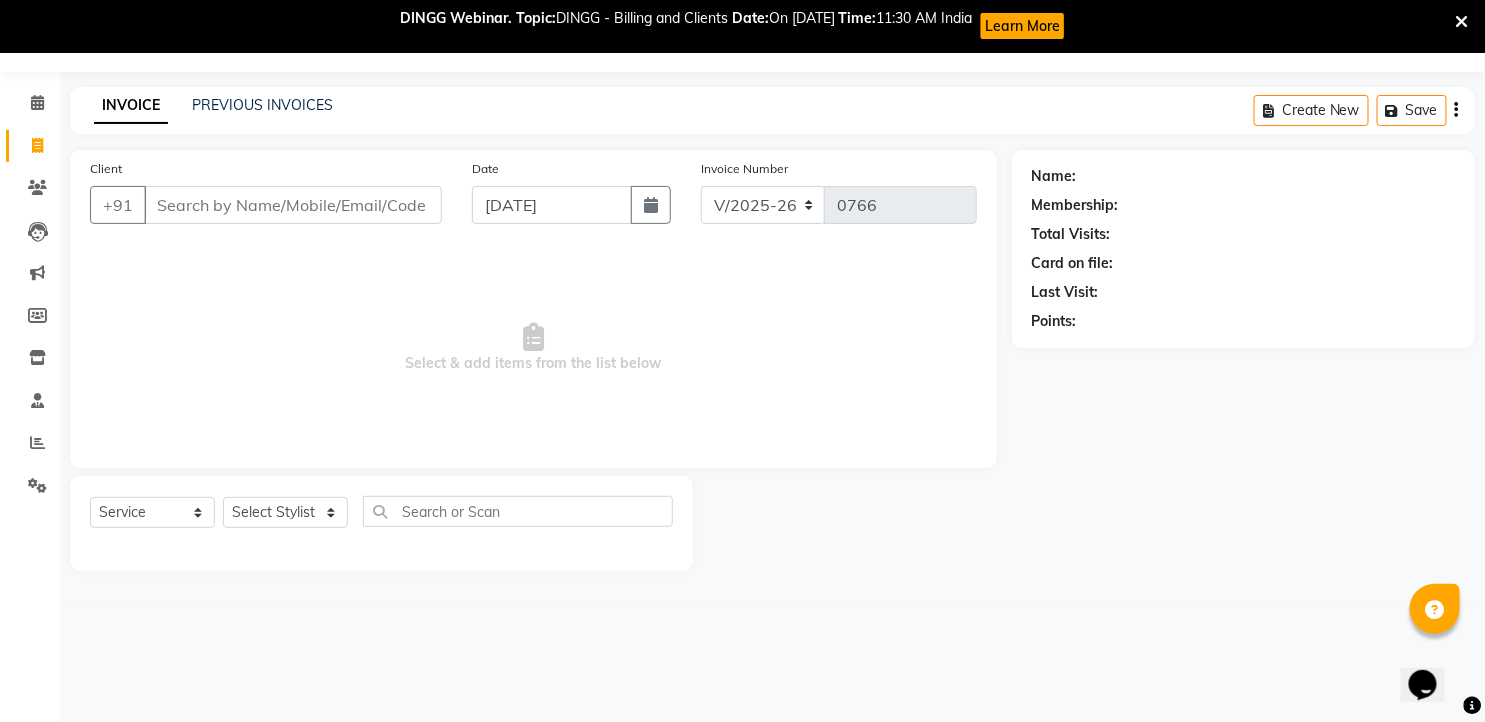 click on "Client" at bounding box center (293, 205) 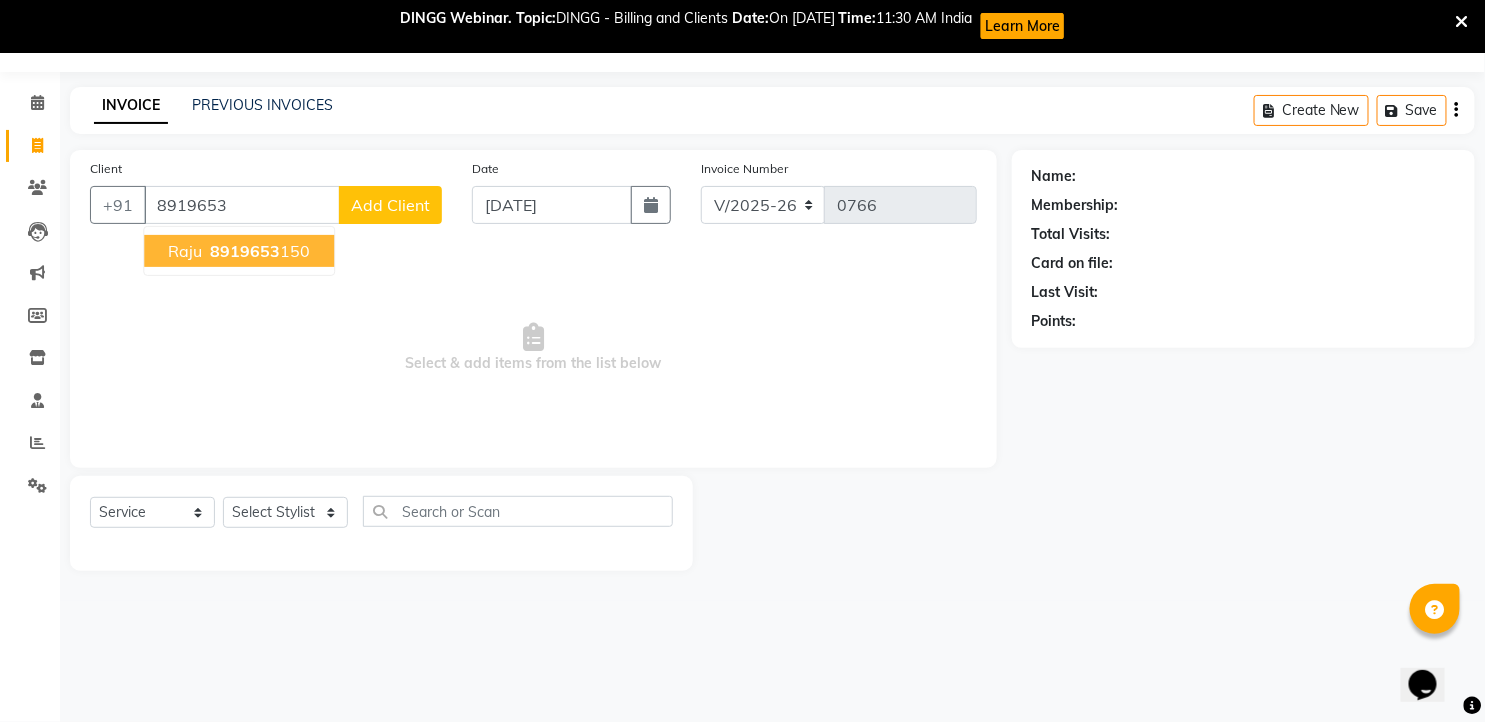 click on "8919653" at bounding box center [245, 251] 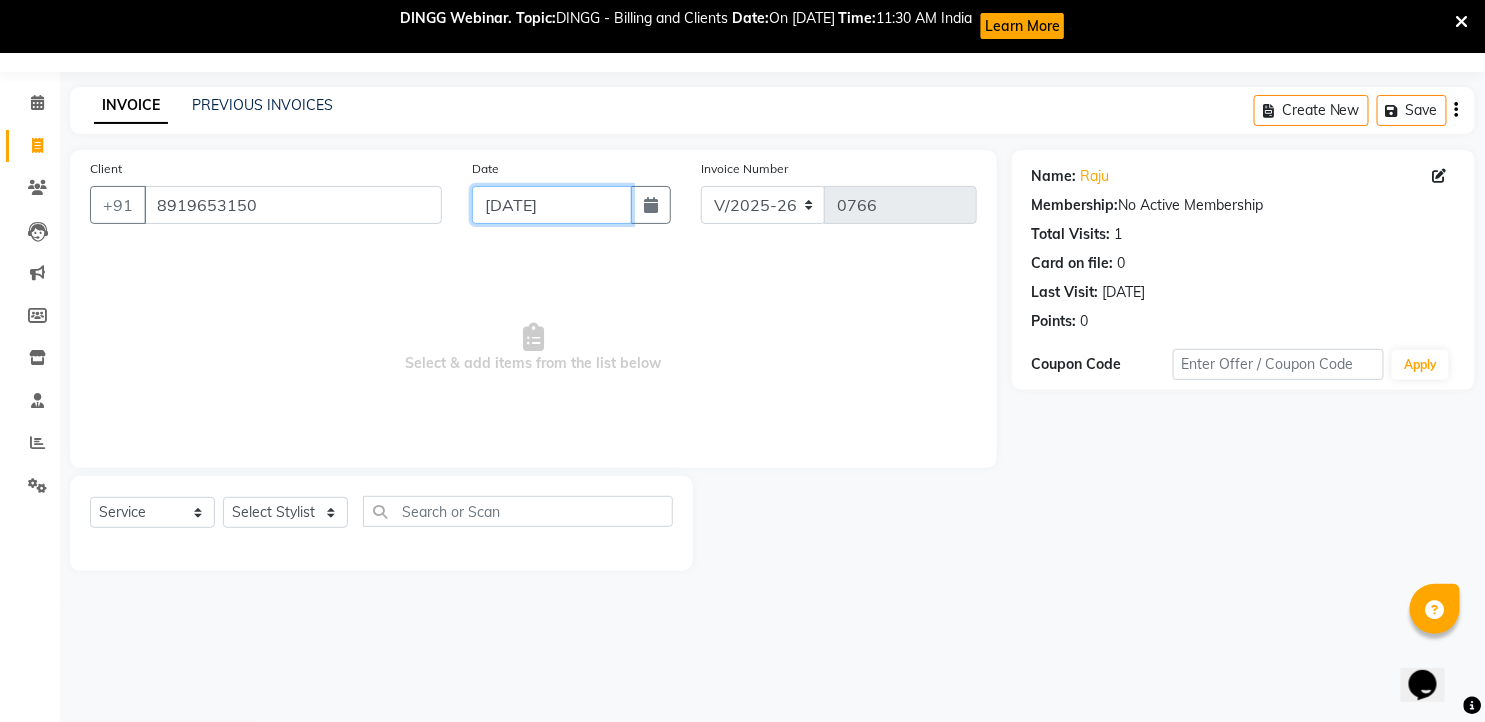 click on "[DATE]" 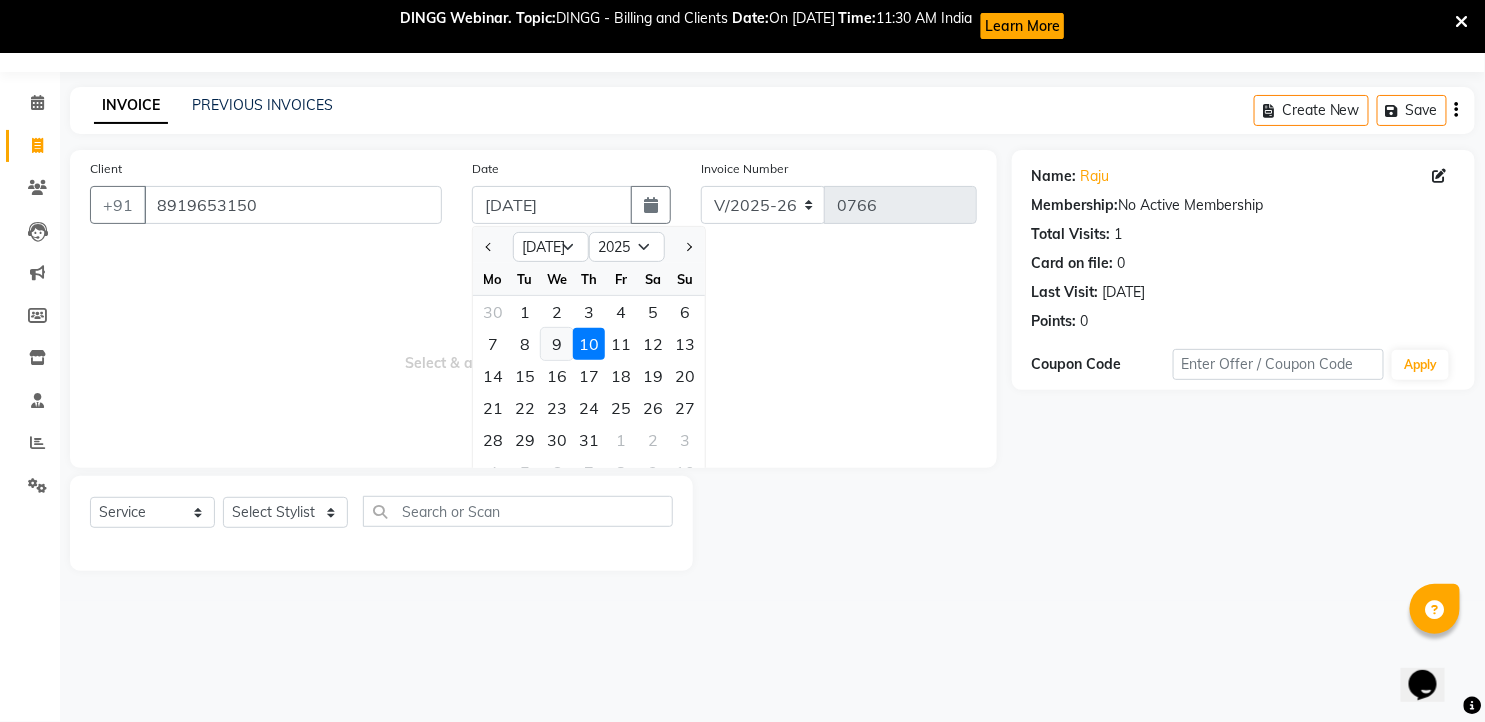 click on "9" 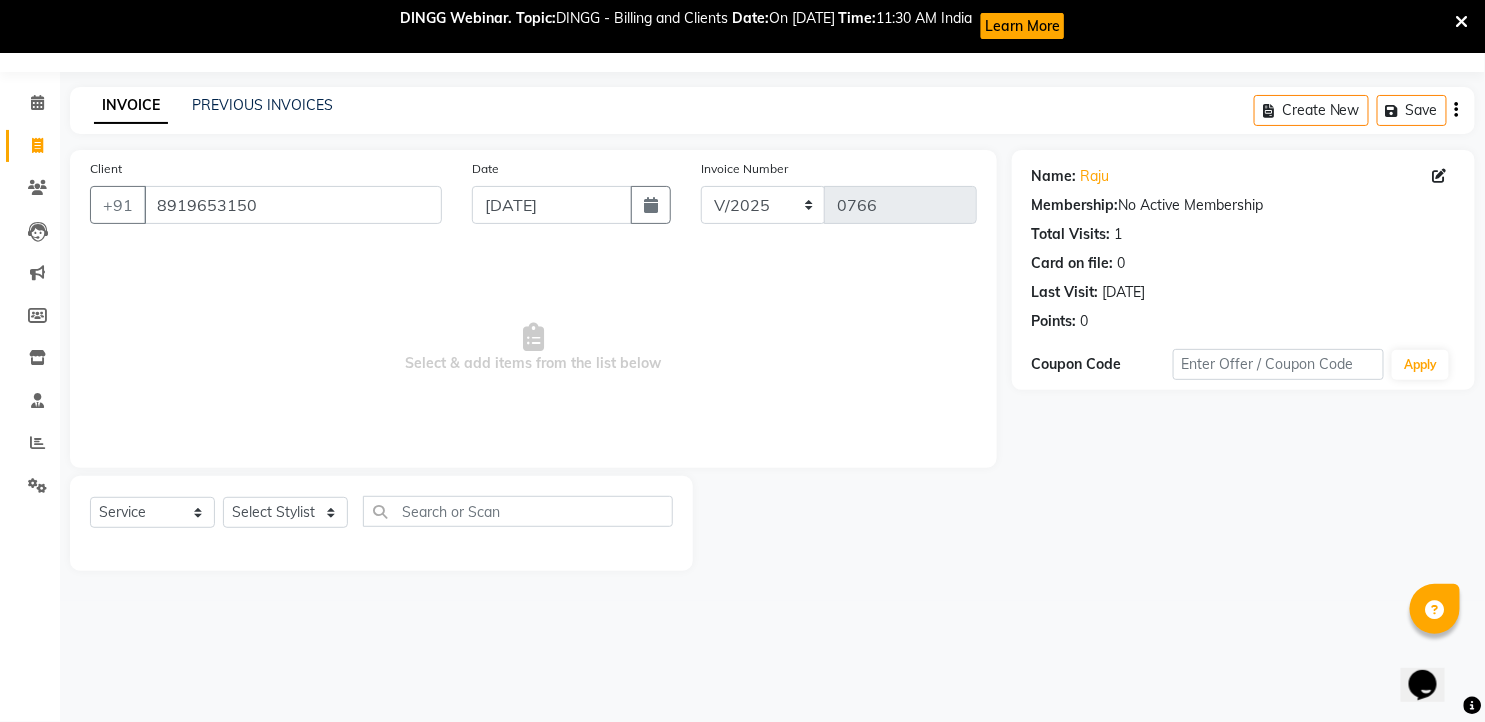click on "Select & add items from the list below" at bounding box center (533, 348) 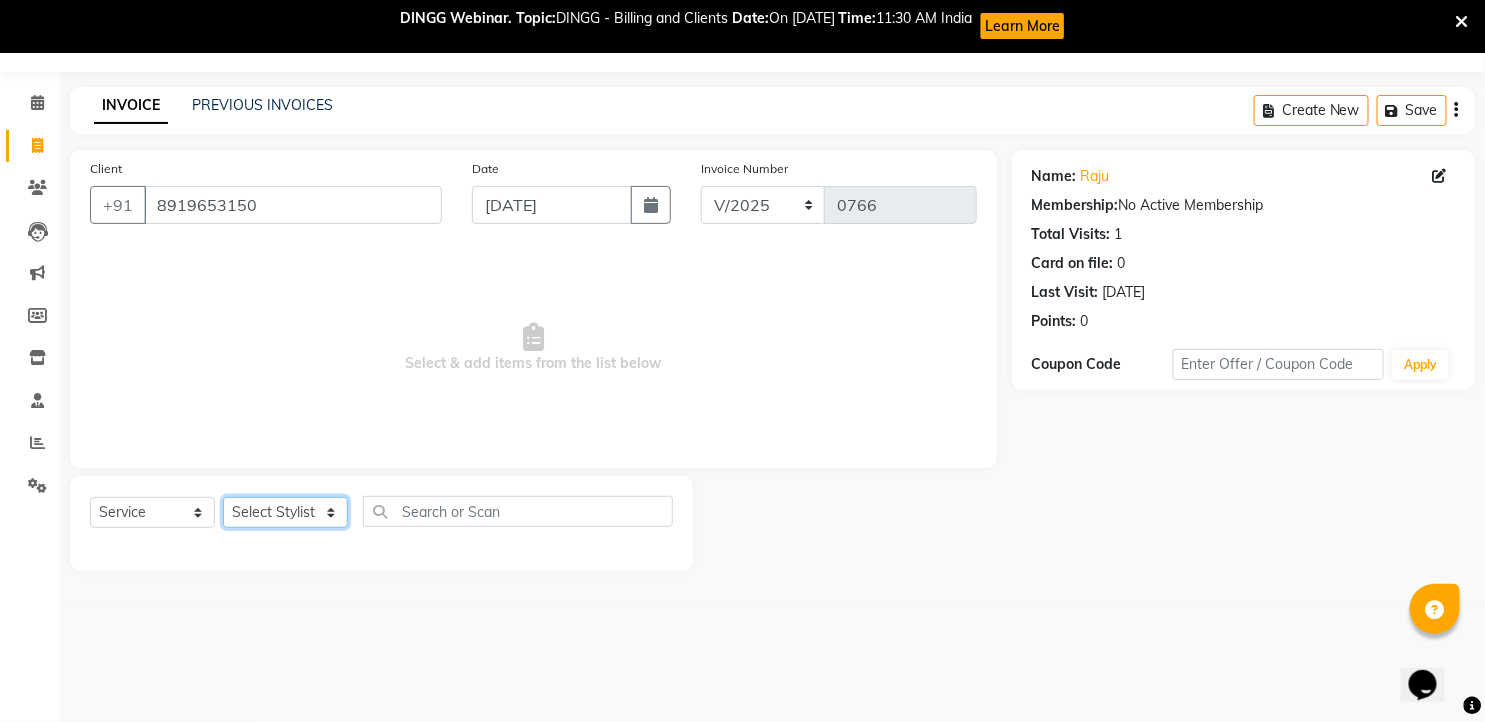 click on "Select Stylist faizz [PERSON_NAME] [PERSON_NAME] sree Manager [PERSON_NAME]" 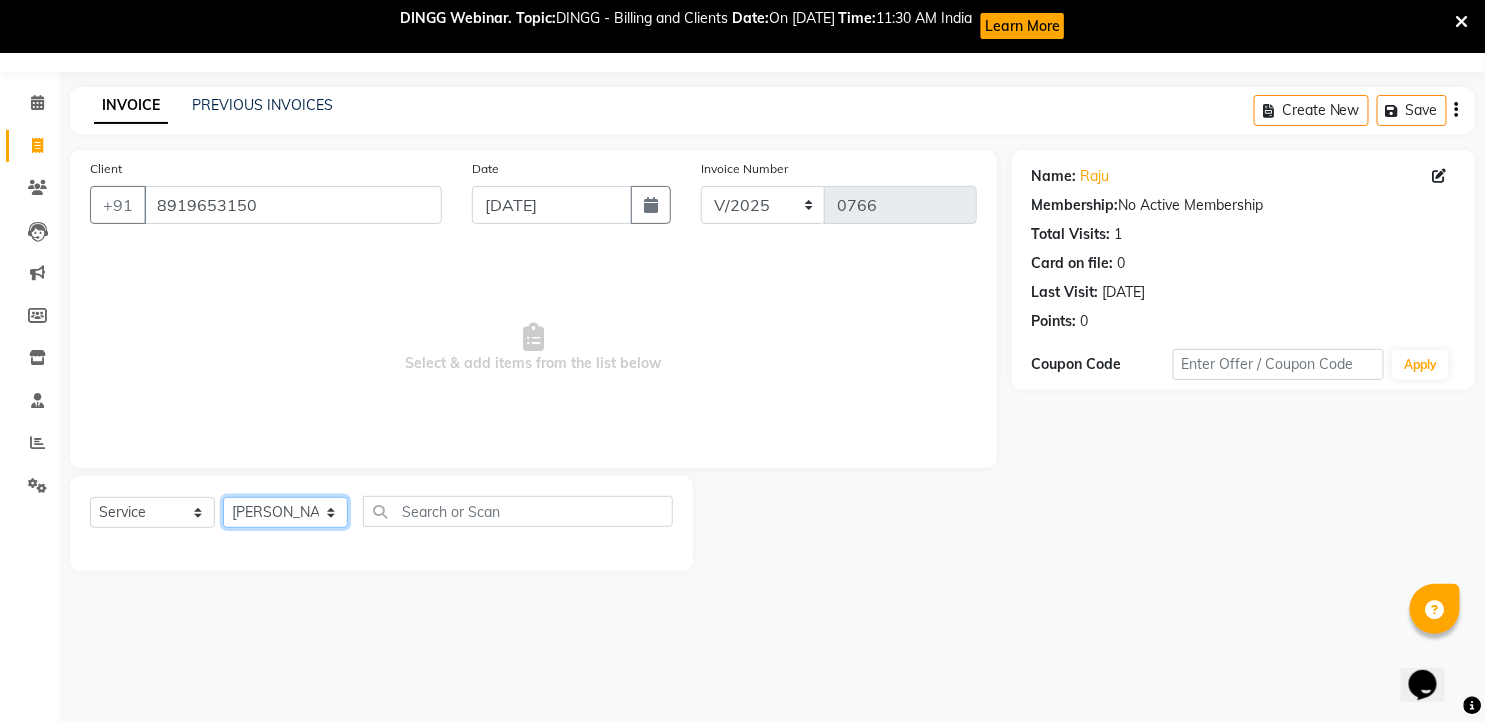 click on "Select Stylist faizz [PERSON_NAME] [PERSON_NAME] sree Manager [PERSON_NAME]" 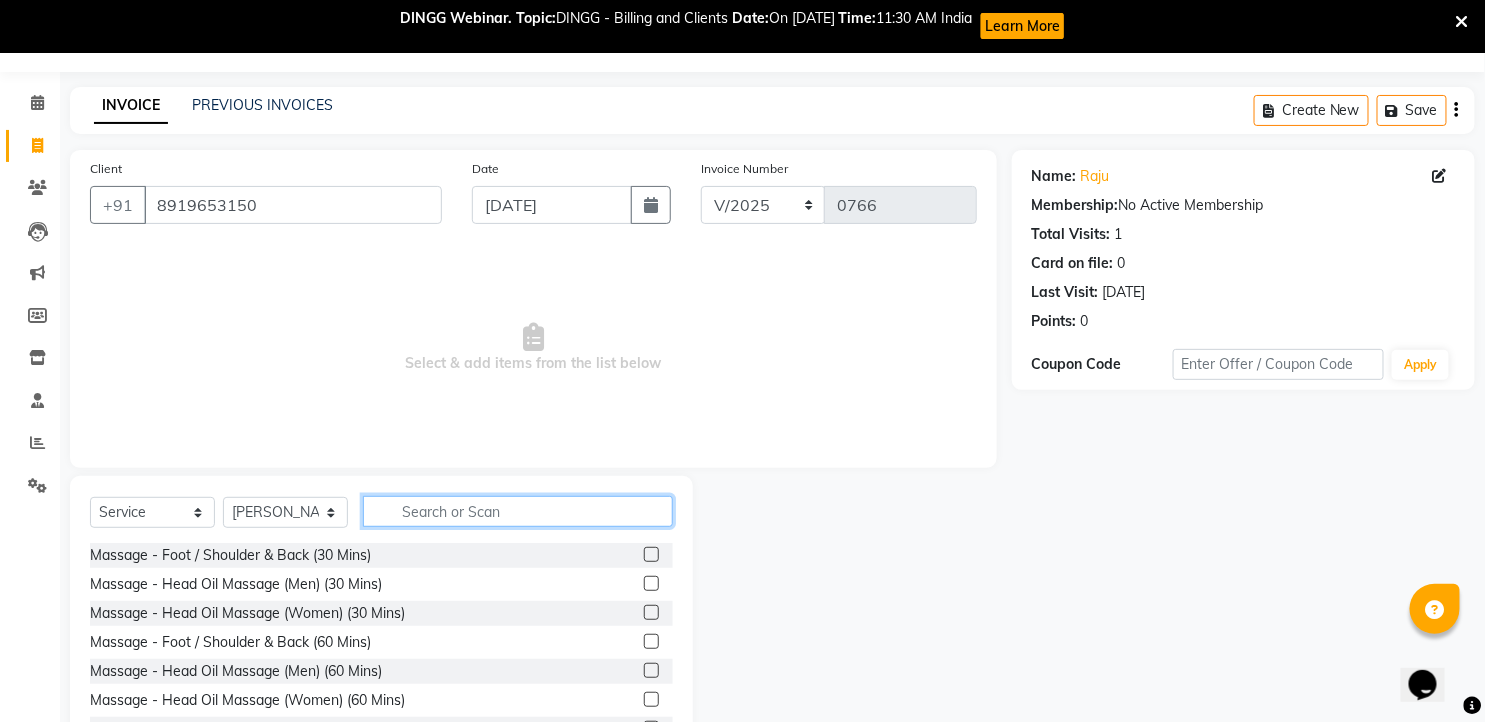 click 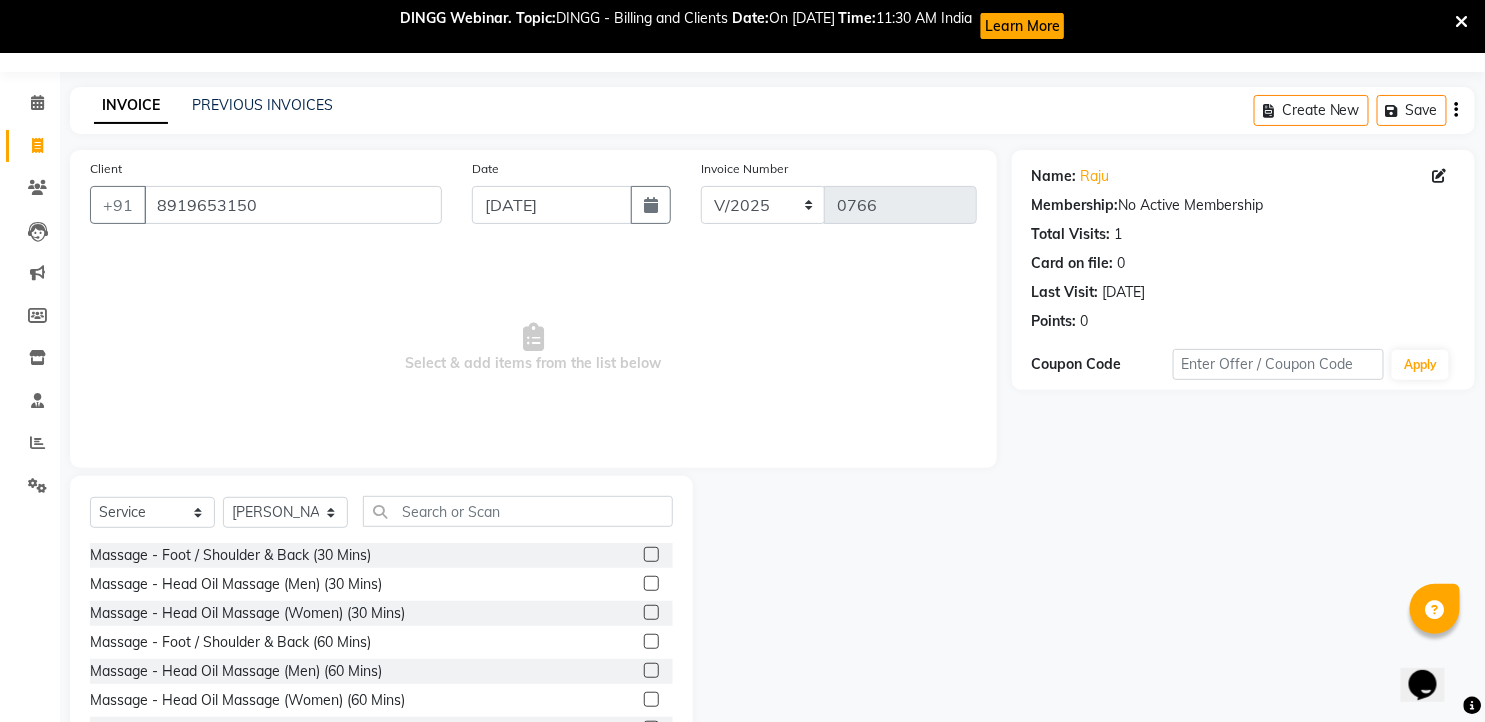 click 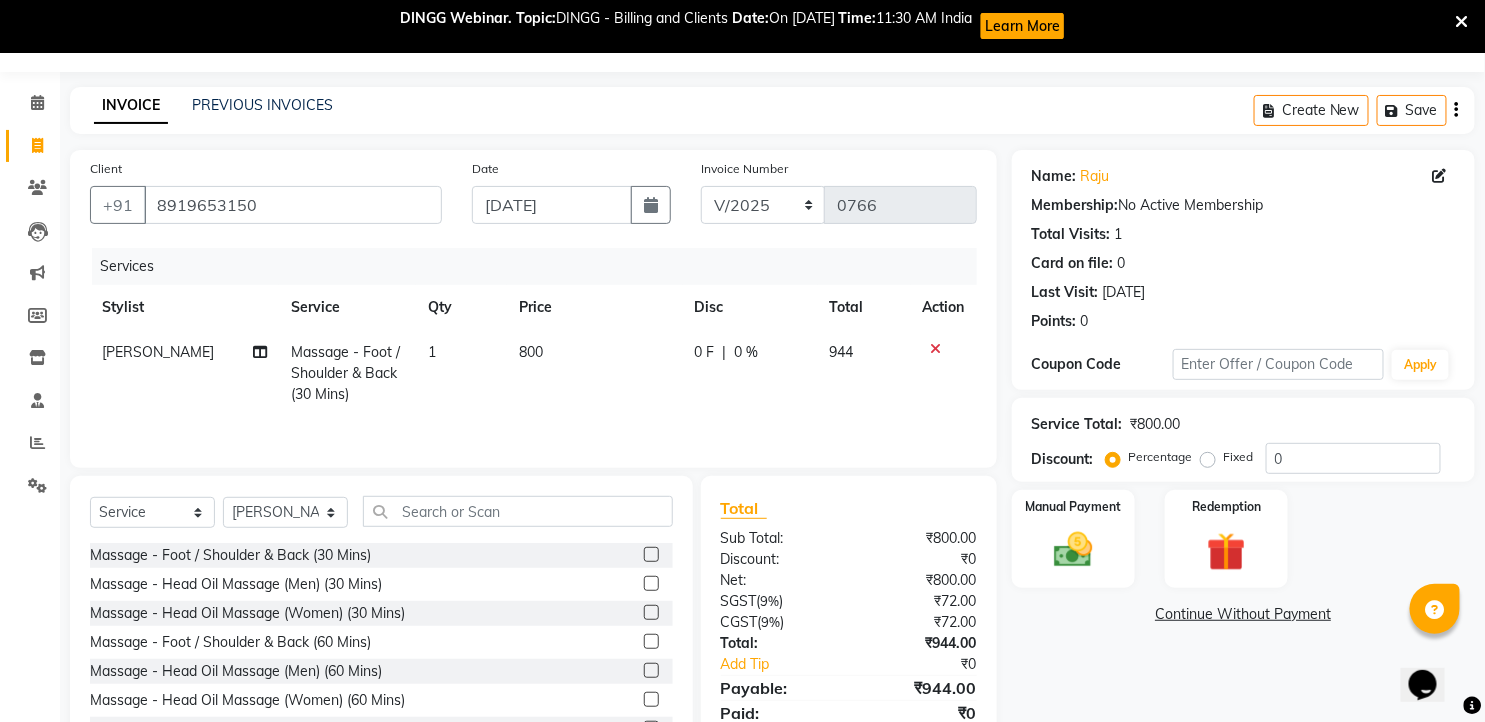 click 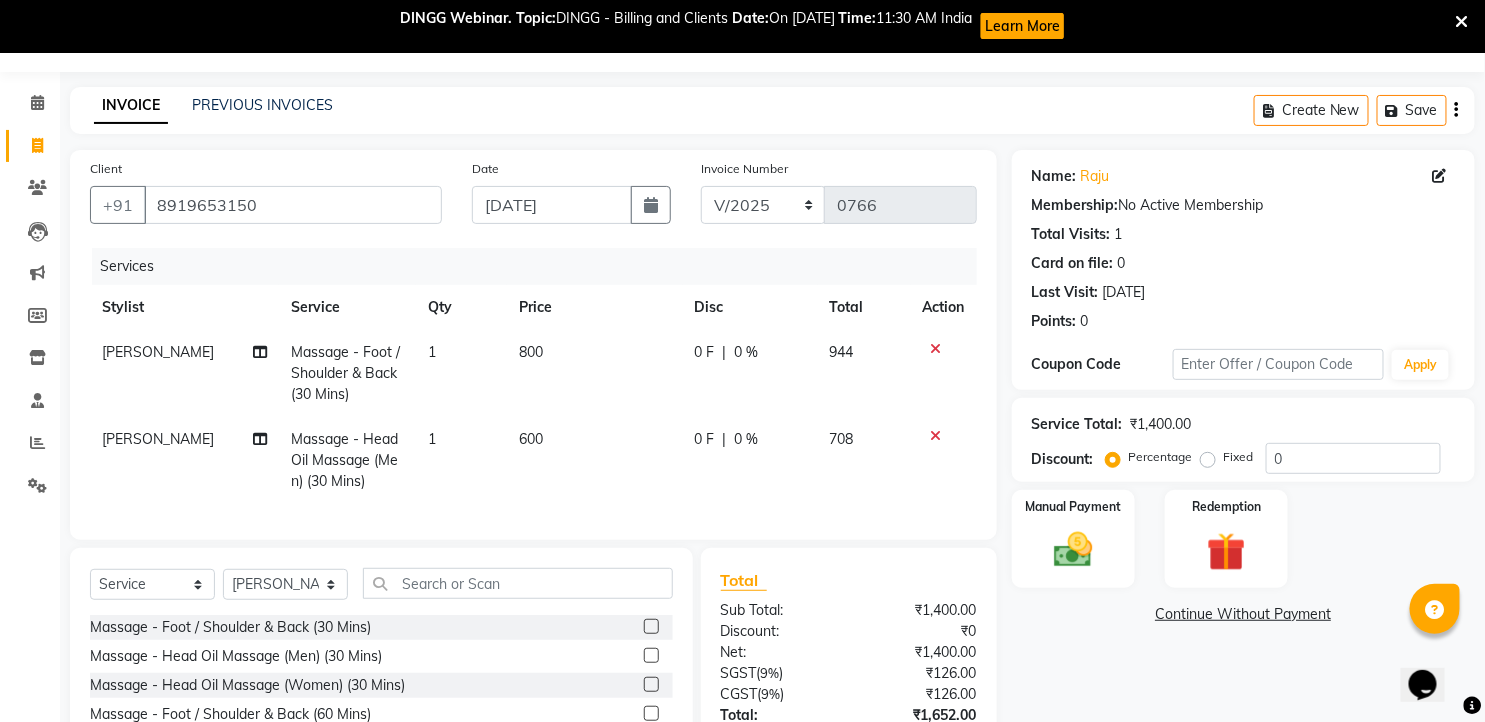 scroll, scrollTop: 164, scrollLeft: 0, axis: vertical 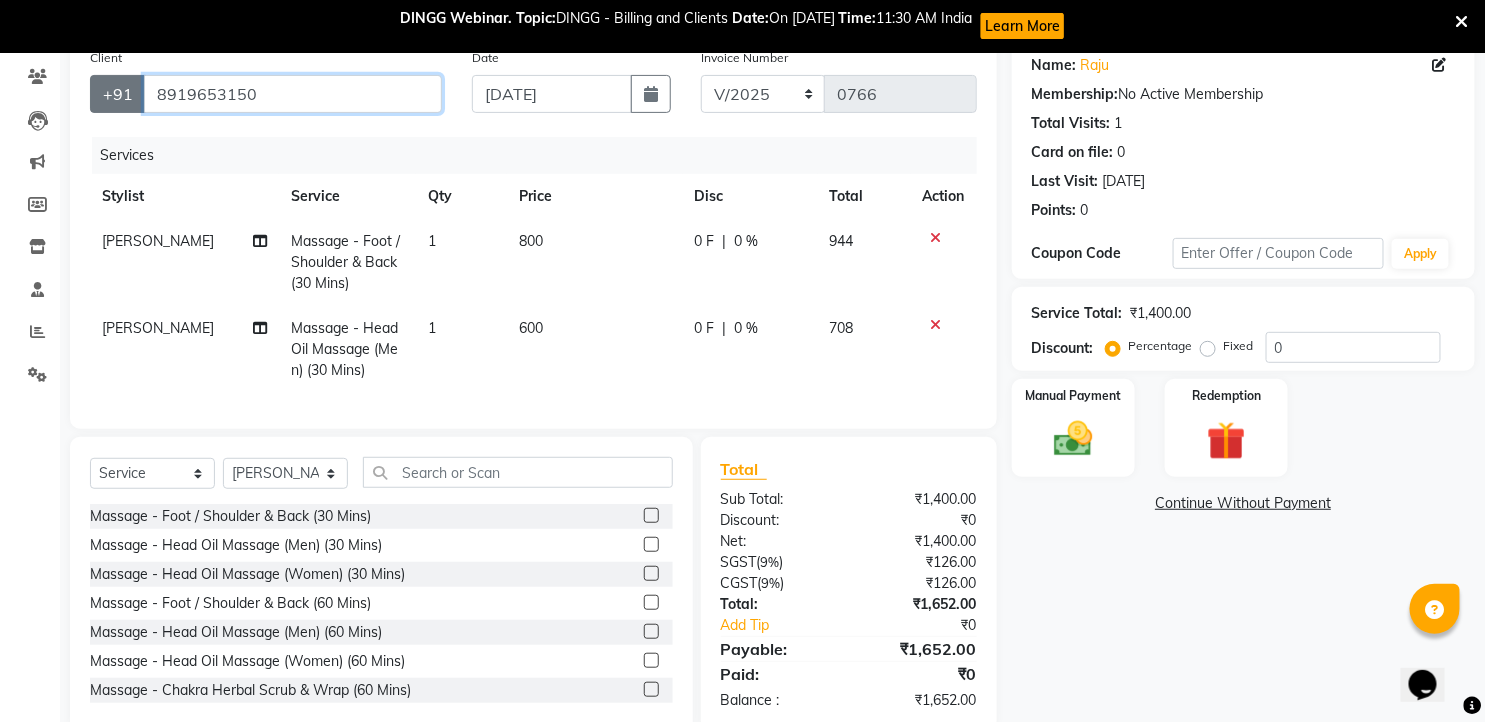drag, startPoint x: 273, startPoint y: 87, endPoint x: 140, endPoint y: 80, distance: 133.18408 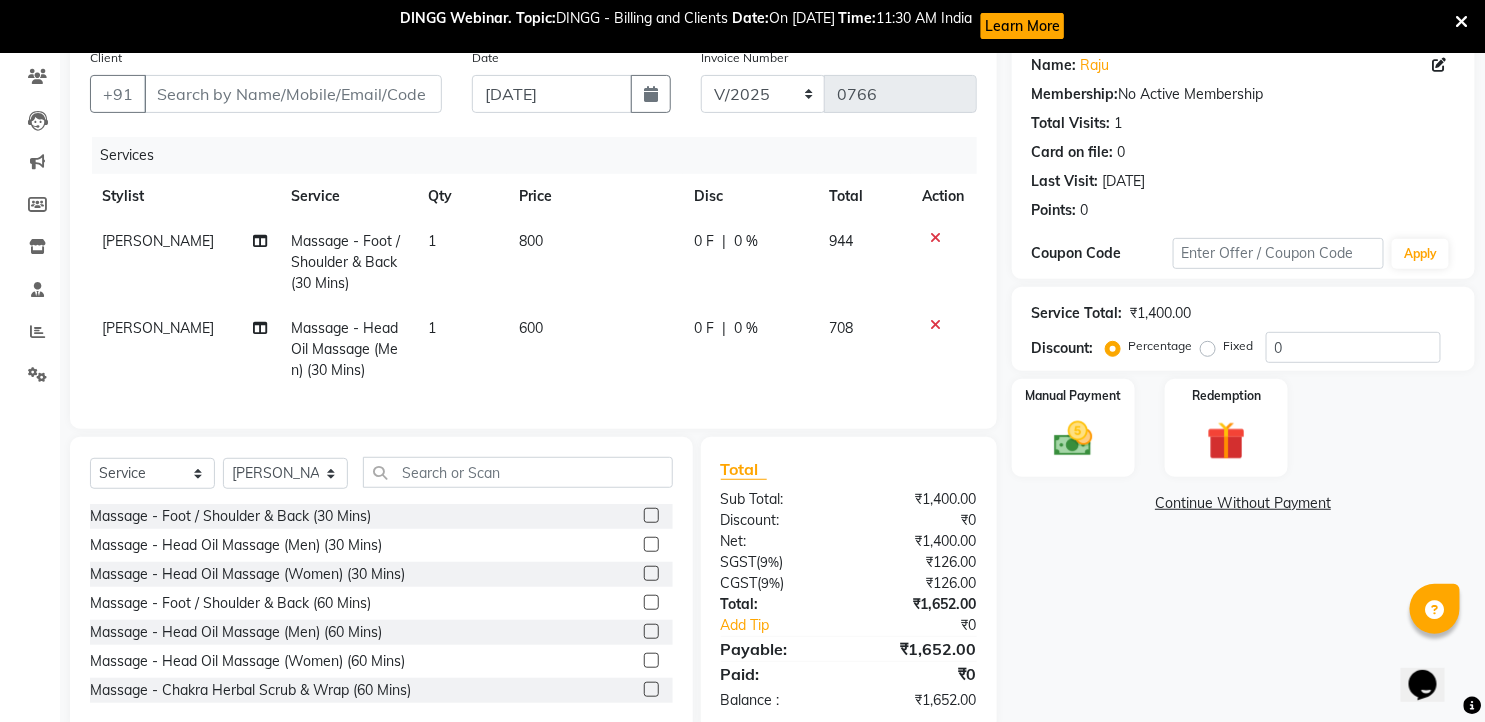 click 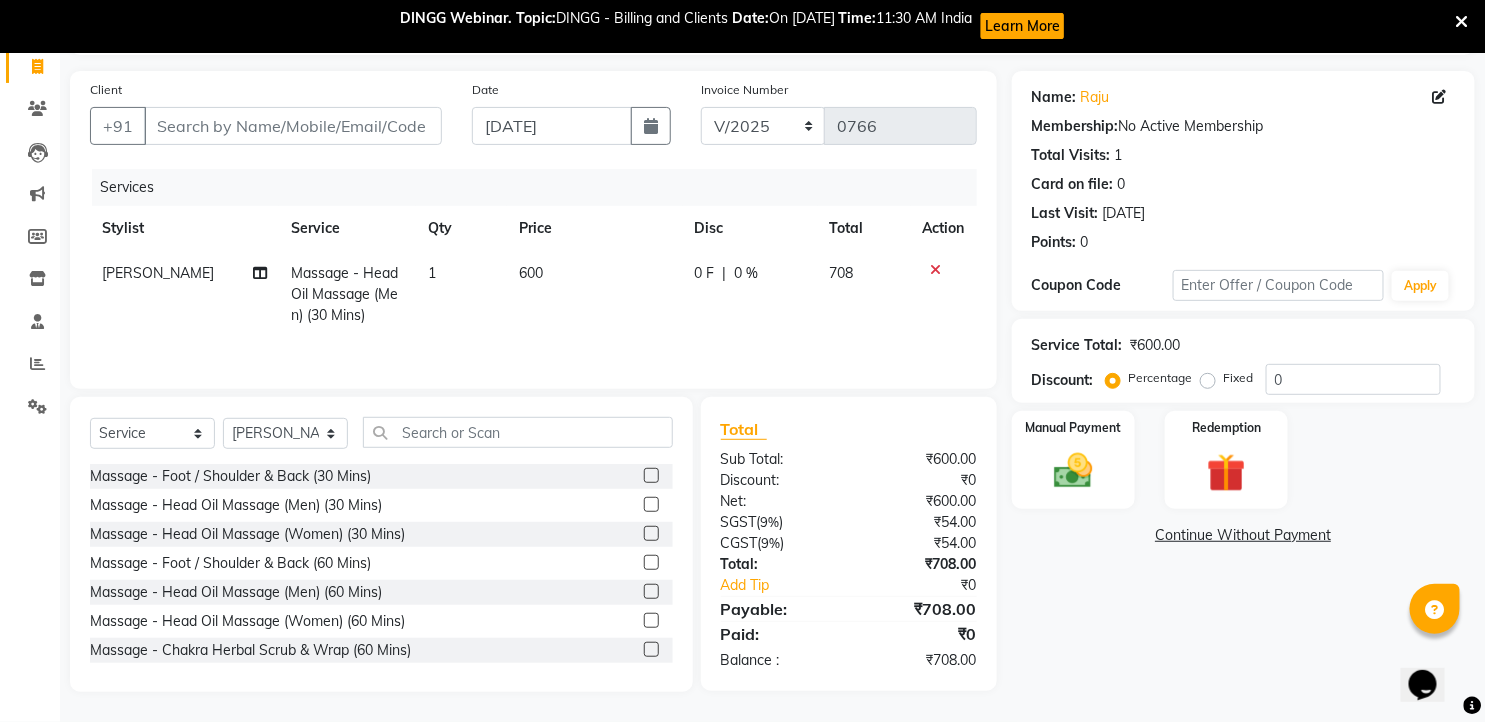 click 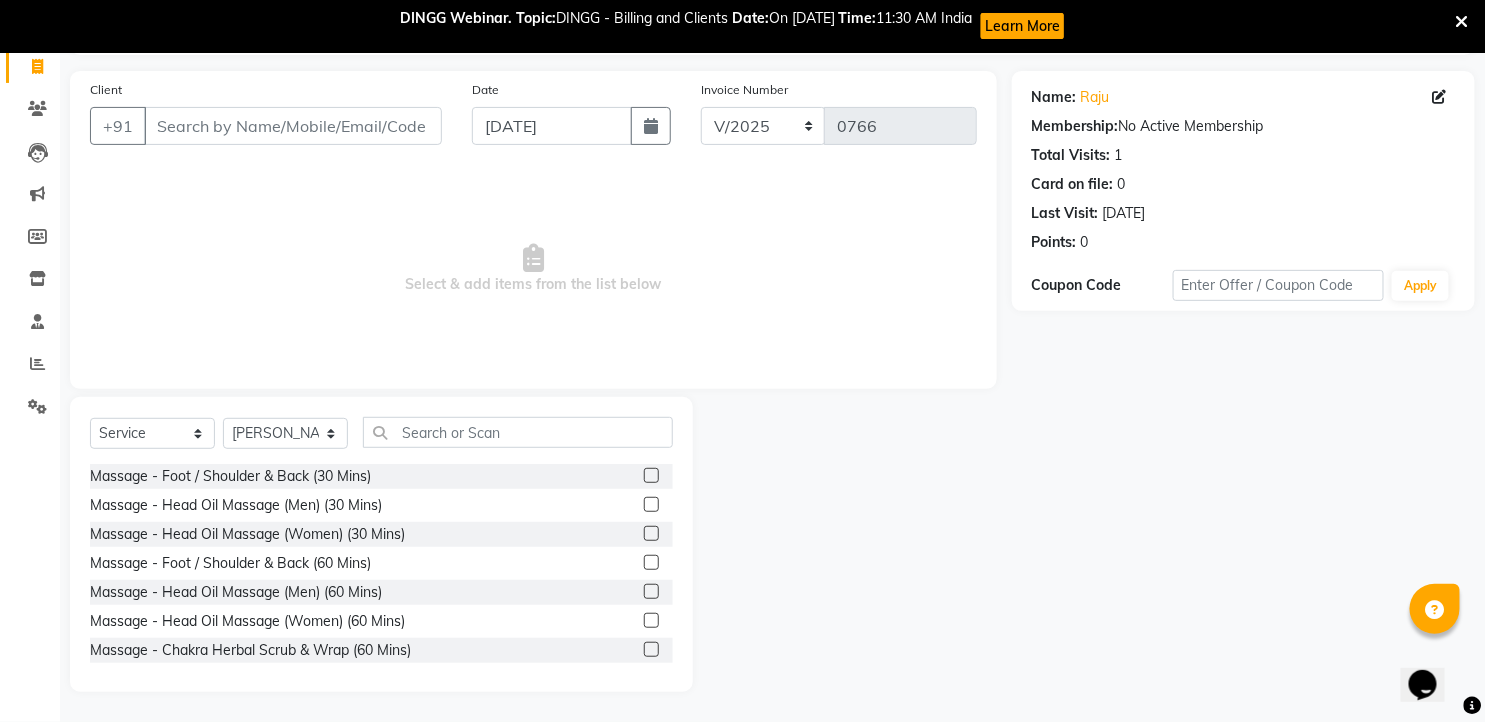 scroll, scrollTop: 132, scrollLeft: 0, axis: vertical 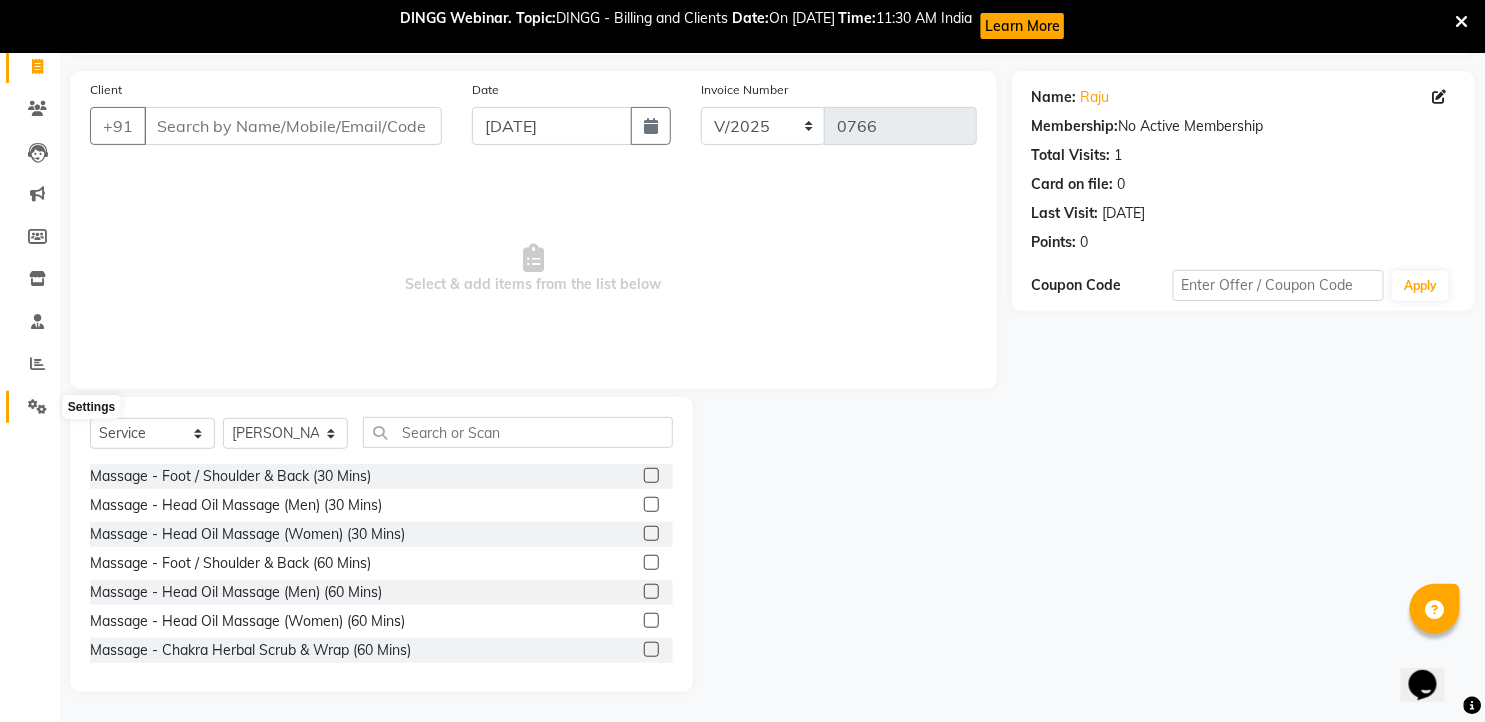 click 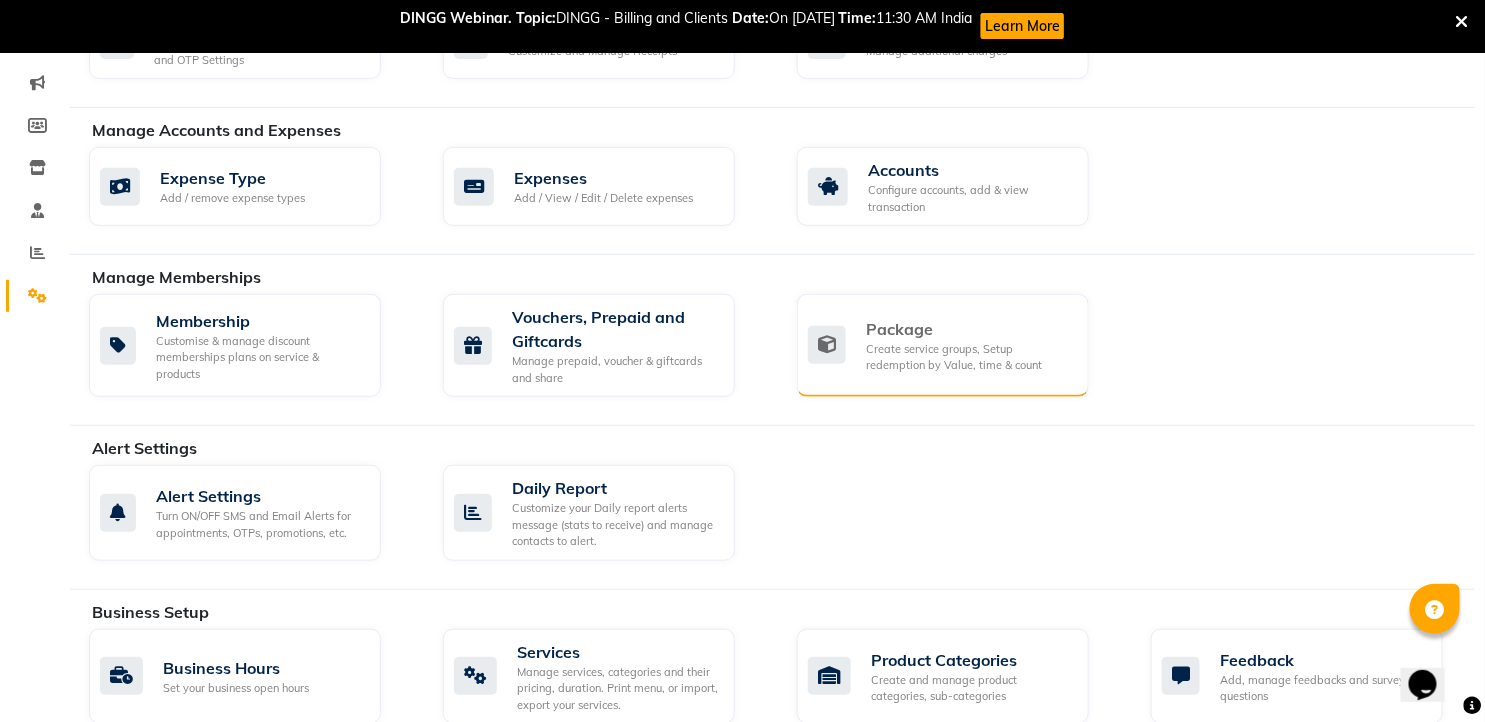 click on "Create service groups, Setup redemption by Value, time & count" 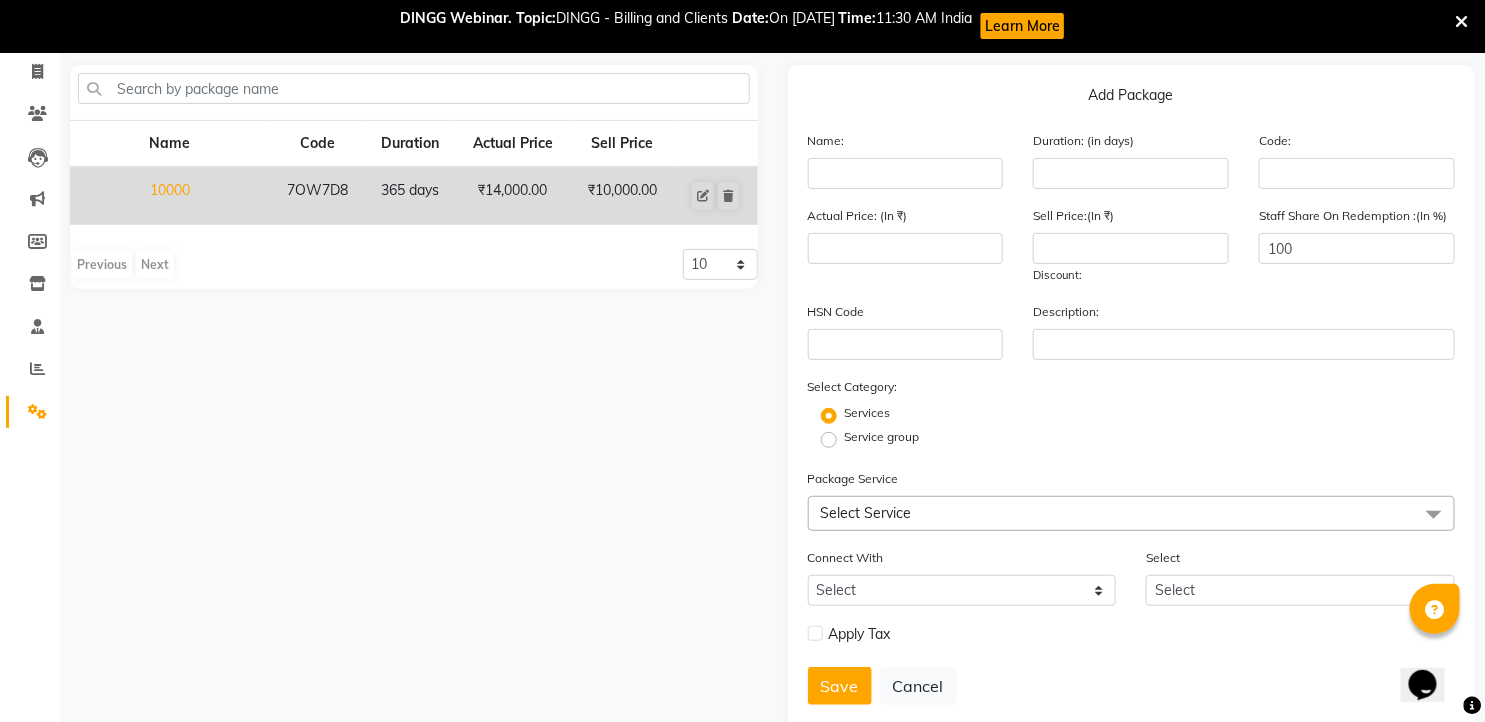 scroll, scrollTop: 177, scrollLeft: 0, axis: vertical 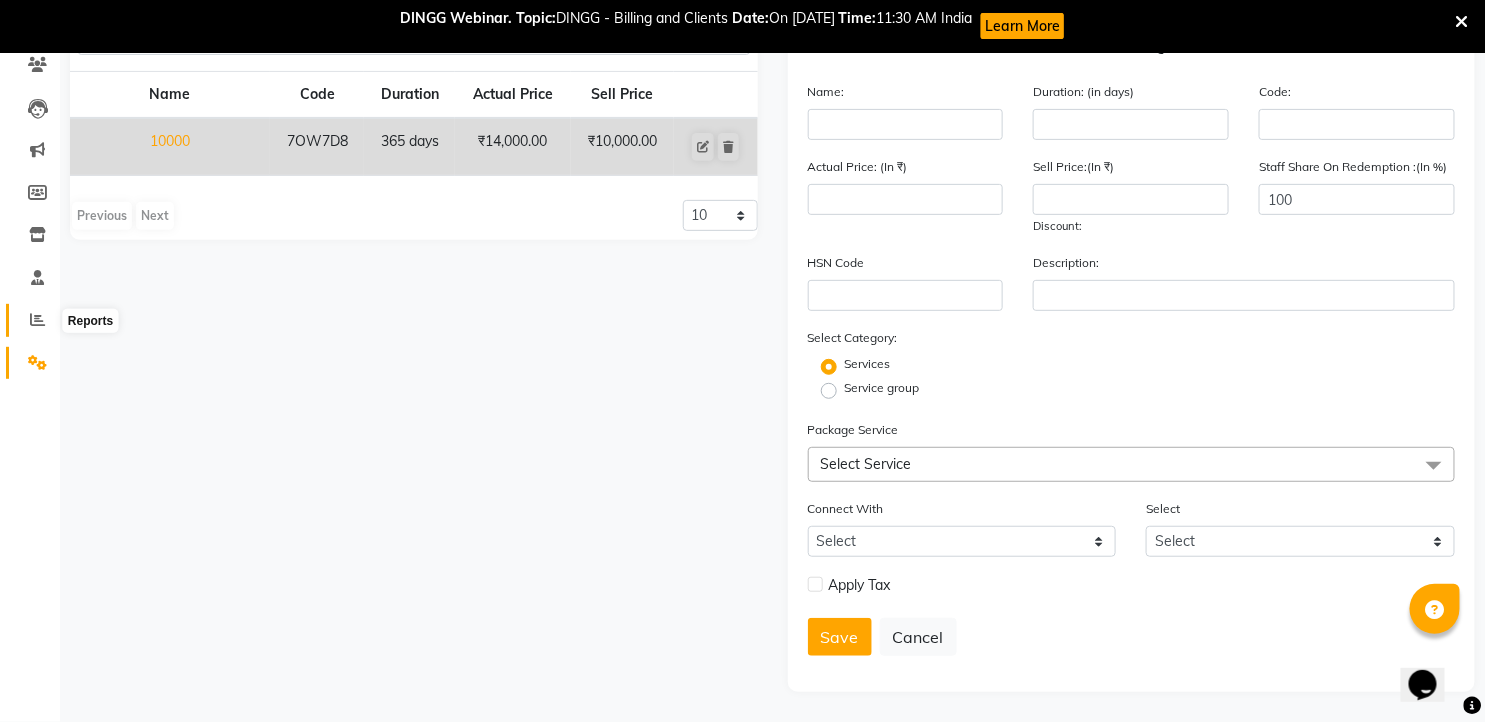 click 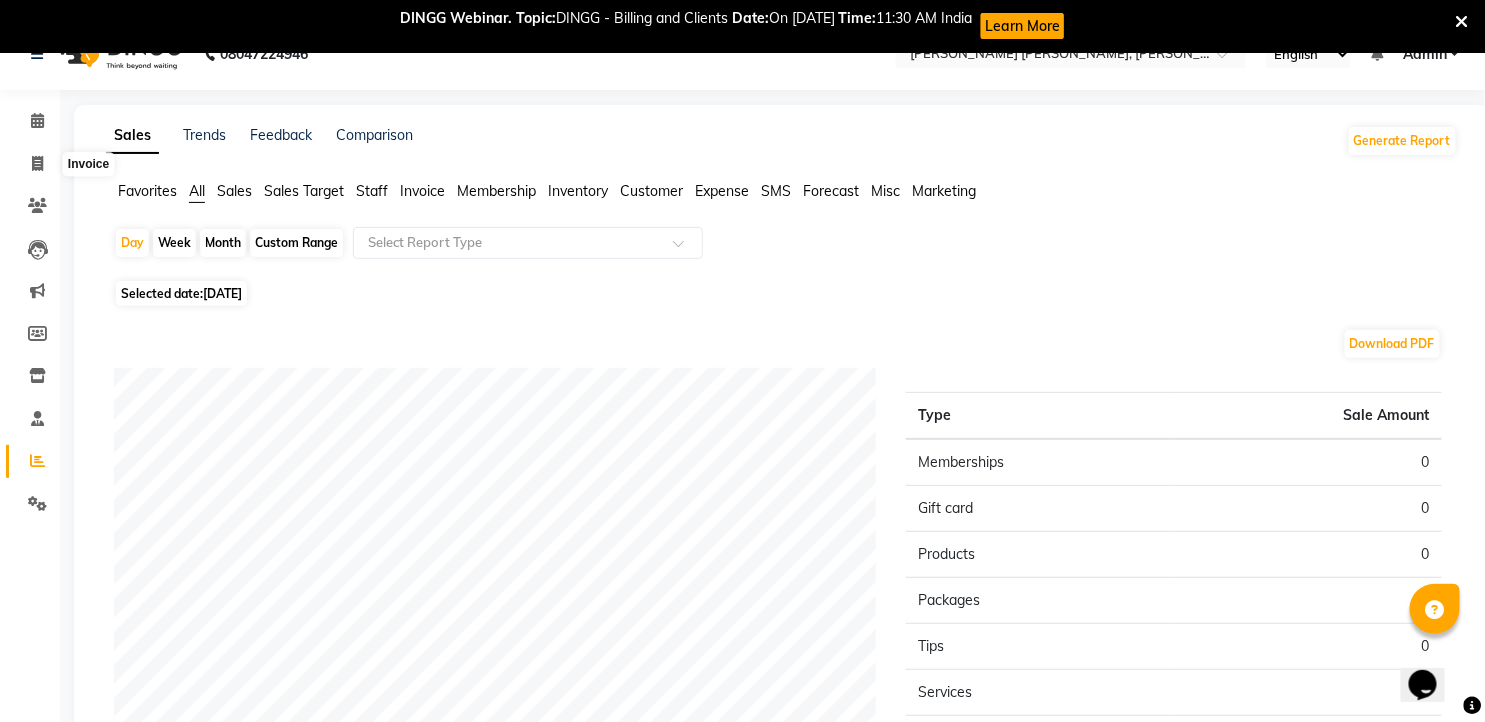 scroll, scrollTop: 0, scrollLeft: 0, axis: both 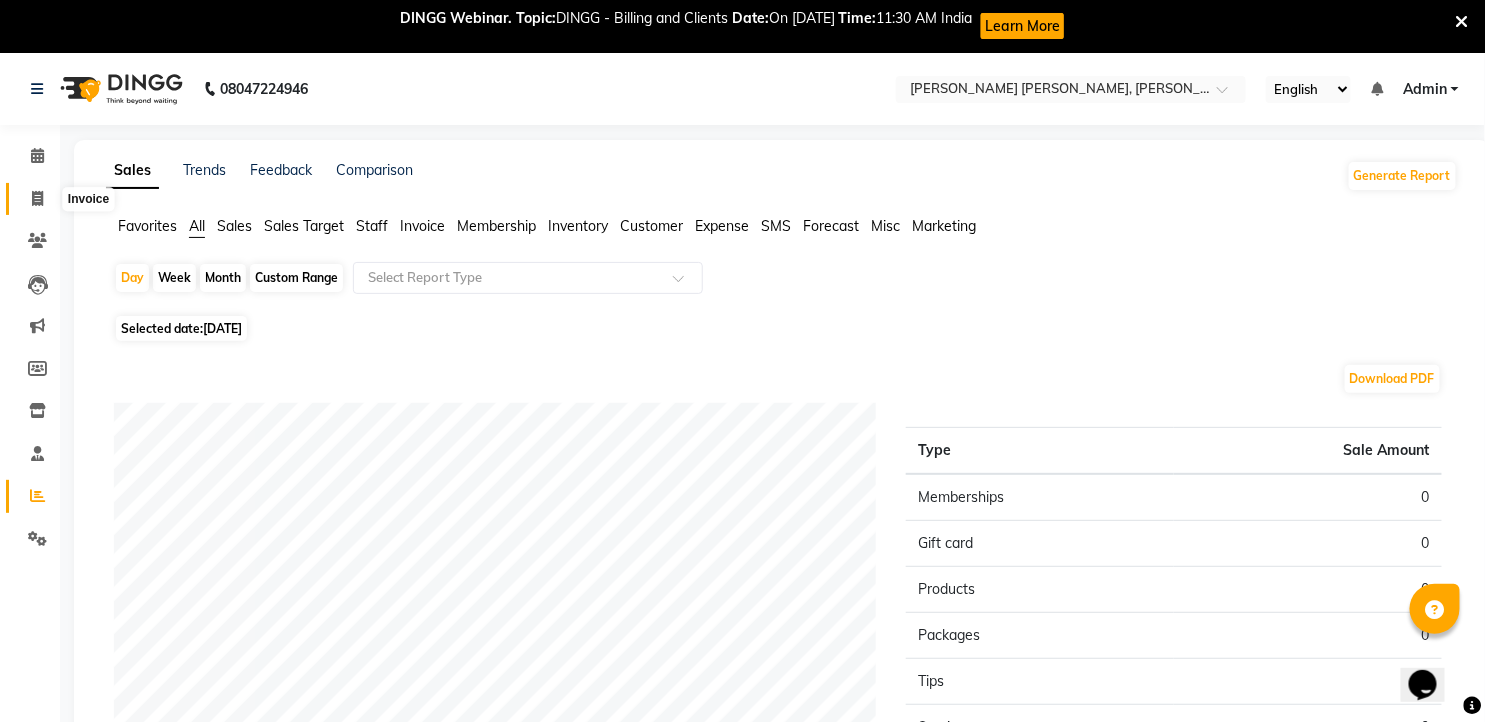 click 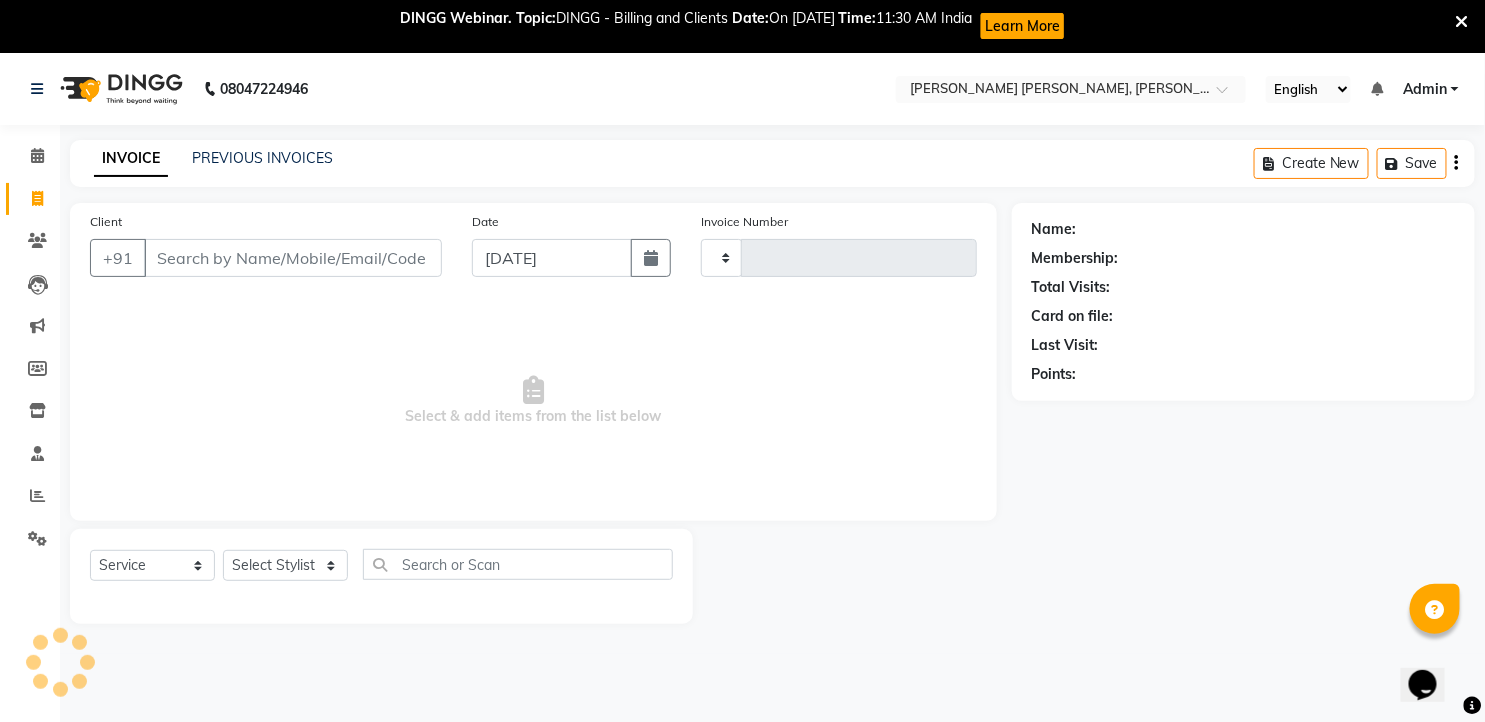 scroll, scrollTop: 53, scrollLeft: 0, axis: vertical 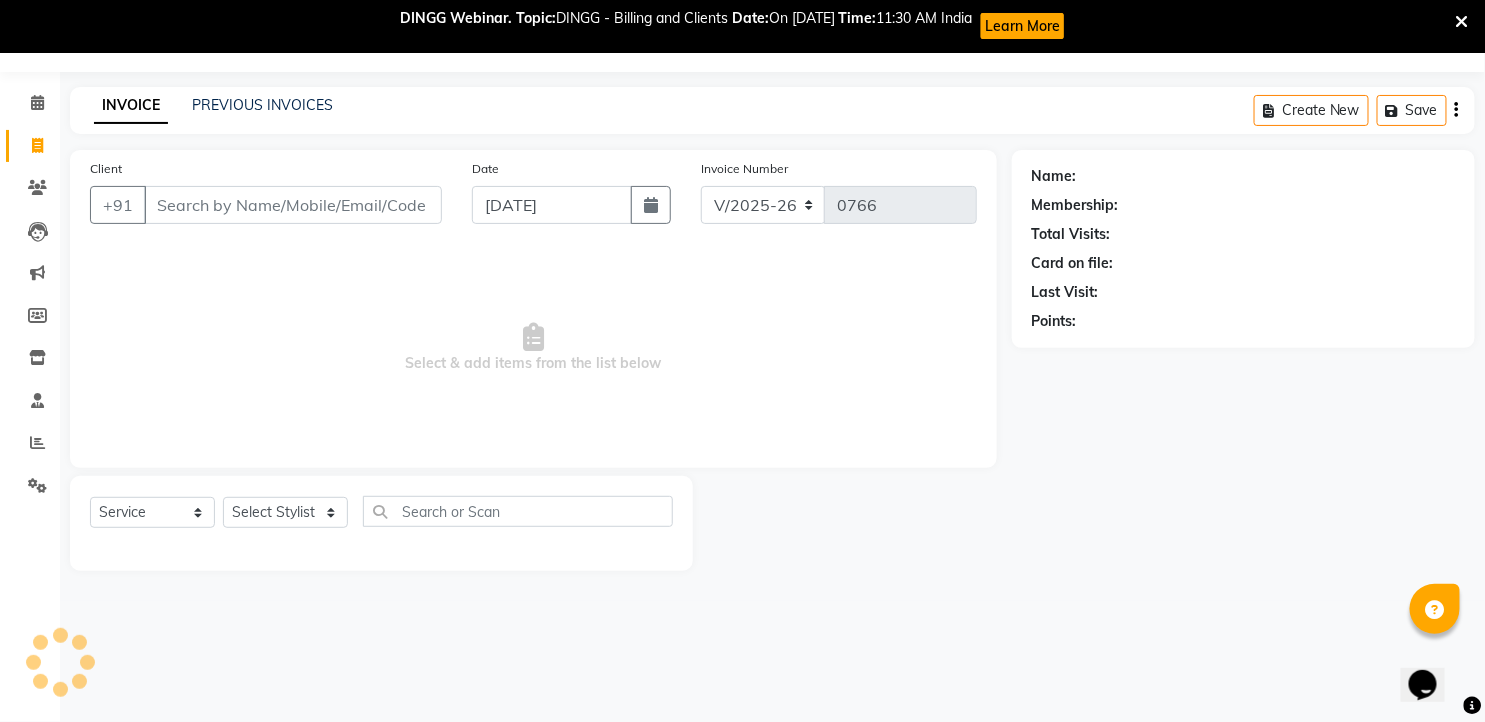 click on "Client" at bounding box center [293, 205] 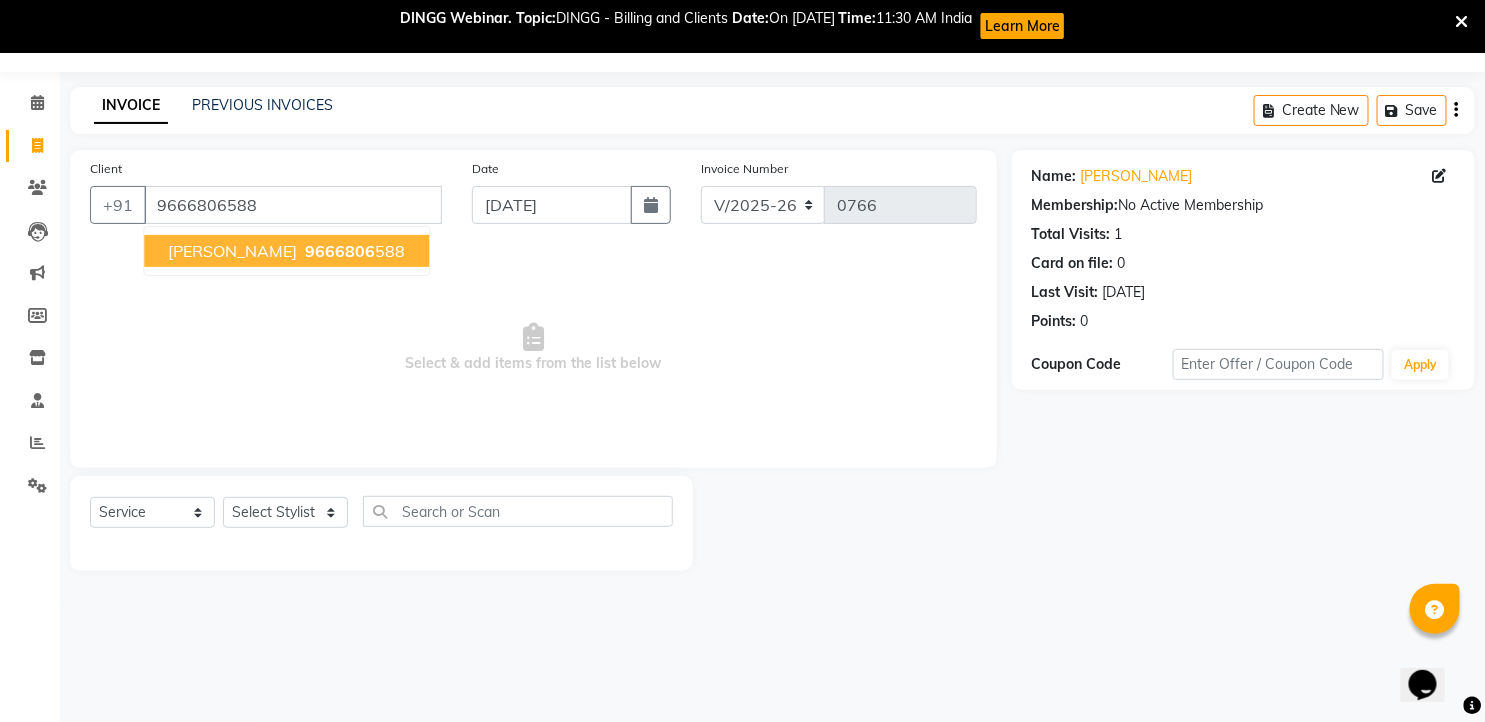 click on "9666806" at bounding box center (340, 251) 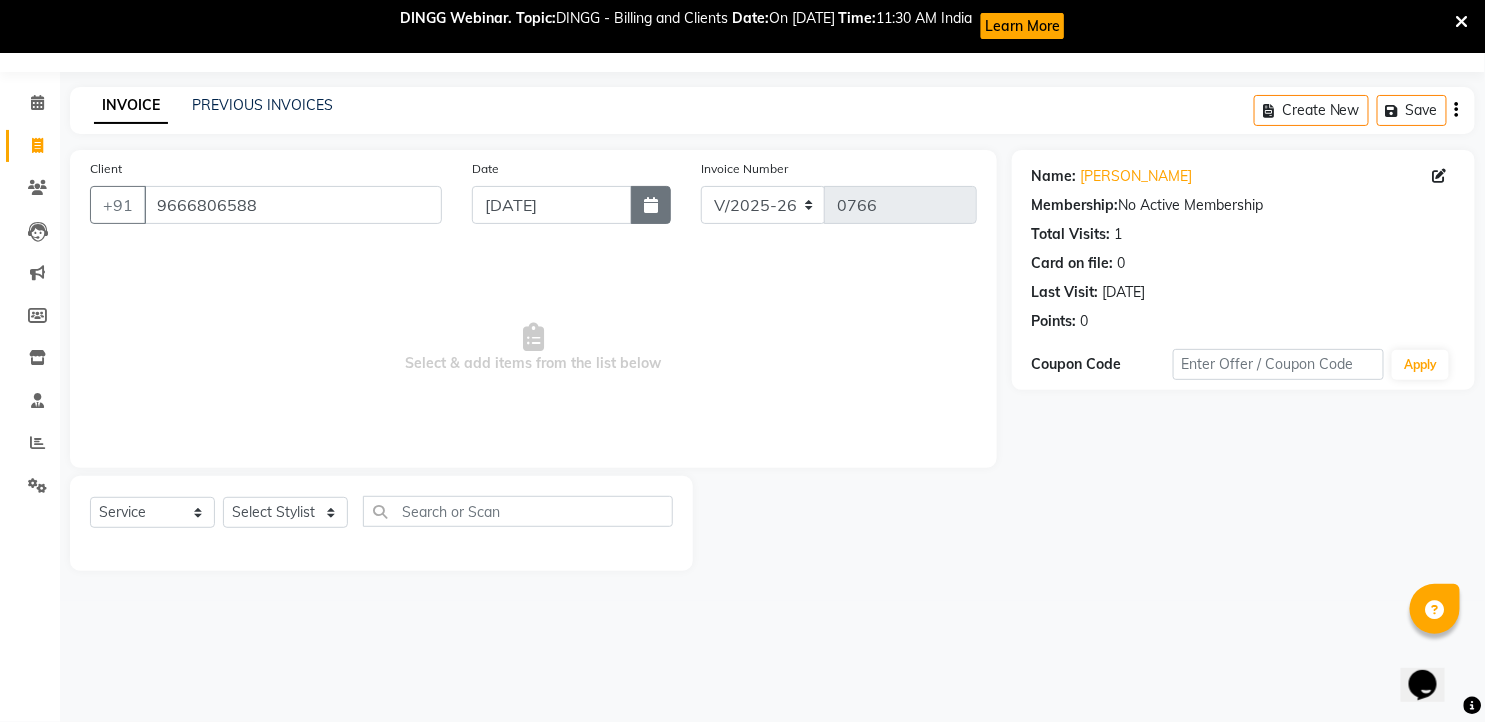 drag, startPoint x: 645, startPoint y: 211, endPoint x: 642, endPoint y: 222, distance: 11.401754 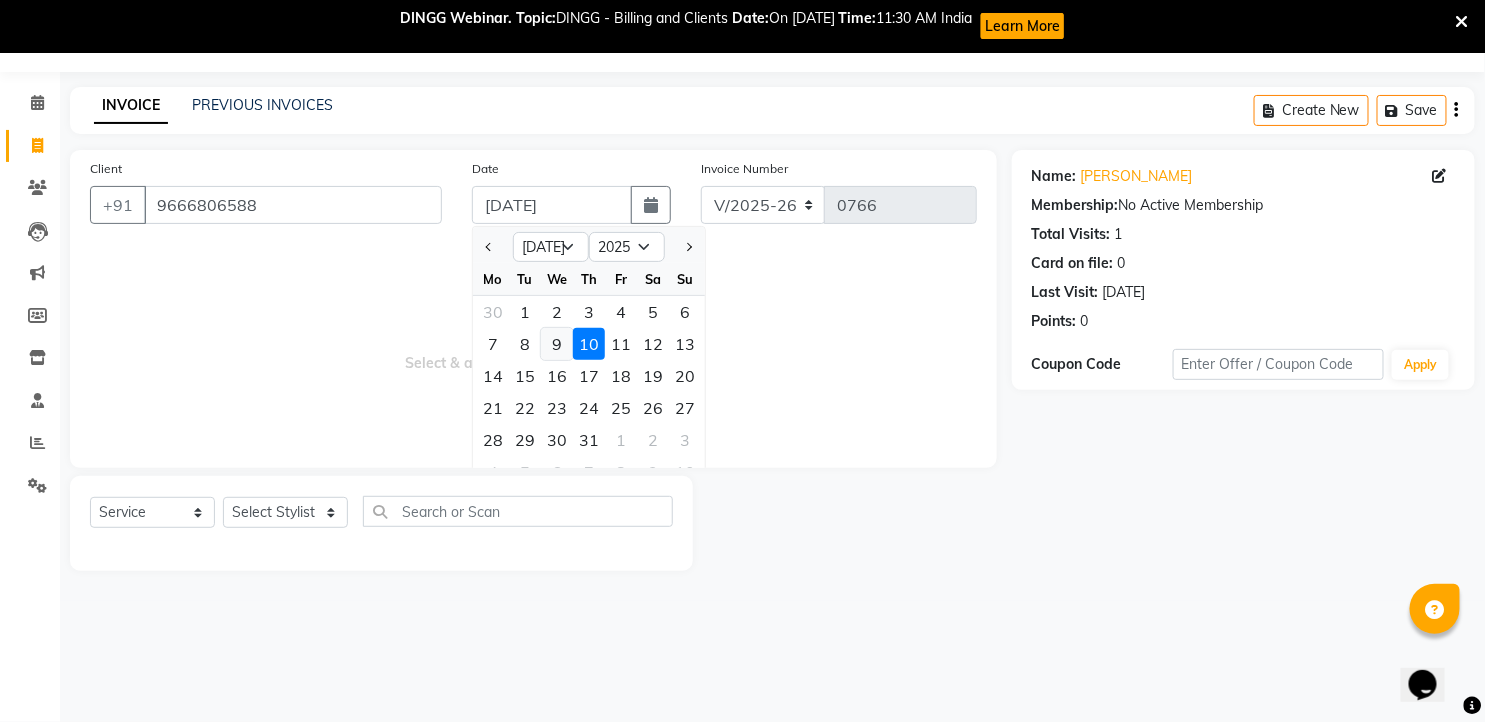 click on "9" 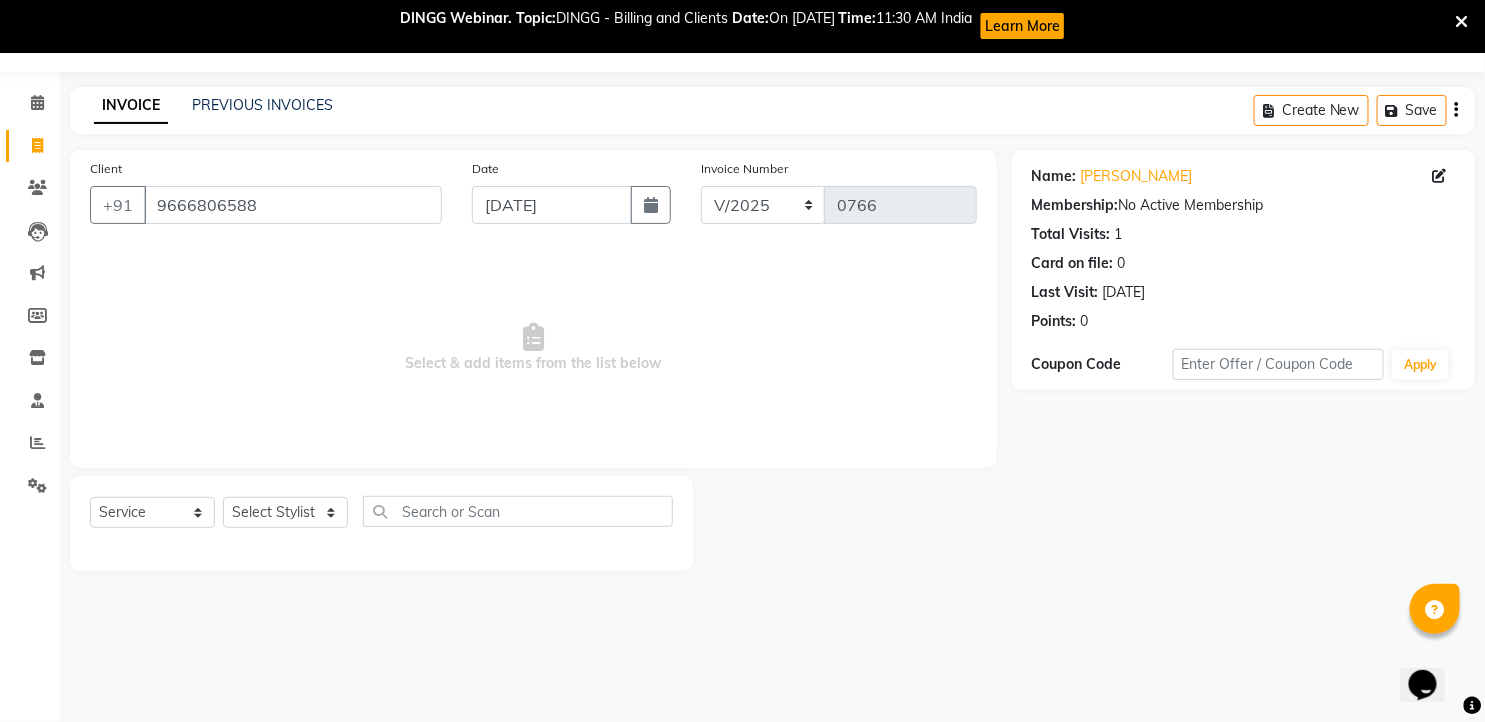 click on "Select & add items from the list below" at bounding box center [533, 348] 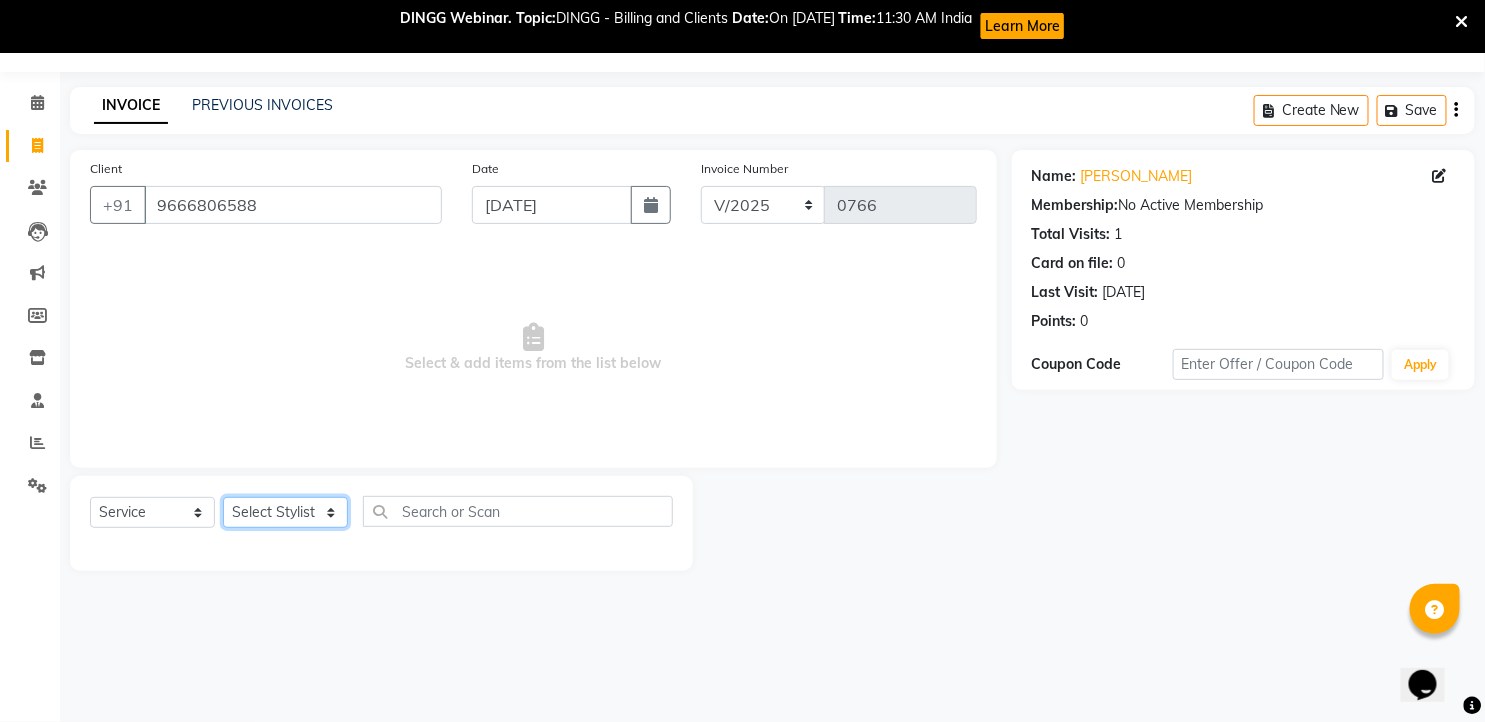 click on "Select Stylist faizz [PERSON_NAME] [PERSON_NAME] sree Manager [PERSON_NAME]" 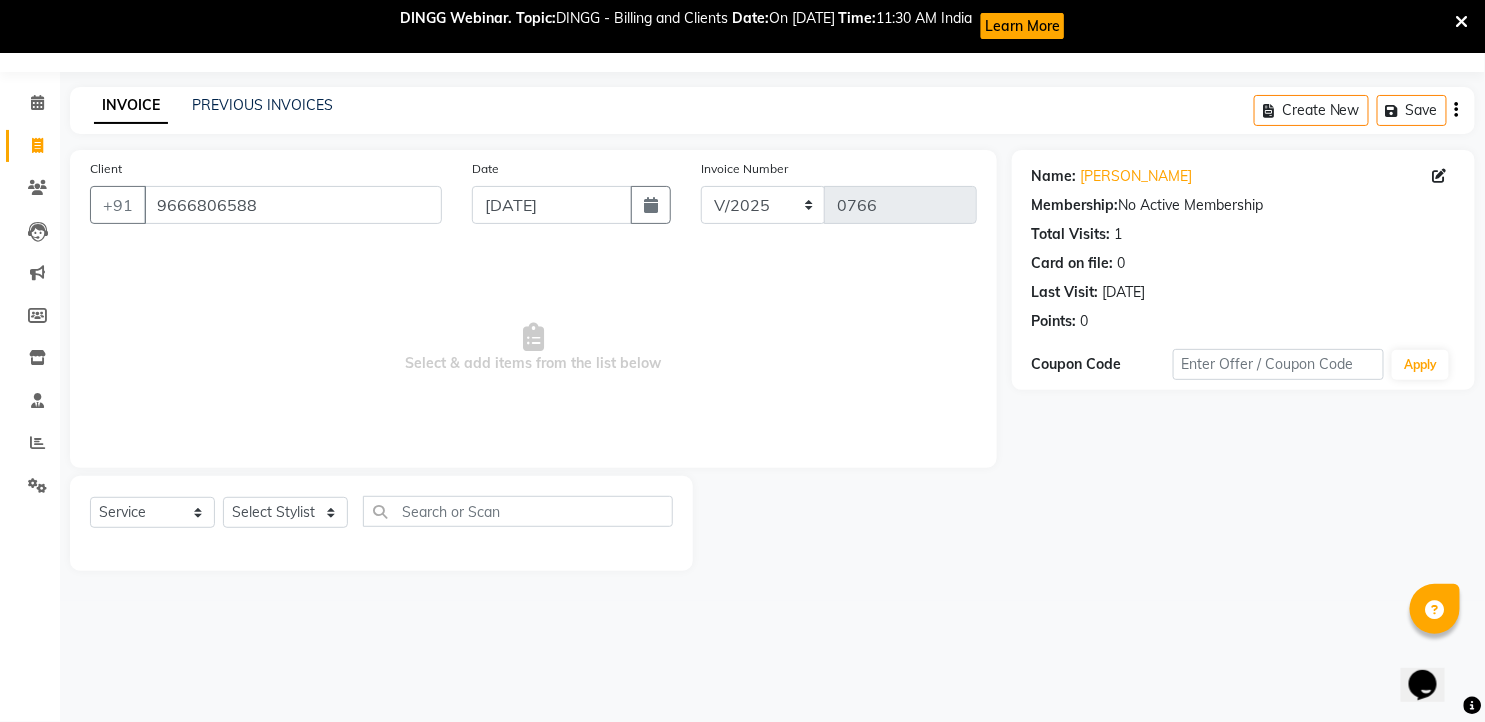click on "Select & add items from the list below" at bounding box center [533, 348] 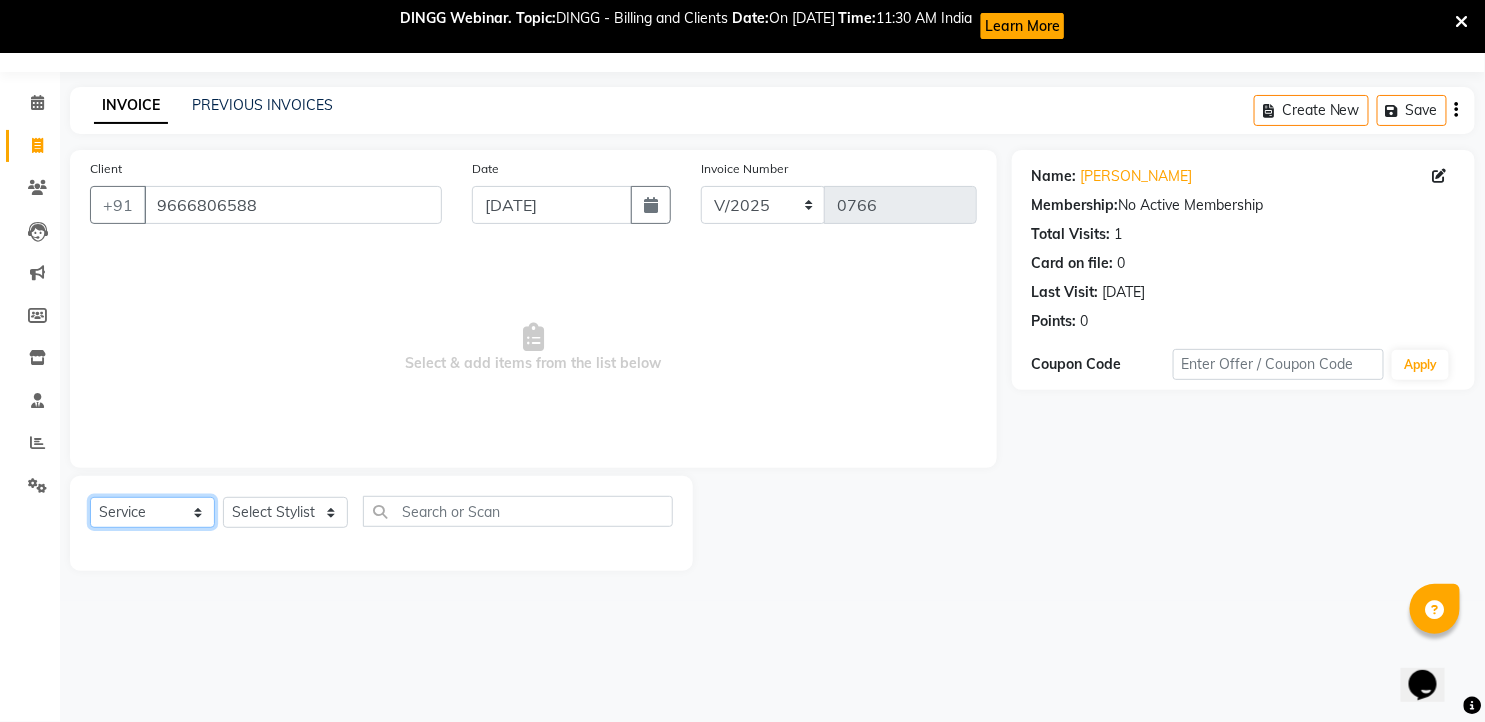 click on "Select  Service  Product  Membership  Package Voucher Prepaid Gift Card" 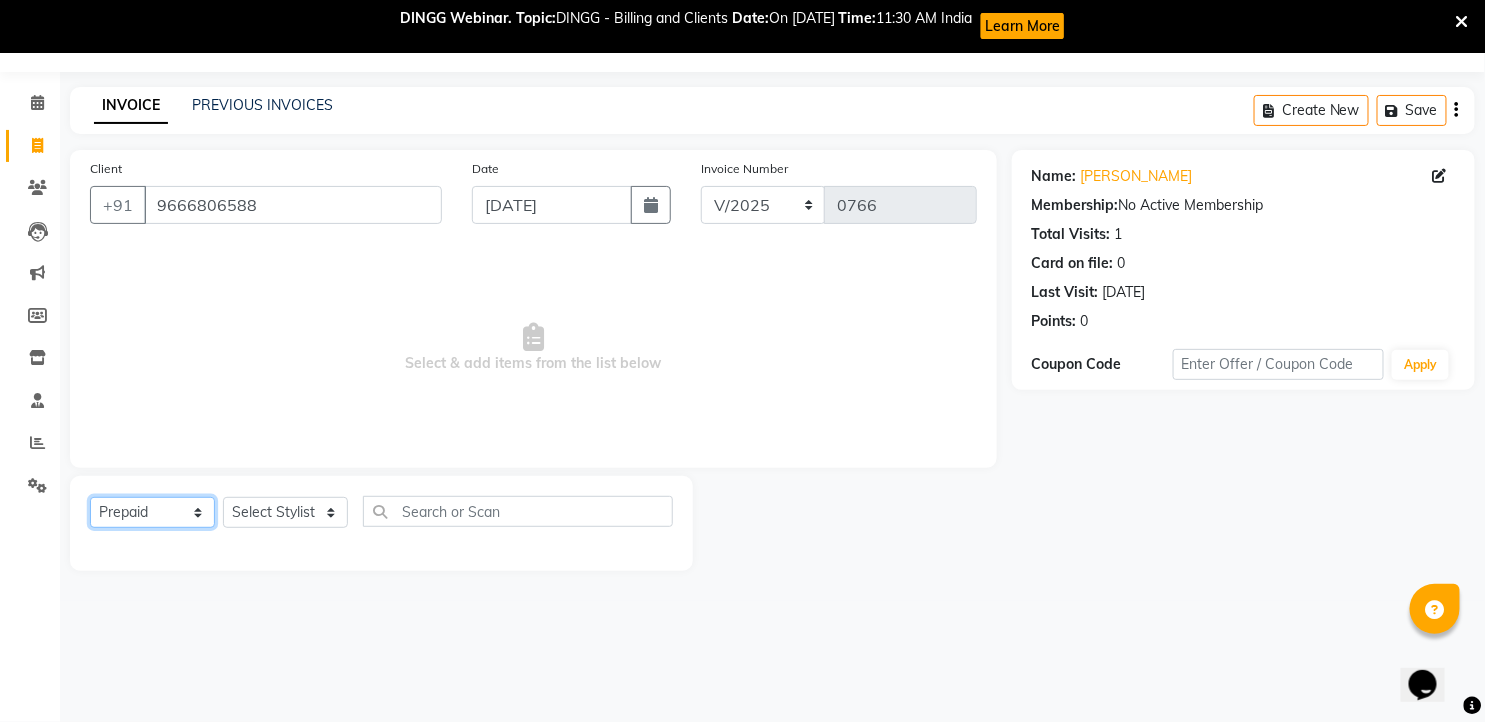 click on "Select  Service  Product  Membership  Package Voucher Prepaid Gift Card" 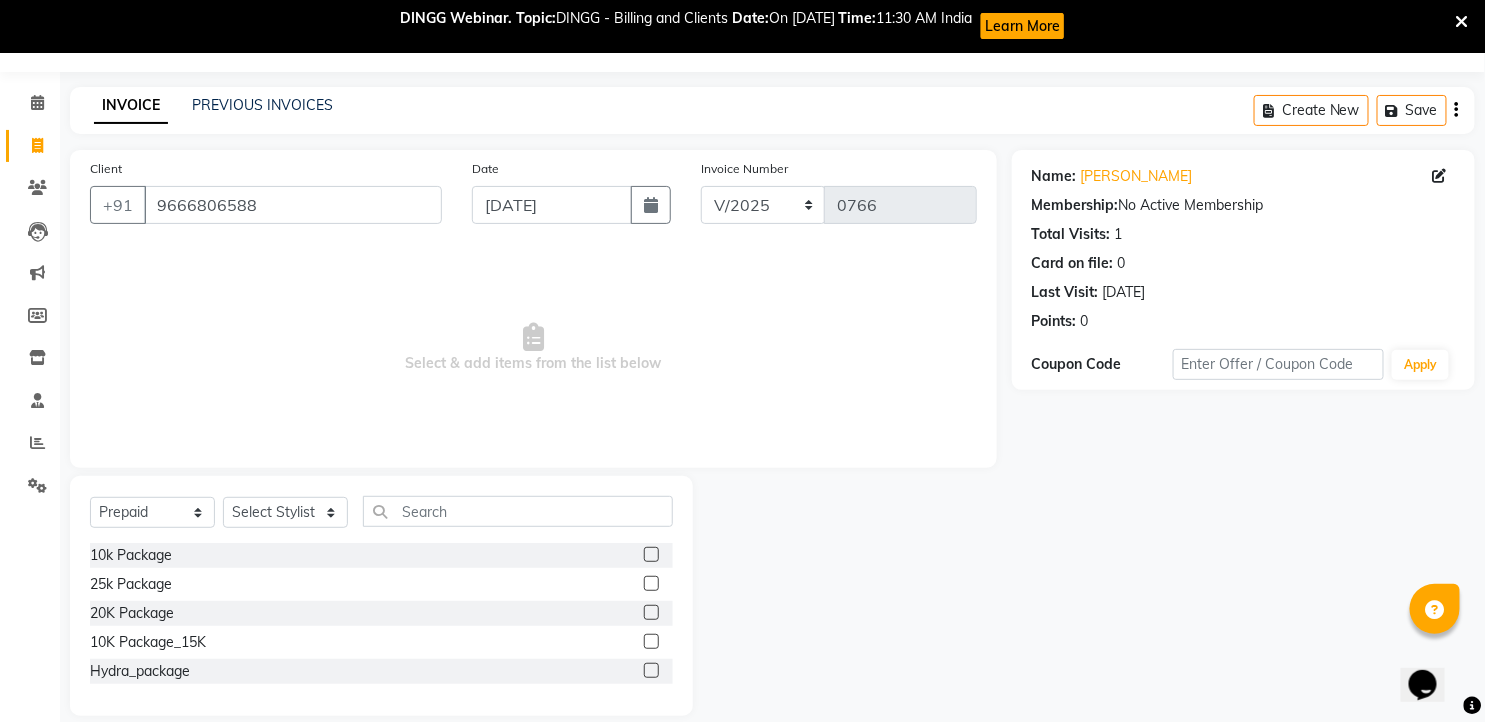click 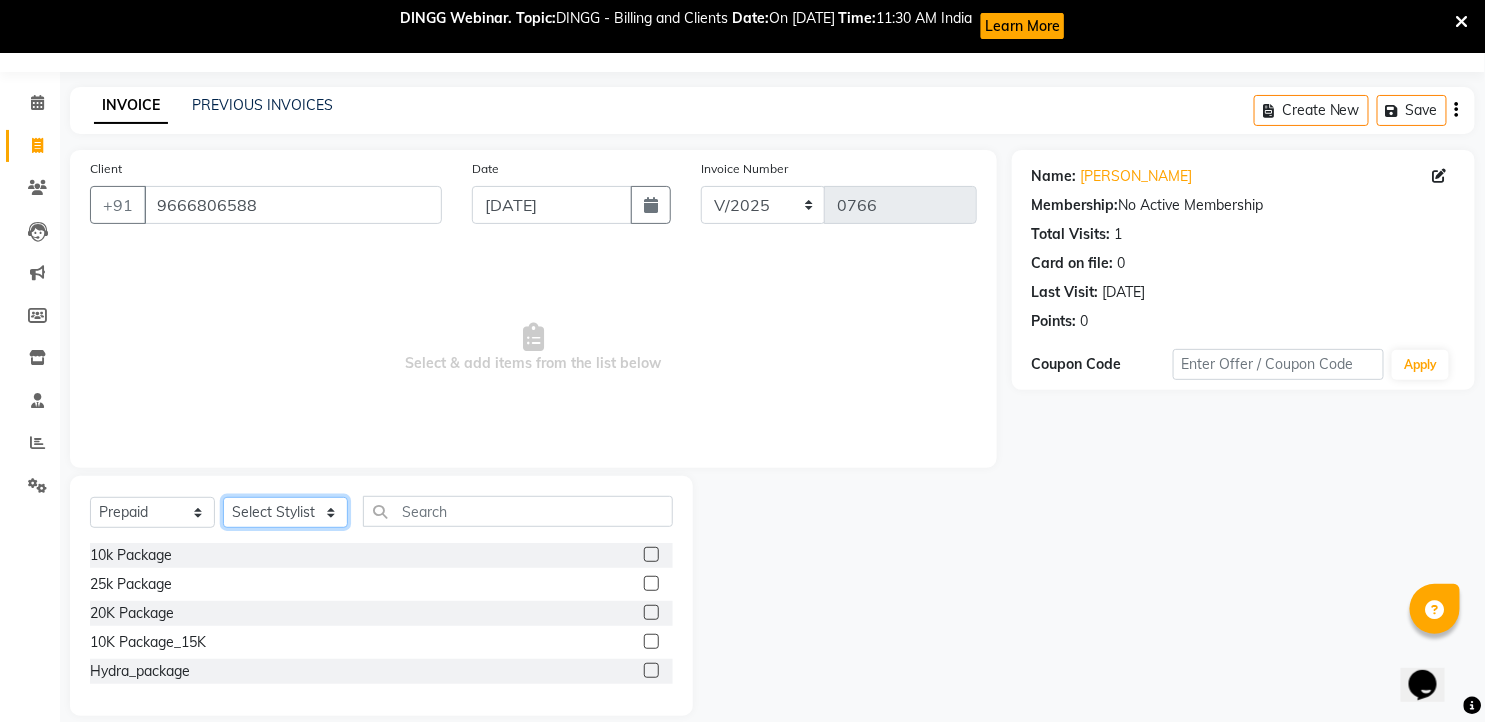 click on "Select Stylist faizz [PERSON_NAME] [PERSON_NAME] sree Manager [PERSON_NAME]" 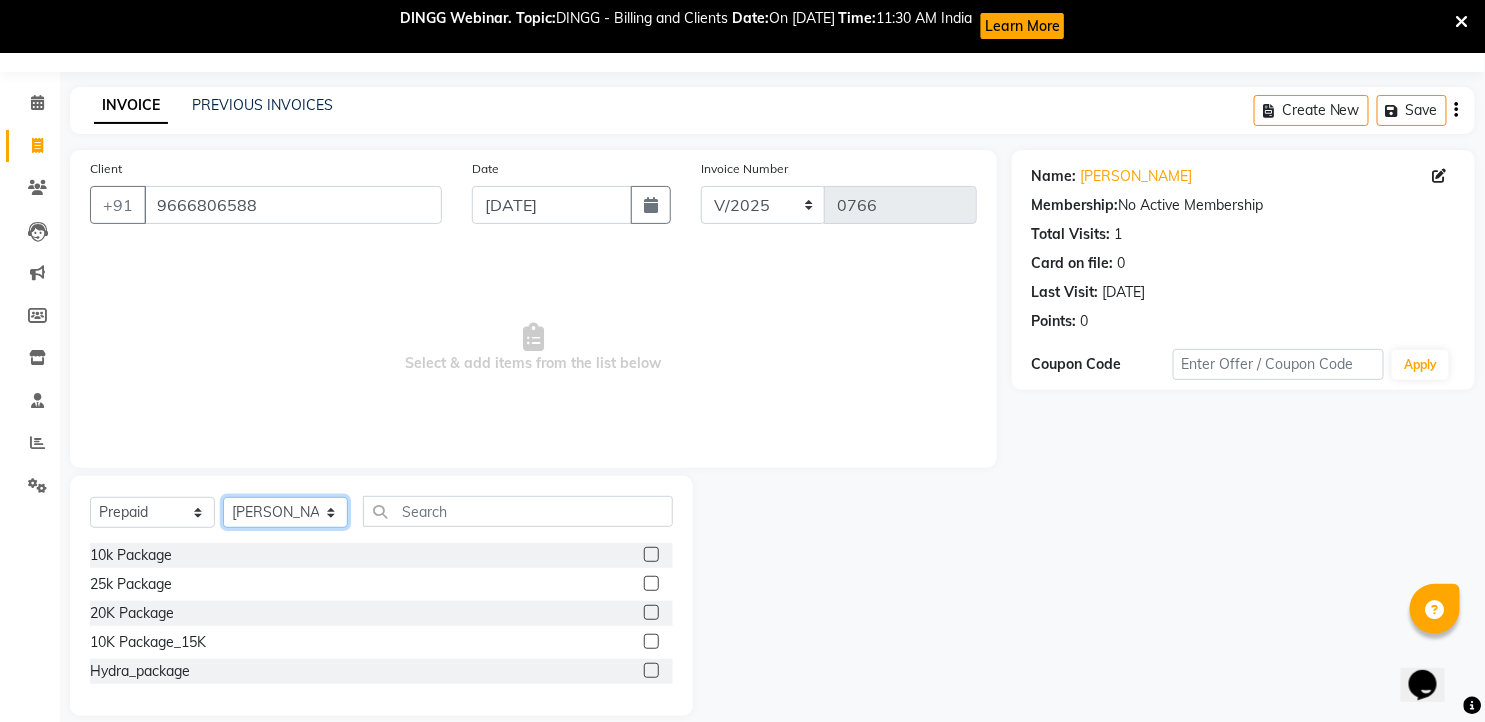 click on "Select Stylist faizz [PERSON_NAME] [PERSON_NAME] sree Manager [PERSON_NAME]" 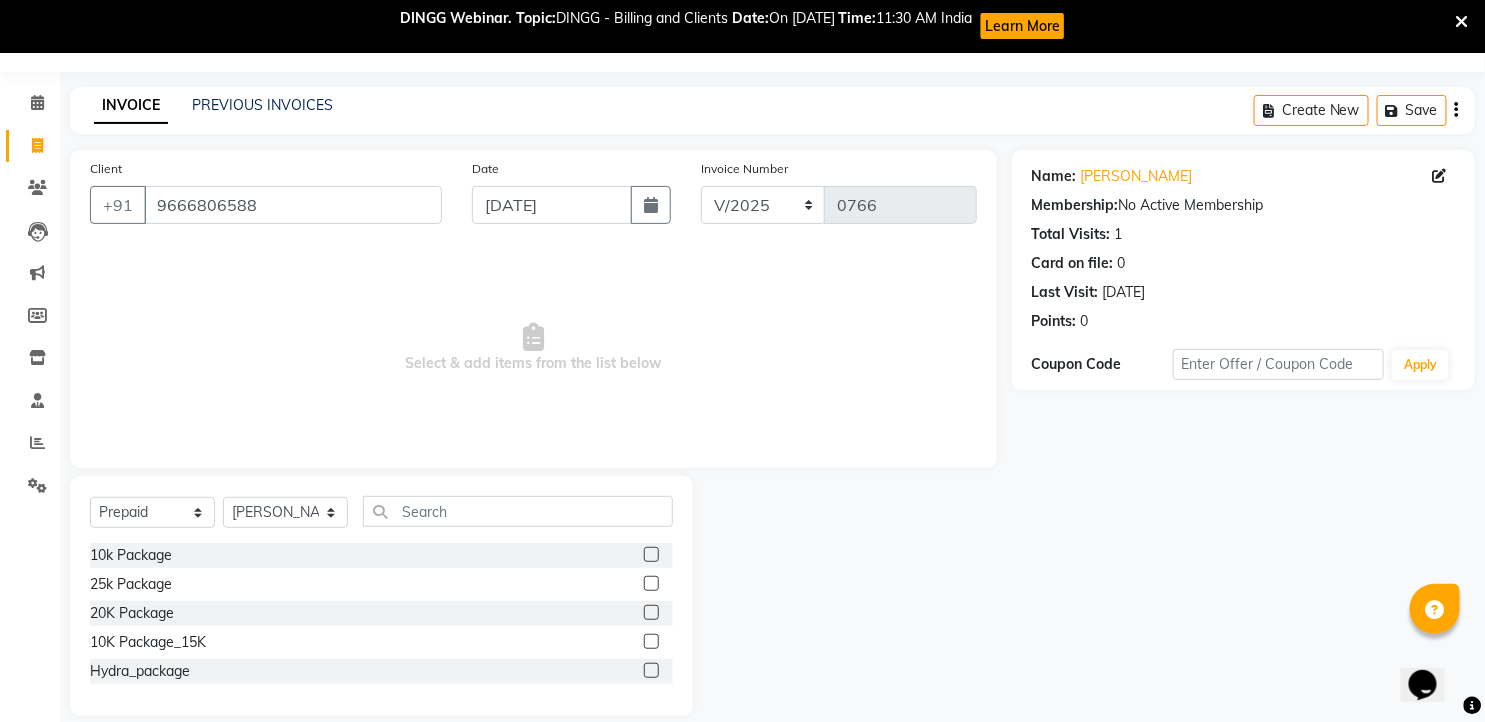 click 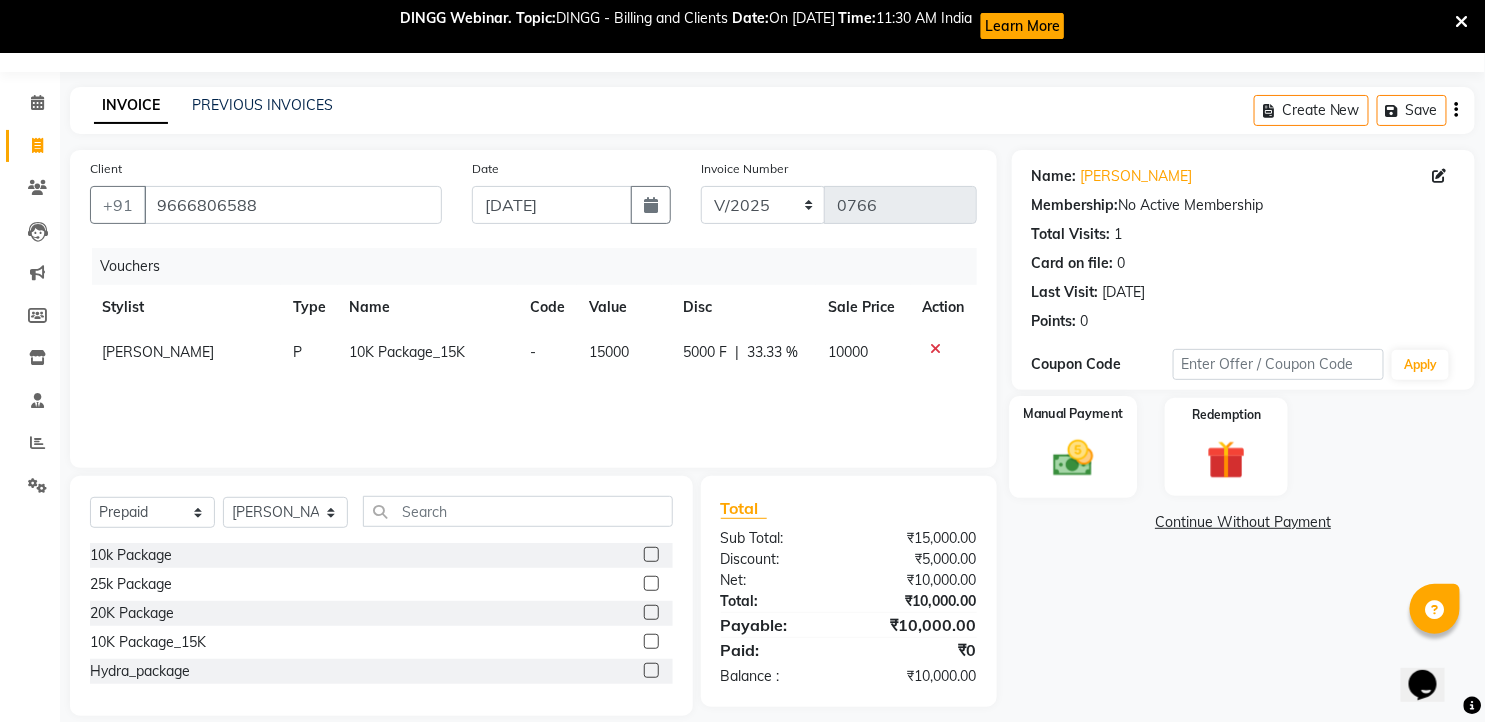 click 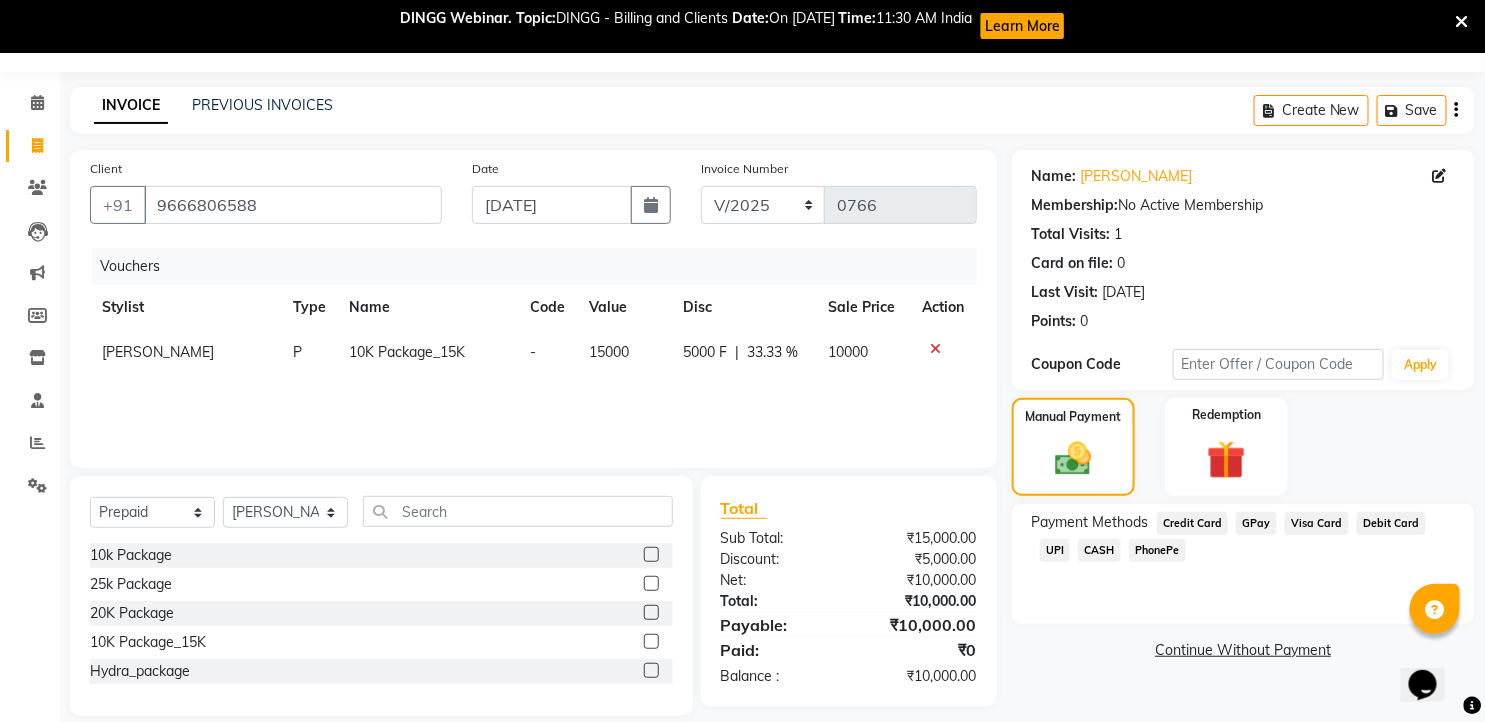 click on "PhonePe" 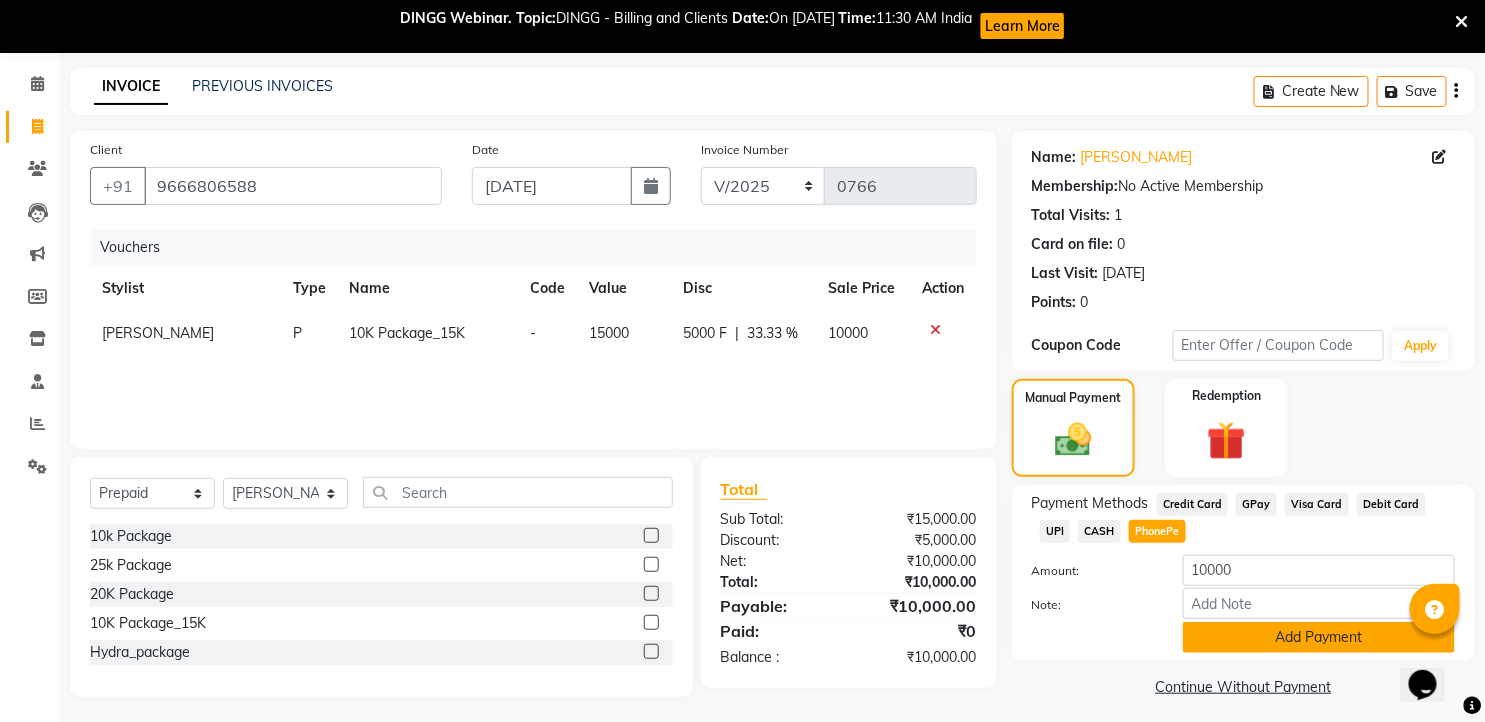 scroll, scrollTop: 82, scrollLeft: 0, axis: vertical 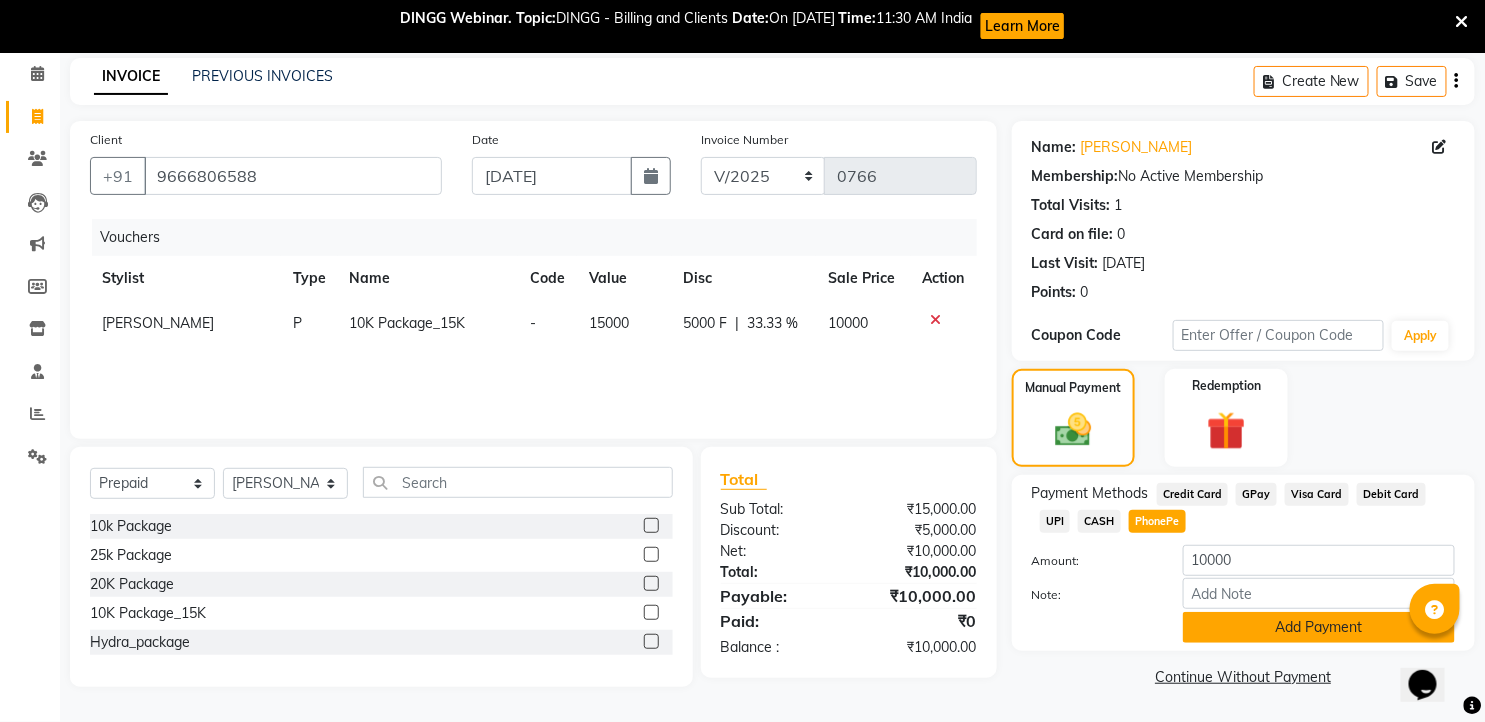 click on "Add Payment" 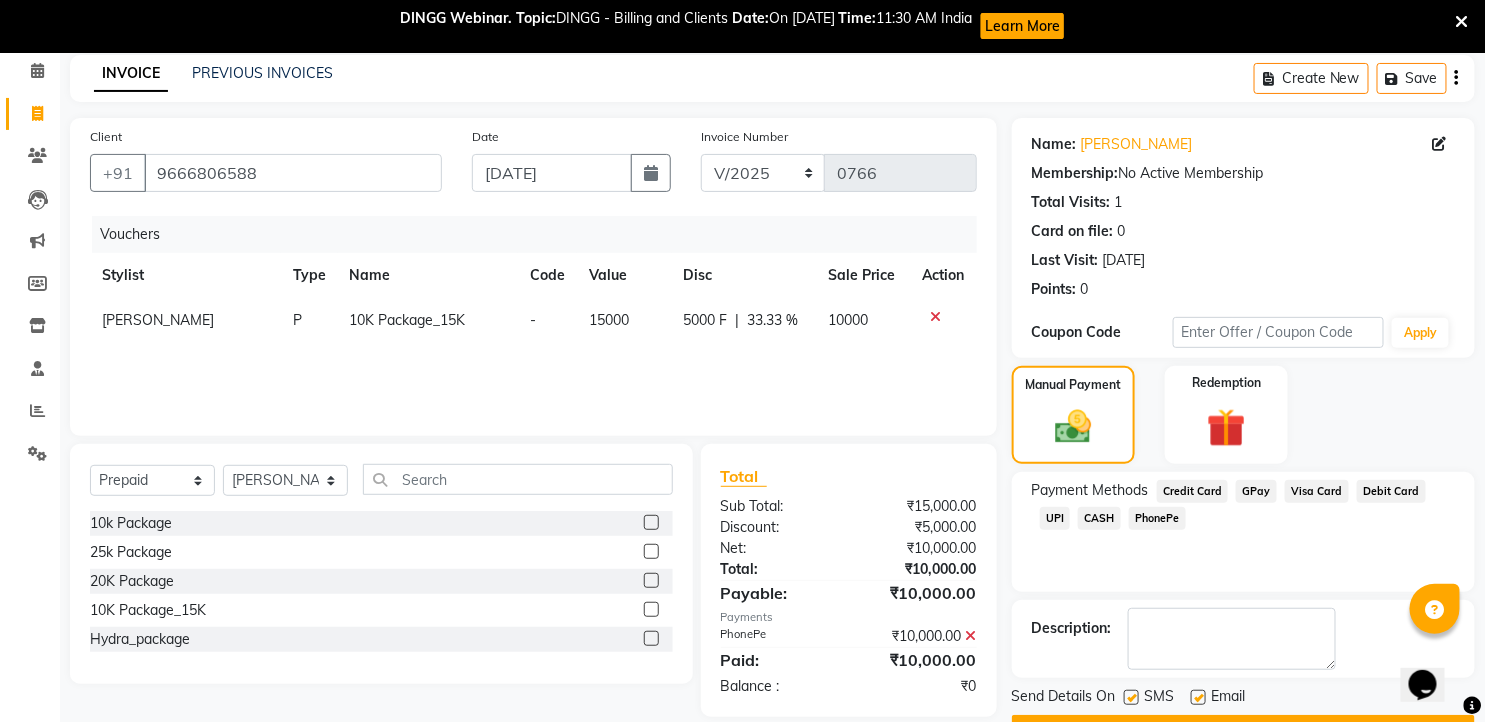 scroll, scrollTop: 138, scrollLeft: 0, axis: vertical 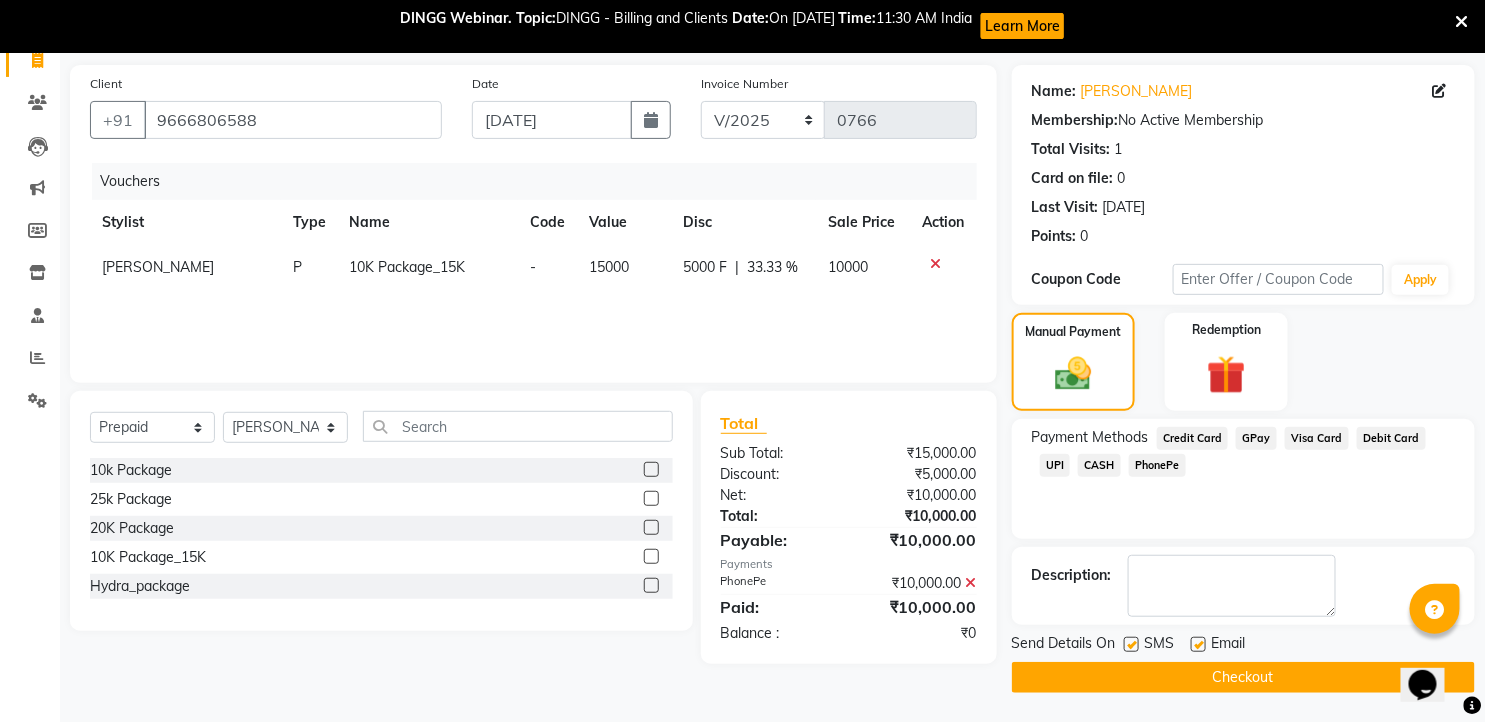 click 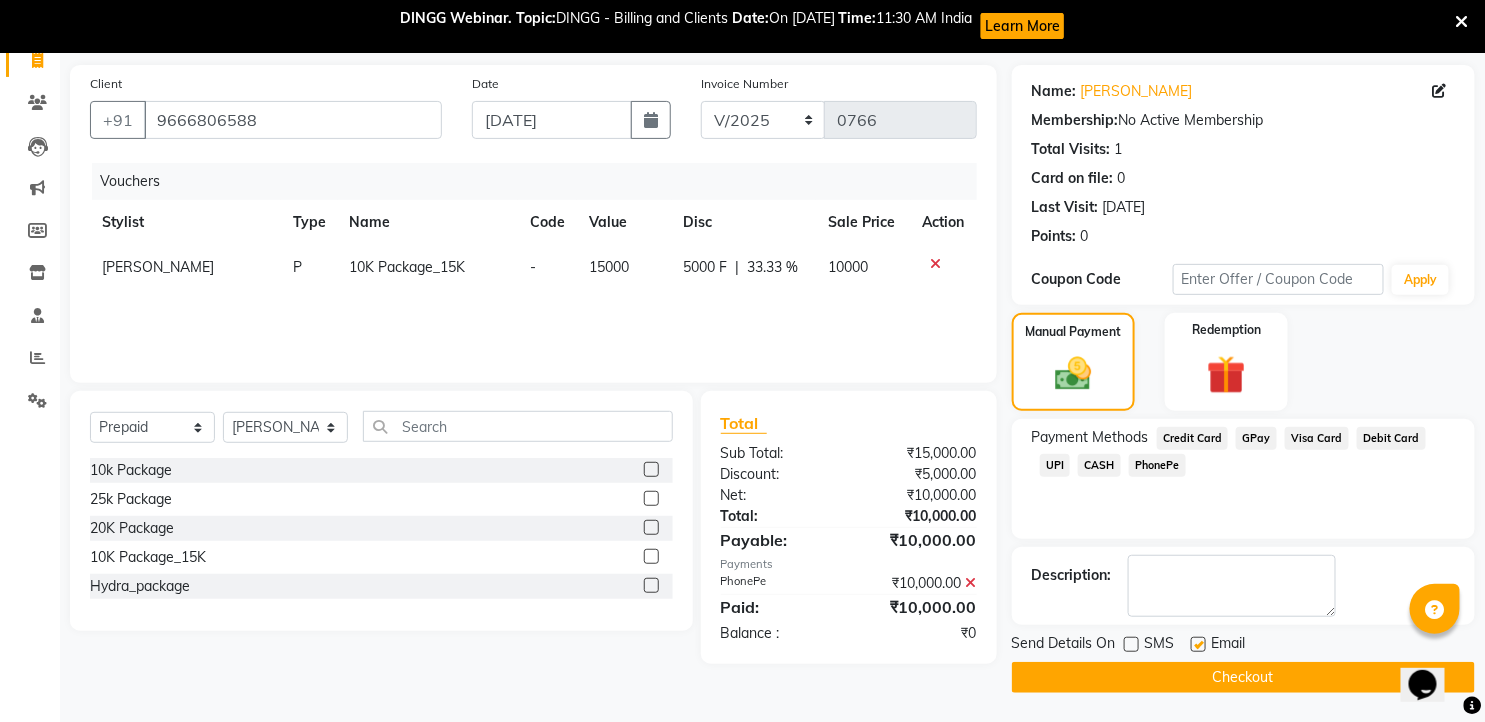 click 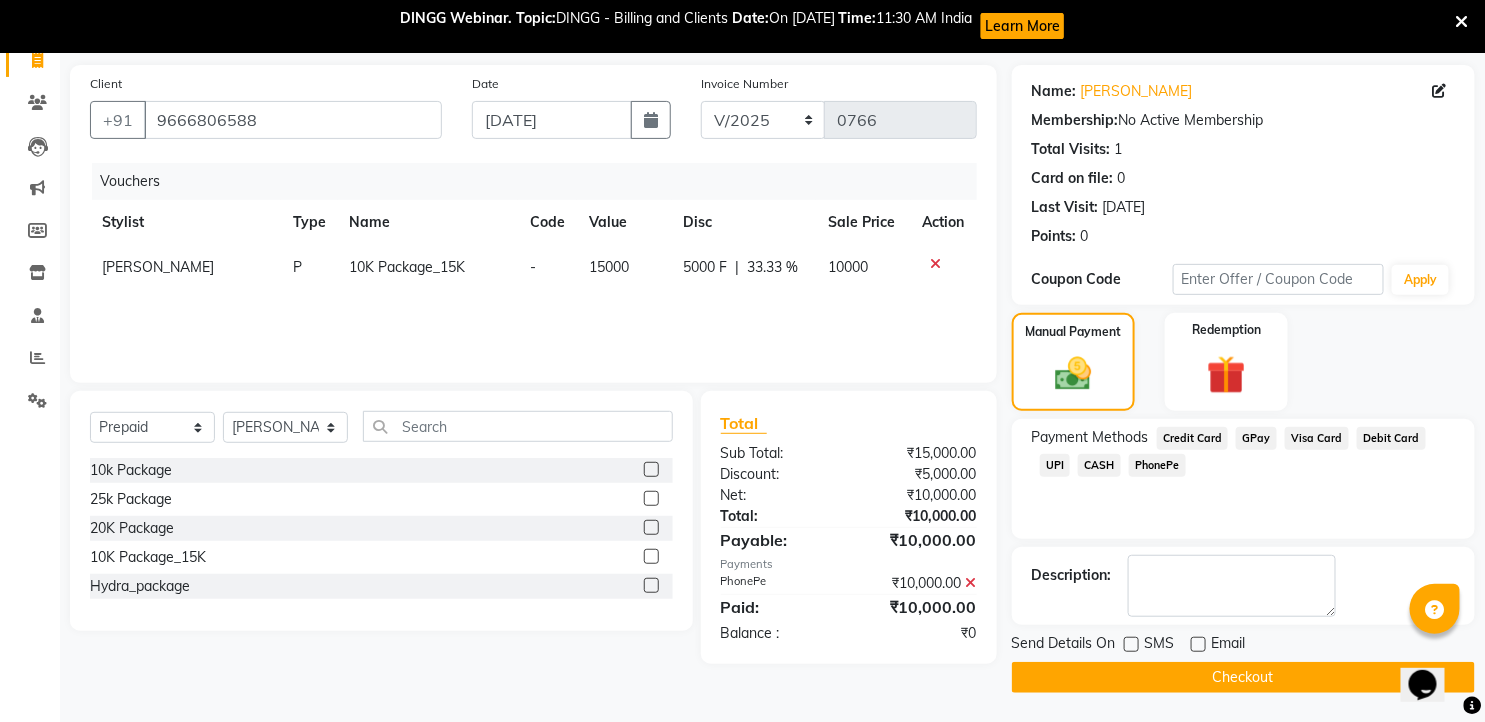 click on "Checkout" 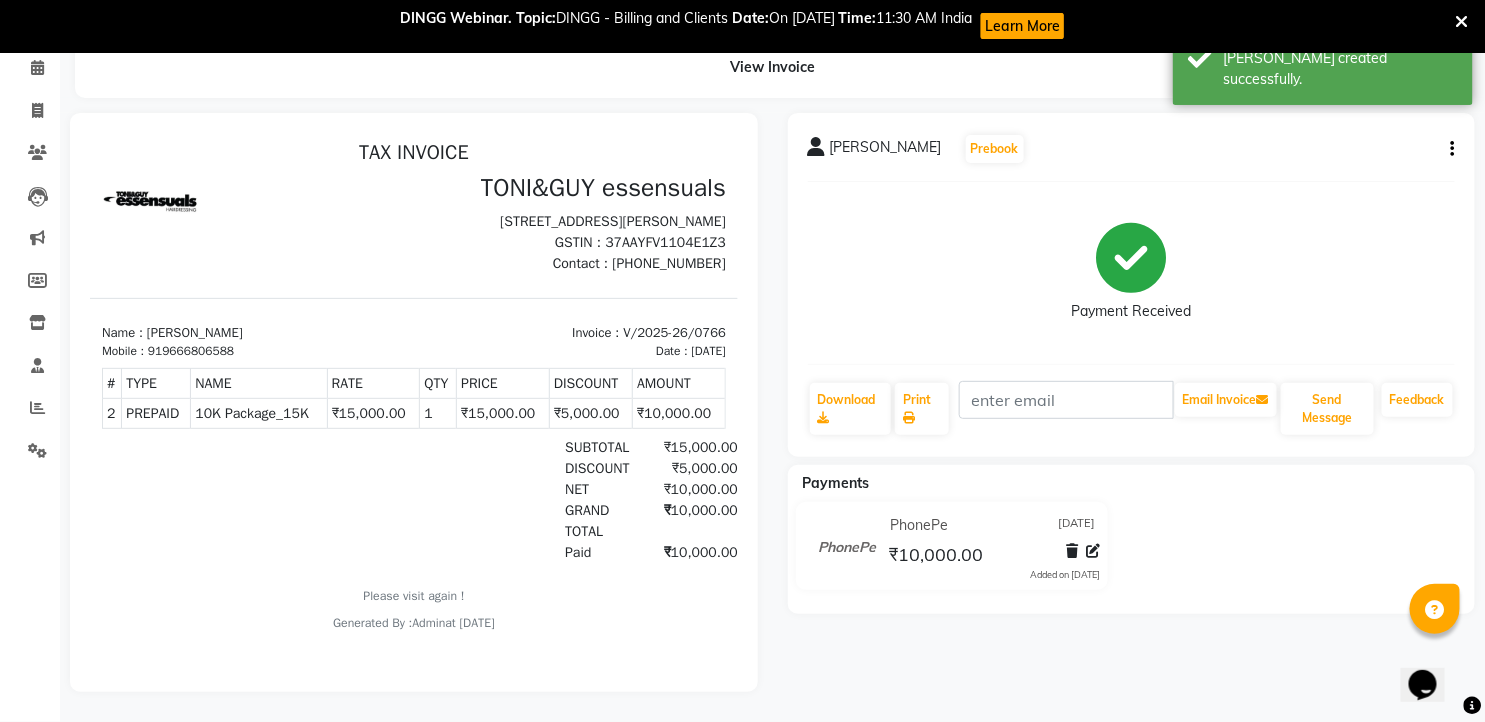 scroll, scrollTop: 0, scrollLeft: 0, axis: both 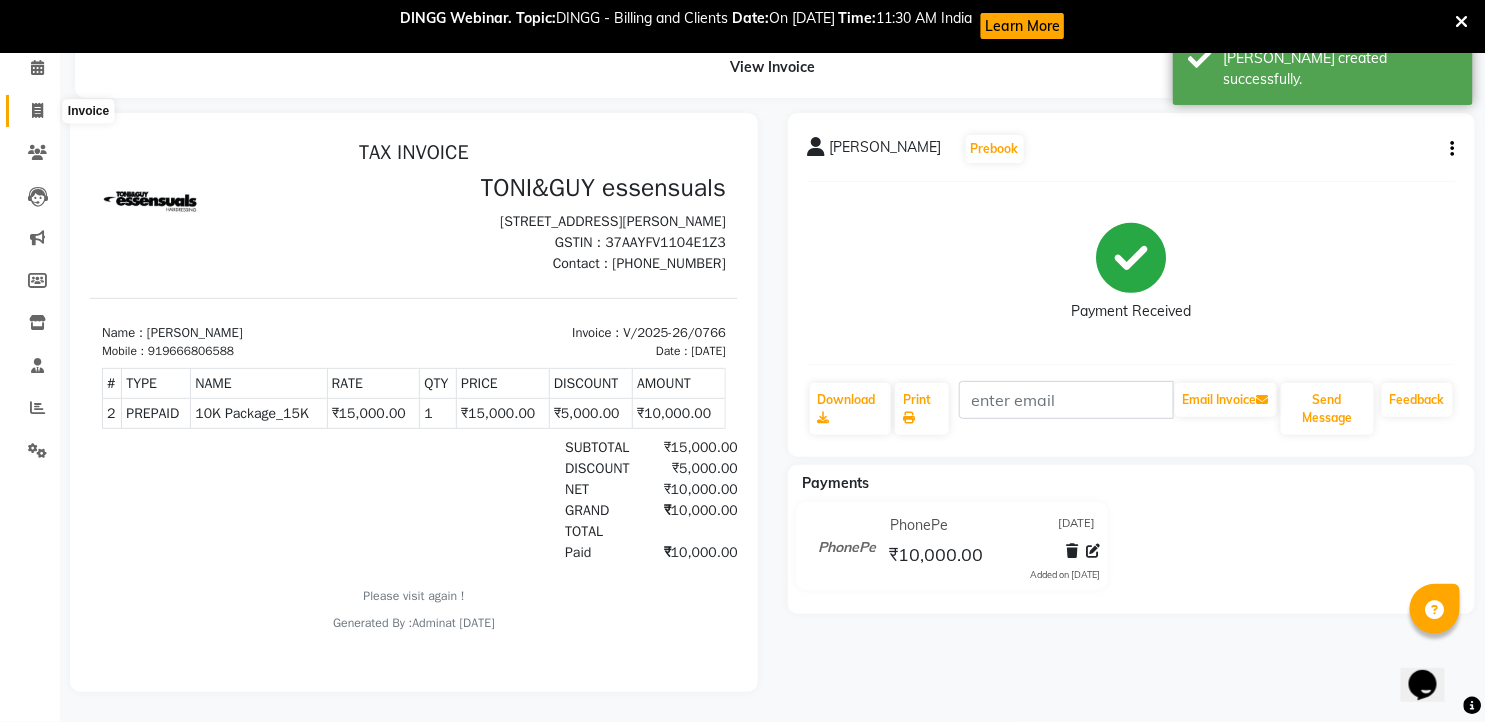 click 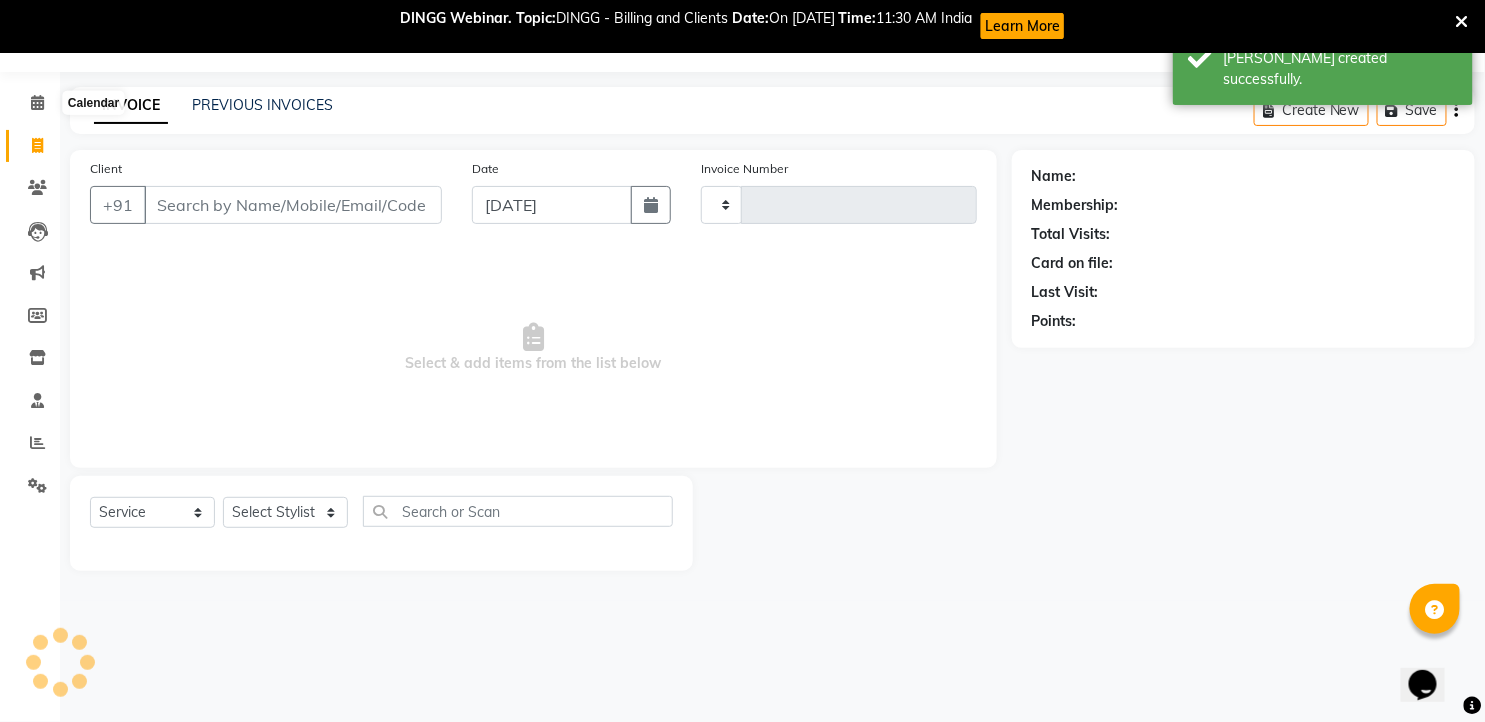 scroll, scrollTop: 53, scrollLeft: 0, axis: vertical 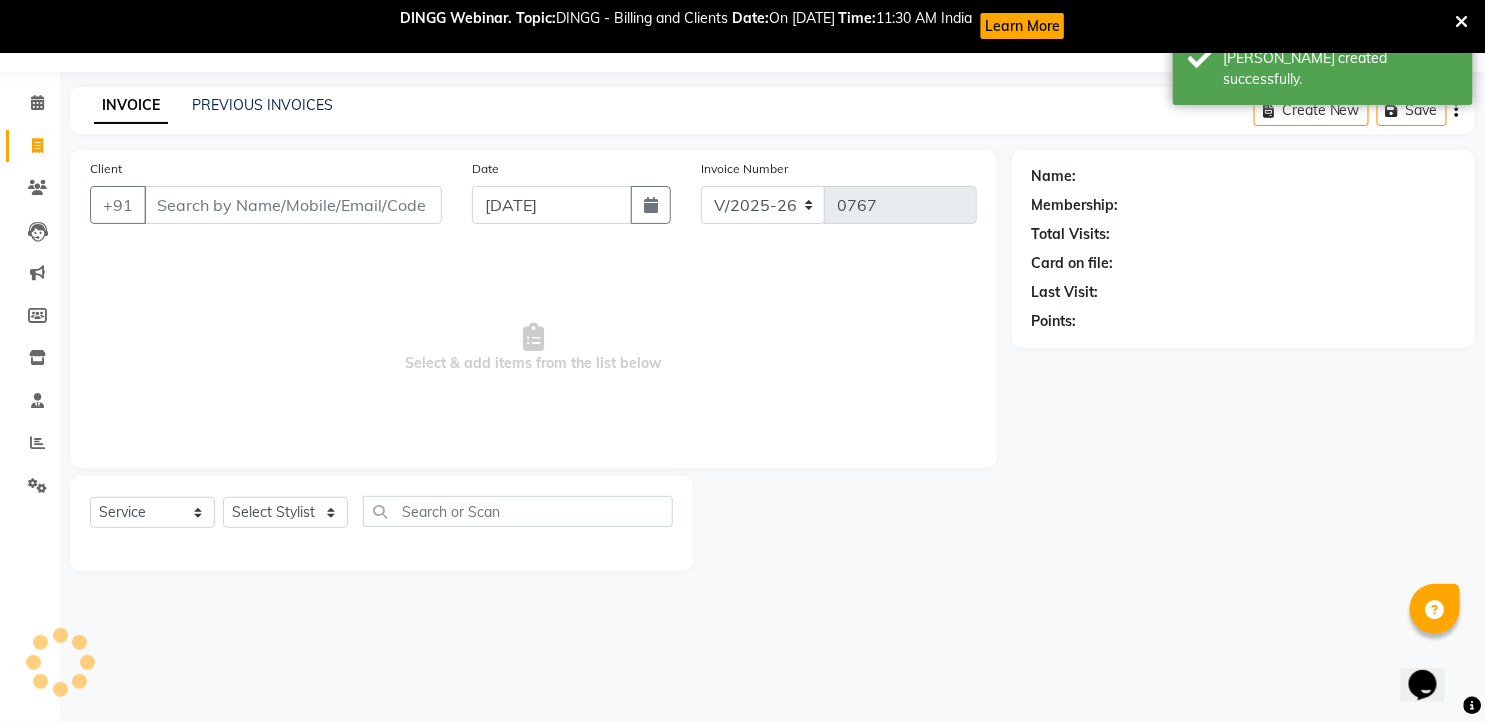 click on "Client" at bounding box center [293, 205] 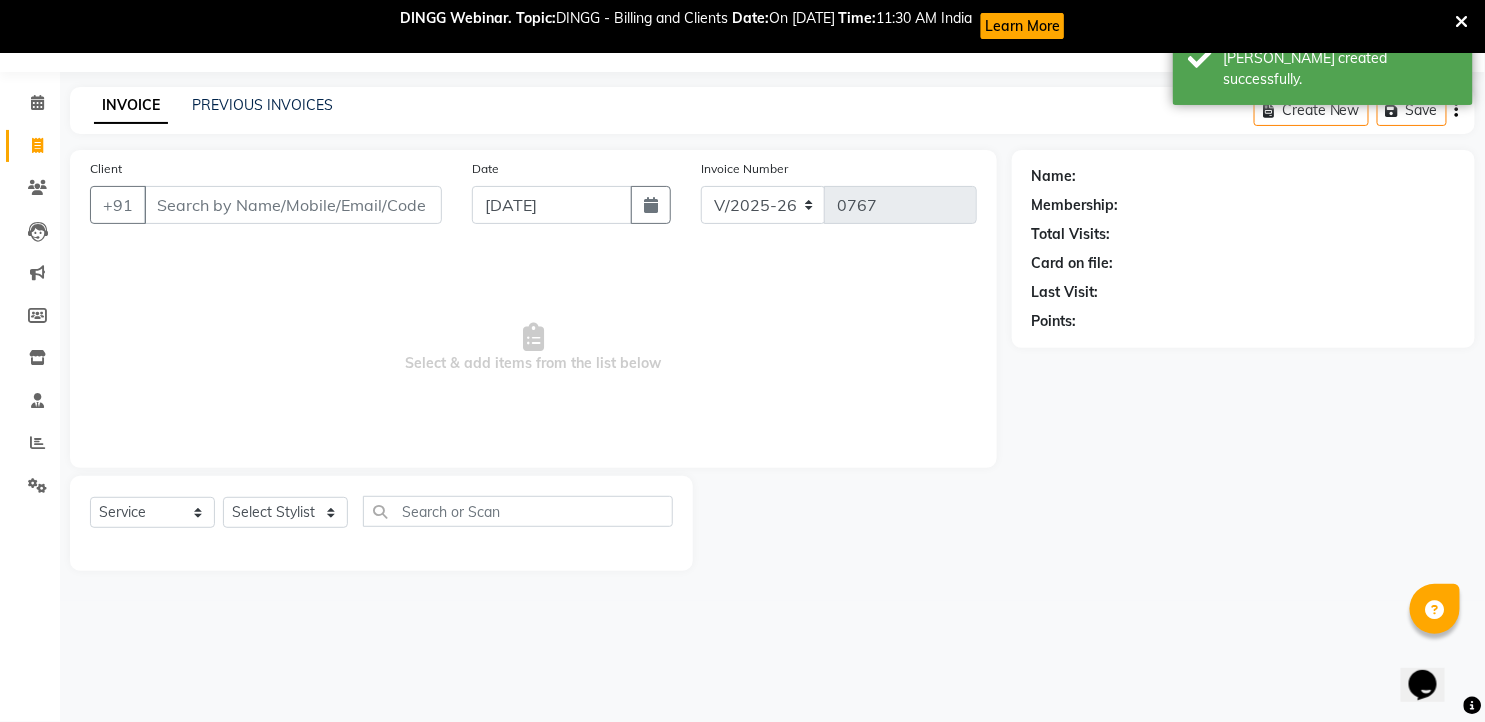 click on "Client" at bounding box center [293, 205] 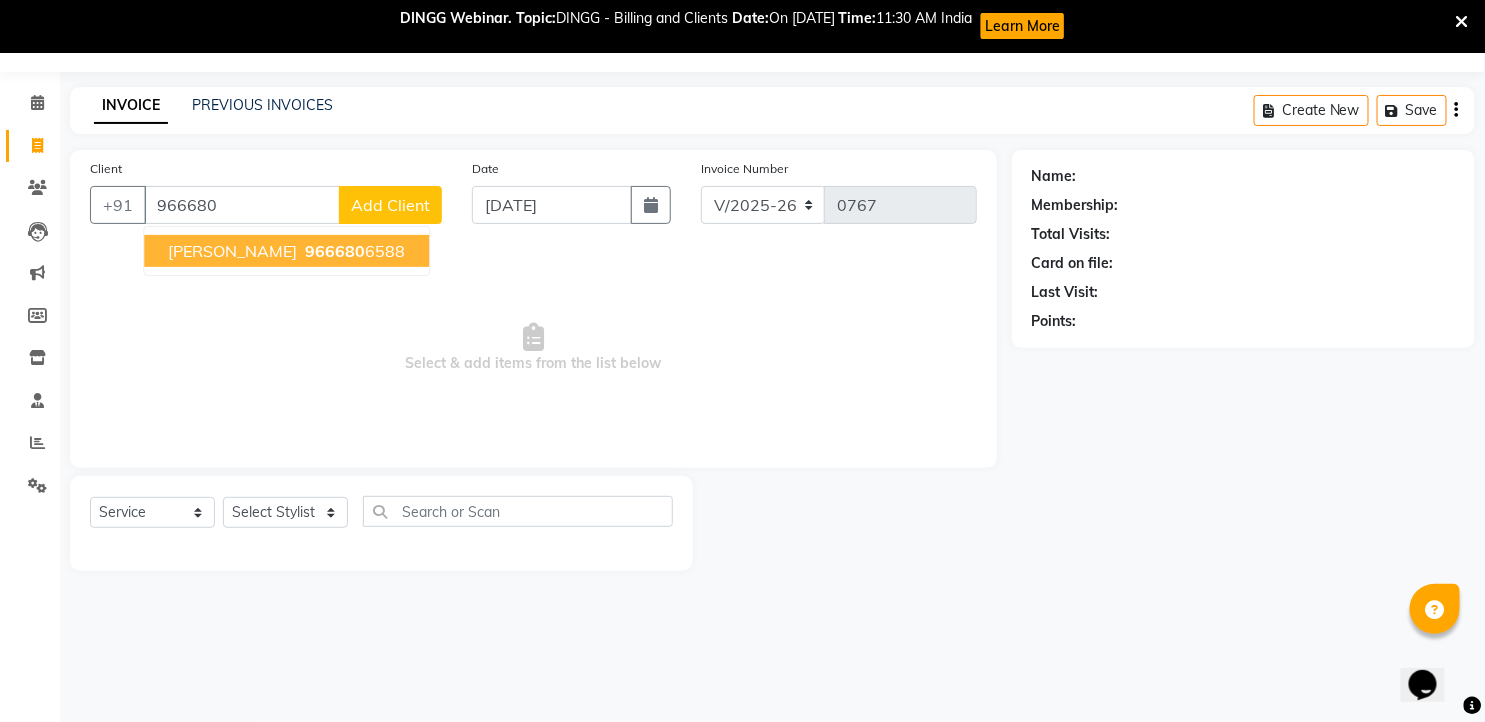 click on "966680" at bounding box center [335, 251] 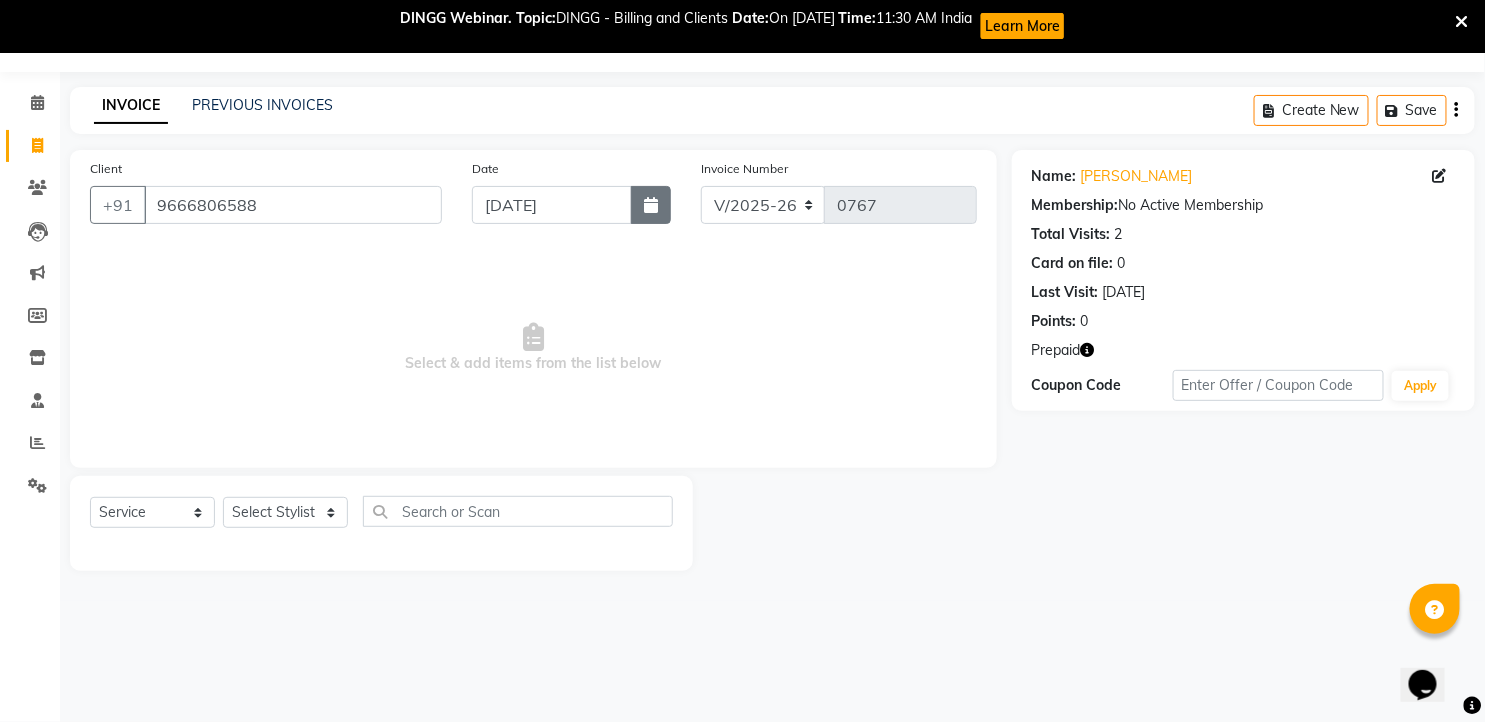 click 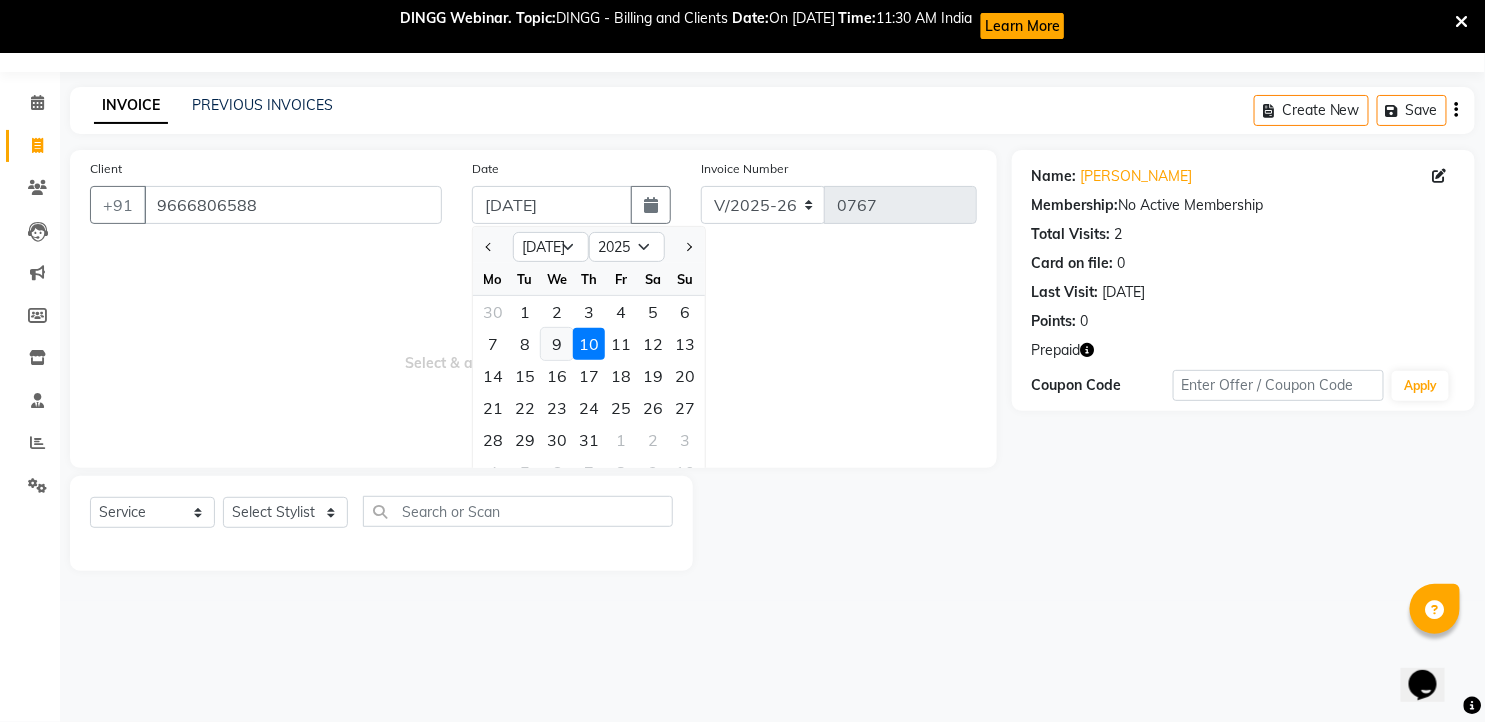 click on "9" 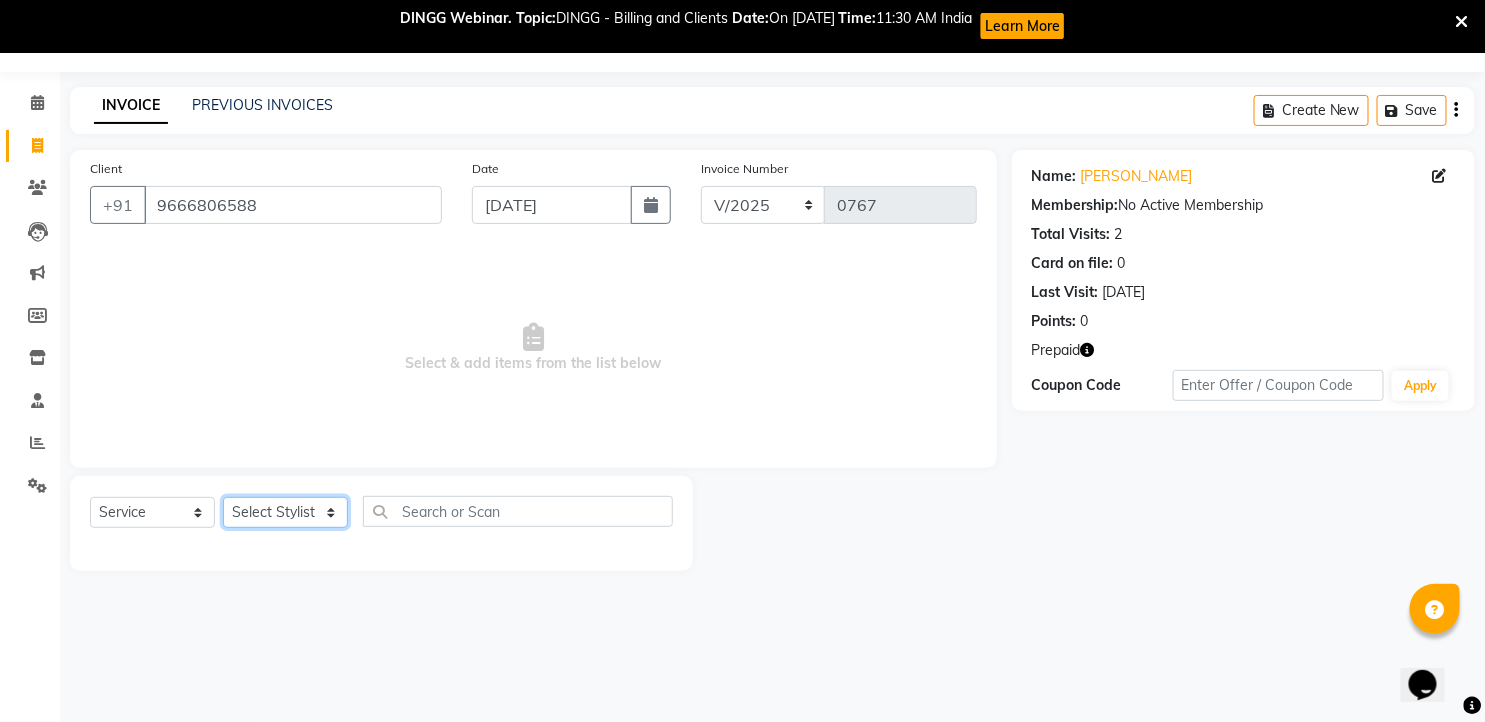 click on "Select Stylist faizz [PERSON_NAME] [PERSON_NAME] sree Manager [PERSON_NAME]" 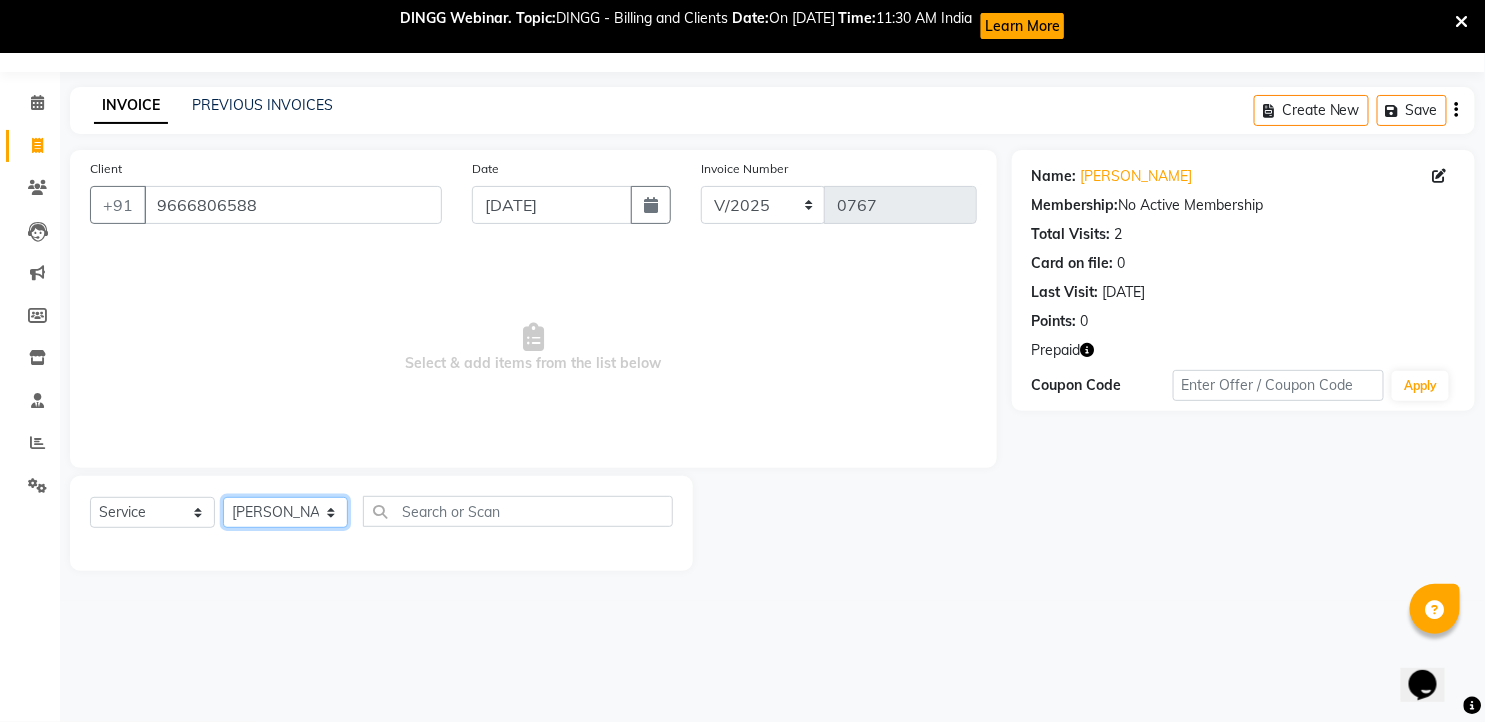 click on "Select Stylist faizz [PERSON_NAME] [PERSON_NAME] sree Manager [PERSON_NAME]" 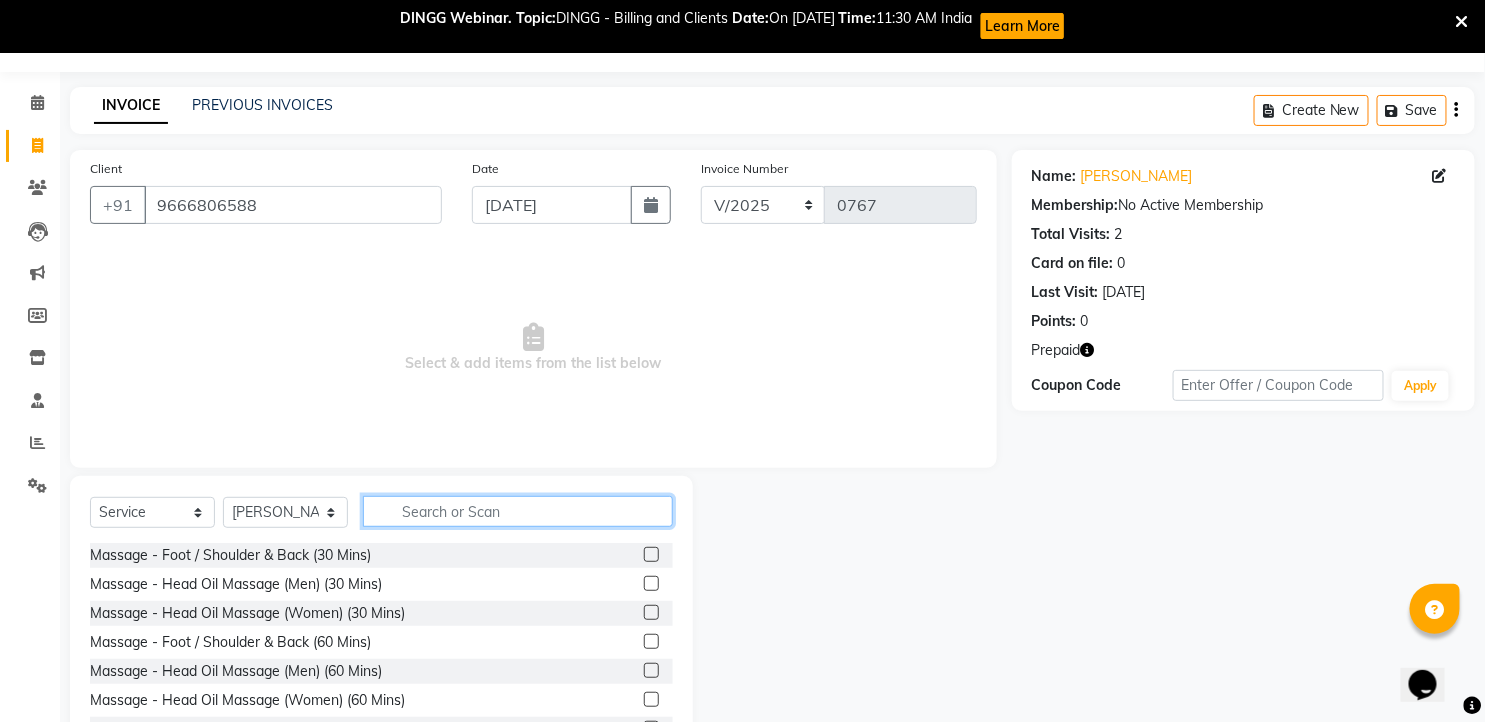 click 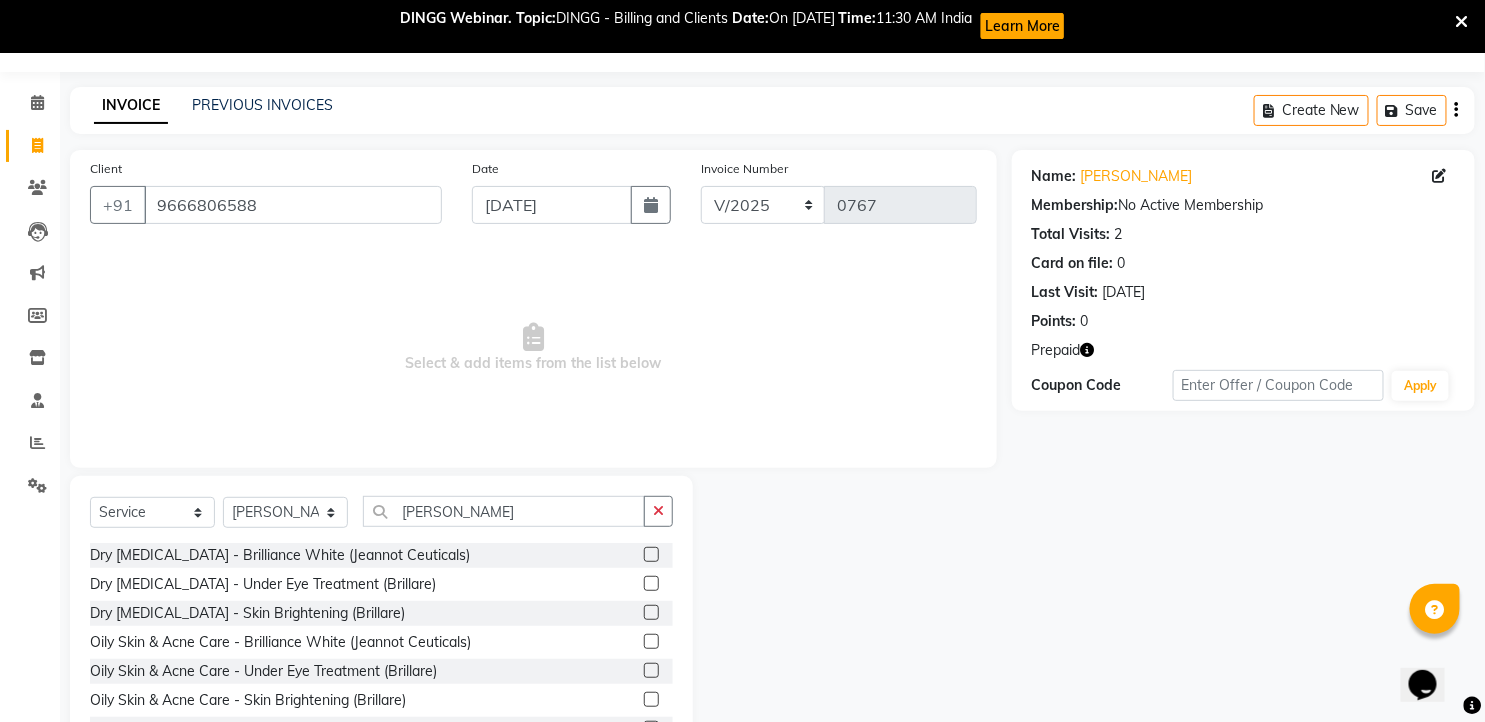 click 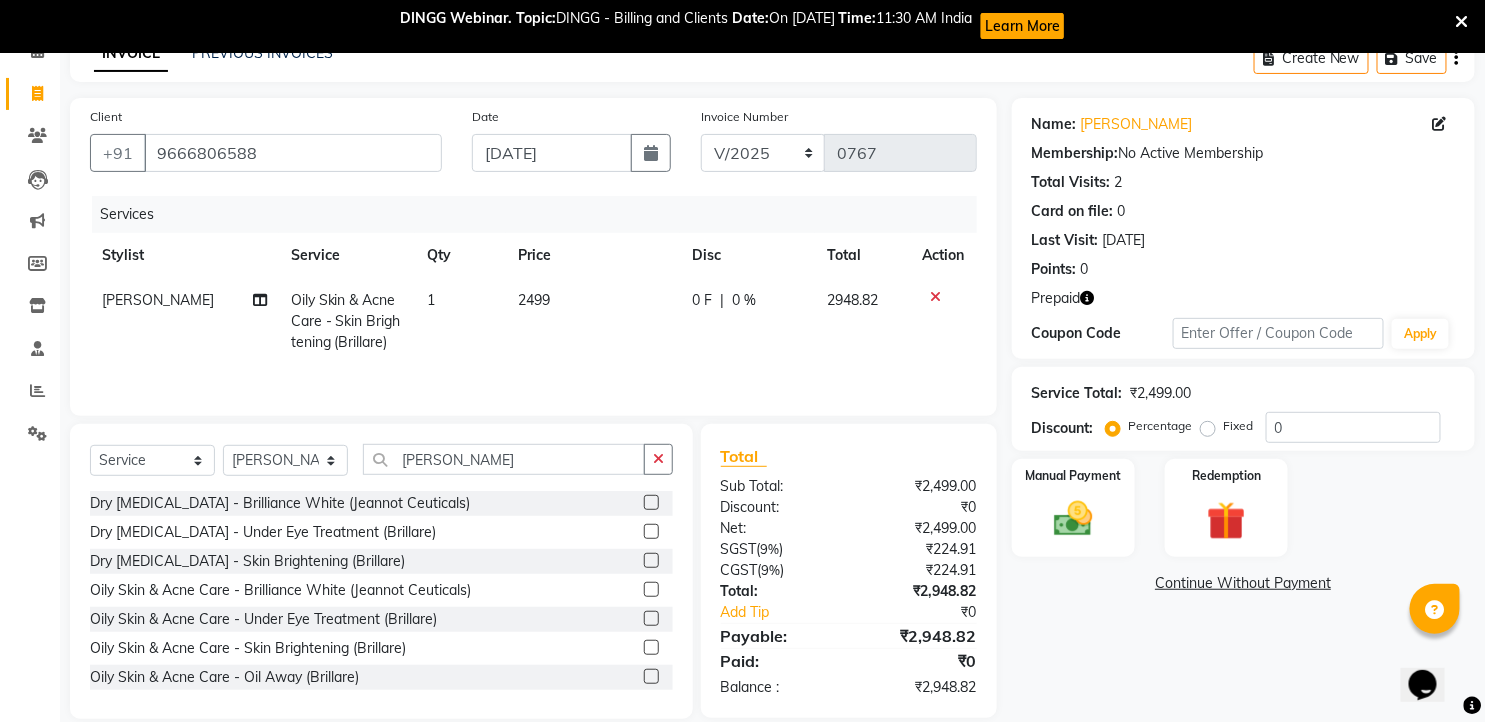 scroll, scrollTop: 133, scrollLeft: 0, axis: vertical 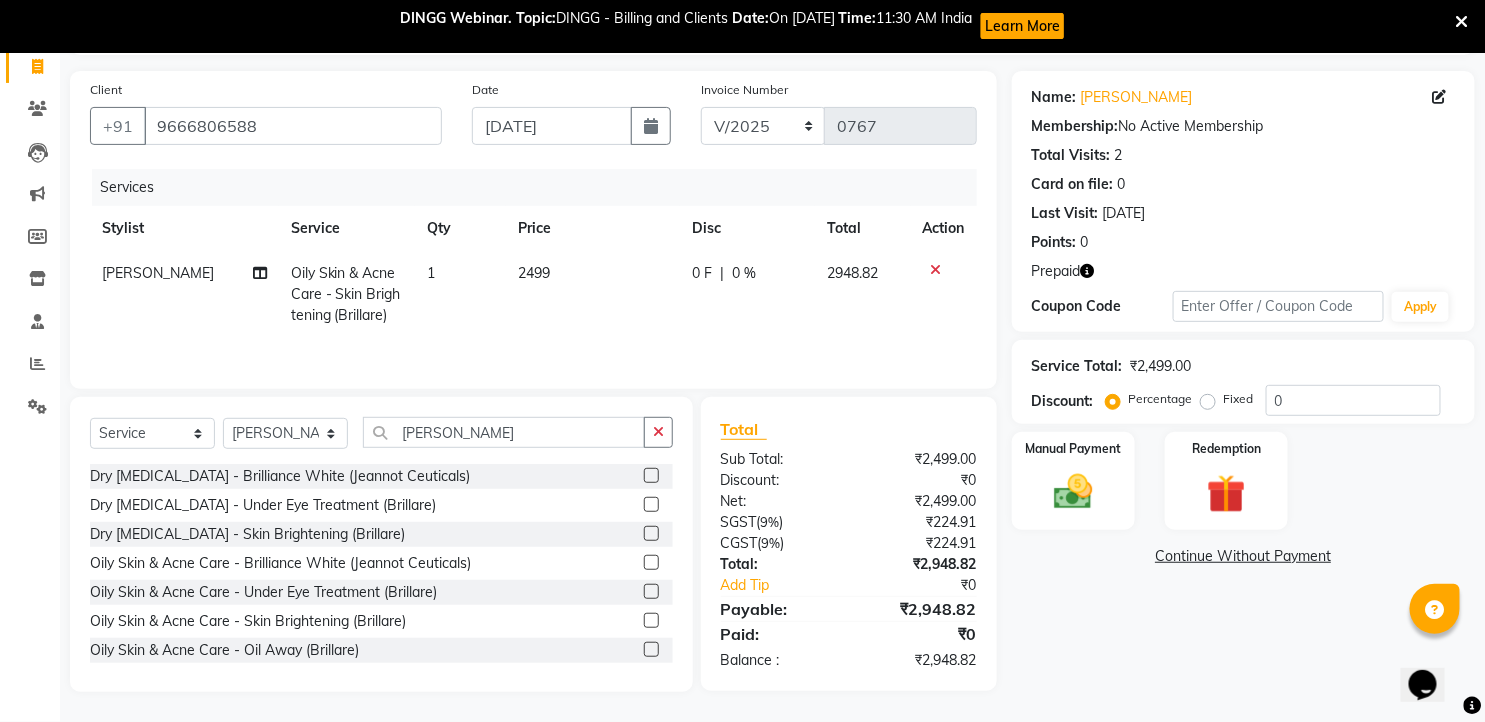 click 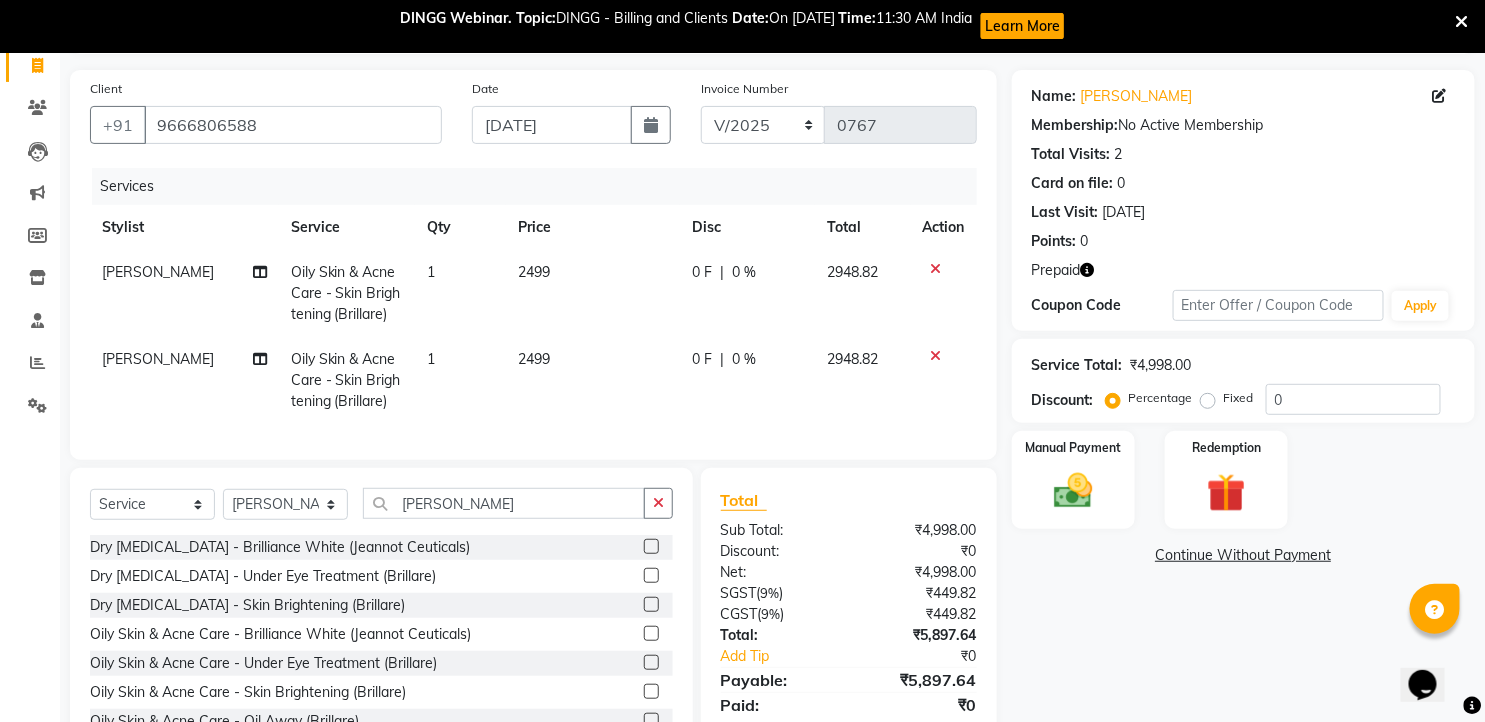 click 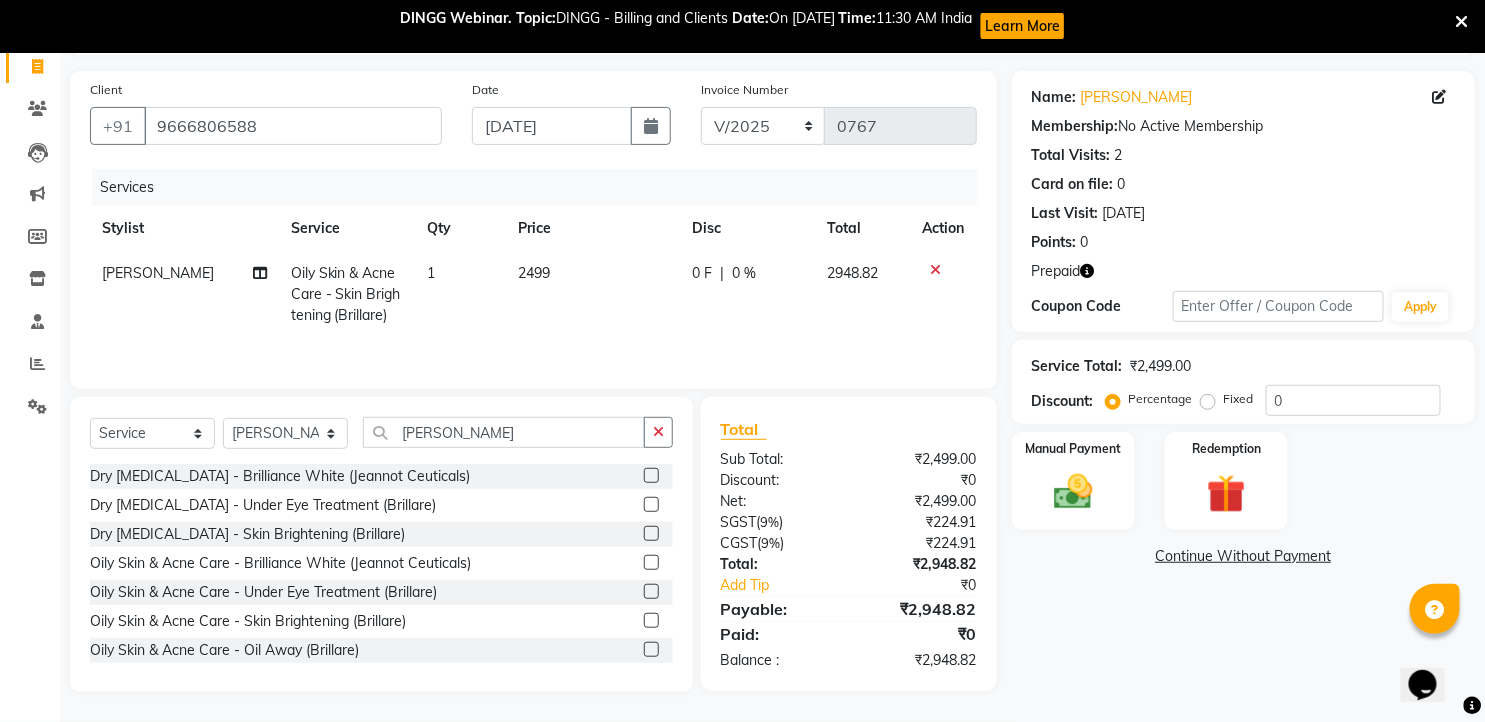 scroll, scrollTop: 176, scrollLeft: 0, axis: vertical 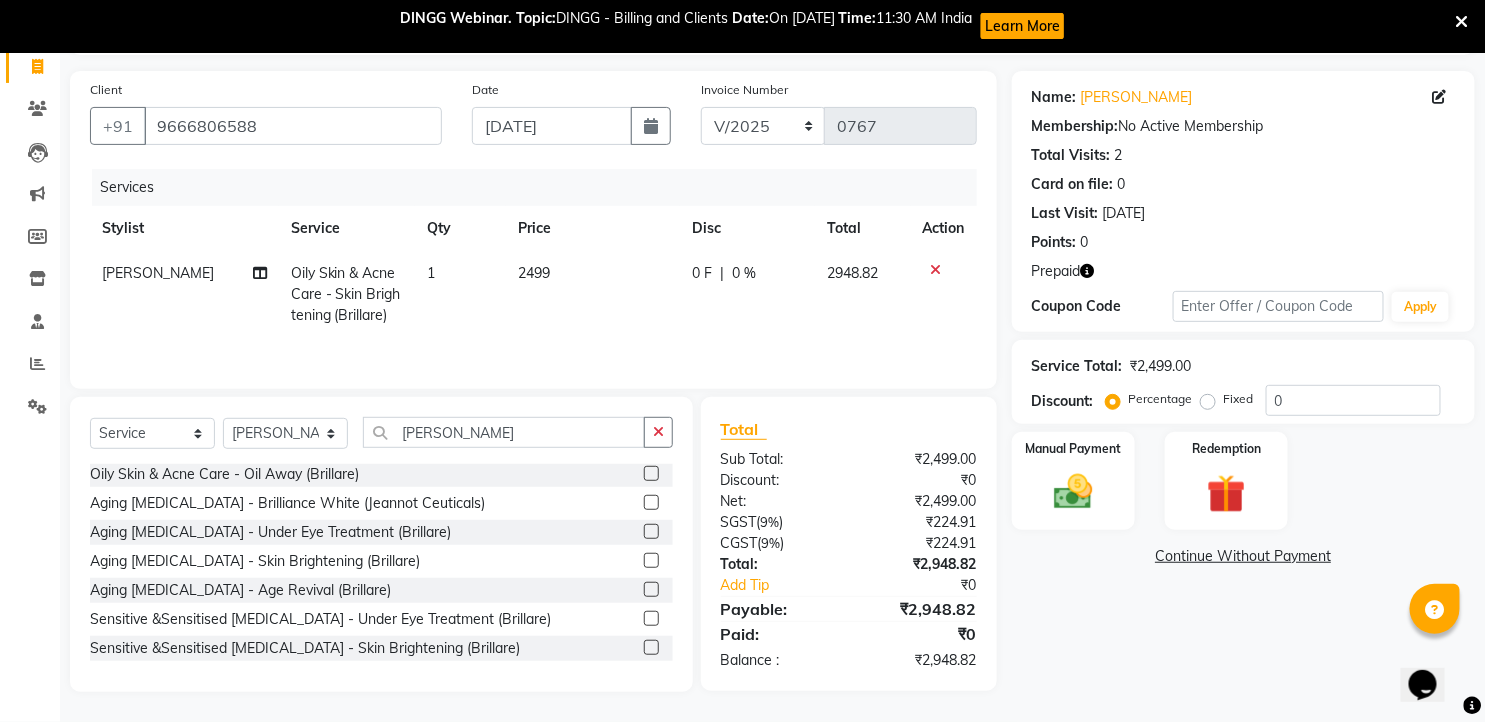 click 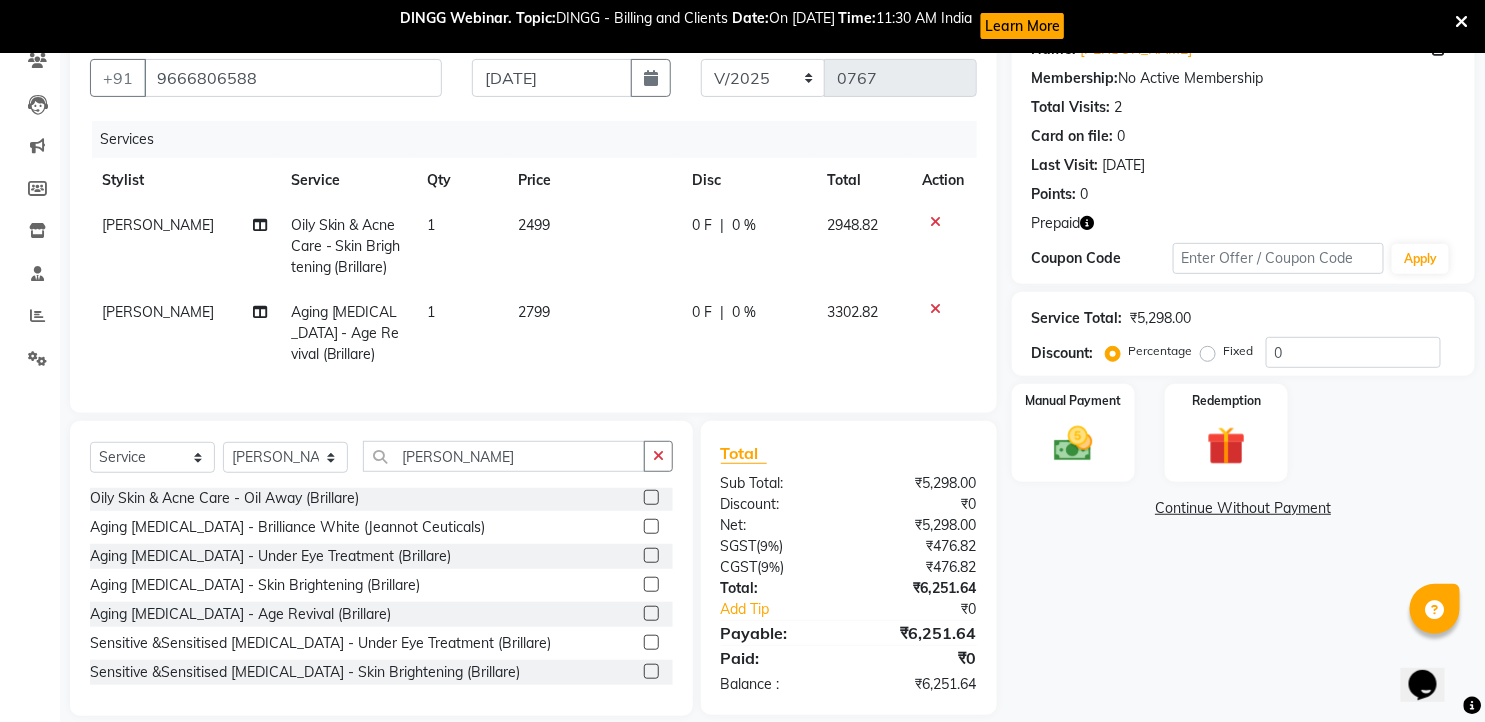 scroll, scrollTop: 221, scrollLeft: 0, axis: vertical 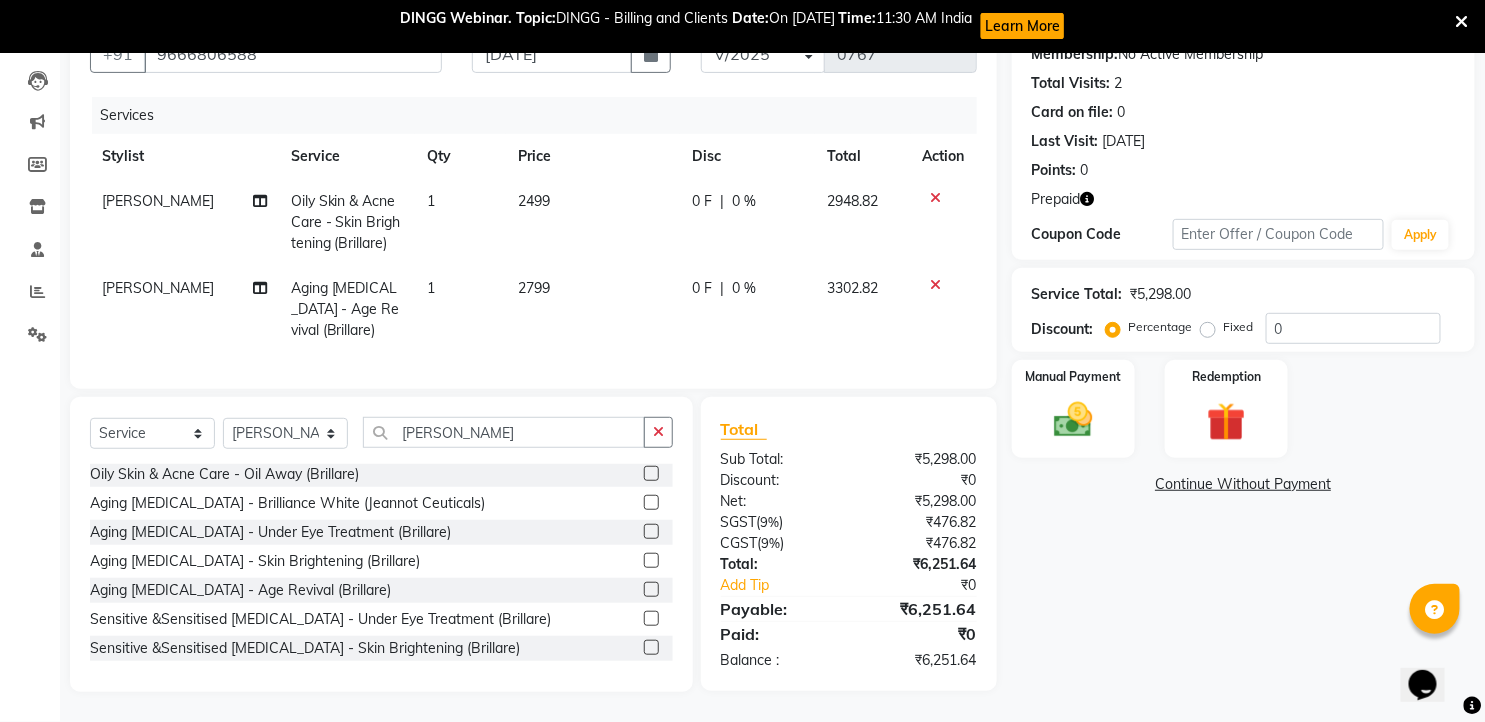click 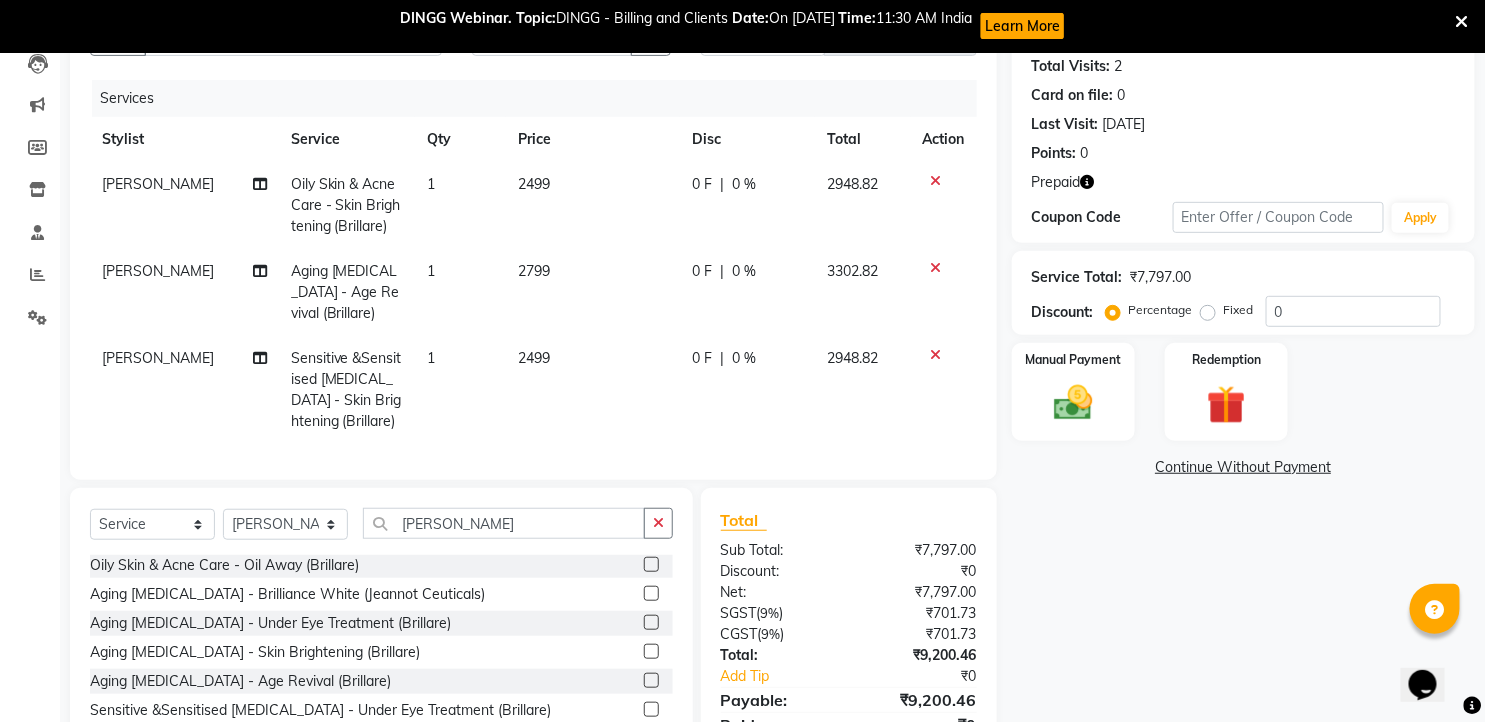 scroll, scrollTop: 328, scrollLeft: 0, axis: vertical 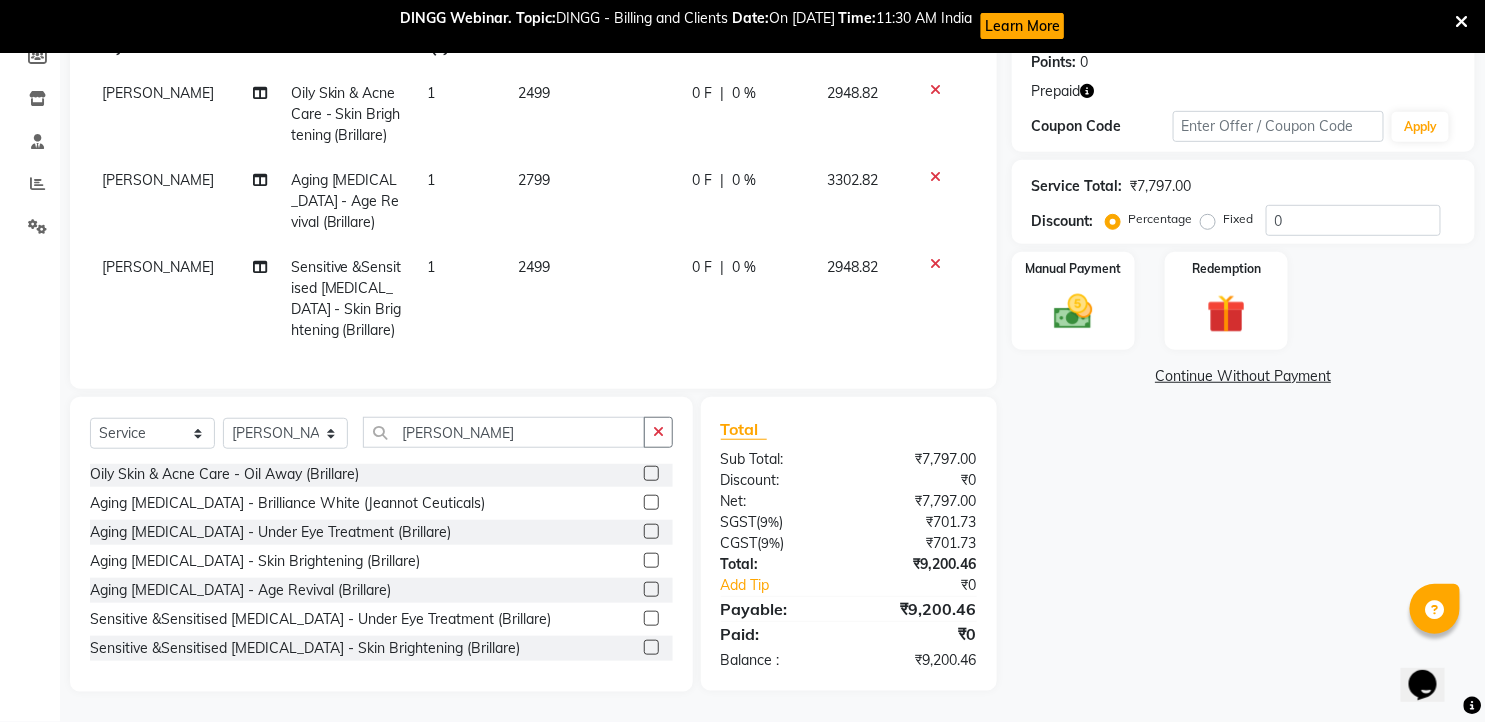 click 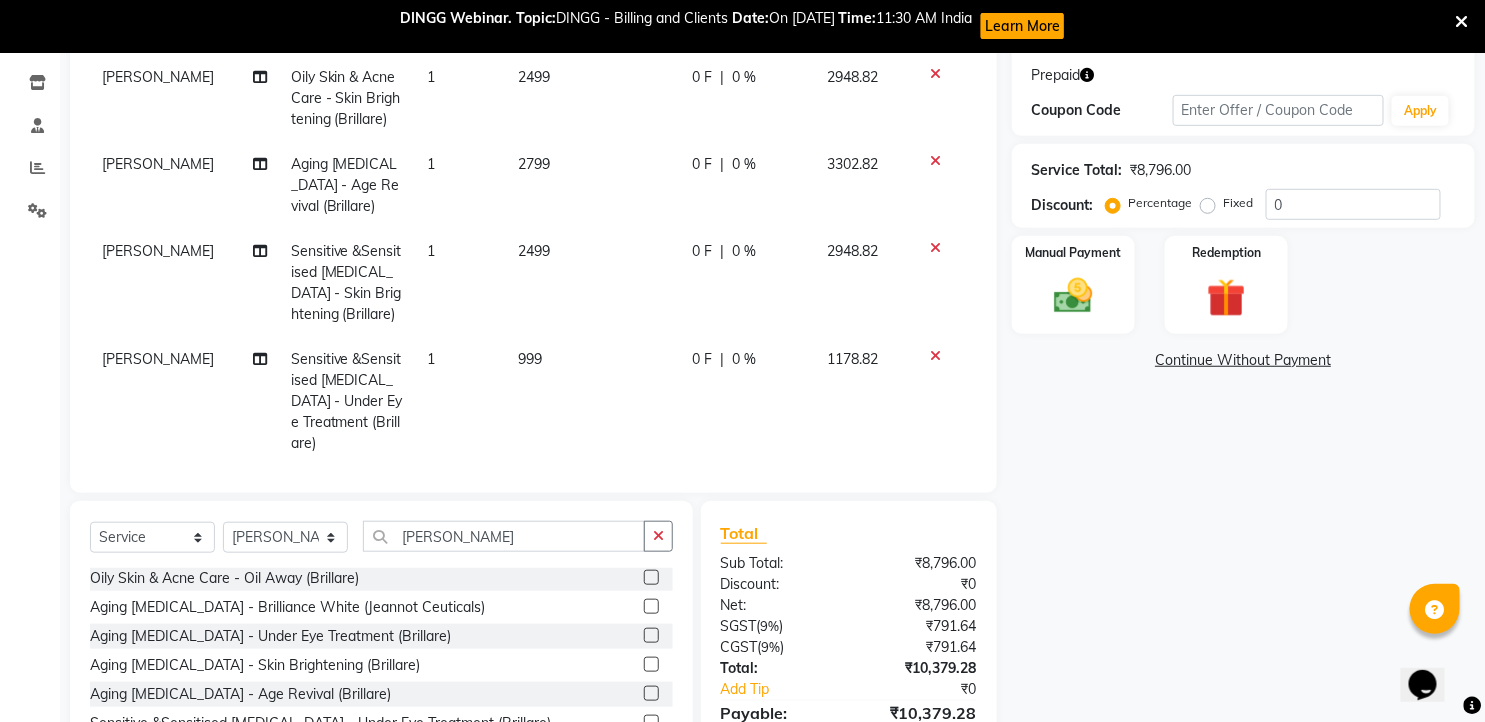 click 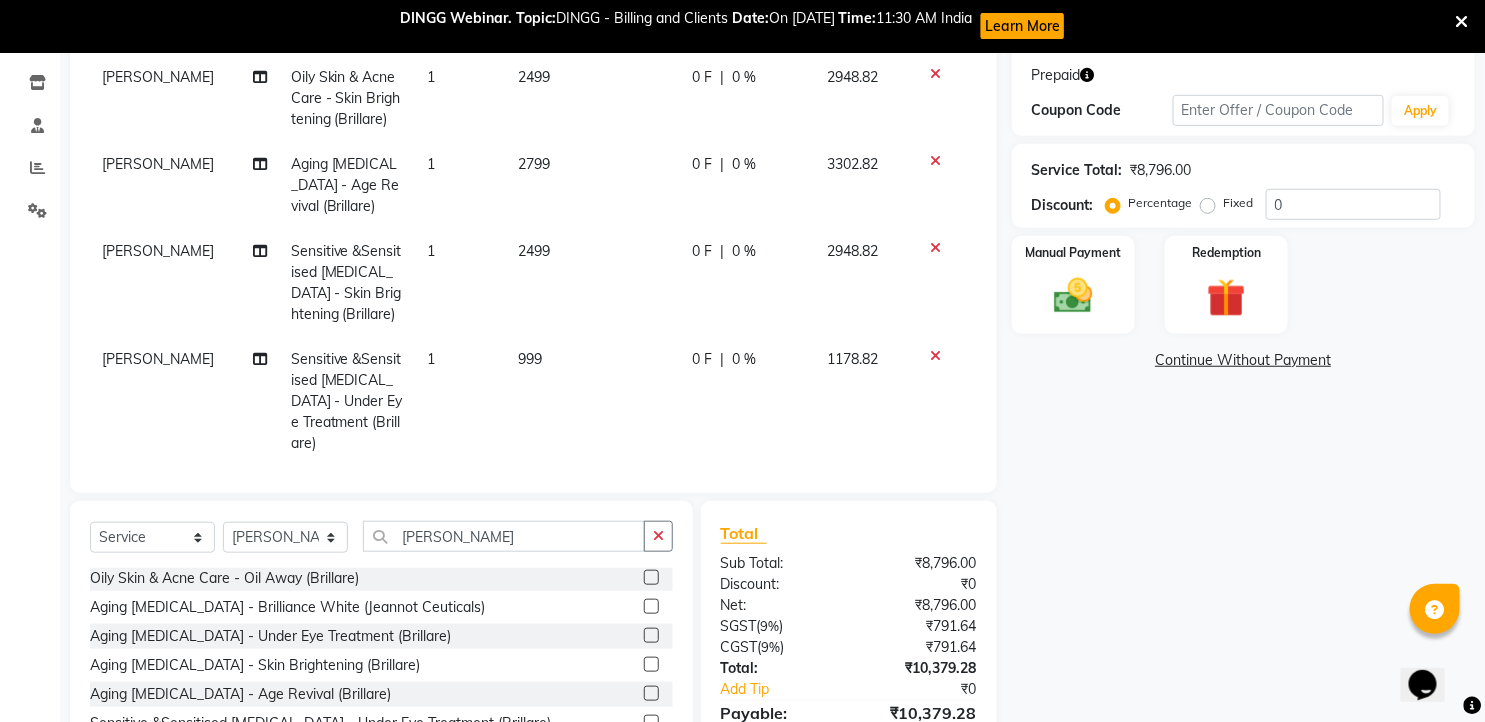 click 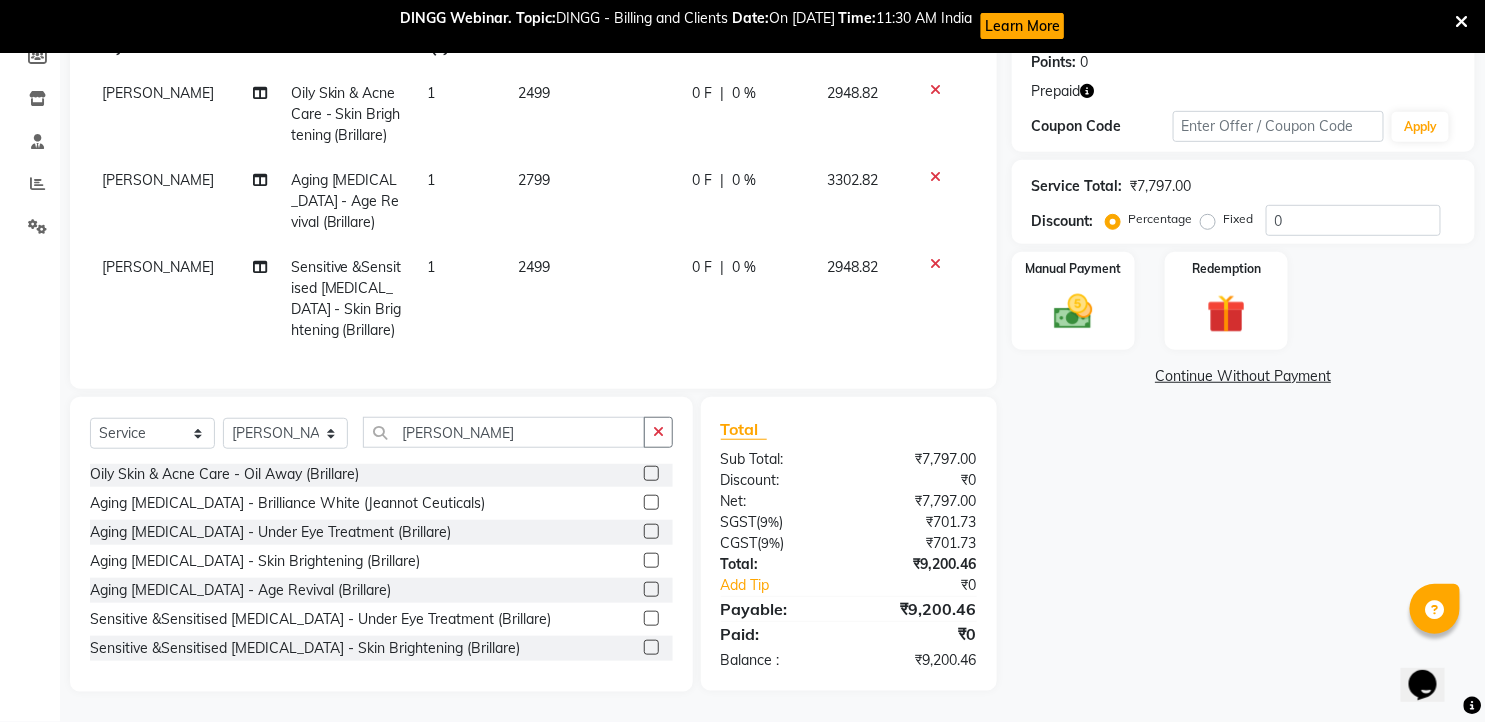 scroll, scrollTop: 312, scrollLeft: 0, axis: vertical 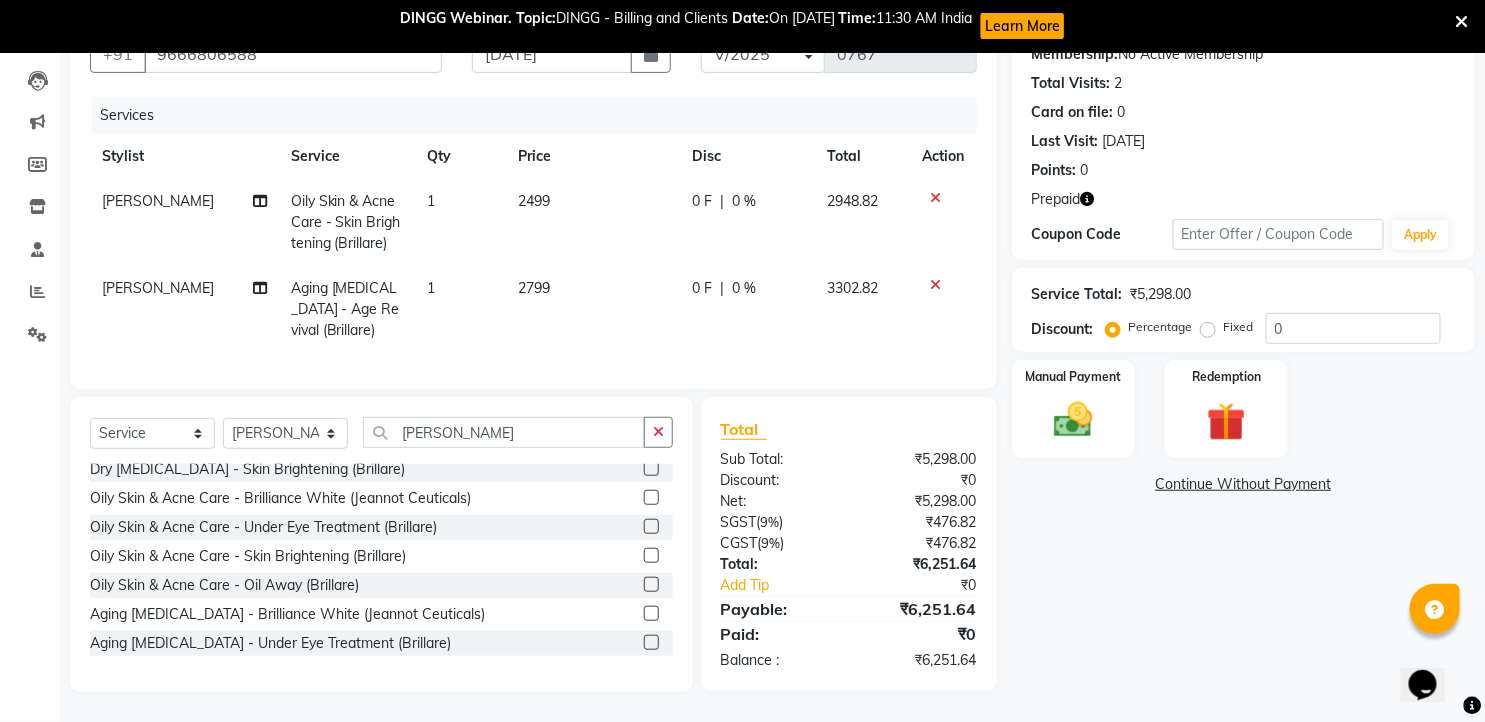 click 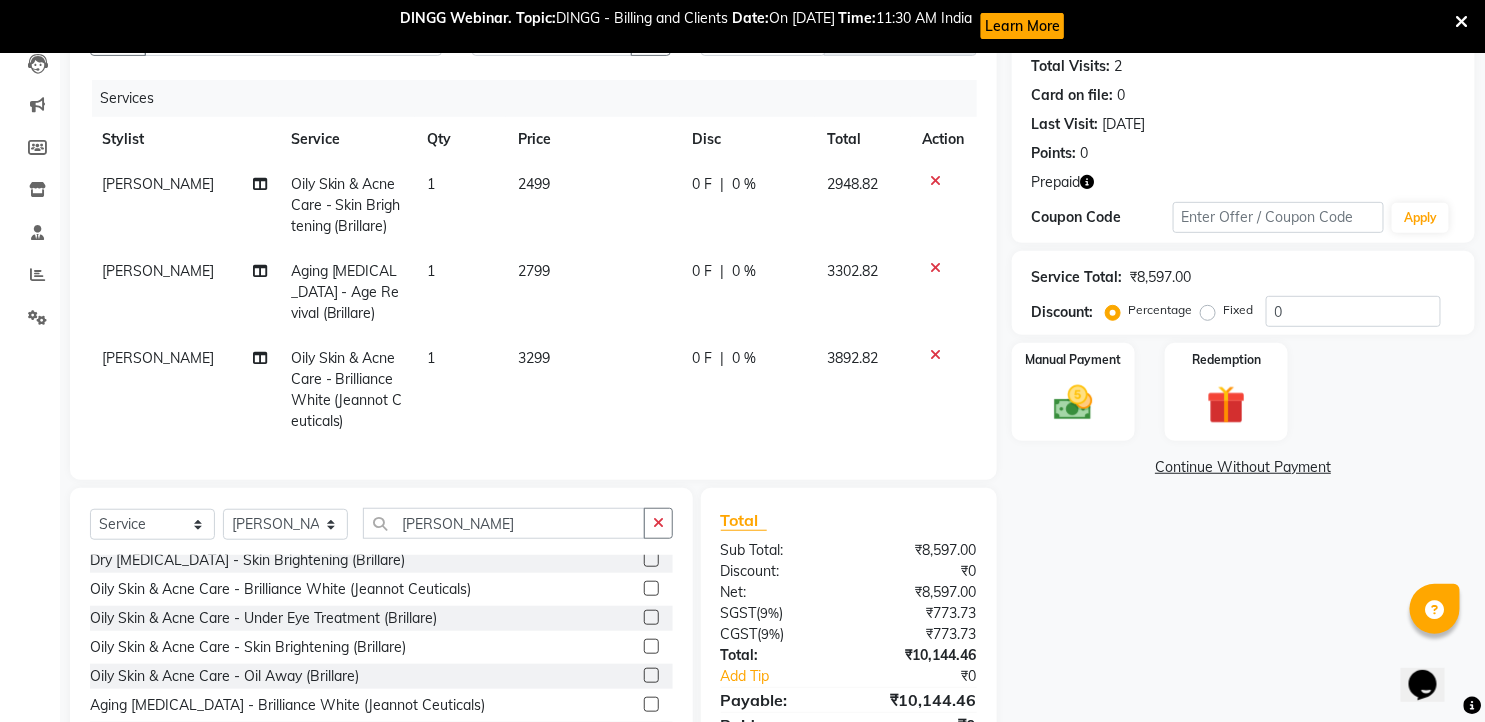 click 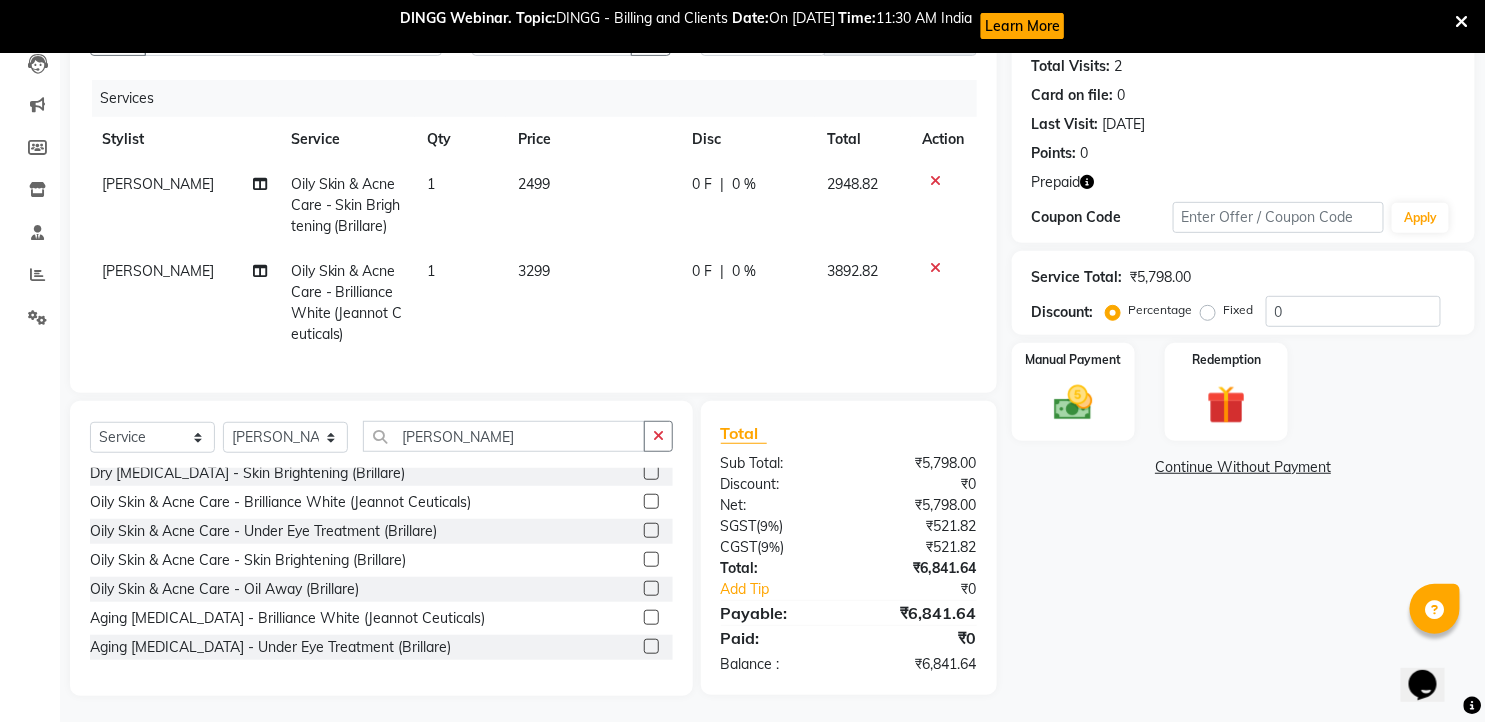 drag, startPoint x: 940, startPoint y: 176, endPoint x: 872, endPoint y: 207, distance: 74.73286 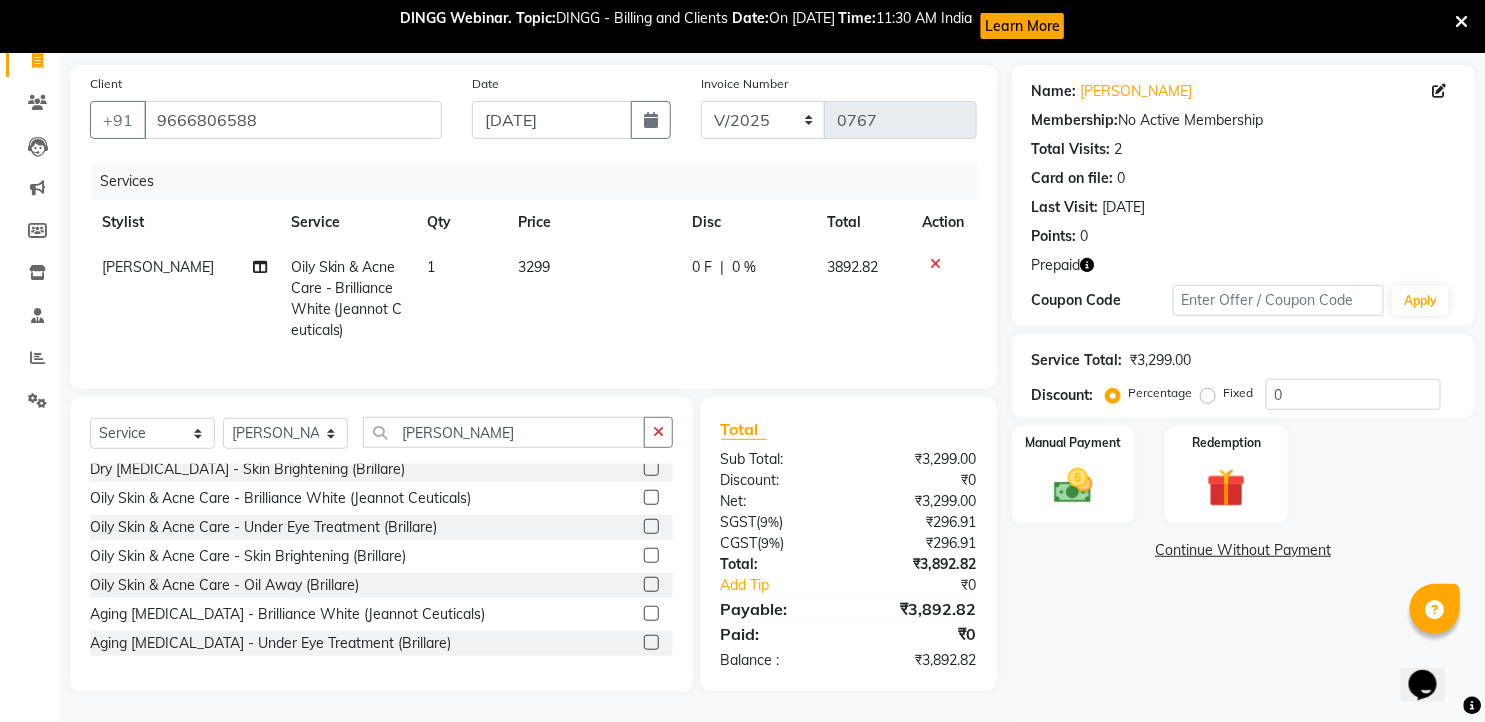 click on "3299" 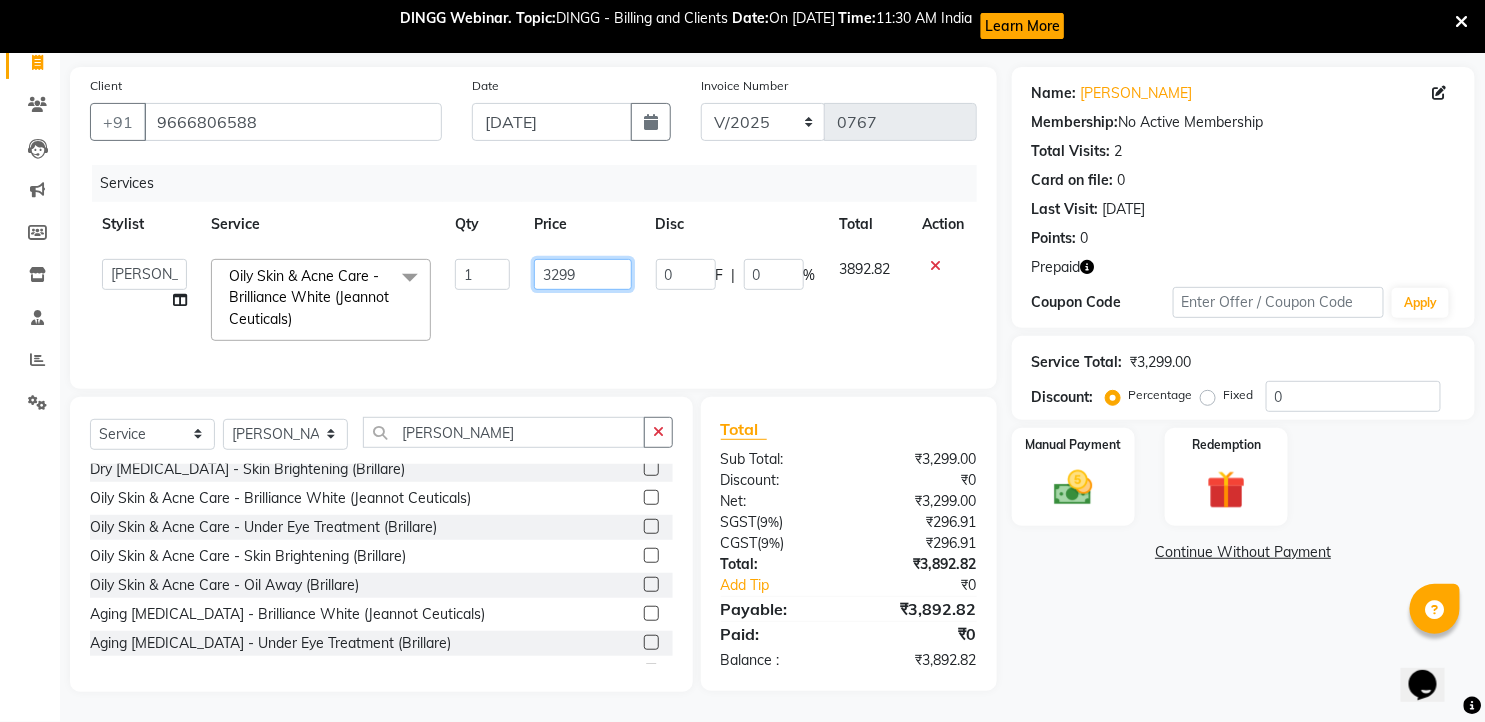 click on "3299" 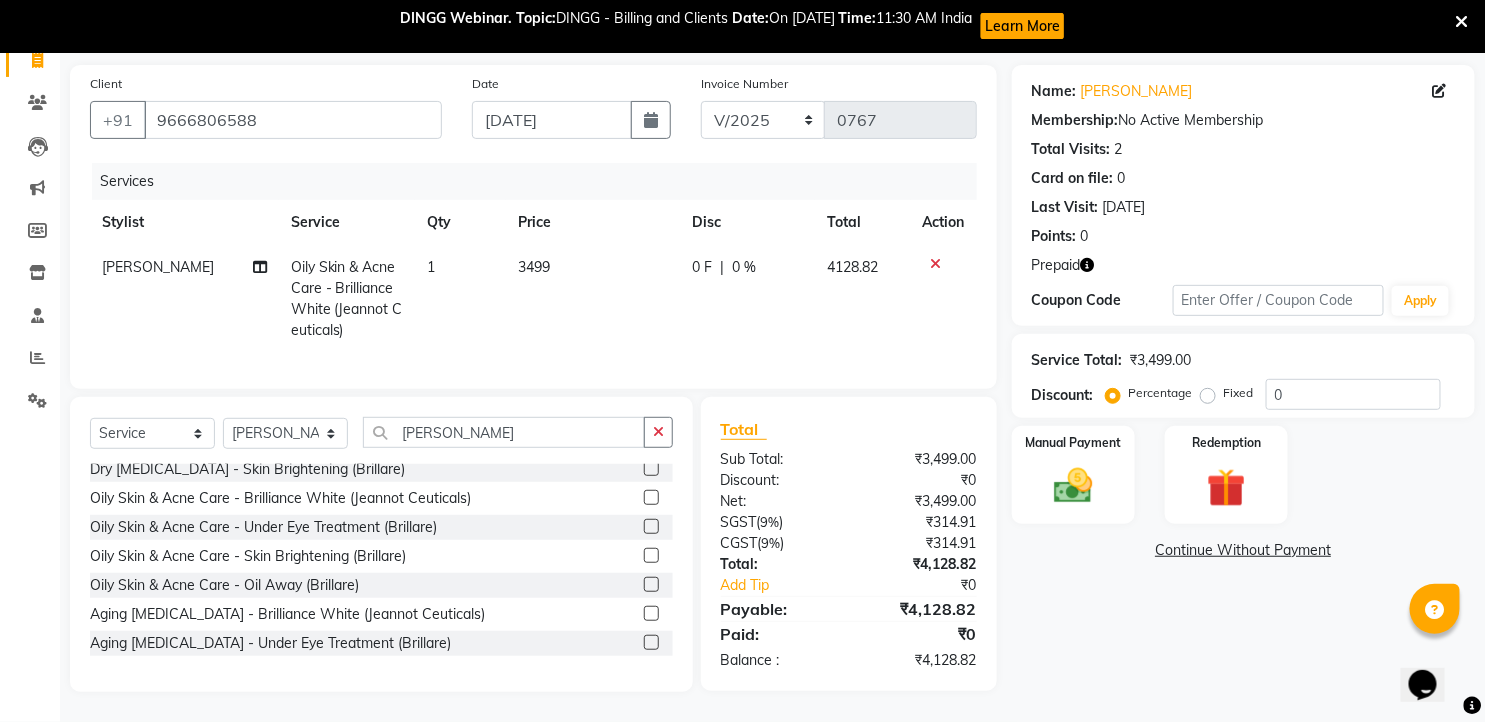 click on "3499" 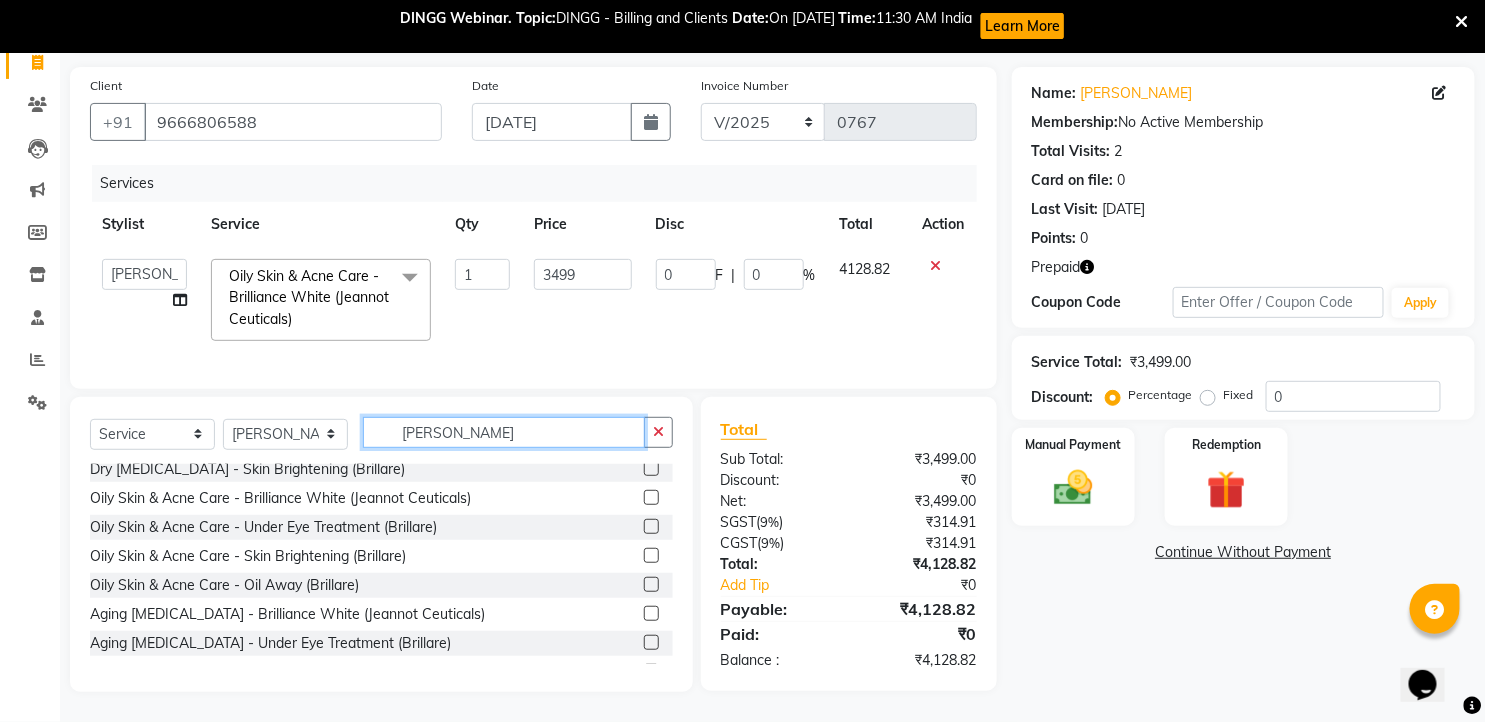 drag, startPoint x: 430, startPoint y: 428, endPoint x: 341, endPoint y: 428, distance: 89 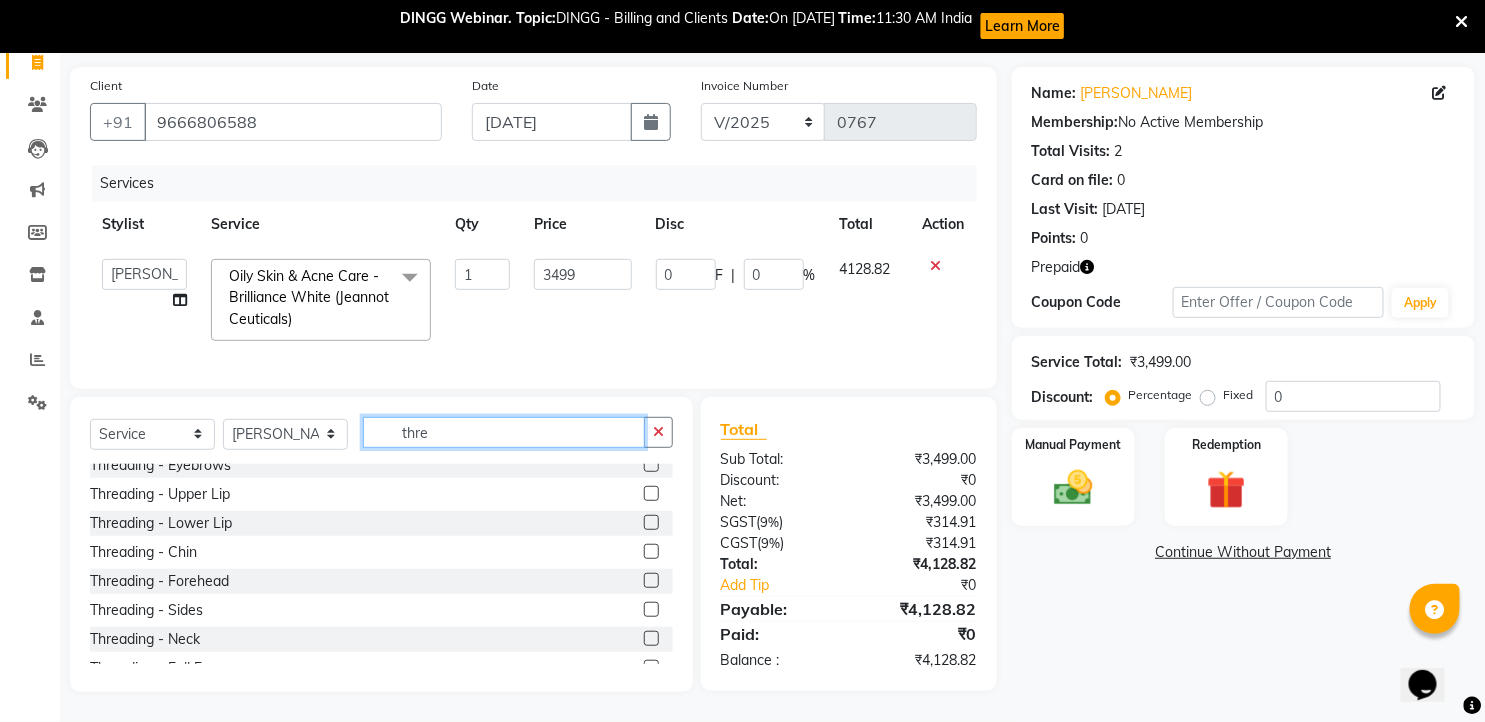 scroll, scrollTop: 0, scrollLeft: 0, axis: both 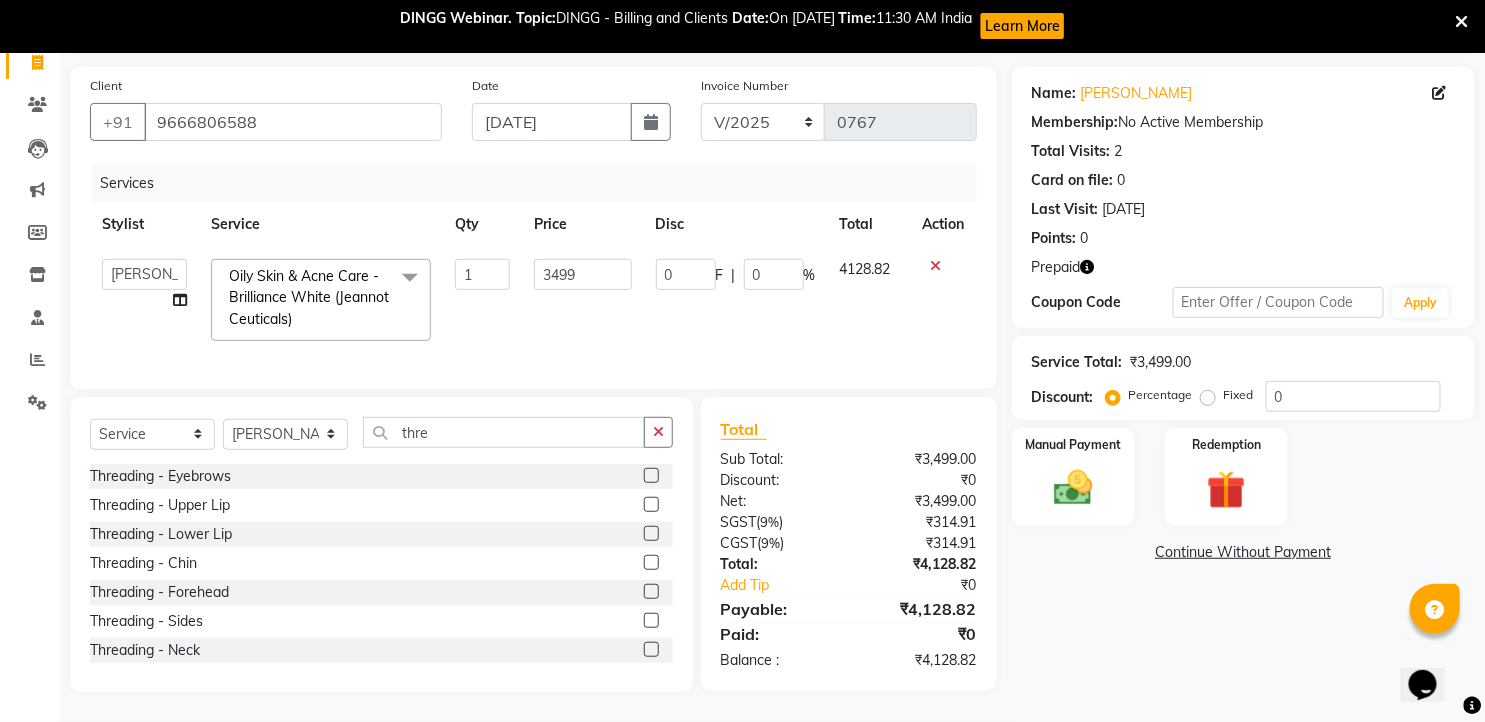 click 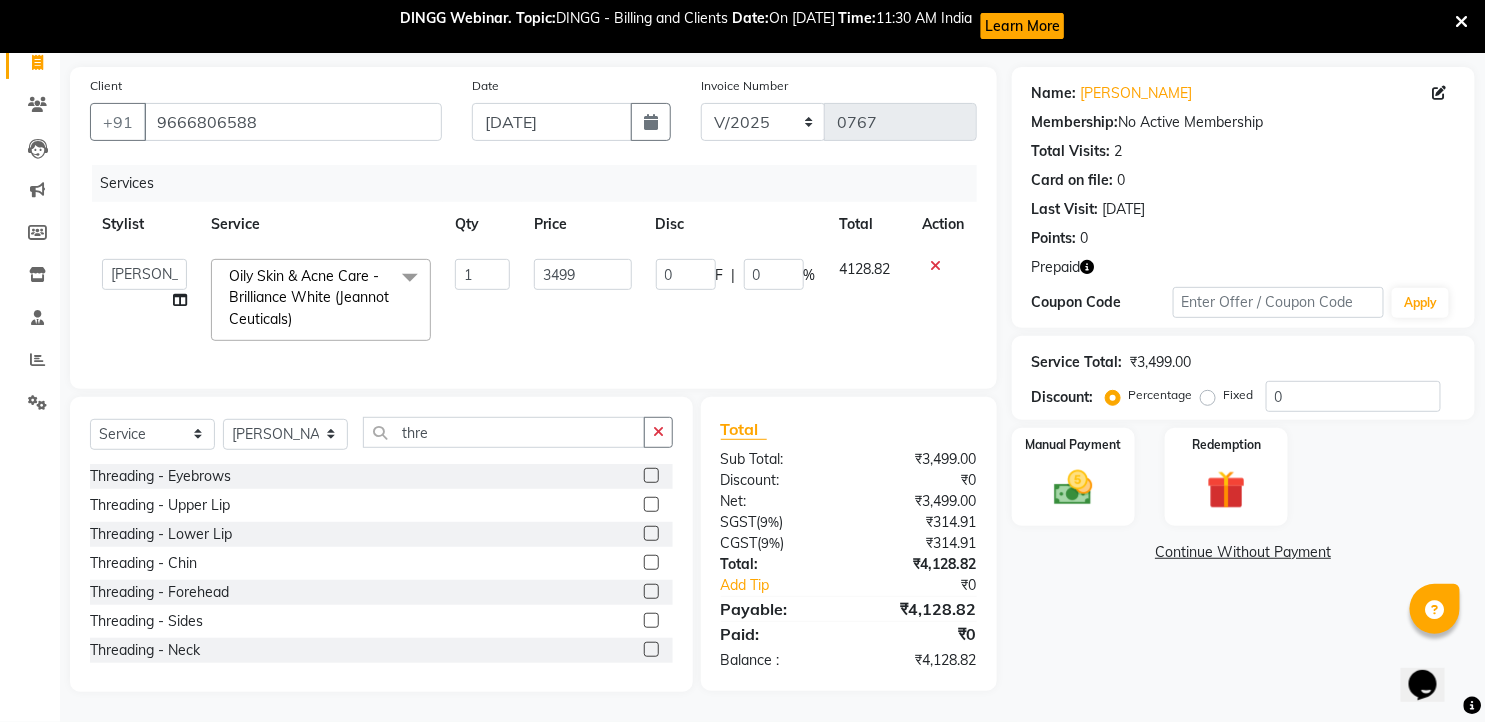 click at bounding box center [650, 476] 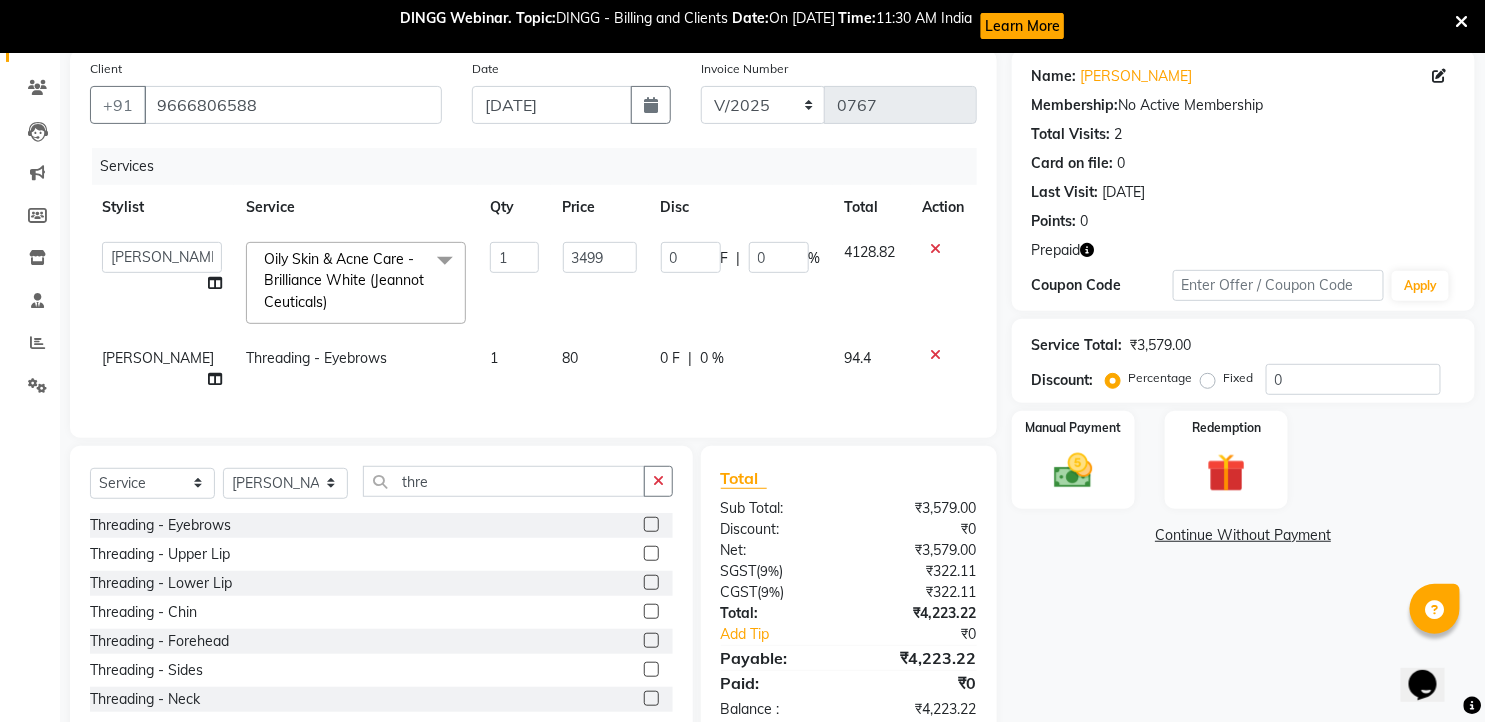 click on "80" 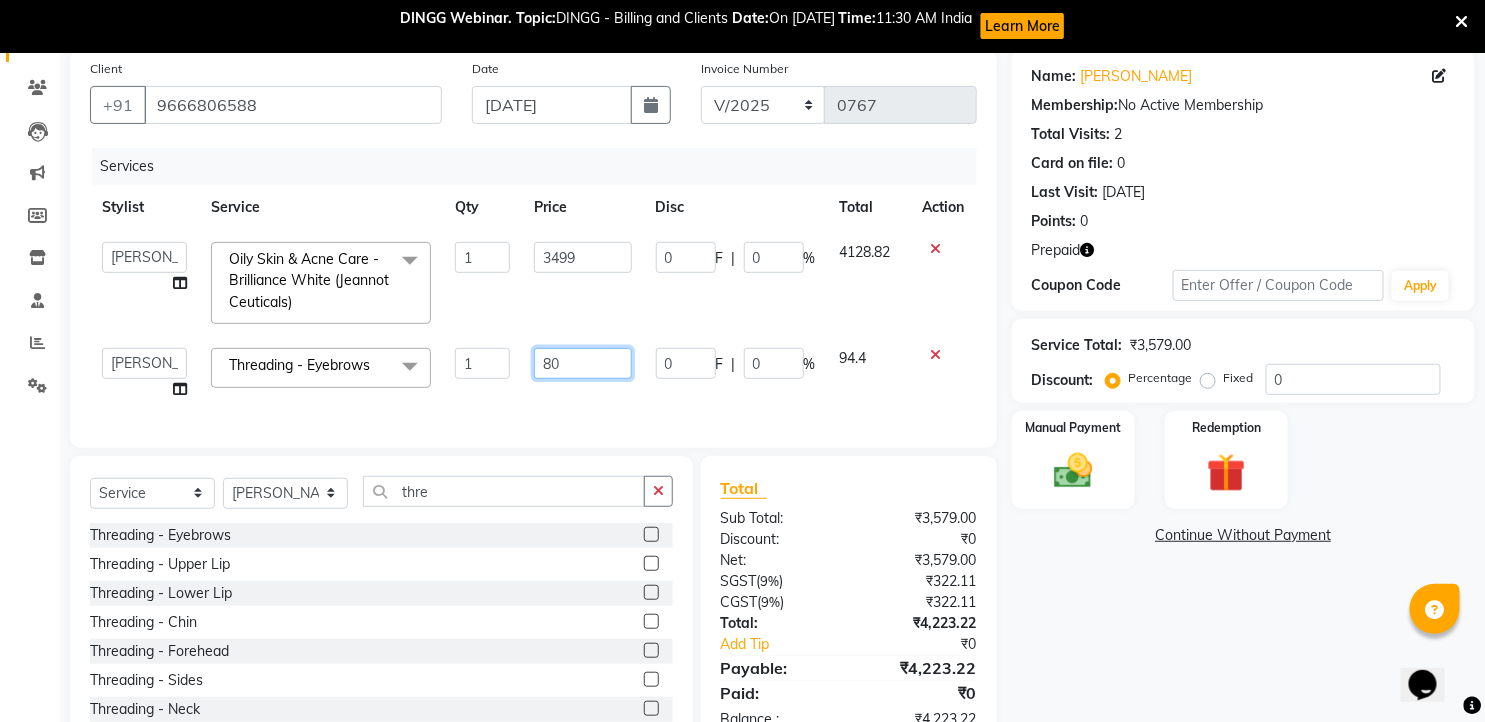 drag, startPoint x: 547, startPoint y: 356, endPoint x: 531, endPoint y: 366, distance: 18.867962 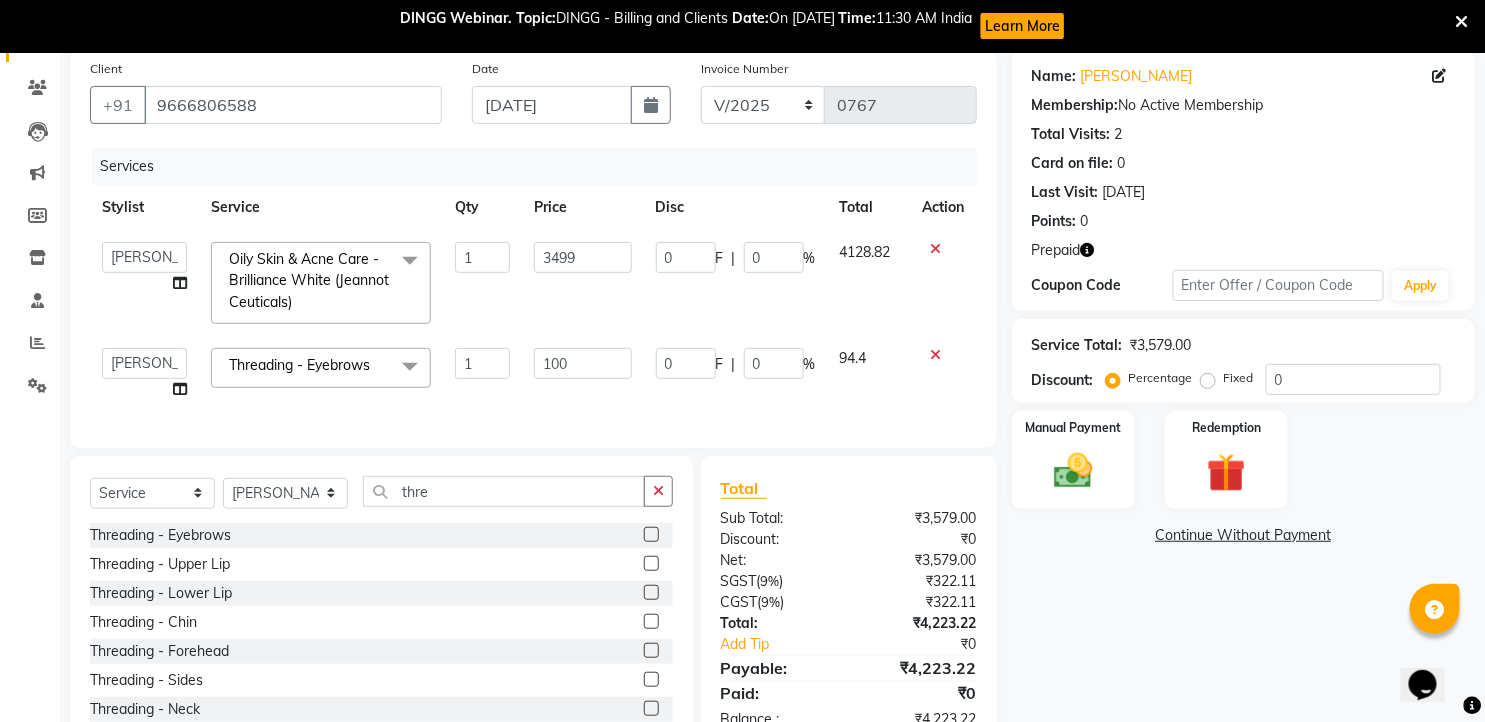 click on "Name: [PERSON_NAME]  Membership:  No Active Membership  Total Visits:  2 Card on file:  0 Last Visit:   [DATE] Points:   0  Prepaid Coupon Code Apply Service Total:  ₹3,579.00  Discount:  Percentage   Fixed  0 Manual Payment Redemption  Continue Without Payment" 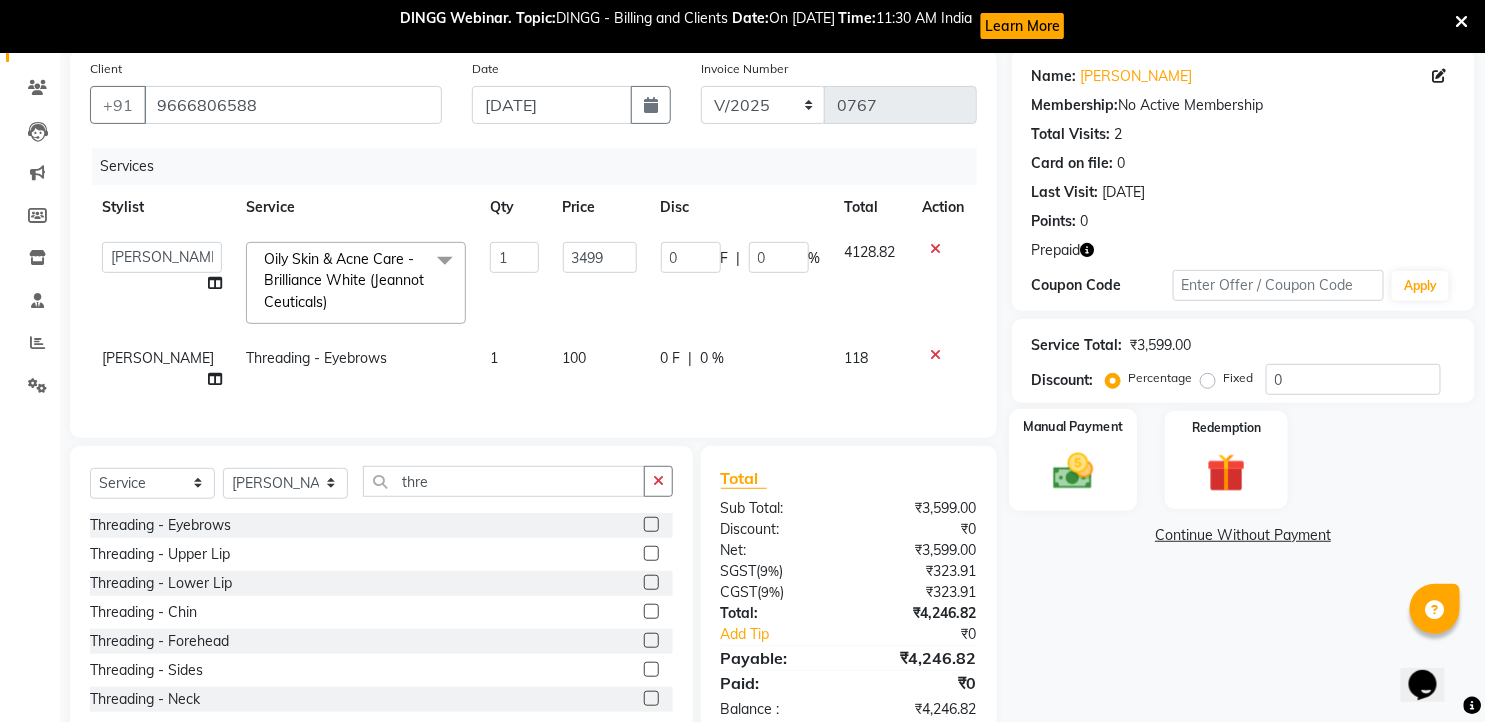 click 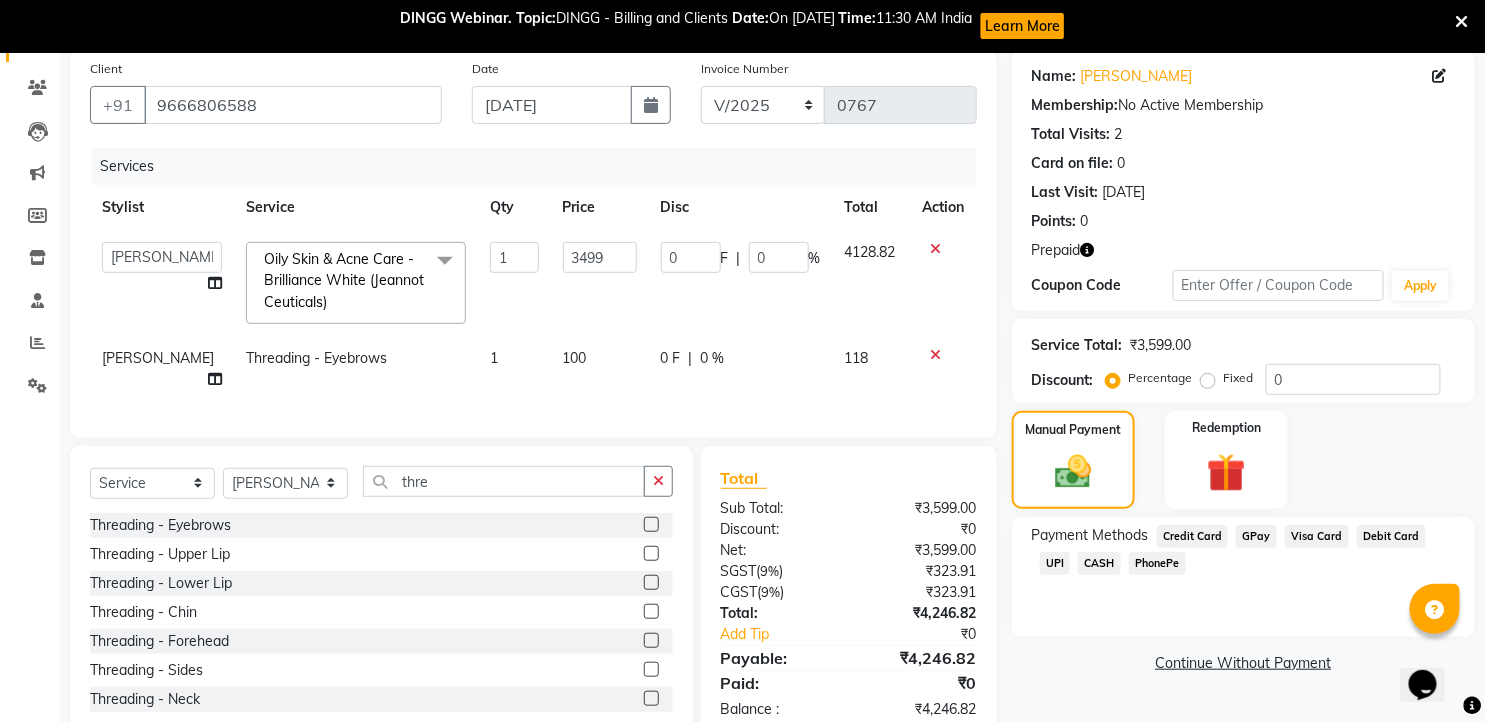 click on "Prepaid" 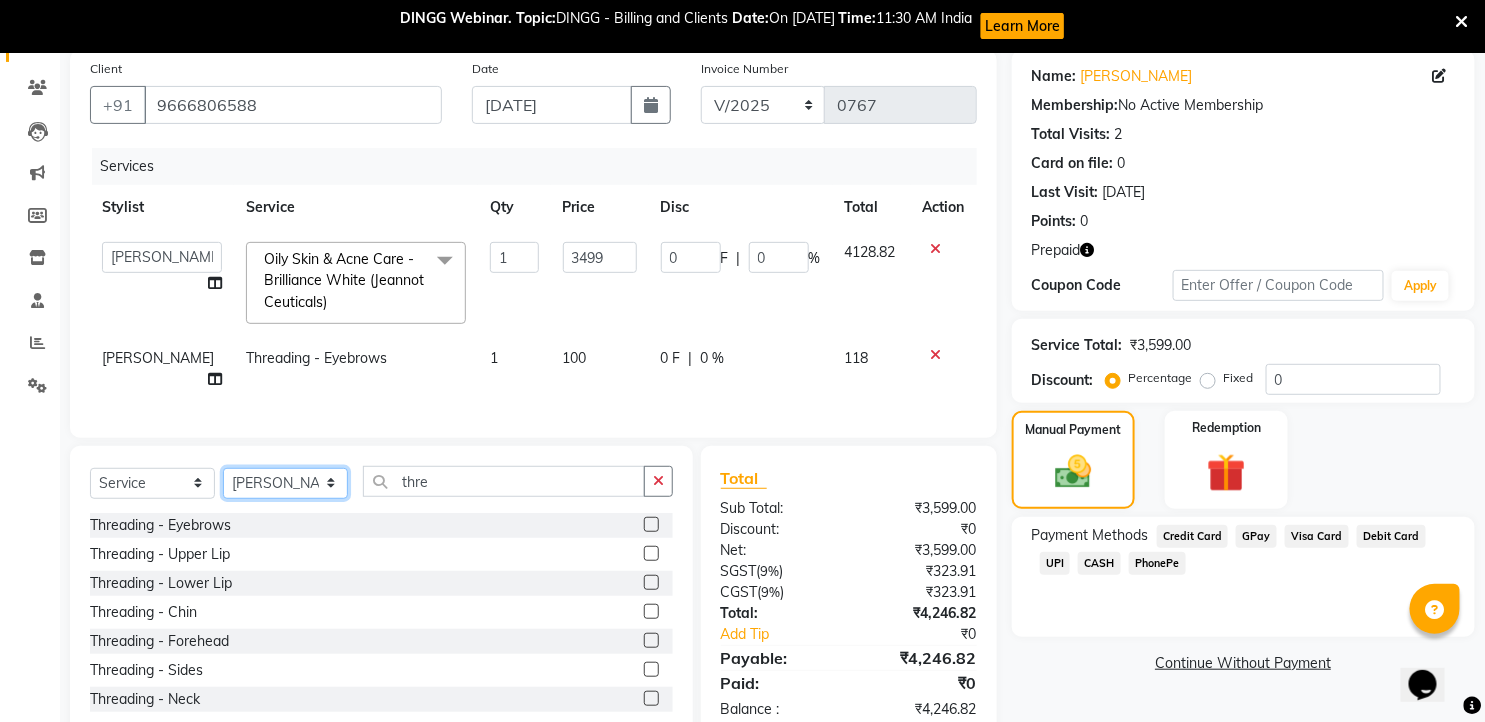 click on "Select Stylist faizz [PERSON_NAME] [PERSON_NAME] sree Manager [PERSON_NAME]" 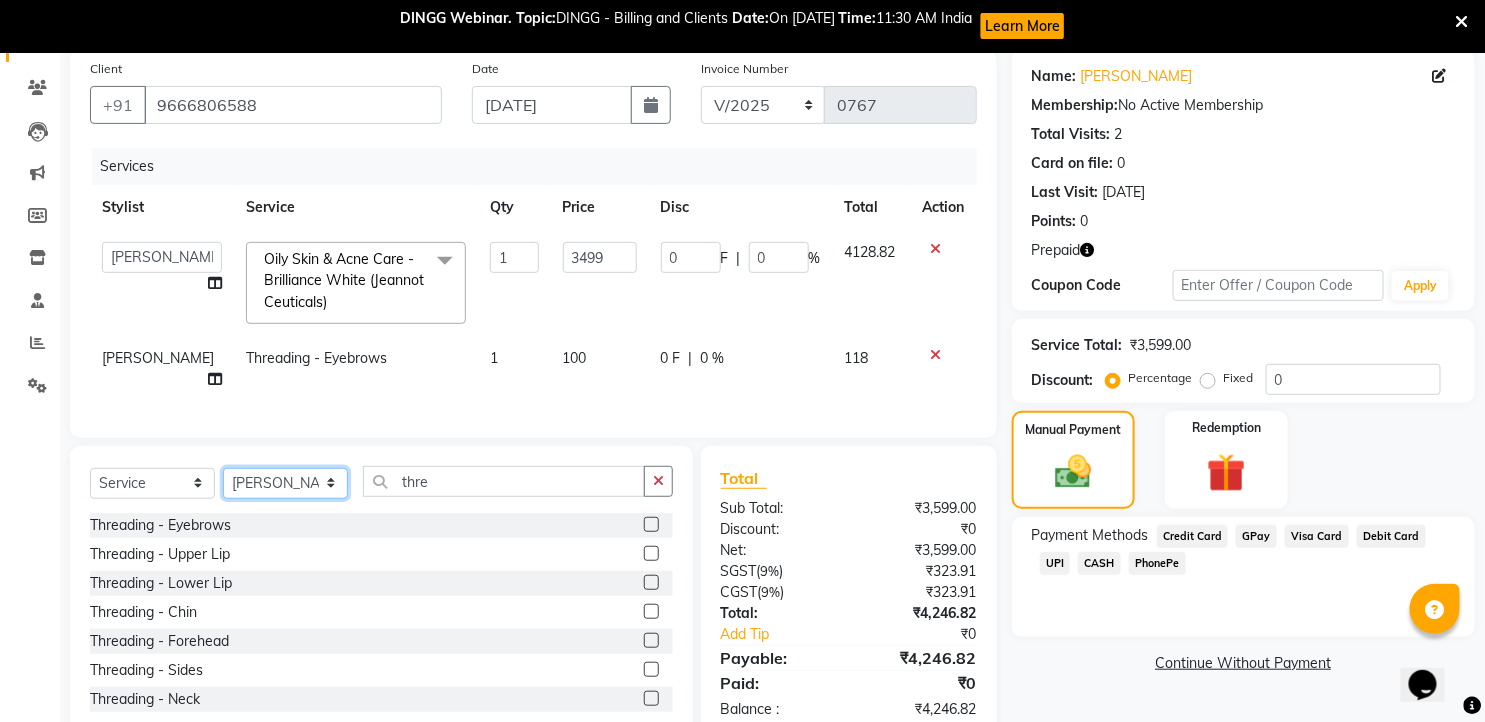 click on "Select Stylist faizz [PERSON_NAME] [PERSON_NAME] sree Manager [PERSON_NAME]" 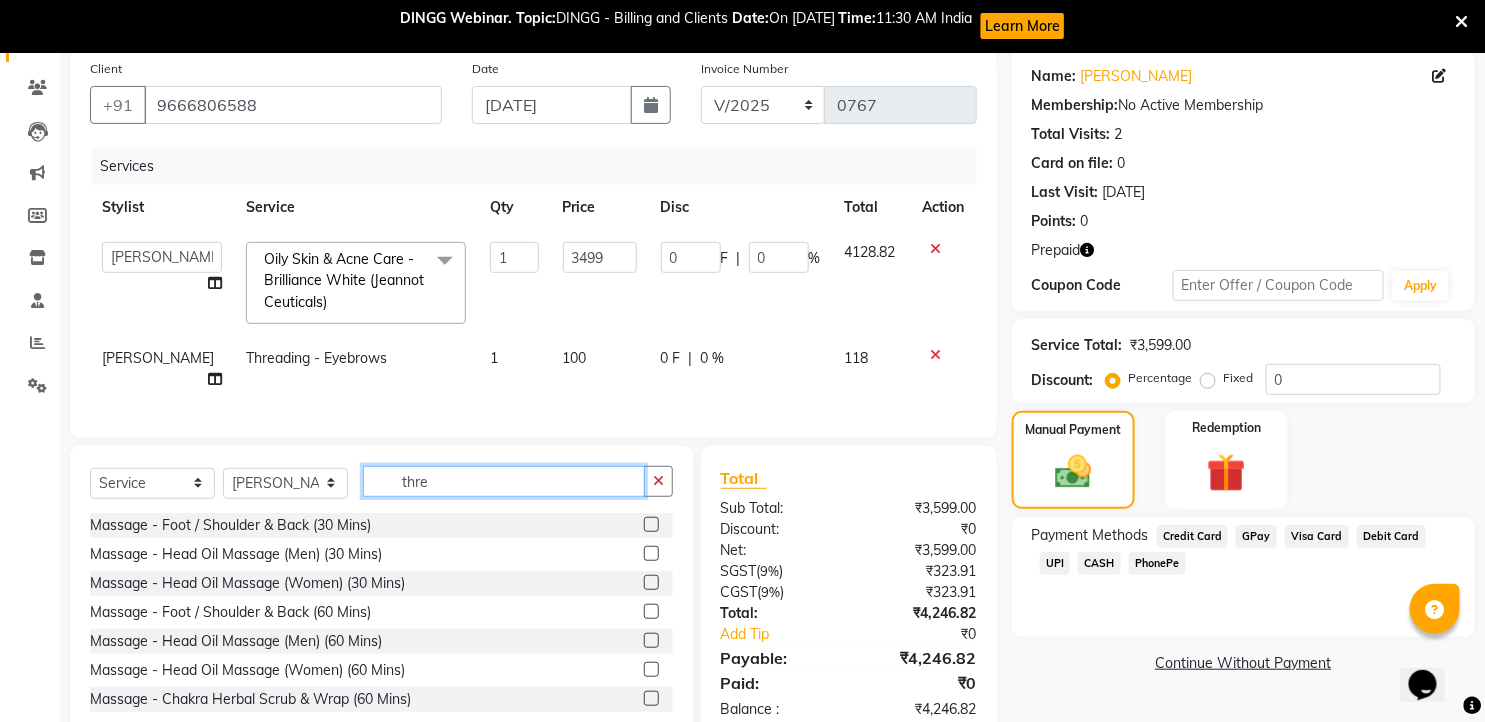 drag, startPoint x: 433, startPoint y: 482, endPoint x: 352, endPoint y: 474, distance: 81.394104 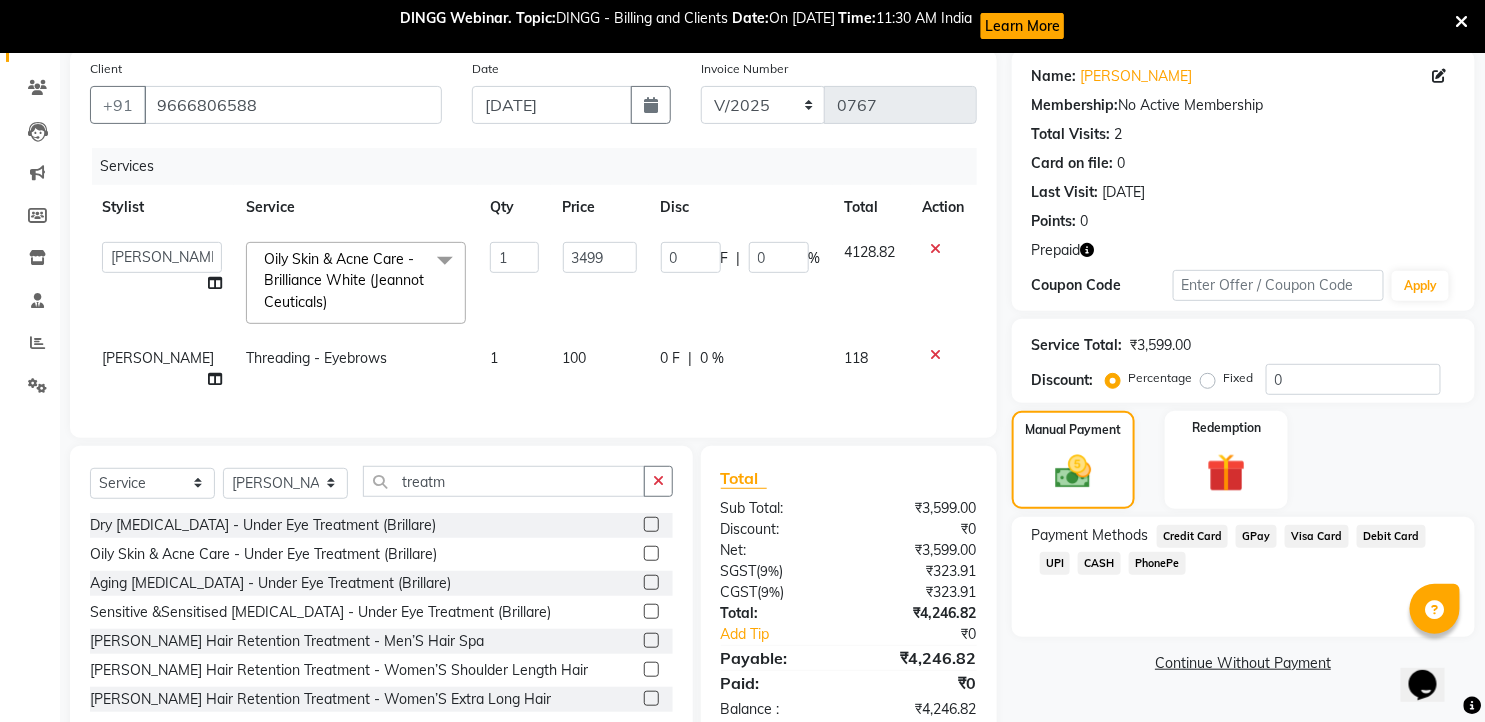 click 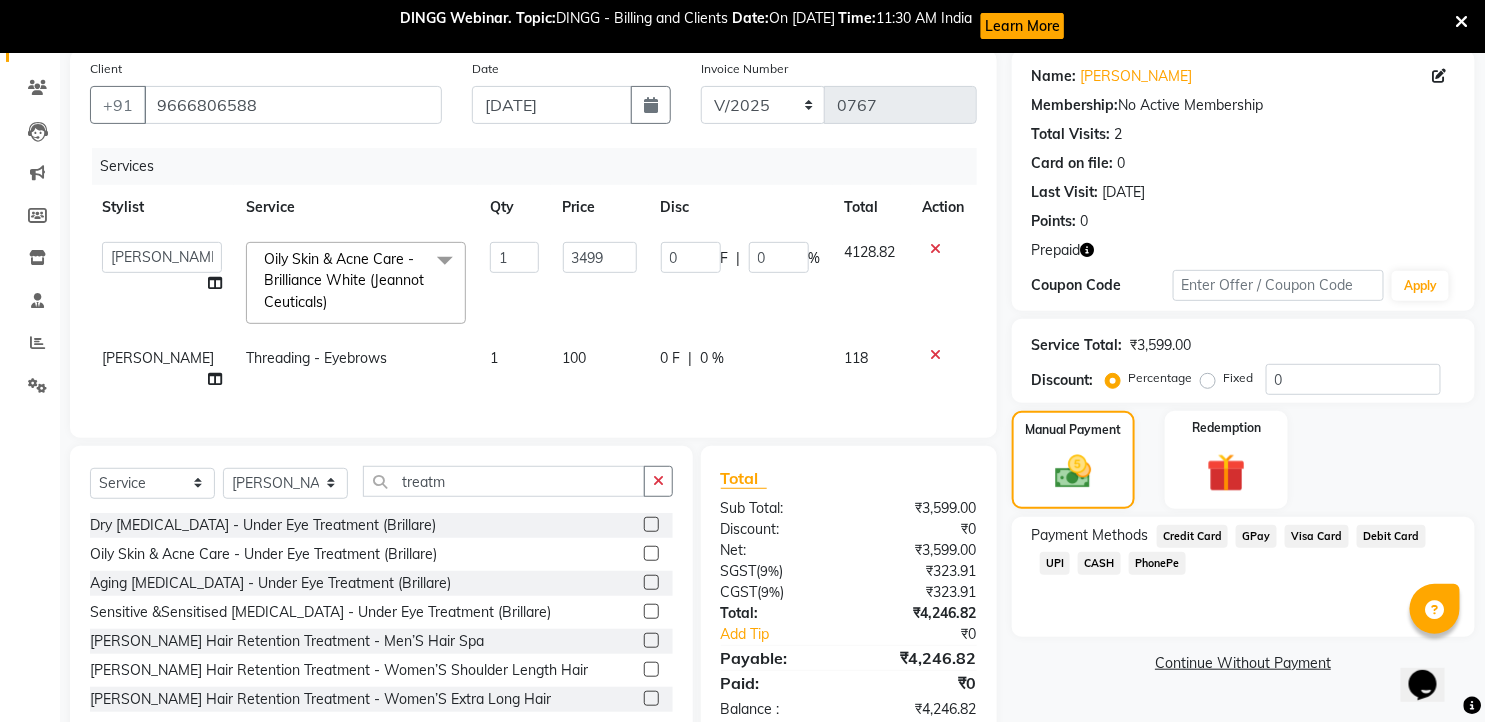 click at bounding box center [650, 670] 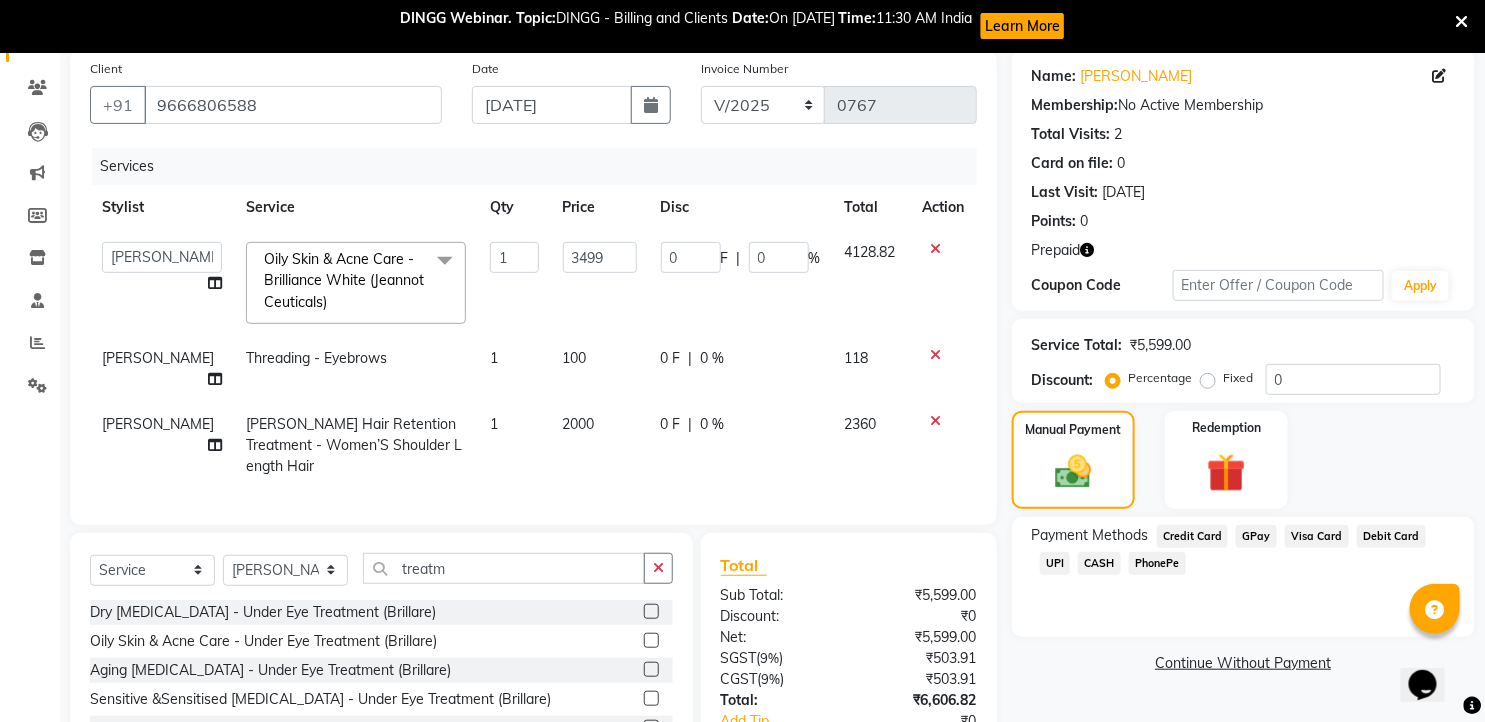 click on "2000" 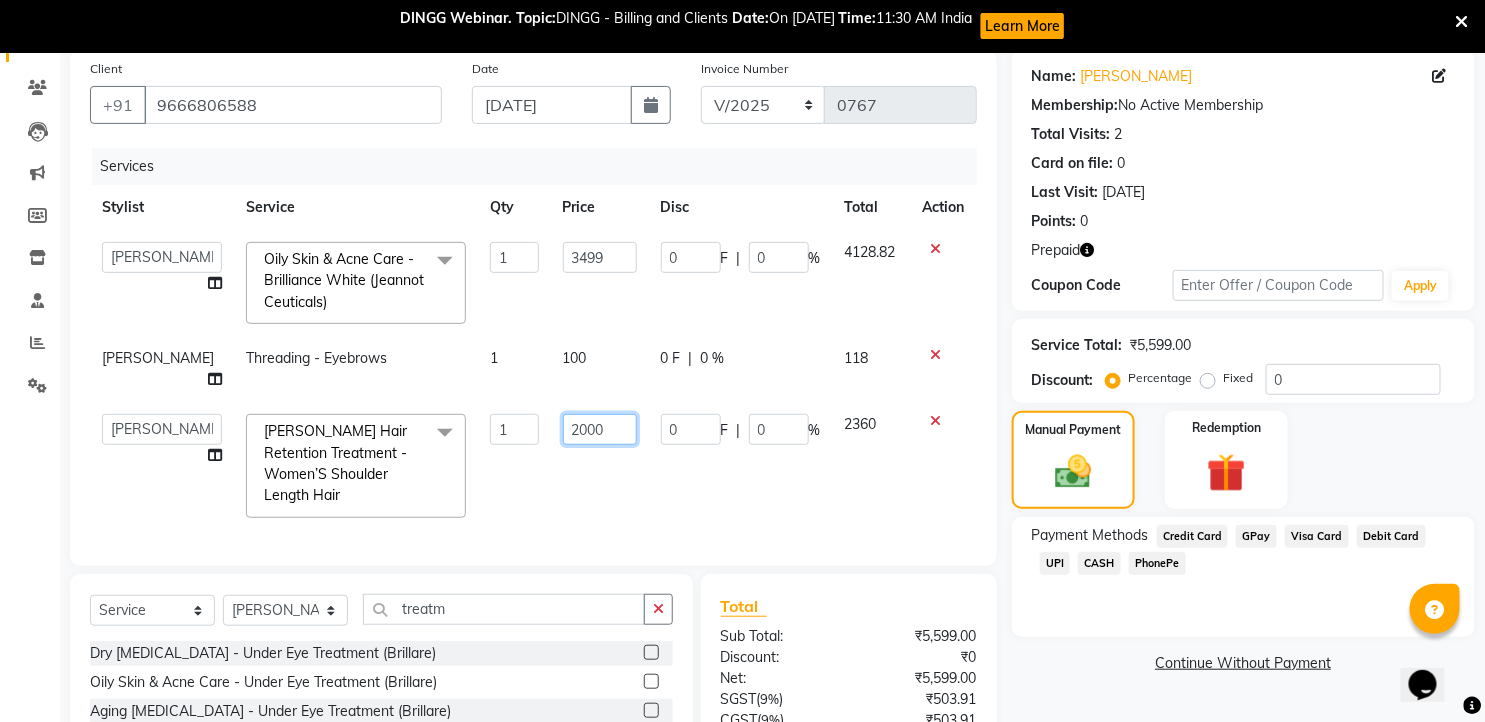 drag, startPoint x: 557, startPoint y: 404, endPoint x: 541, endPoint y: 405, distance: 16.03122 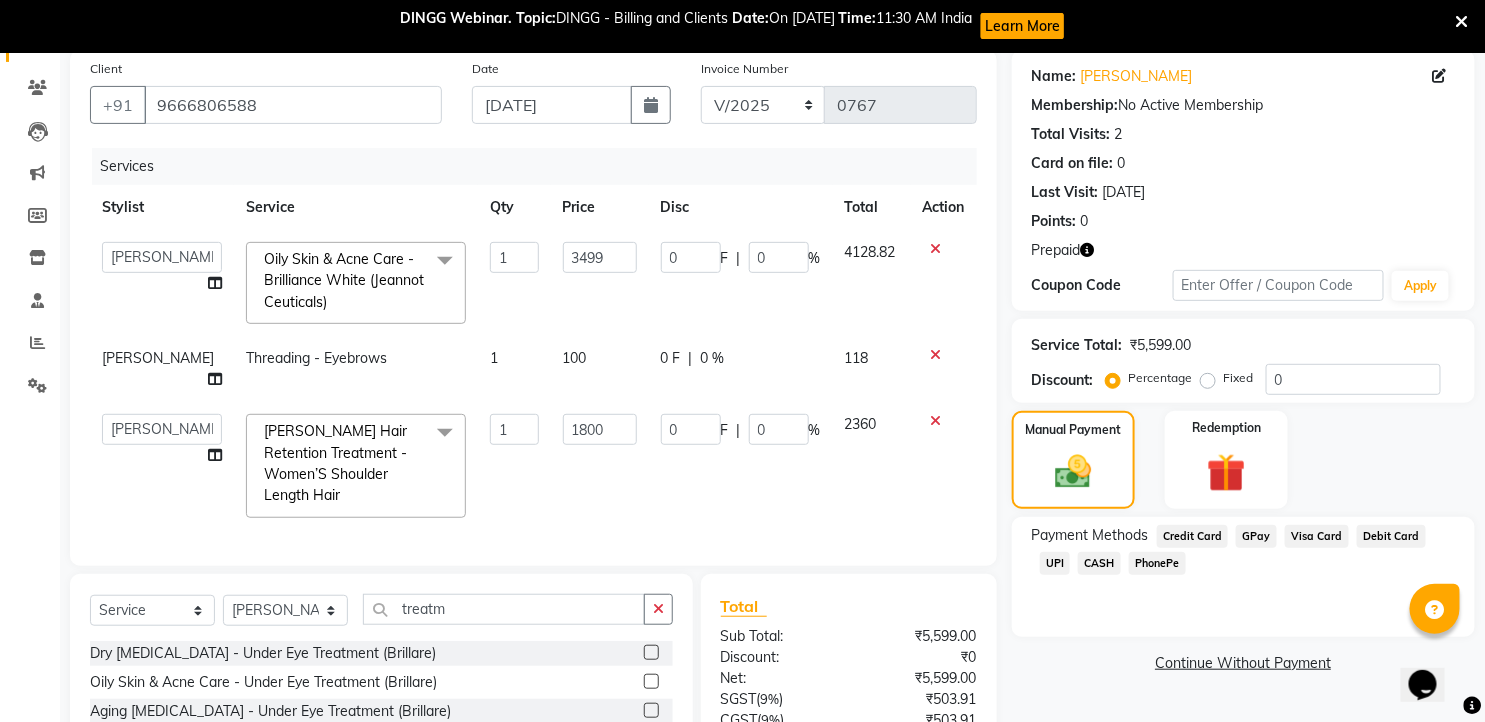 click on "Services Stylist Service Qty Price Disc Total Action  faizz   [PERSON_NAME]   [PERSON_NAME] sree   Manager   [PERSON_NAME]   sahik  Oily Skin & Acne Care - Brilliance White  (Jeannot Ceuticals)  x Massage - Foot / Shoulder & Back (30 Mins) Massage - Head Oil Massage (Men) (30 Mins) Massage - Head Oil Massage (Women) (30 Mins) Massage - Foot / Shoulder & Back (60 Mins) Massage - Head Oil Massage (Men) (60 Mins) Massage - Head Oil Massage (Women) (60 Mins) Massage - Chakra Herbal Scrub & Wrap (60 Mins) Massage - Swedish Therapy (60 Mins) Massage - Swedish Therapy (90 Mins) Massage - Balanese Therapy (60 Mins) Massage - Balanese Therapy (90 Mins) Massage - Deep Tissue Therapy (60 Mins) Massage - Deep Tissue Therapy (90 Mins) Hair wash Dry [MEDICAL_DATA] - Clean Up Ritual (Jeannot Ceuticals) Dry [MEDICAL_DATA] - Instant Glow  (Jeannot Ceuticals) Dry [MEDICAL_DATA] - Brilliance White  (Jeannot Ceuticals) Dry [MEDICAL_DATA] - Hydra Vital Clean Up (Lotus) Dry [MEDICAL_DATA] - Insta Fair (Lotus) Aging [MEDICAL_DATA] - Insta Fair (Lotus) 1" 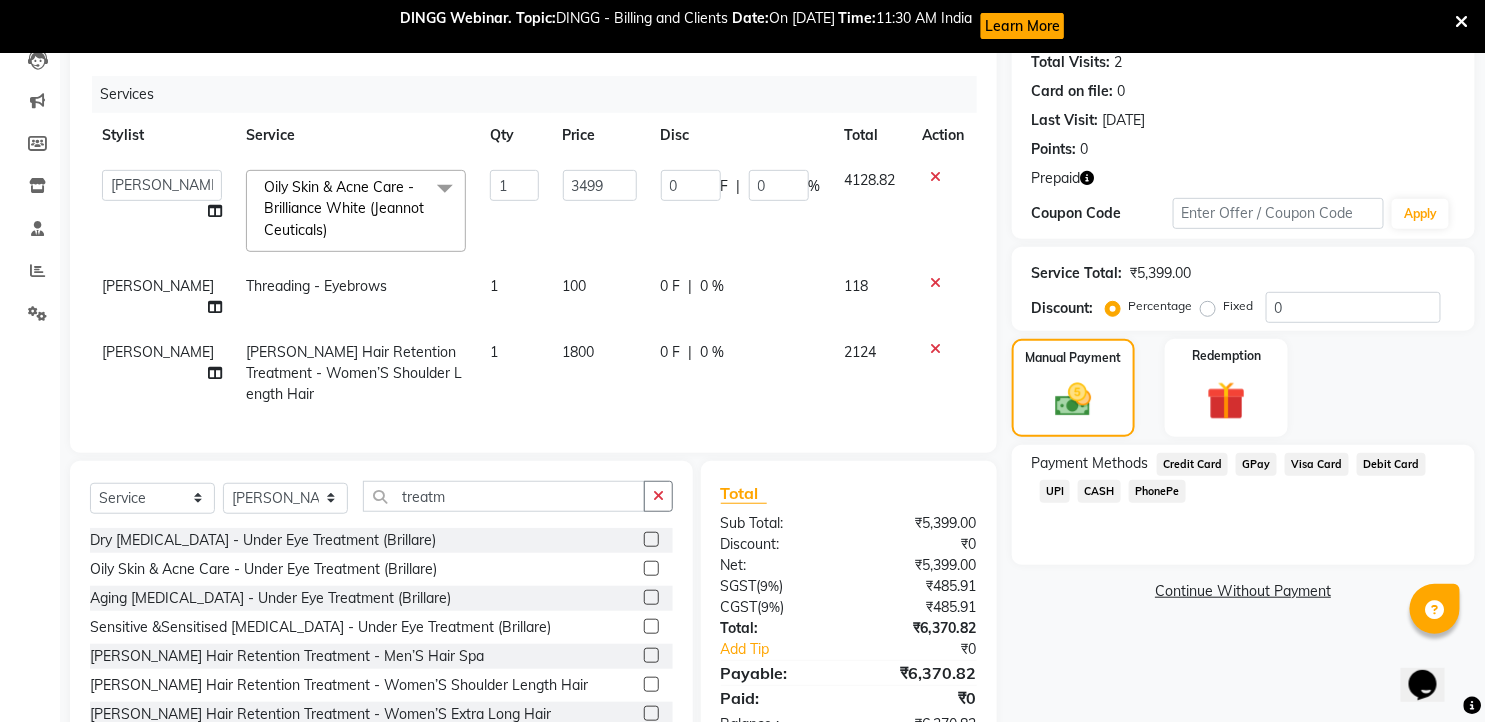 scroll, scrollTop: 264, scrollLeft: 0, axis: vertical 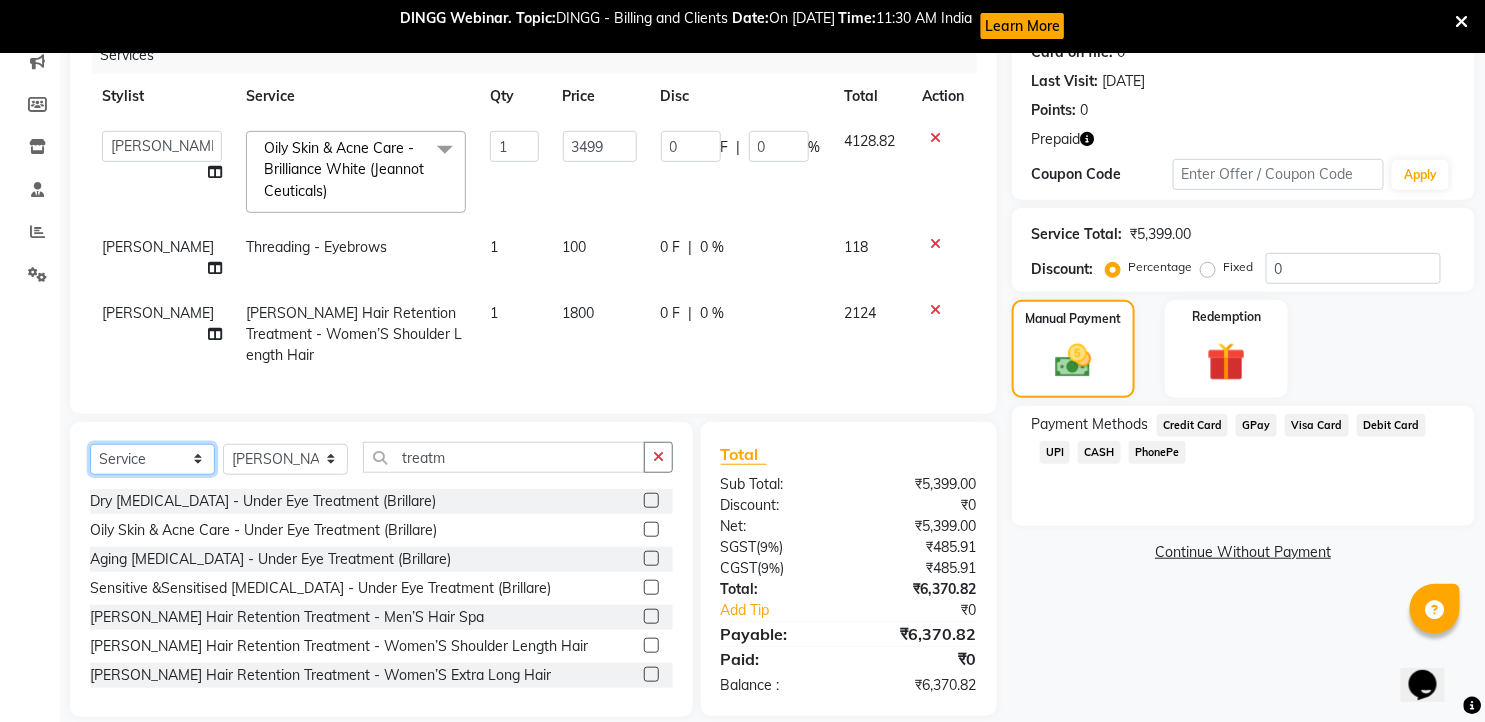 click on "Select  Service  Product  Membership  Package Voucher Prepaid Gift Card" 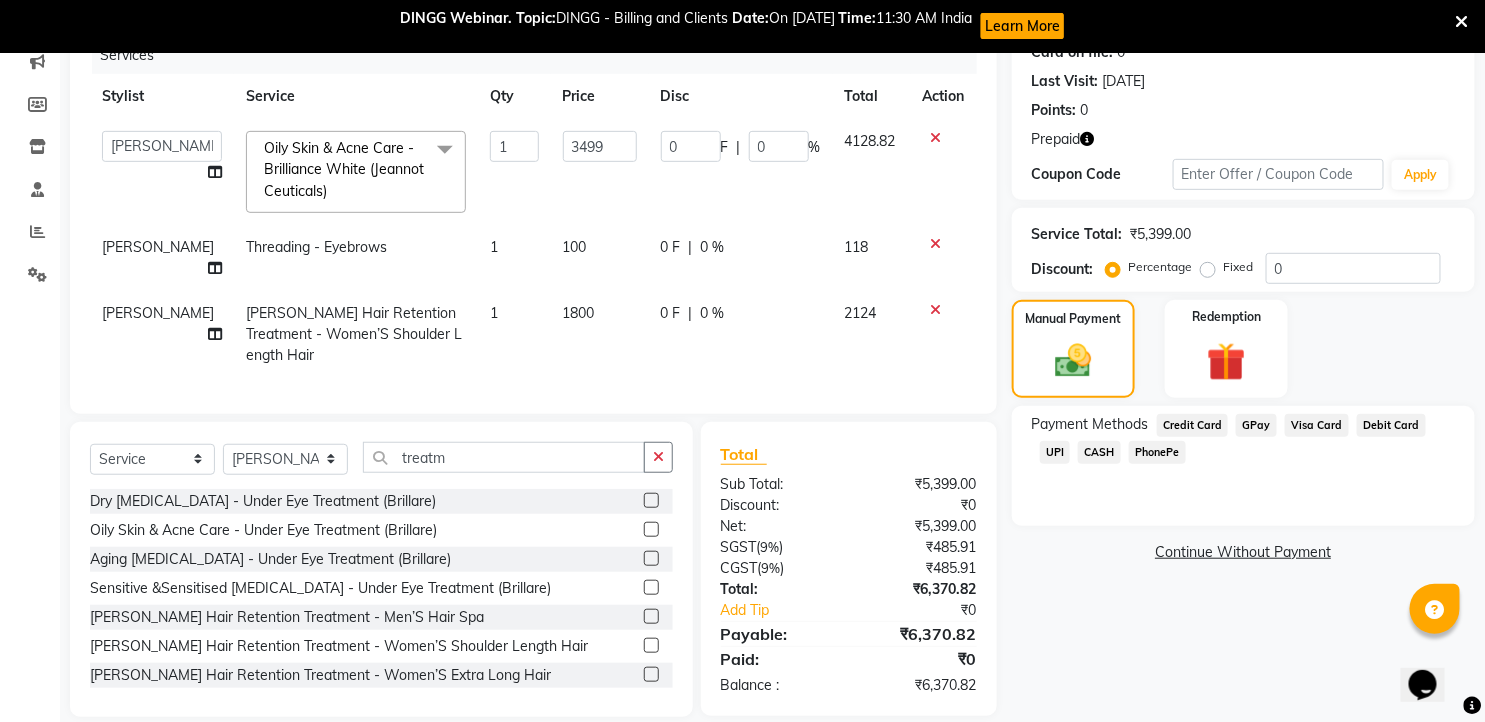 click on "Payment Methods  Credit Card   GPay   Visa Card   Debit Card   UPI   CASH   PhonePe" 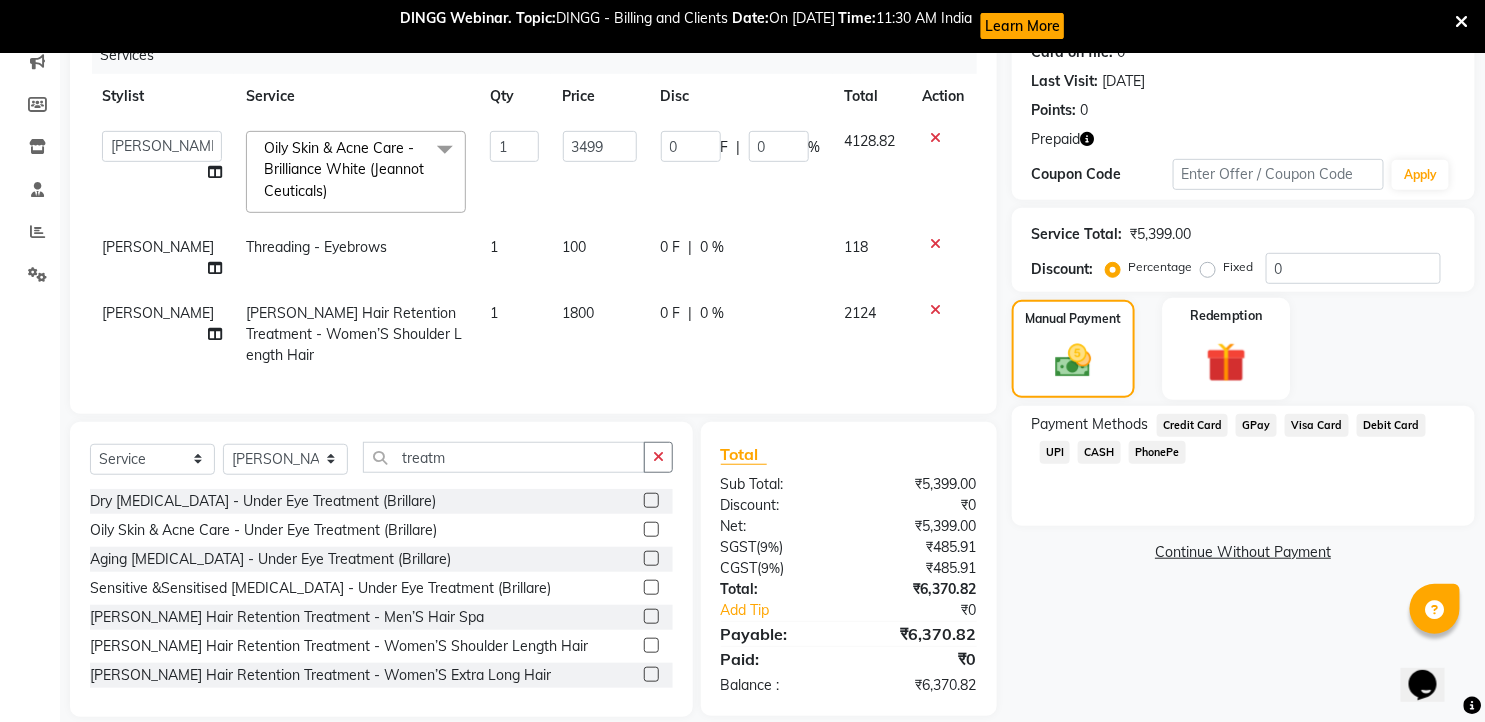 click 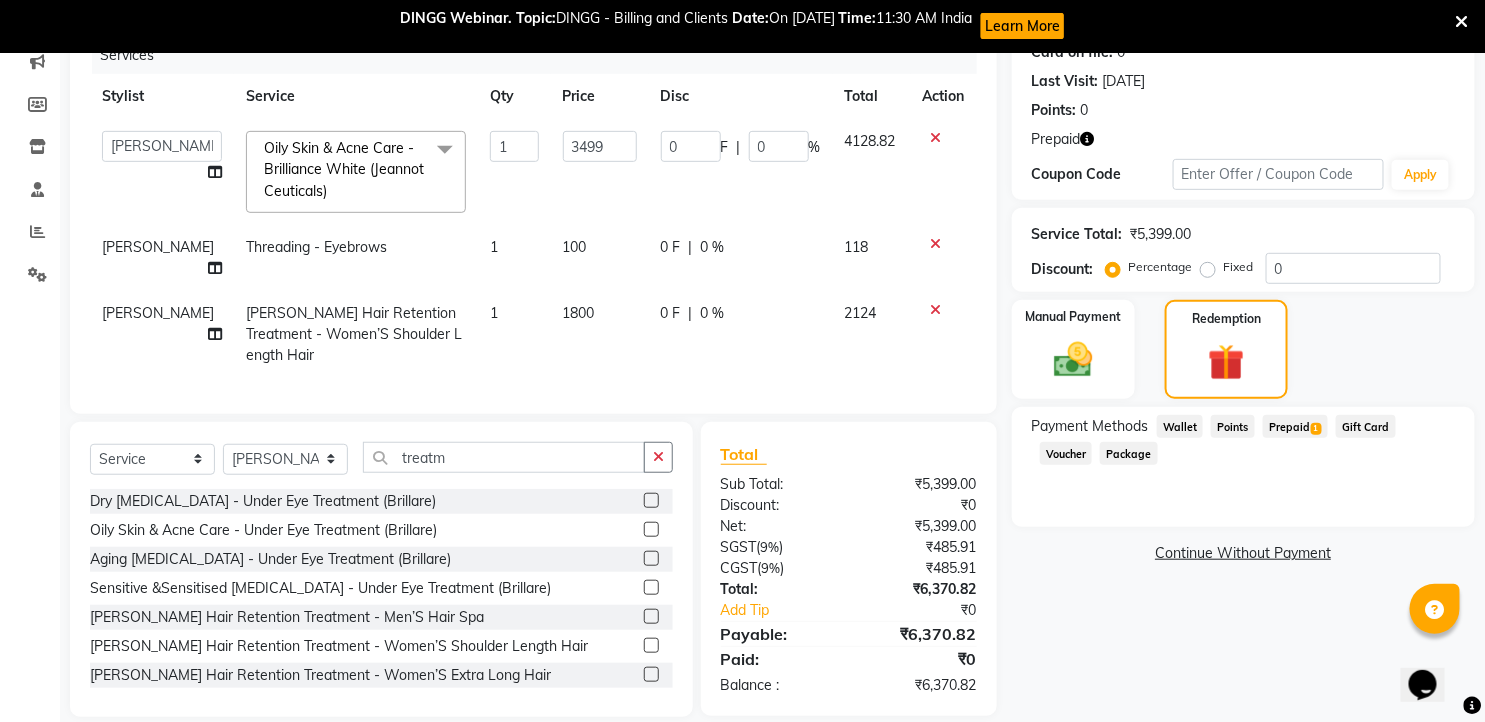 click on "1" 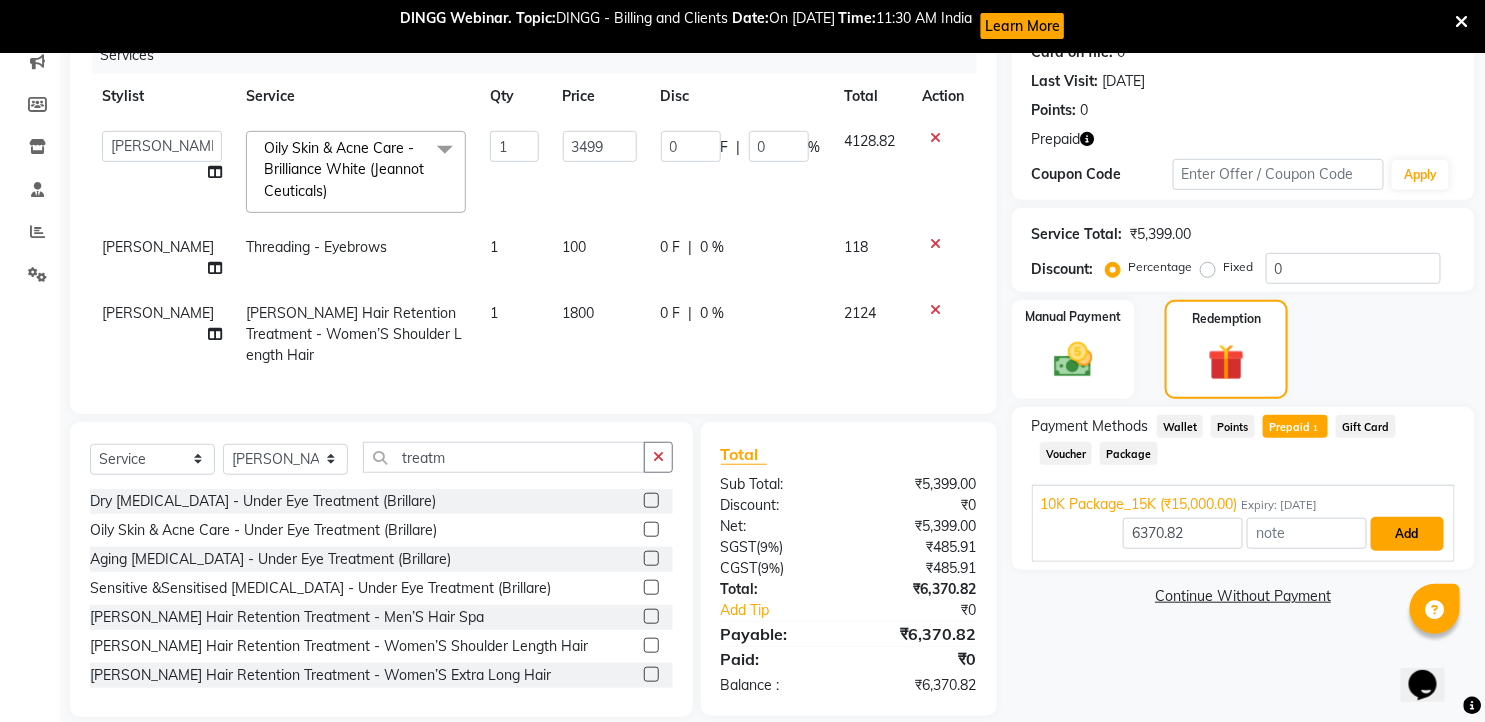 click on "Add" at bounding box center (1407, 534) 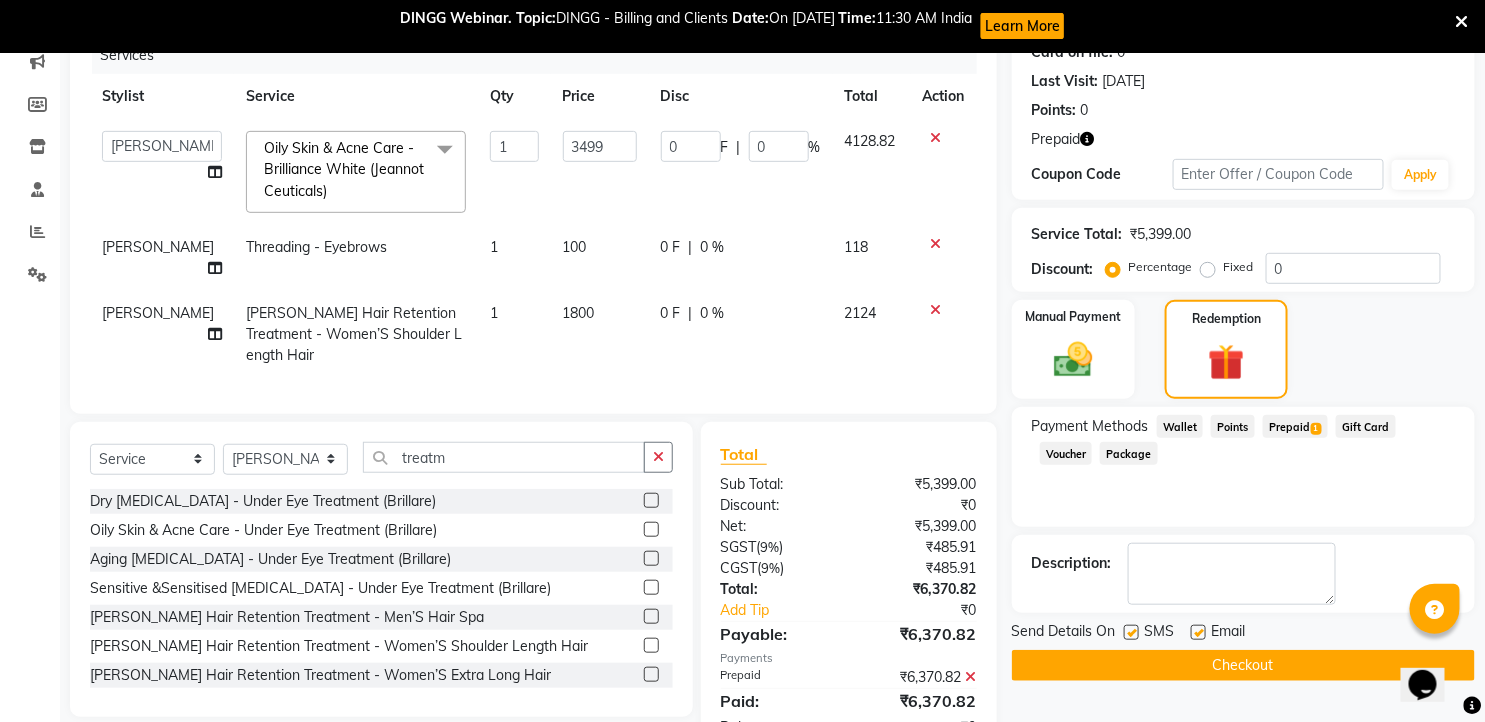 click 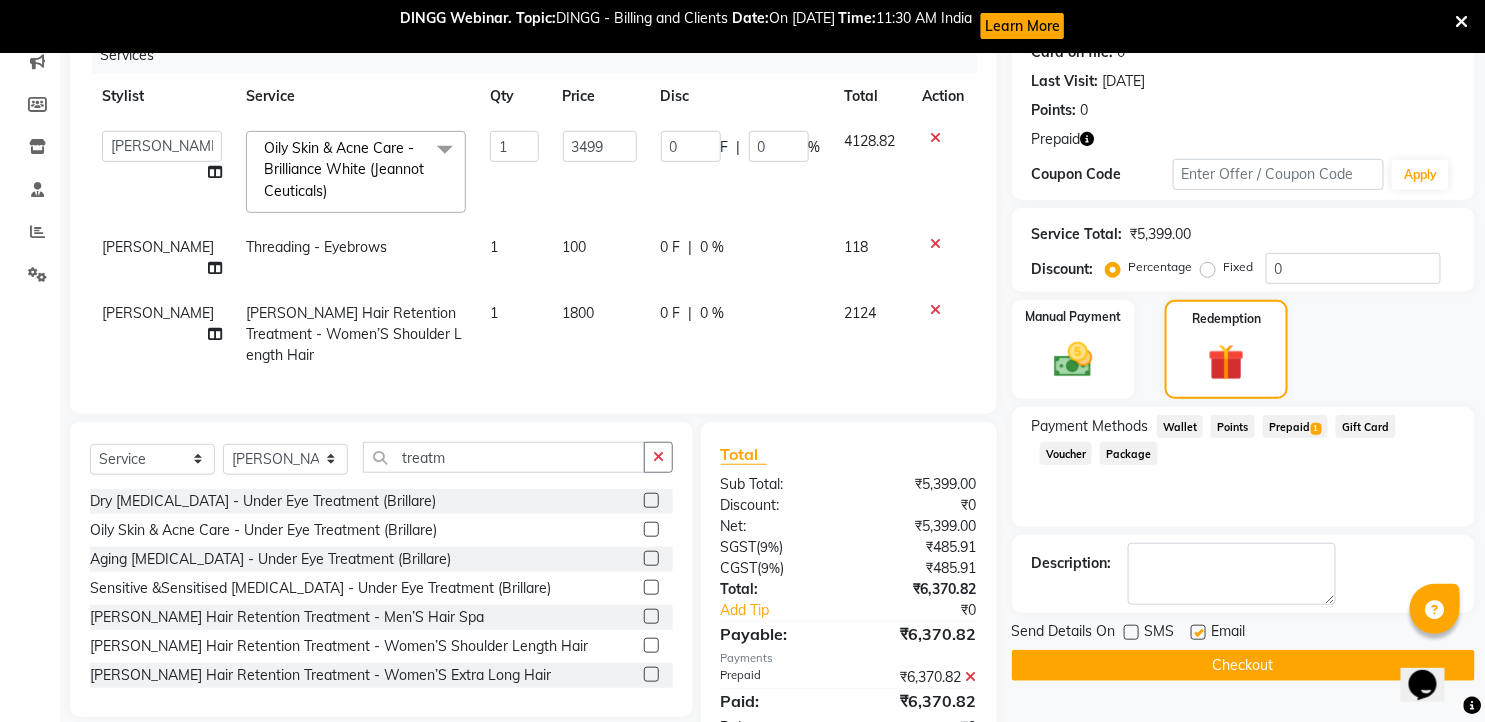 click 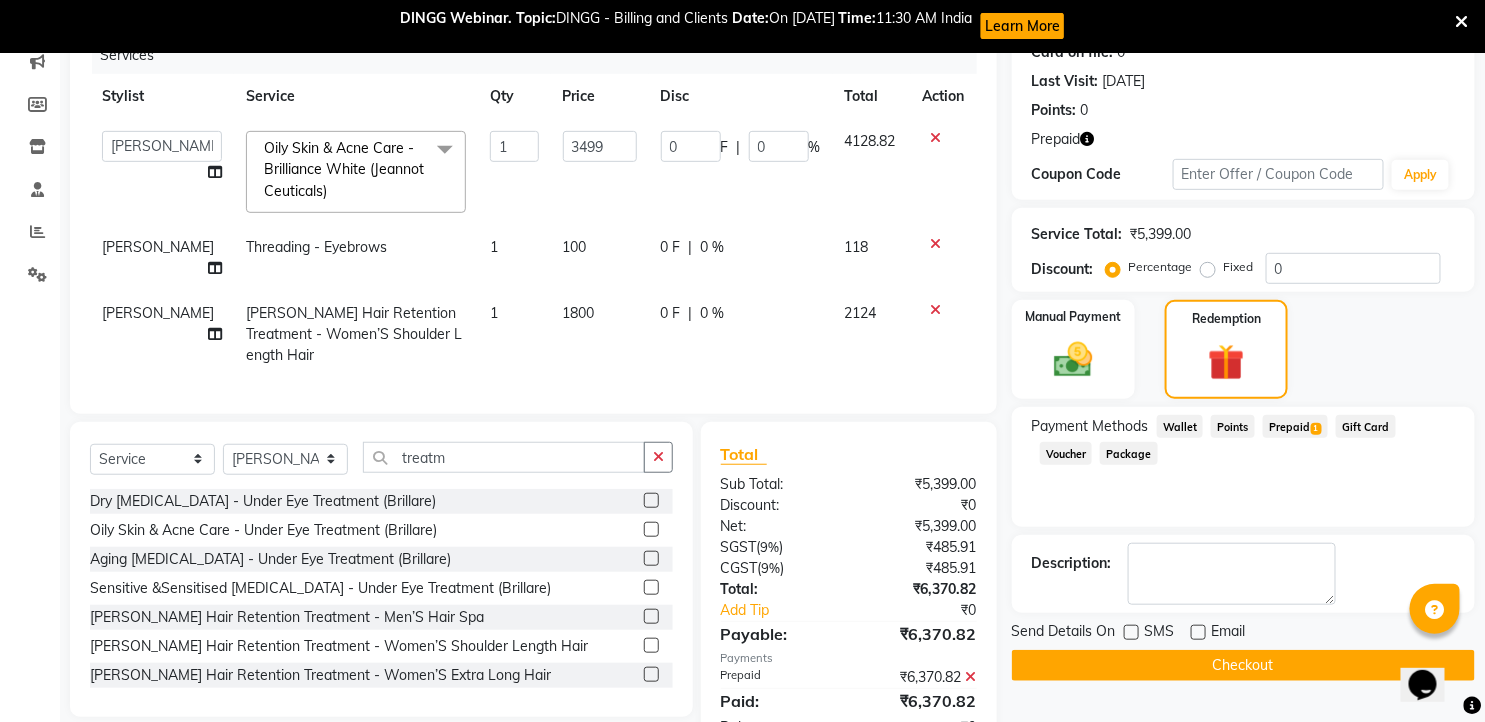 click on "Checkout" 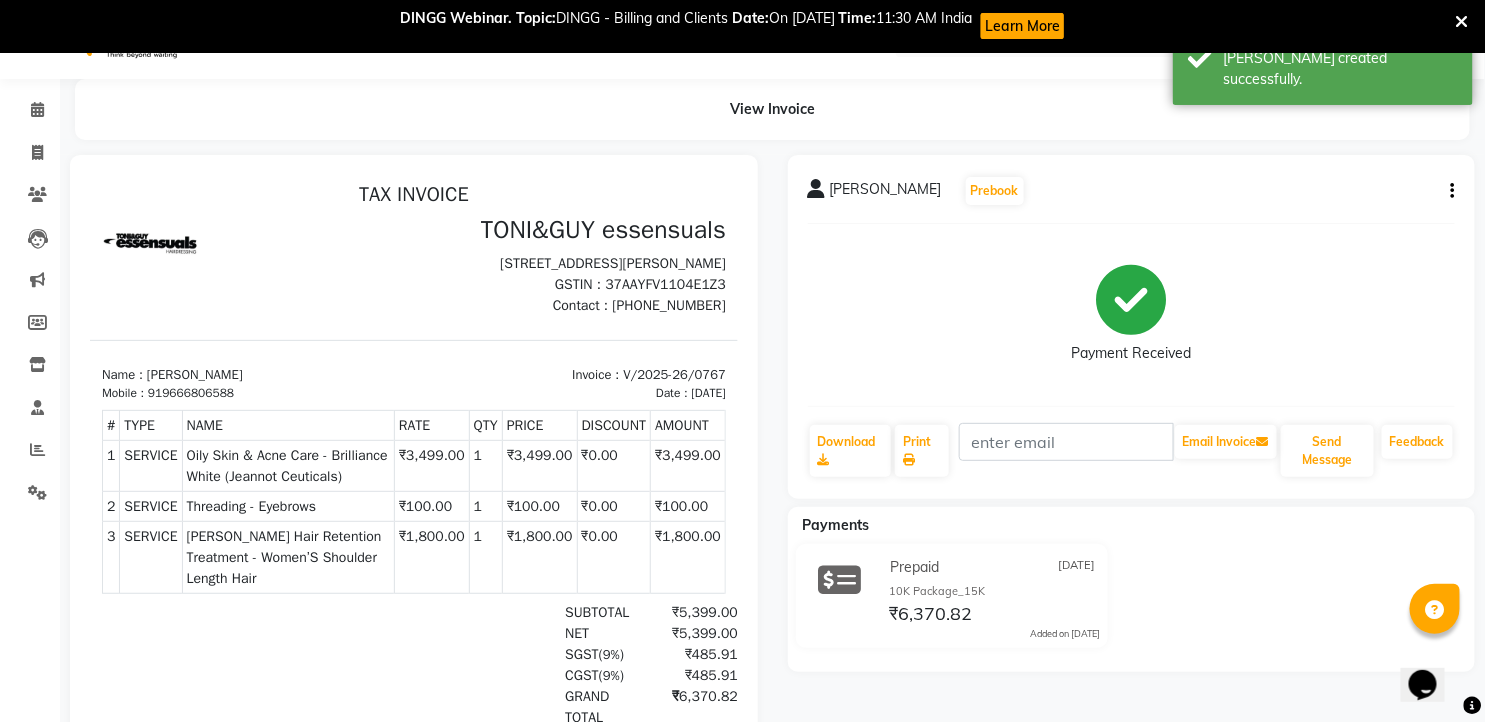 scroll, scrollTop: 42, scrollLeft: 0, axis: vertical 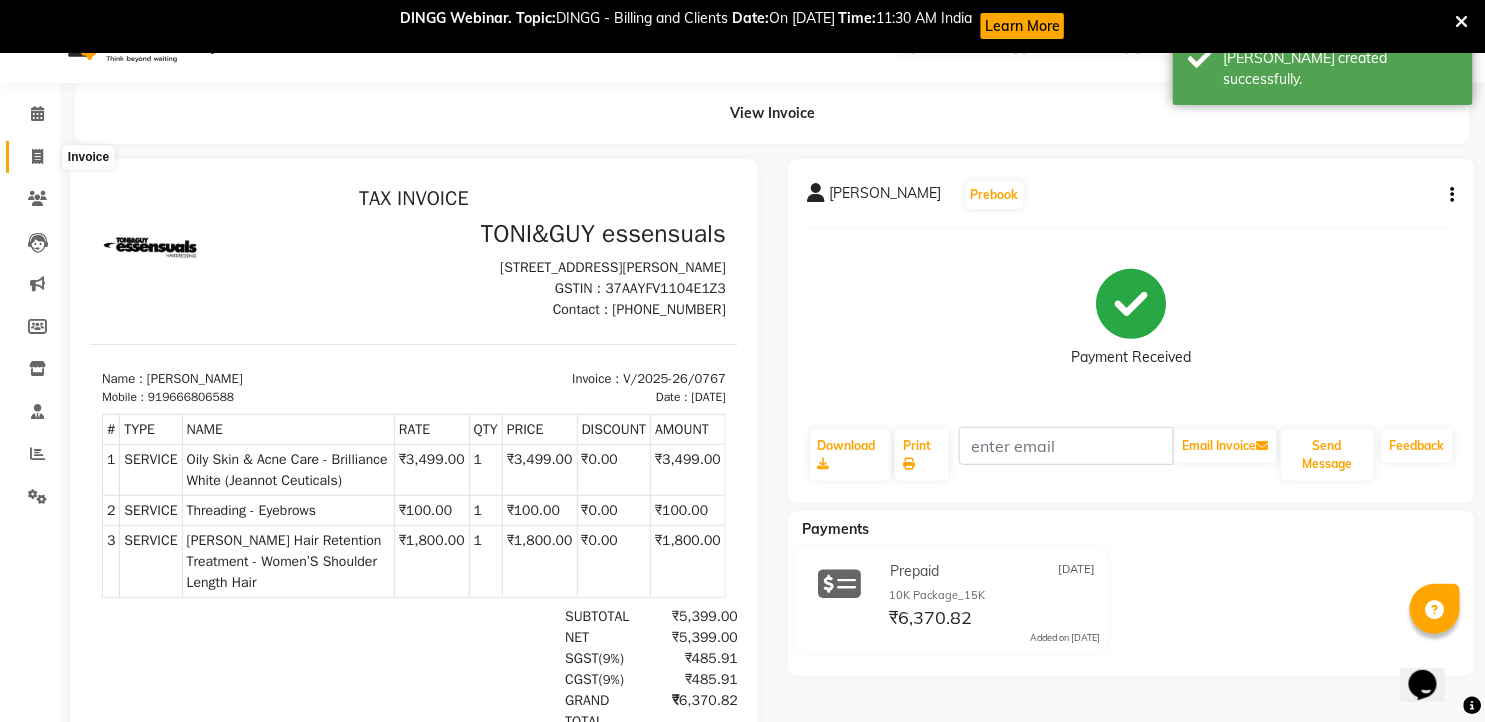 click 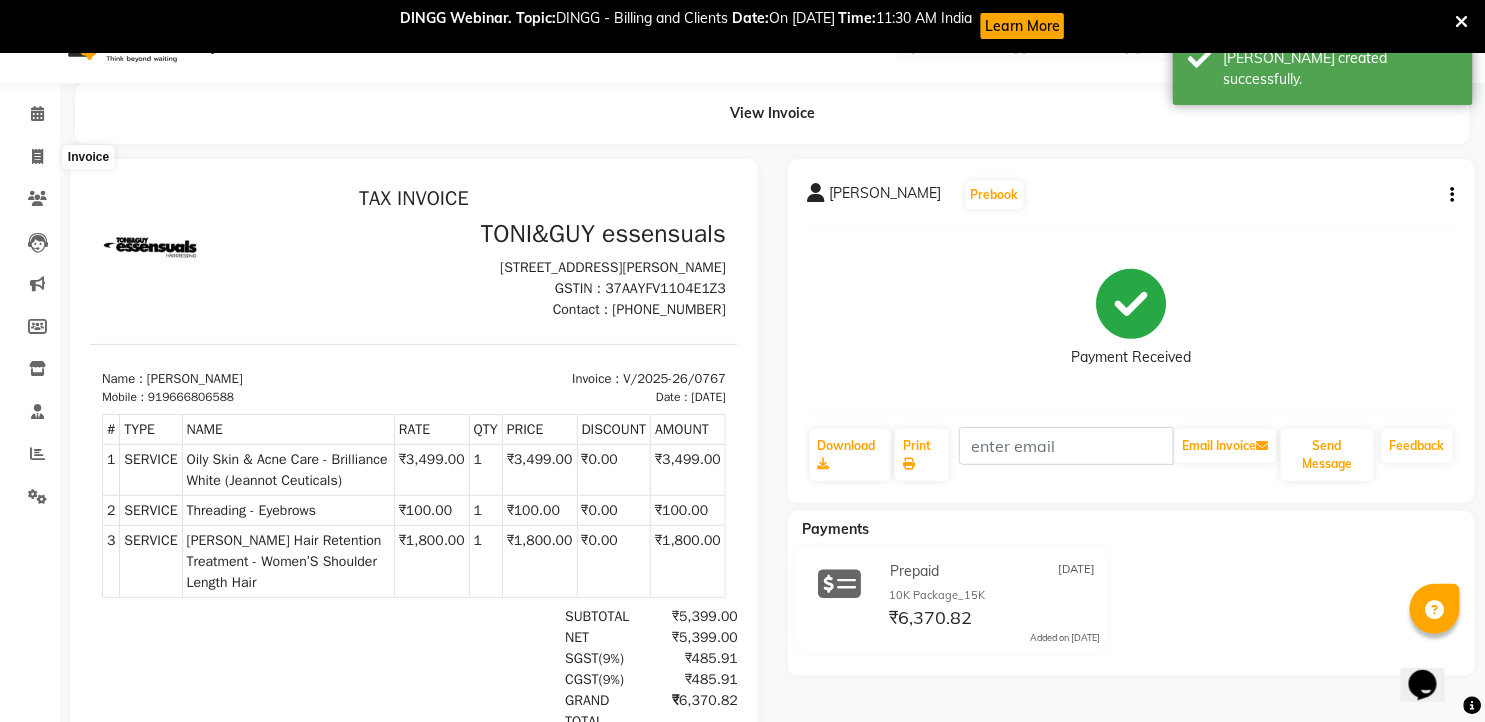 scroll, scrollTop: 53, scrollLeft: 0, axis: vertical 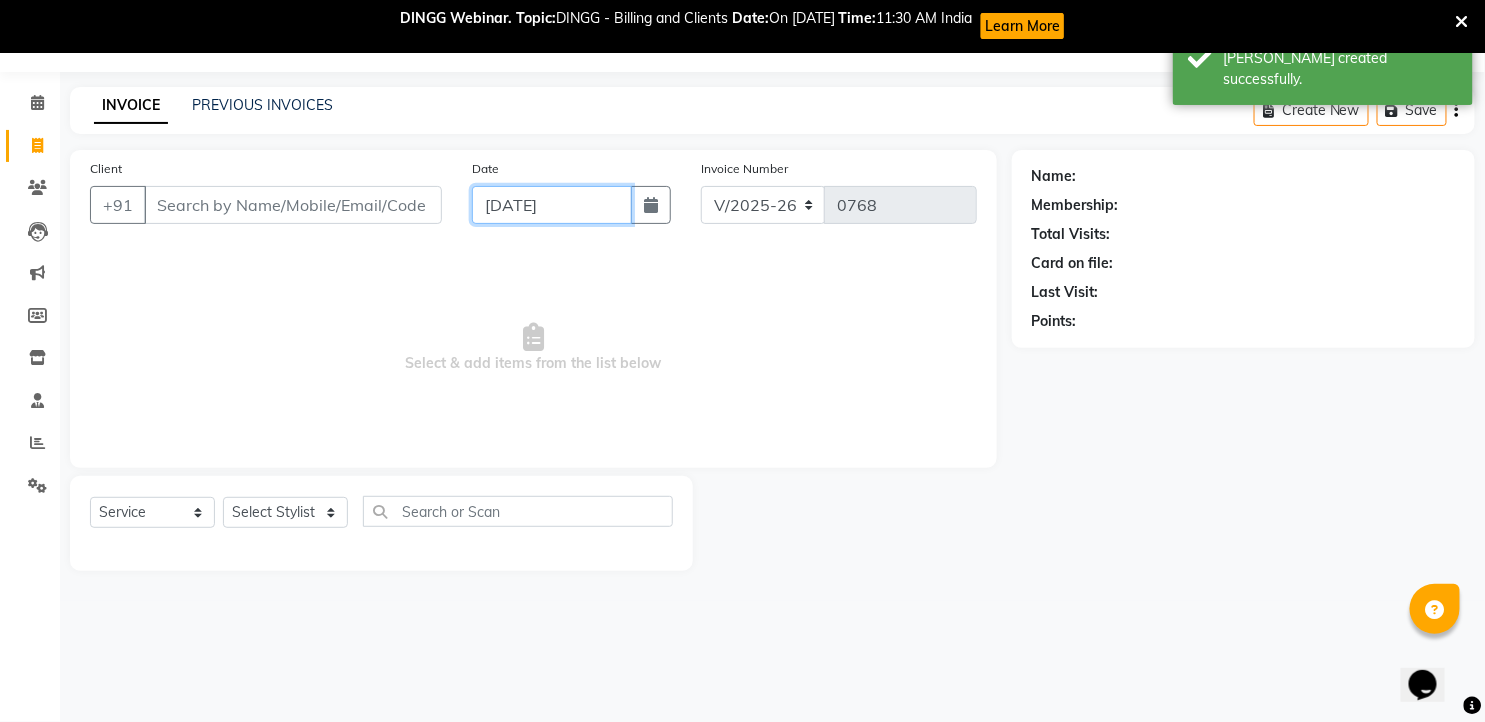 click on "[DATE]" 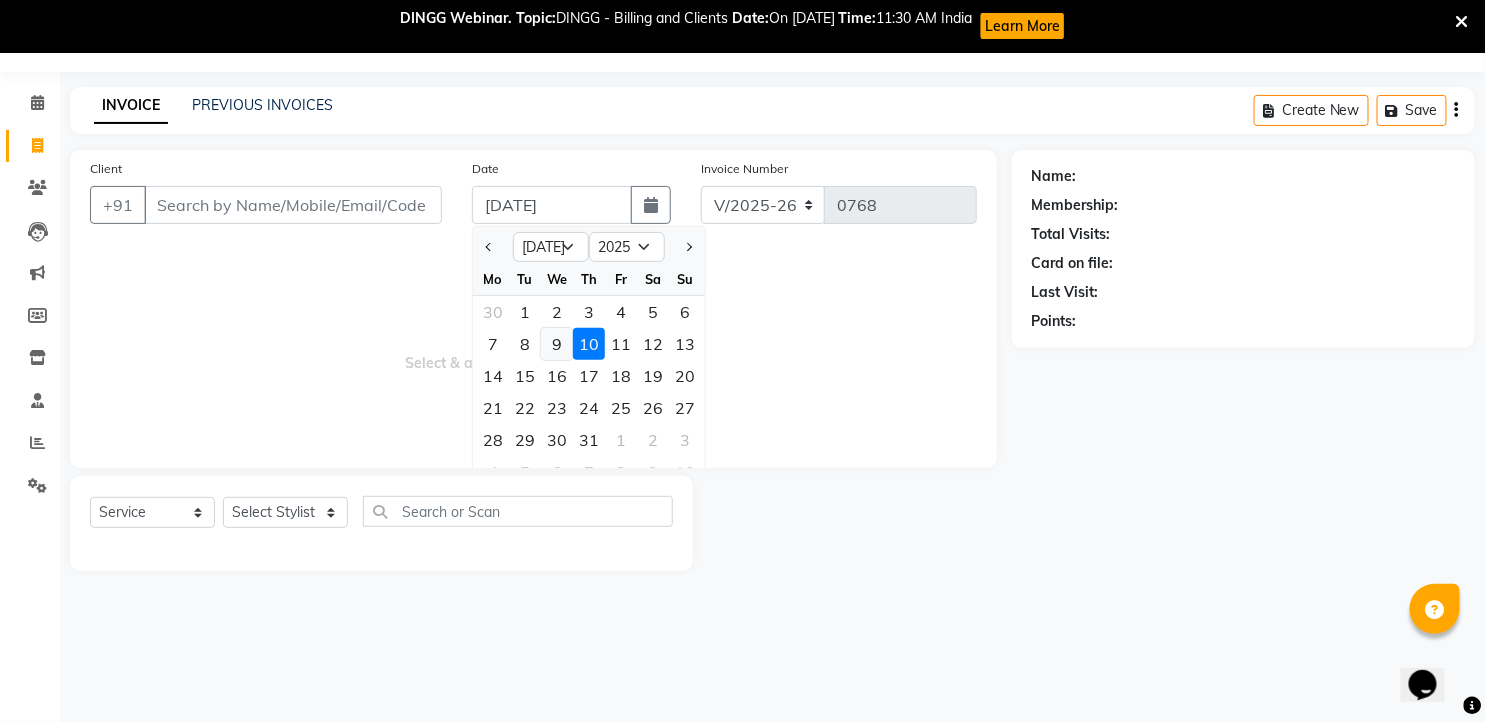 click on "9" 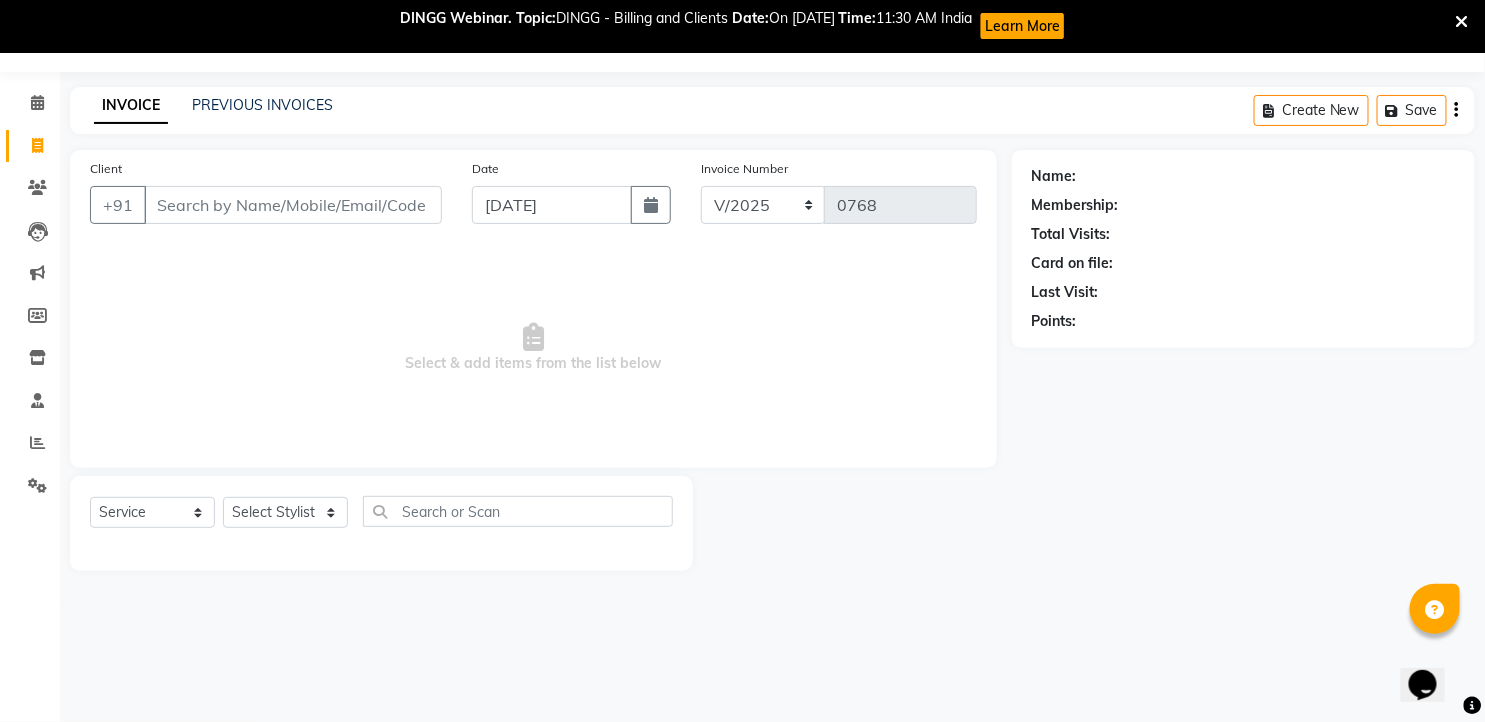click on "Select & add items from the list below" at bounding box center [533, 348] 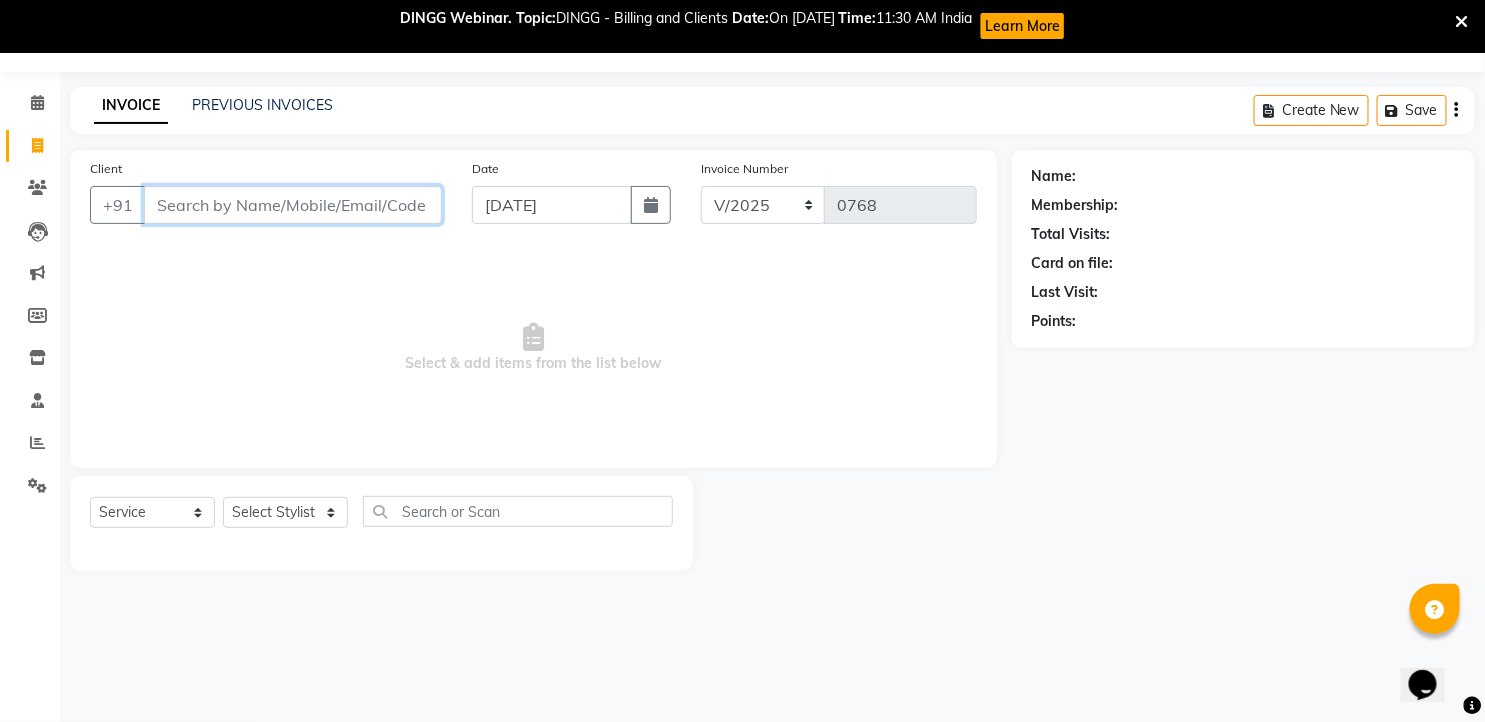 click on "Client" at bounding box center [293, 205] 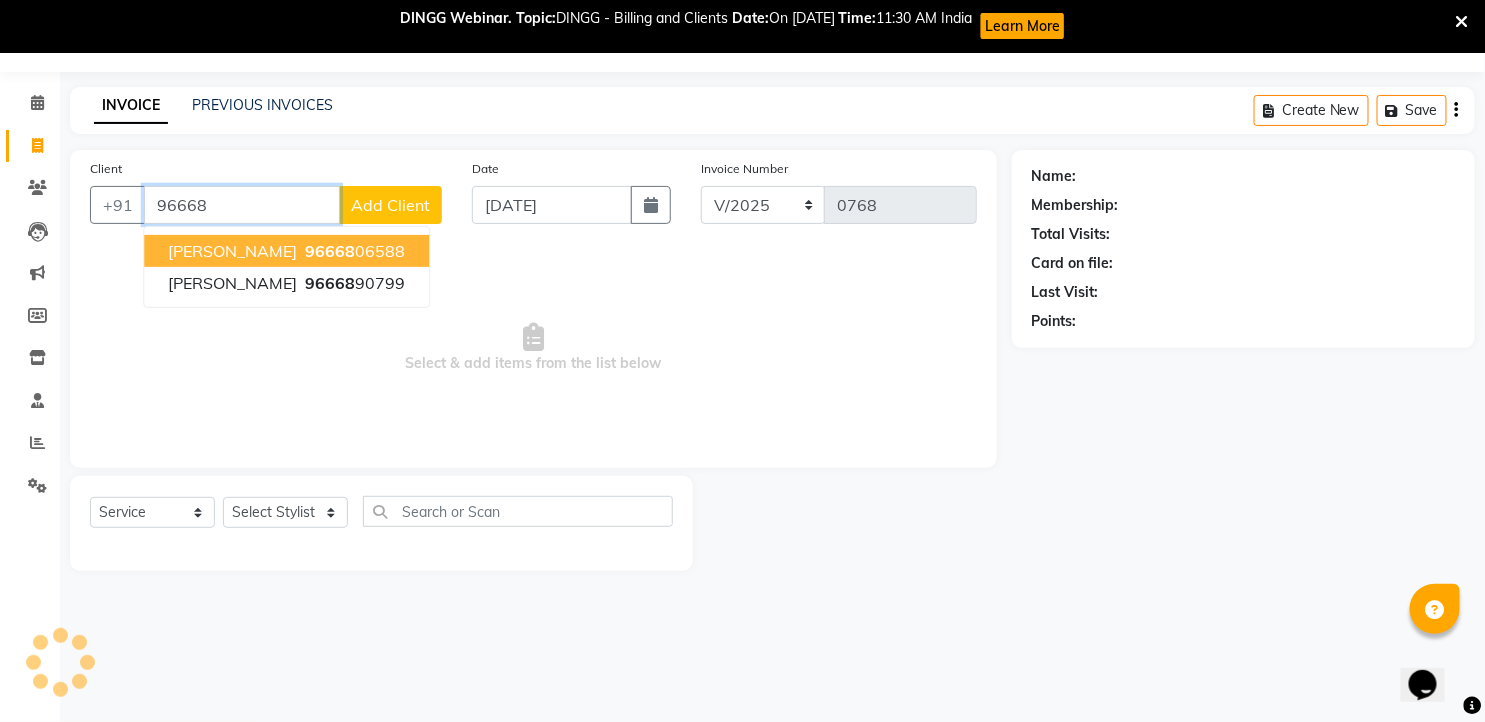 click on "96668 06588" at bounding box center [353, 251] 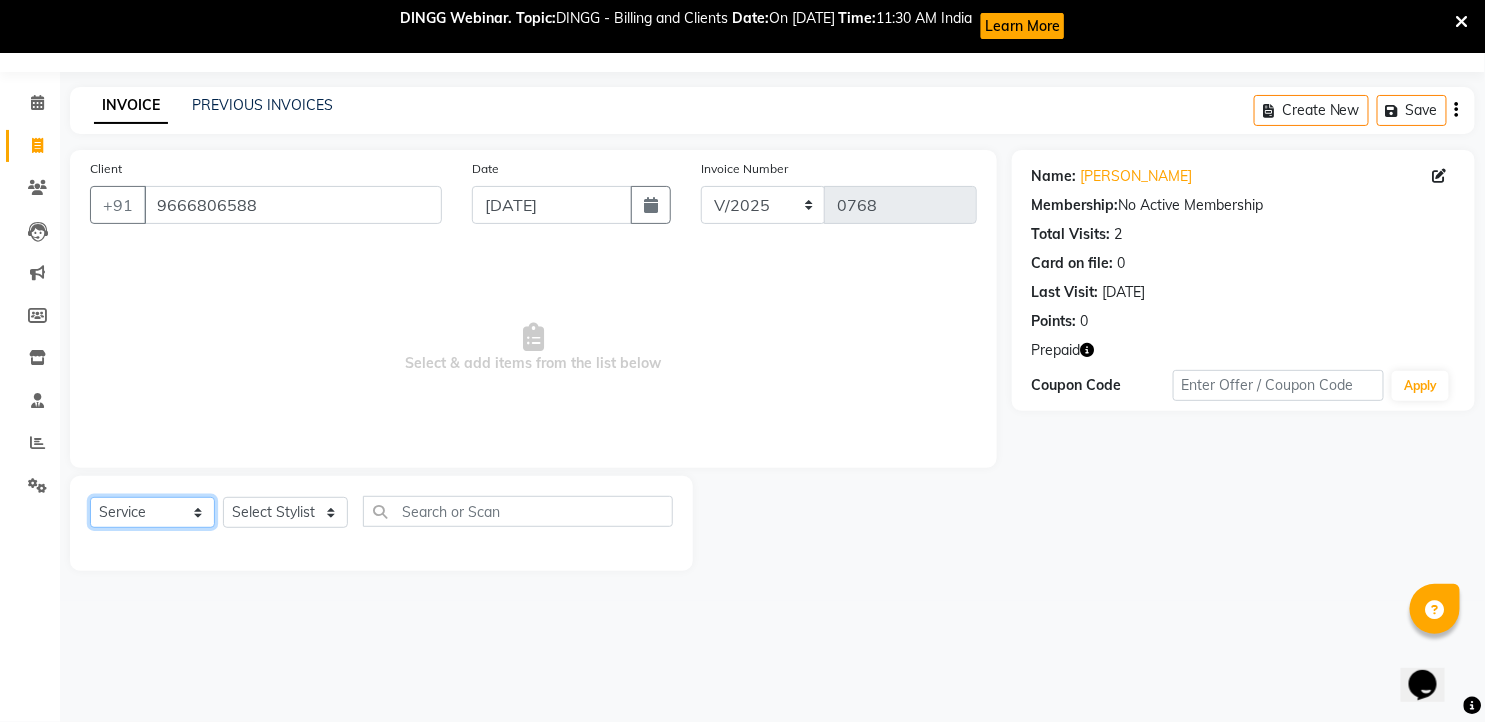 click on "Select  Service  Product  Membership  Package Voucher Prepaid Gift Card" 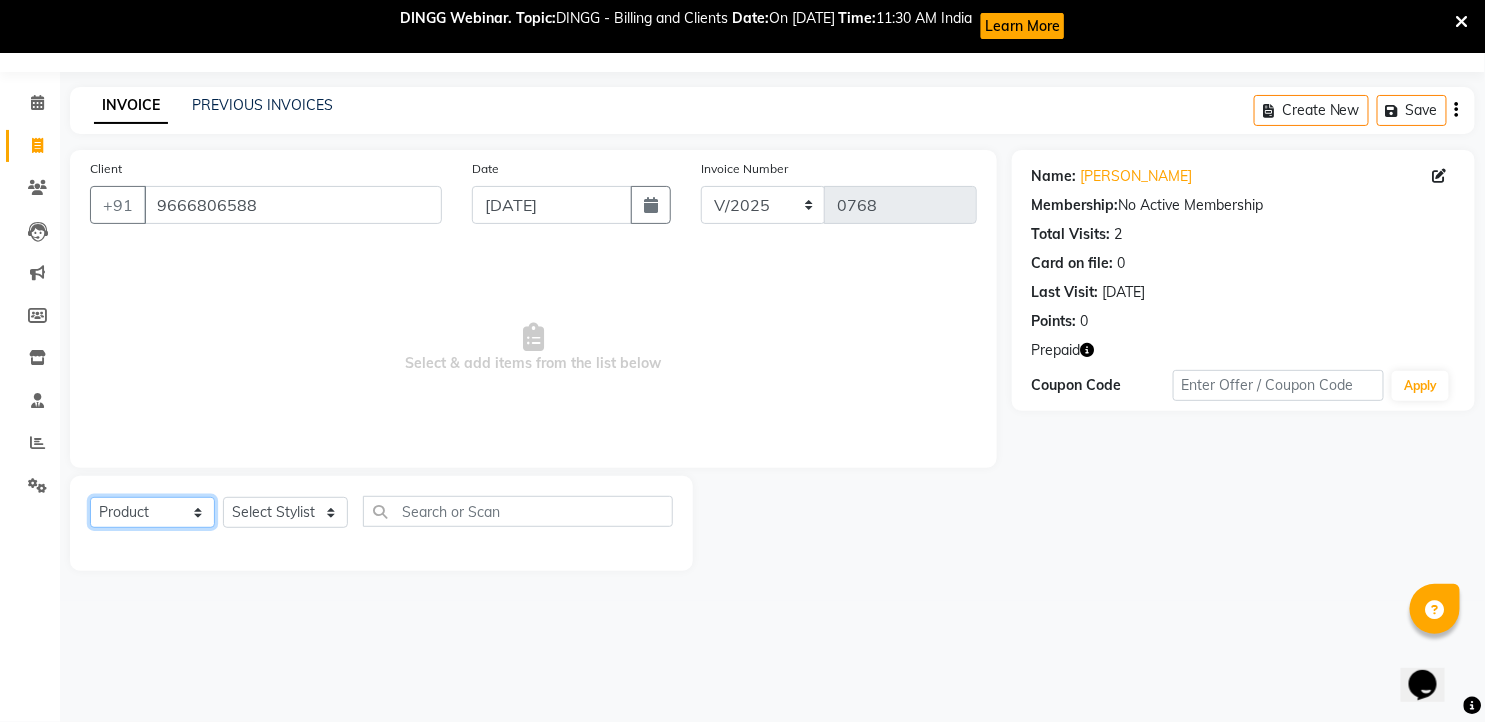 click on "Select  Service  Product  Membership  Package Voucher Prepaid Gift Card" 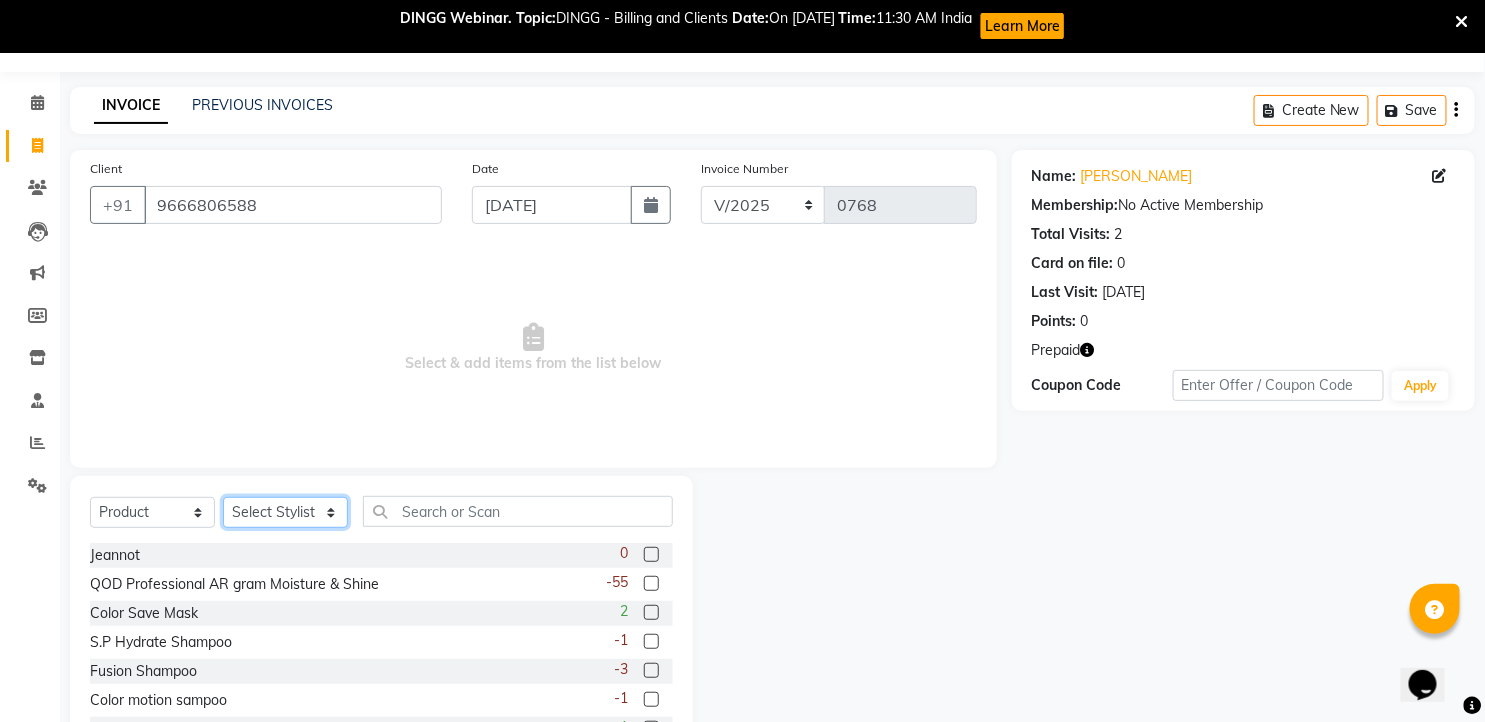 drag, startPoint x: 333, startPoint y: 514, endPoint x: 321, endPoint y: 517, distance: 12.369317 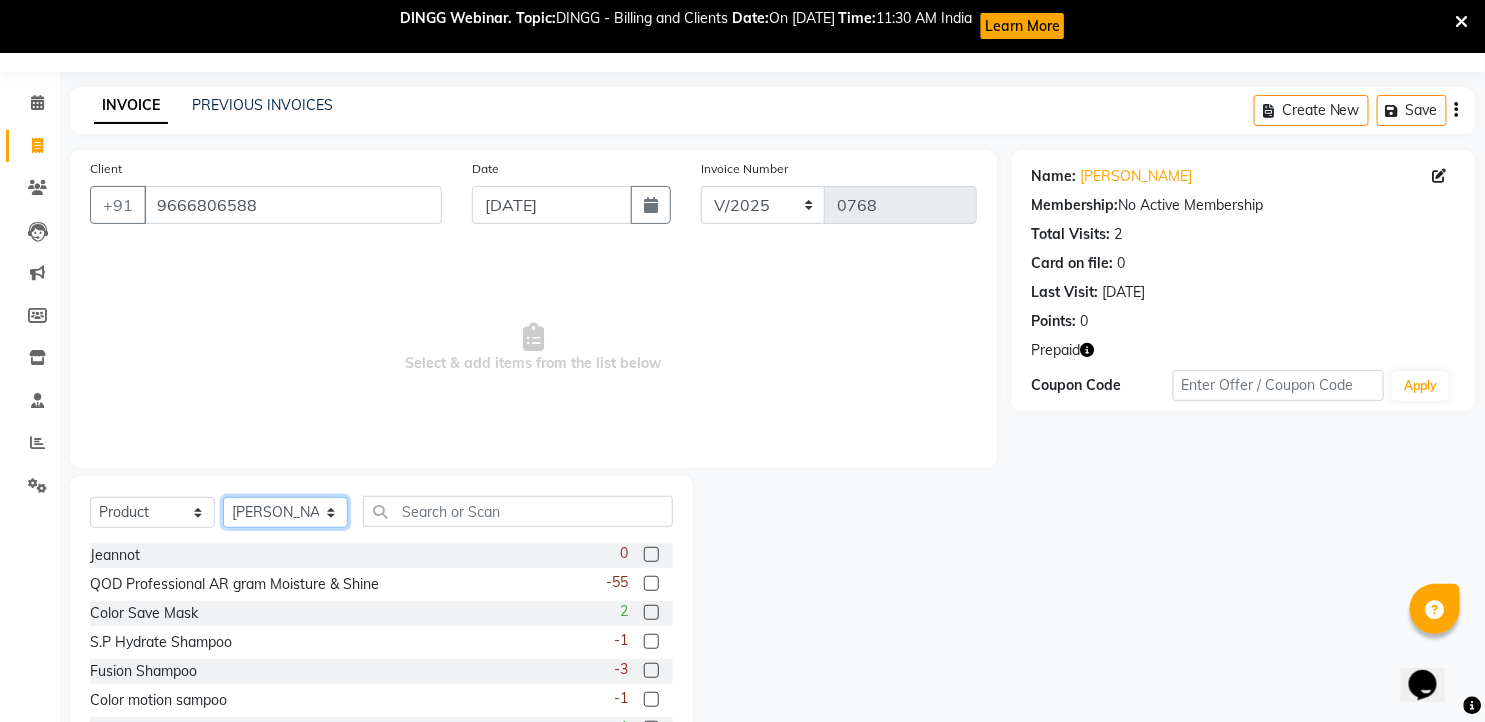 click on "Select Stylist faizz [PERSON_NAME] [PERSON_NAME] sree Manager [PERSON_NAME]" 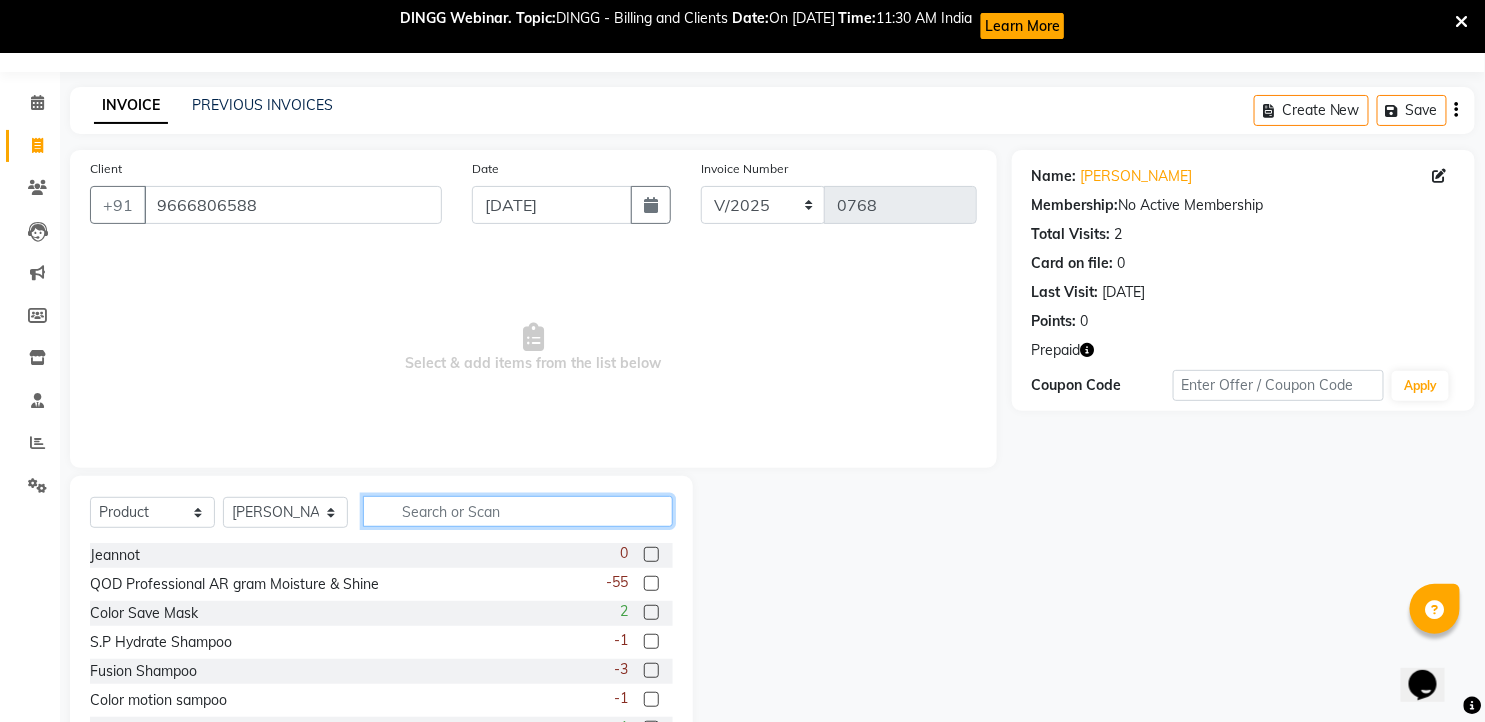 click 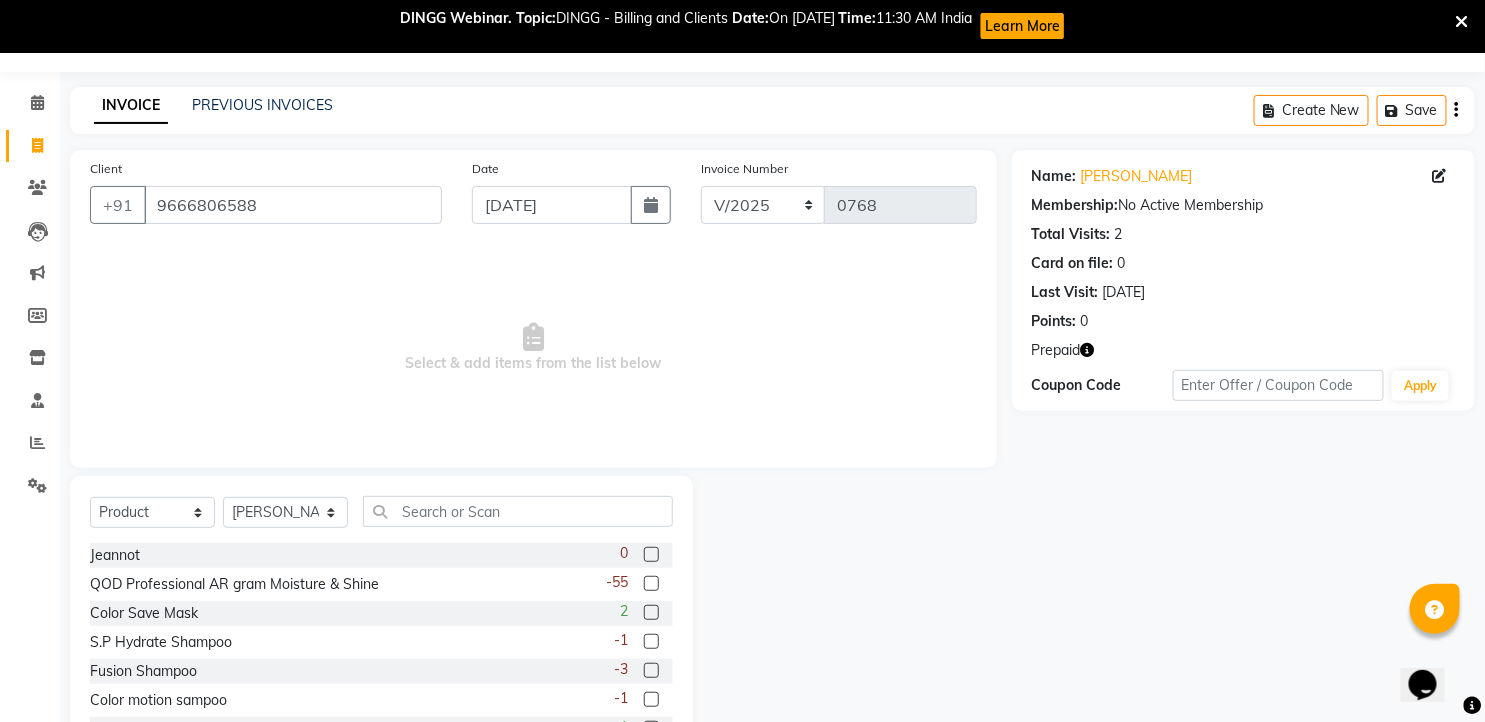 click 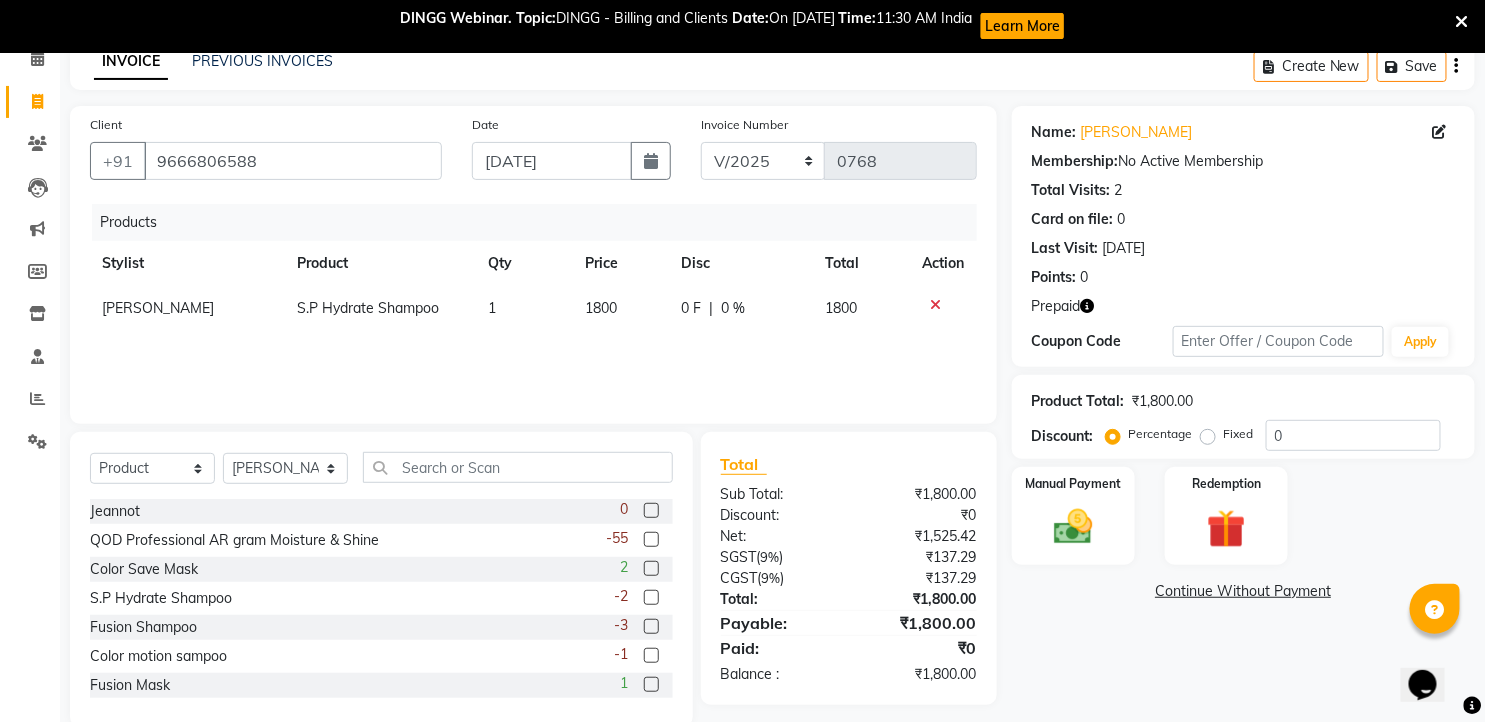 scroll, scrollTop: 132, scrollLeft: 0, axis: vertical 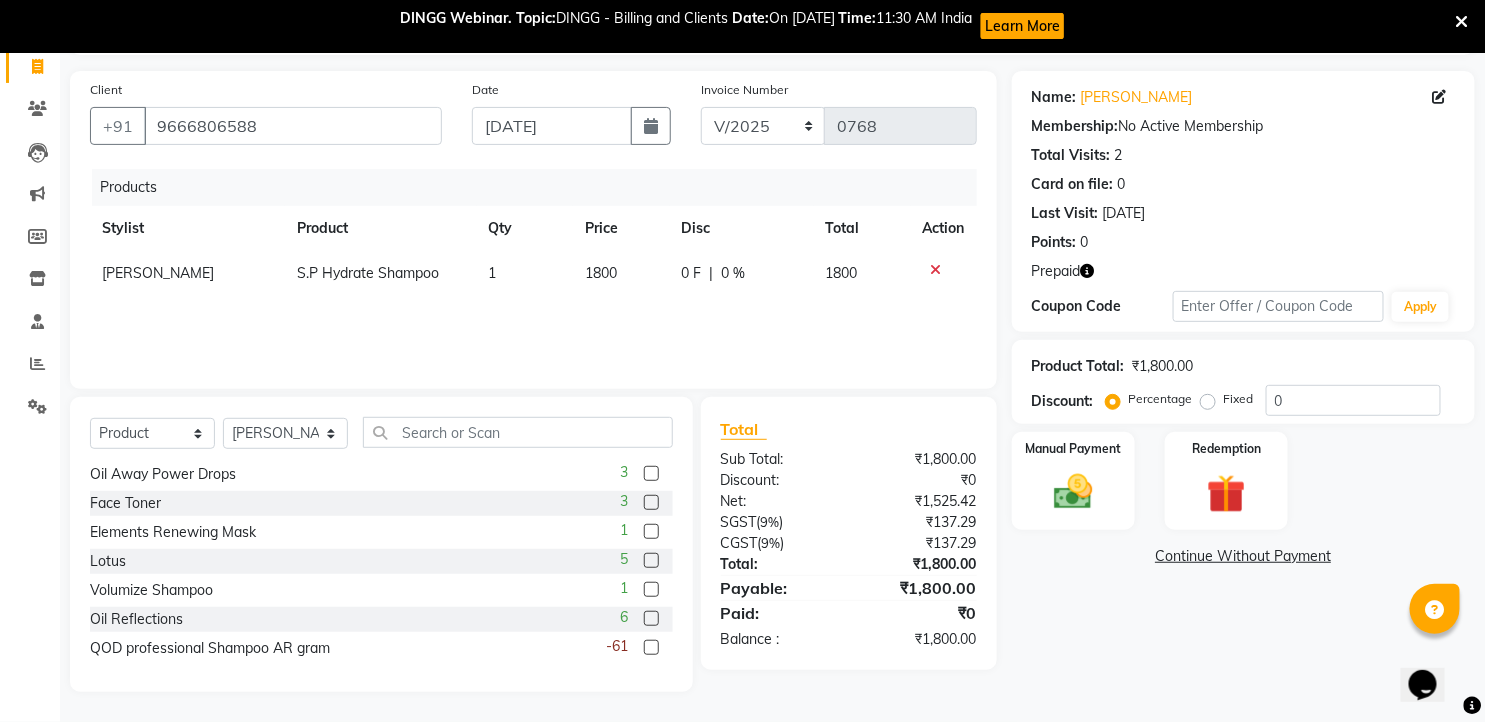 click 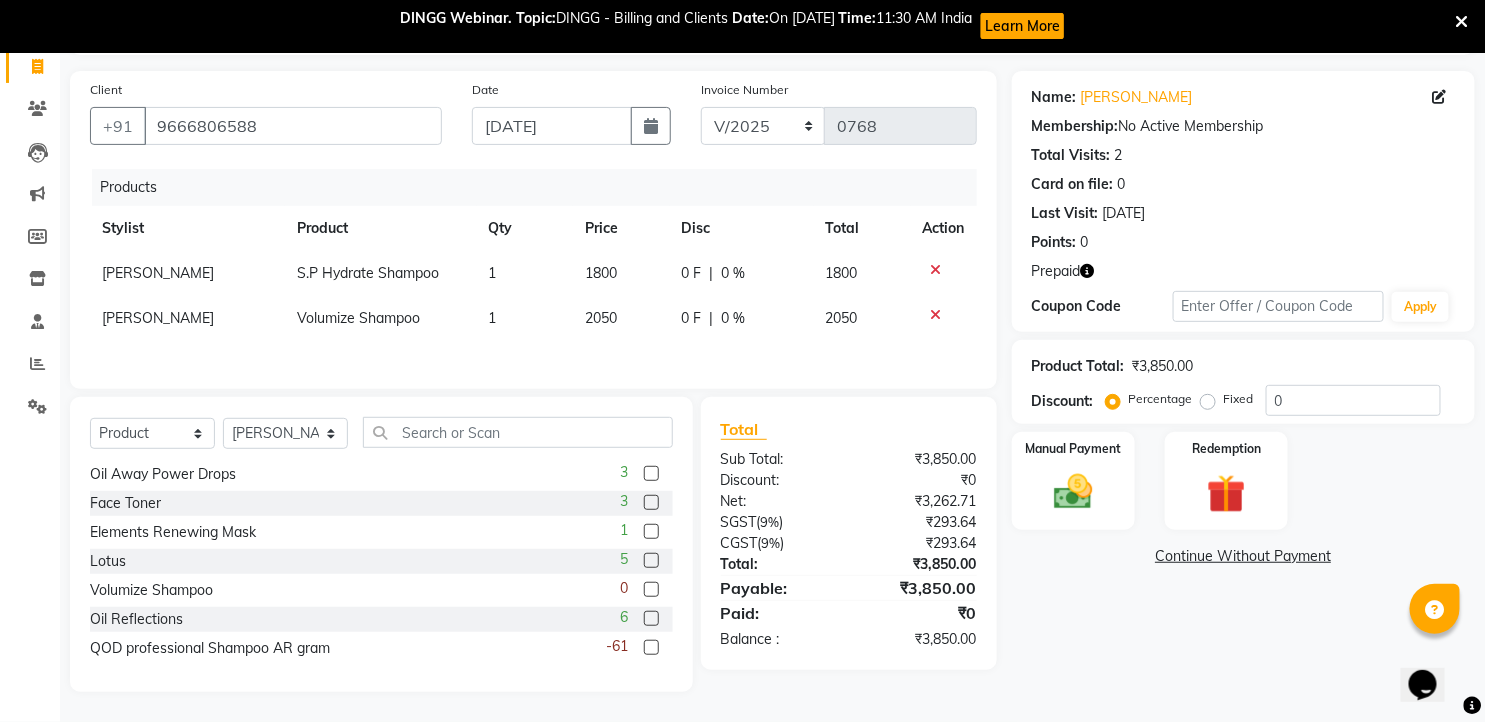click 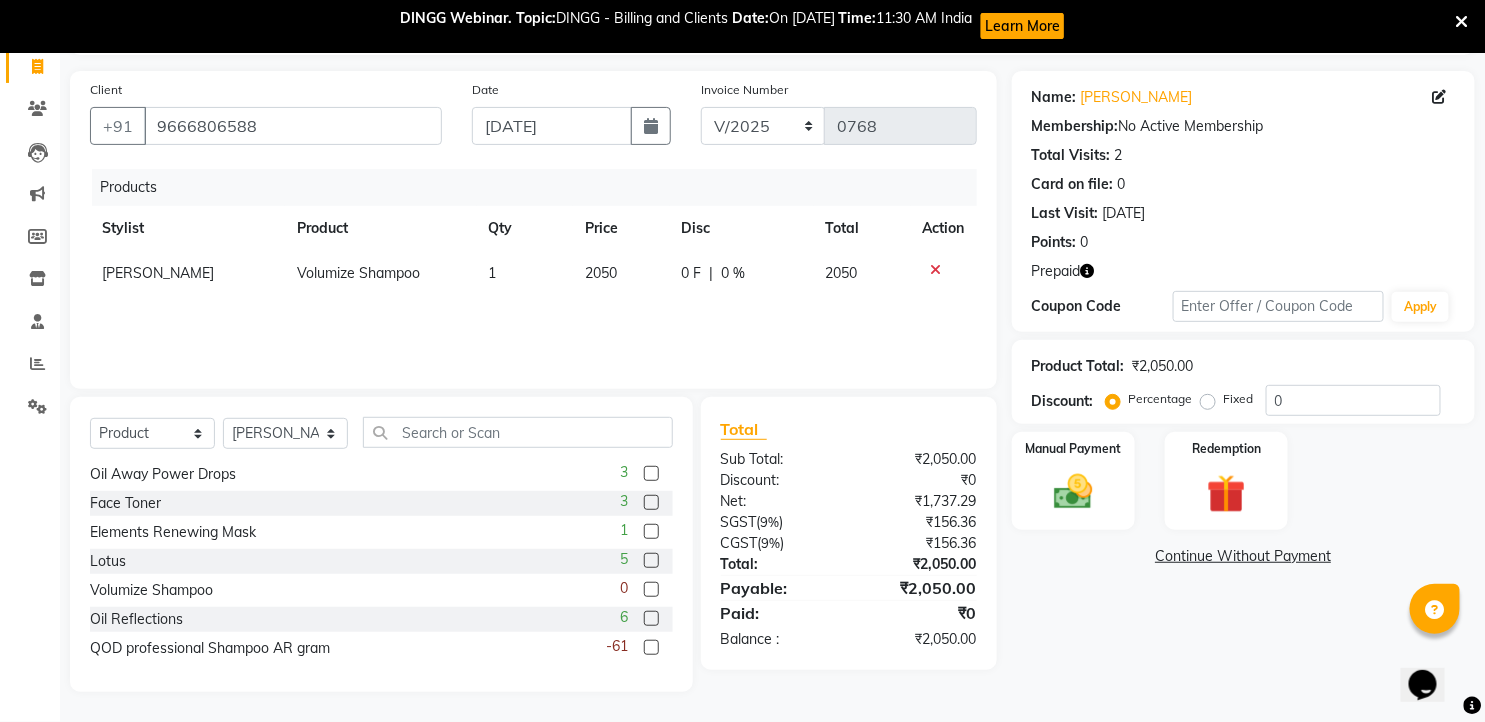 click 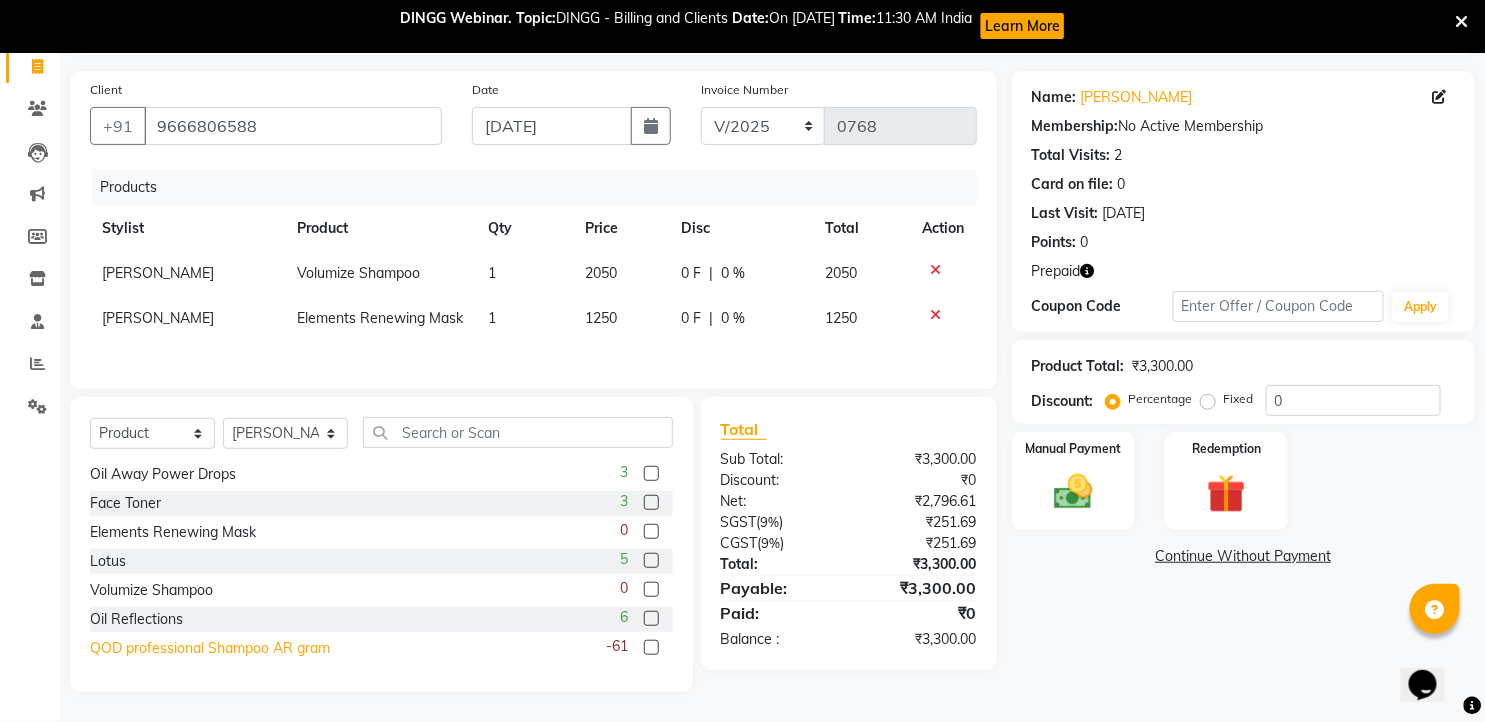 scroll, scrollTop: 136, scrollLeft: 0, axis: vertical 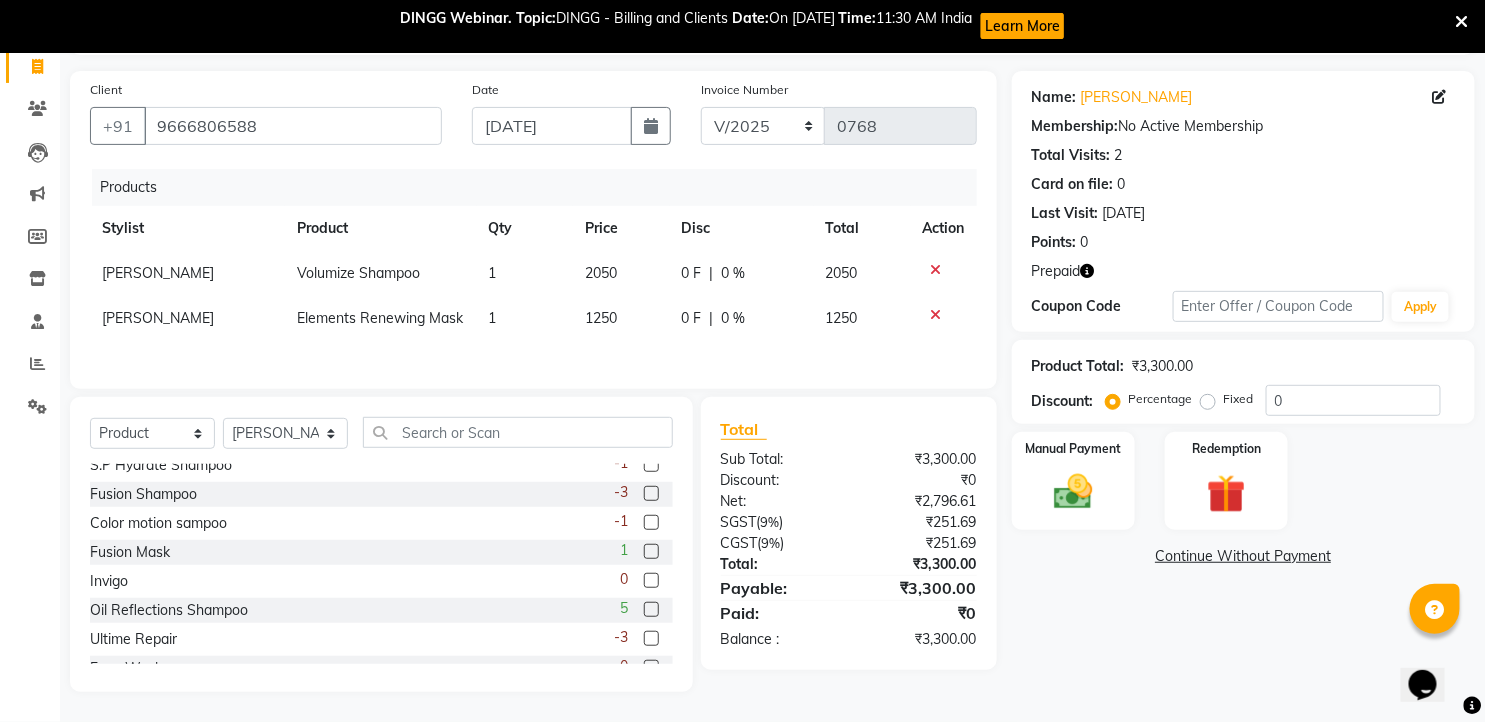 click 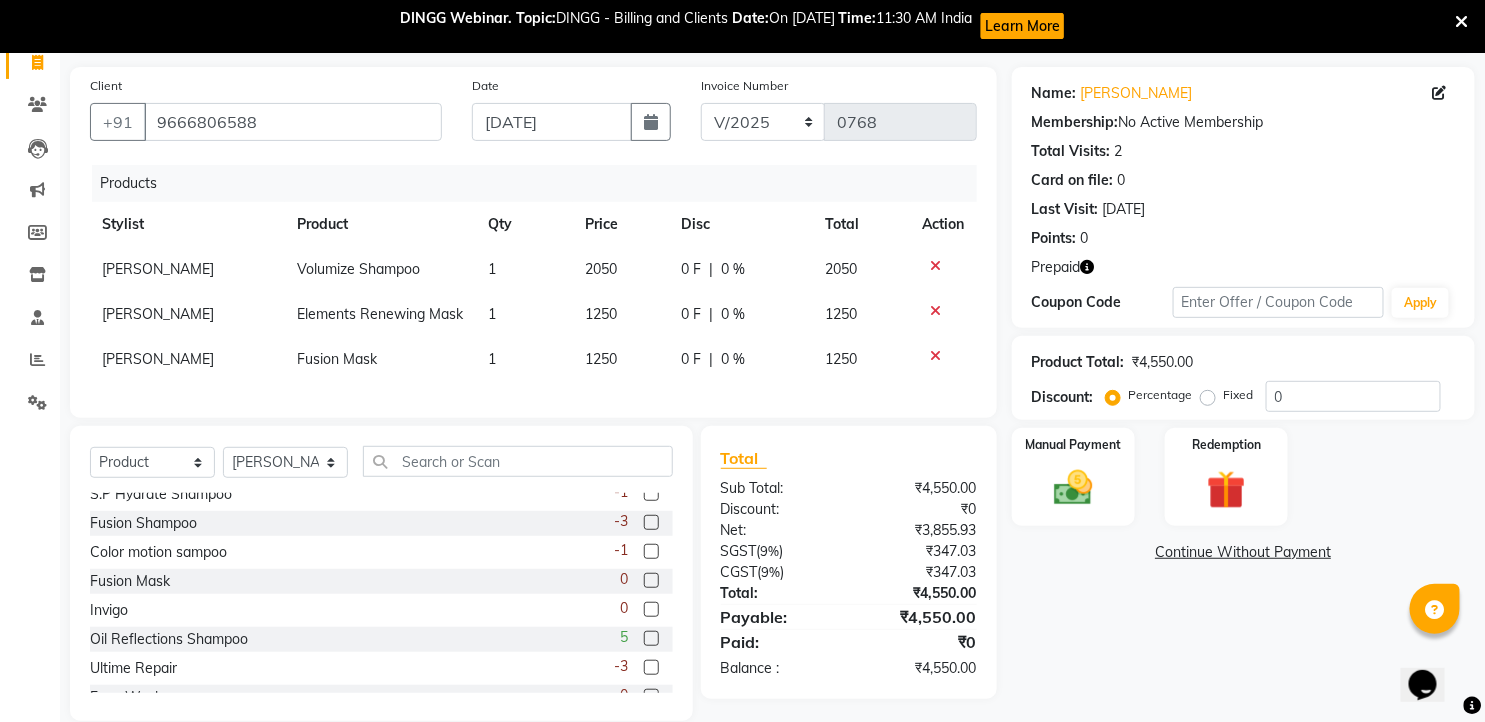 scroll, scrollTop: 0, scrollLeft: 0, axis: both 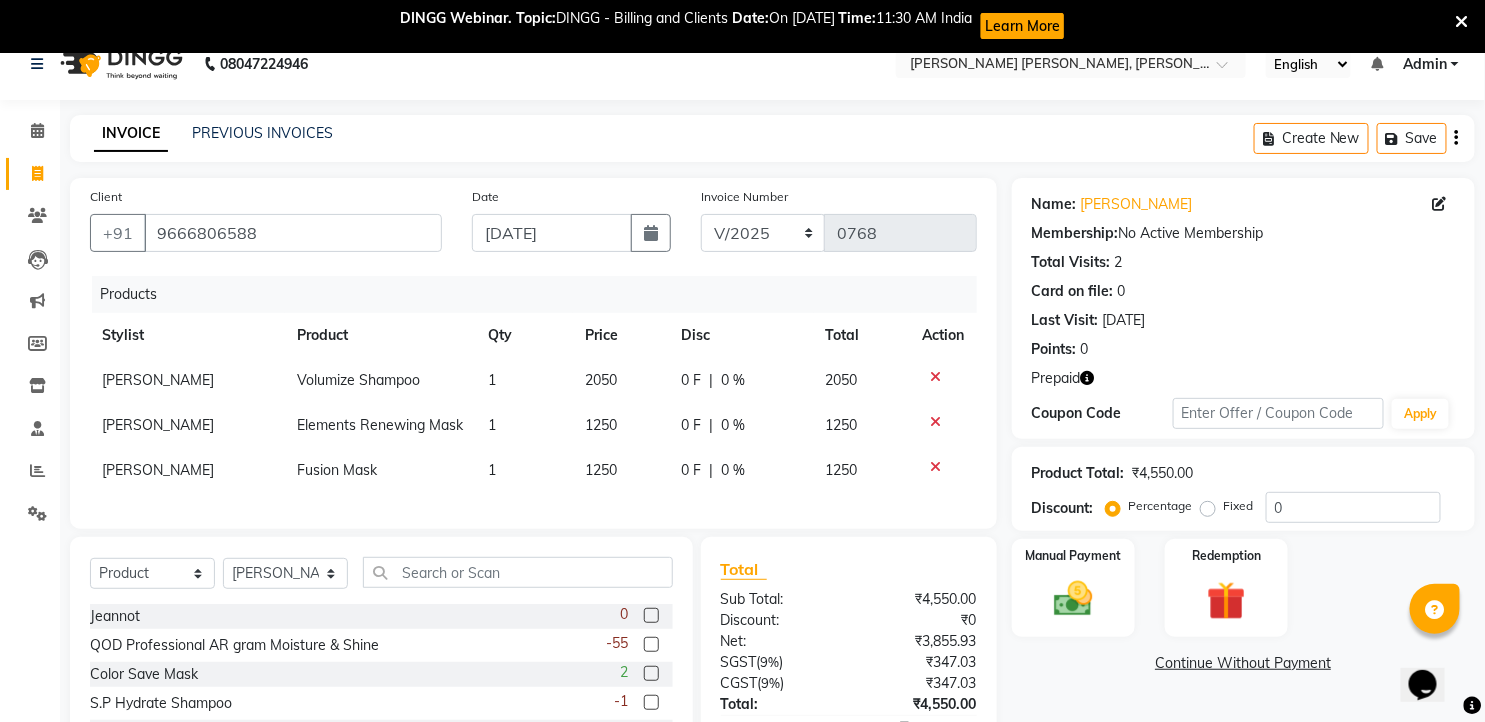 click 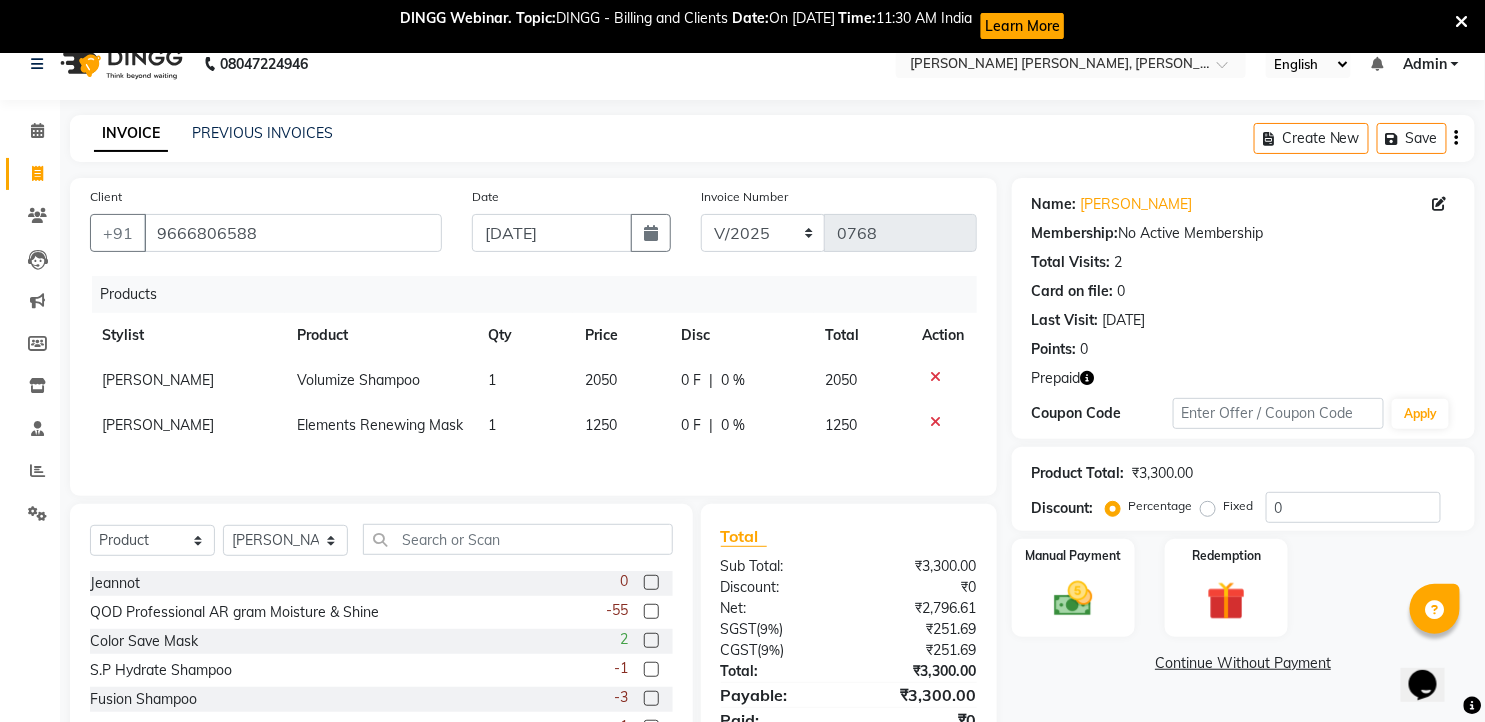 click on "1250" 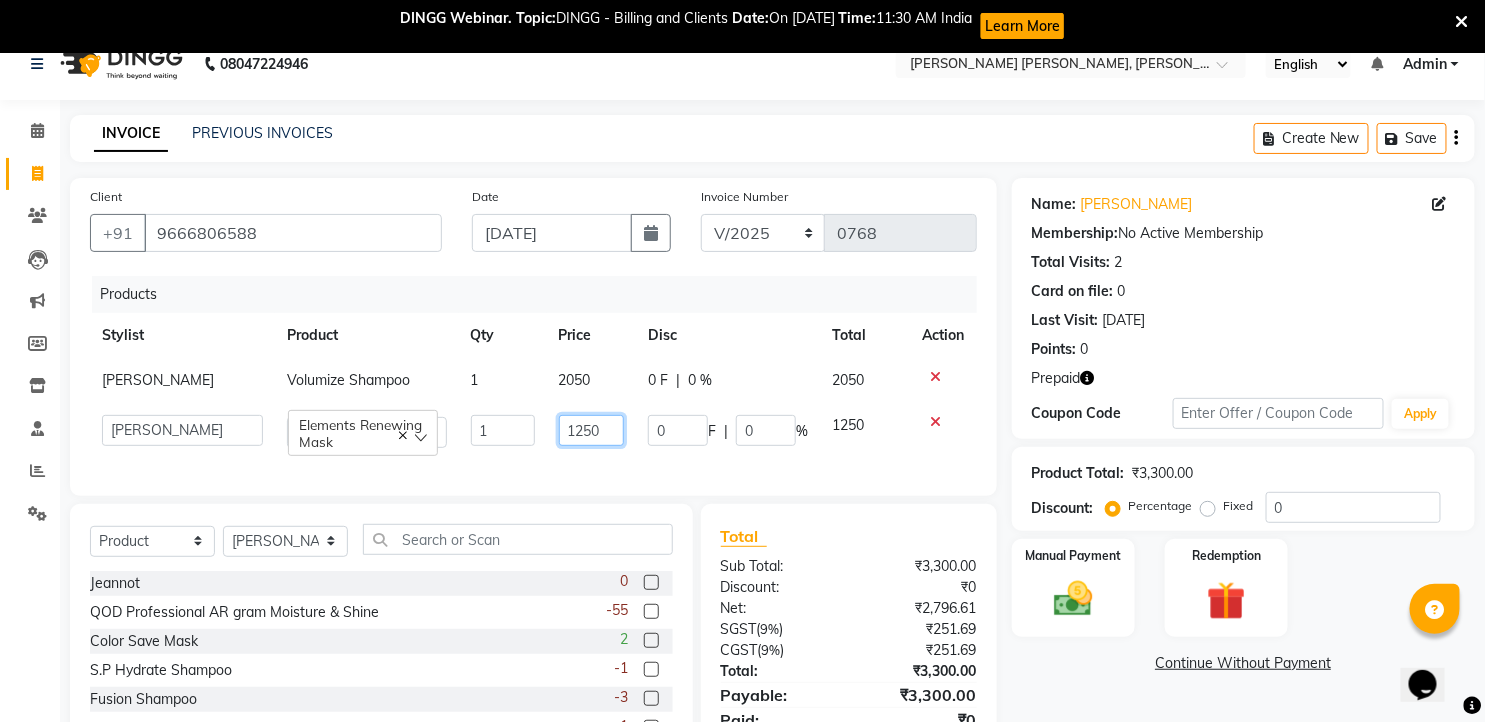 drag, startPoint x: 606, startPoint y: 428, endPoint x: 533, endPoint y: 431, distance: 73.061615 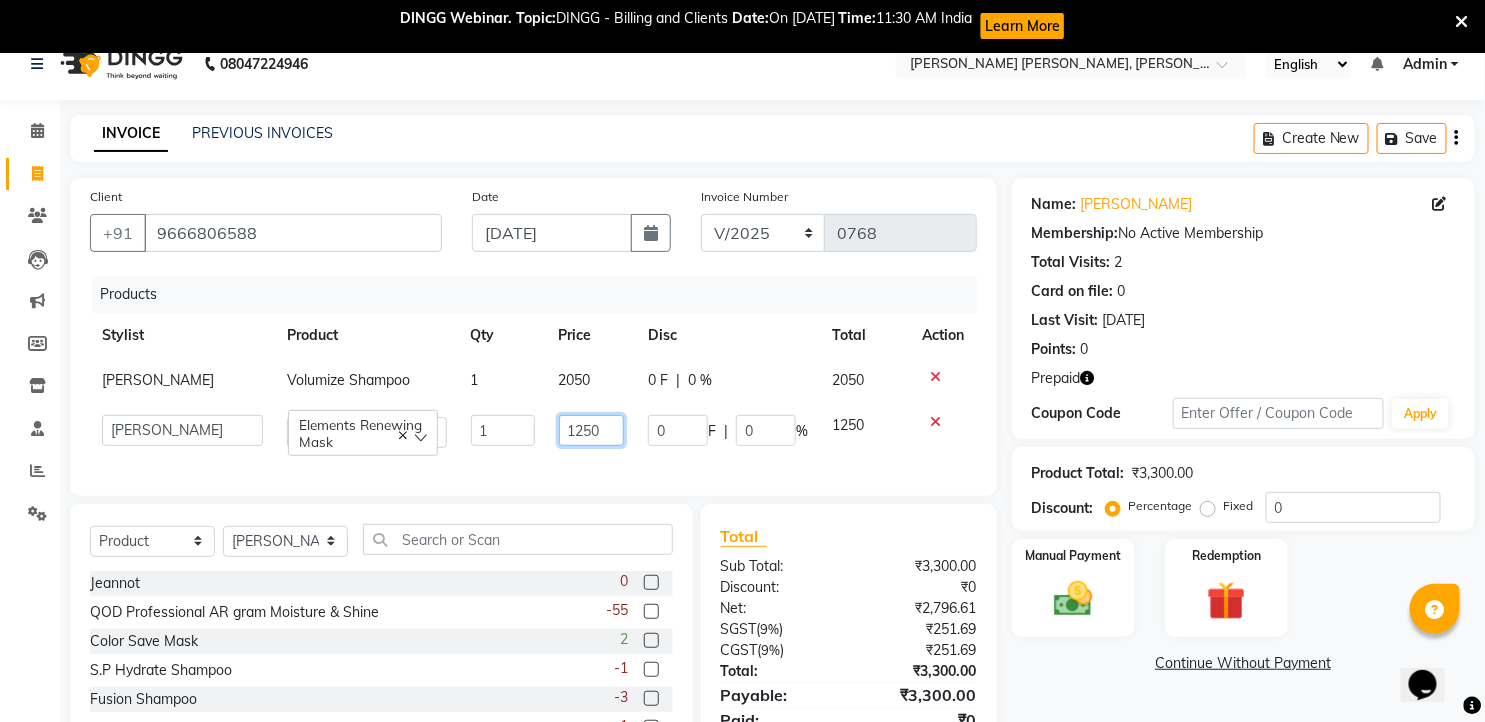 click on "faizz   [PERSON_NAME]   [PERSON_NAME] sree   Manager   [PERSON_NAME]   Elements Renewing Mask  1 1250 0 F | 0 % 1250" 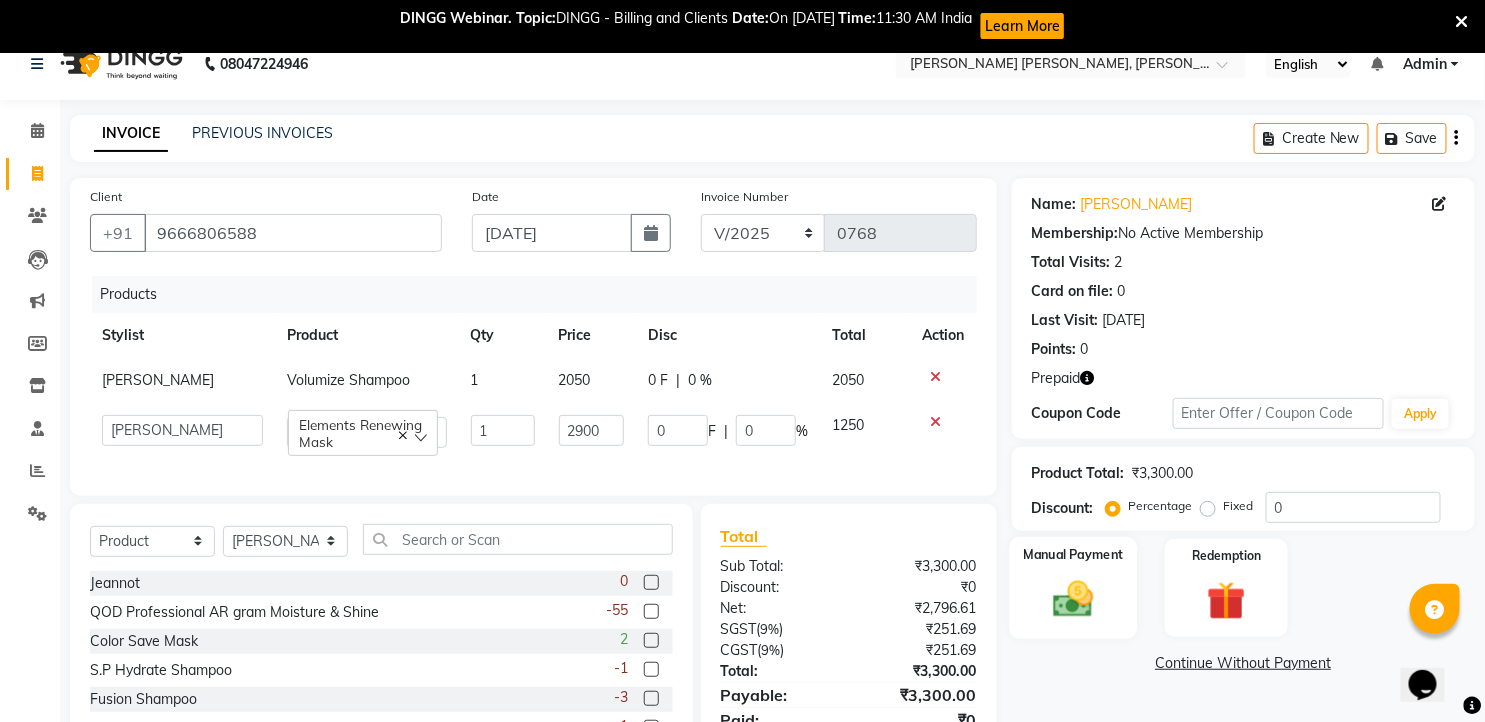 click on "Manual Payment" 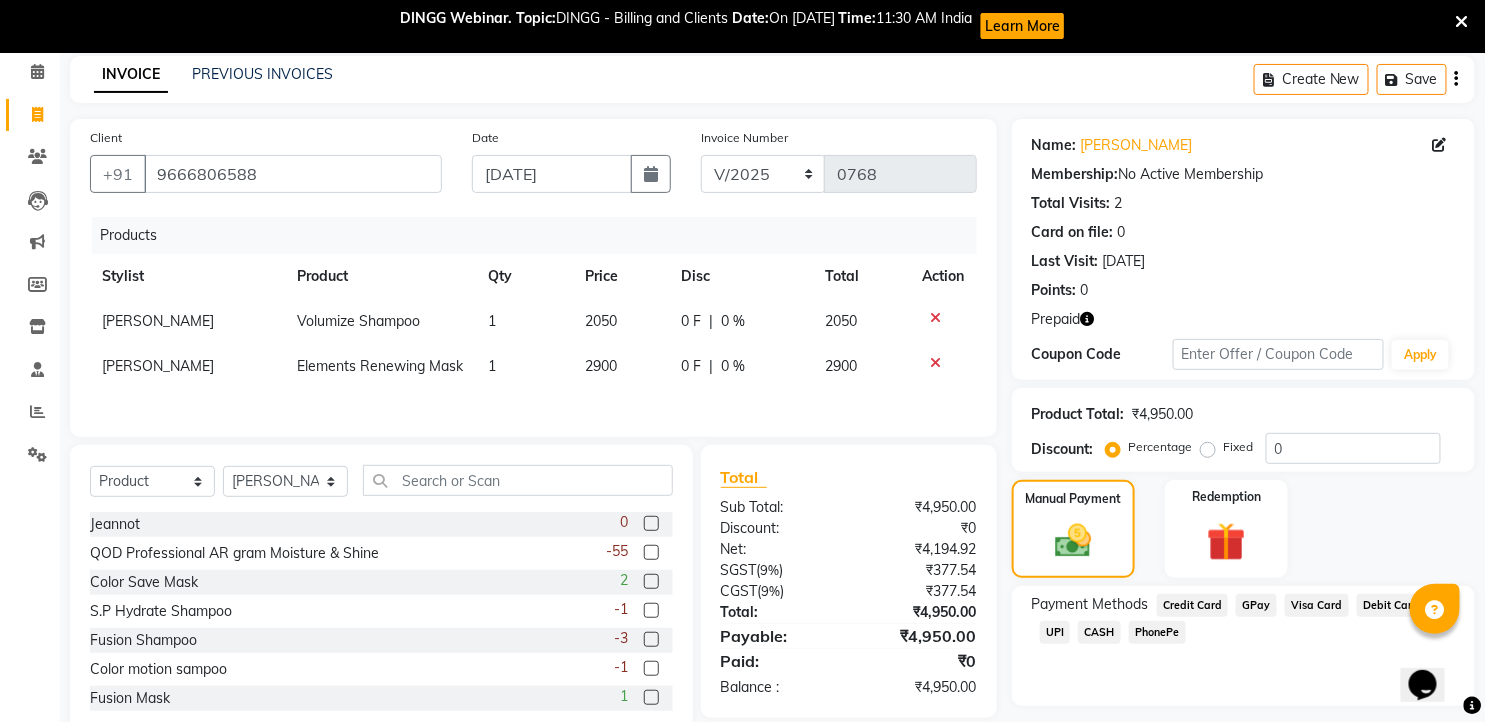 scroll, scrollTop: 137, scrollLeft: 0, axis: vertical 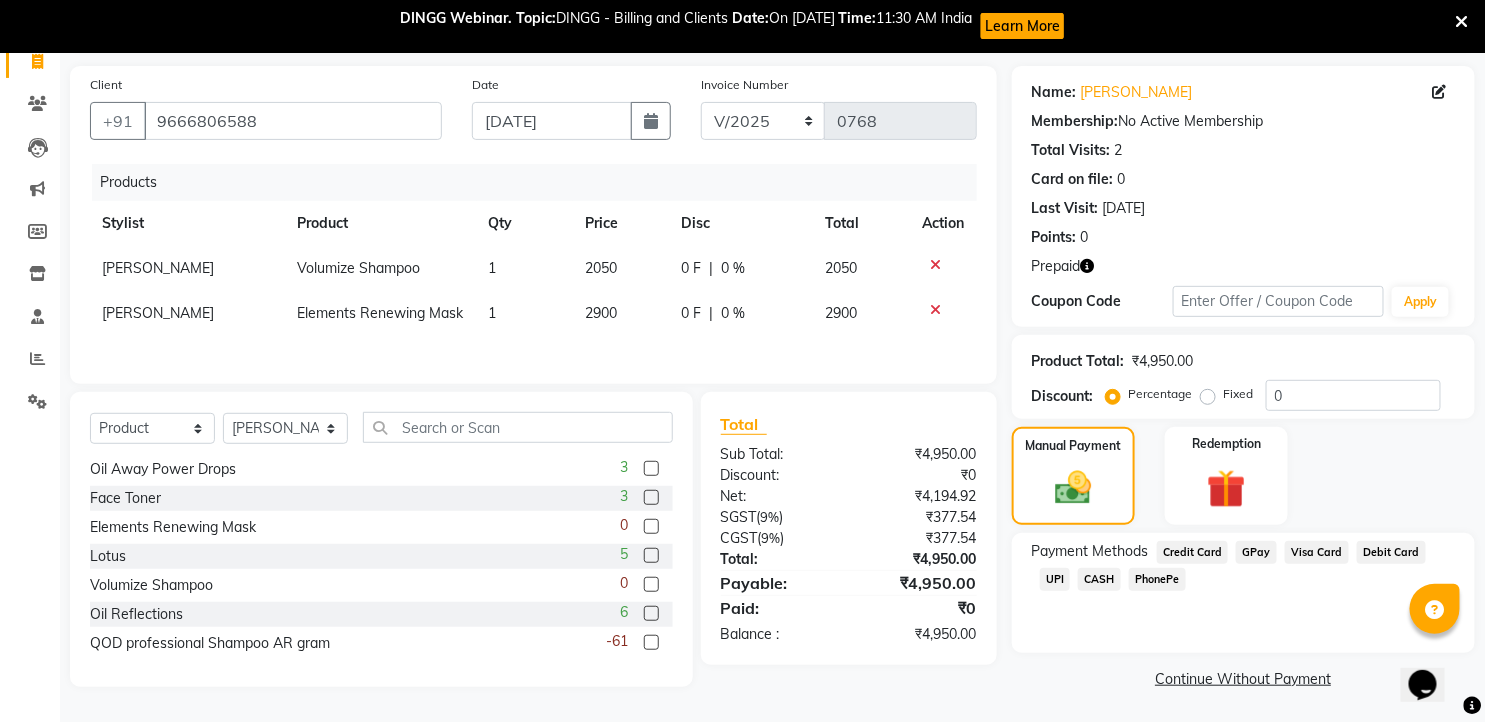 click on "PhonePe" 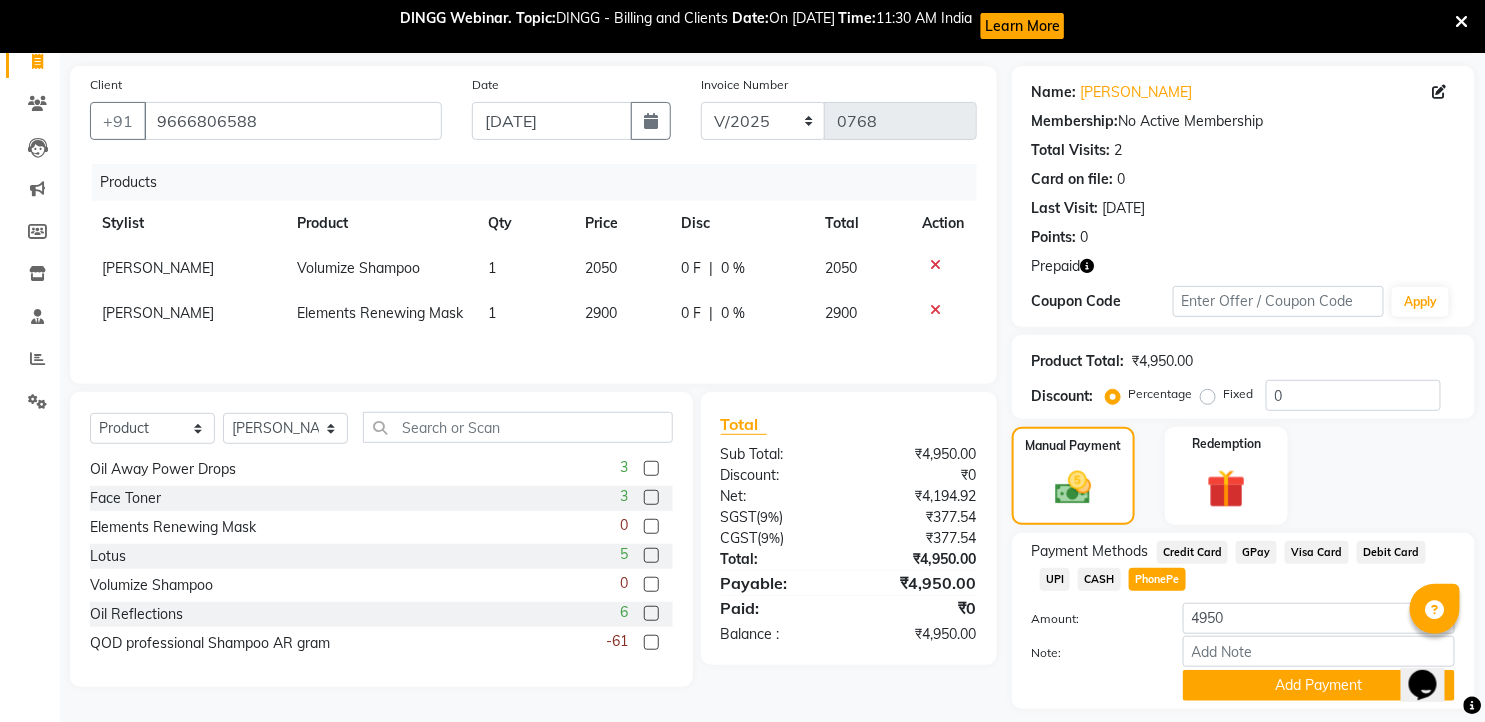 scroll, scrollTop: 195, scrollLeft: 0, axis: vertical 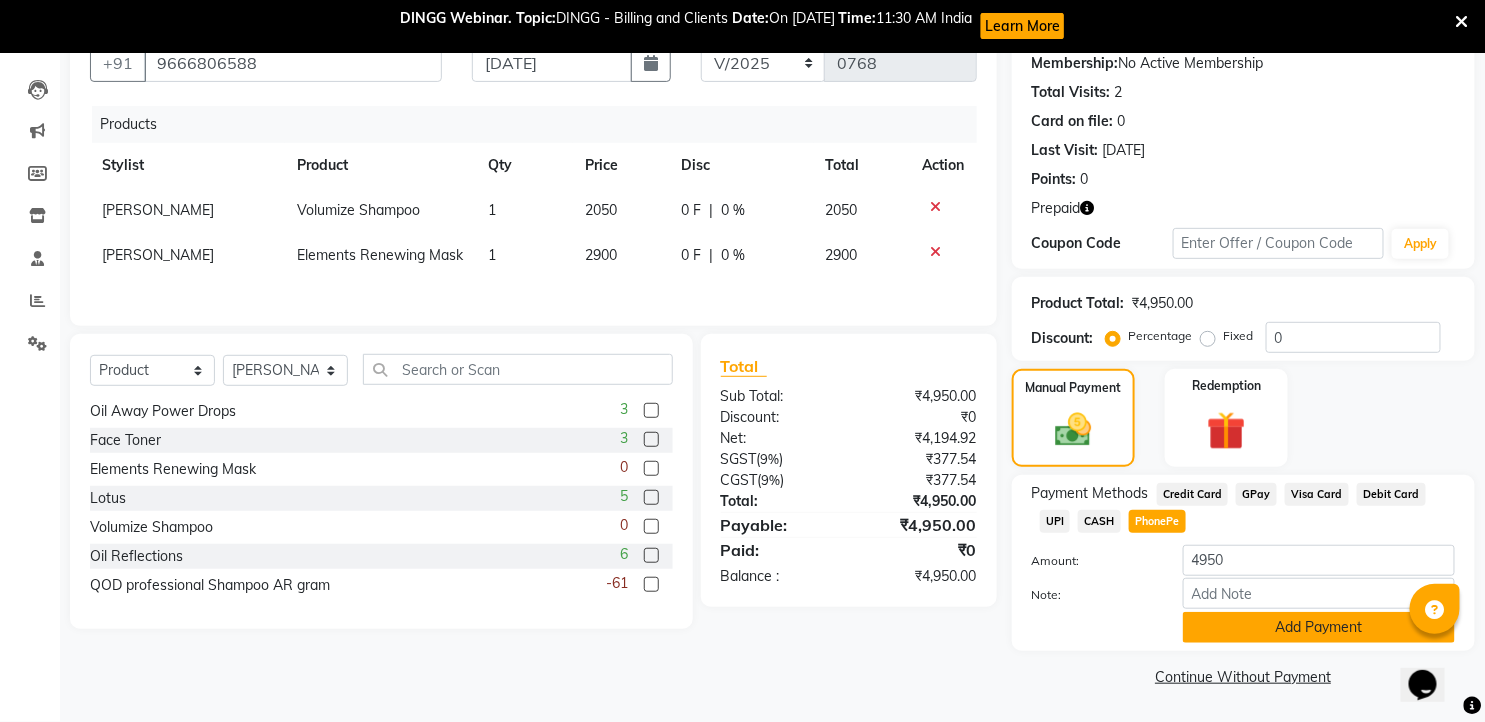 click on "Add Payment" 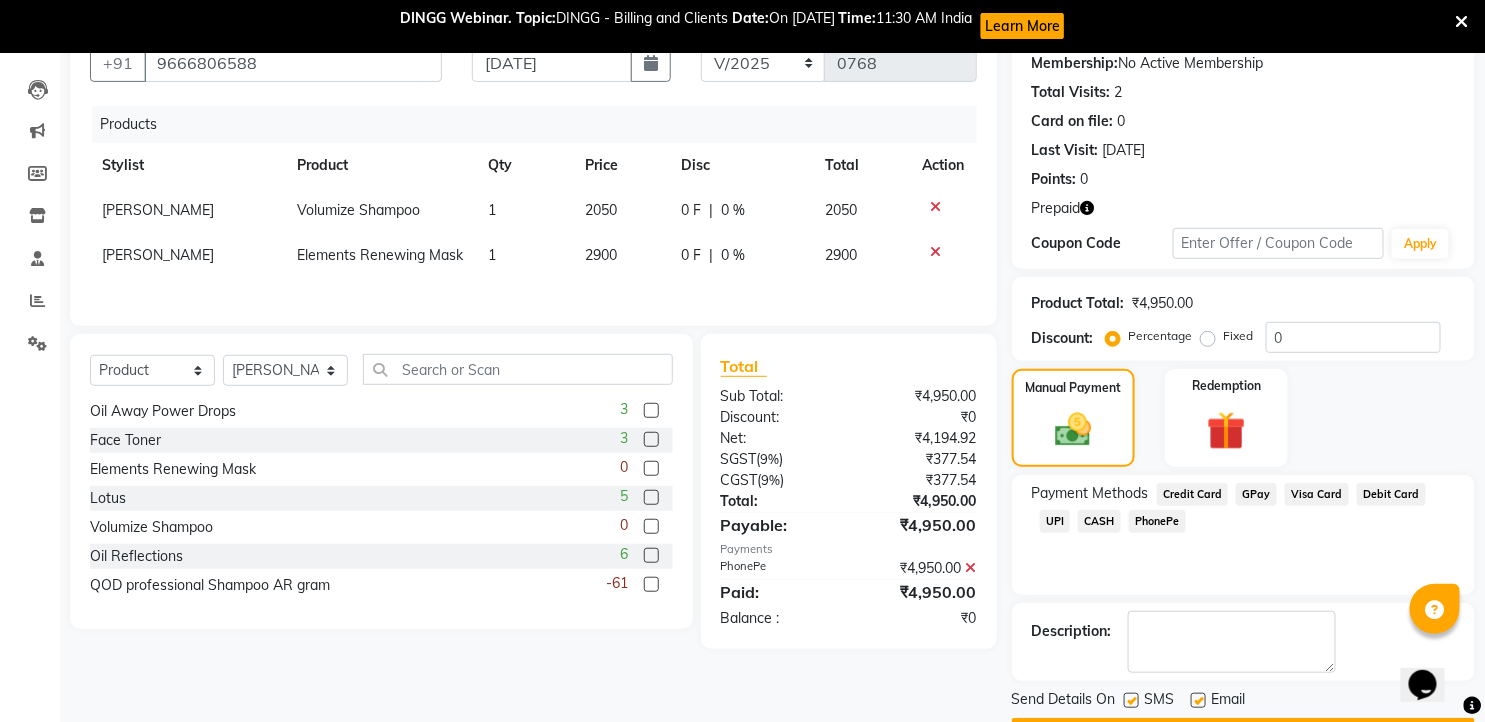 scroll, scrollTop: 251, scrollLeft: 0, axis: vertical 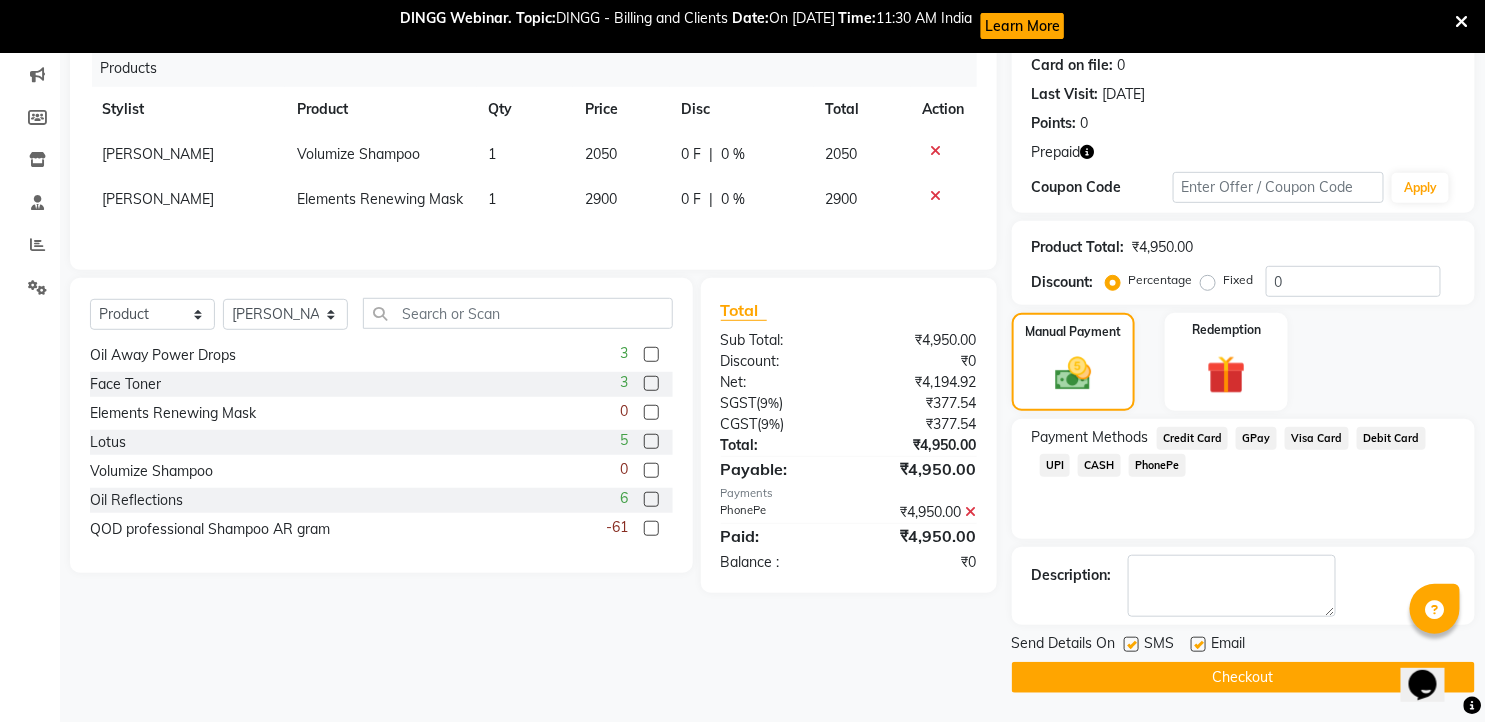 drag, startPoint x: 1130, startPoint y: 647, endPoint x: 1178, endPoint y: 648, distance: 48.010414 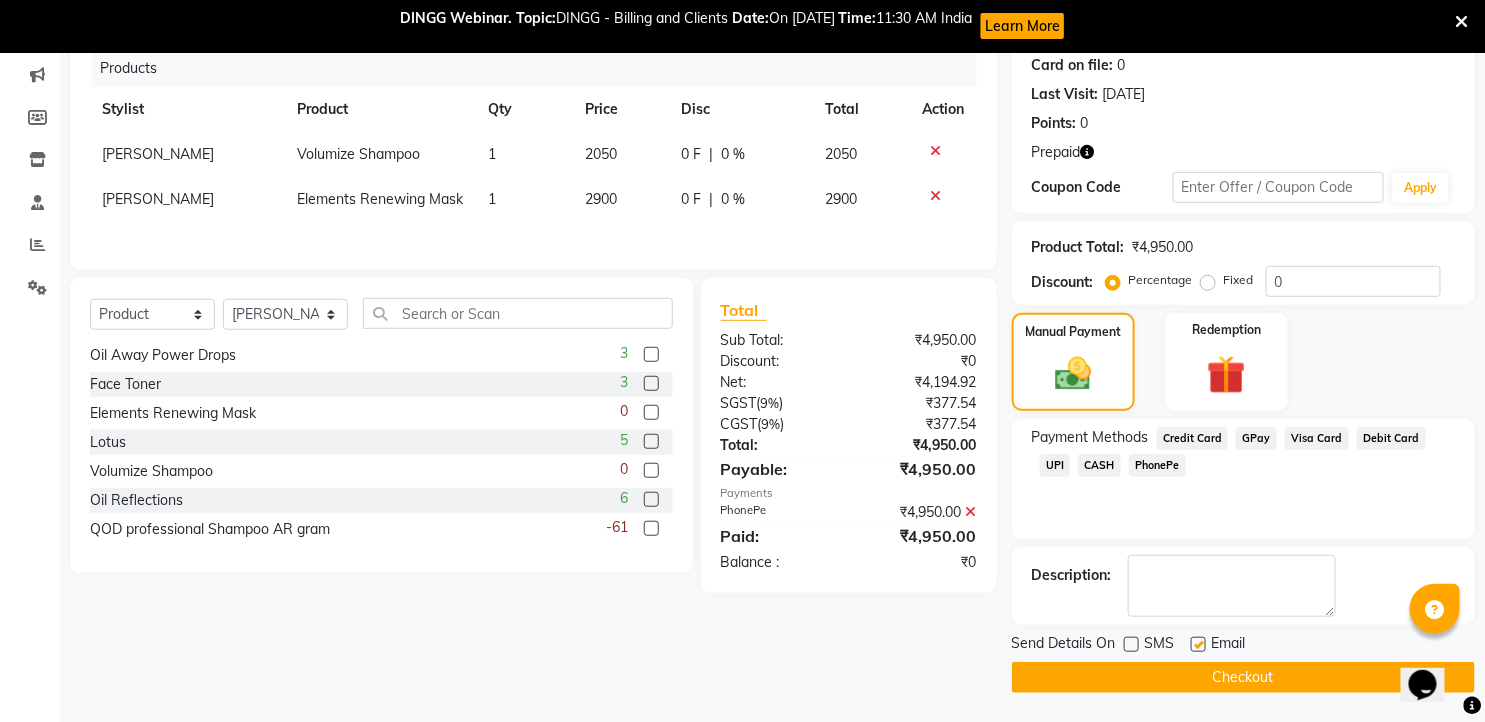 click 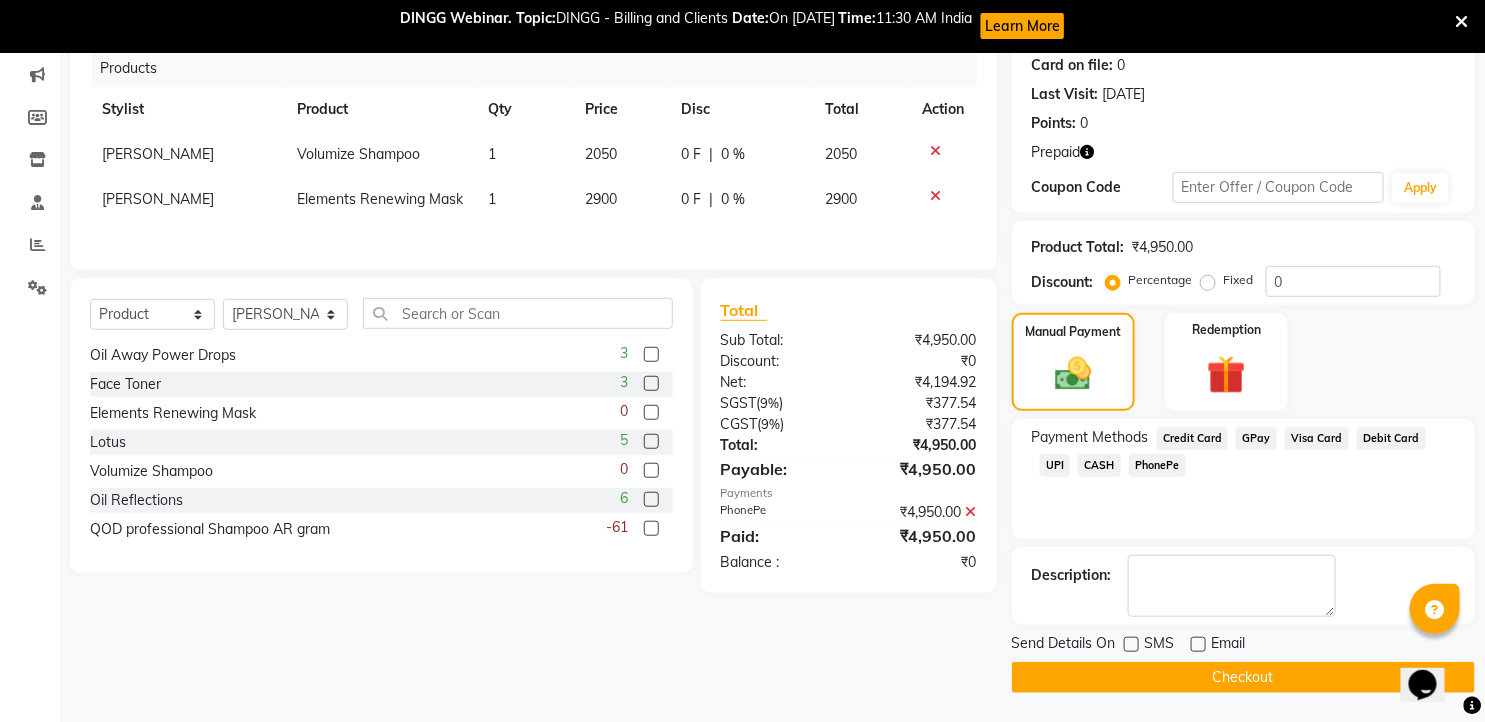 click on "Checkout" 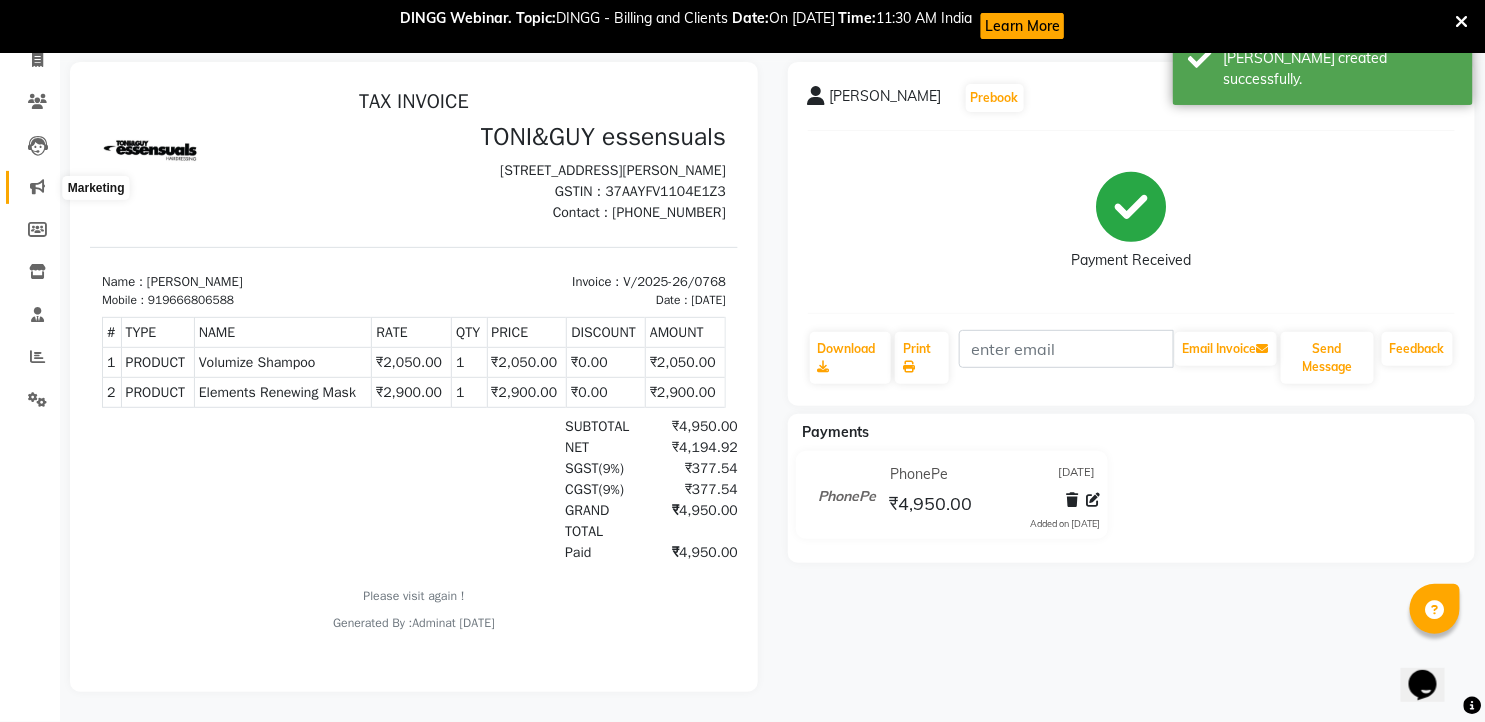 scroll, scrollTop: 0, scrollLeft: 0, axis: both 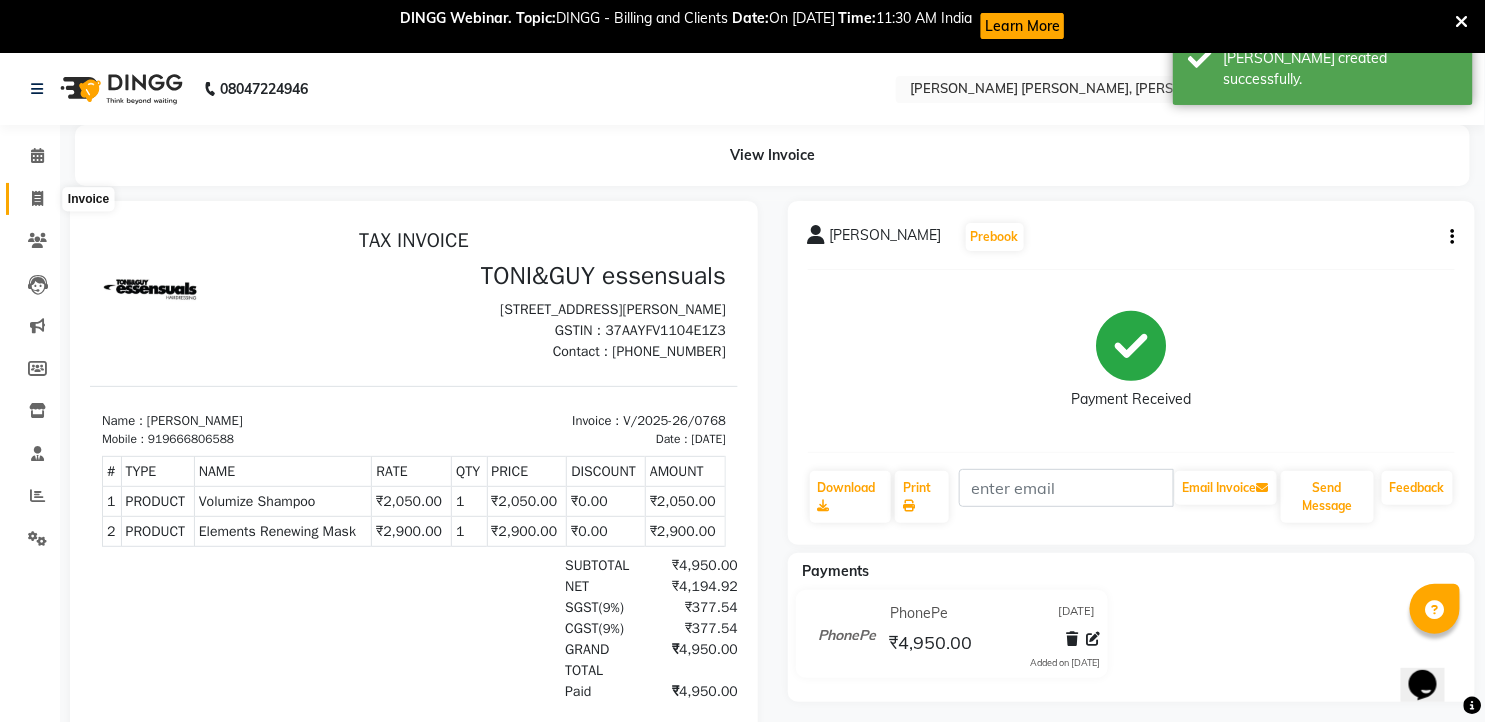 click 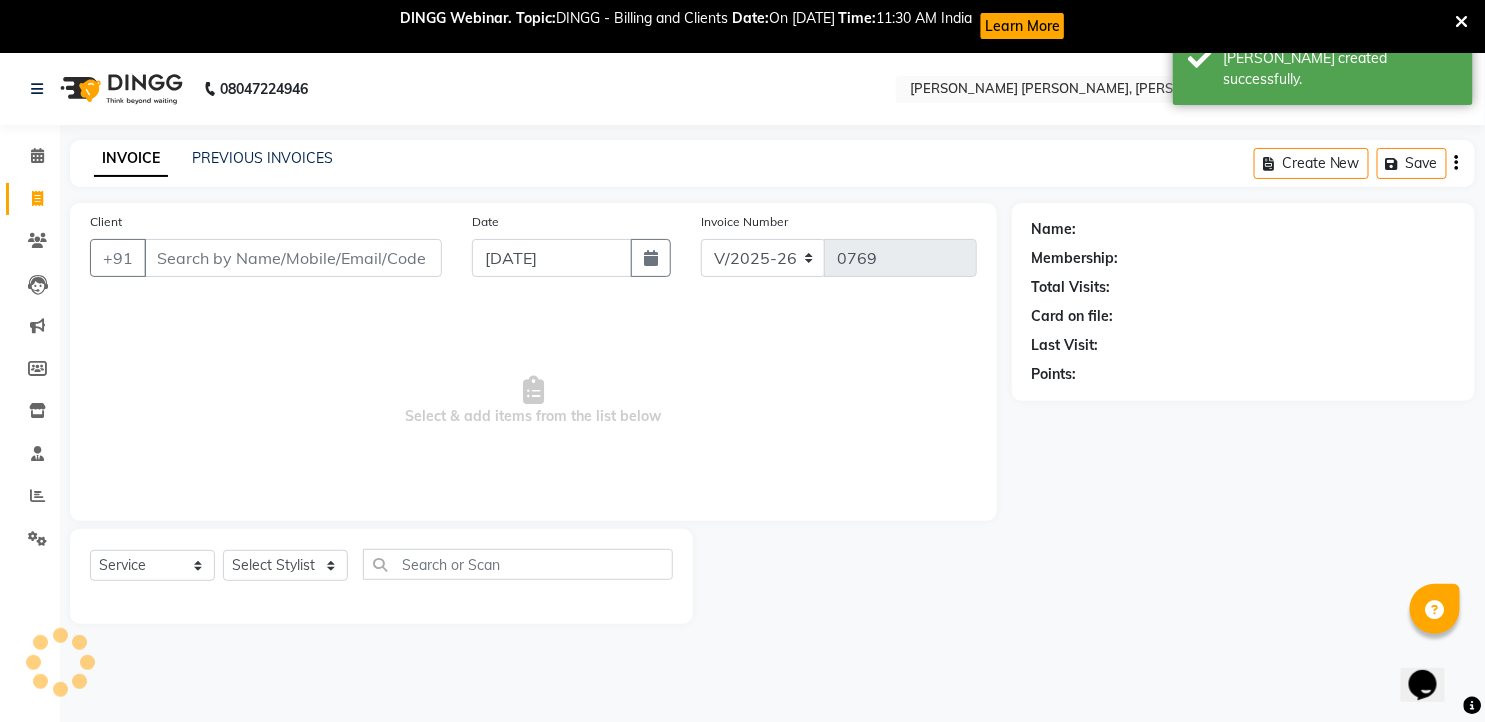 scroll, scrollTop: 53, scrollLeft: 0, axis: vertical 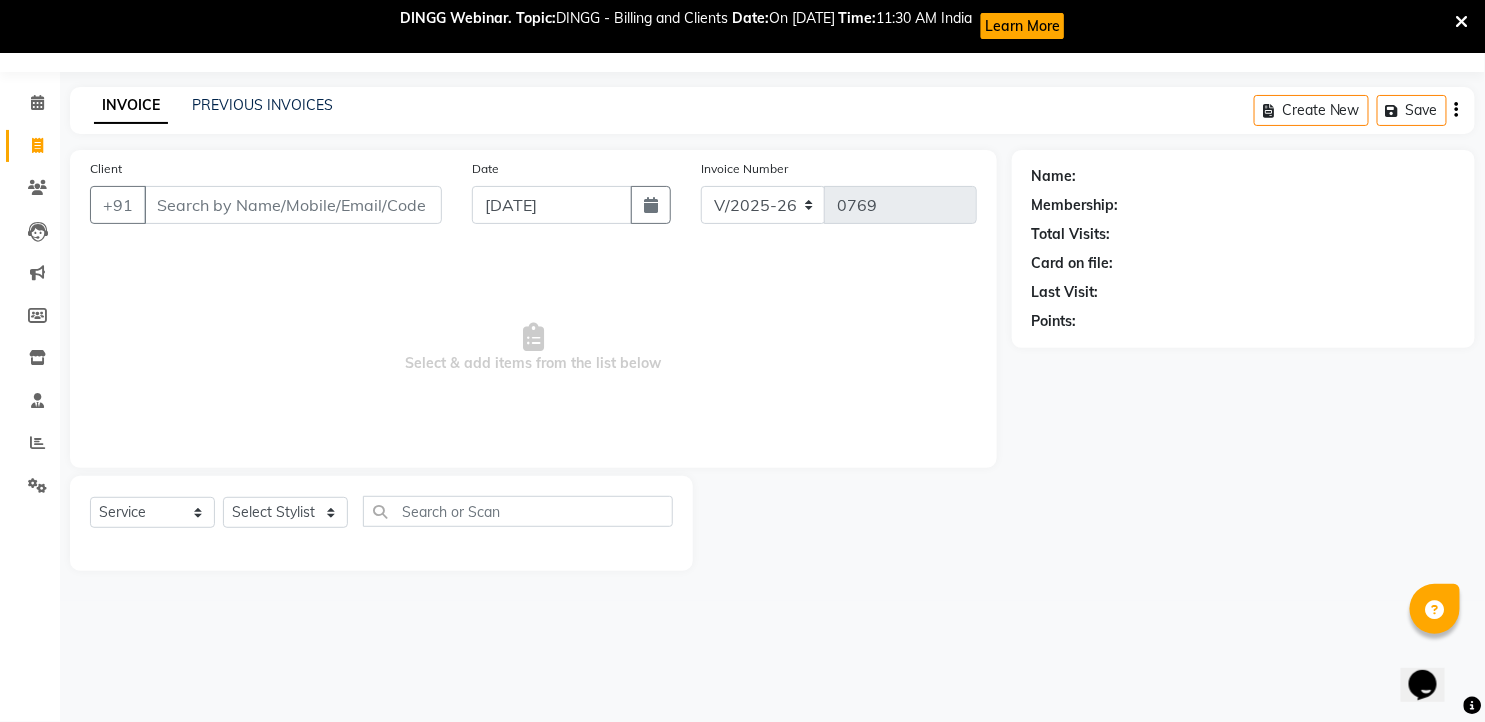 click on "Client" at bounding box center (293, 205) 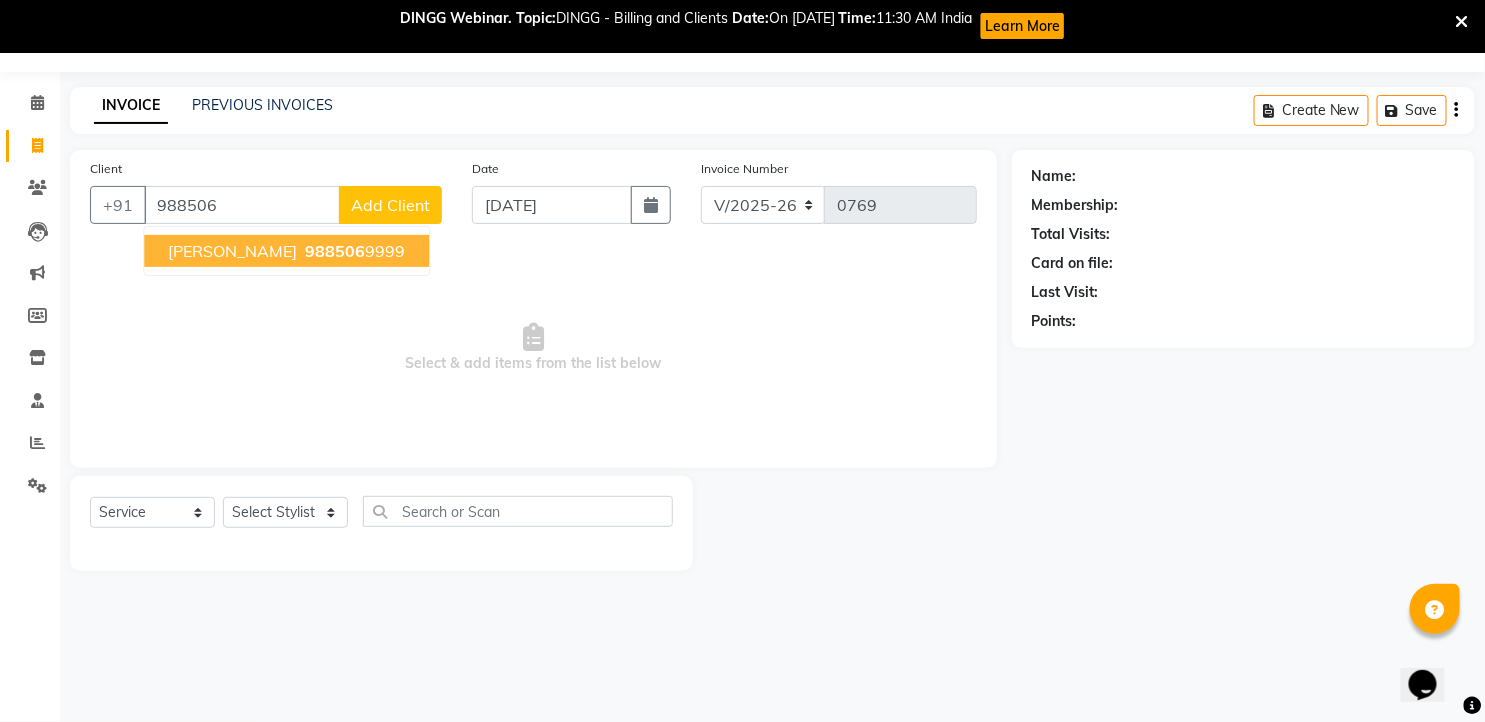 click on "[PERSON_NAME]" at bounding box center (232, 251) 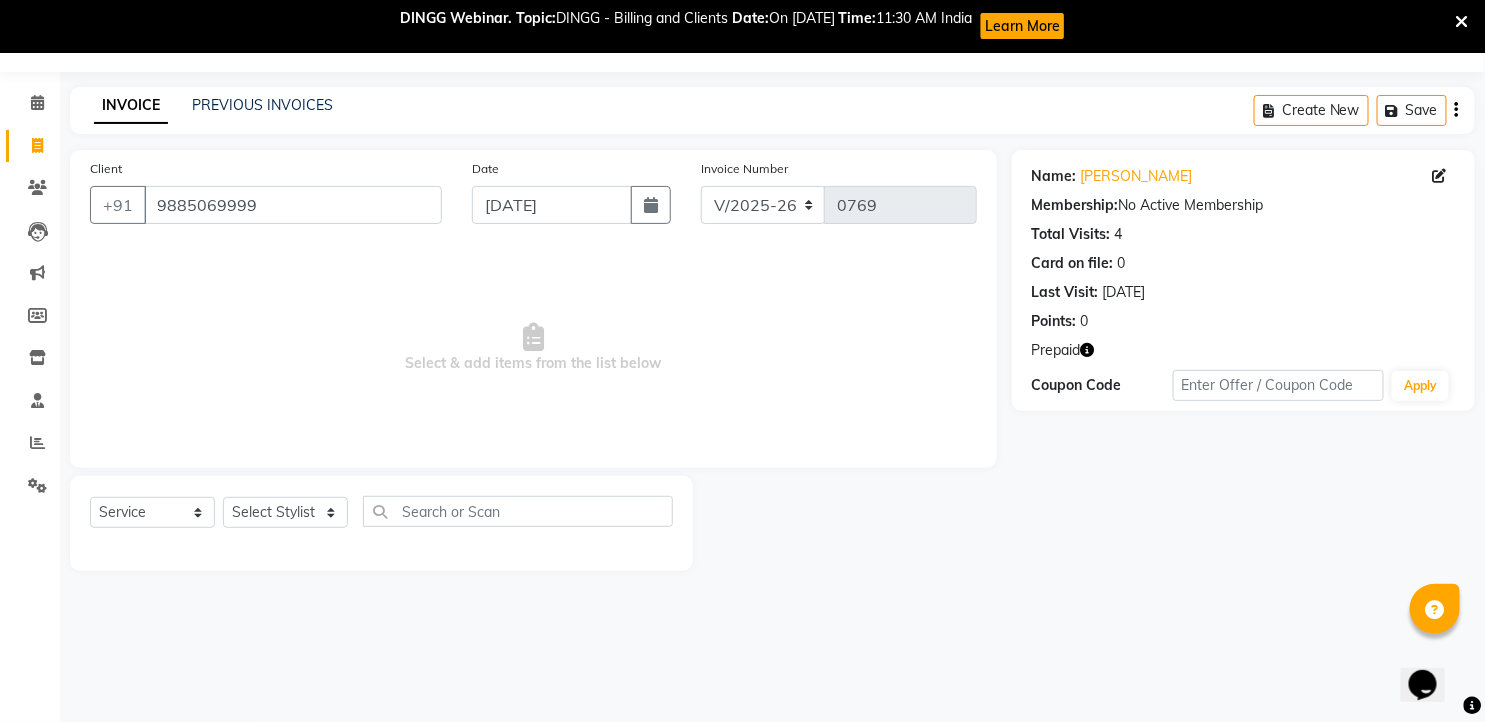 click 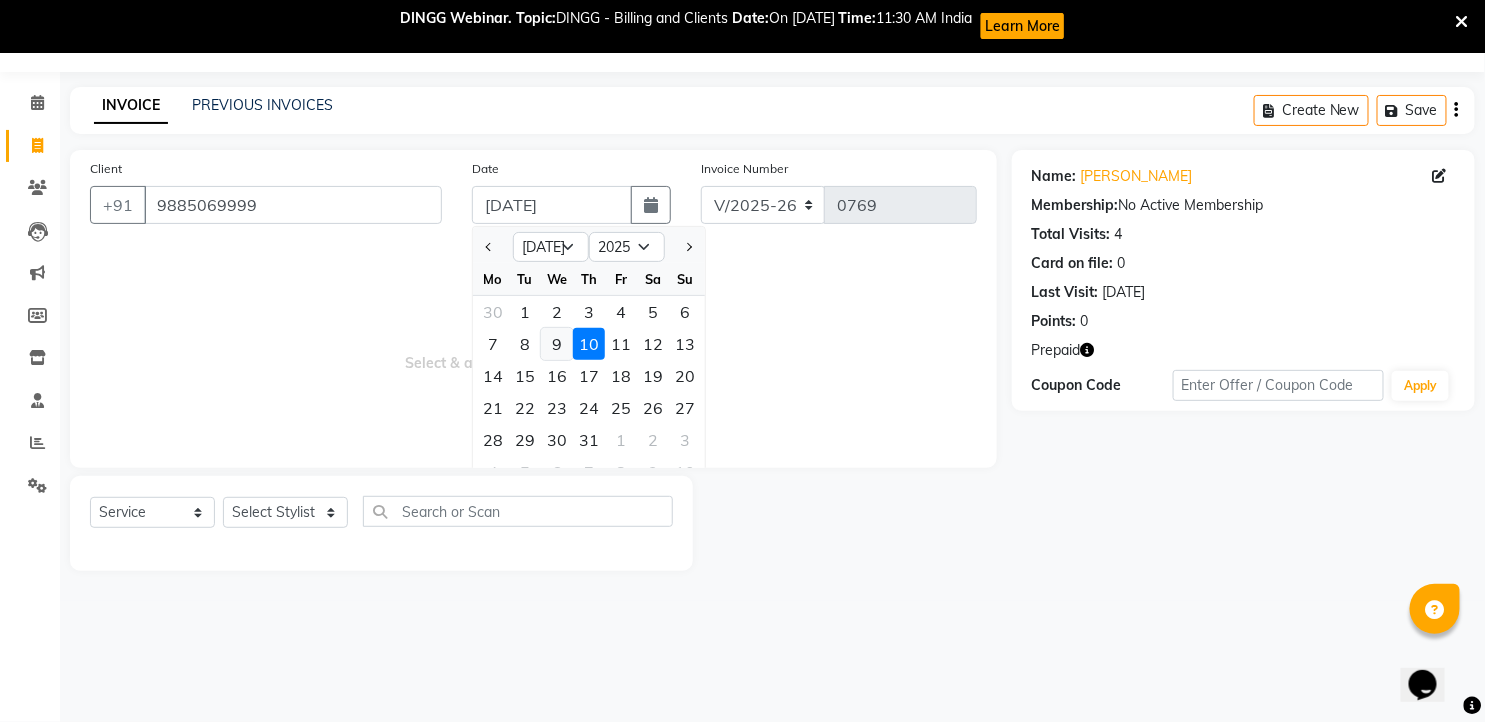 click on "9" 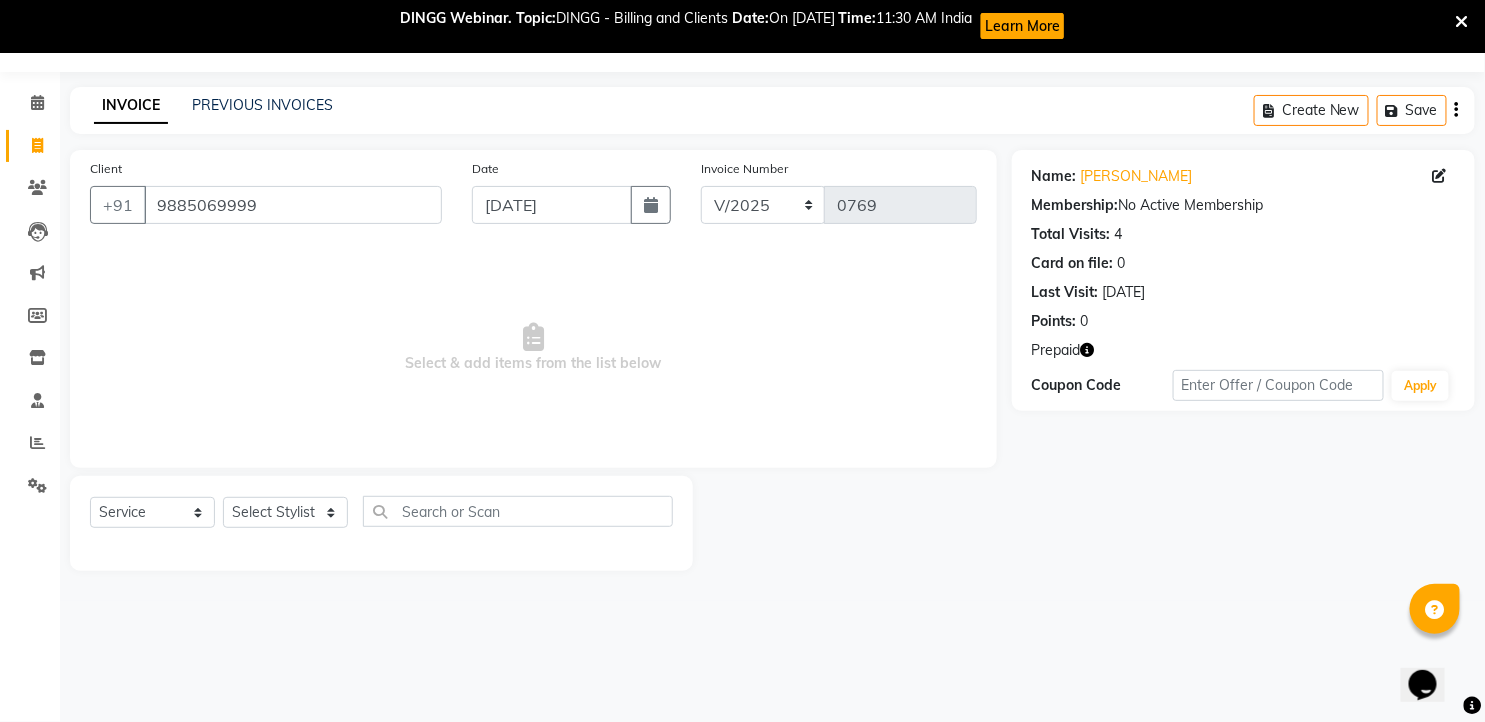 click 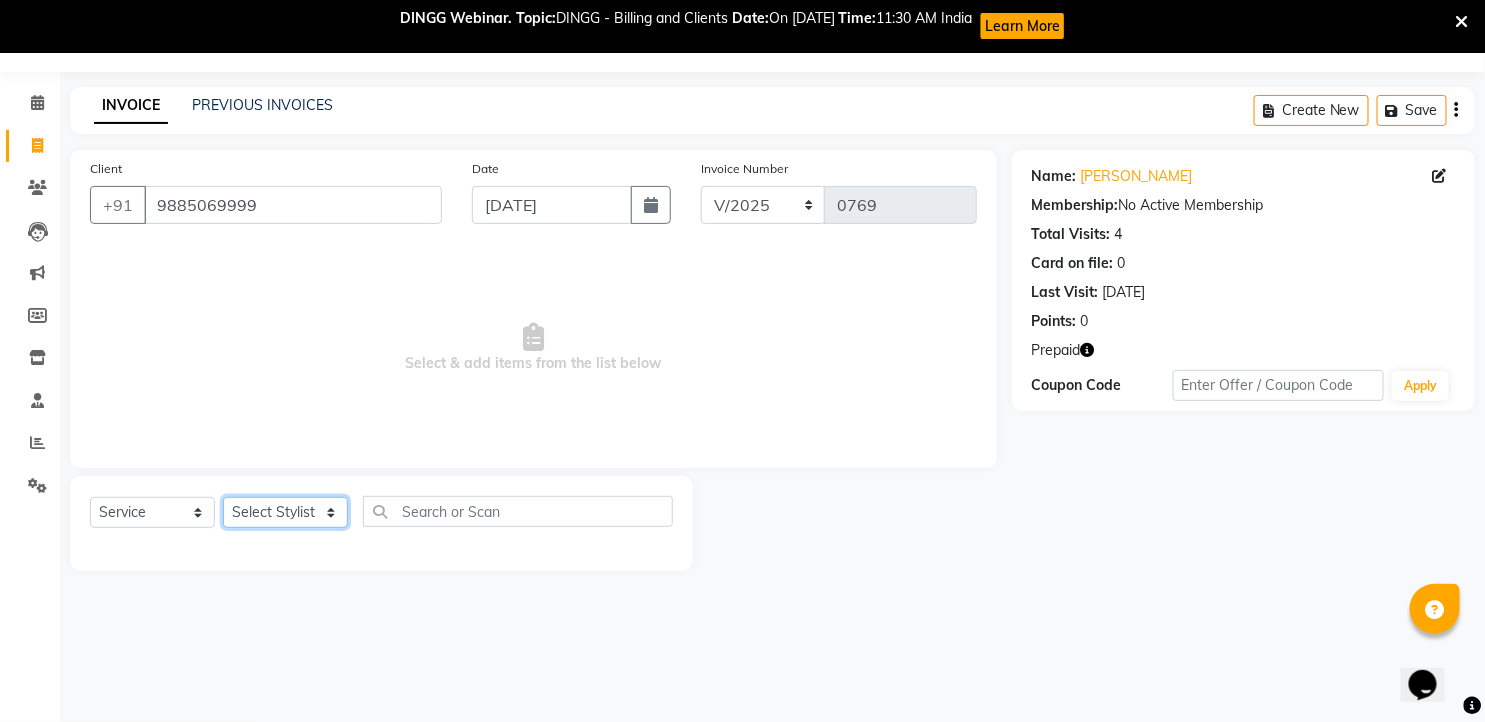 click on "Select Stylist faizz [PERSON_NAME] [PERSON_NAME] sree Manager [PERSON_NAME]" 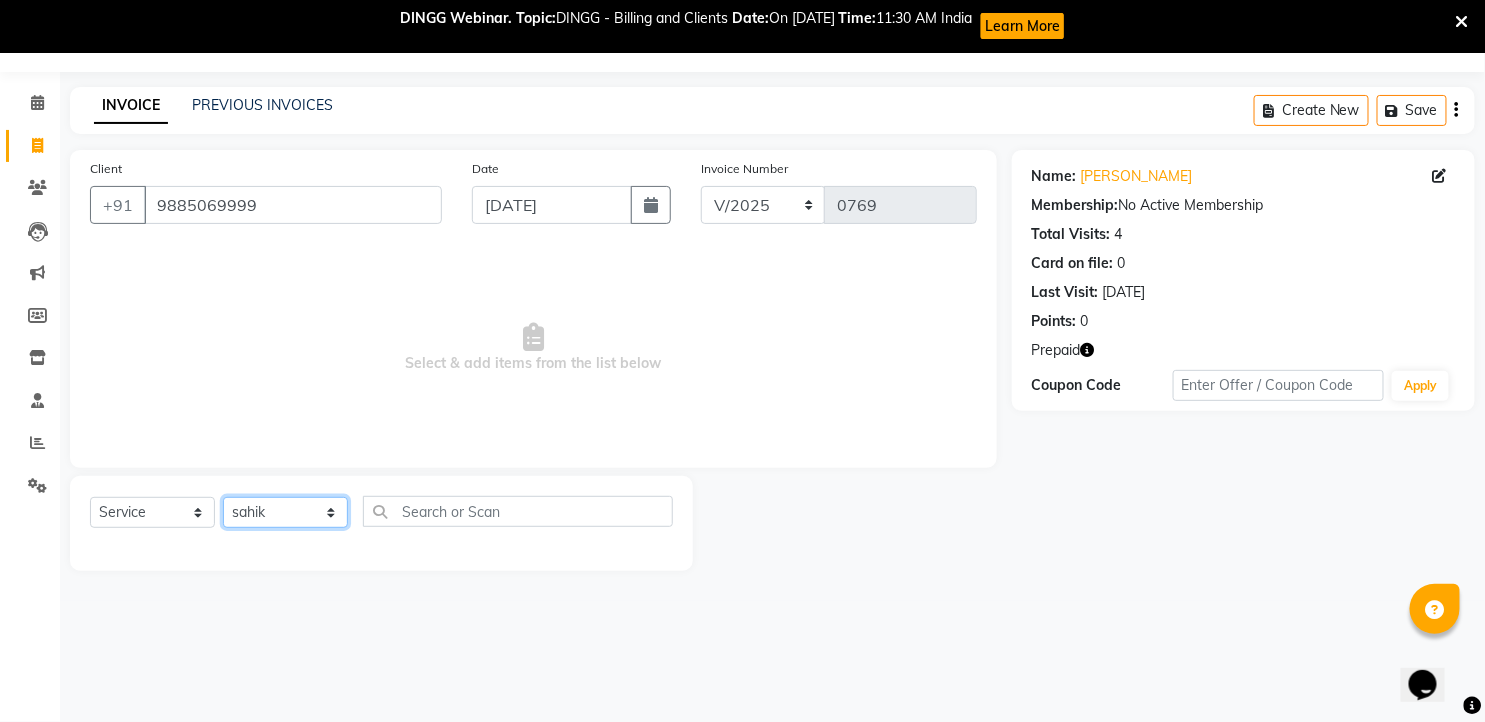 click on "Select Stylist faizz [PERSON_NAME] [PERSON_NAME] sree Manager [PERSON_NAME]" 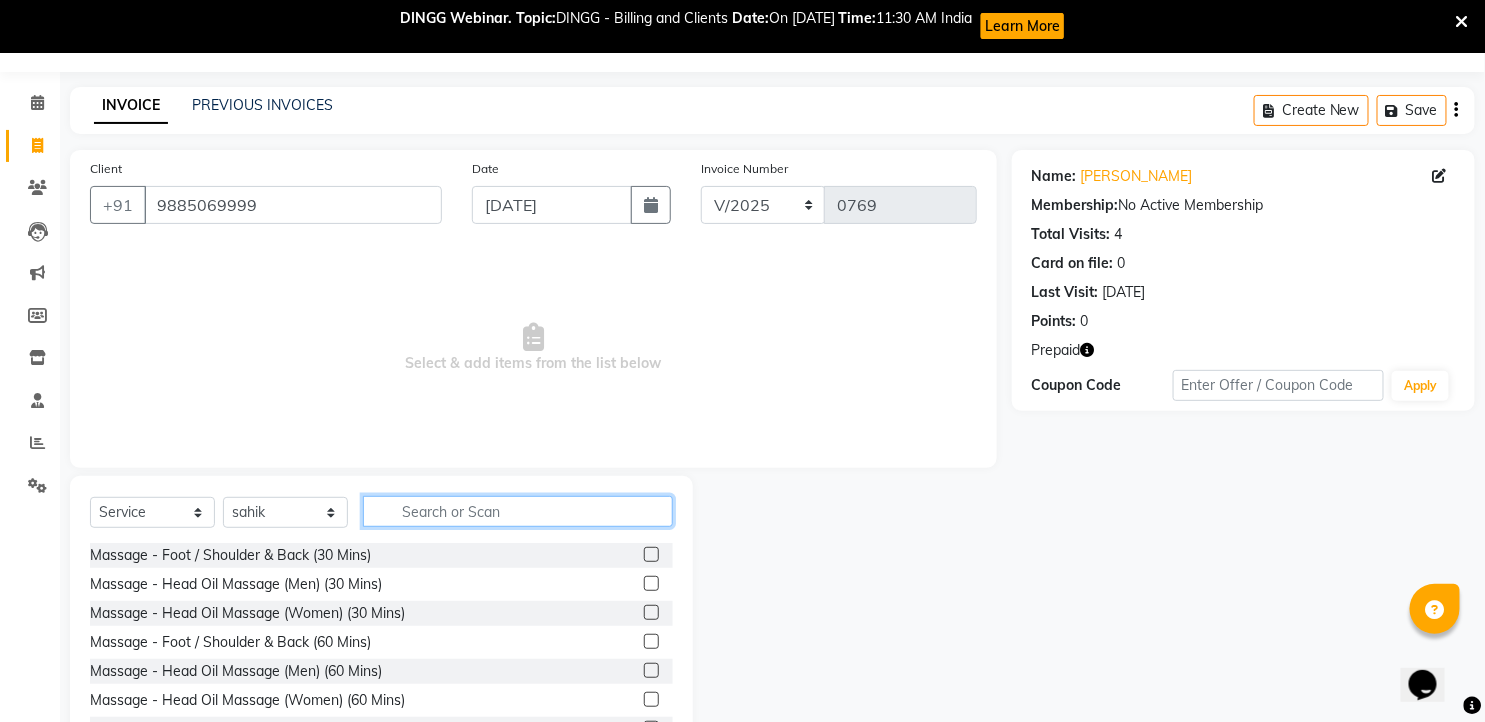 click 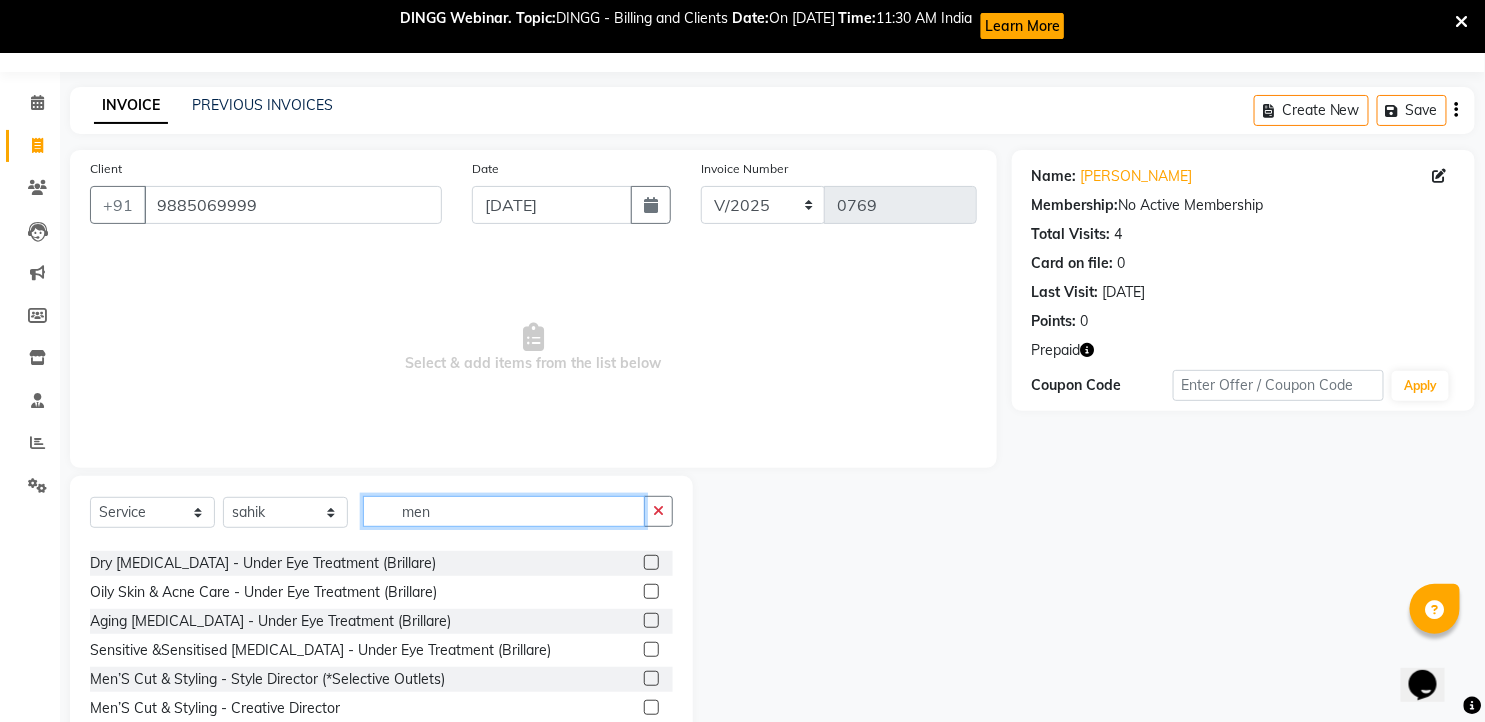 scroll, scrollTop: 333, scrollLeft: 0, axis: vertical 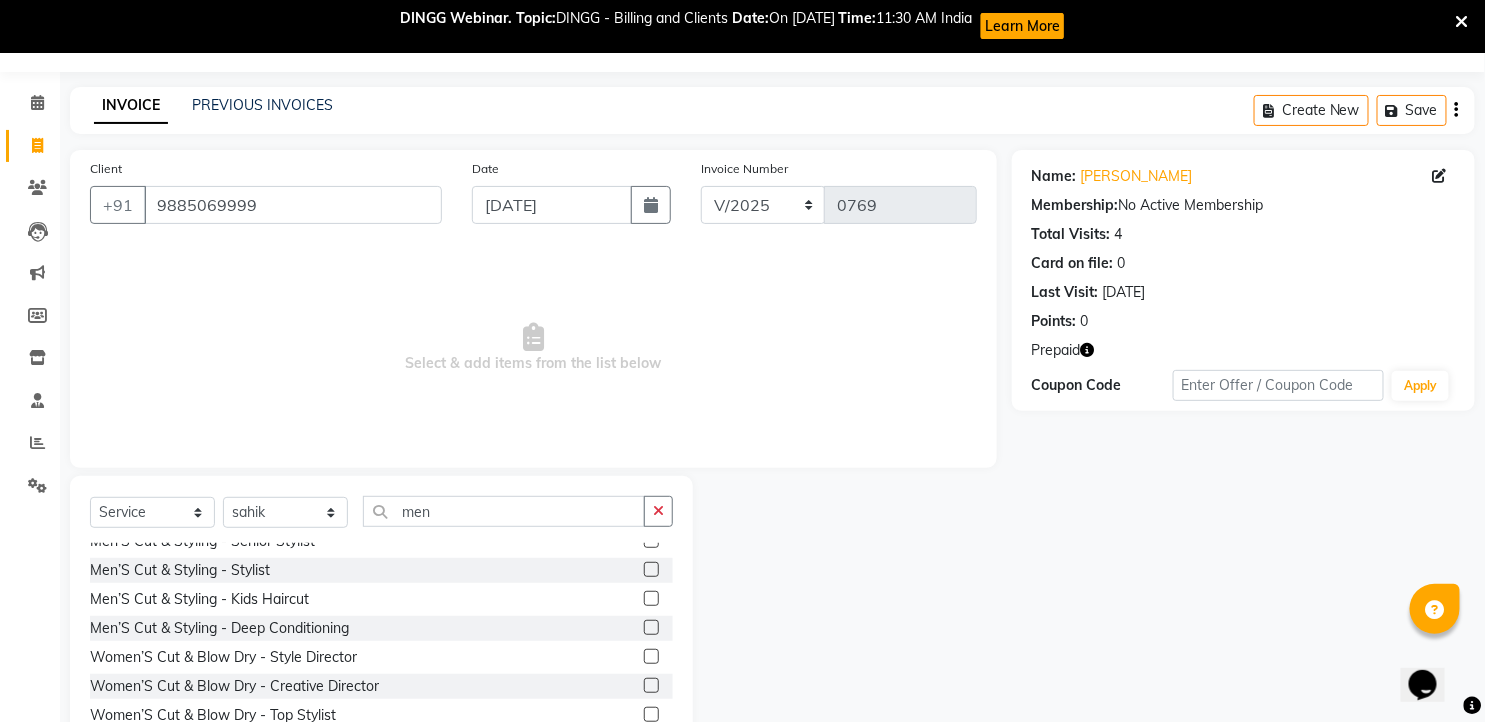 click 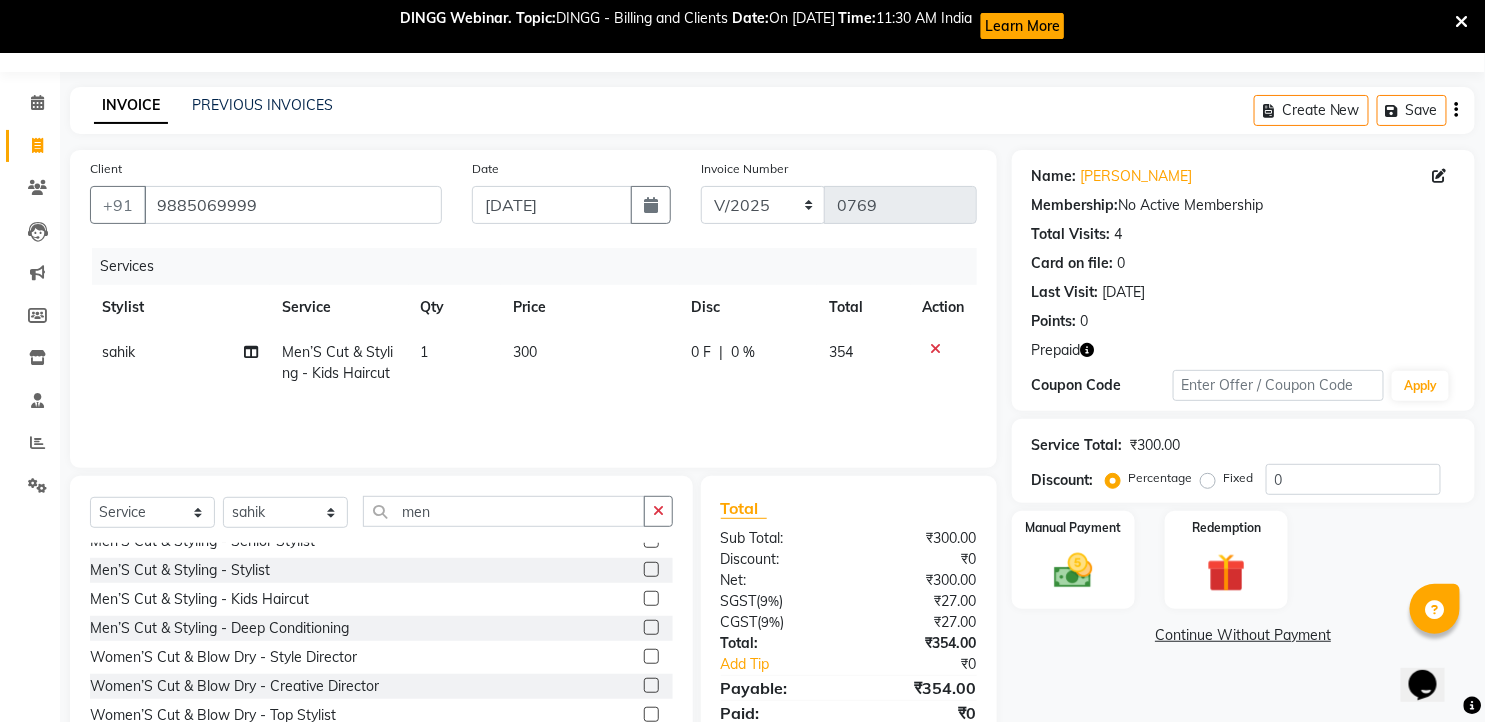 click 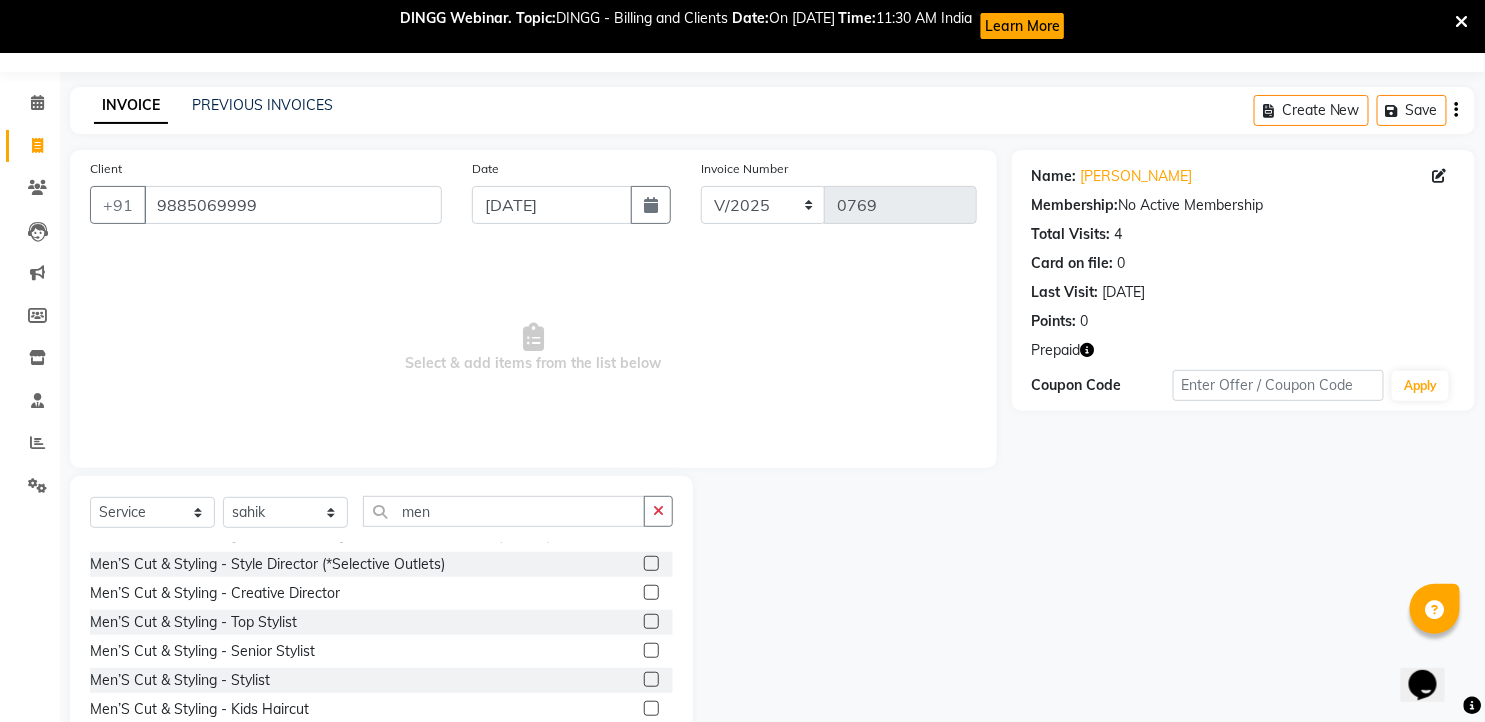 scroll, scrollTop: 222, scrollLeft: 0, axis: vertical 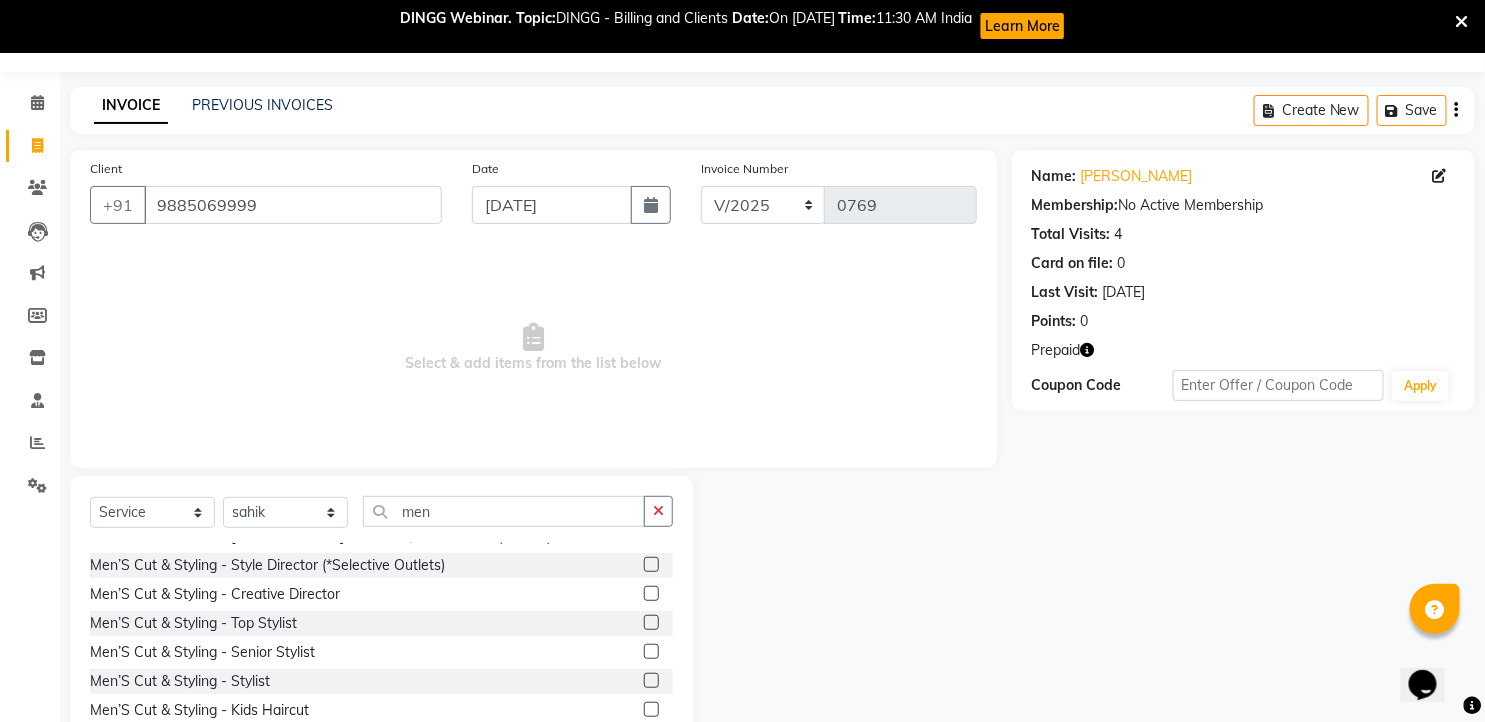 click 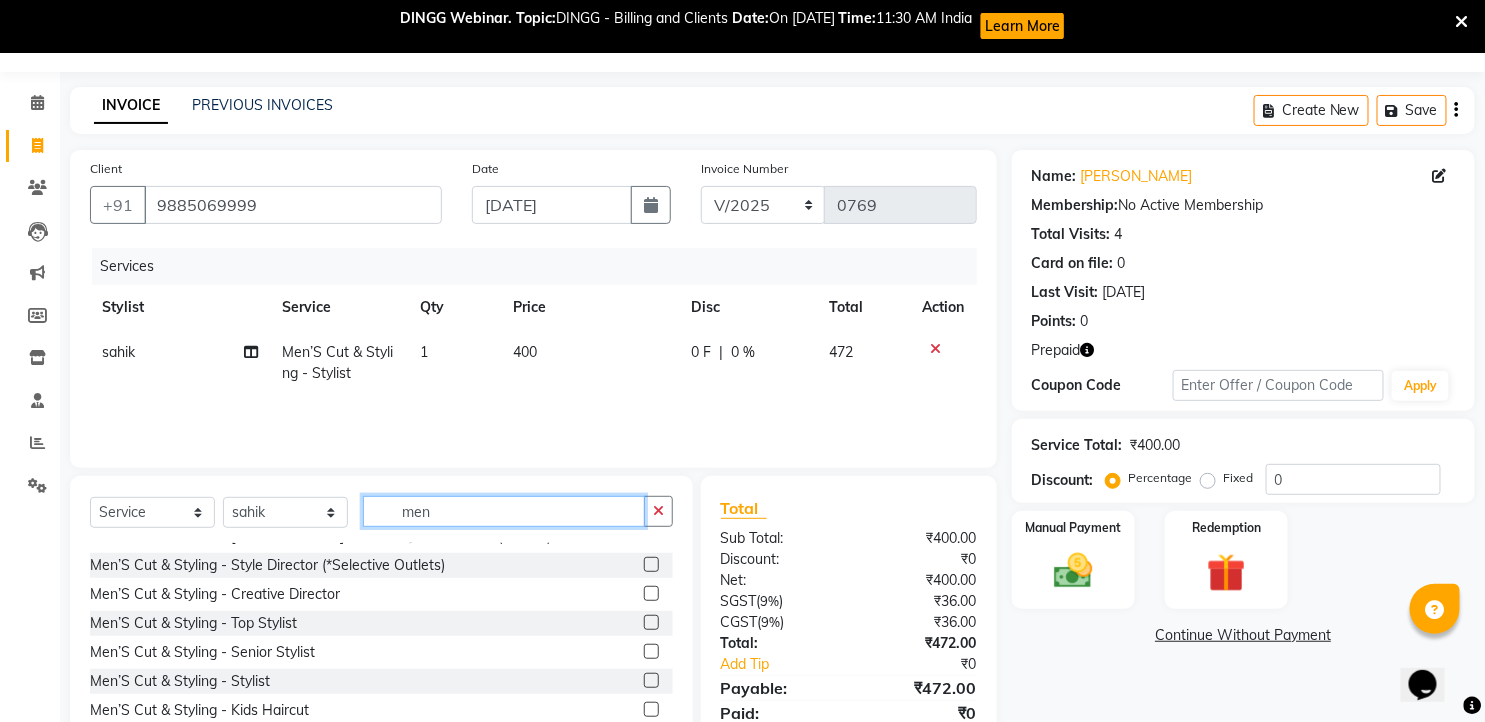 drag, startPoint x: 470, startPoint y: 513, endPoint x: 258, endPoint y: 487, distance: 213.5884 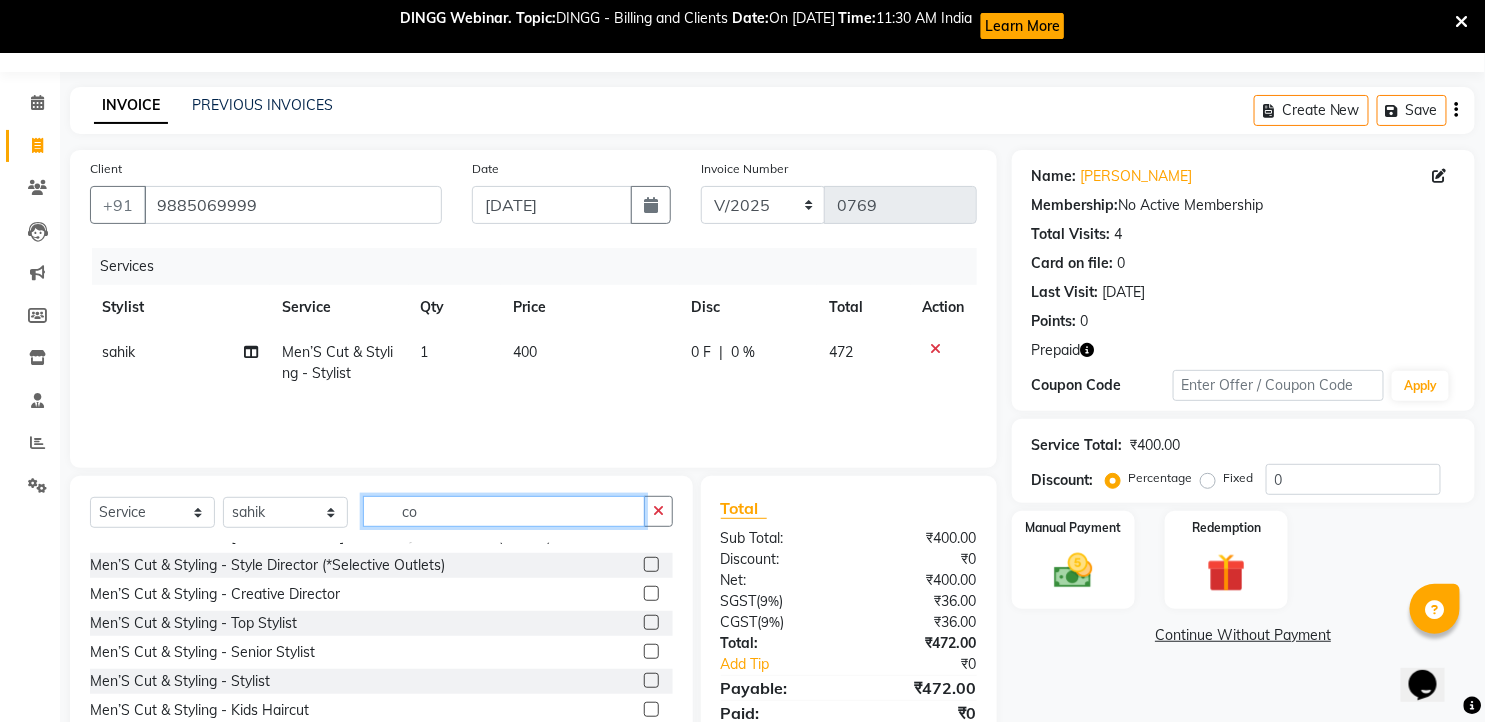 scroll, scrollTop: 0, scrollLeft: 0, axis: both 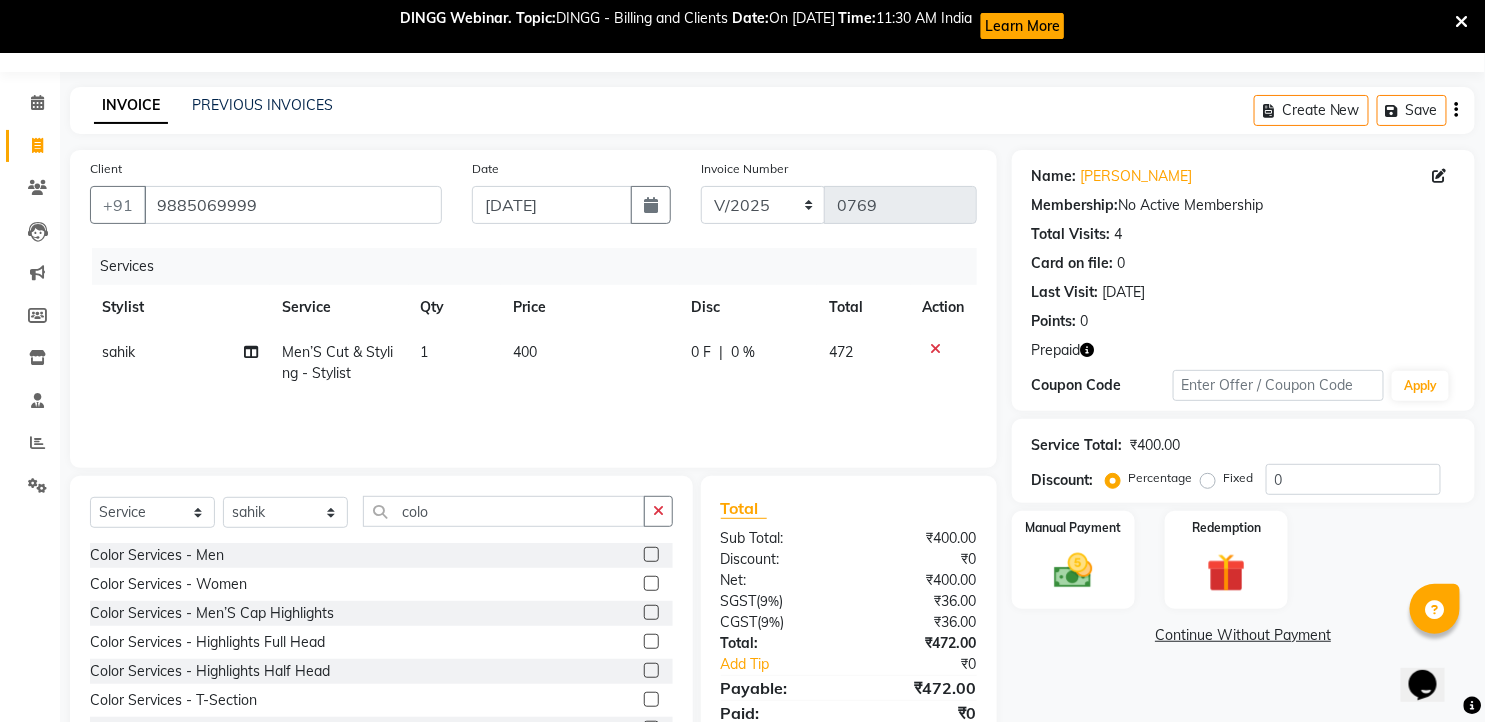 click 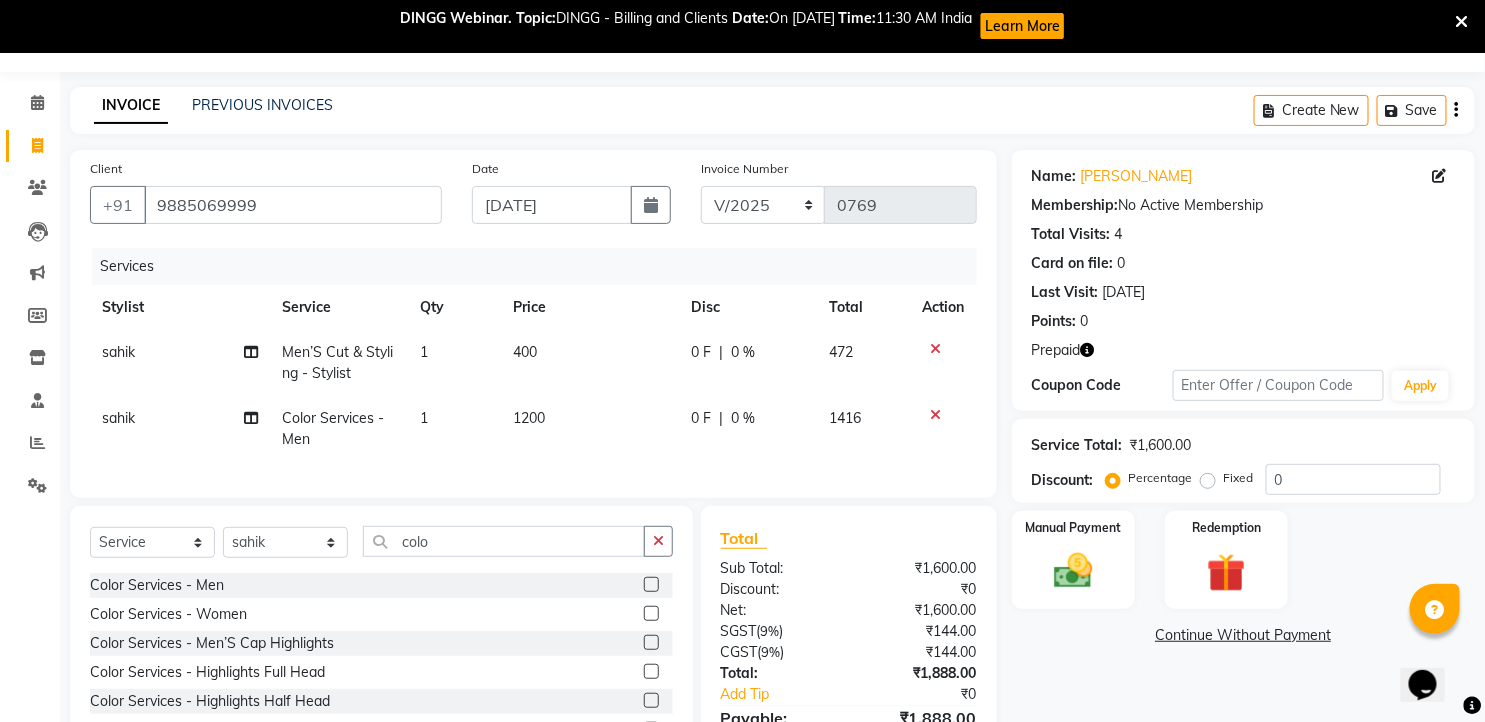 click 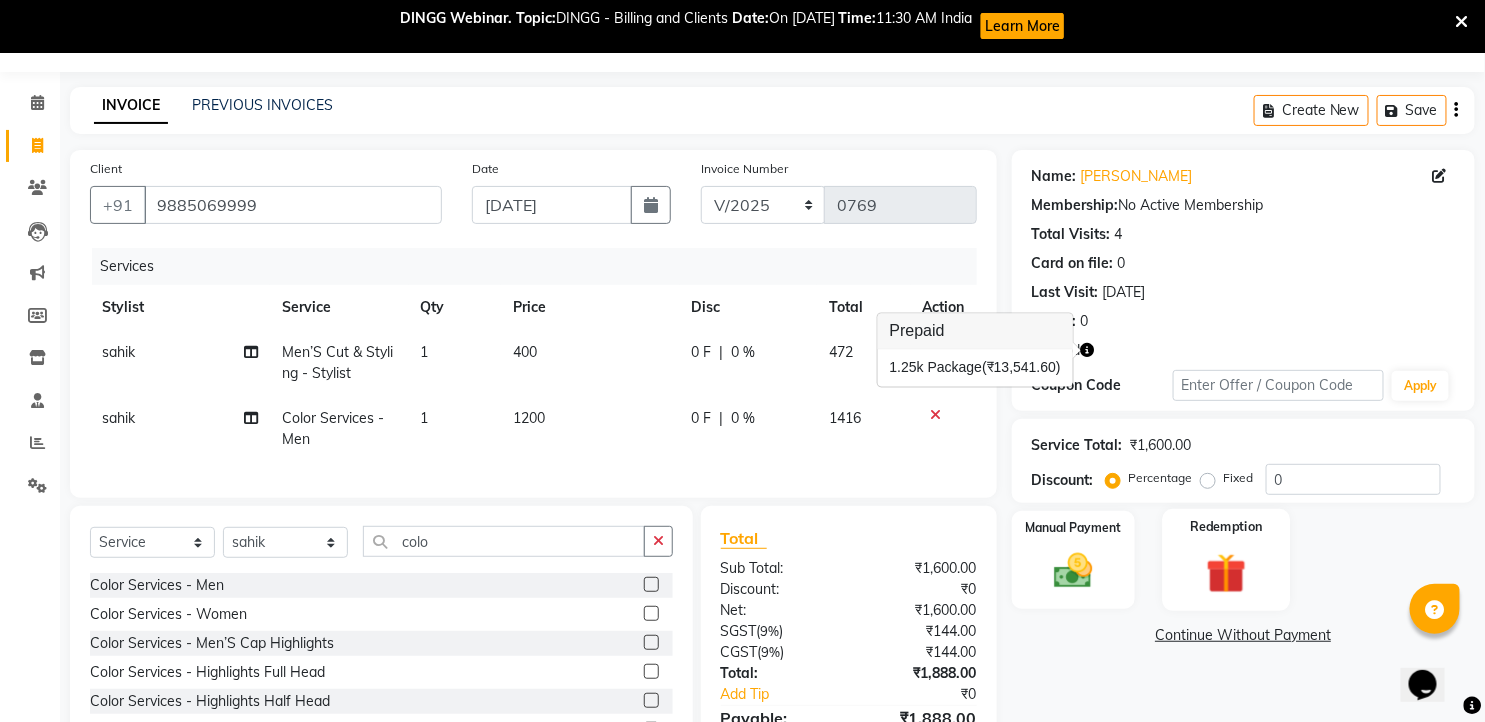 click 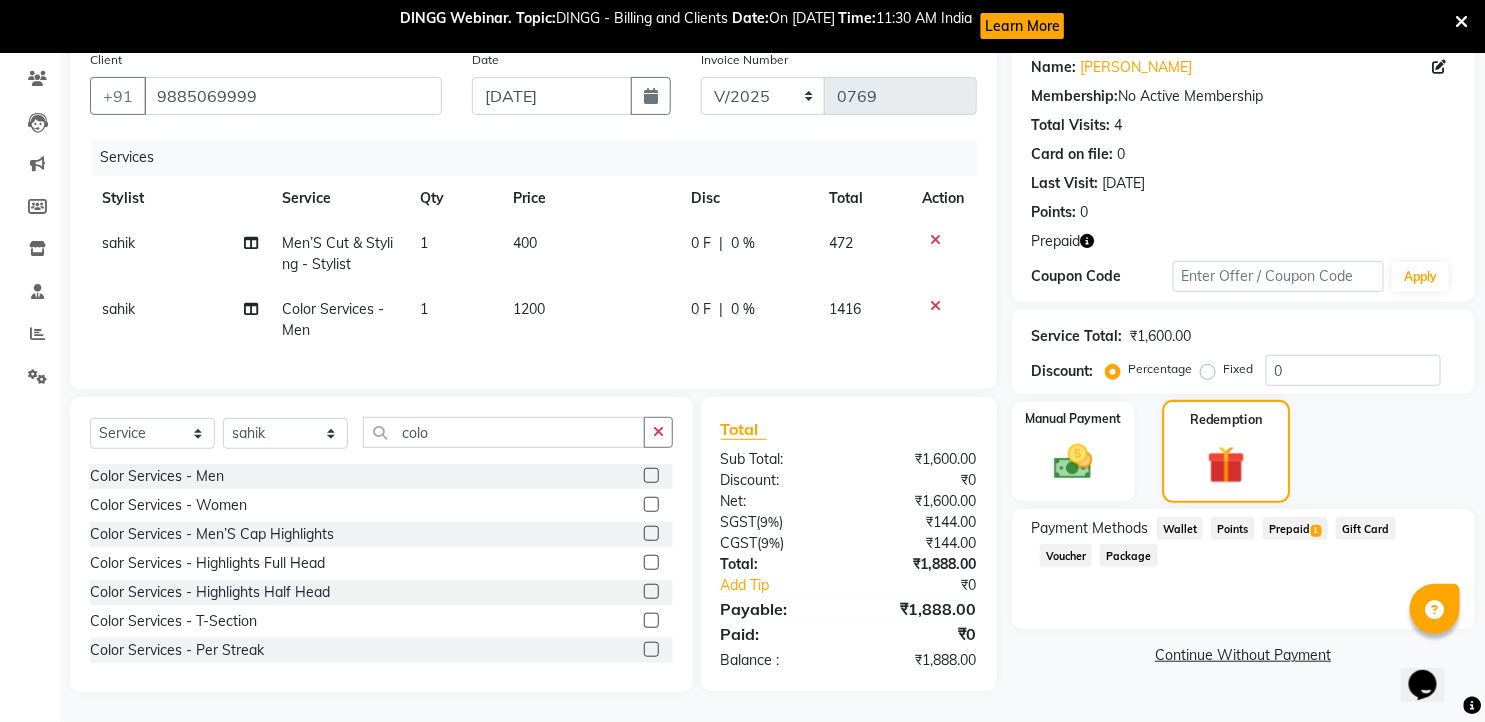 scroll, scrollTop: 178, scrollLeft: 0, axis: vertical 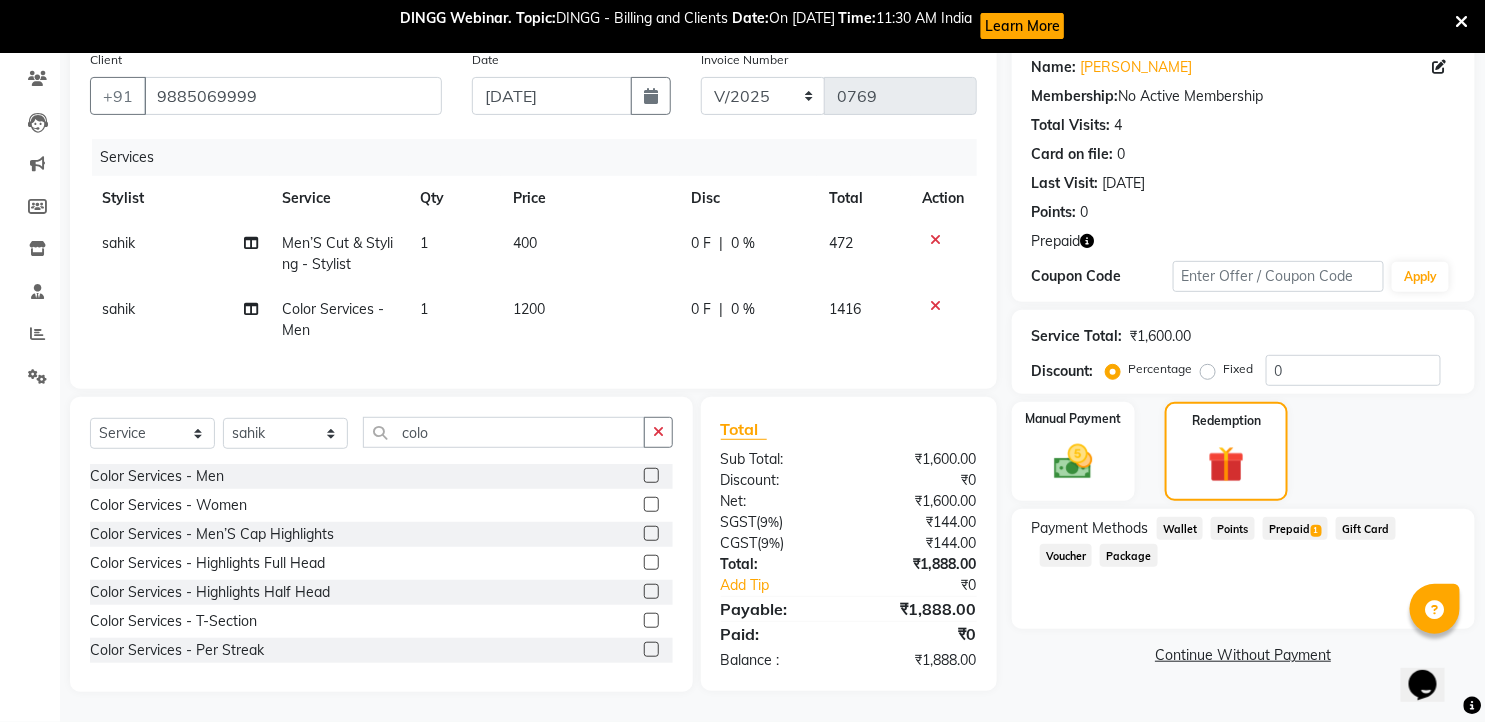 click on "Prepaid  1" 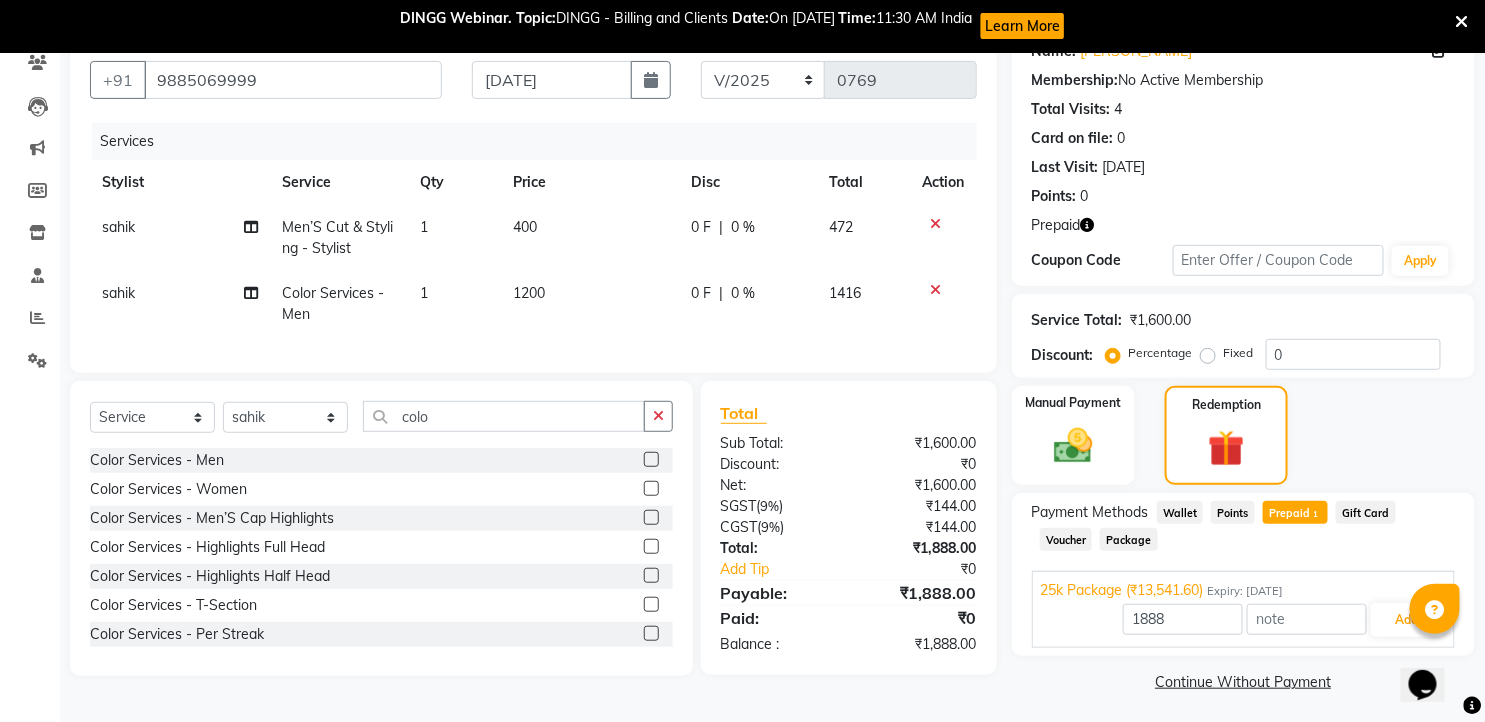 scroll, scrollTop: 182, scrollLeft: 0, axis: vertical 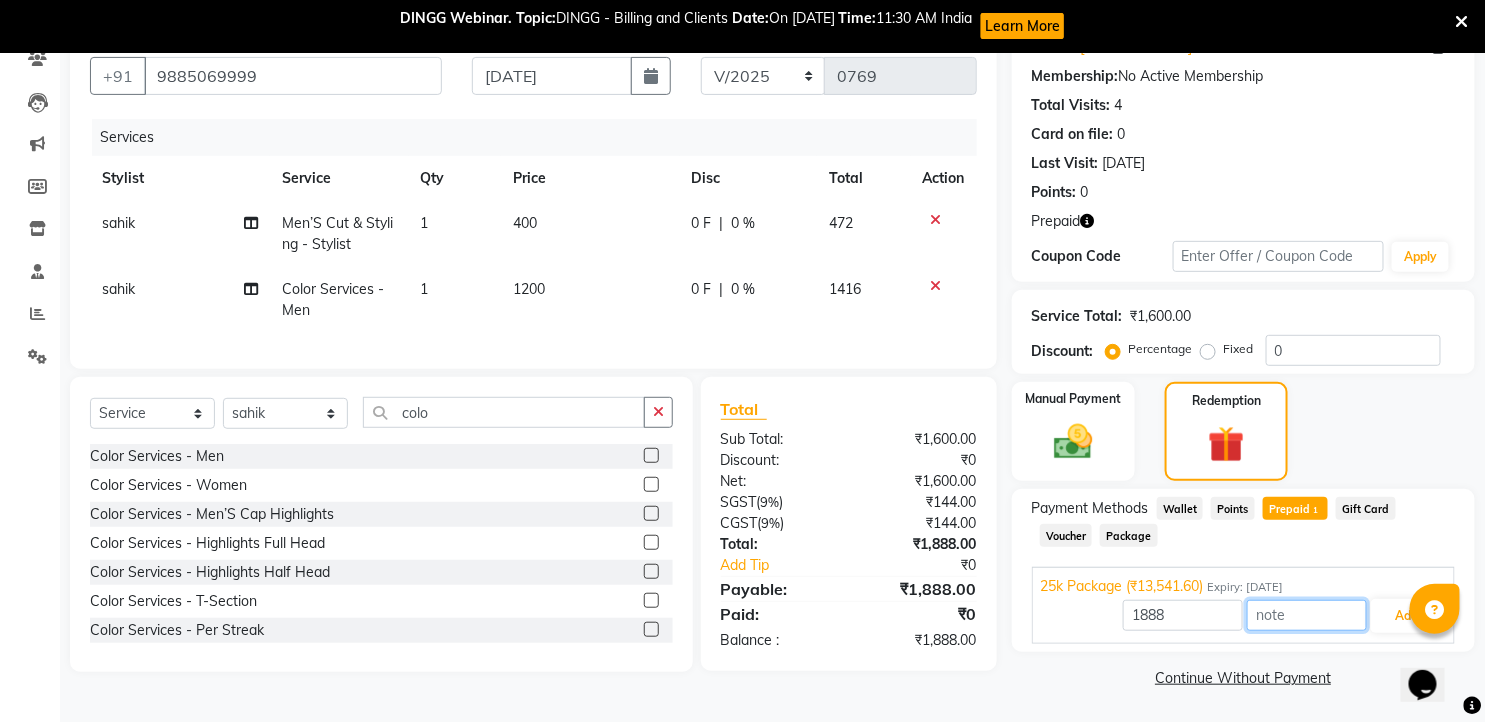 click at bounding box center (1307, 615) 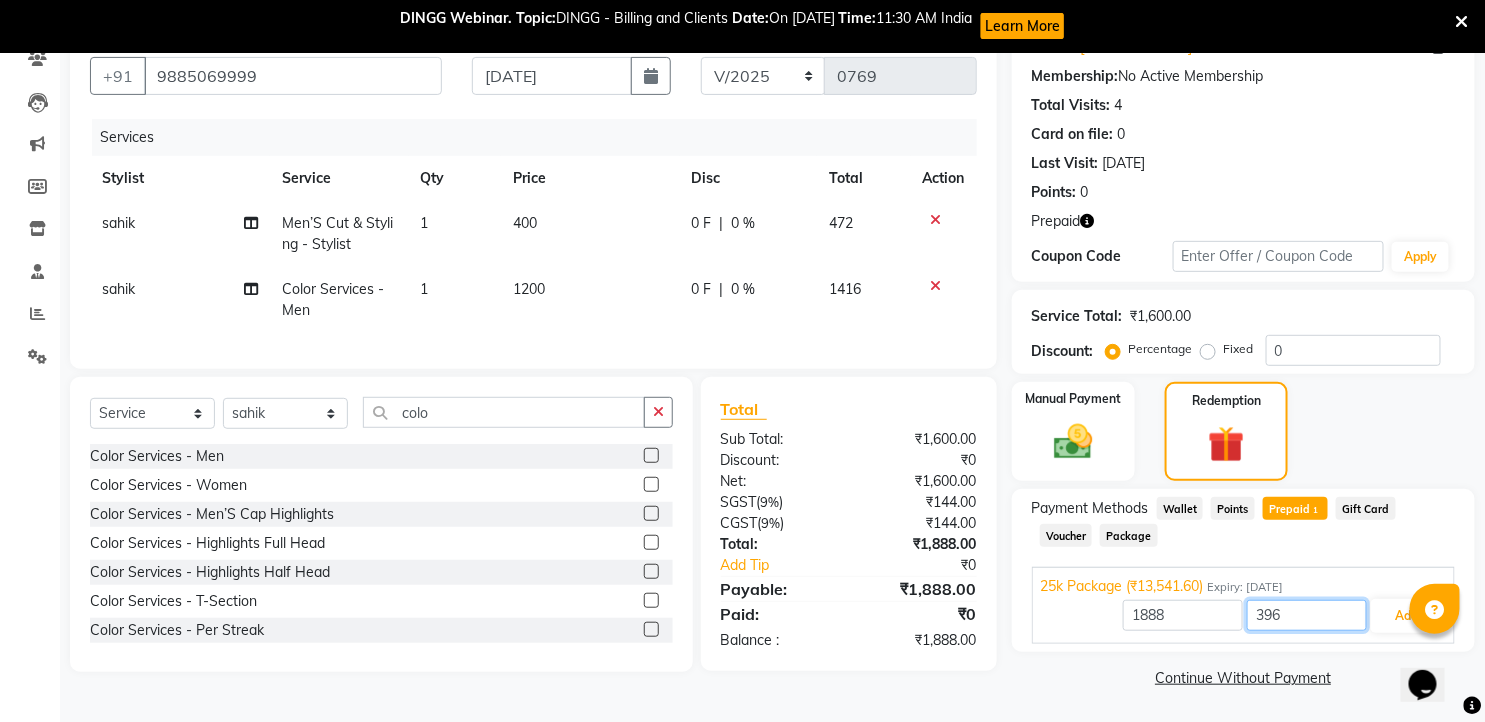click on "396" at bounding box center (1307, 615) 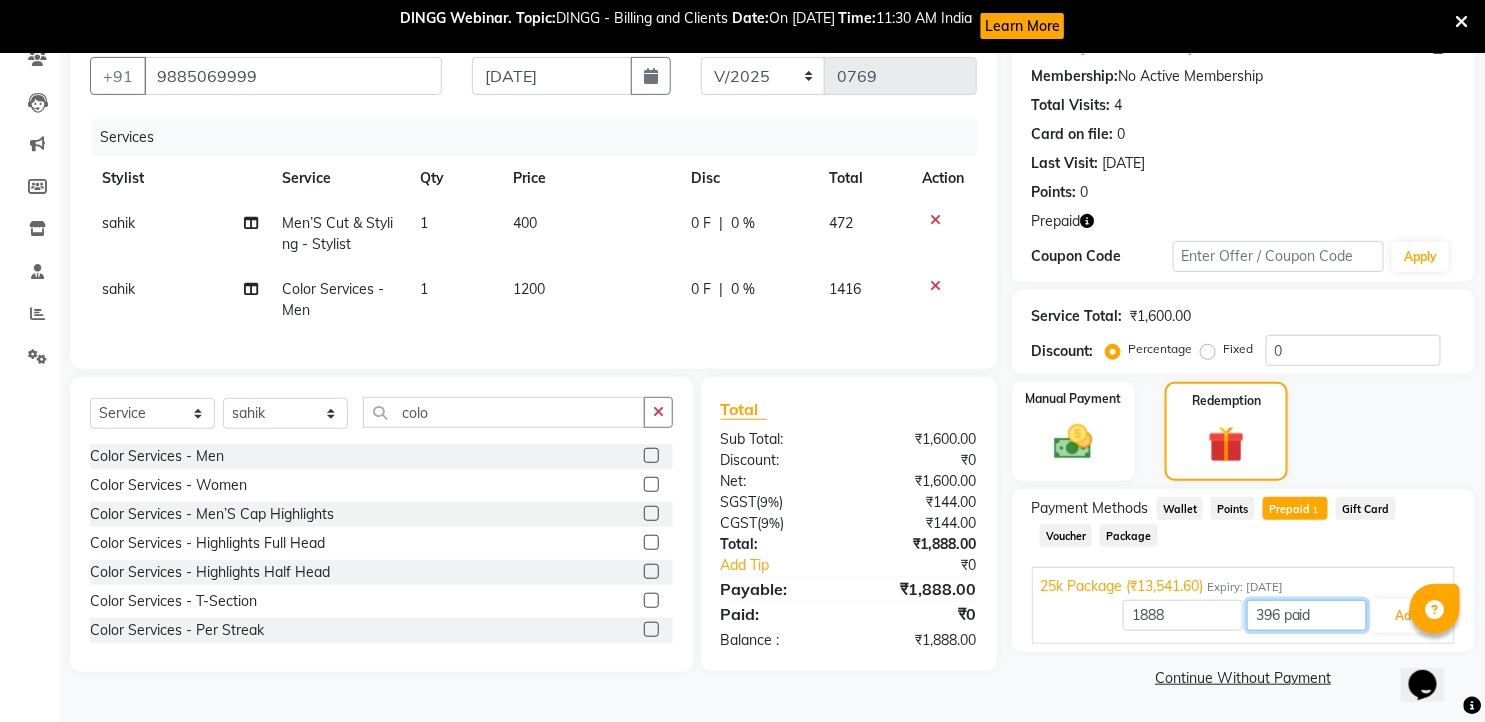 click on "396 paid" at bounding box center (1307, 615) 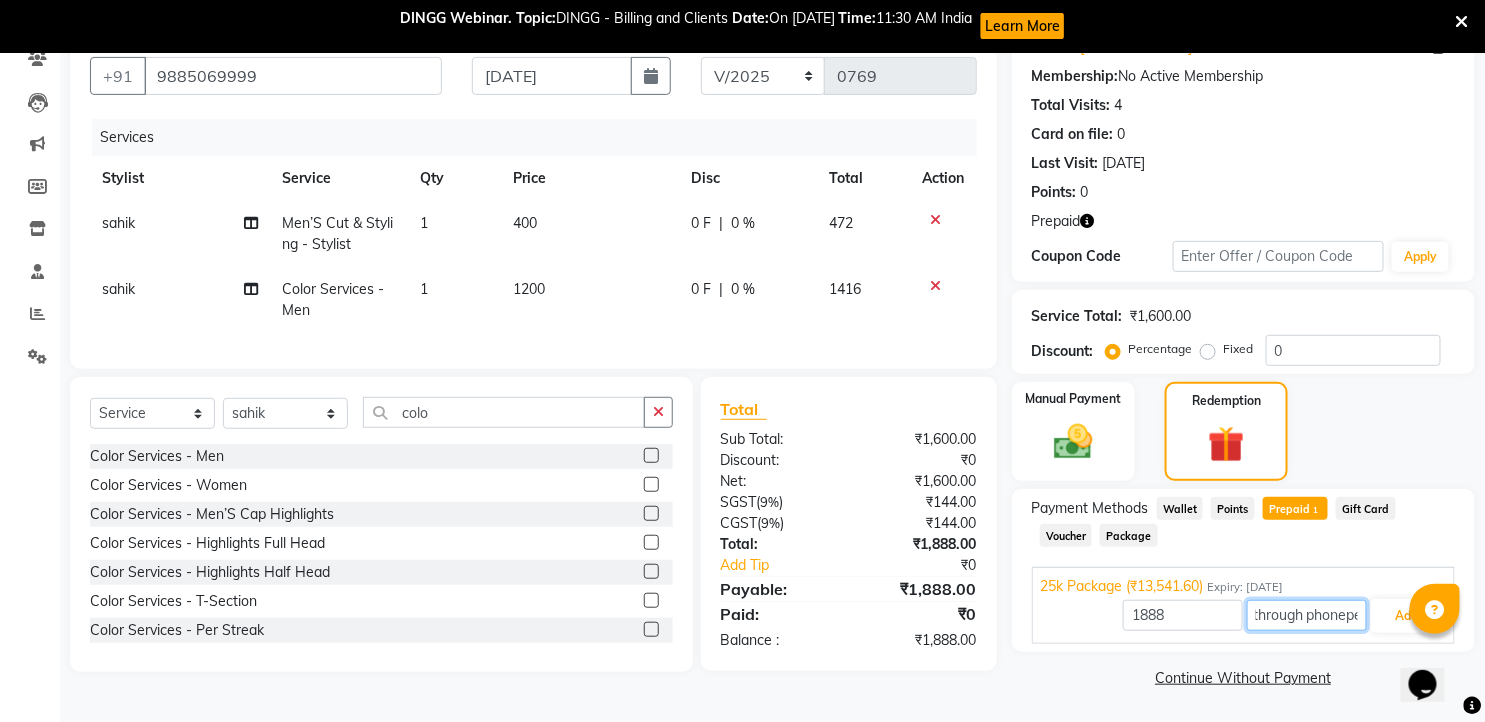 scroll, scrollTop: 0, scrollLeft: 70, axis: horizontal 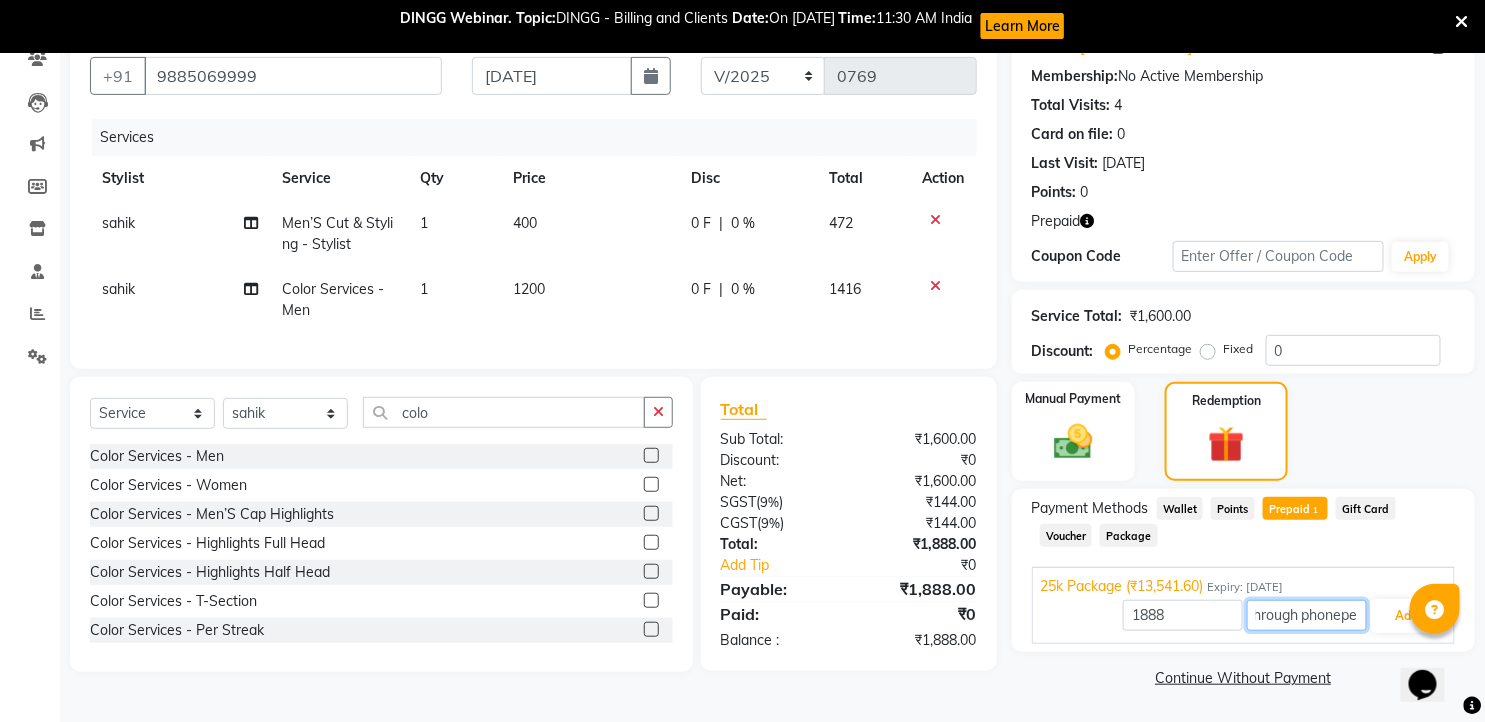 click on "396 paid through phonepe" at bounding box center [1307, 615] 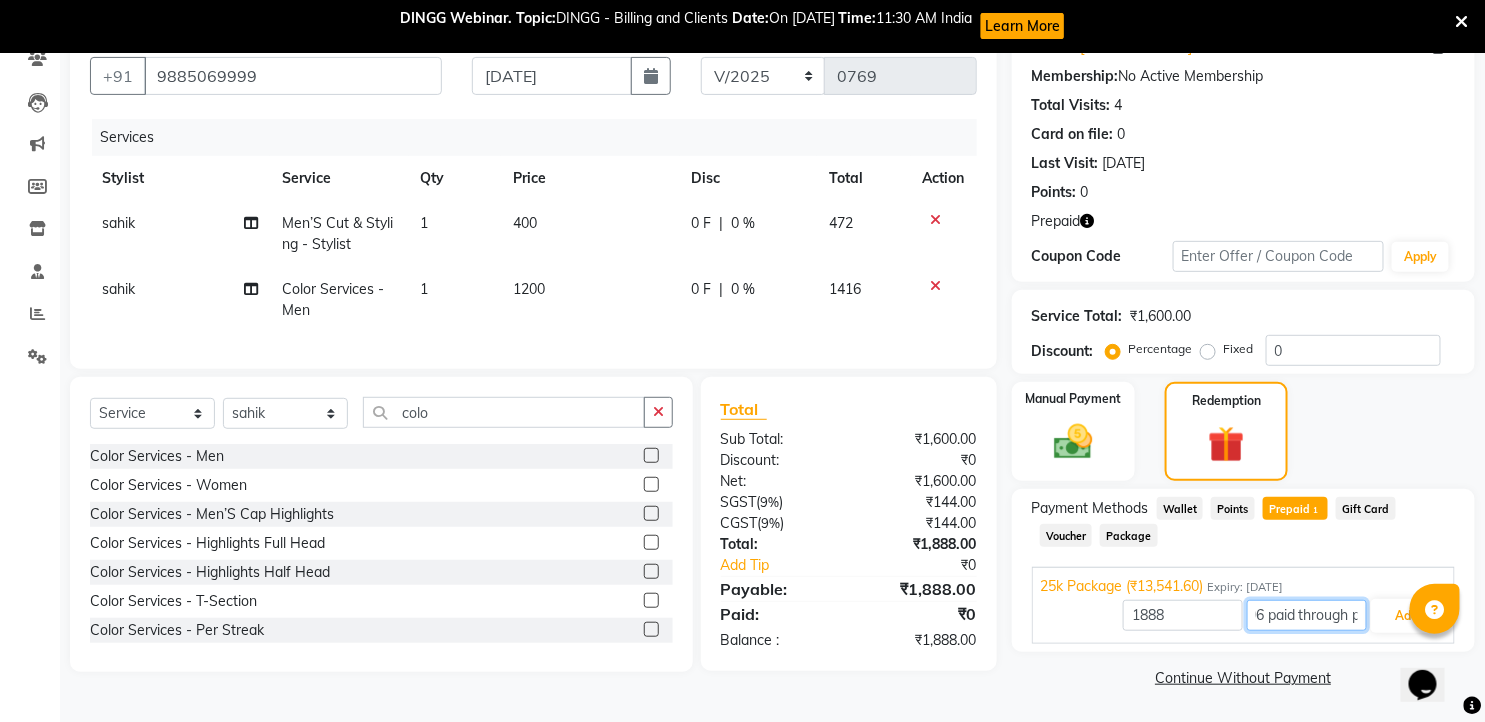 scroll, scrollTop: 0, scrollLeft: 0, axis: both 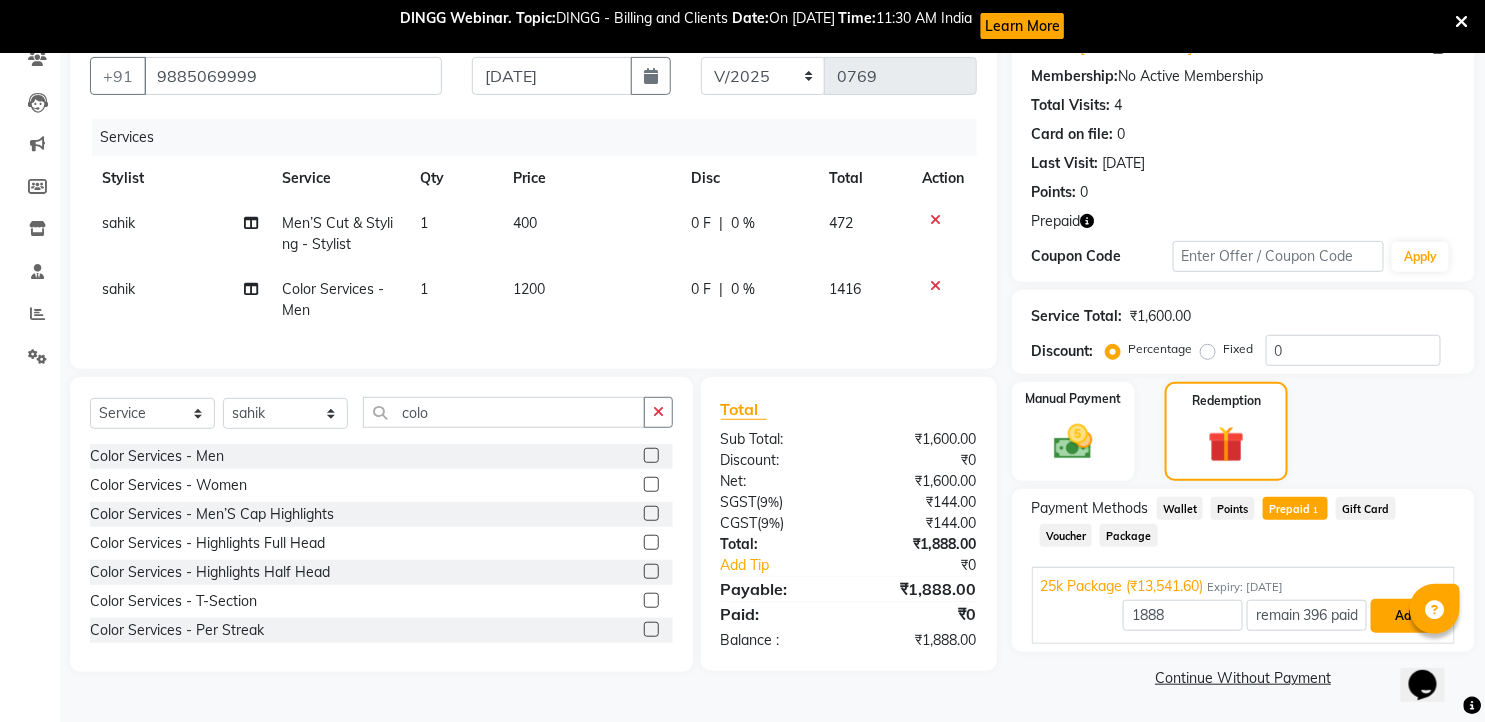 click on "Add" at bounding box center [1407, 616] 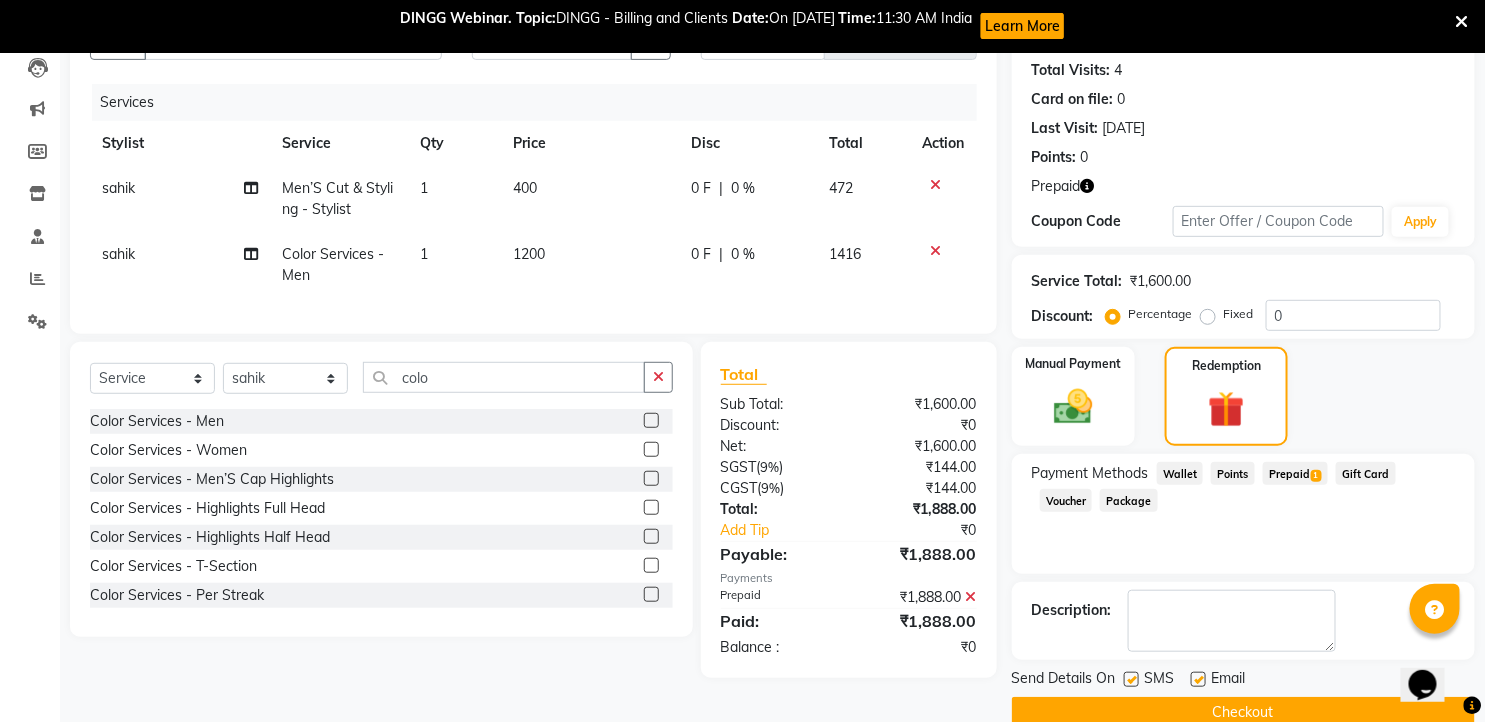 scroll, scrollTop: 252, scrollLeft: 0, axis: vertical 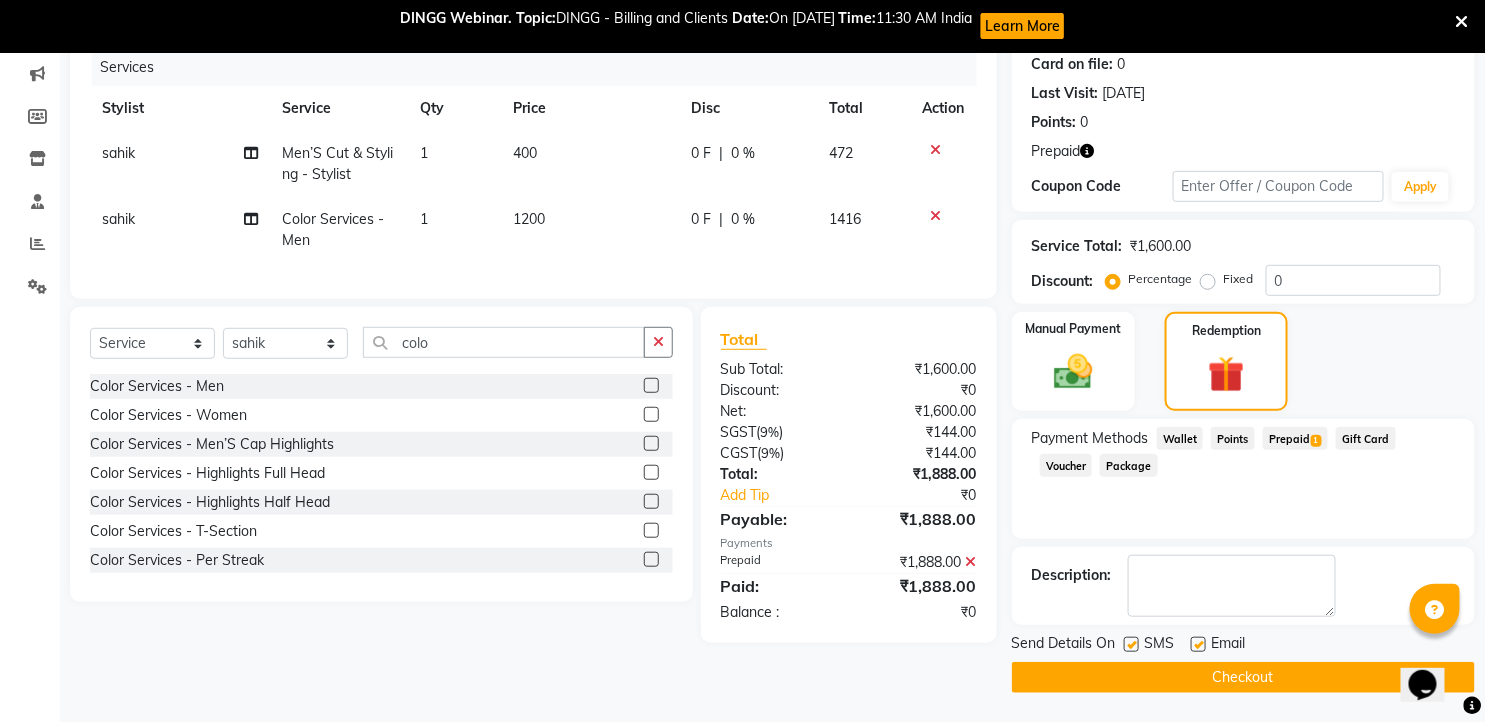 click 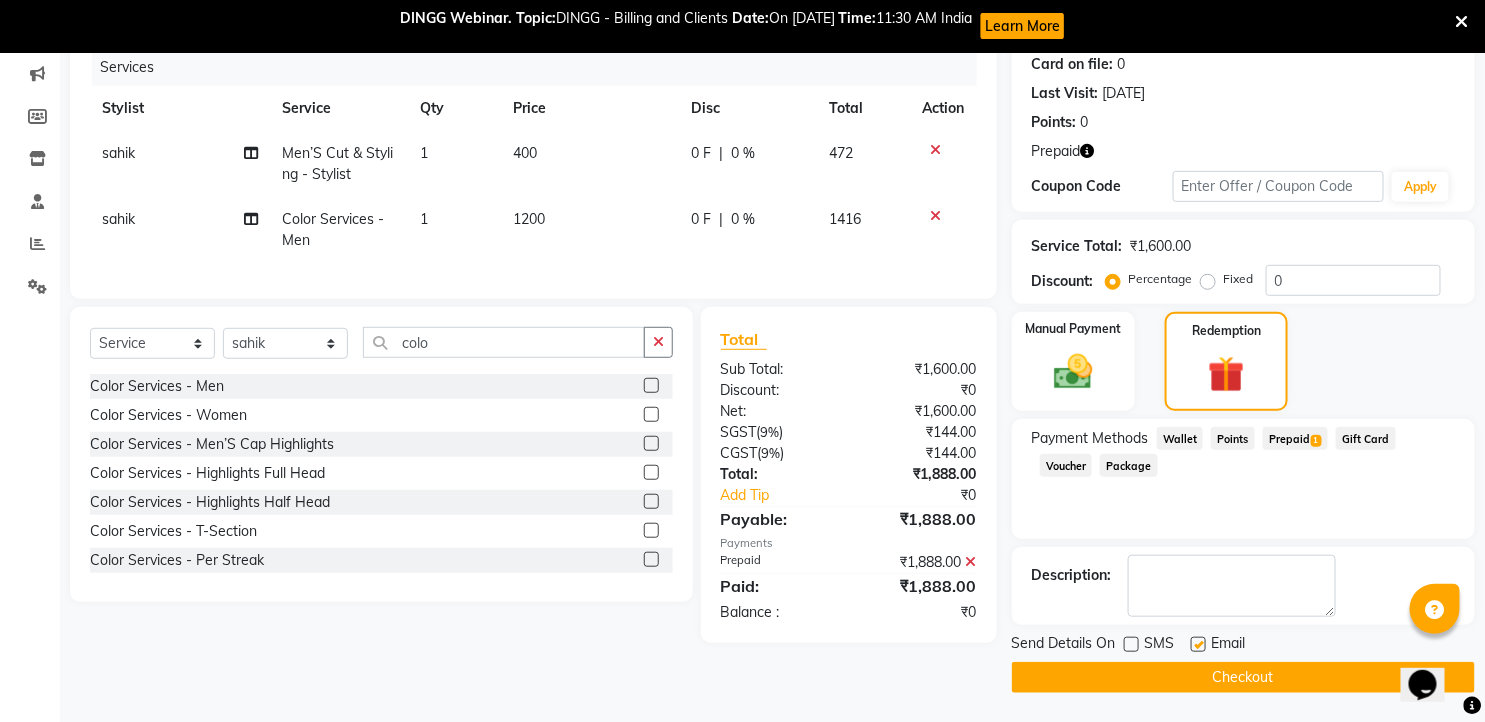 drag, startPoint x: 1194, startPoint y: 642, endPoint x: 1193, endPoint y: 671, distance: 29.017237 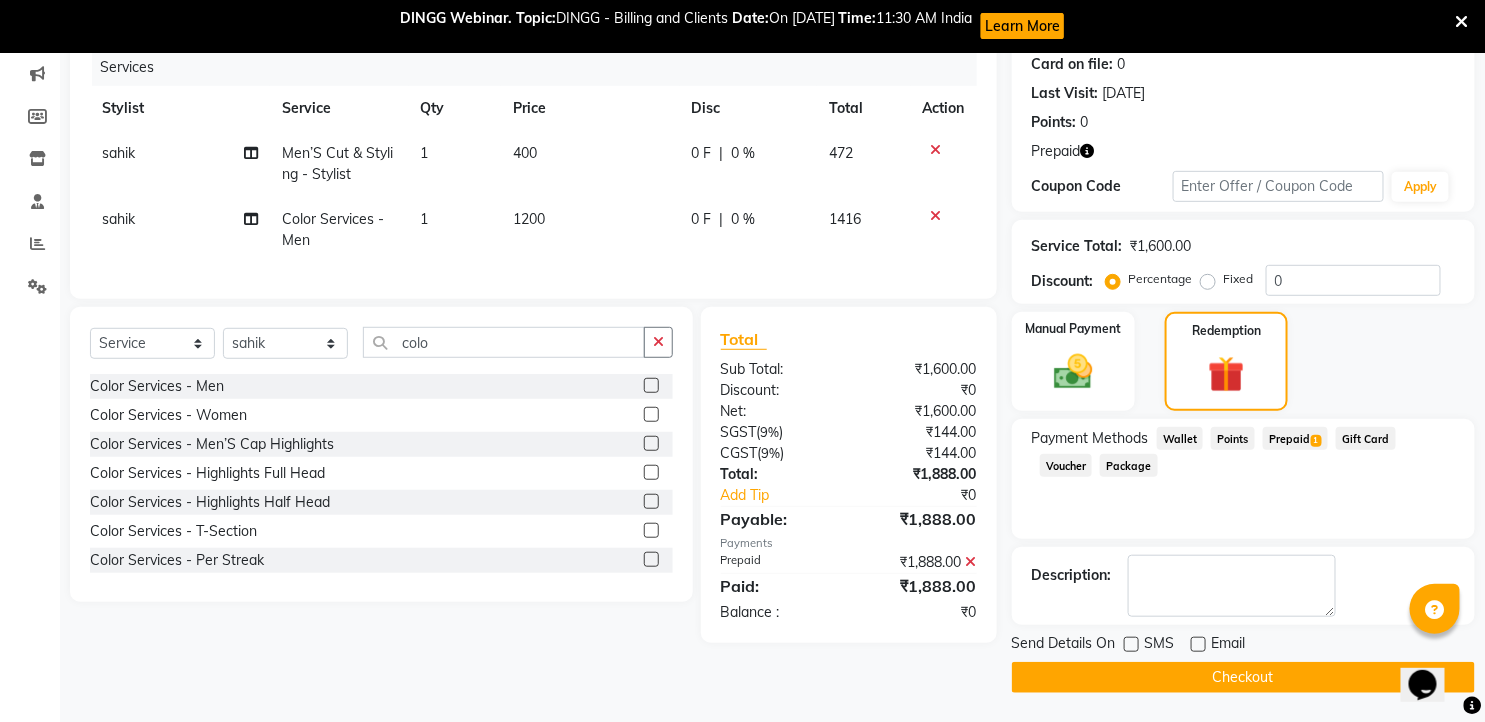 click on "Checkout" 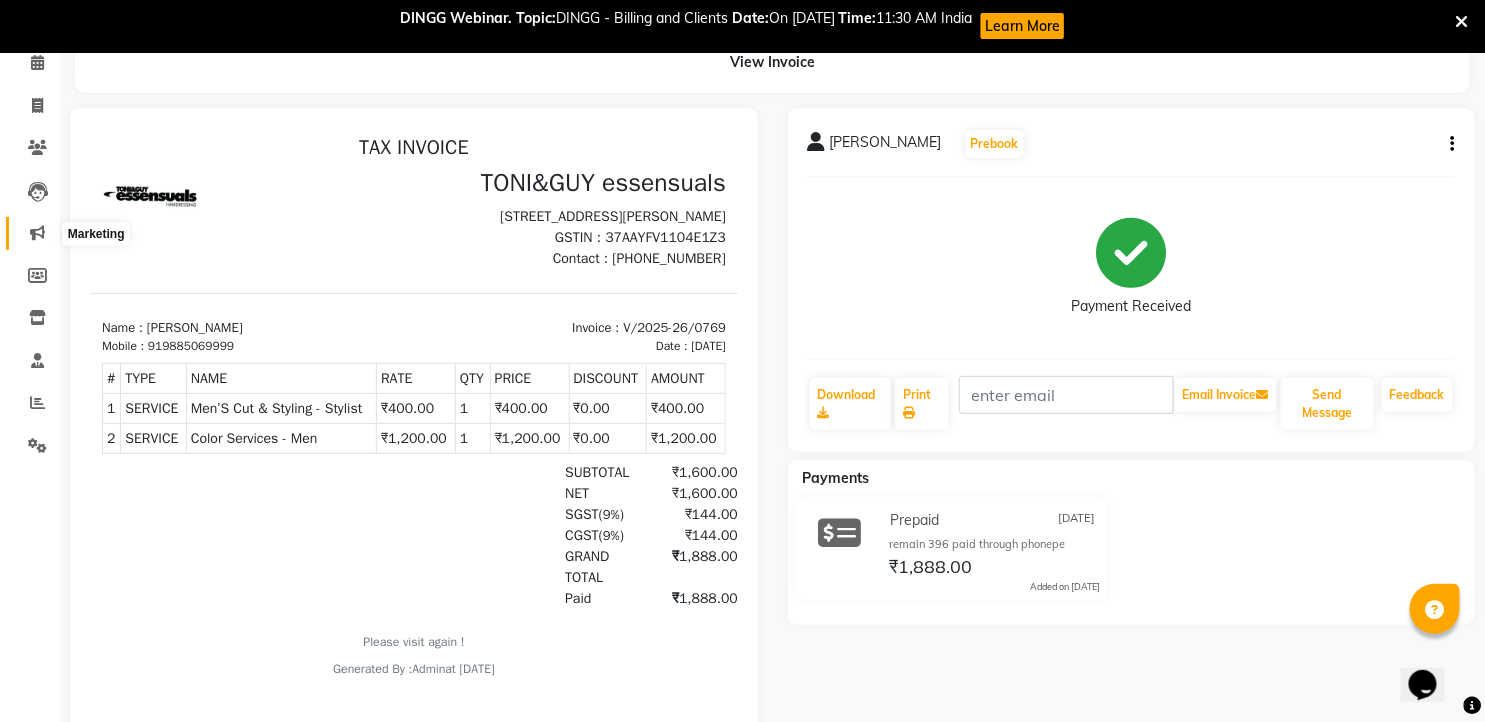 scroll, scrollTop: 0, scrollLeft: 0, axis: both 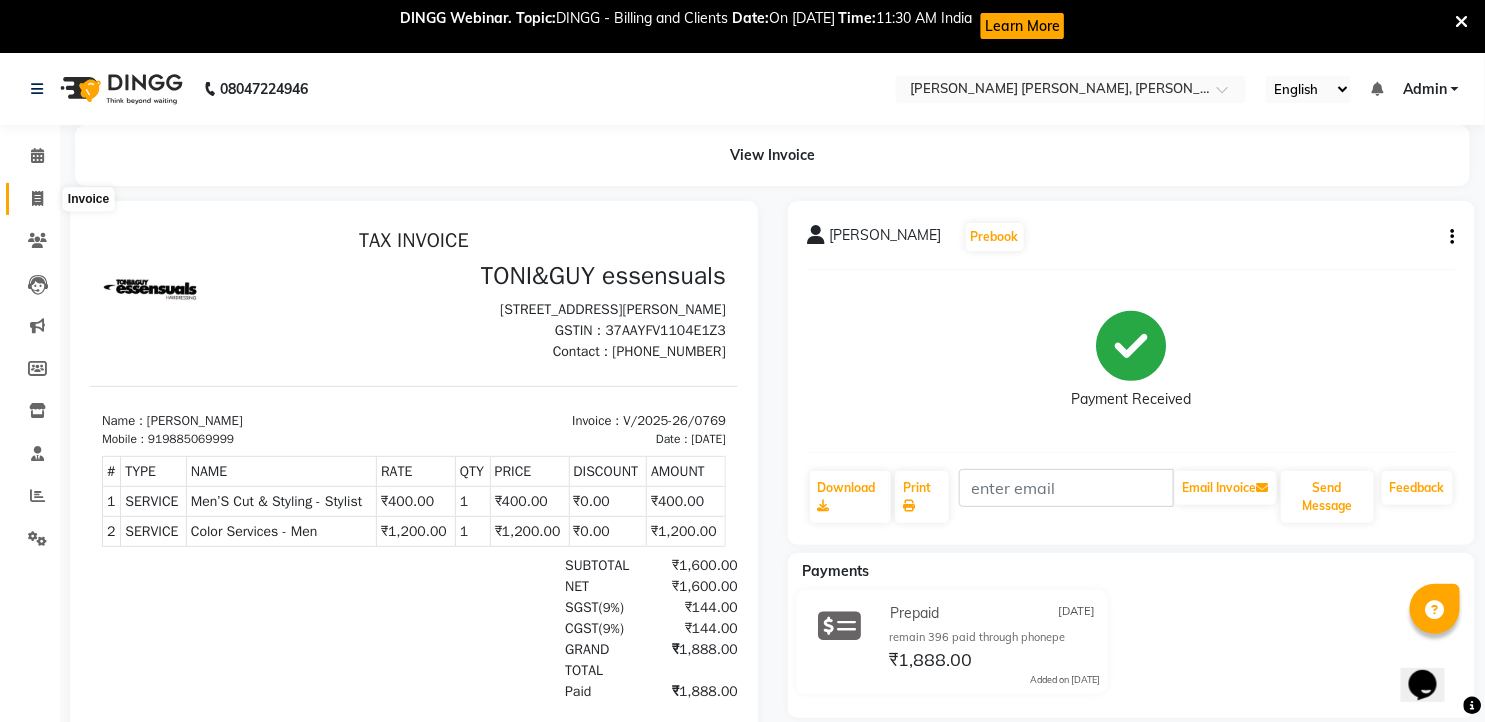click 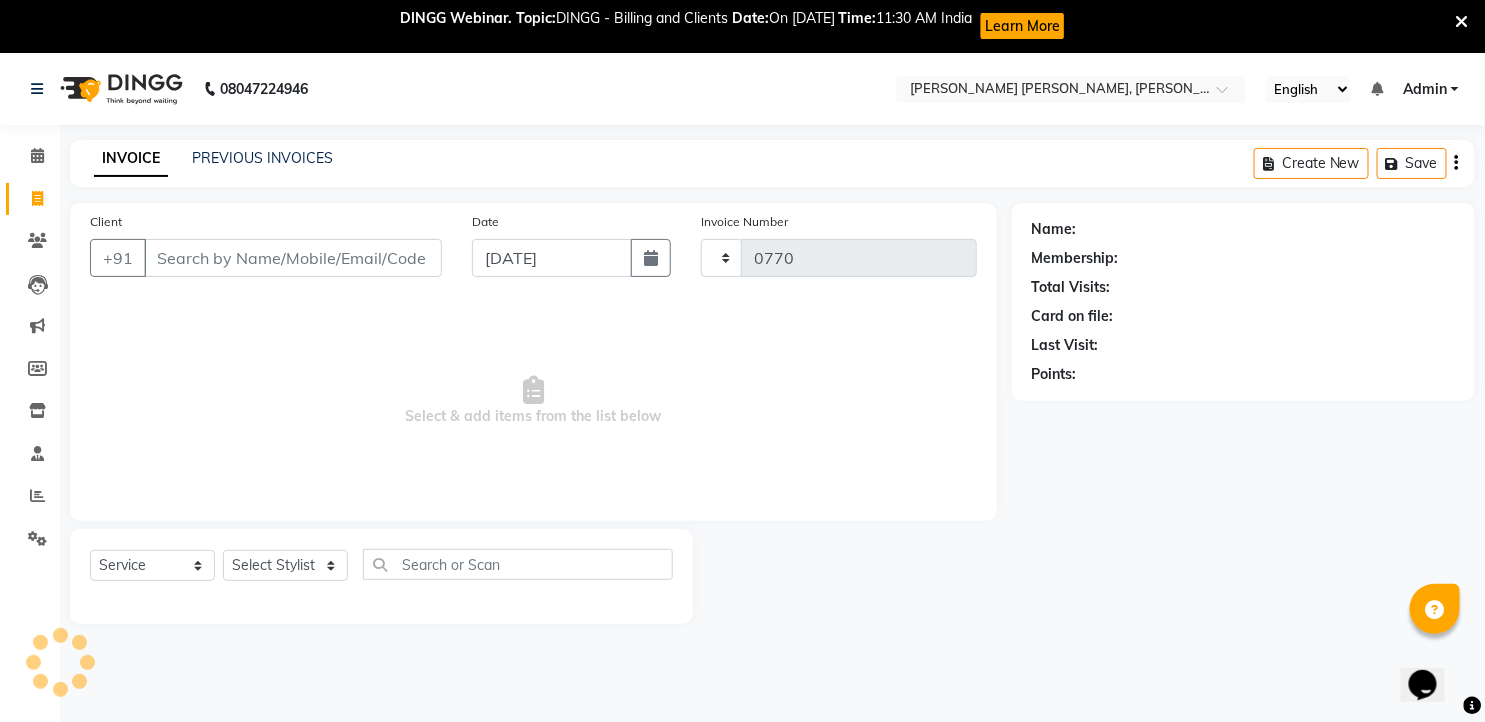 scroll, scrollTop: 53, scrollLeft: 0, axis: vertical 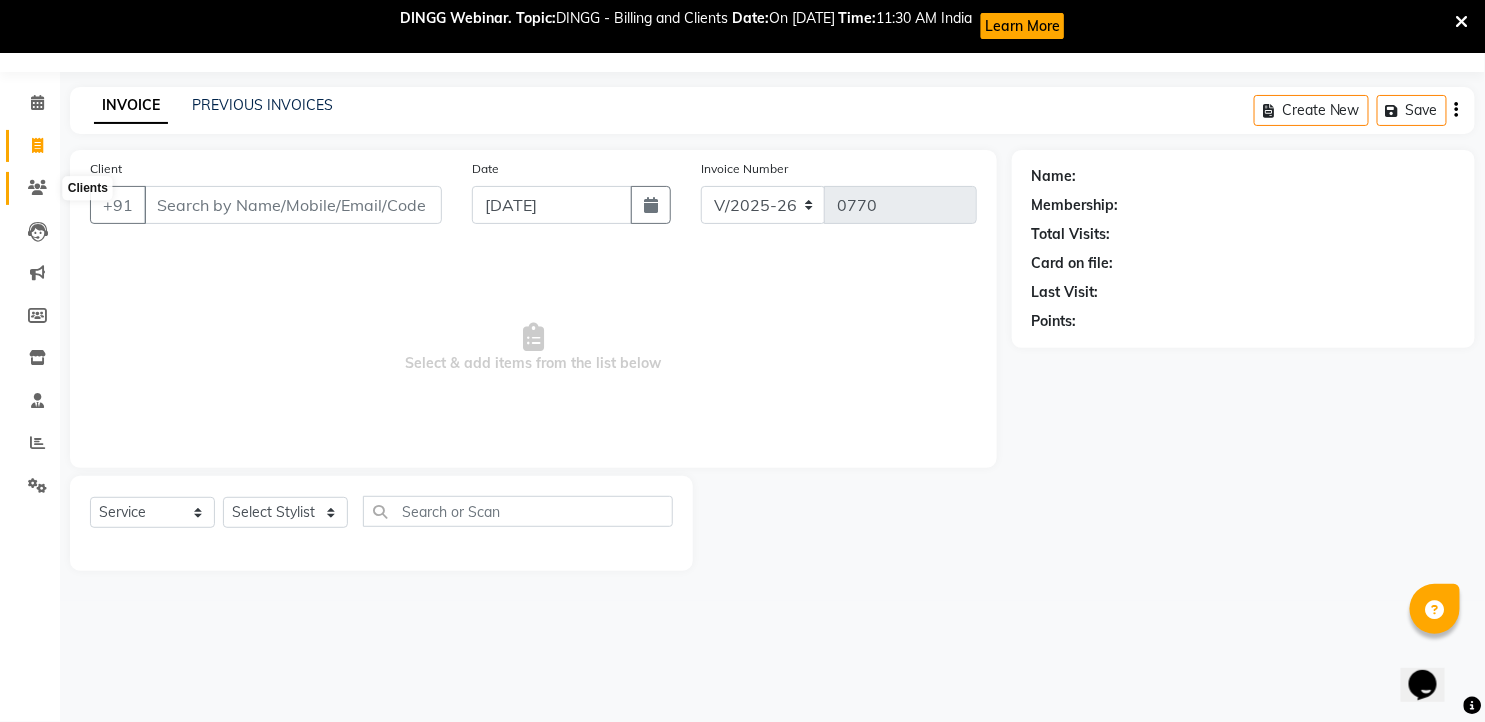 click 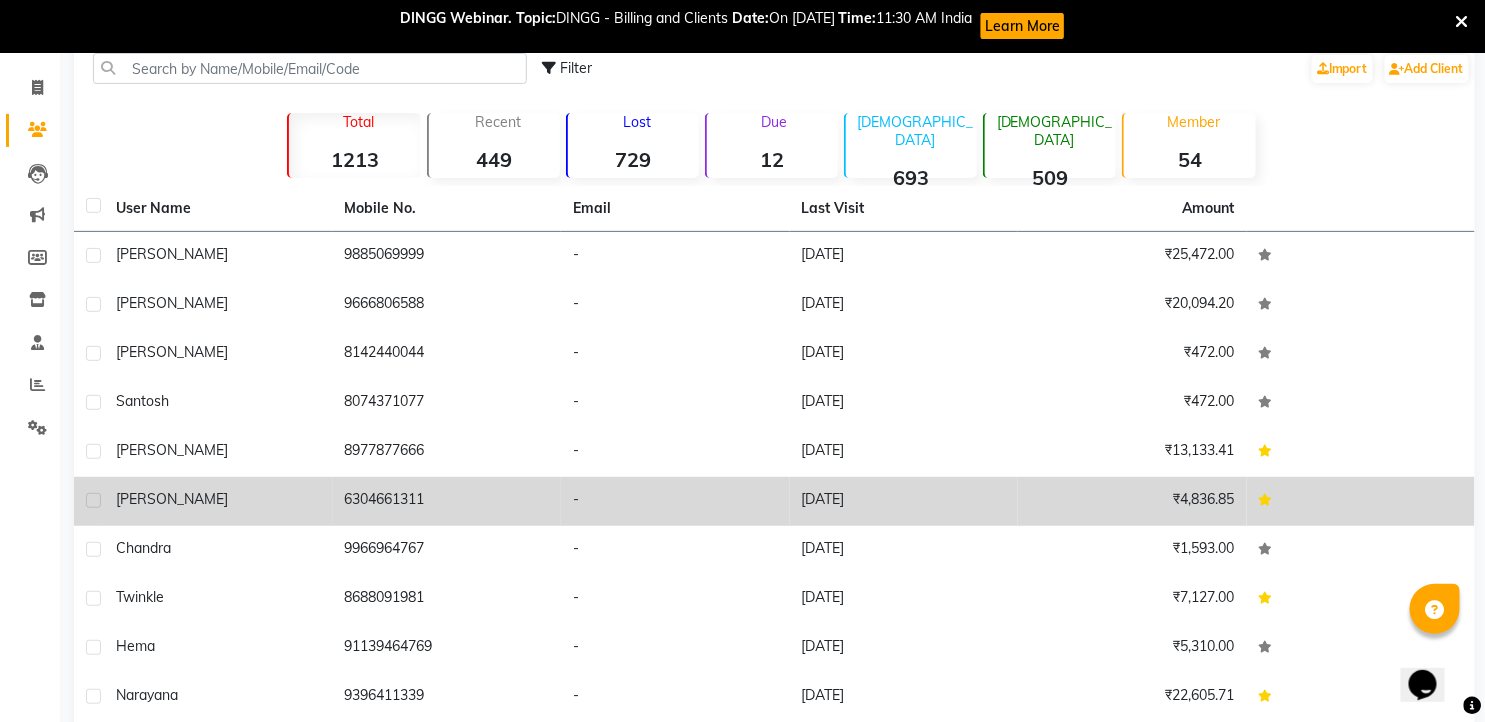 scroll, scrollTop: 196, scrollLeft: 0, axis: vertical 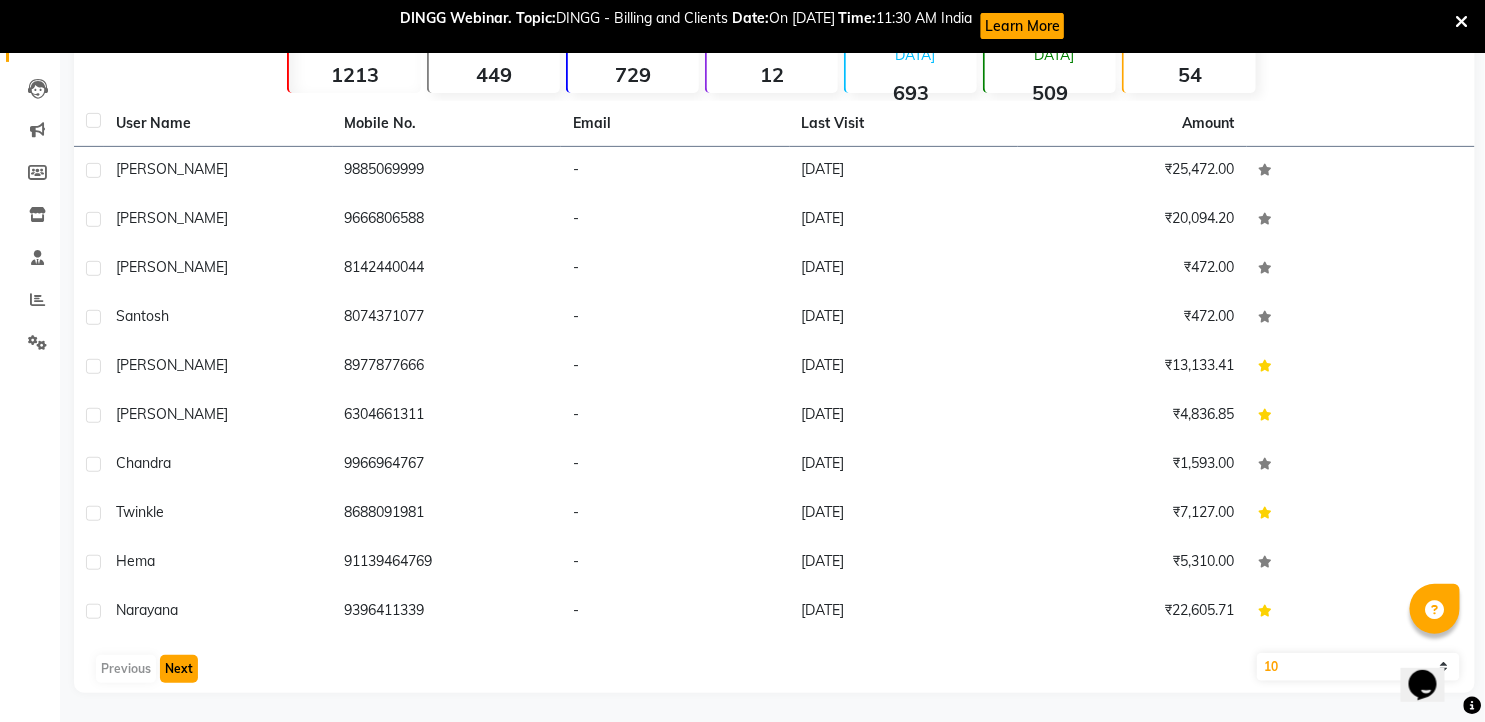 click on "Next" 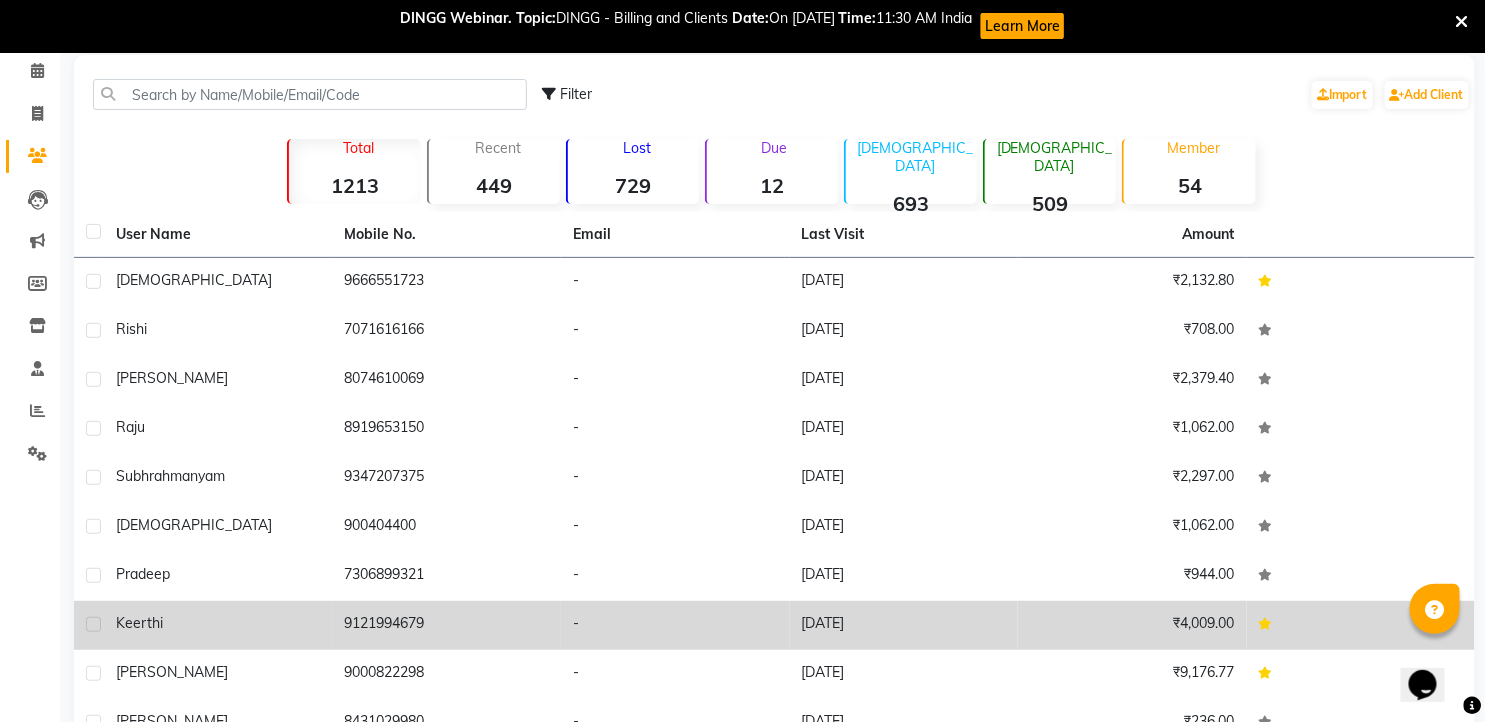 scroll, scrollTop: 196, scrollLeft: 0, axis: vertical 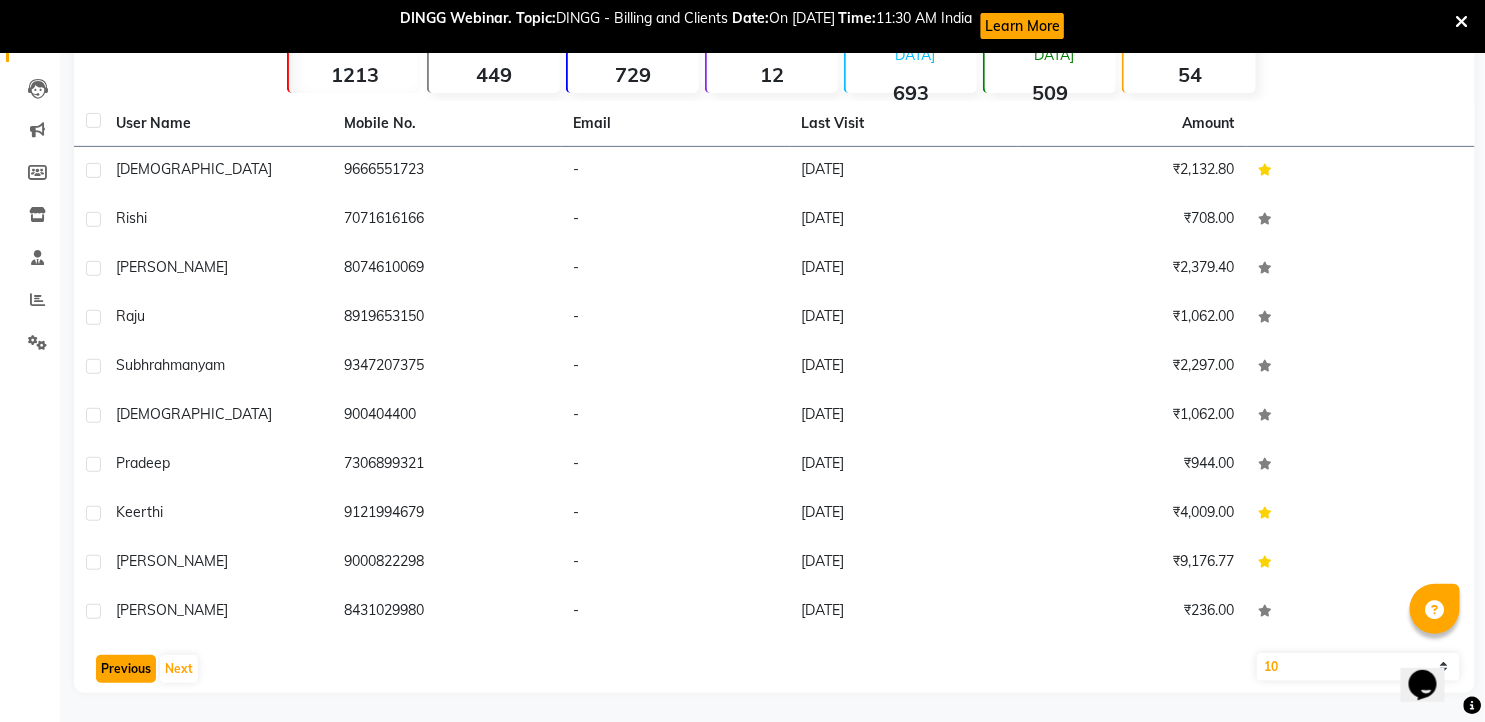 click on "Previous" 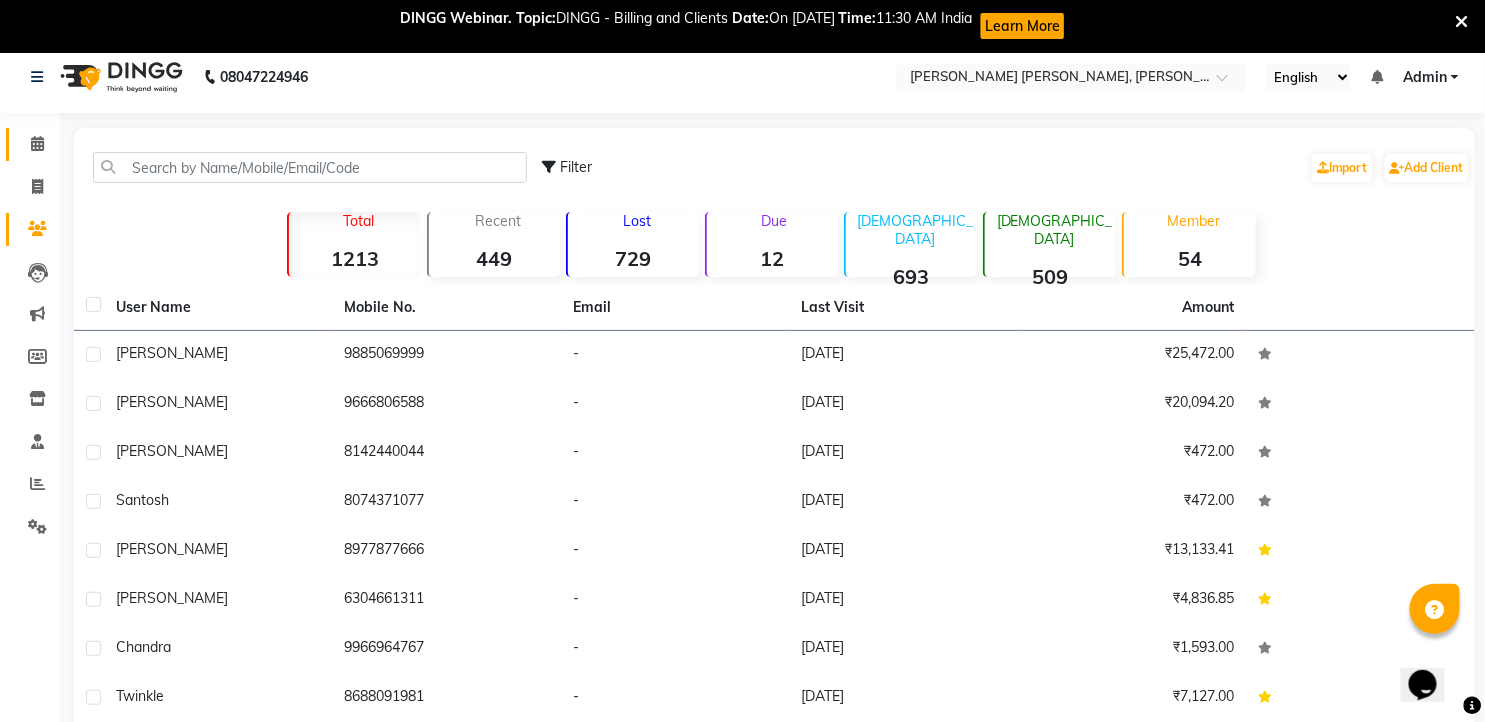 scroll, scrollTop: 0, scrollLeft: 0, axis: both 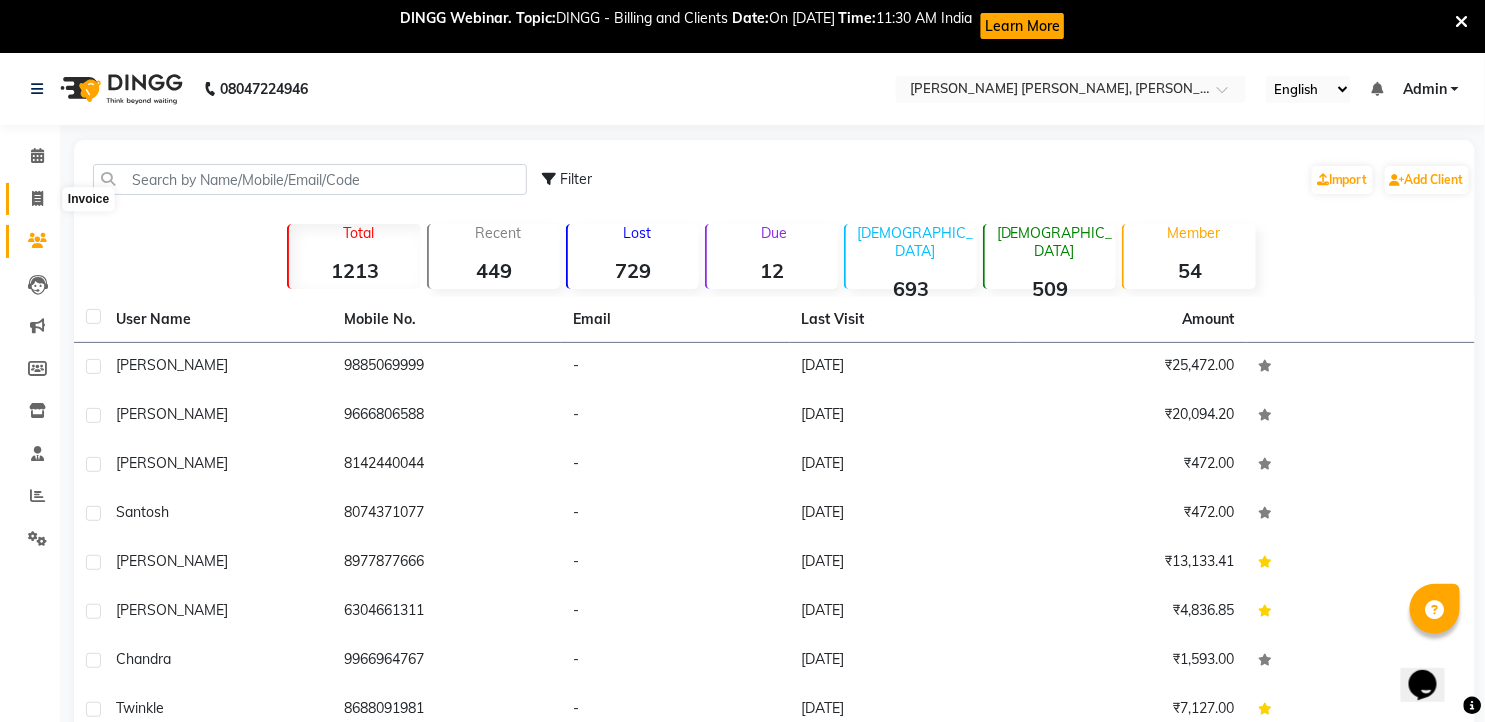 click 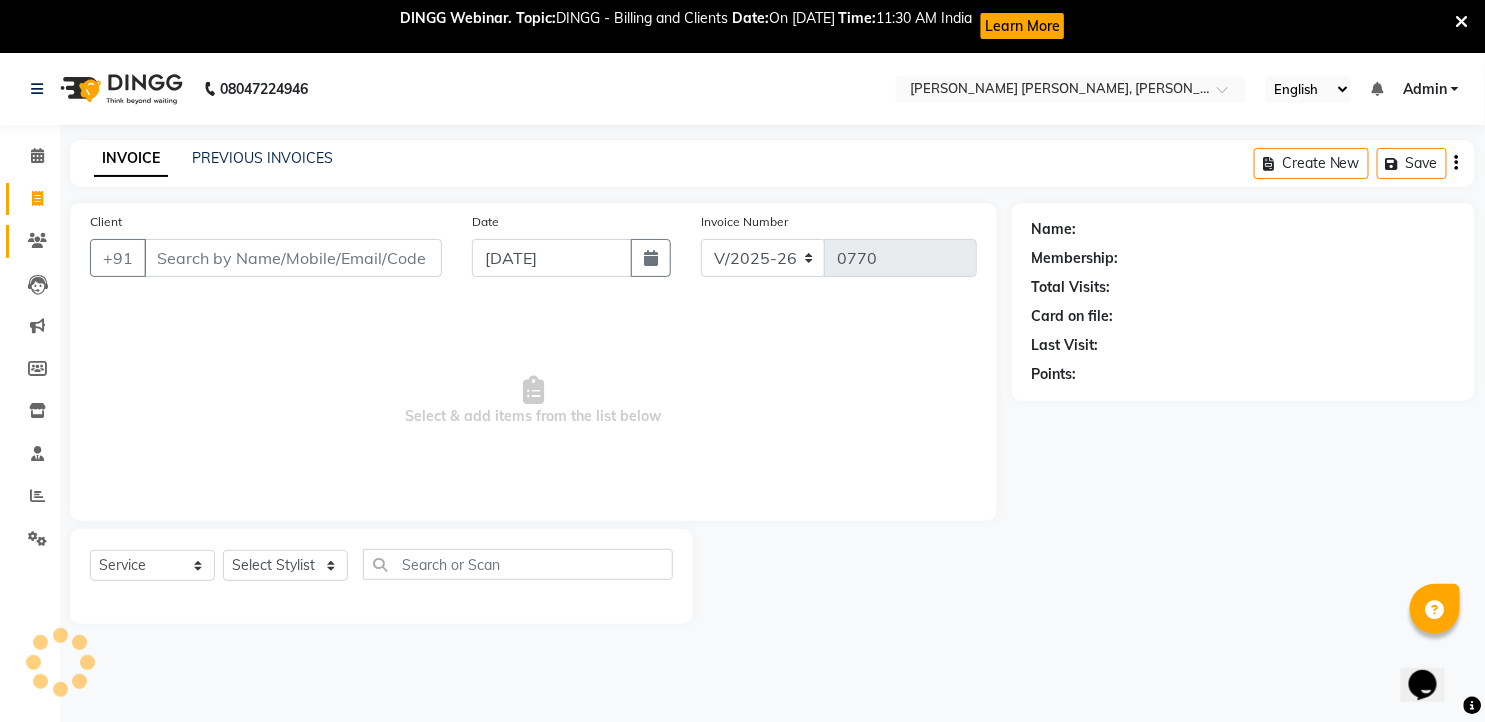 scroll, scrollTop: 53, scrollLeft: 0, axis: vertical 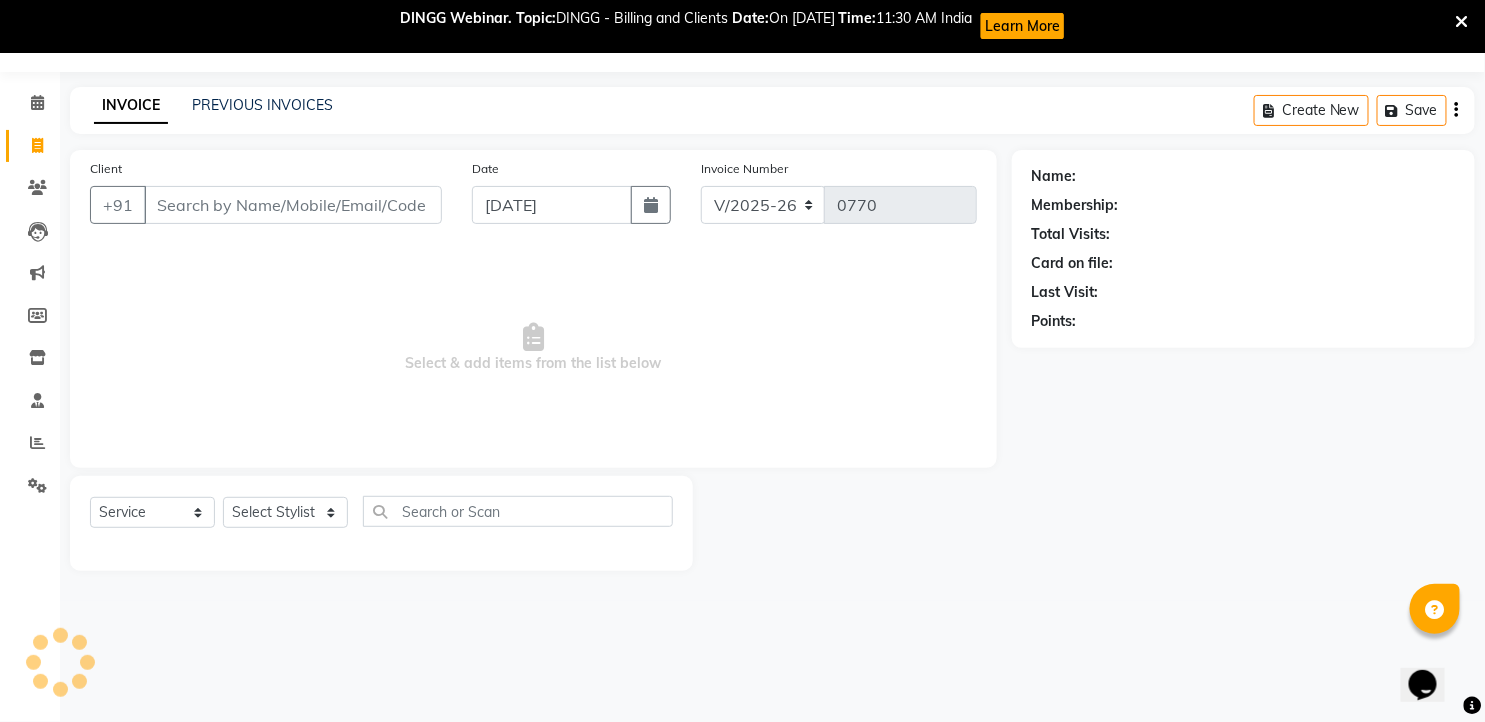 click on "Client" at bounding box center (293, 205) 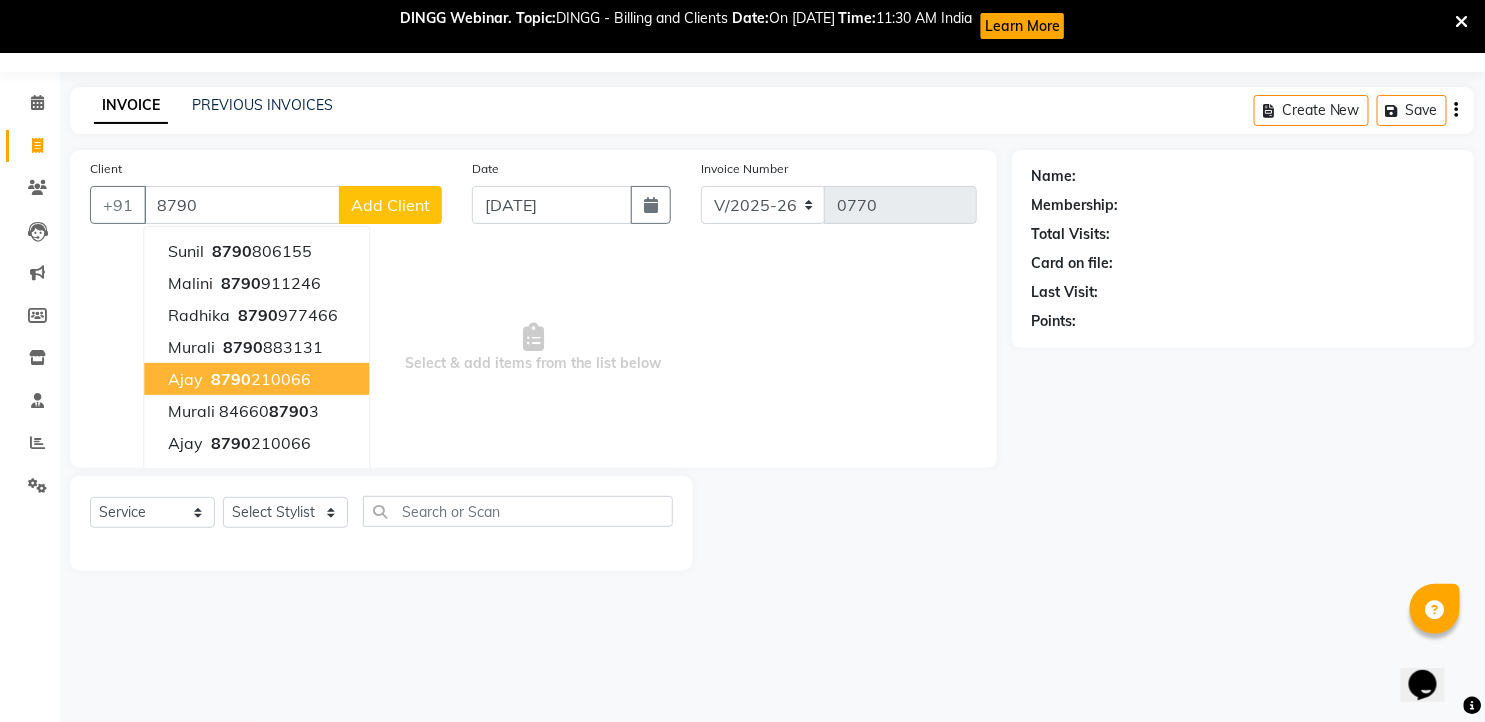 click on "8790" at bounding box center (231, 379) 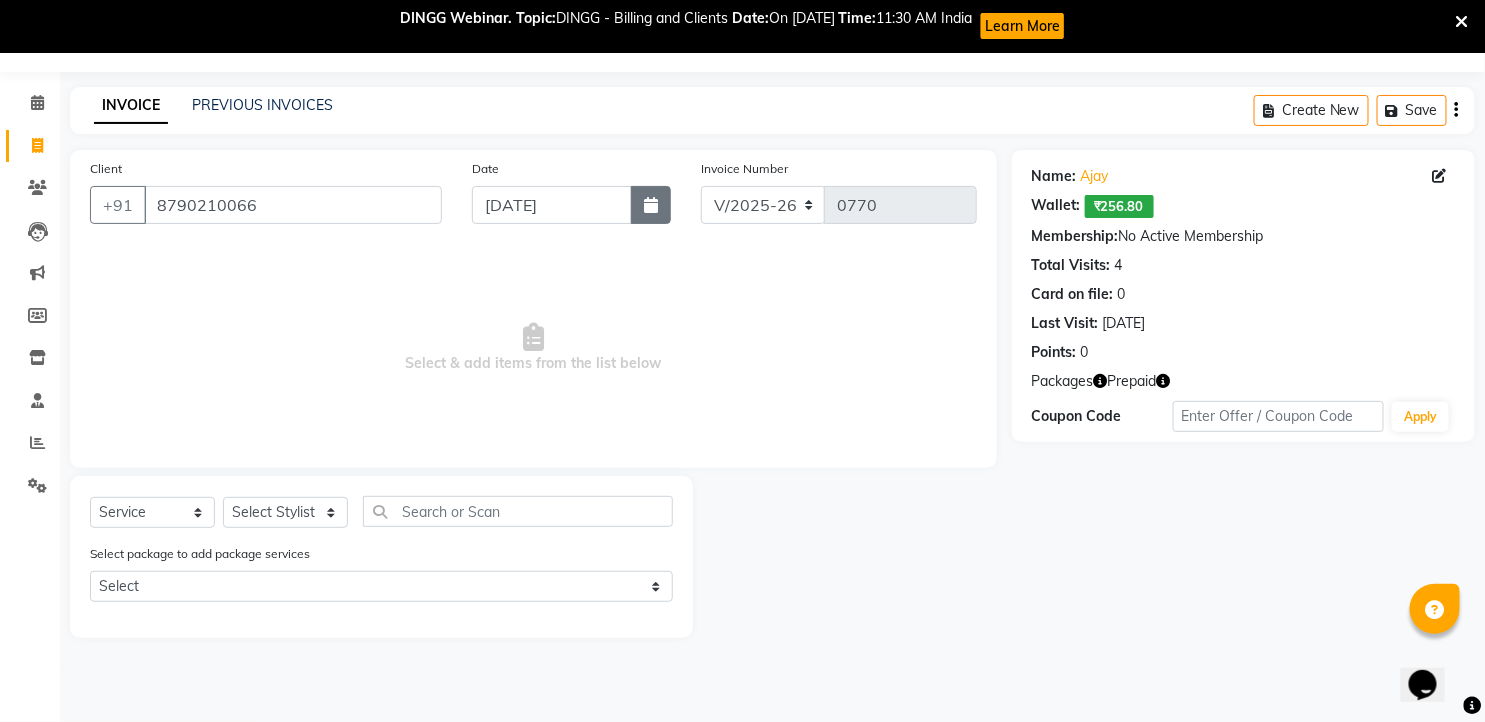drag, startPoint x: 643, startPoint y: 212, endPoint x: 641, endPoint y: 224, distance: 12.165525 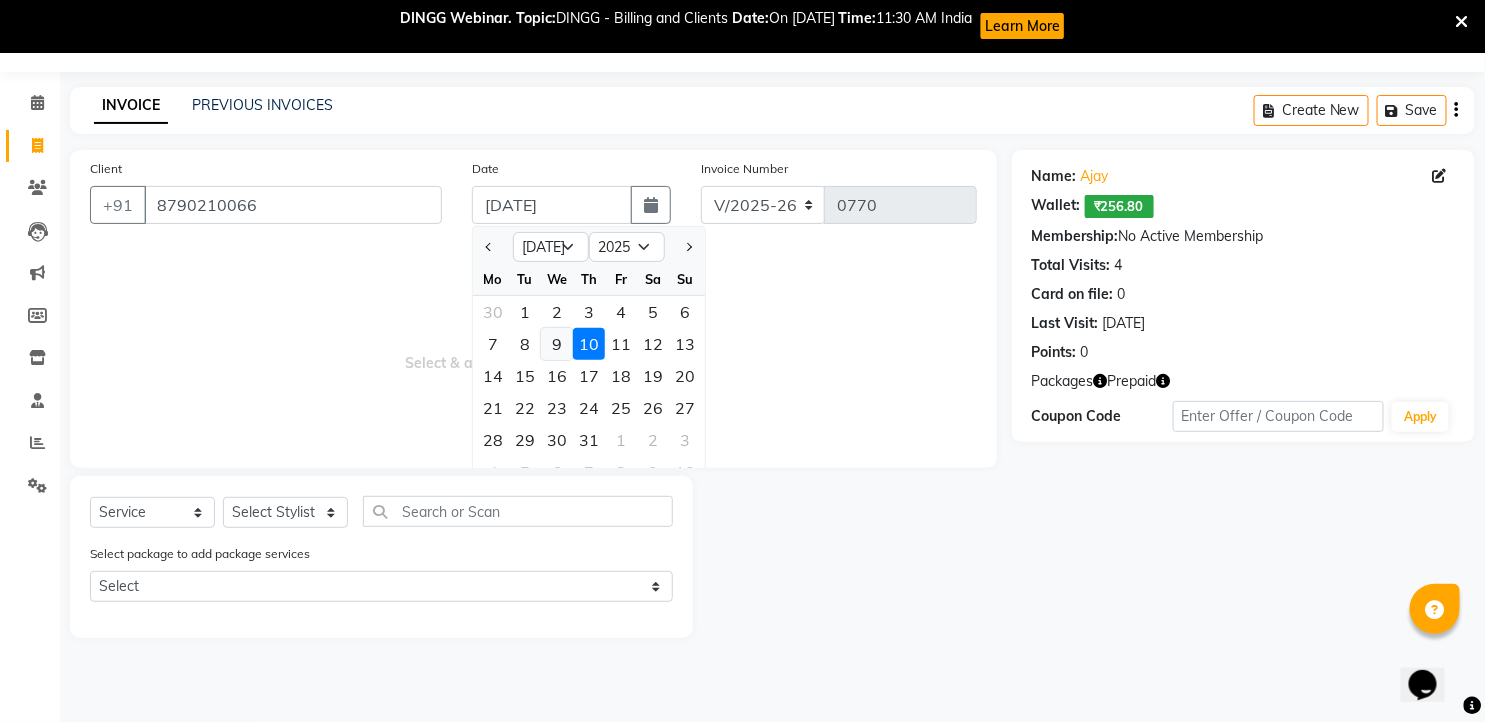 click on "9" 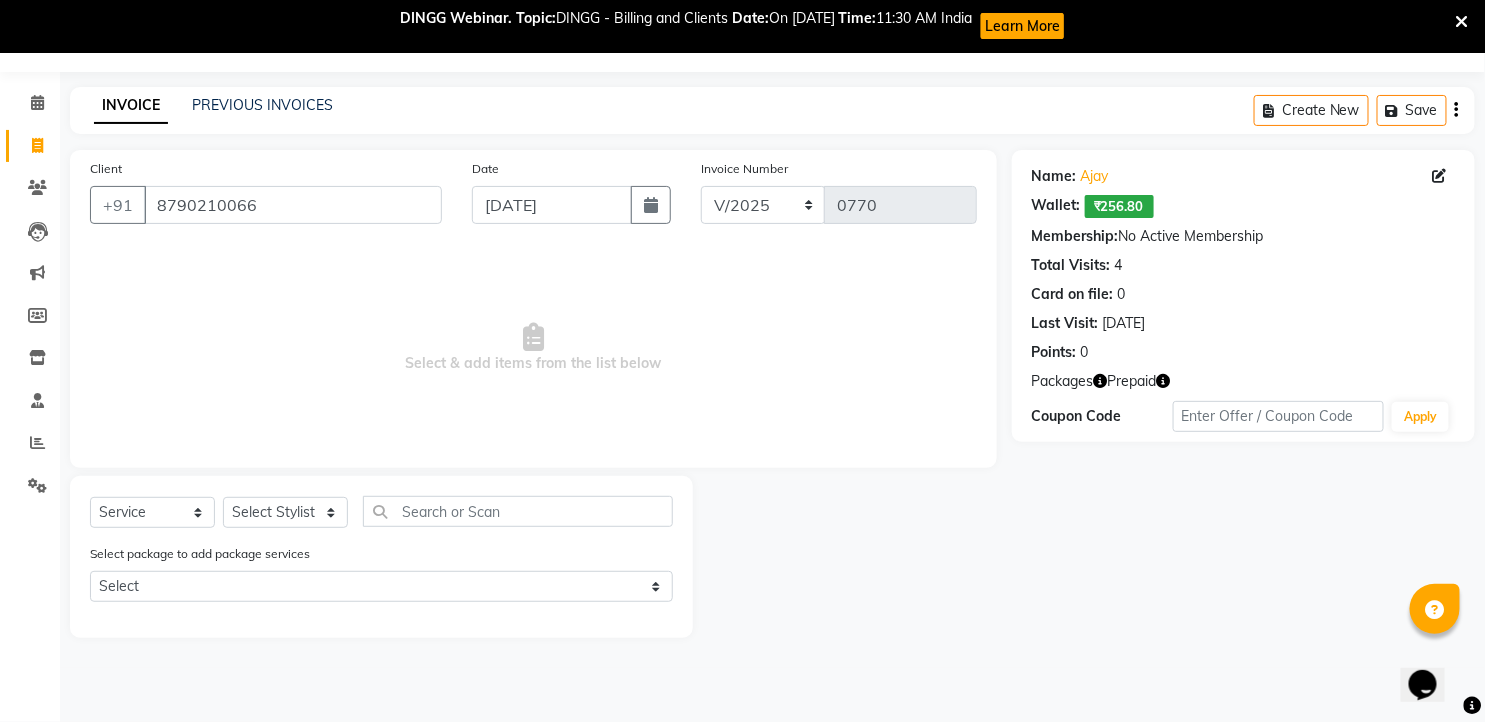 click on "Select & add items from the list below" at bounding box center [533, 348] 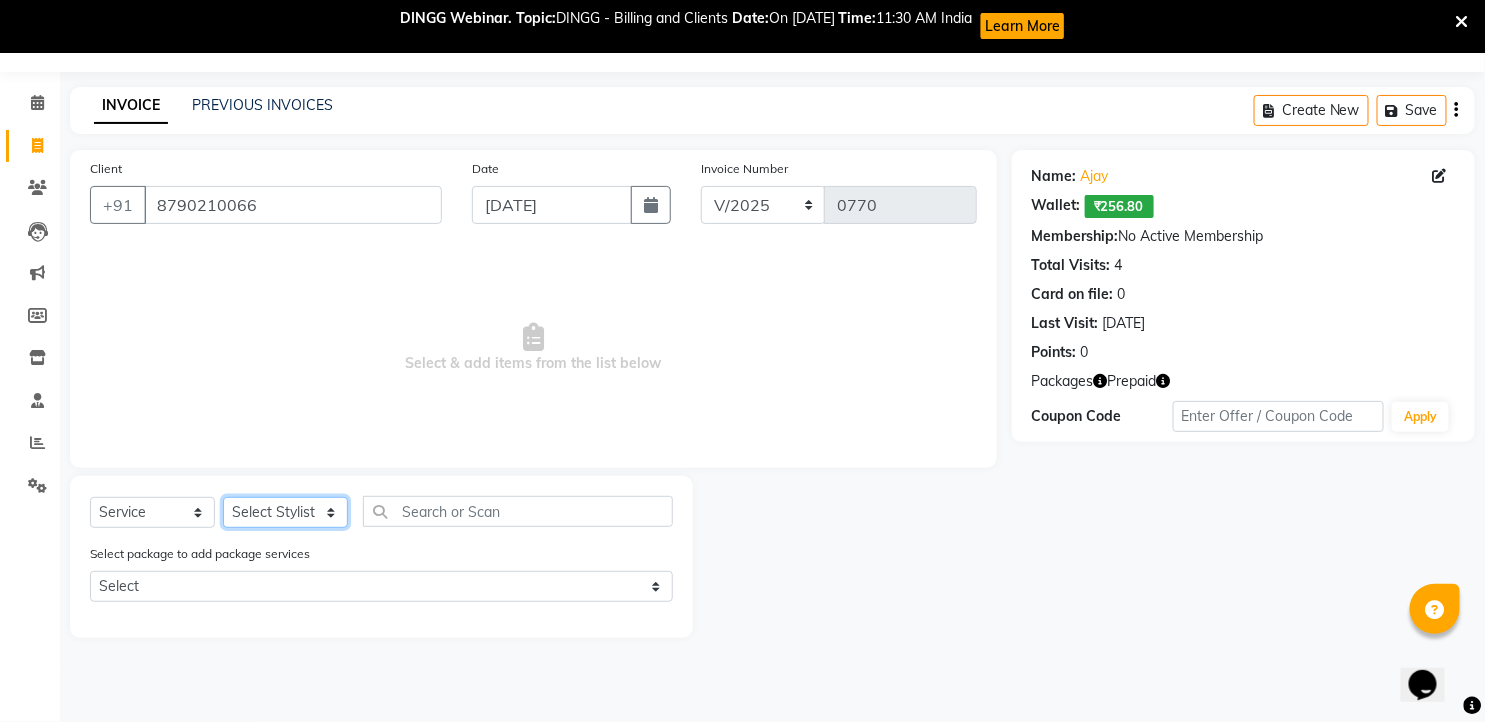 click on "Select Stylist faizz [PERSON_NAME] [PERSON_NAME] sree Manager [PERSON_NAME]" 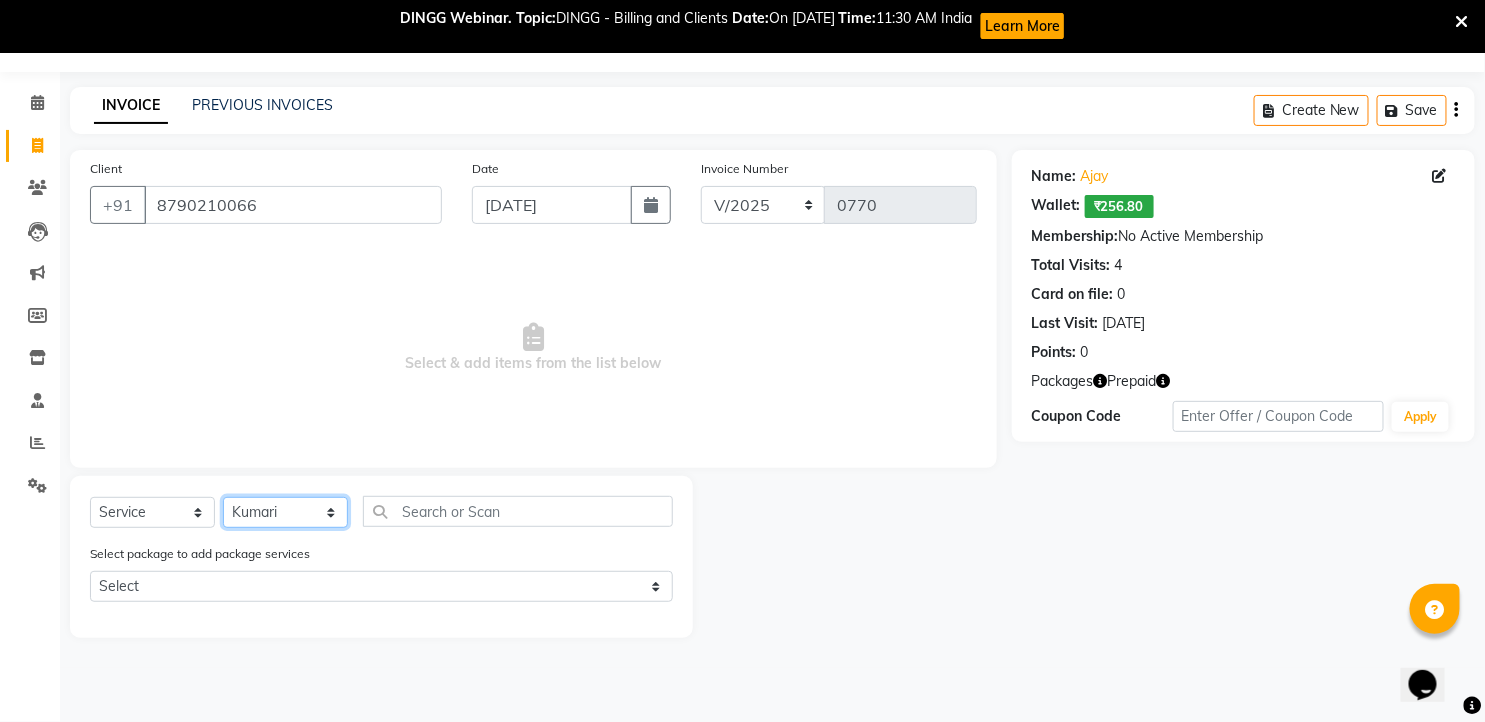 click on "Select Stylist faizz [PERSON_NAME] [PERSON_NAME] sree Manager [PERSON_NAME]" 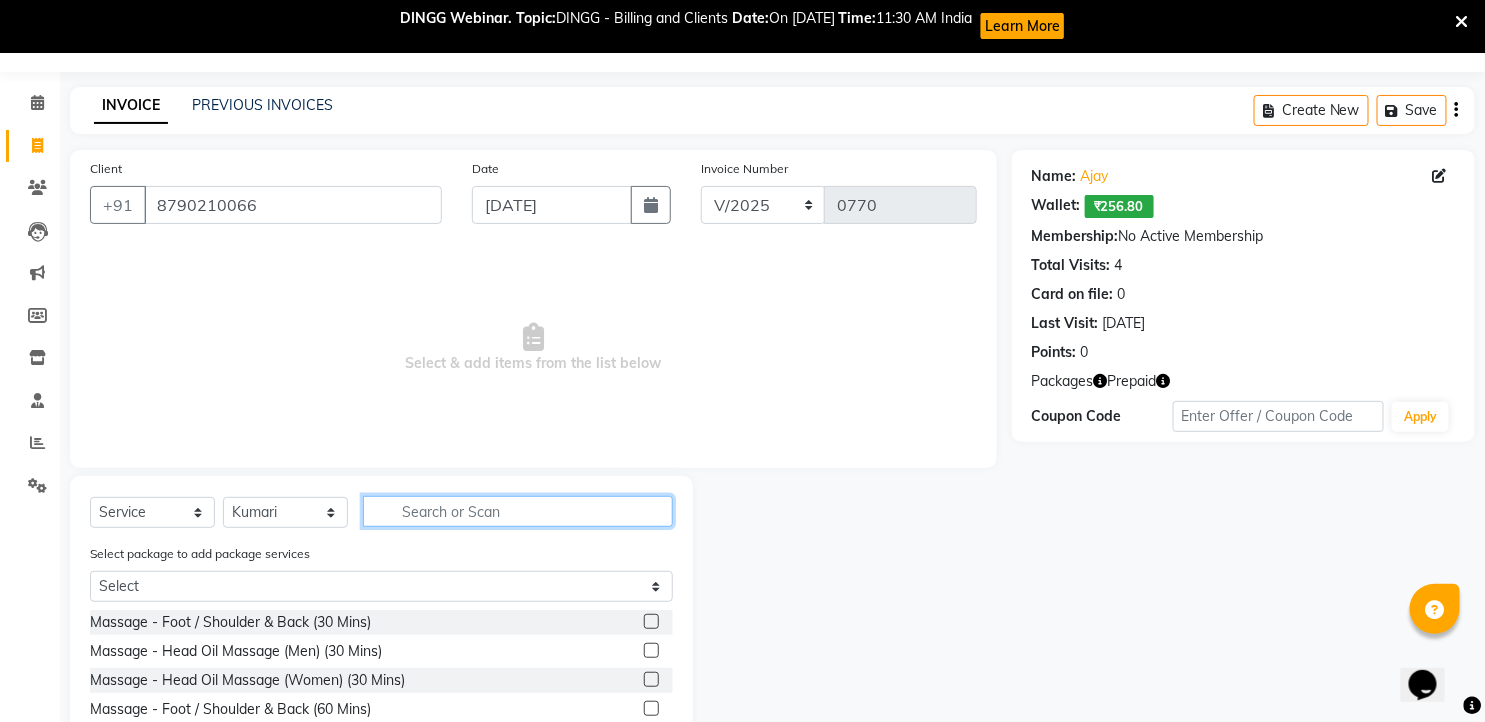 click 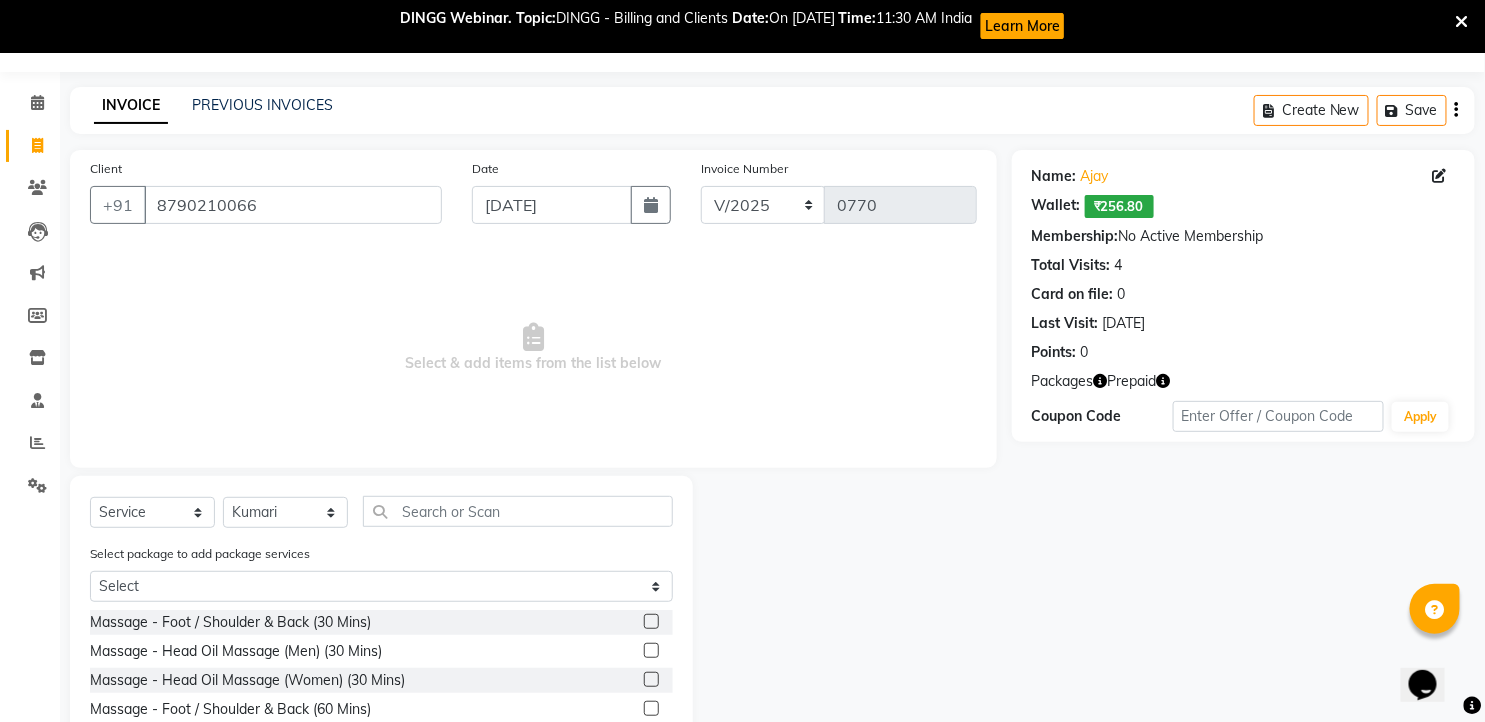 click 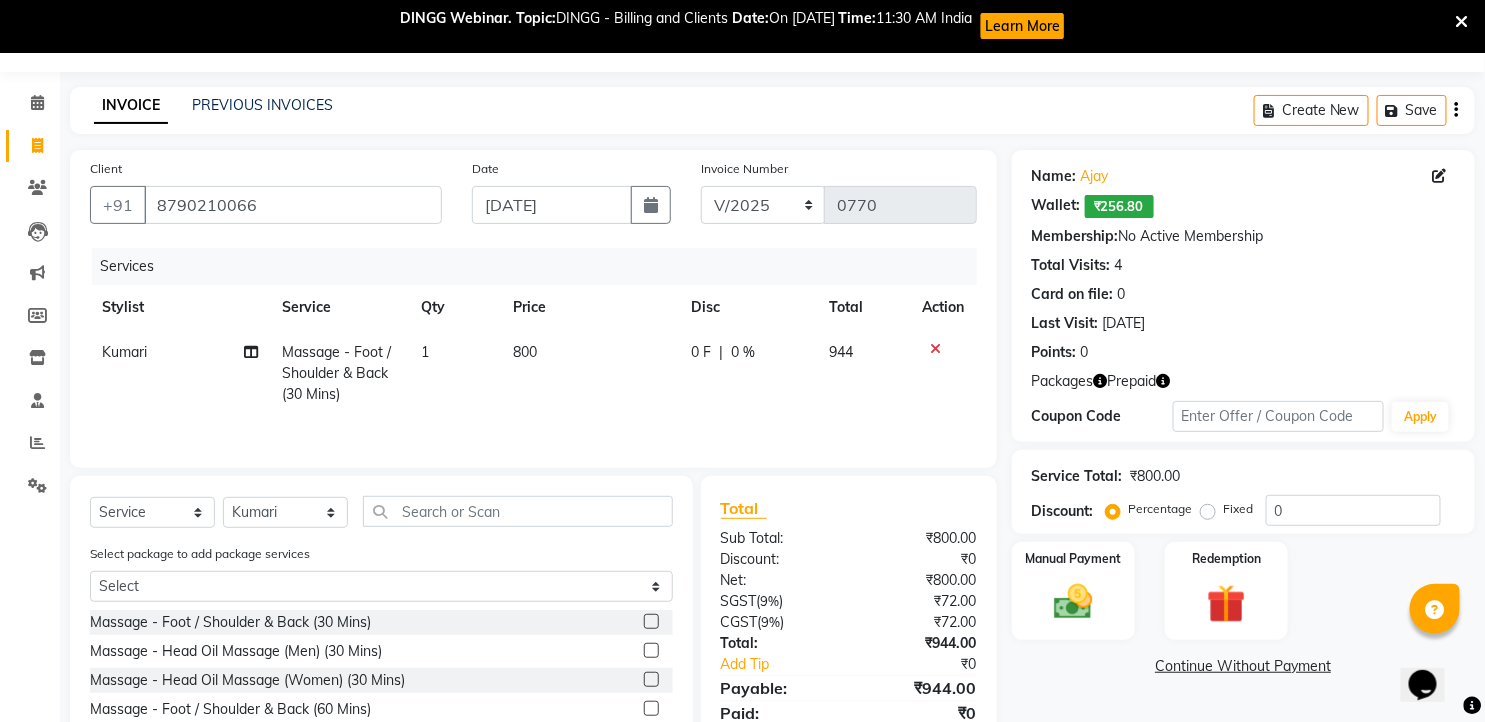 click 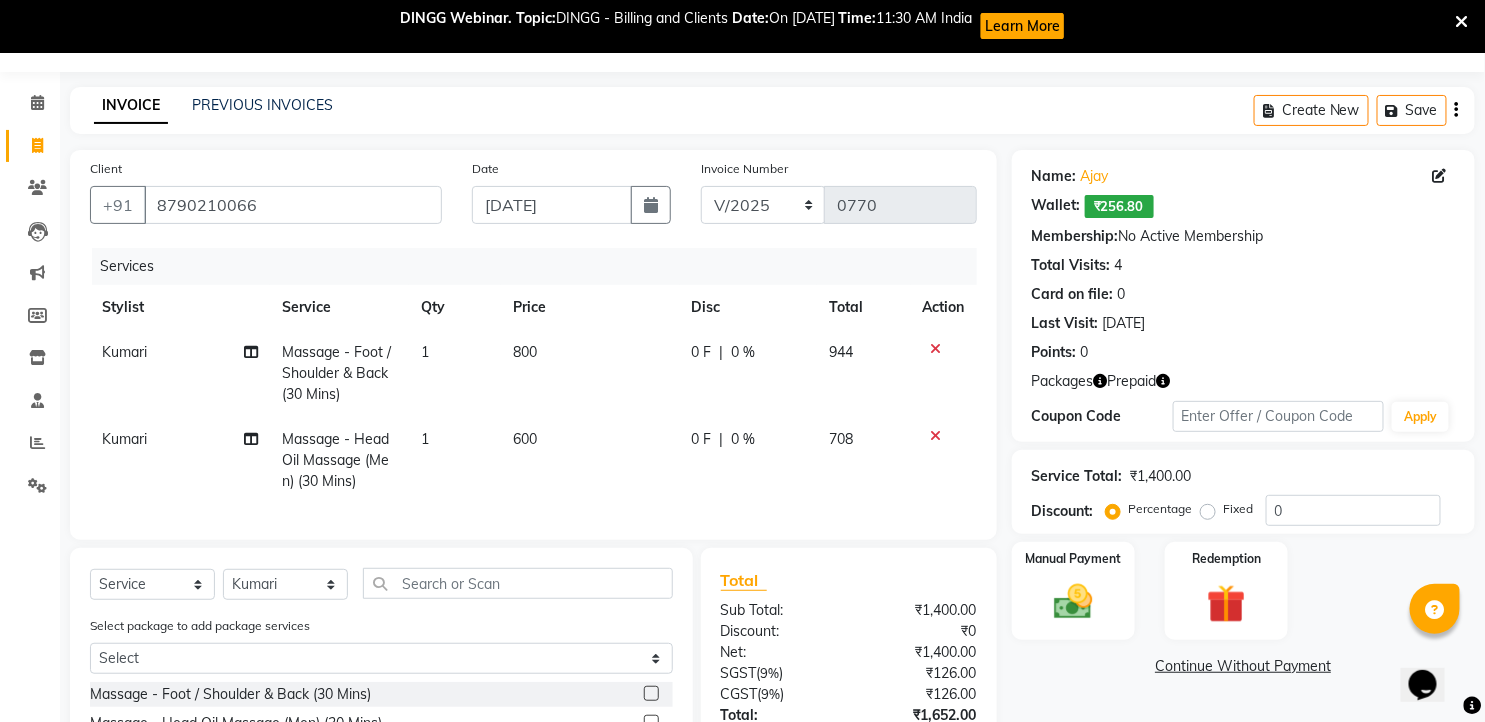 click on "600" 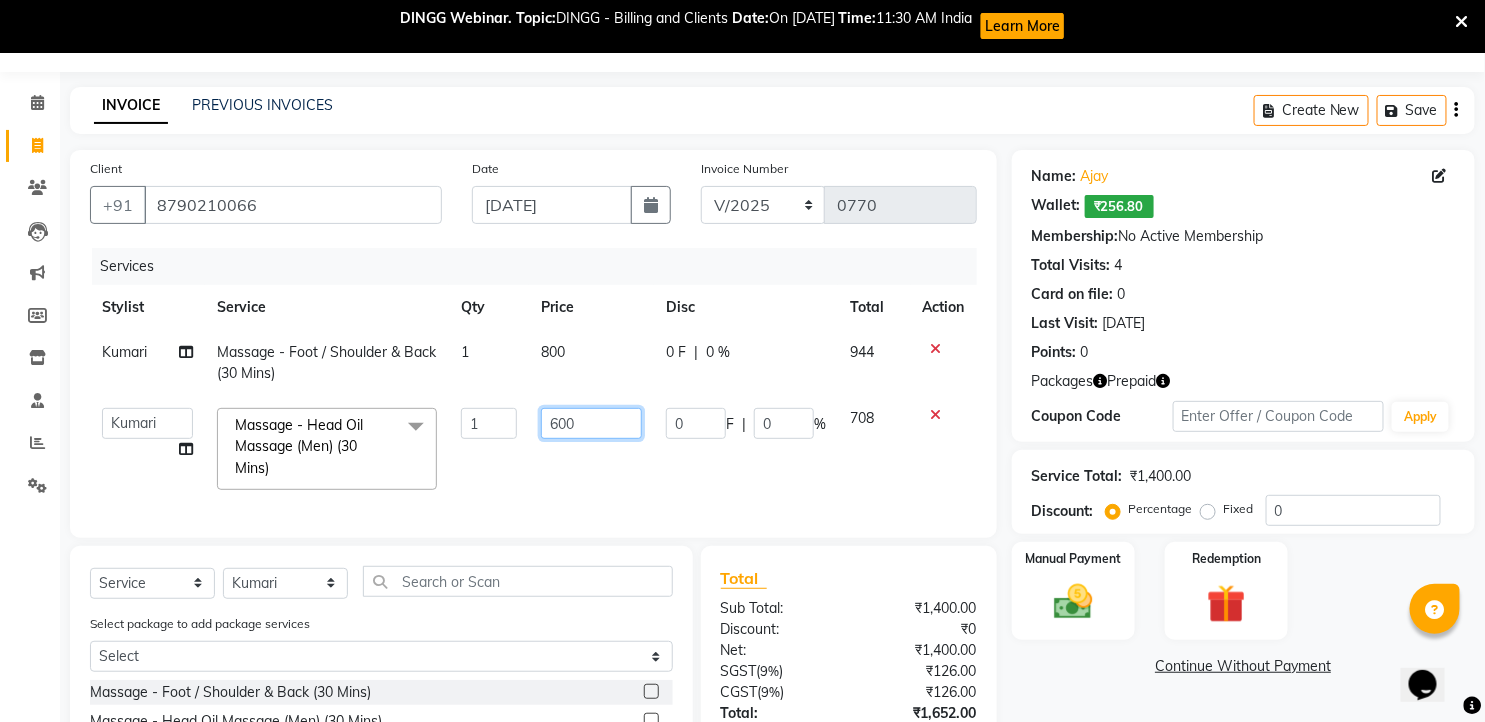 click on "600" 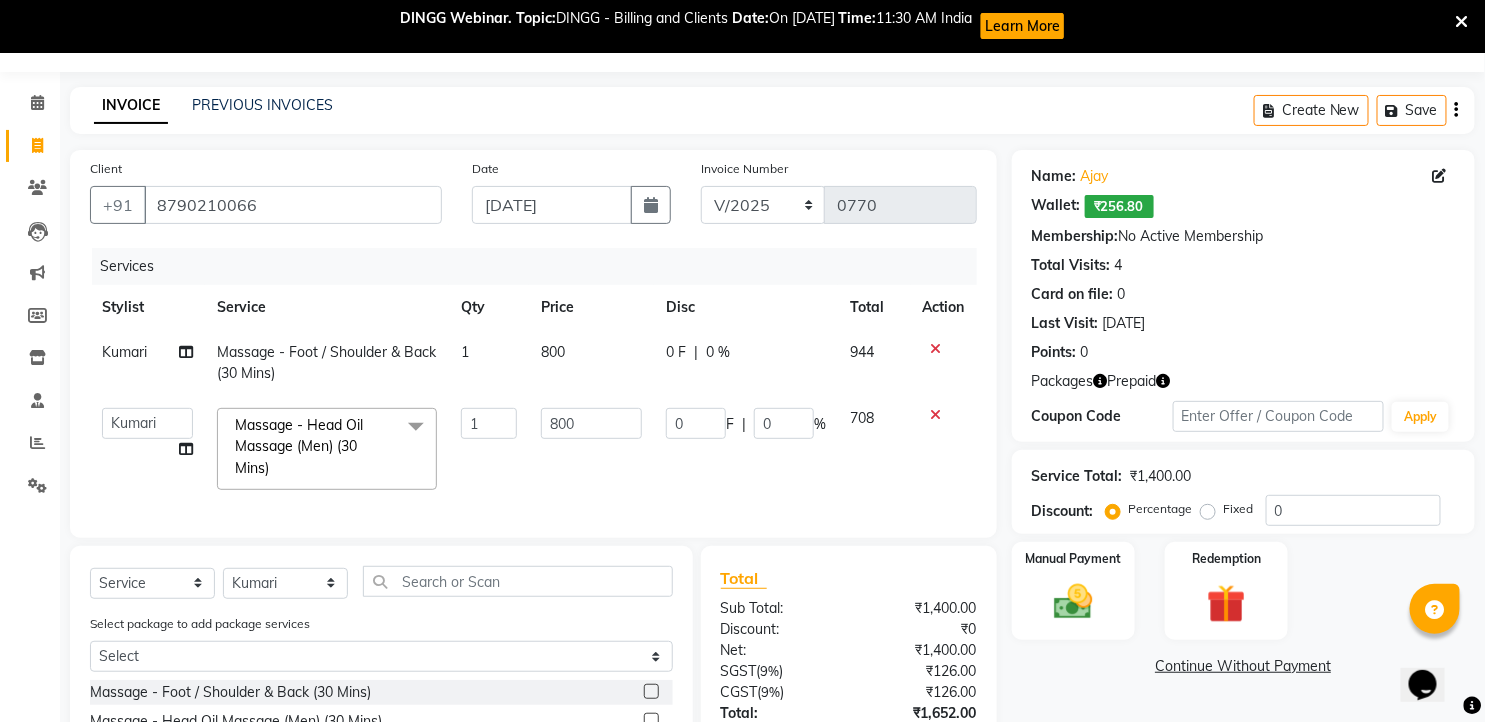 click on "Points:   0" 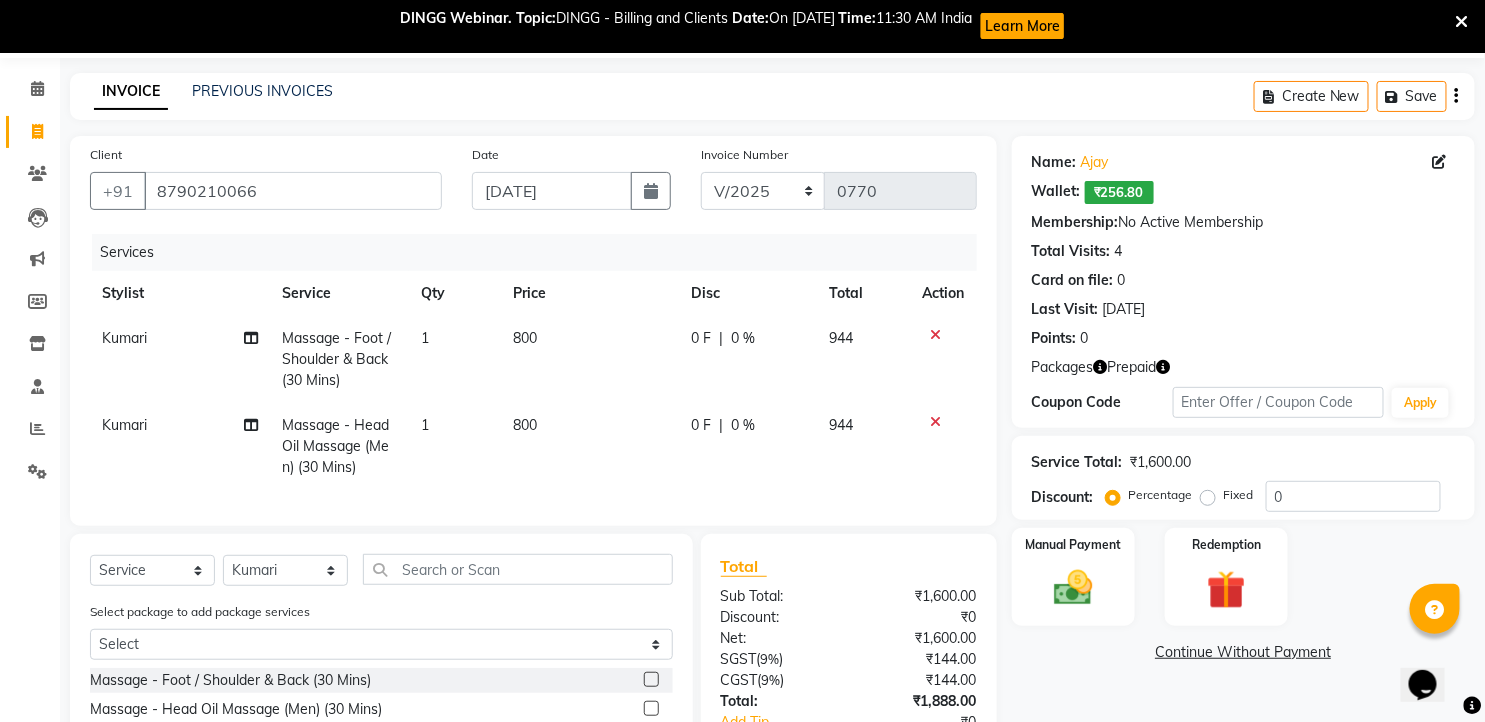 scroll, scrollTop: 65, scrollLeft: 0, axis: vertical 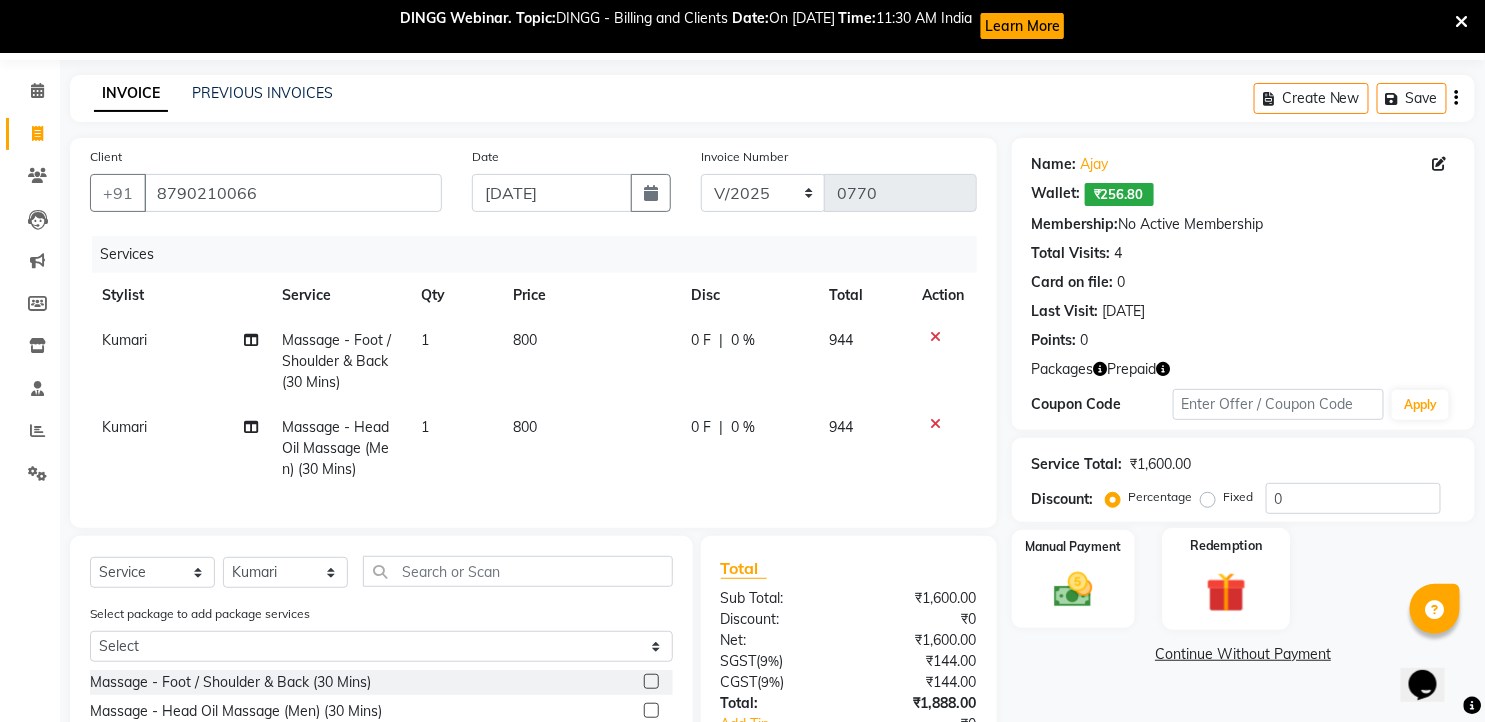 click 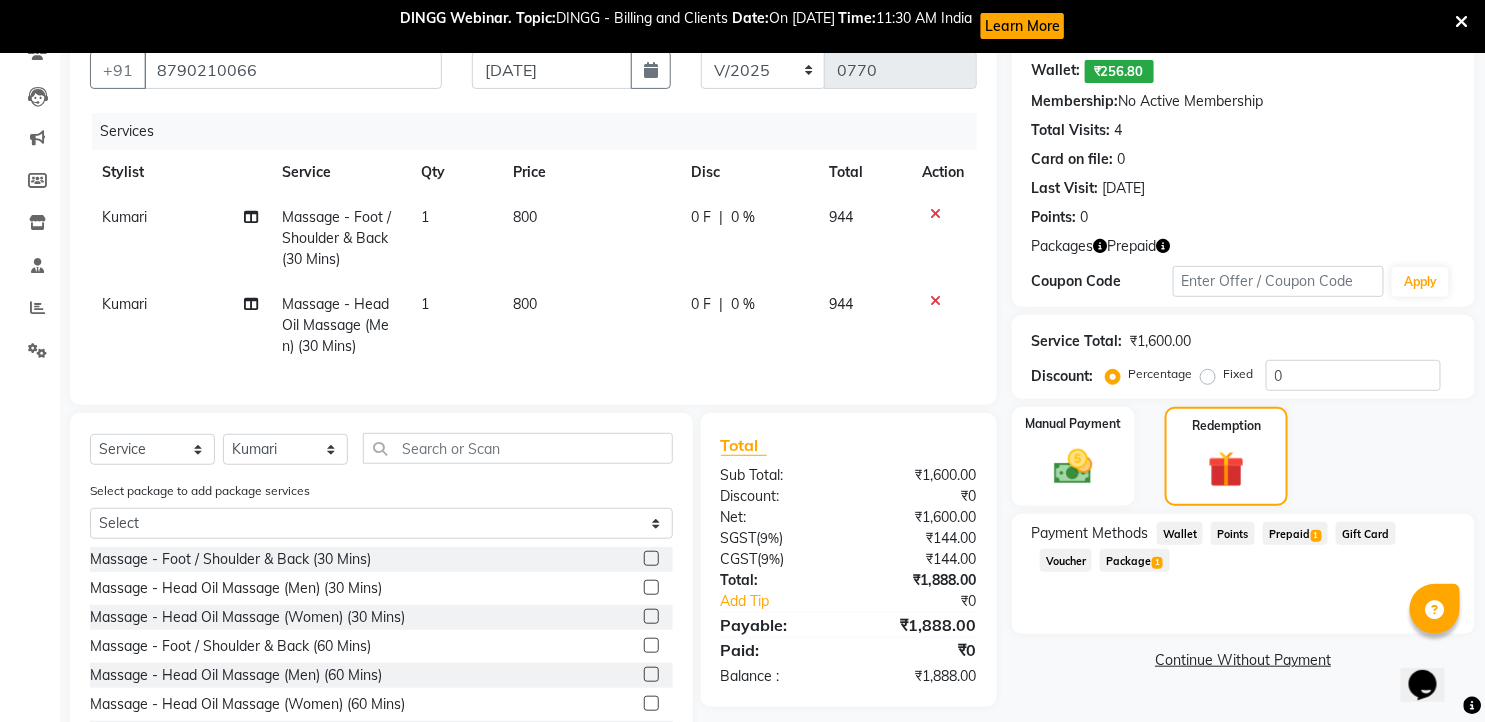 scroll, scrollTop: 287, scrollLeft: 0, axis: vertical 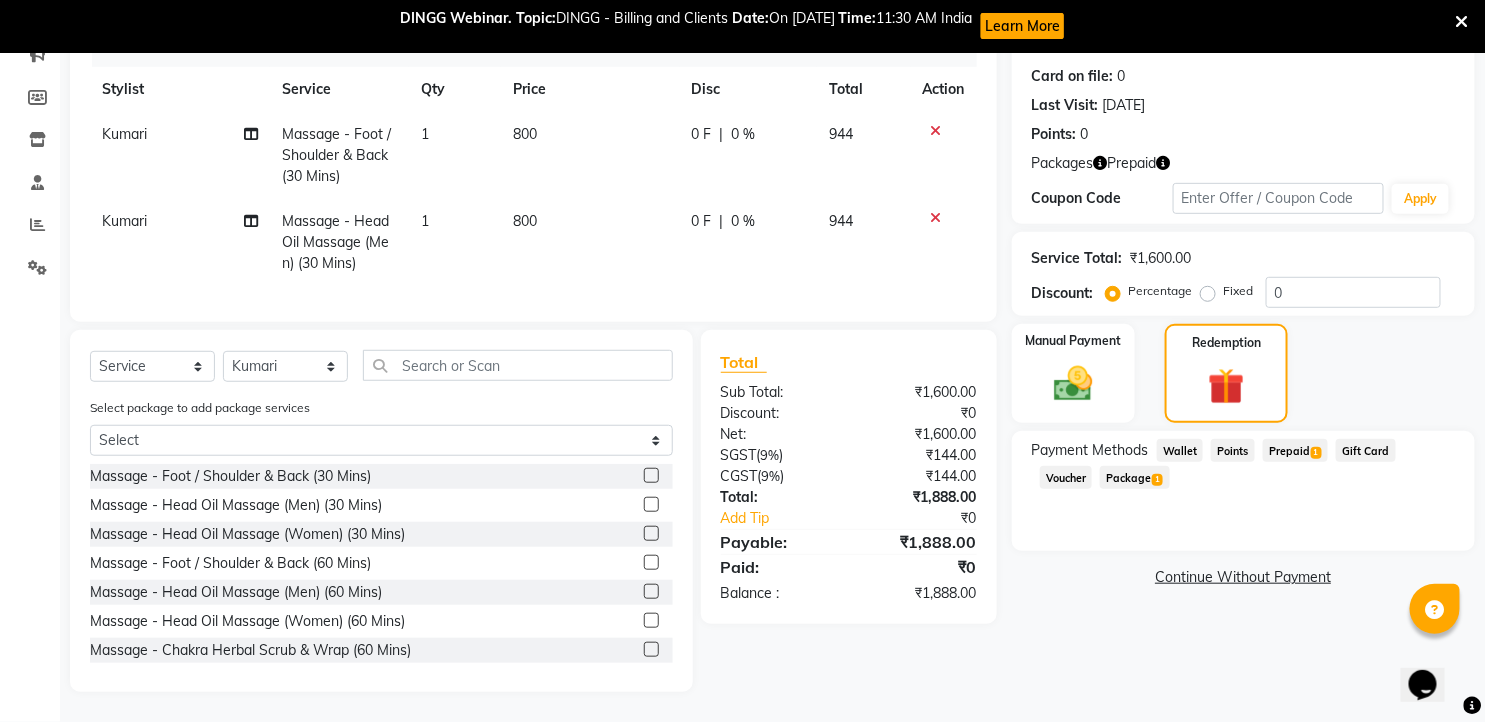 click on "1" 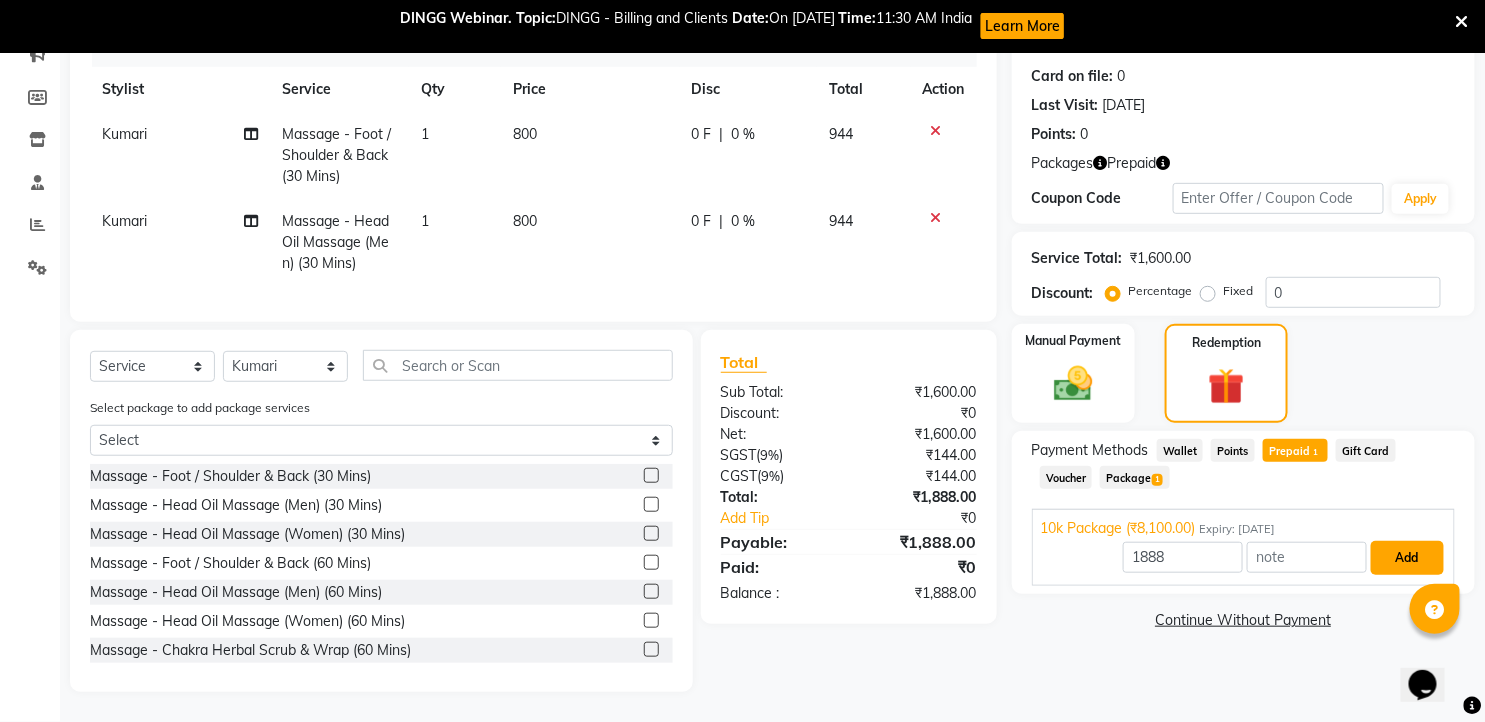 click on "Add" at bounding box center (1407, 558) 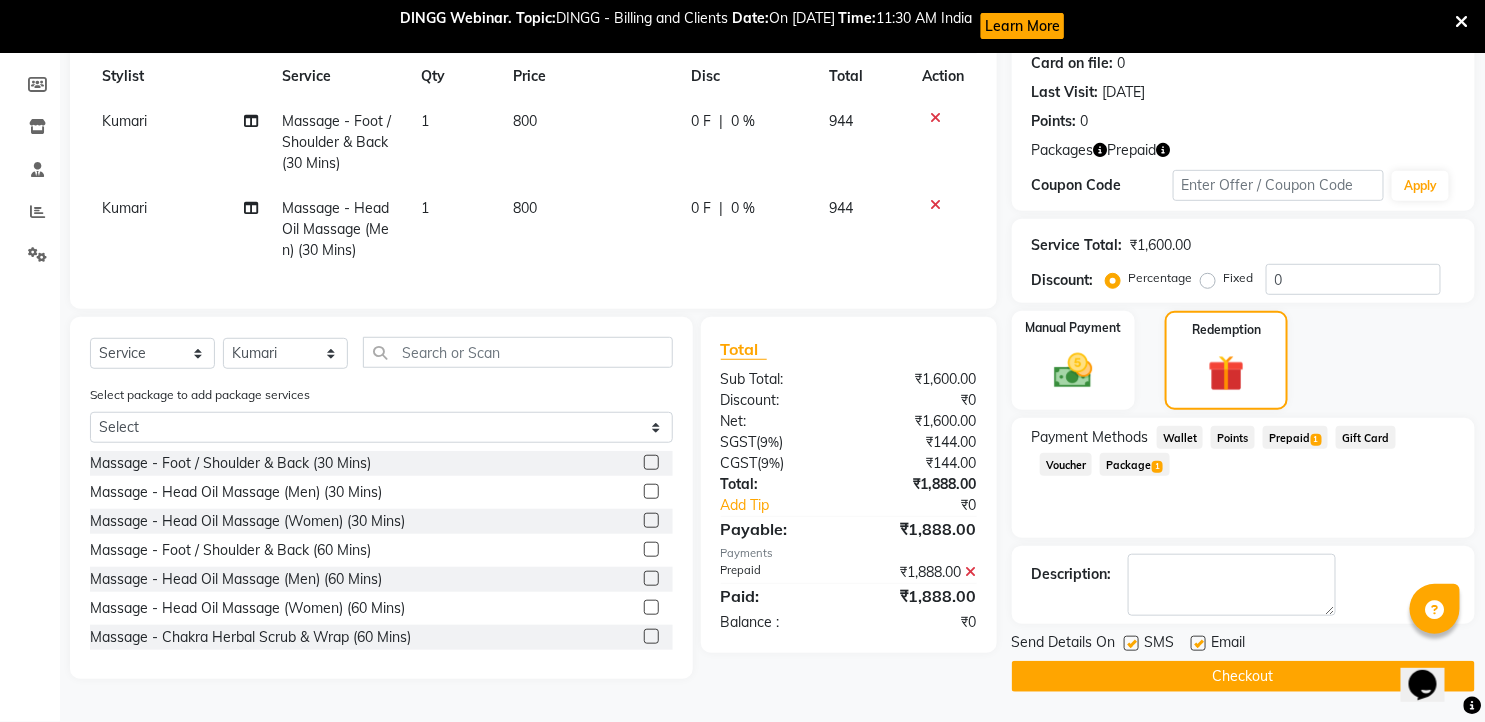 click 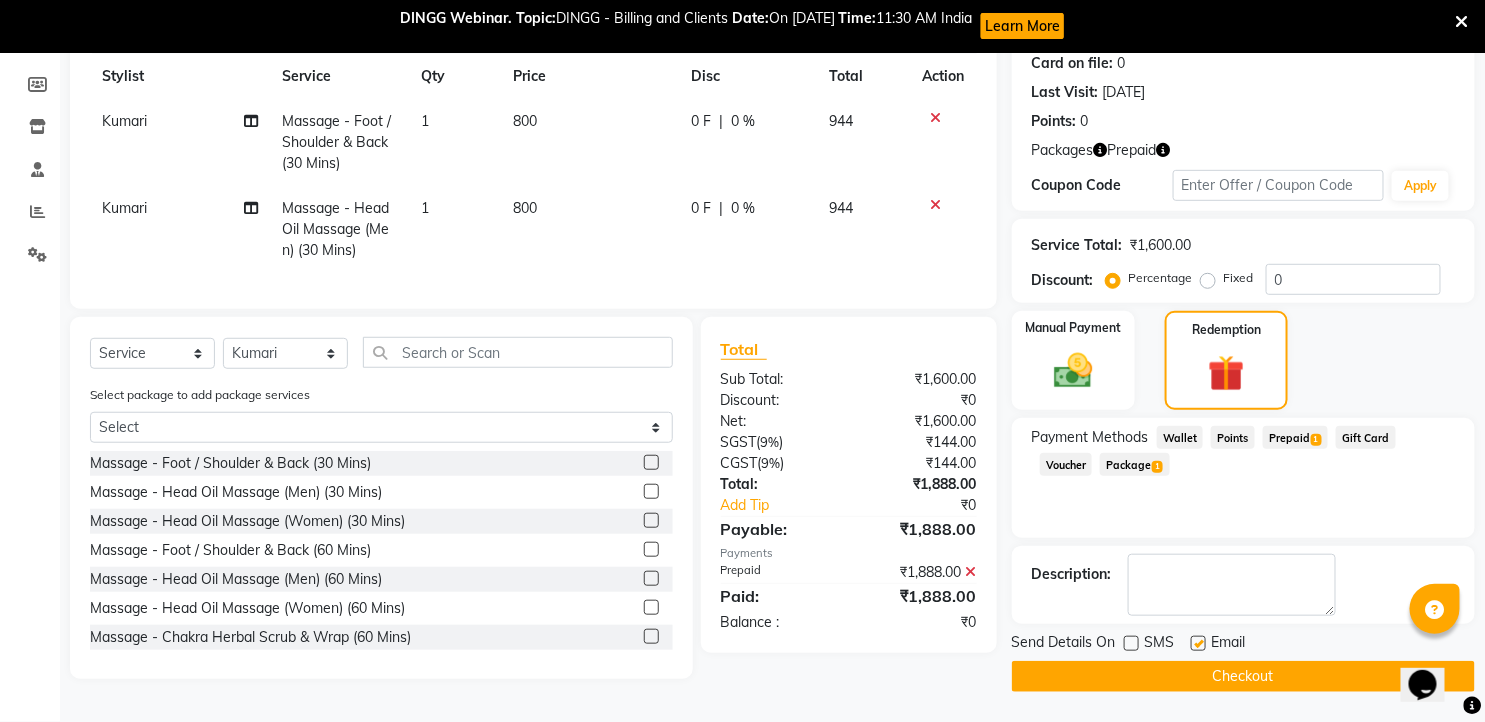 drag, startPoint x: 1197, startPoint y: 641, endPoint x: 1187, endPoint y: 673, distance: 33.526108 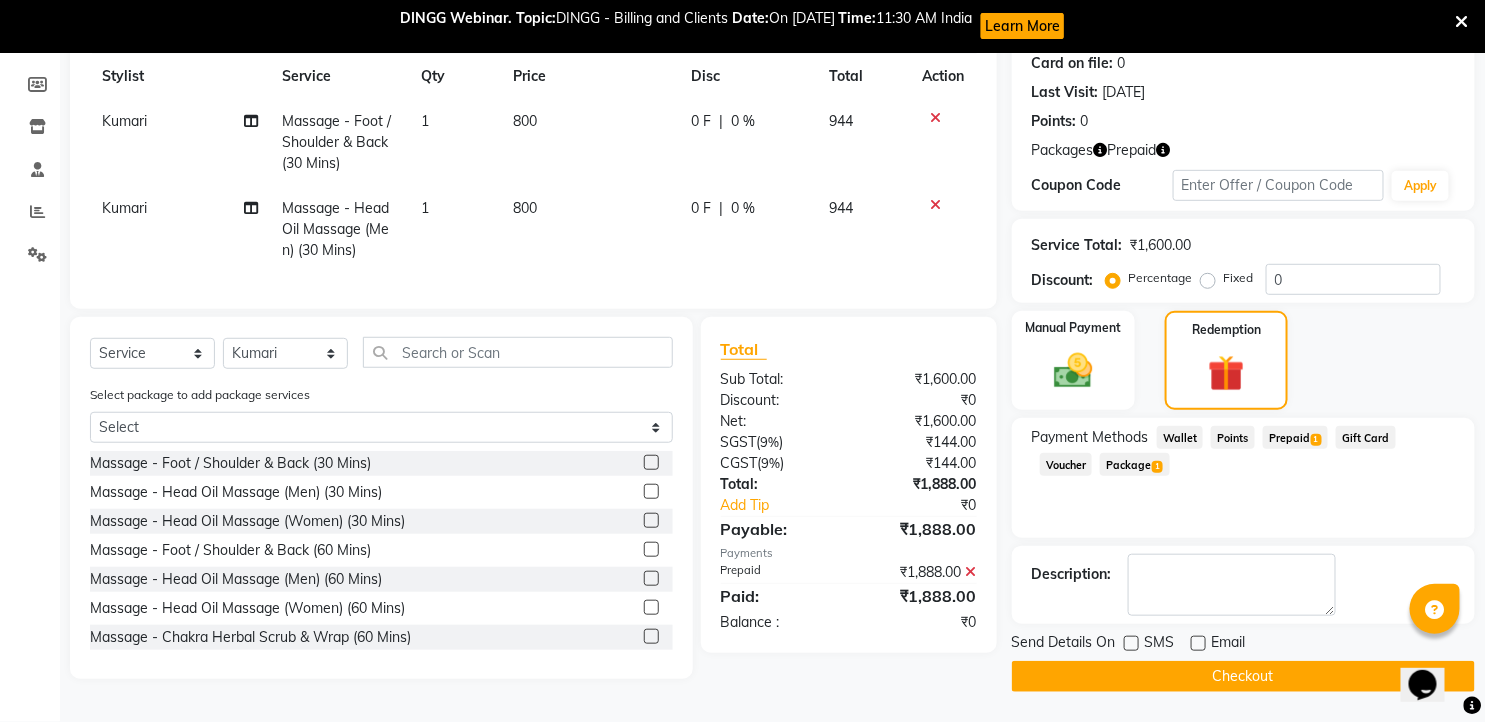click on "Checkout" 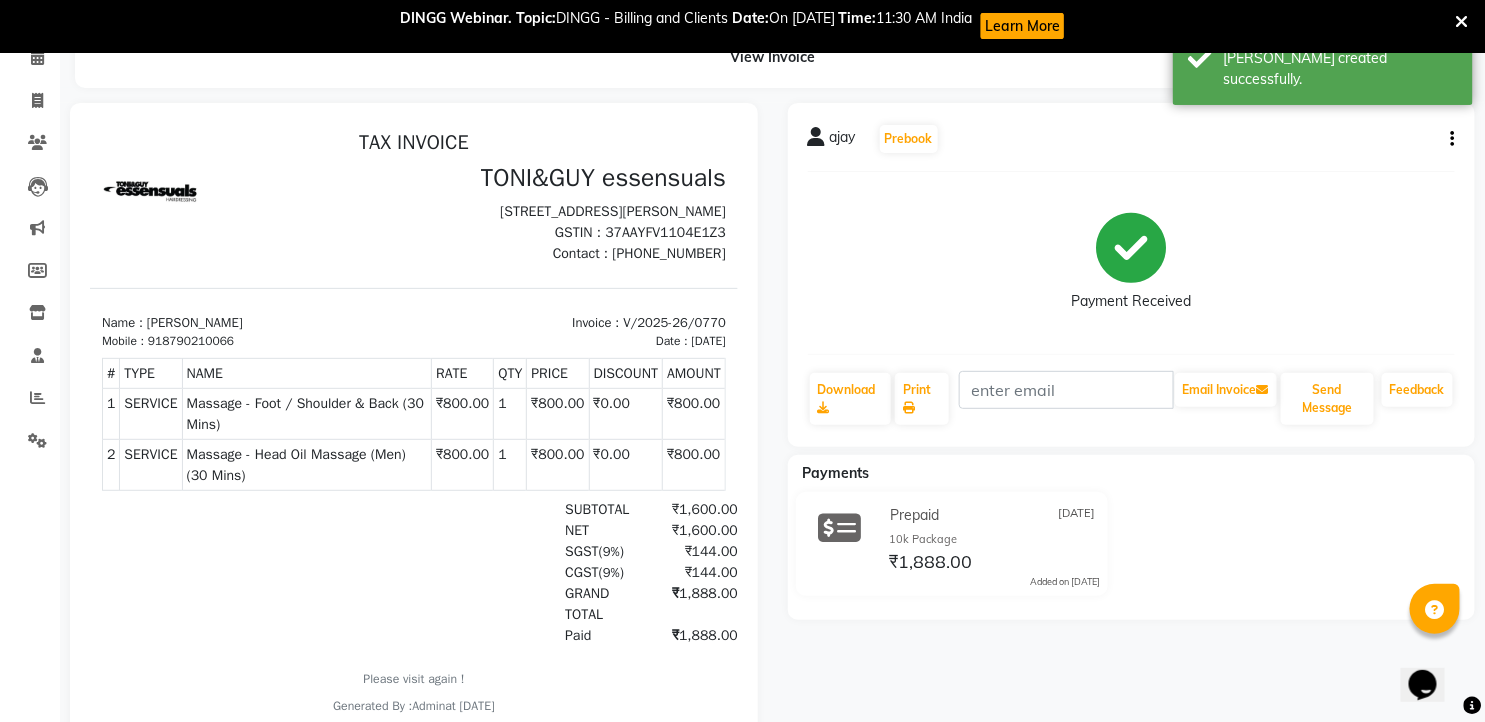 scroll, scrollTop: 0, scrollLeft: 0, axis: both 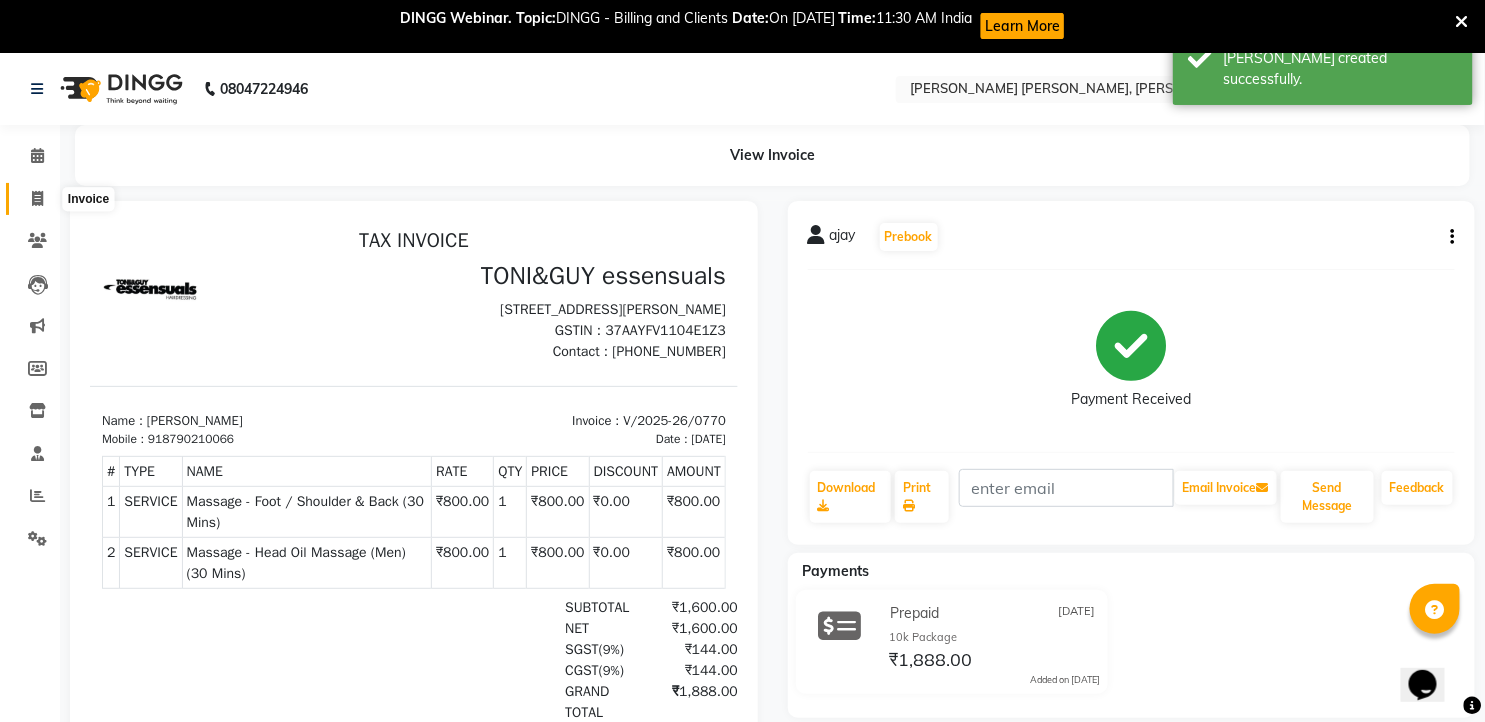 click 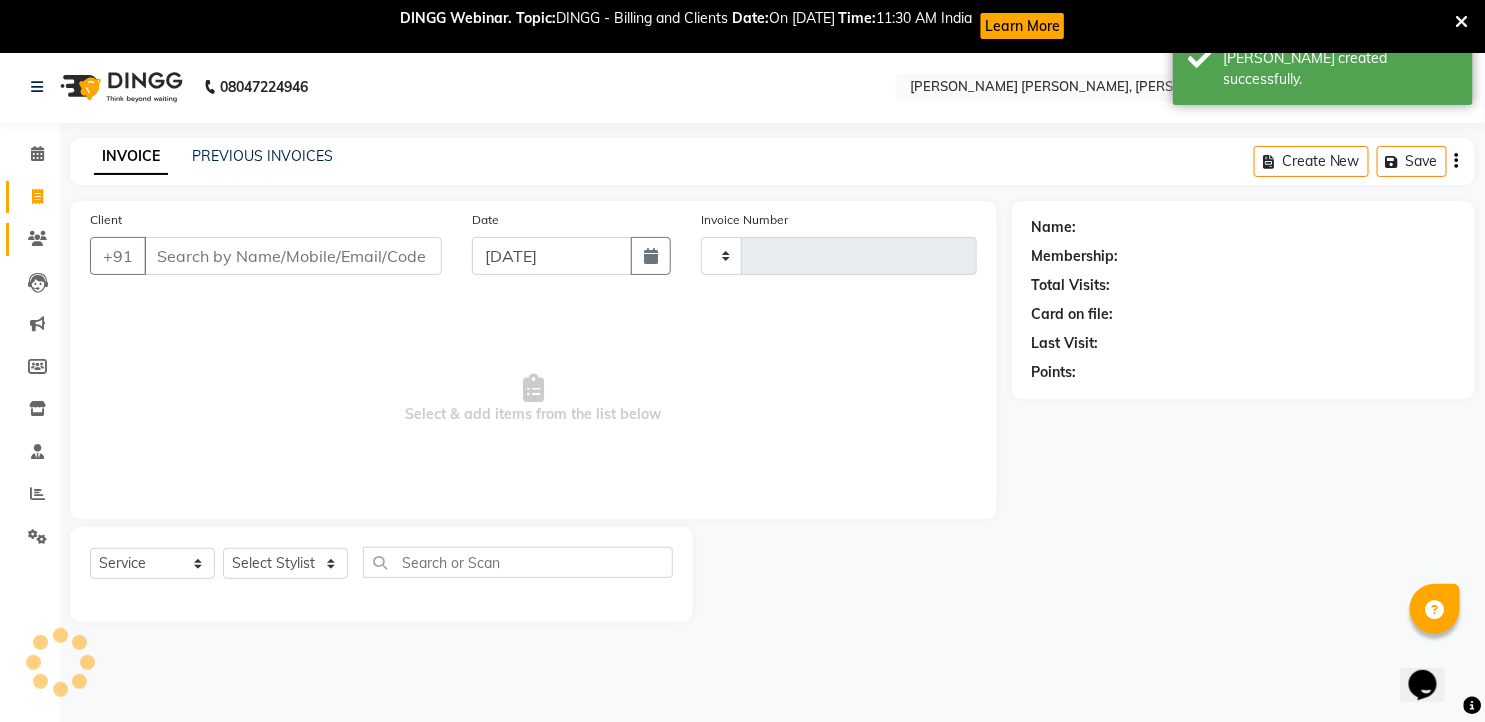 scroll, scrollTop: 53, scrollLeft: 0, axis: vertical 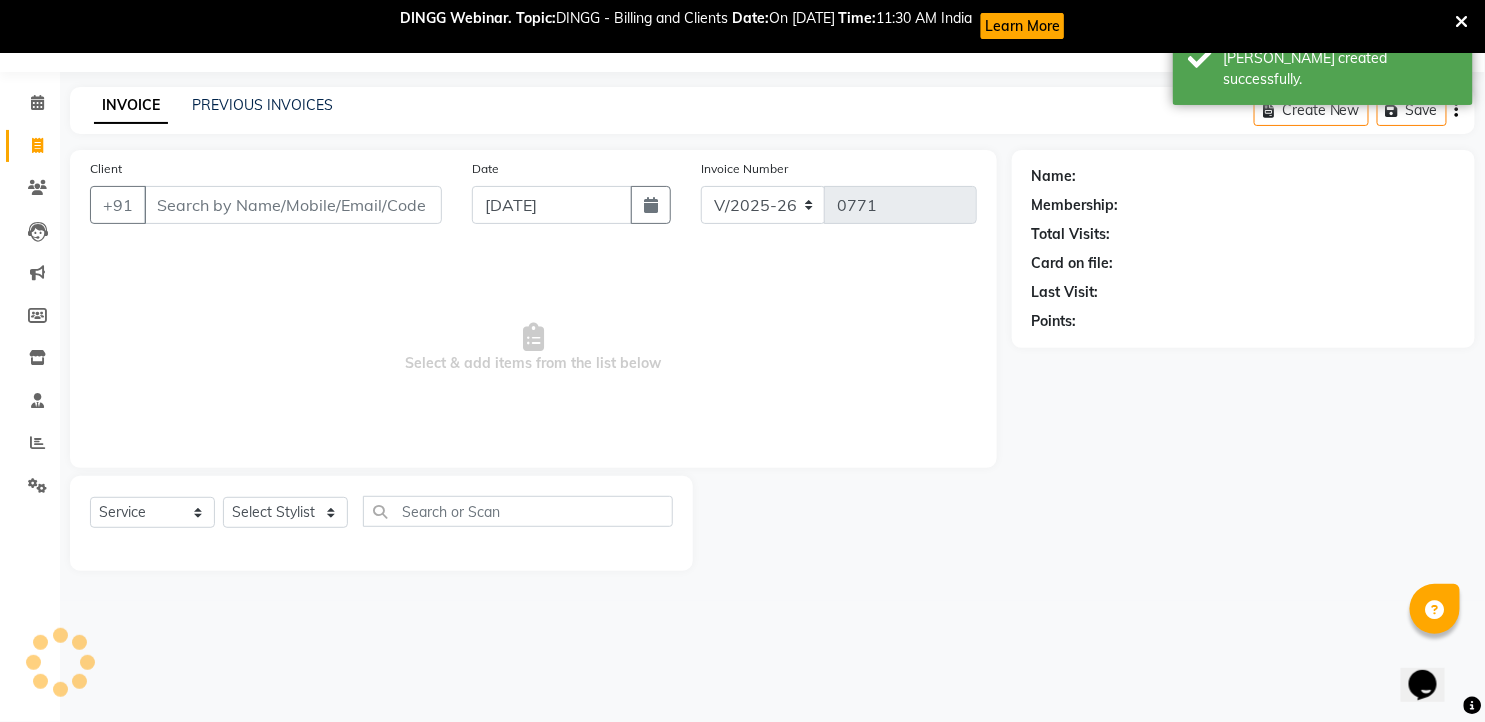 click on "Client" at bounding box center (293, 205) 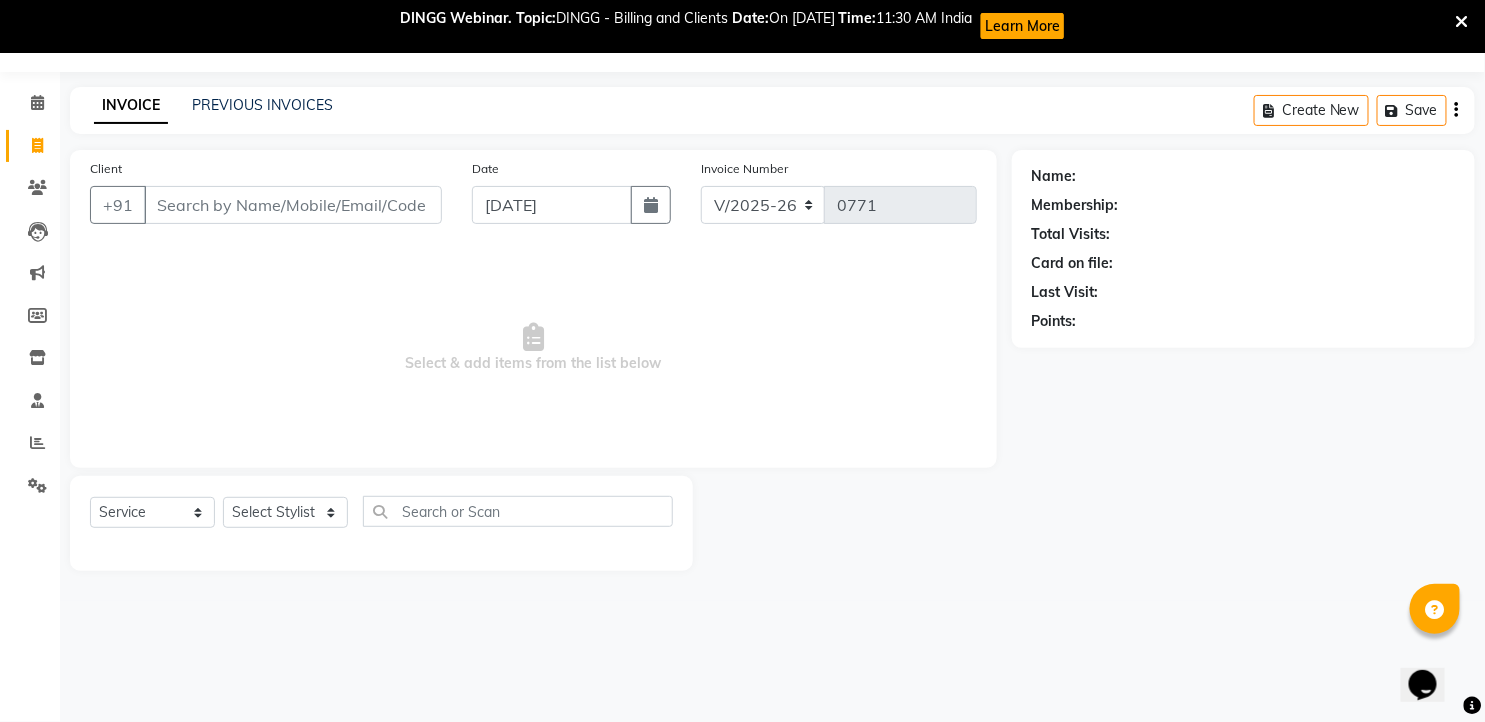 click on "Client" at bounding box center (293, 205) 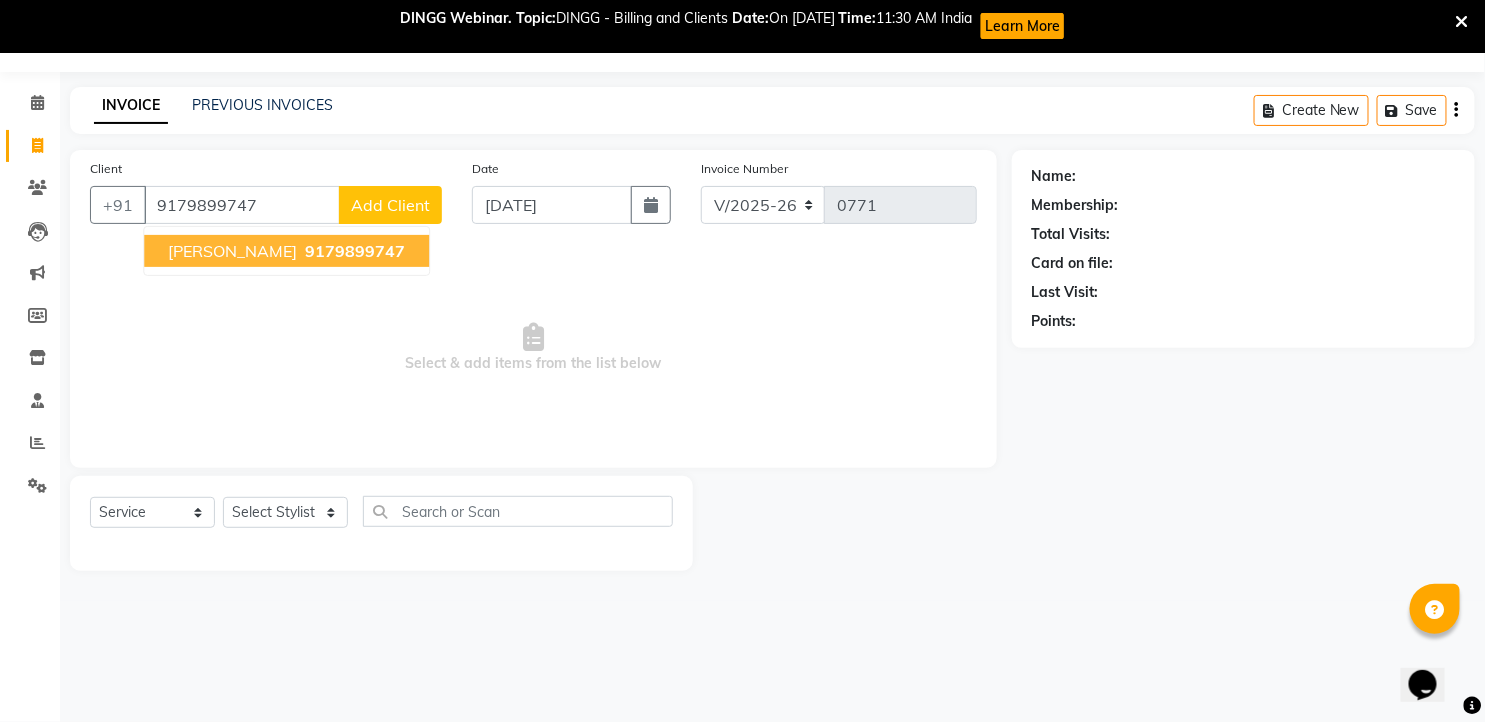 click on "Add Client" 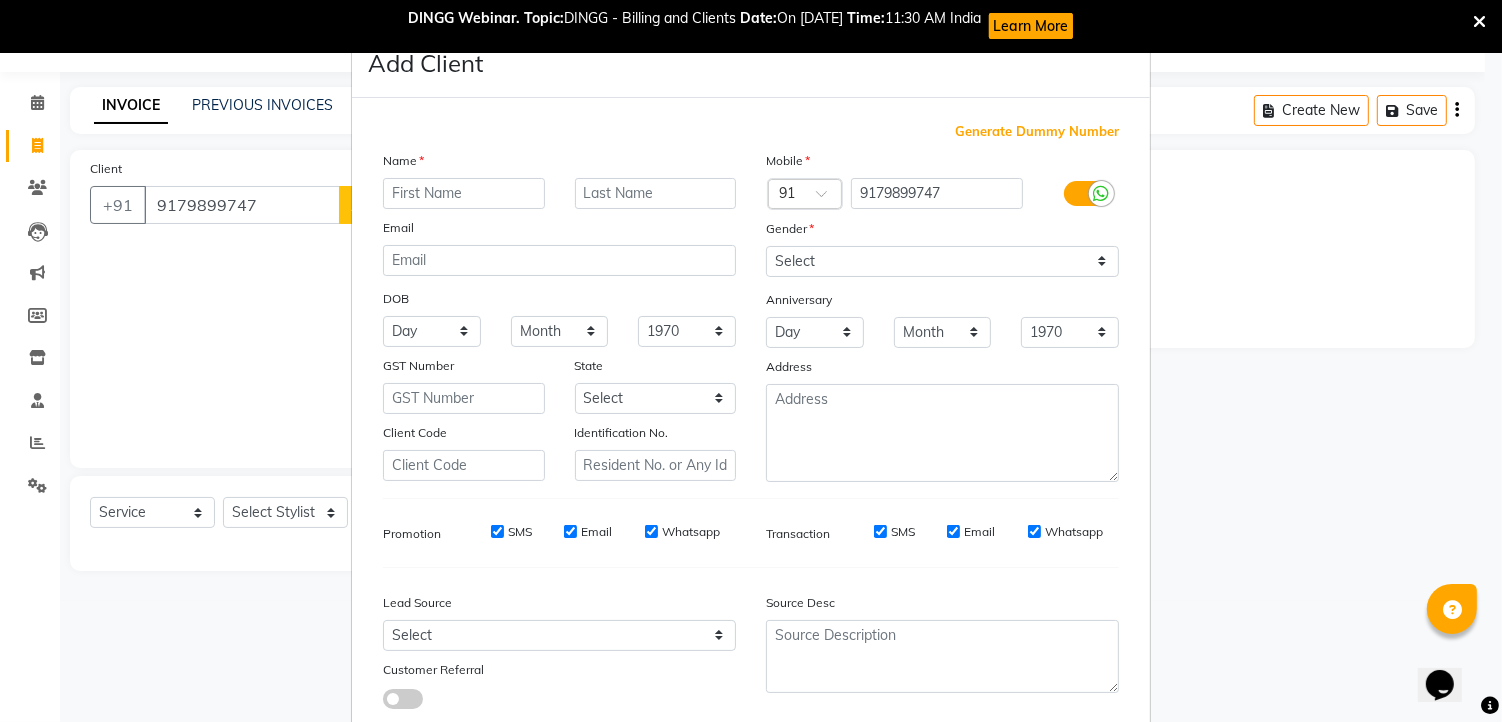 click on "Add Client Generate Dummy Number Name Email DOB Day 01 02 03 04 05 06 07 08 09 10 11 12 13 14 15 16 17 18 19 20 21 22 23 24 25 26 27 28 29 30 31 Month January February March April May June July August September October November [DATE] 1941 1942 1943 1944 1945 1946 1947 1948 1949 1950 1951 1952 1953 1954 1955 1956 1957 1958 1959 1960 1961 1962 1963 1964 1965 1966 1967 1968 1969 1970 1971 1972 1973 1974 1975 1976 1977 1978 1979 1980 1981 1982 1983 1984 1985 1986 1987 1988 1989 1990 1991 1992 1993 1994 1995 1996 1997 1998 1999 2000 2001 2002 2003 2004 2005 2006 2007 2008 2009 2010 2011 2012 2013 2014 2015 2016 2017 2018 2019 2020 2021 2022 2023 2024 GST Number State Select [GEOGRAPHIC_DATA] [GEOGRAPHIC_DATA] [GEOGRAPHIC_DATA] [GEOGRAPHIC_DATA] [GEOGRAPHIC_DATA] [GEOGRAPHIC_DATA] [GEOGRAPHIC_DATA] [GEOGRAPHIC_DATA] and [GEOGRAPHIC_DATA] [GEOGRAPHIC_DATA] [GEOGRAPHIC_DATA] [GEOGRAPHIC_DATA] [GEOGRAPHIC_DATA] [GEOGRAPHIC_DATA] [GEOGRAPHIC_DATA] [GEOGRAPHIC_DATA] [GEOGRAPHIC_DATA] [GEOGRAPHIC_DATA] [GEOGRAPHIC_DATA] [GEOGRAPHIC_DATA] [GEOGRAPHIC_DATA] [GEOGRAPHIC_DATA] [GEOGRAPHIC_DATA] [GEOGRAPHIC_DATA] [GEOGRAPHIC_DATA] [GEOGRAPHIC_DATA] [GEOGRAPHIC_DATA] [GEOGRAPHIC_DATA] [GEOGRAPHIC_DATA] [GEOGRAPHIC_DATA] [GEOGRAPHIC_DATA]" at bounding box center (751, 361) 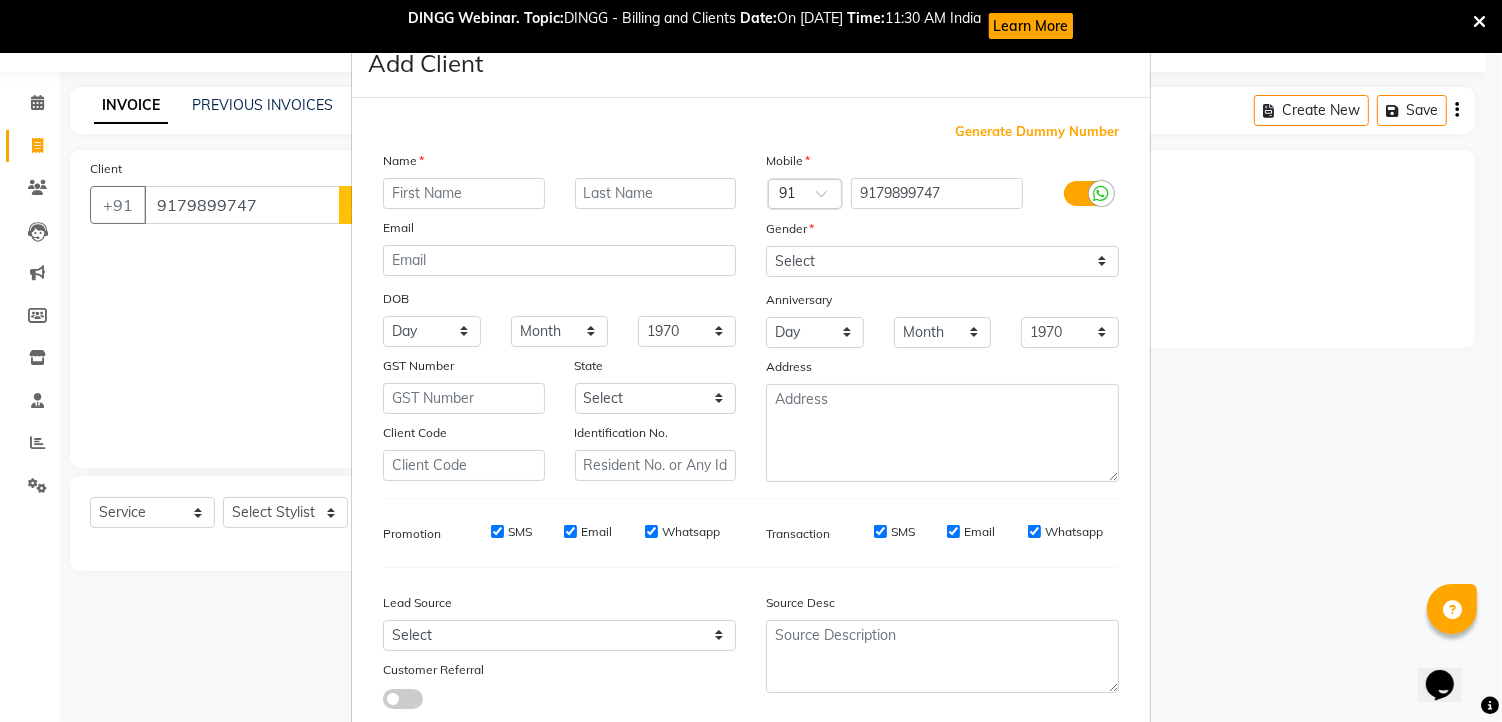 click on "Add Client Generate Dummy Number Name Email DOB Day 01 02 03 04 05 06 07 08 09 10 11 12 13 14 15 16 17 18 19 20 21 22 23 24 25 26 27 28 29 30 31 Month January February March April May June July August September October November [DATE] 1941 1942 1943 1944 1945 1946 1947 1948 1949 1950 1951 1952 1953 1954 1955 1956 1957 1958 1959 1960 1961 1962 1963 1964 1965 1966 1967 1968 1969 1970 1971 1972 1973 1974 1975 1976 1977 1978 1979 1980 1981 1982 1983 1984 1985 1986 1987 1988 1989 1990 1991 1992 1993 1994 1995 1996 1997 1998 1999 2000 2001 2002 2003 2004 2005 2006 2007 2008 2009 2010 2011 2012 2013 2014 2015 2016 2017 2018 2019 2020 2021 2022 2023 2024 GST Number State Select [GEOGRAPHIC_DATA] [GEOGRAPHIC_DATA] [GEOGRAPHIC_DATA] [GEOGRAPHIC_DATA] [GEOGRAPHIC_DATA] [GEOGRAPHIC_DATA] [GEOGRAPHIC_DATA] [GEOGRAPHIC_DATA] and [GEOGRAPHIC_DATA] [GEOGRAPHIC_DATA] [GEOGRAPHIC_DATA] [GEOGRAPHIC_DATA] [GEOGRAPHIC_DATA] [GEOGRAPHIC_DATA] [GEOGRAPHIC_DATA] [GEOGRAPHIC_DATA] [GEOGRAPHIC_DATA] [GEOGRAPHIC_DATA] [GEOGRAPHIC_DATA] [GEOGRAPHIC_DATA] [GEOGRAPHIC_DATA] [GEOGRAPHIC_DATA] [GEOGRAPHIC_DATA] [GEOGRAPHIC_DATA] [GEOGRAPHIC_DATA] [GEOGRAPHIC_DATA] [GEOGRAPHIC_DATA] [GEOGRAPHIC_DATA] [GEOGRAPHIC_DATA] [GEOGRAPHIC_DATA] [GEOGRAPHIC_DATA]" at bounding box center [751, 361] 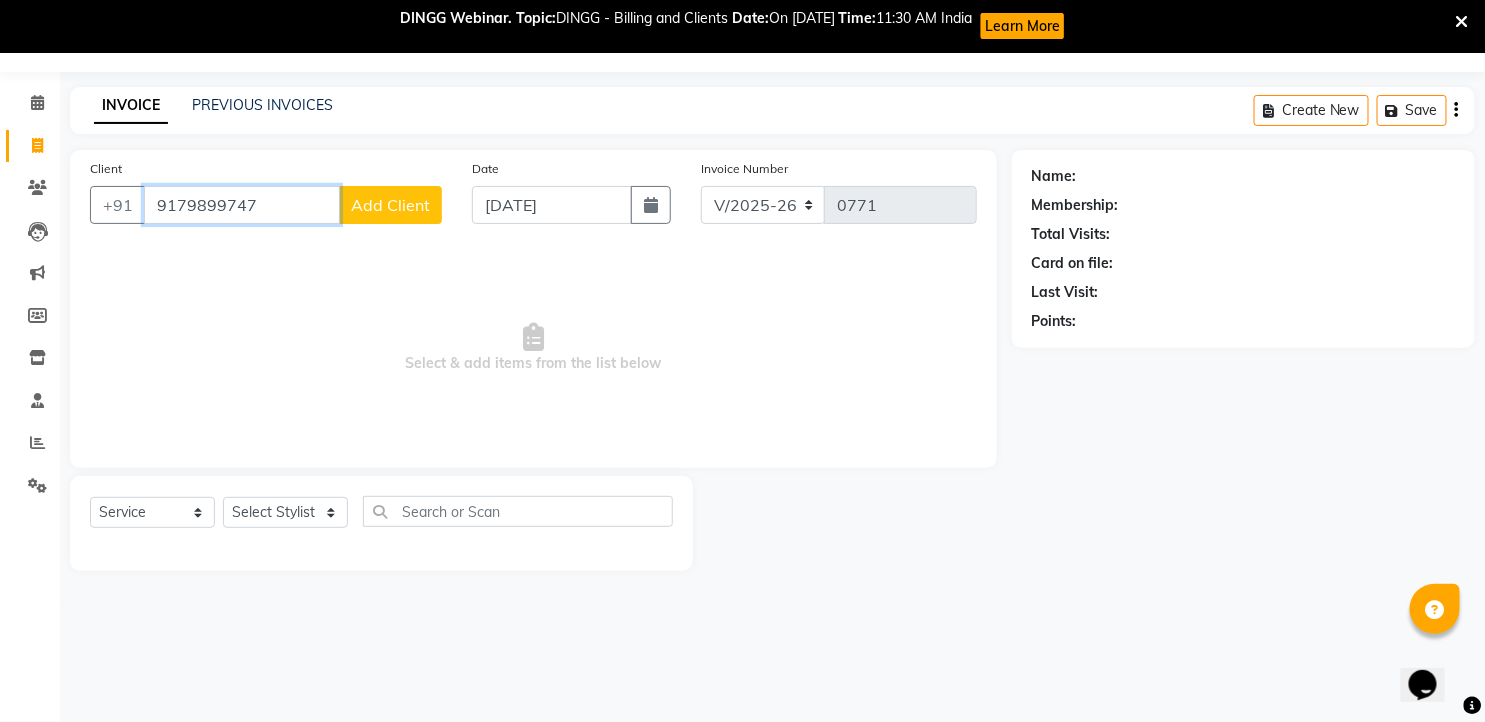 click on "9179899747" at bounding box center [242, 205] 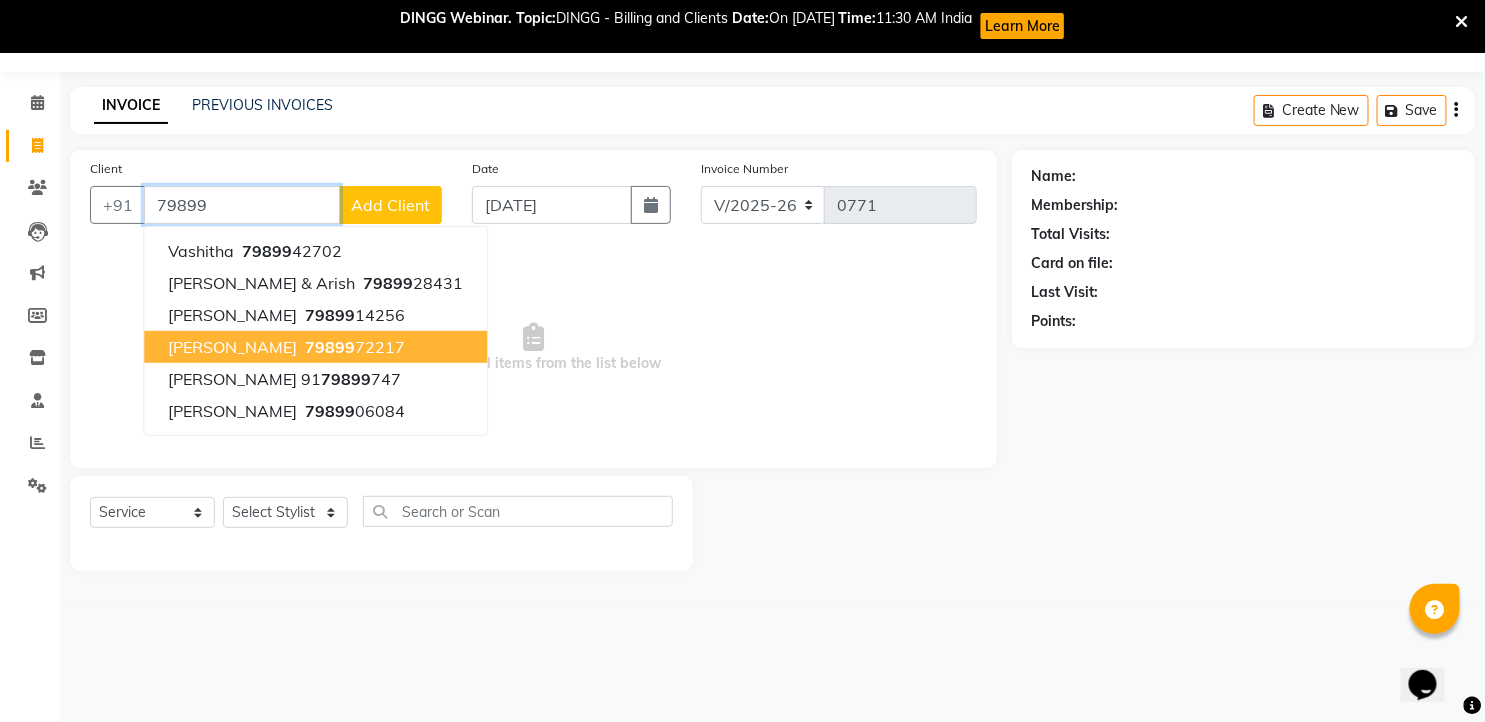 click on "[PERSON_NAME]   79899 72217" at bounding box center (315, 347) 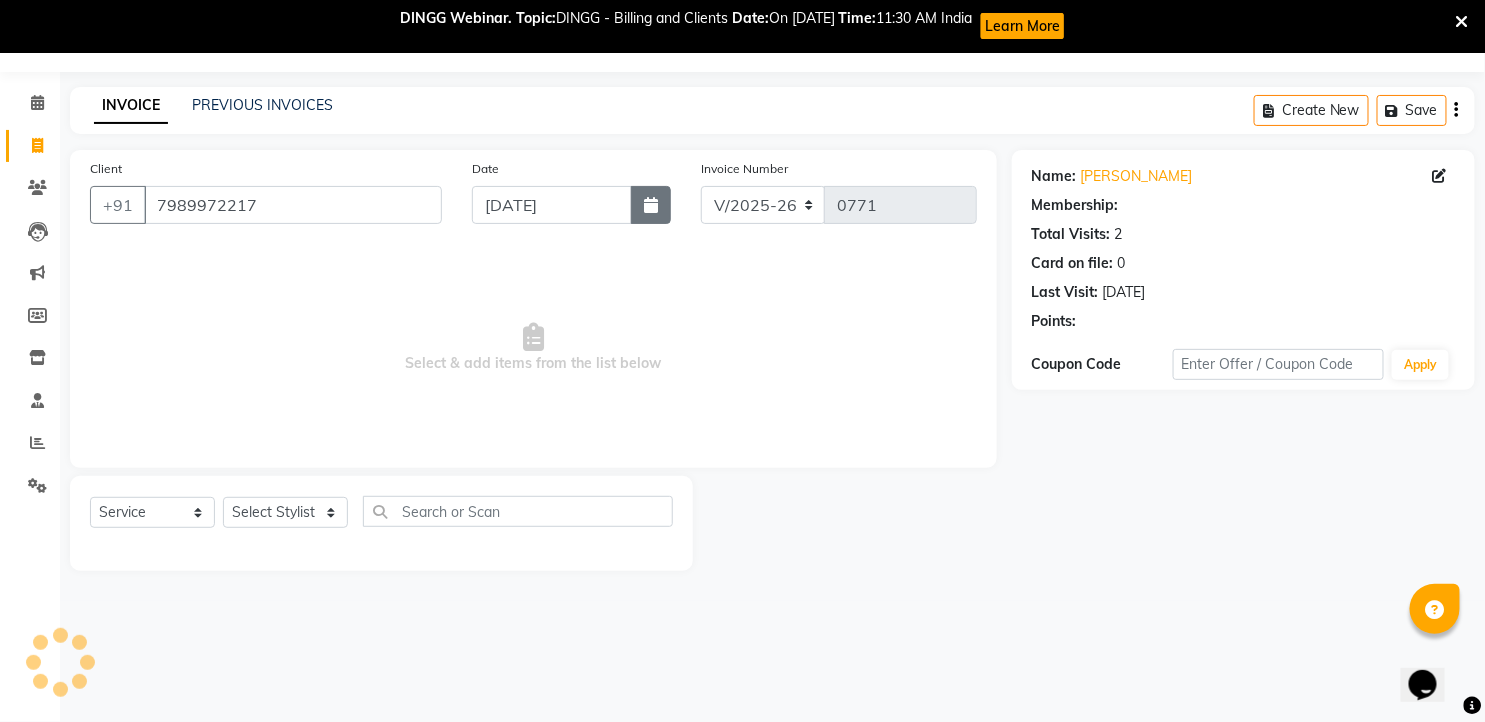 click 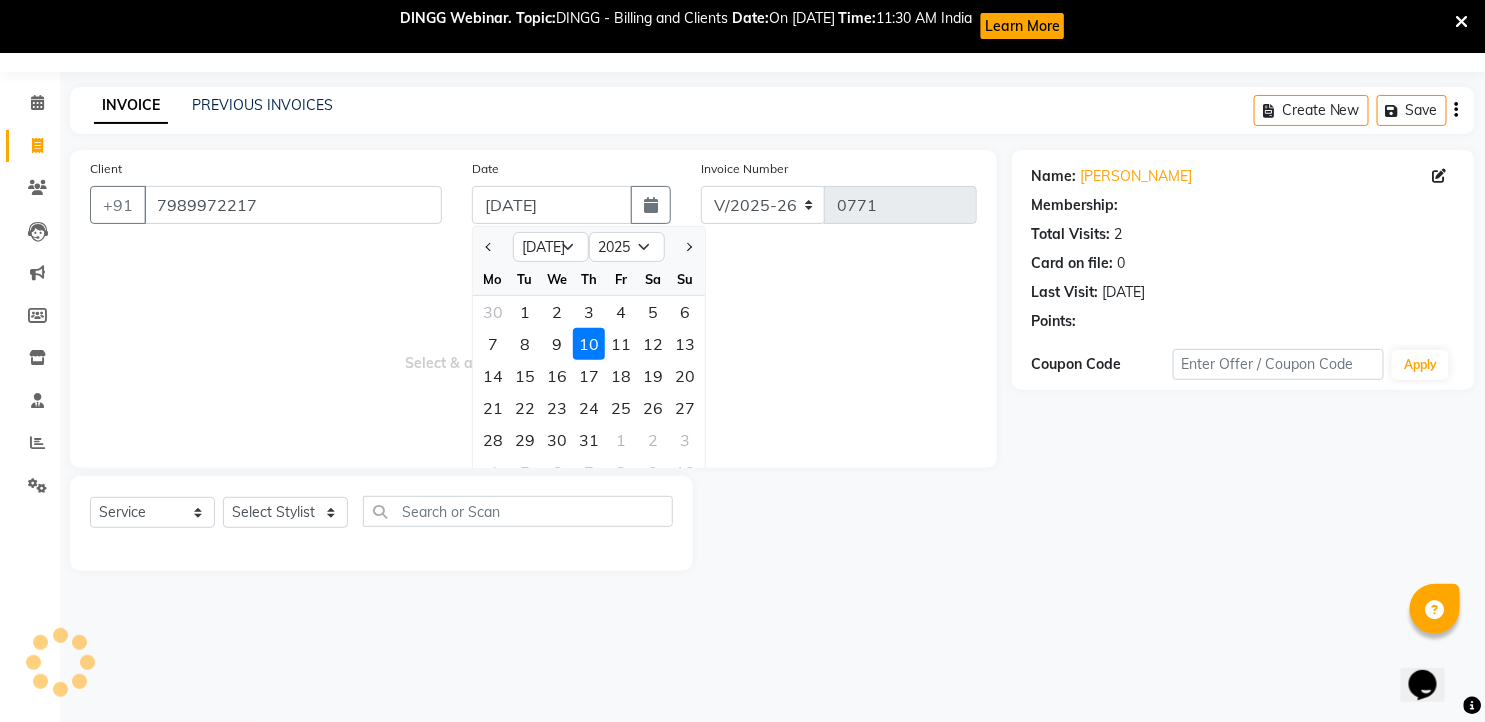 click on "Select & add items from the list below" at bounding box center (533, 348) 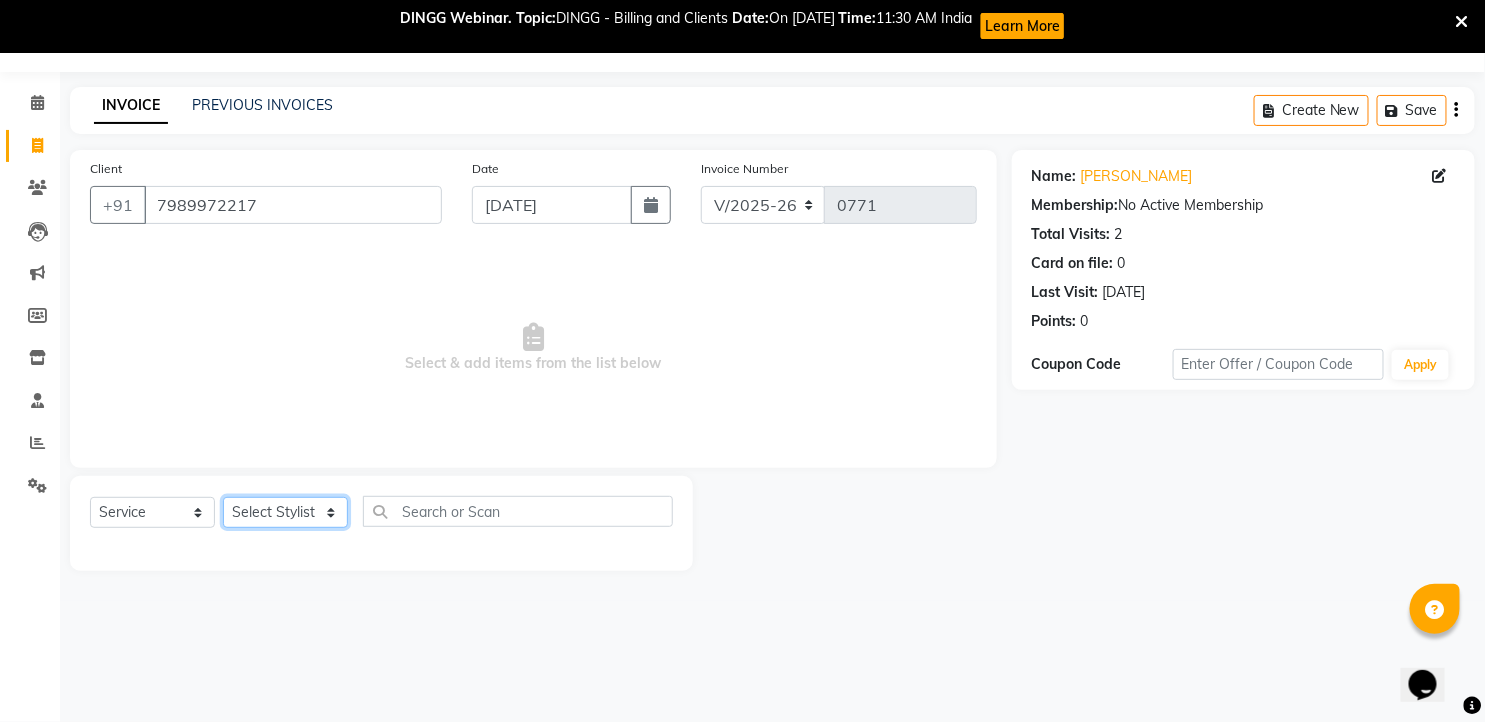 click on "Select Stylist faizz [PERSON_NAME] [PERSON_NAME] sree Manager [PERSON_NAME]" 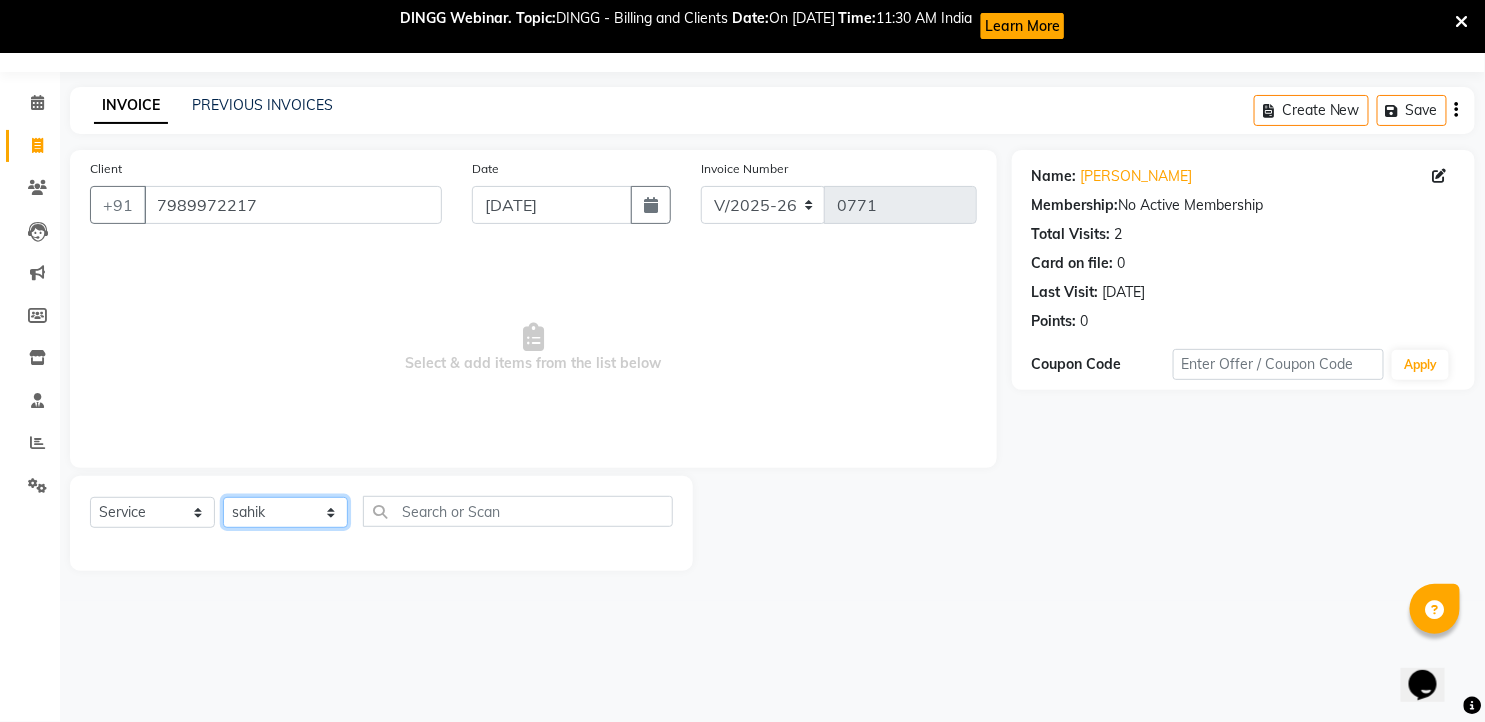 click on "Select Stylist faizz [PERSON_NAME] [PERSON_NAME] sree Manager [PERSON_NAME]" 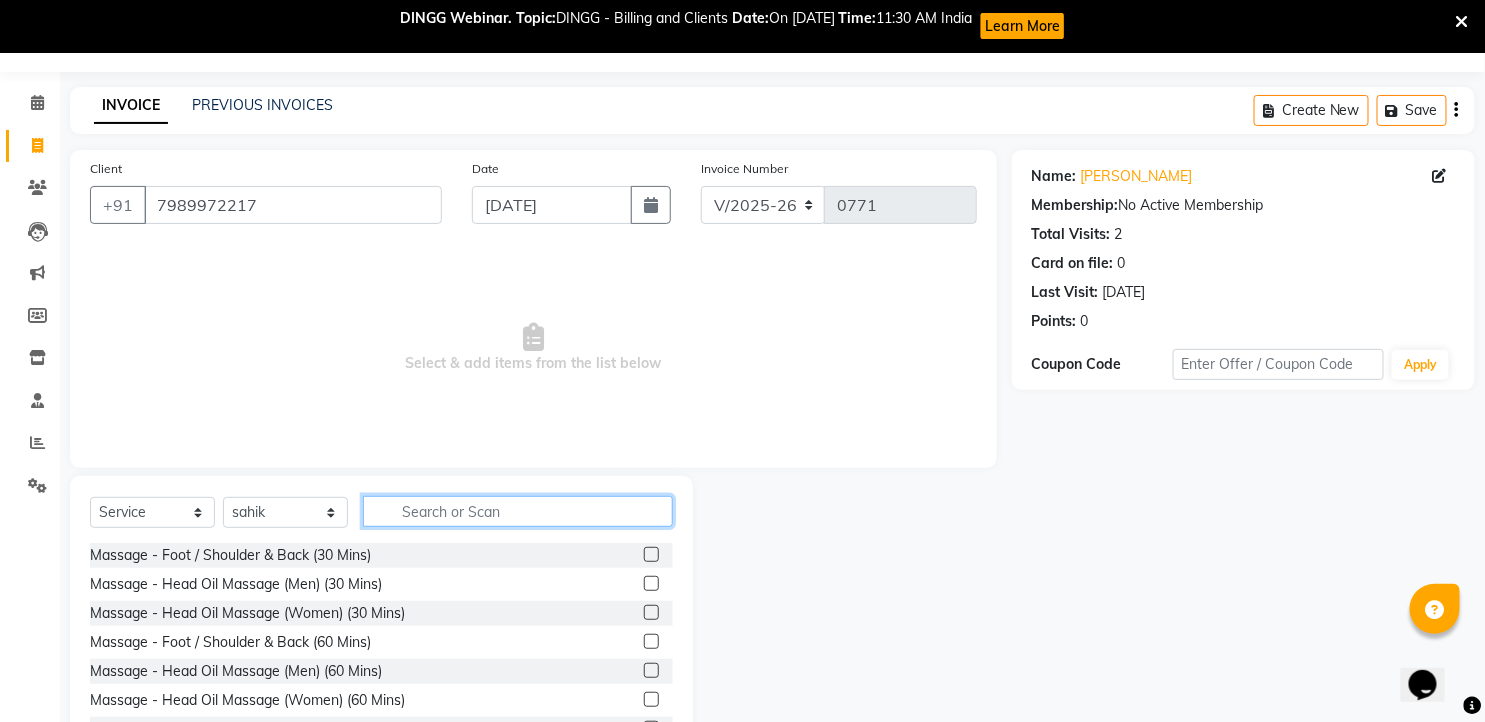 click 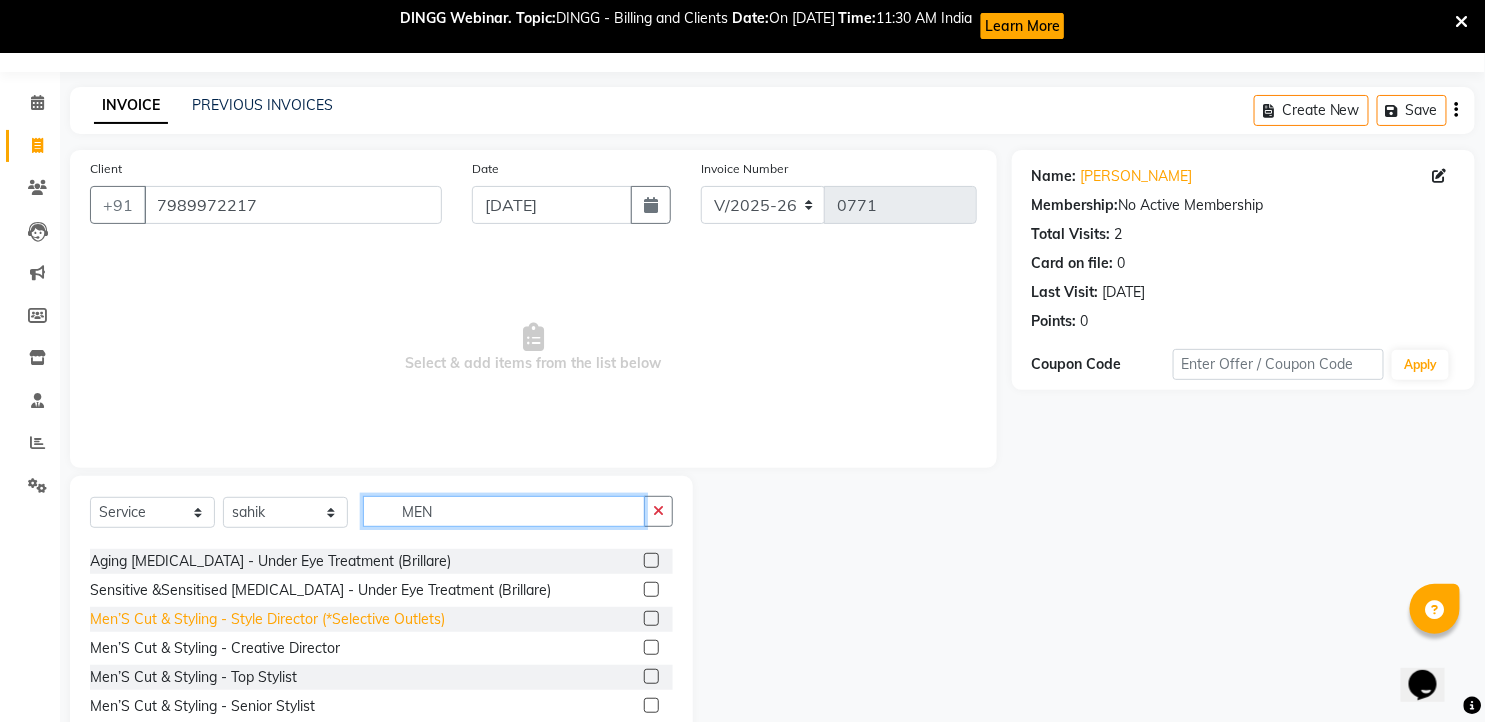 scroll, scrollTop: 222, scrollLeft: 0, axis: vertical 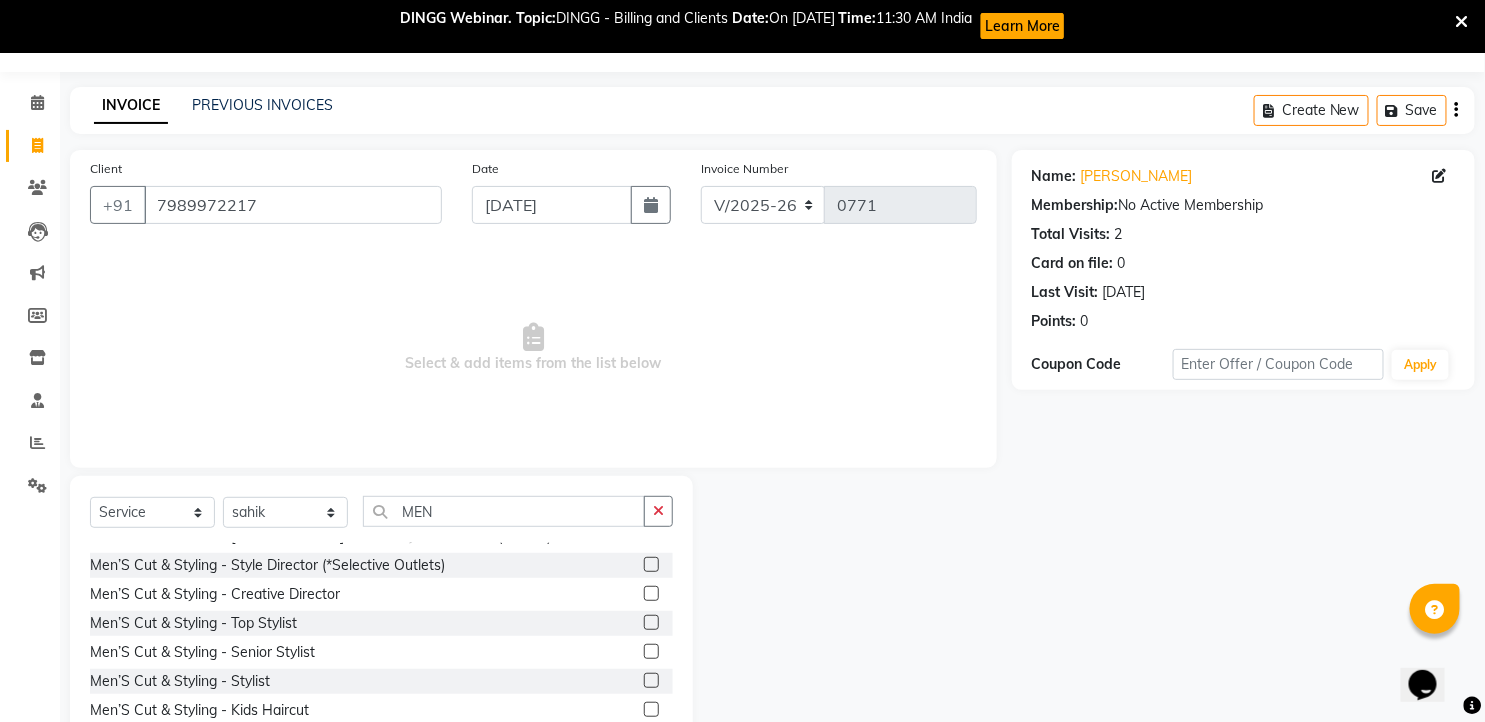 click 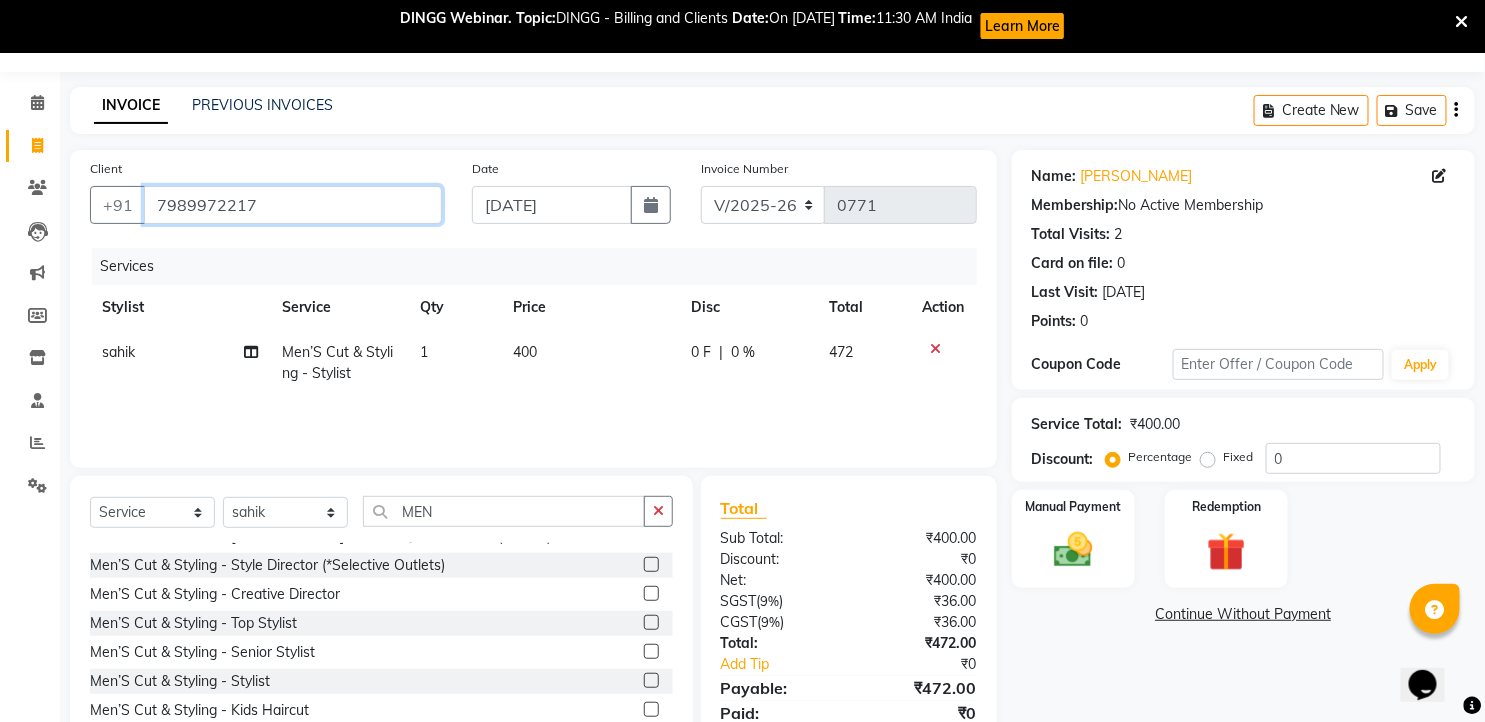 drag, startPoint x: 263, startPoint y: 203, endPoint x: 151, endPoint y: 205, distance: 112.01785 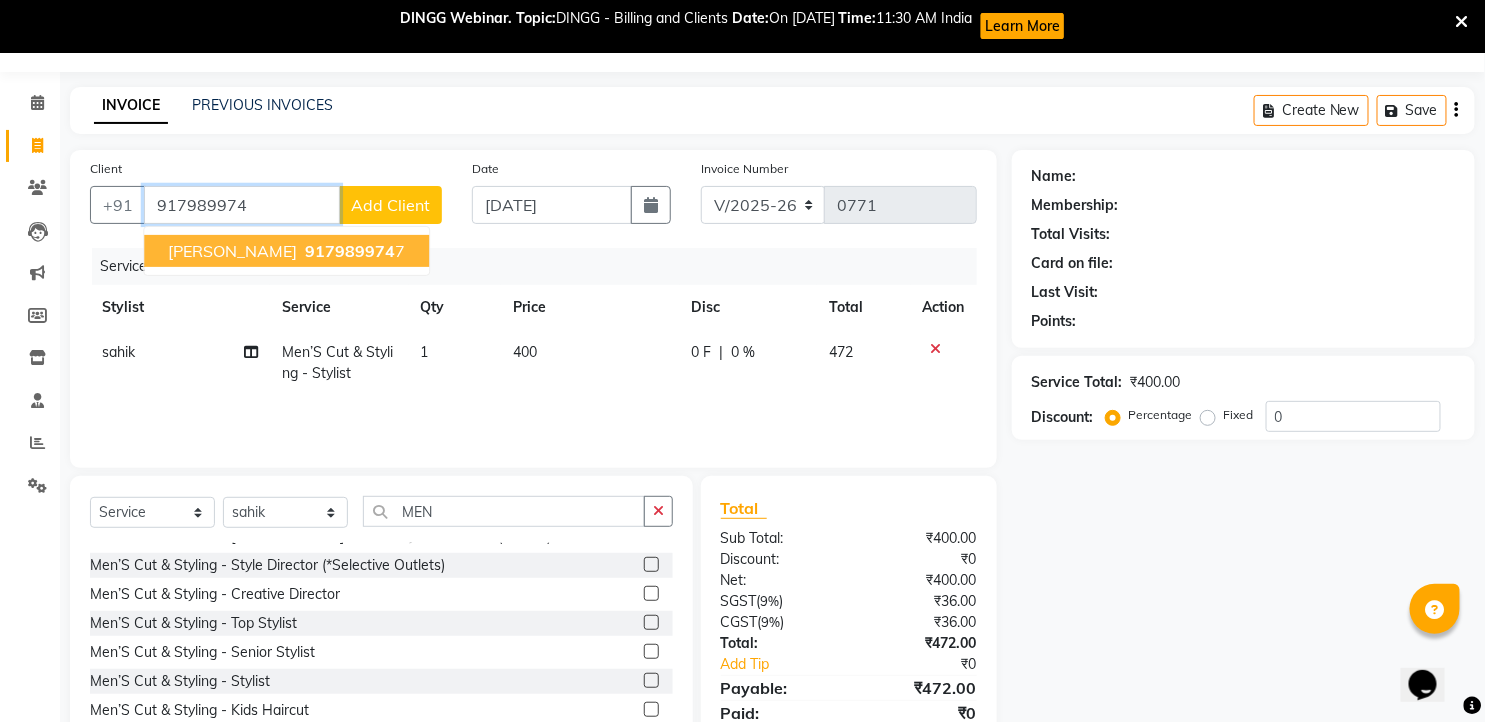 click on "917989974" at bounding box center (350, 251) 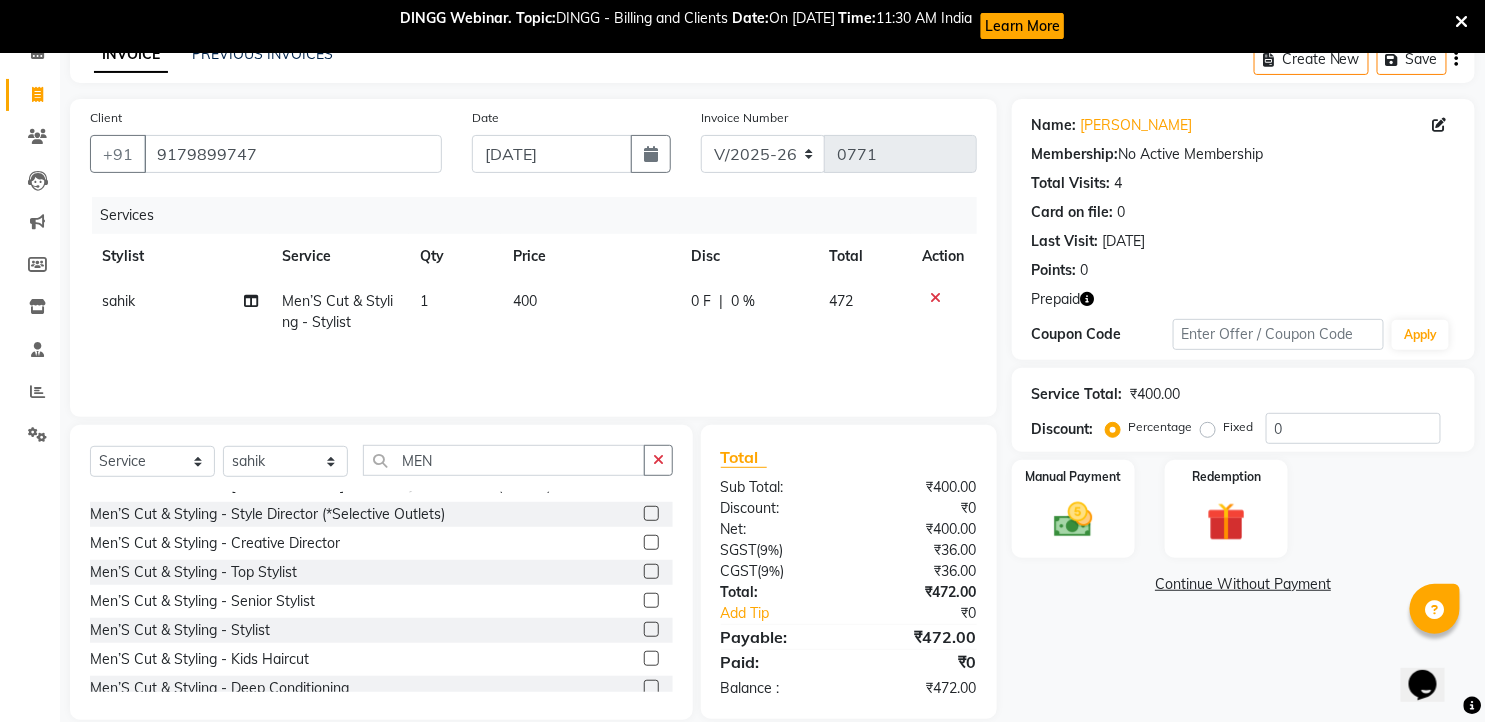 scroll, scrollTop: 132, scrollLeft: 0, axis: vertical 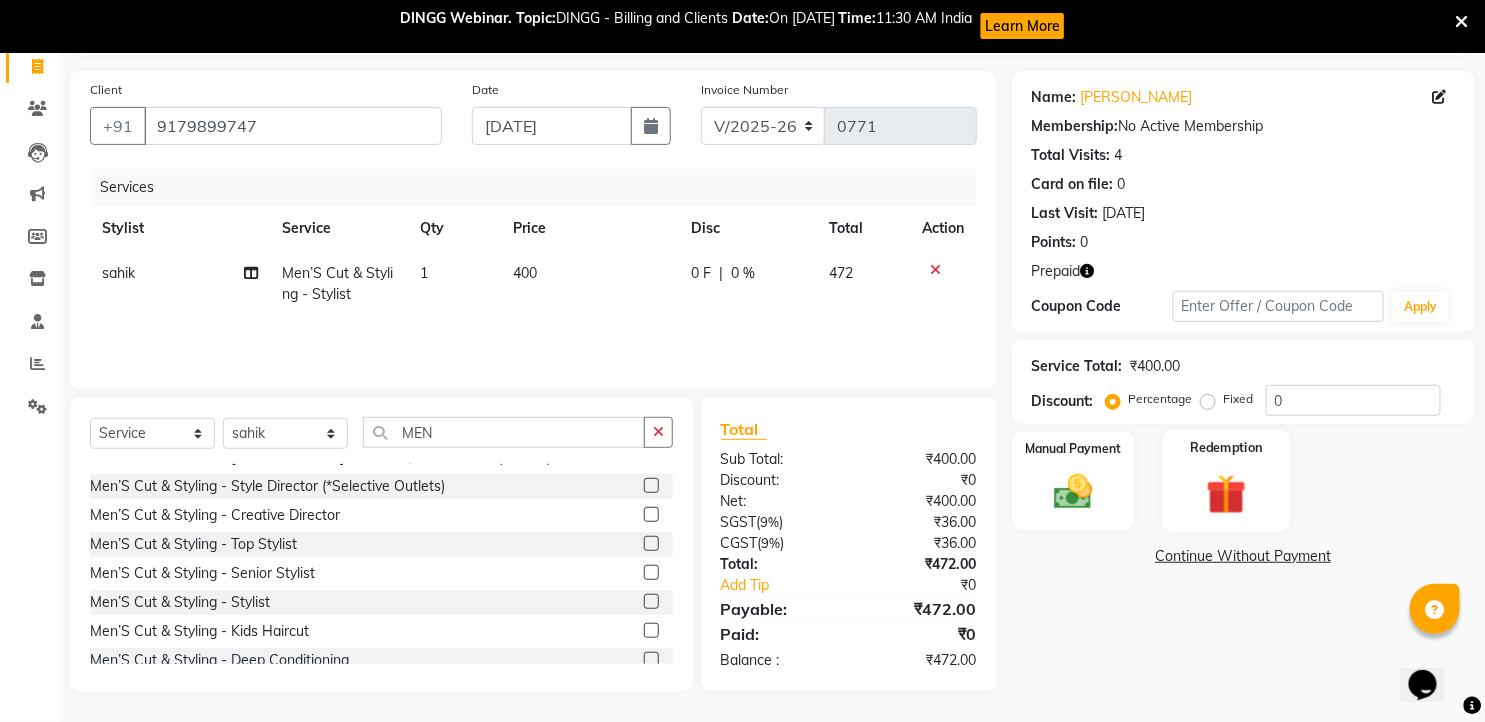 click on "Redemption" 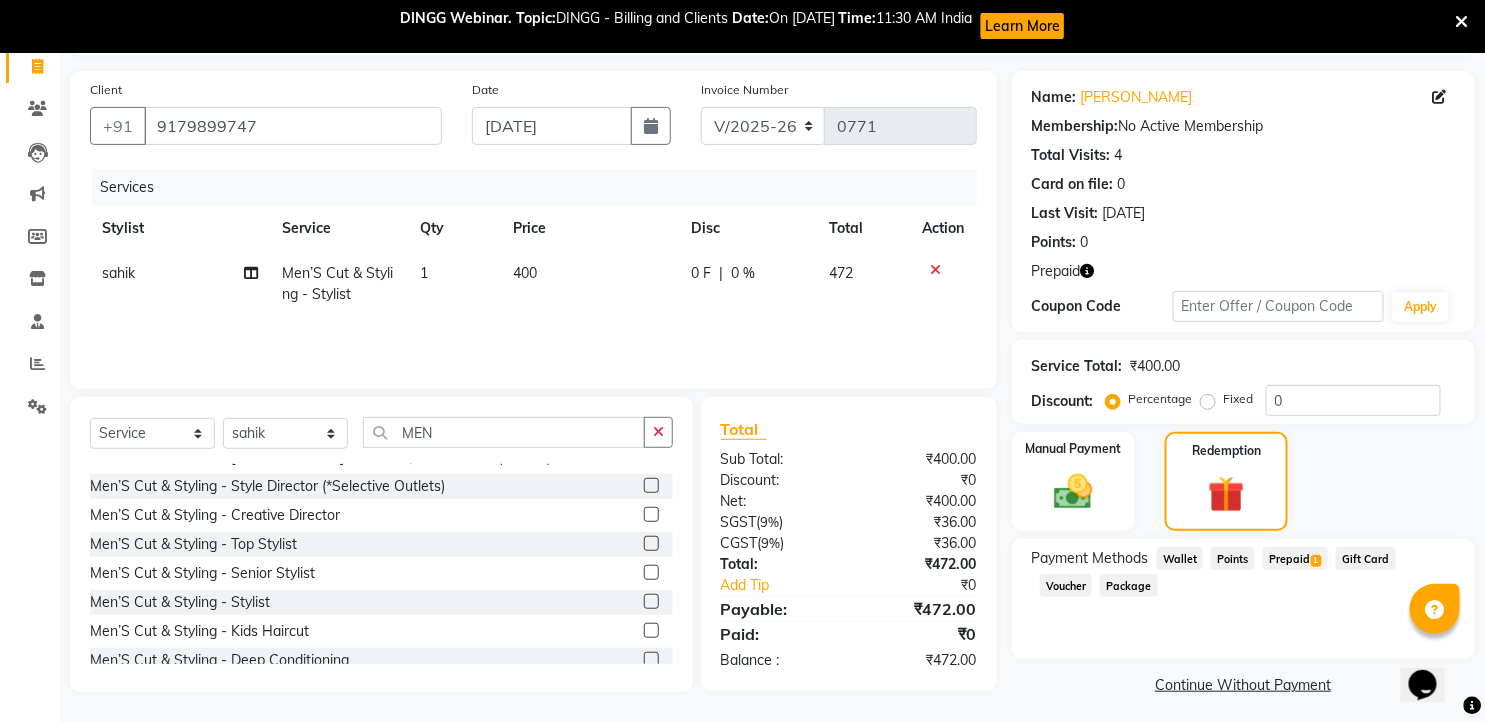 click on "Prepaid  1" 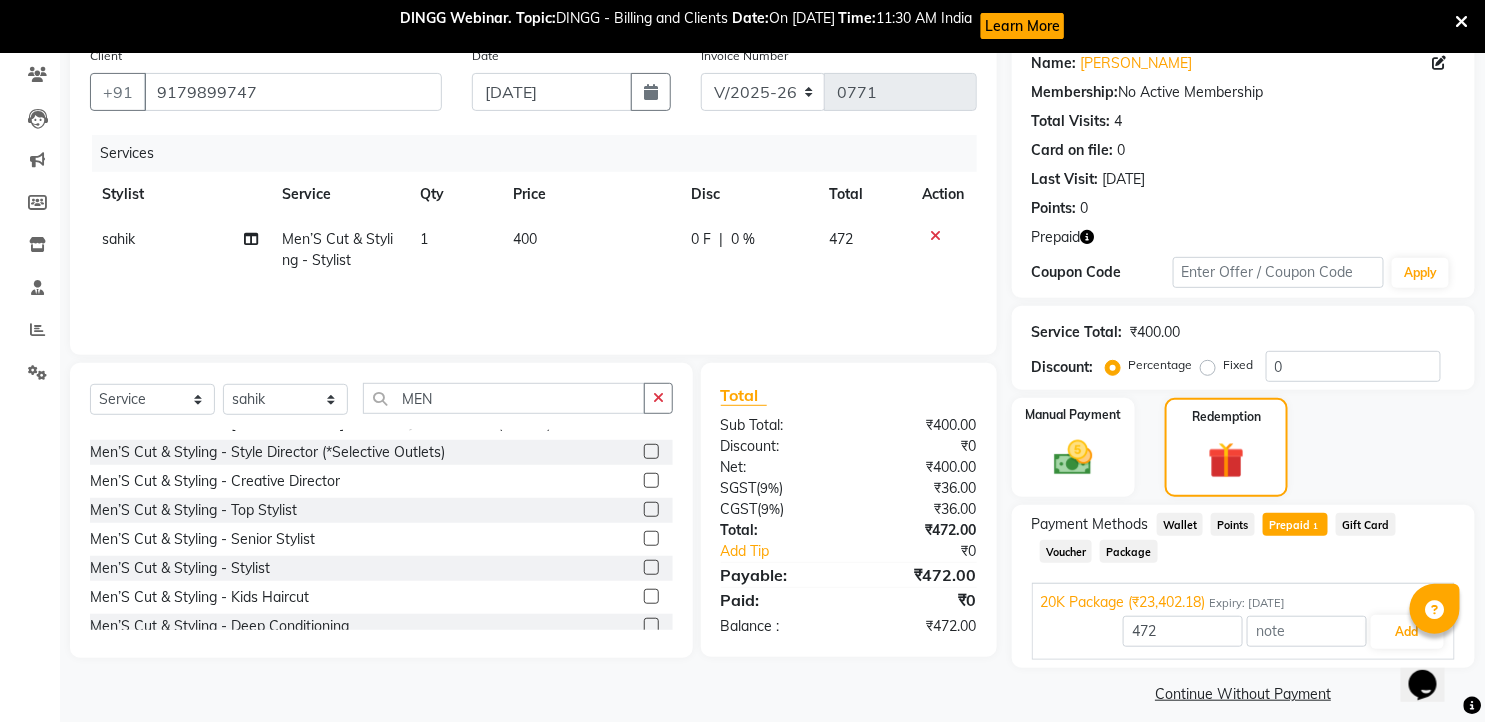 scroll, scrollTop: 182, scrollLeft: 0, axis: vertical 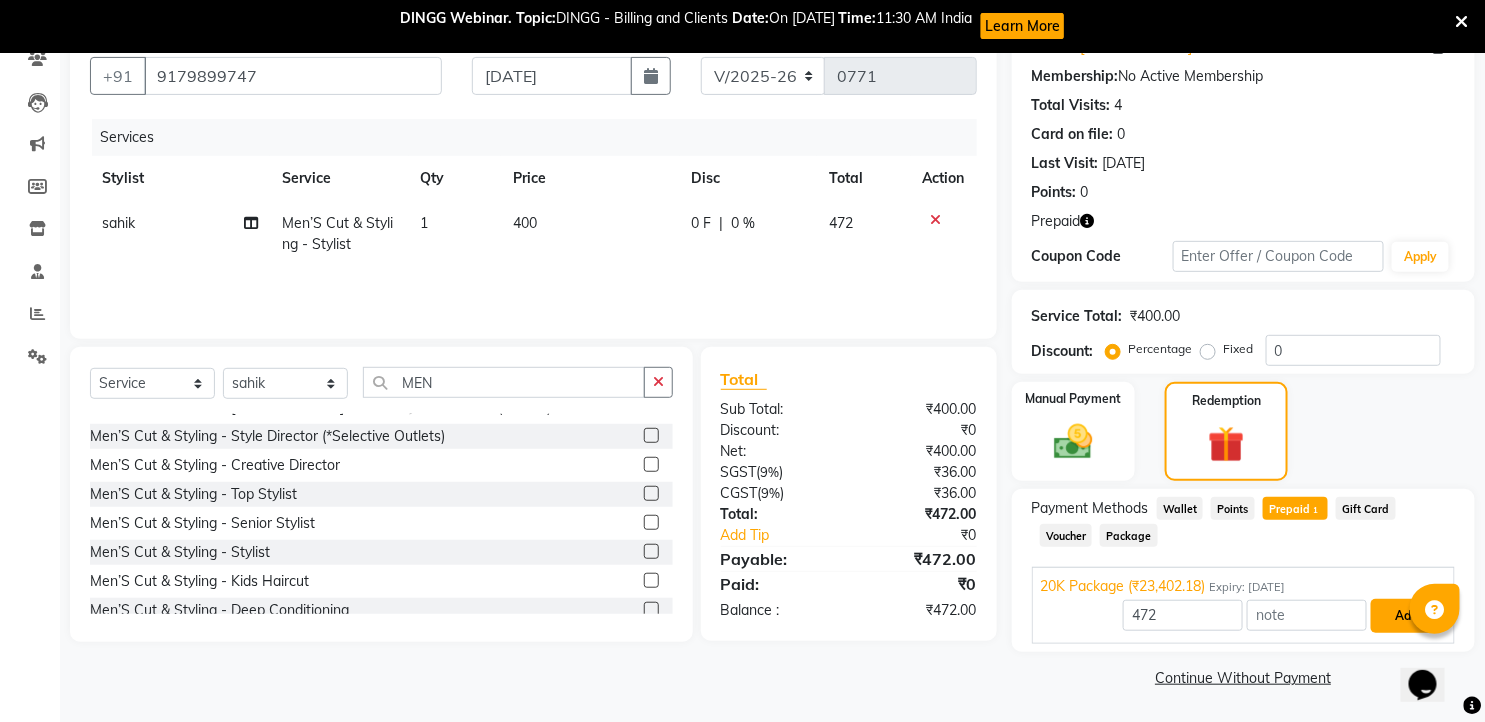 click on "Add" at bounding box center [1407, 616] 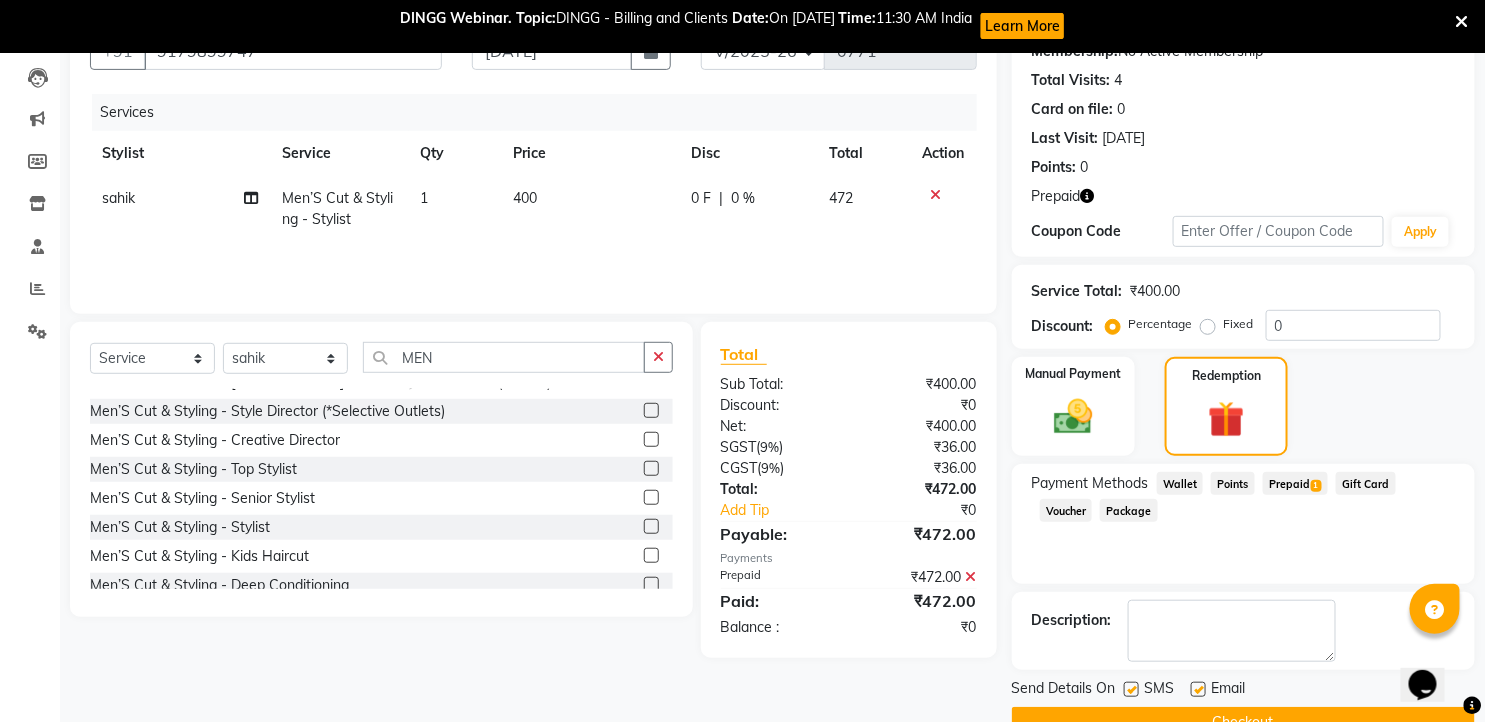 scroll, scrollTop: 252, scrollLeft: 0, axis: vertical 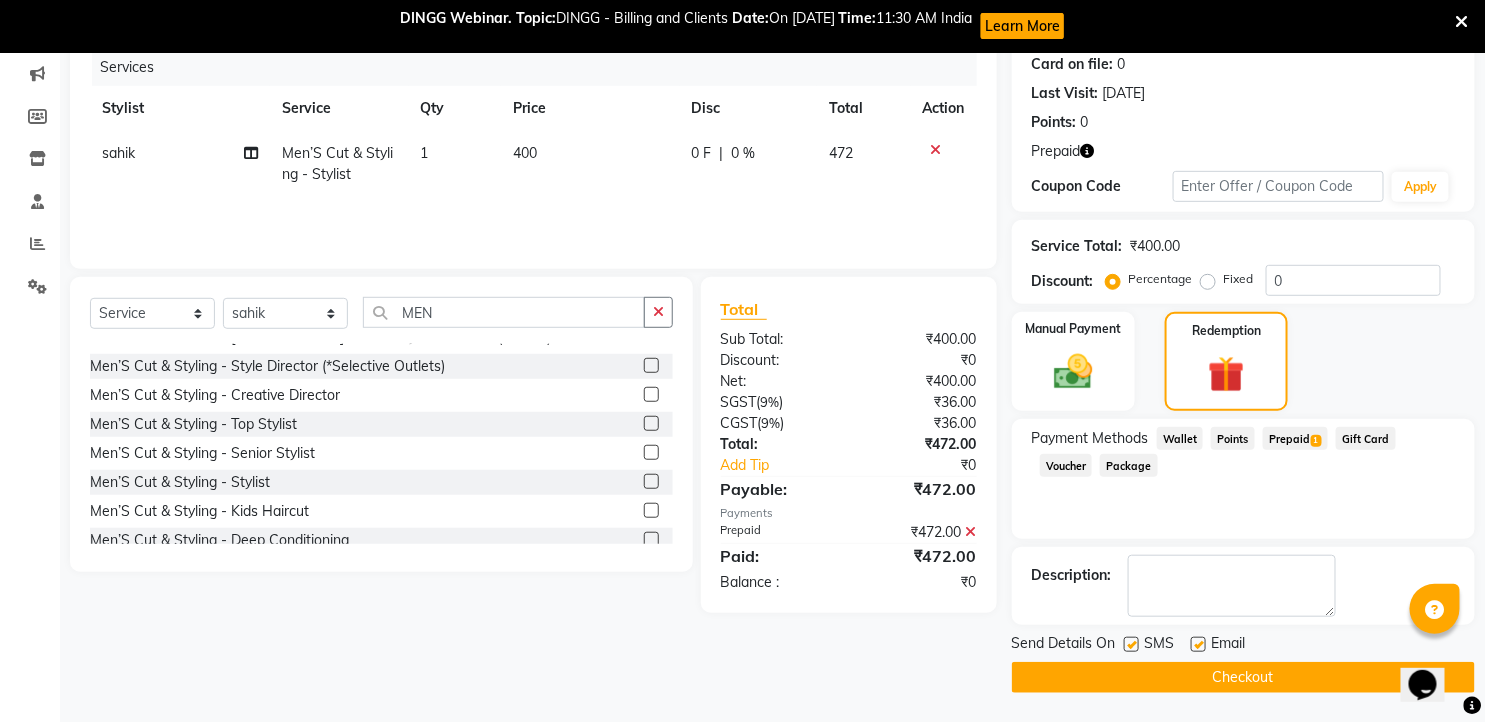 click 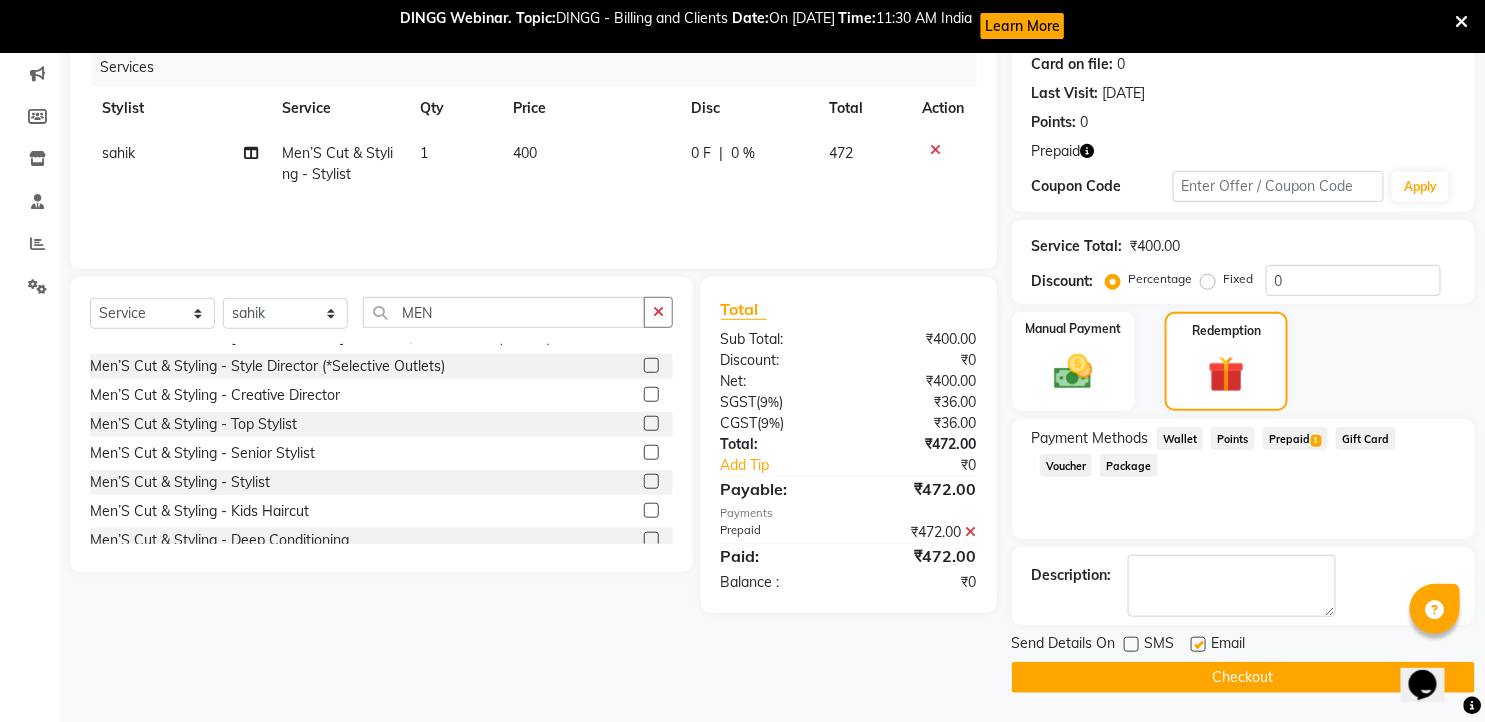 click 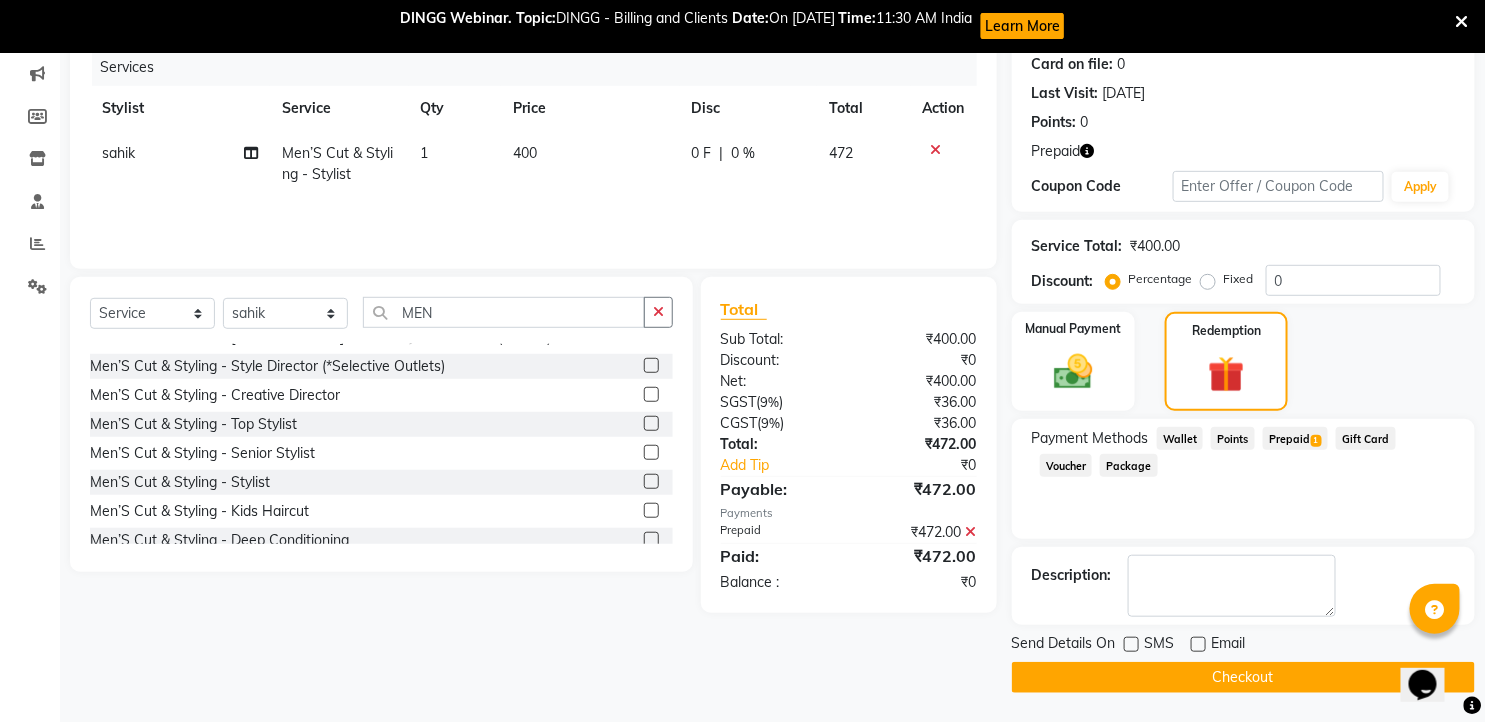 click on "Checkout" 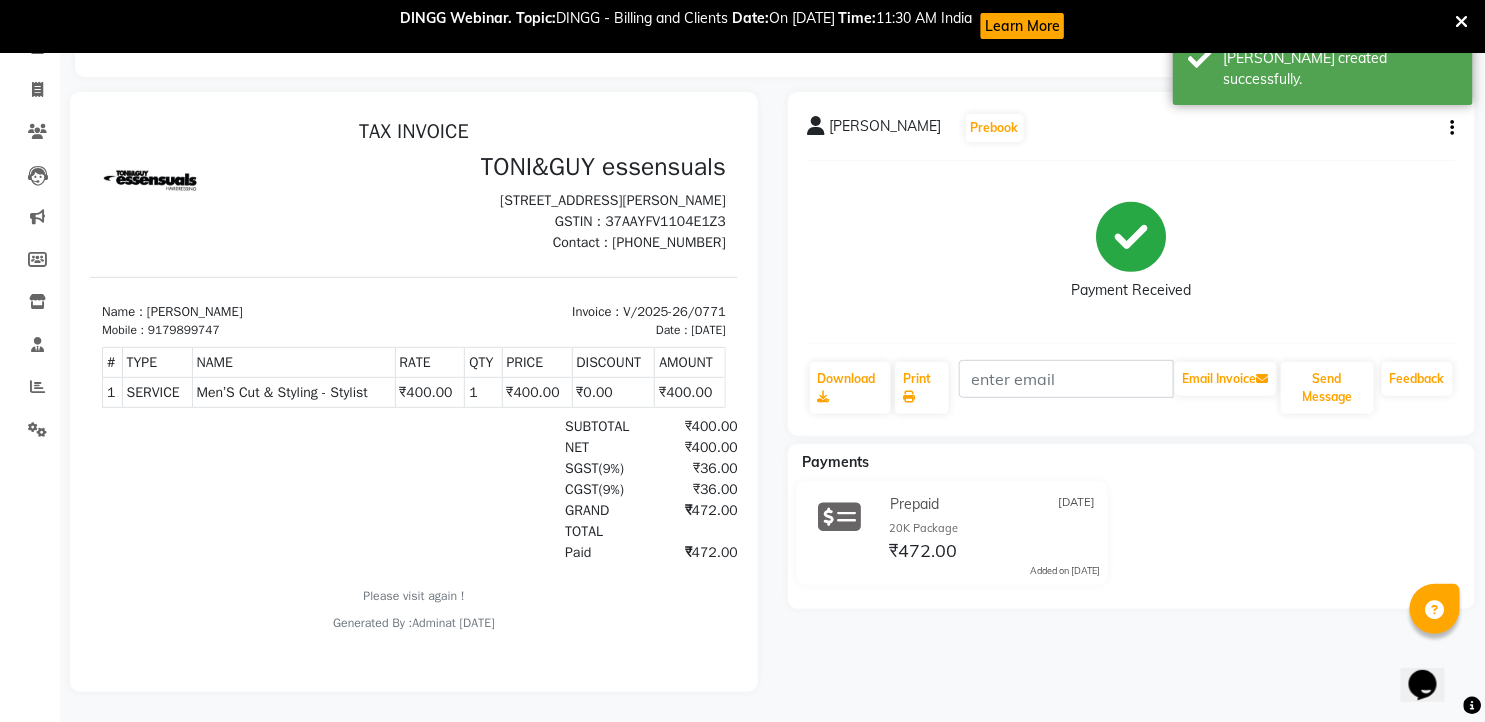 scroll, scrollTop: 15, scrollLeft: 0, axis: vertical 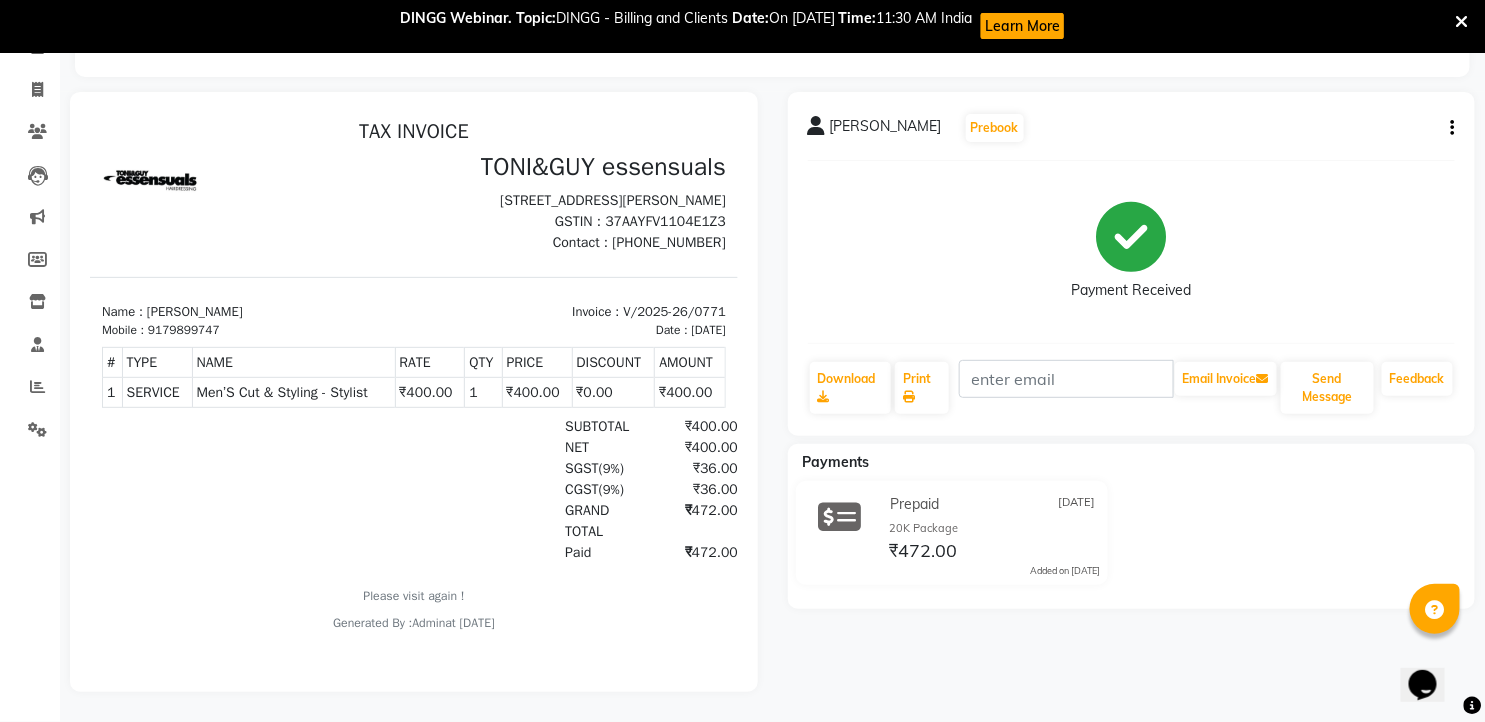 click at bounding box center (414, 392) 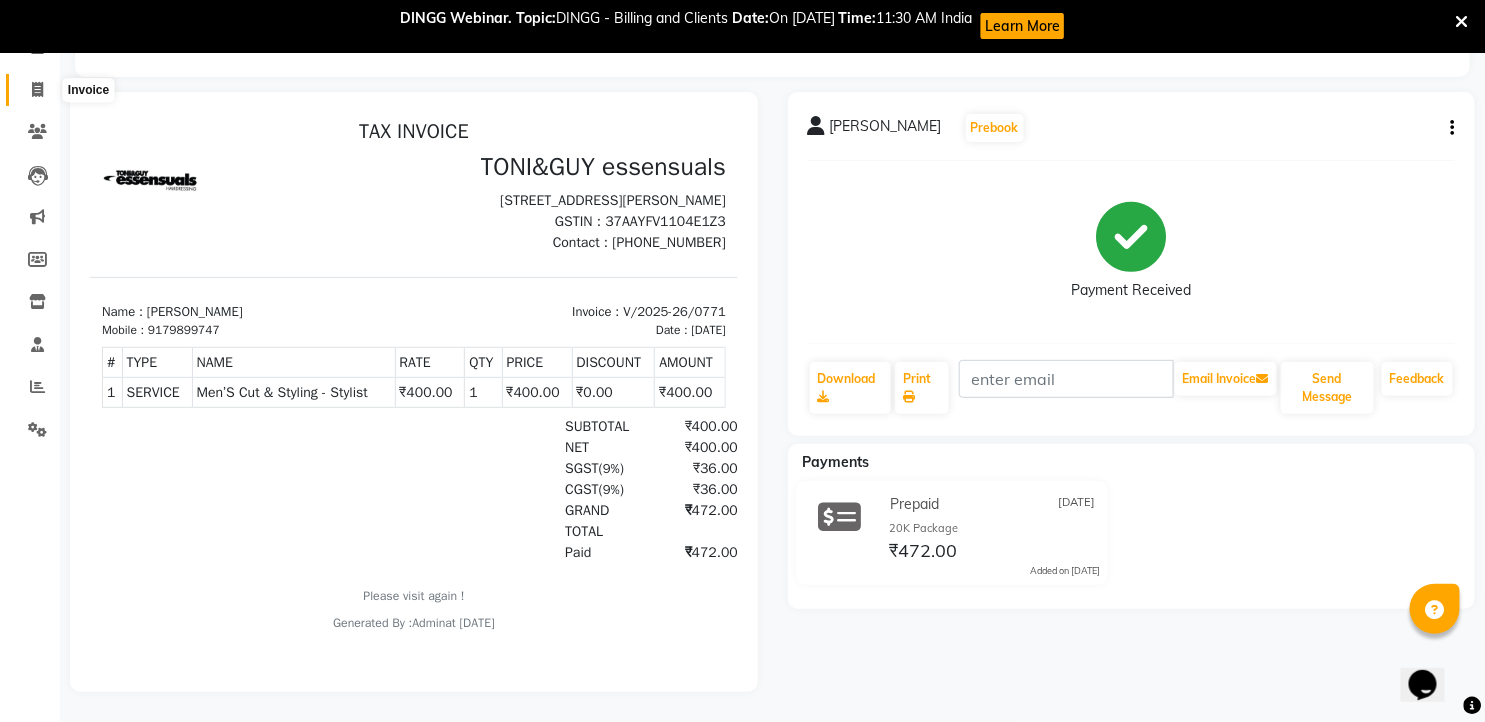 click 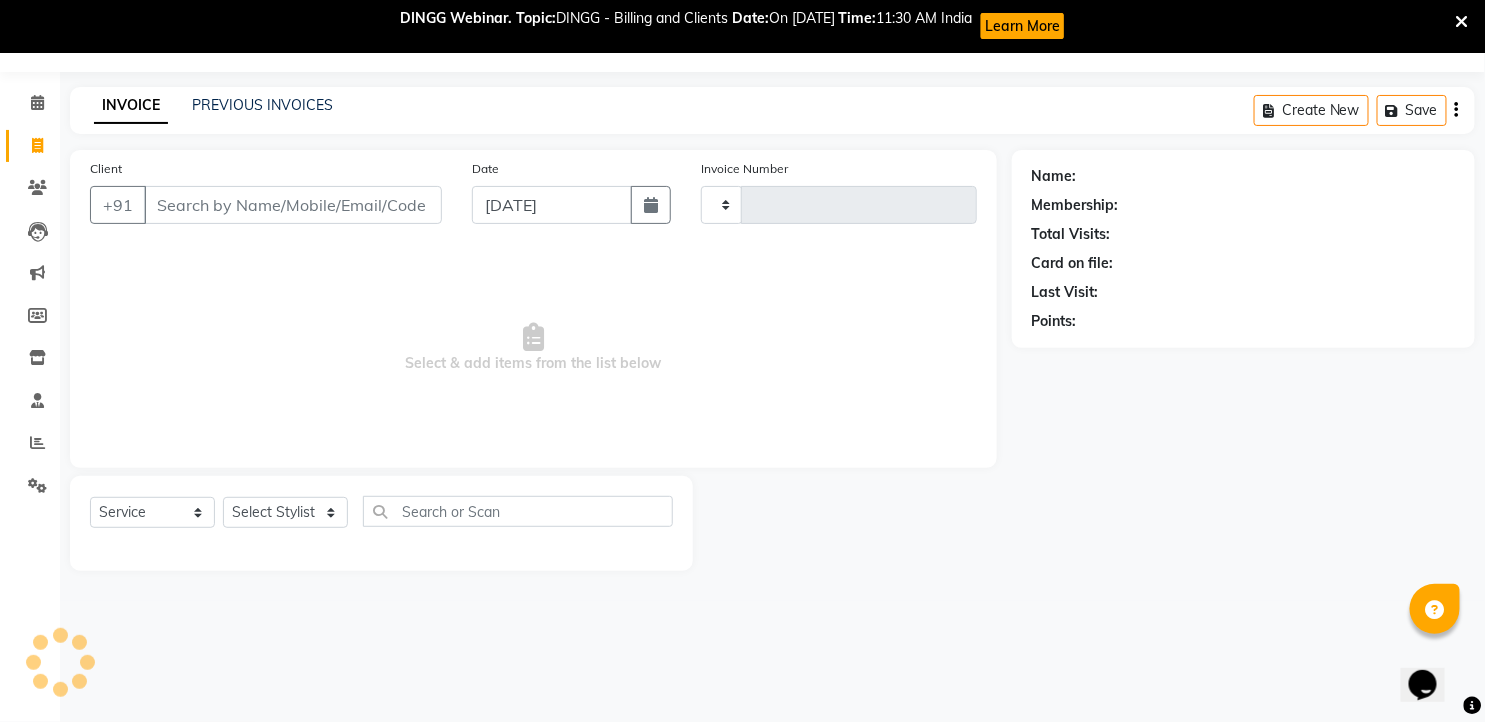 scroll, scrollTop: 53, scrollLeft: 0, axis: vertical 